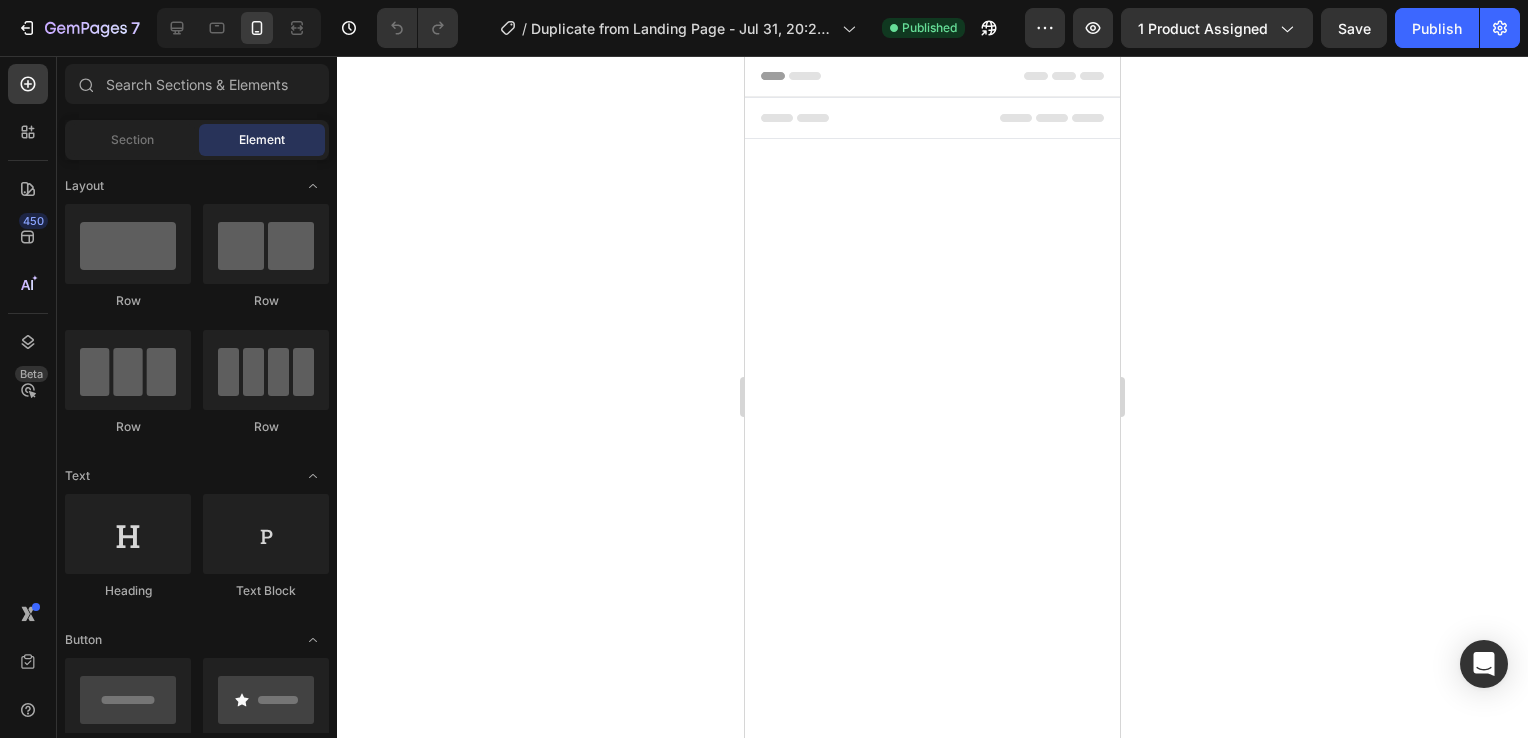 scroll, scrollTop: 0, scrollLeft: 0, axis: both 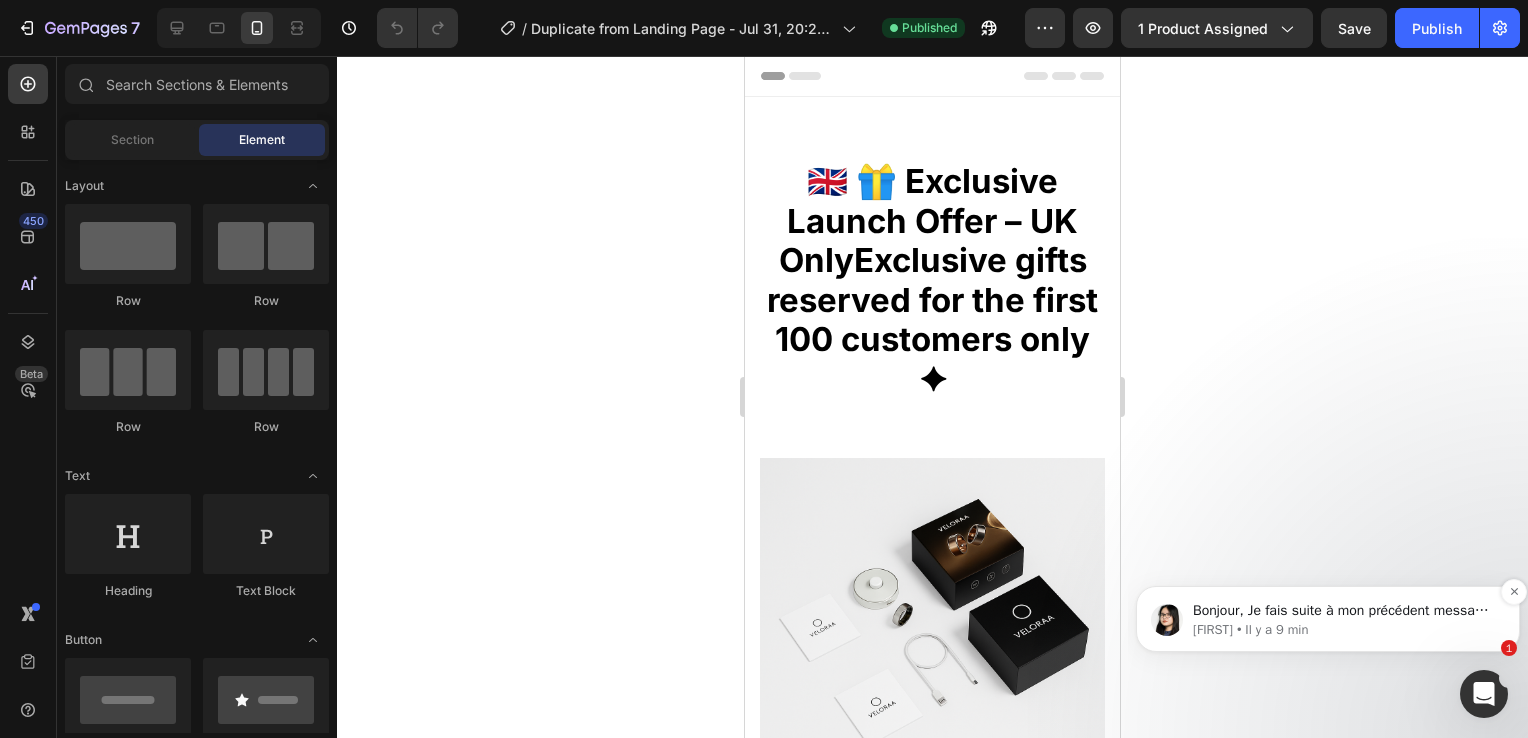 click on "[FIRST] • Il y a 9 min" at bounding box center (1344, 630) 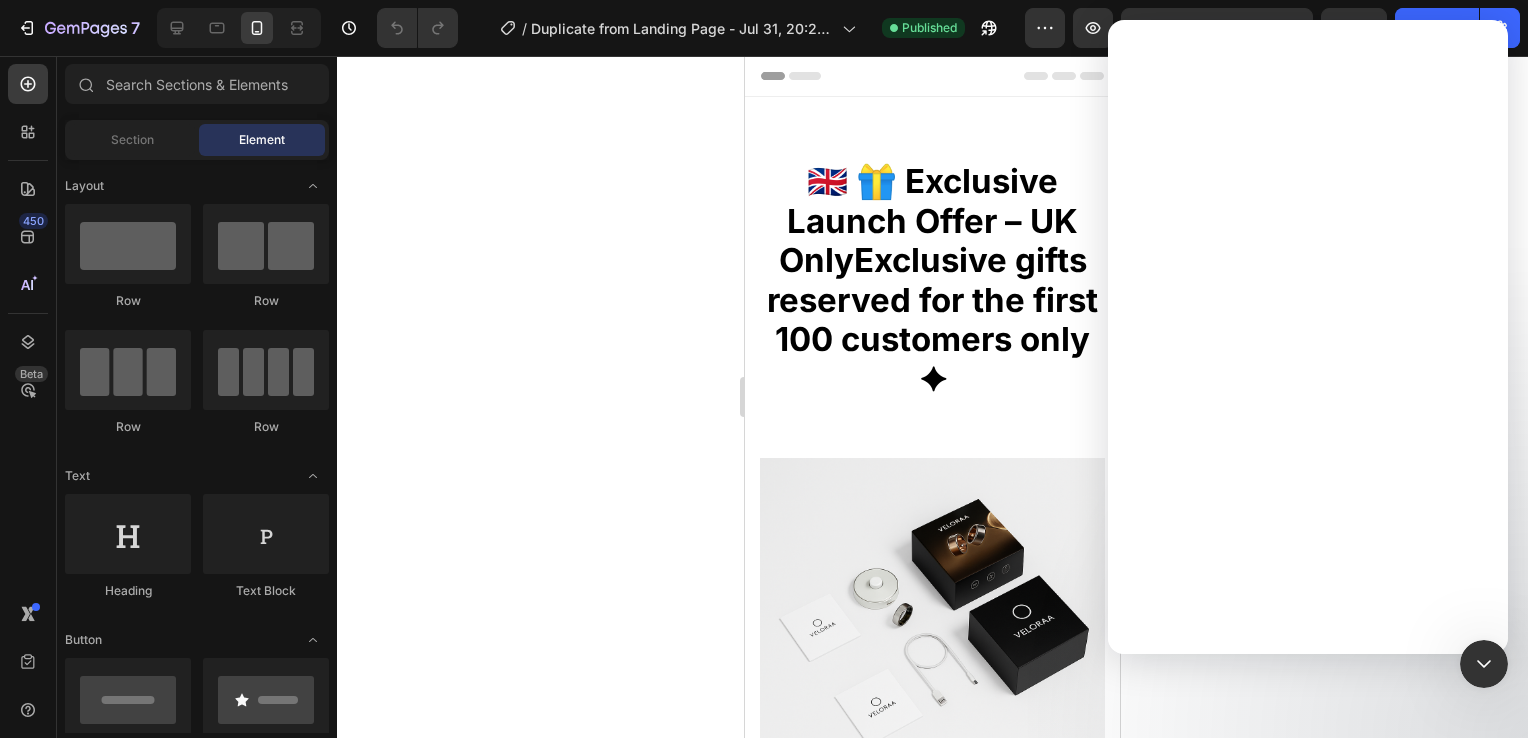 scroll, scrollTop: 0, scrollLeft: 0, axis: both 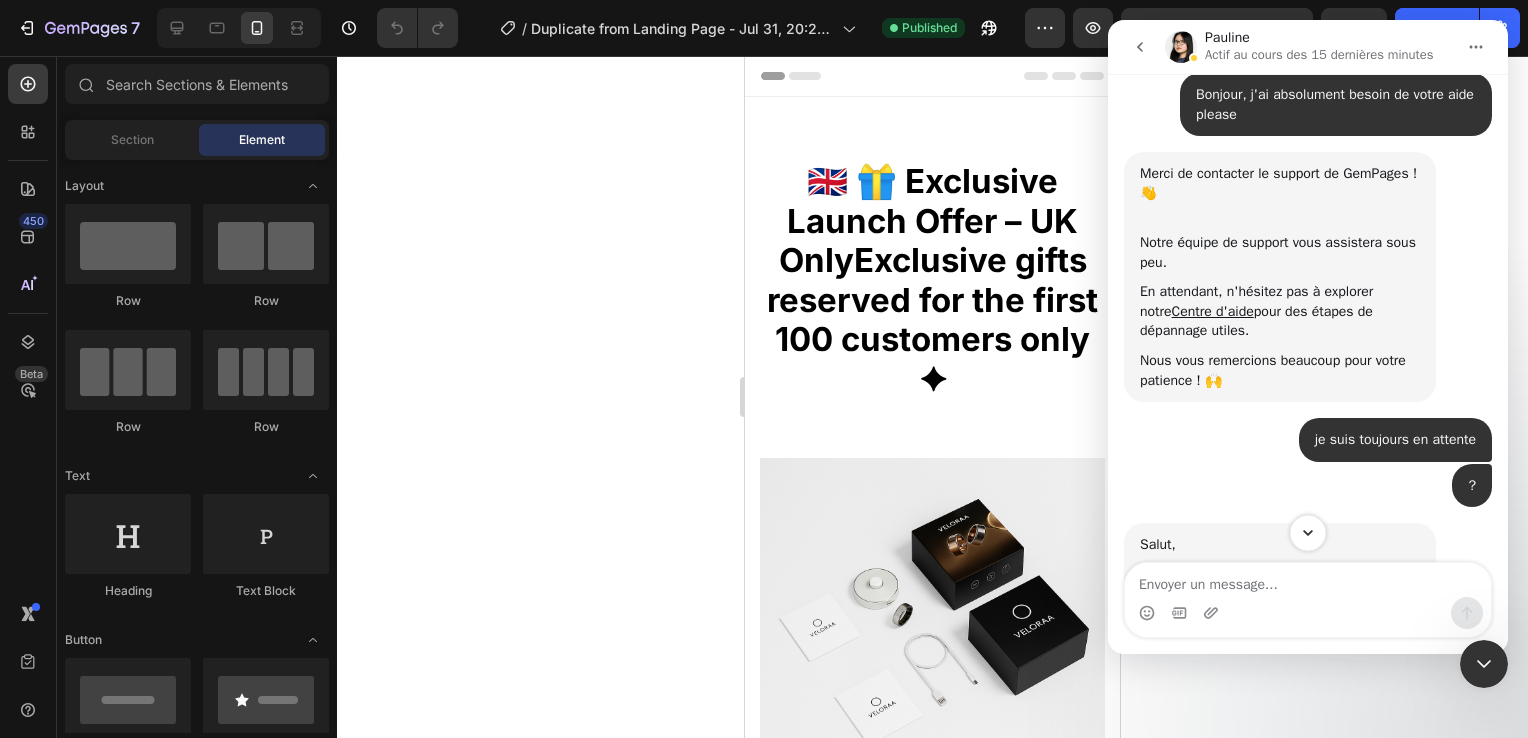 click 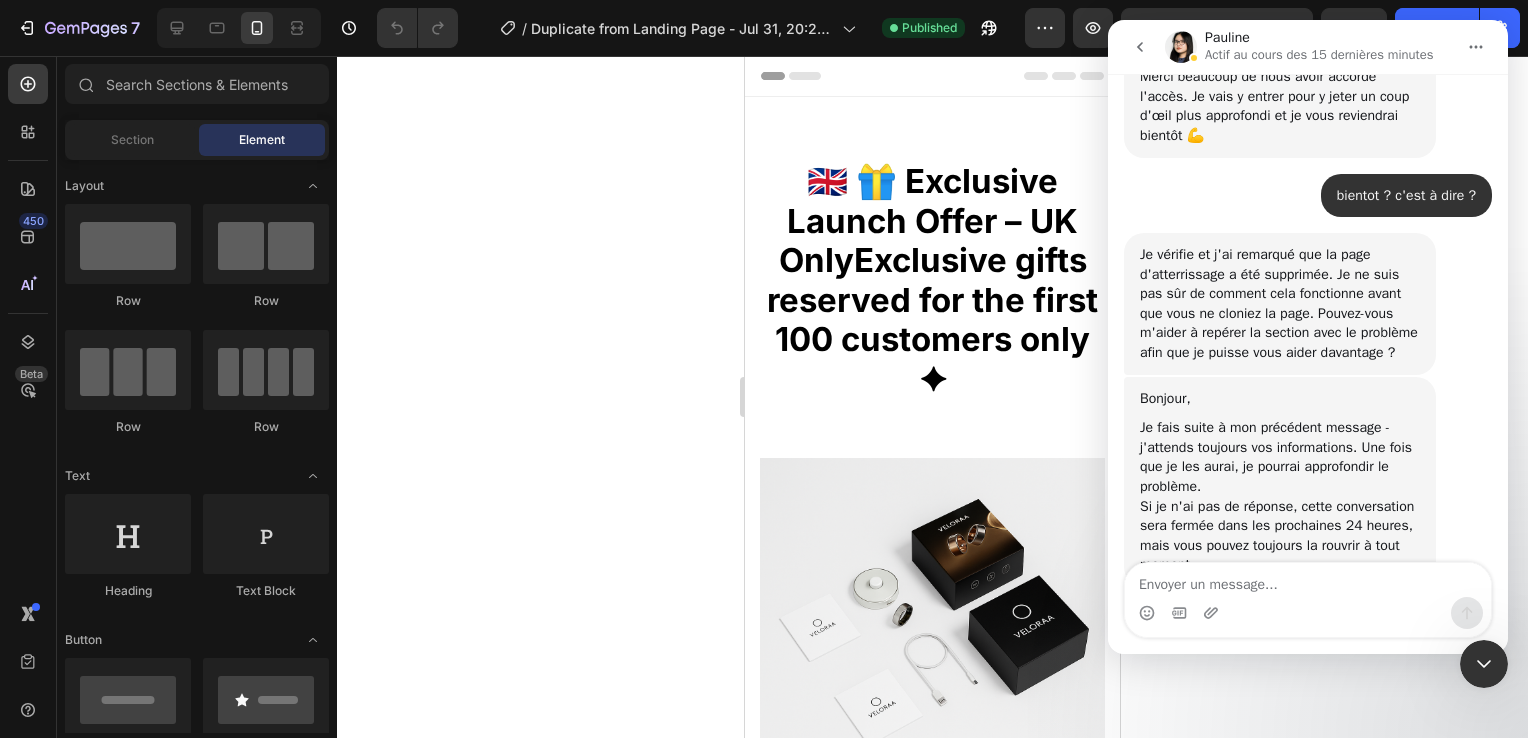 scroll, scrollTop: 3840, scrollLeft: 0, axis: vertical 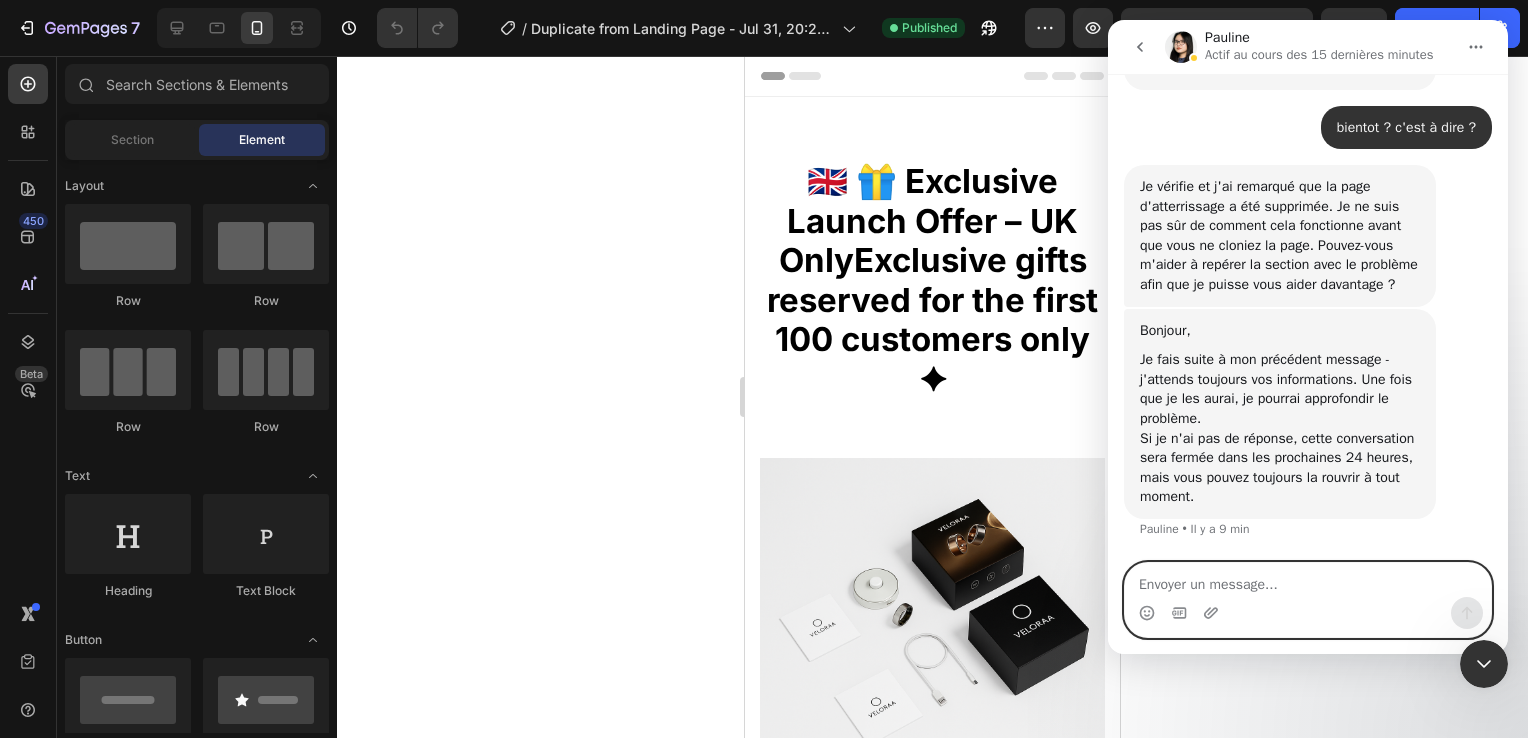 click at bounding box center [1308, 580] 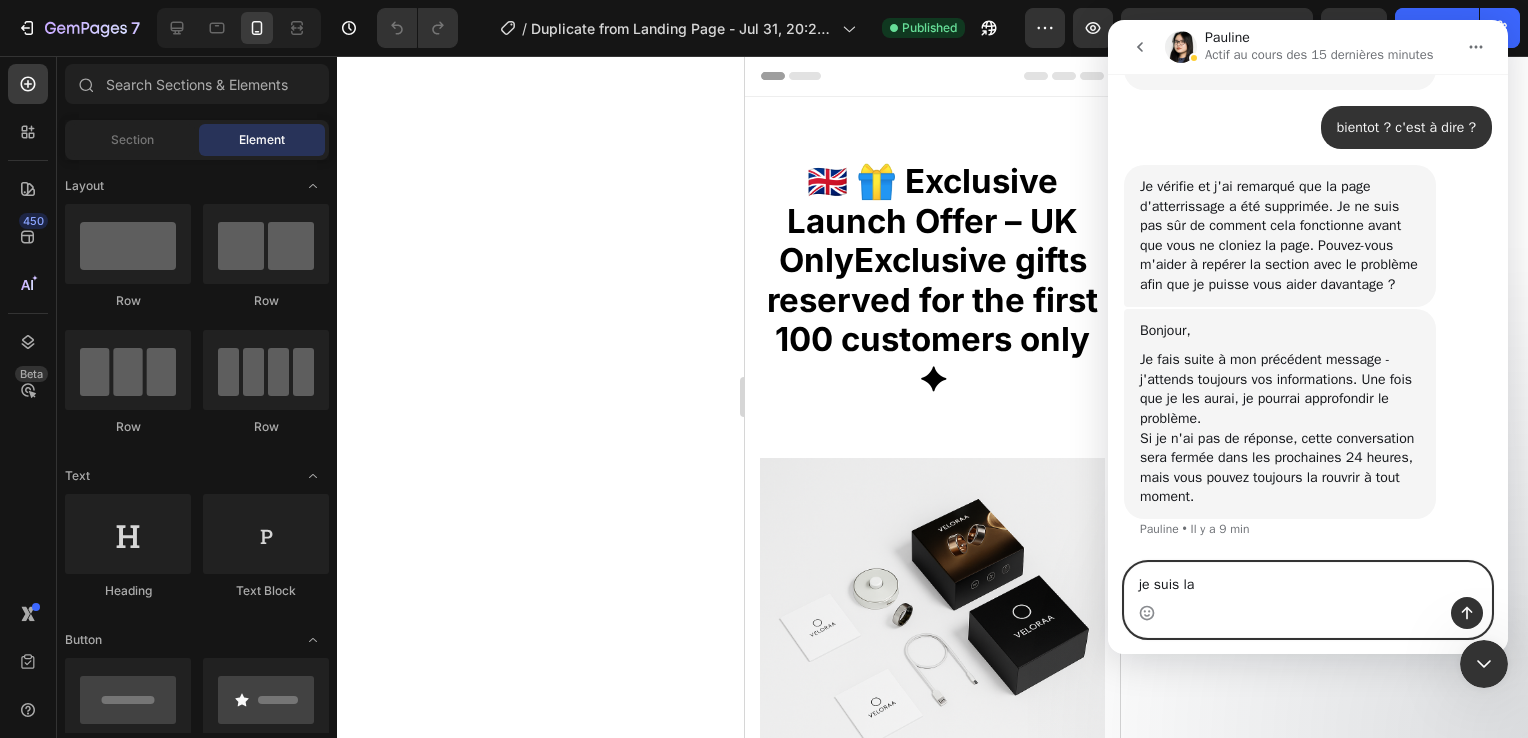 type on "je suis la" 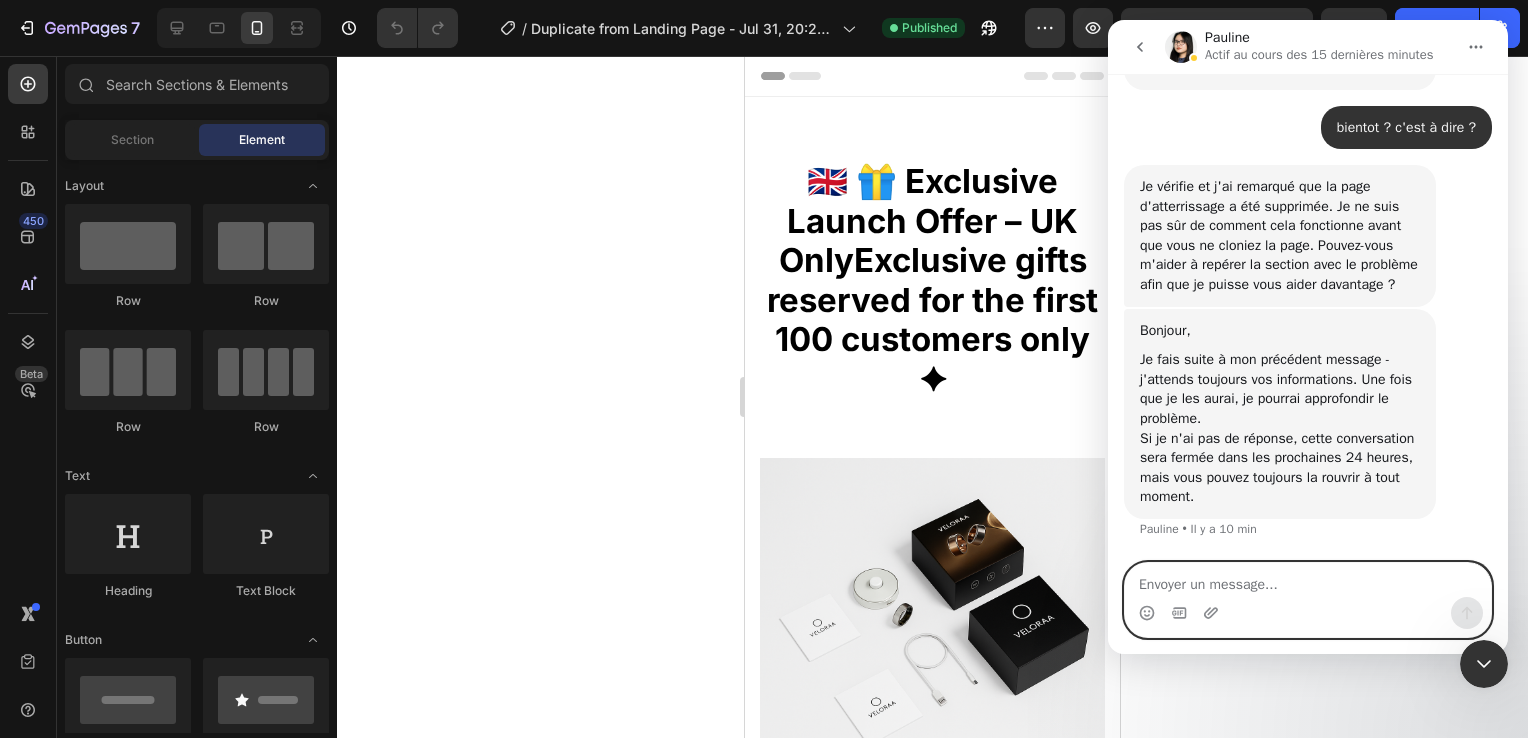 scroll, scrollTop: 2, scrollLeft: 0, axis: vertical 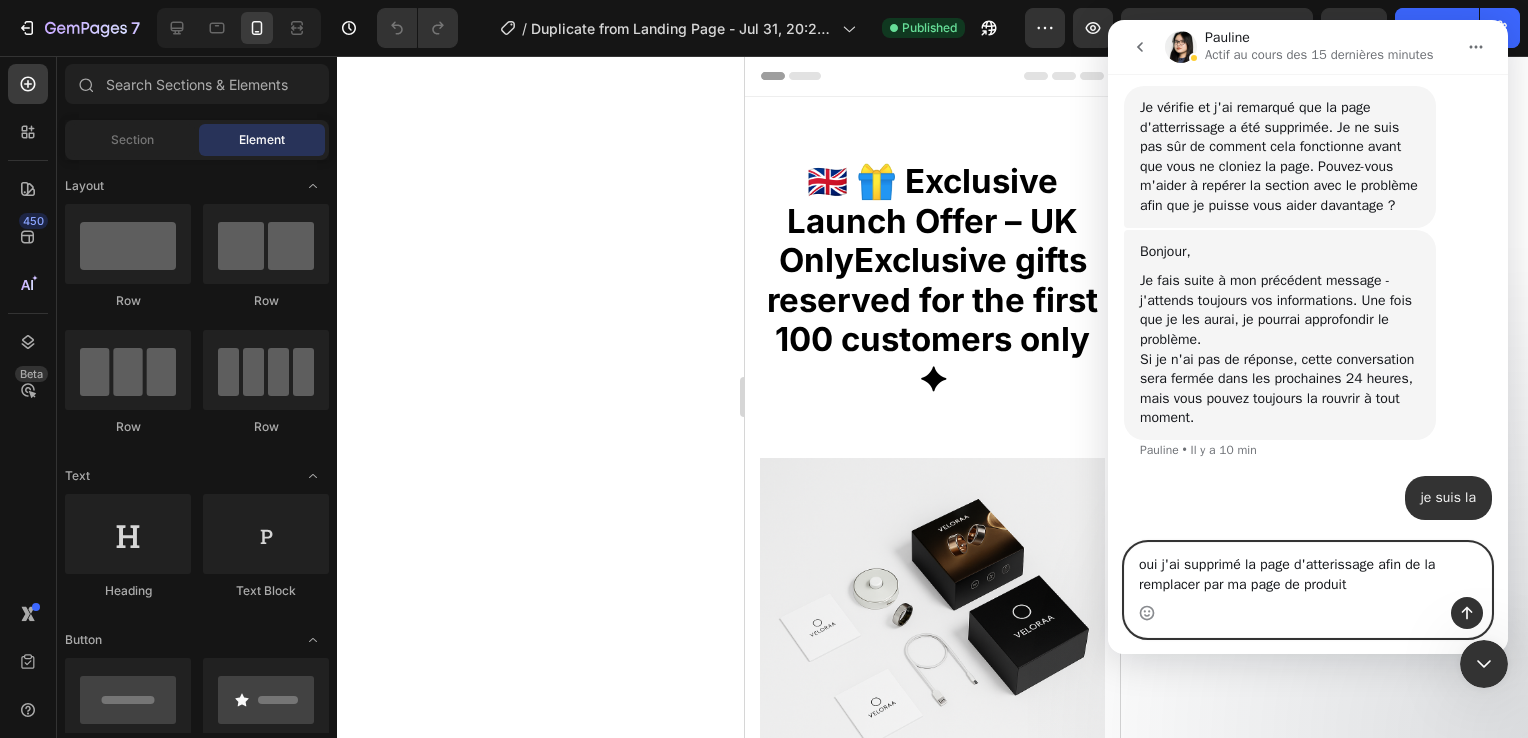 type on "oui j'ai supprimé la page d'atterissage afin de la remplacer par ma page de produit" 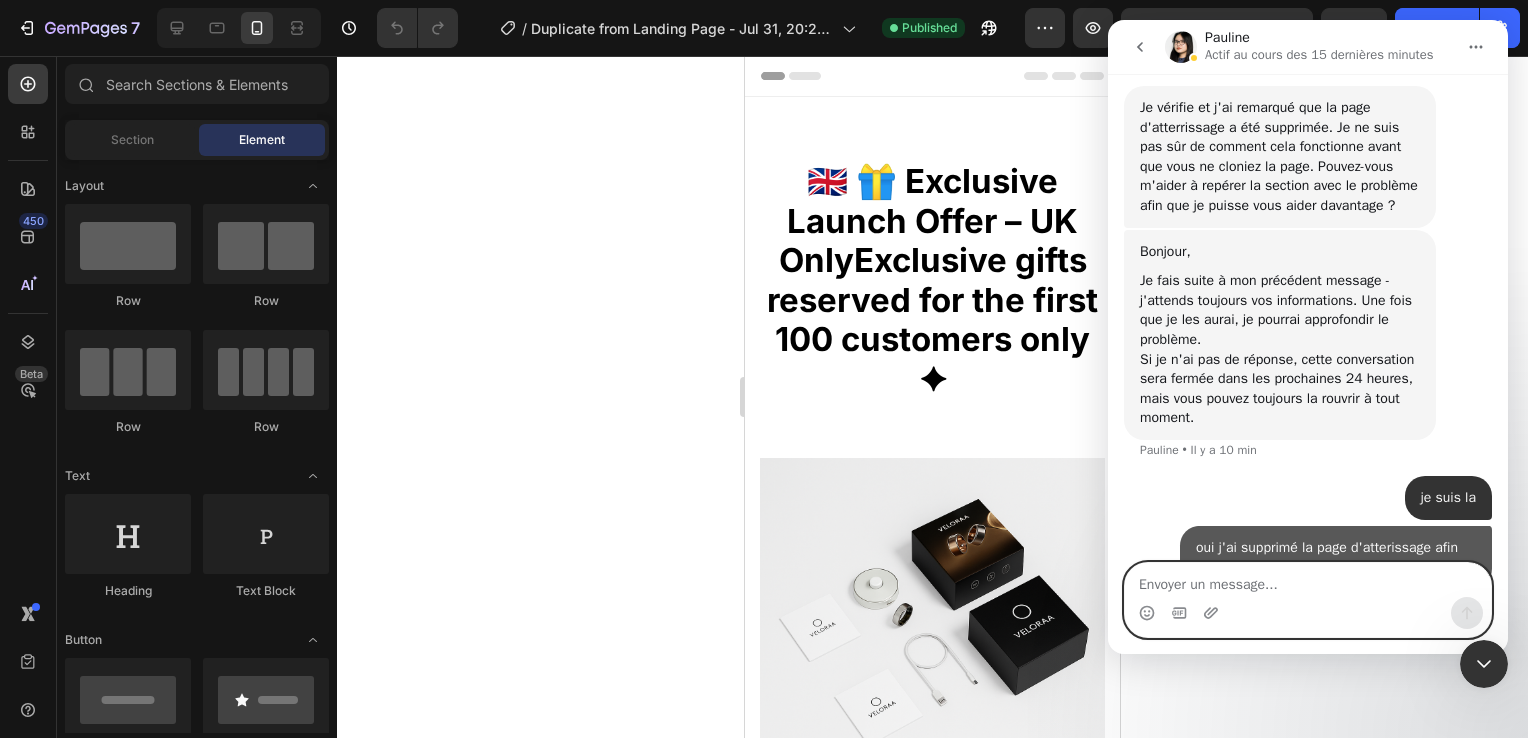 scroll, scrollTop: 3965, scrollLeft: 0, axis: vertical 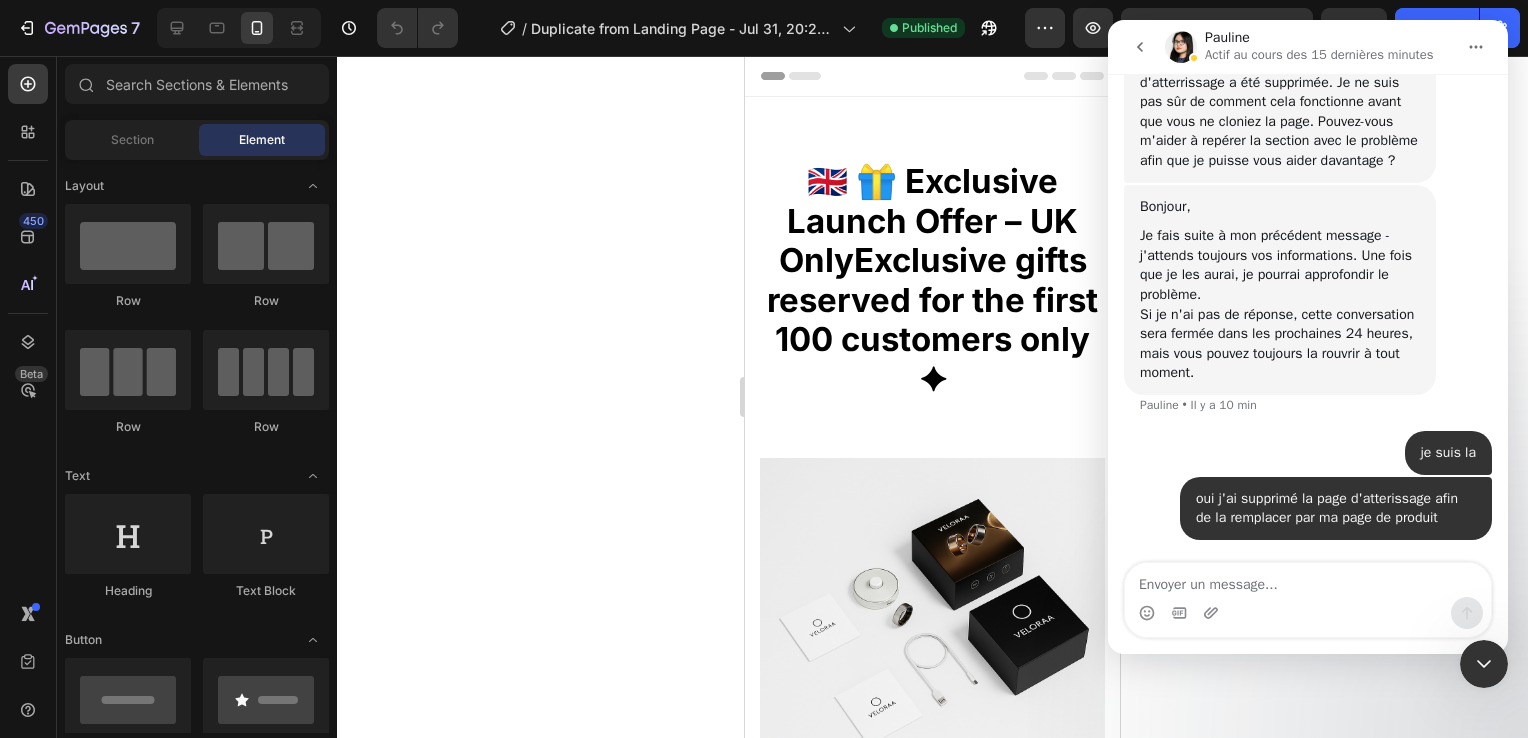 click 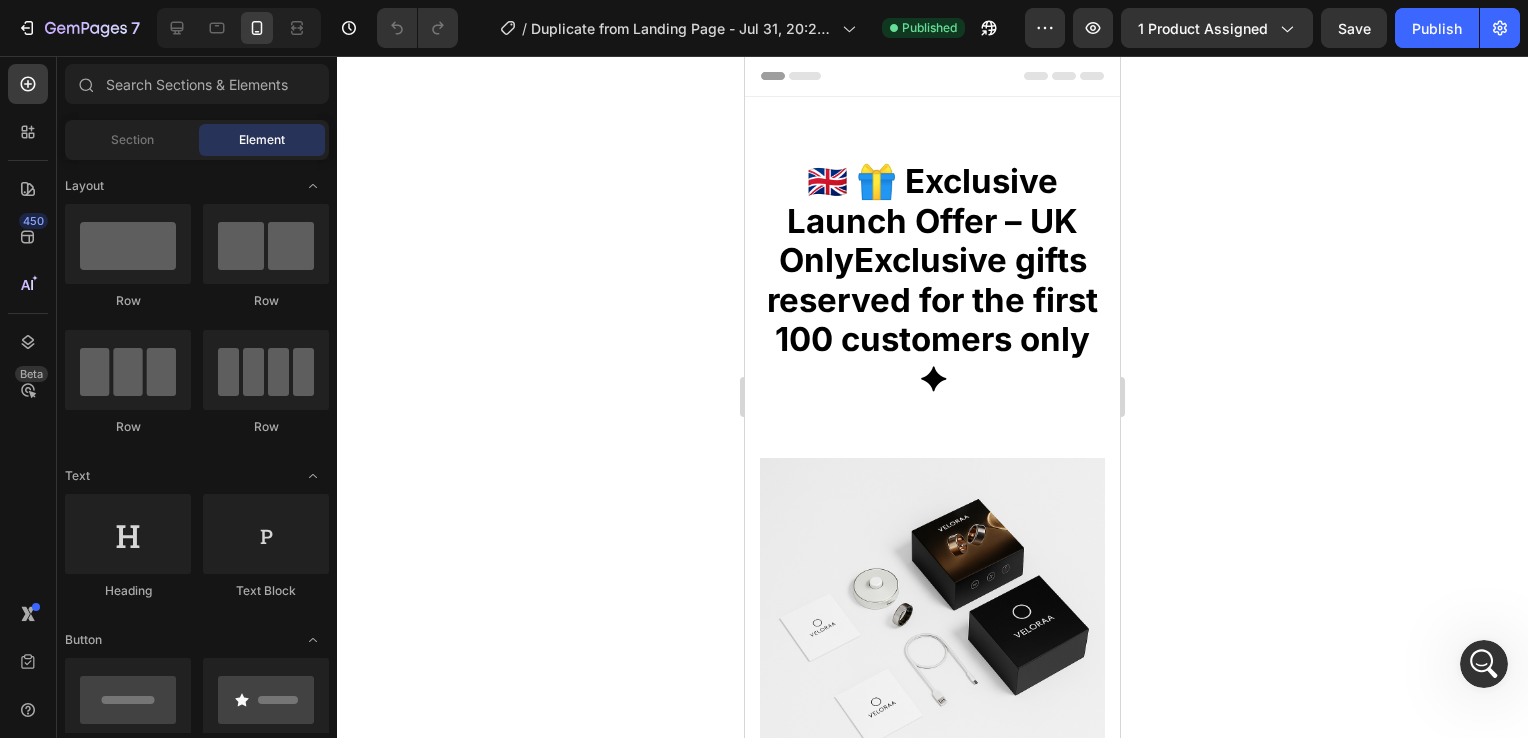 scroll, scrollTop: 0, scrollLeft: 0, axis: both 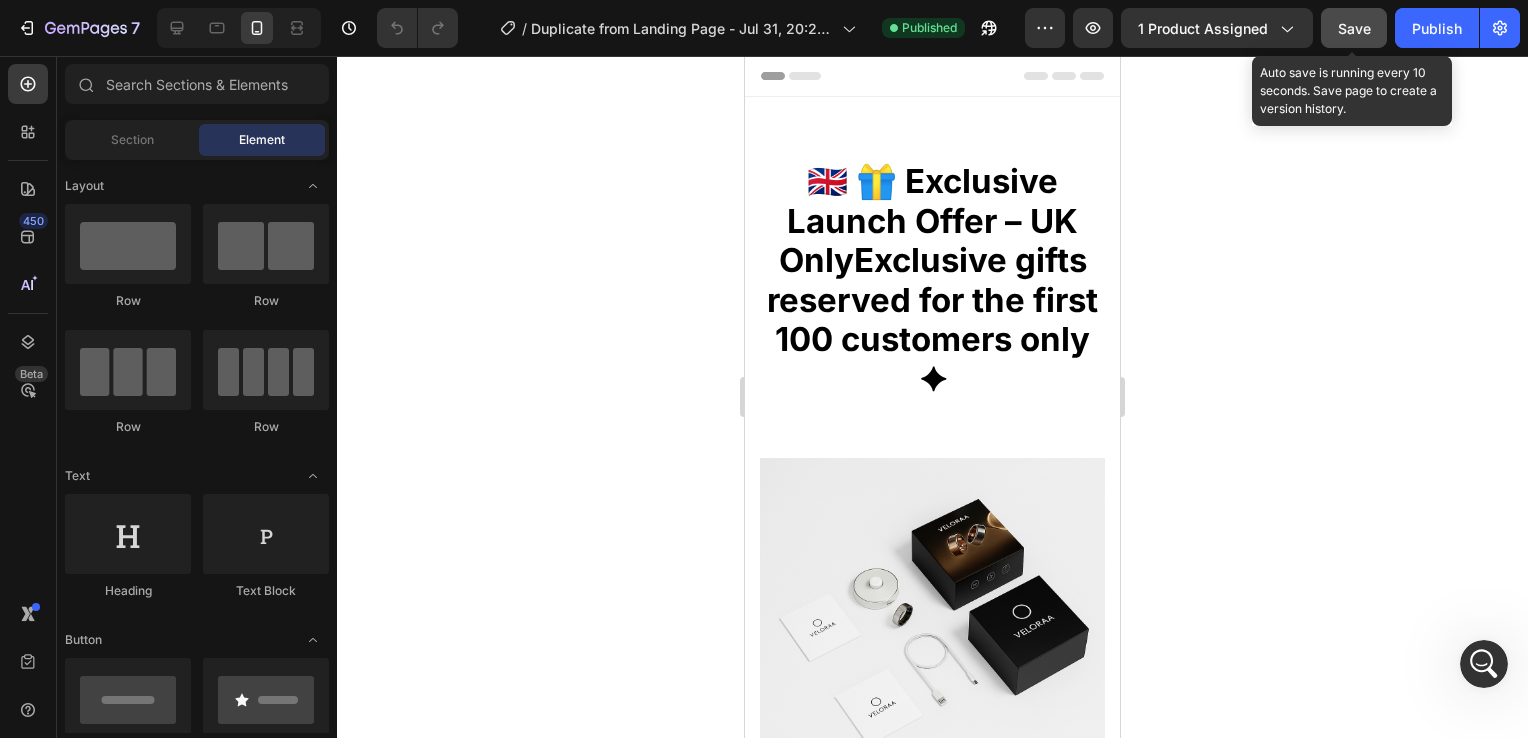 click on "Save" 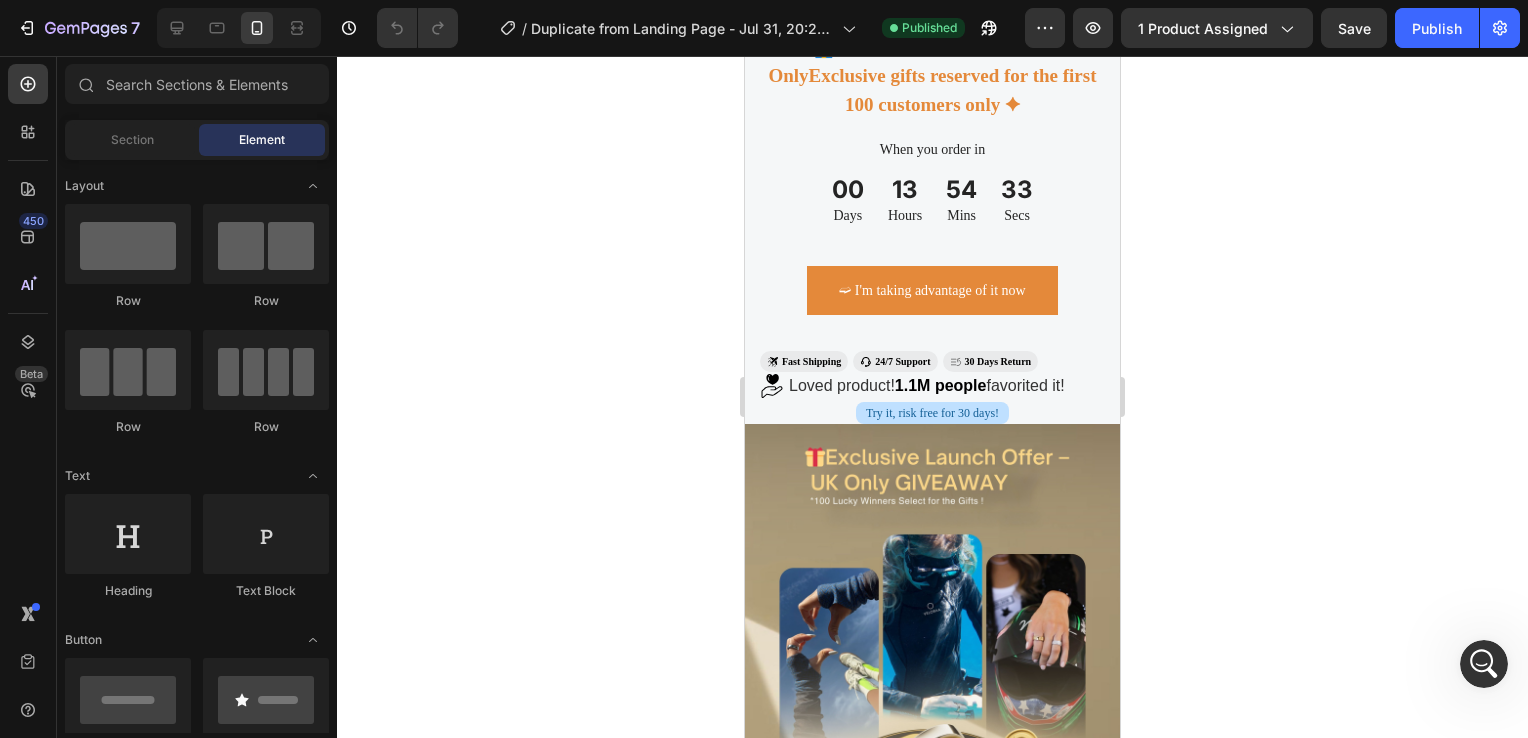 scroll, scrollTop: 7030, scrollLeft: 0, axis: vertical 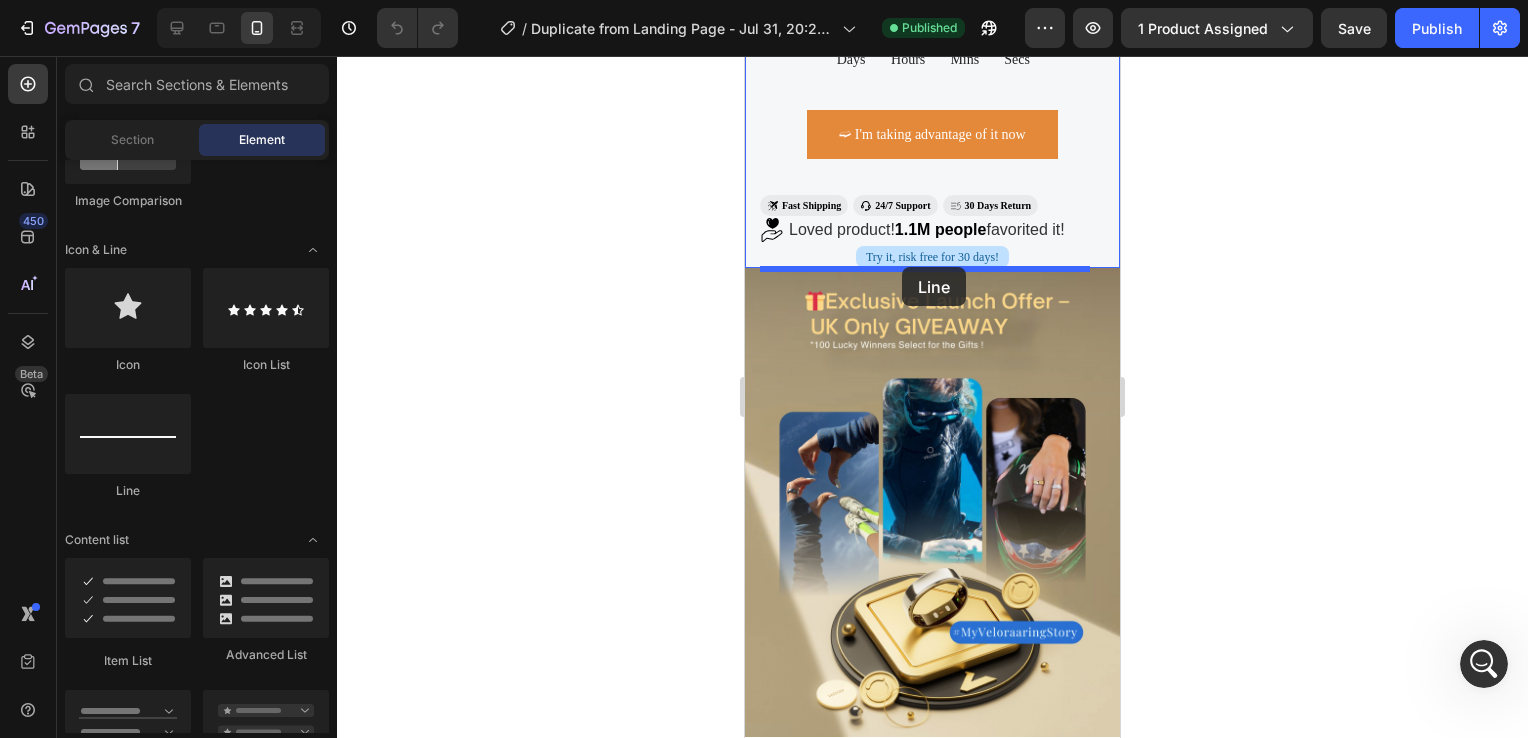 drag, startPoint x: 876, startPoint y: 506, endPoint x: 902, endPoint y: 267, distance: 240.41006 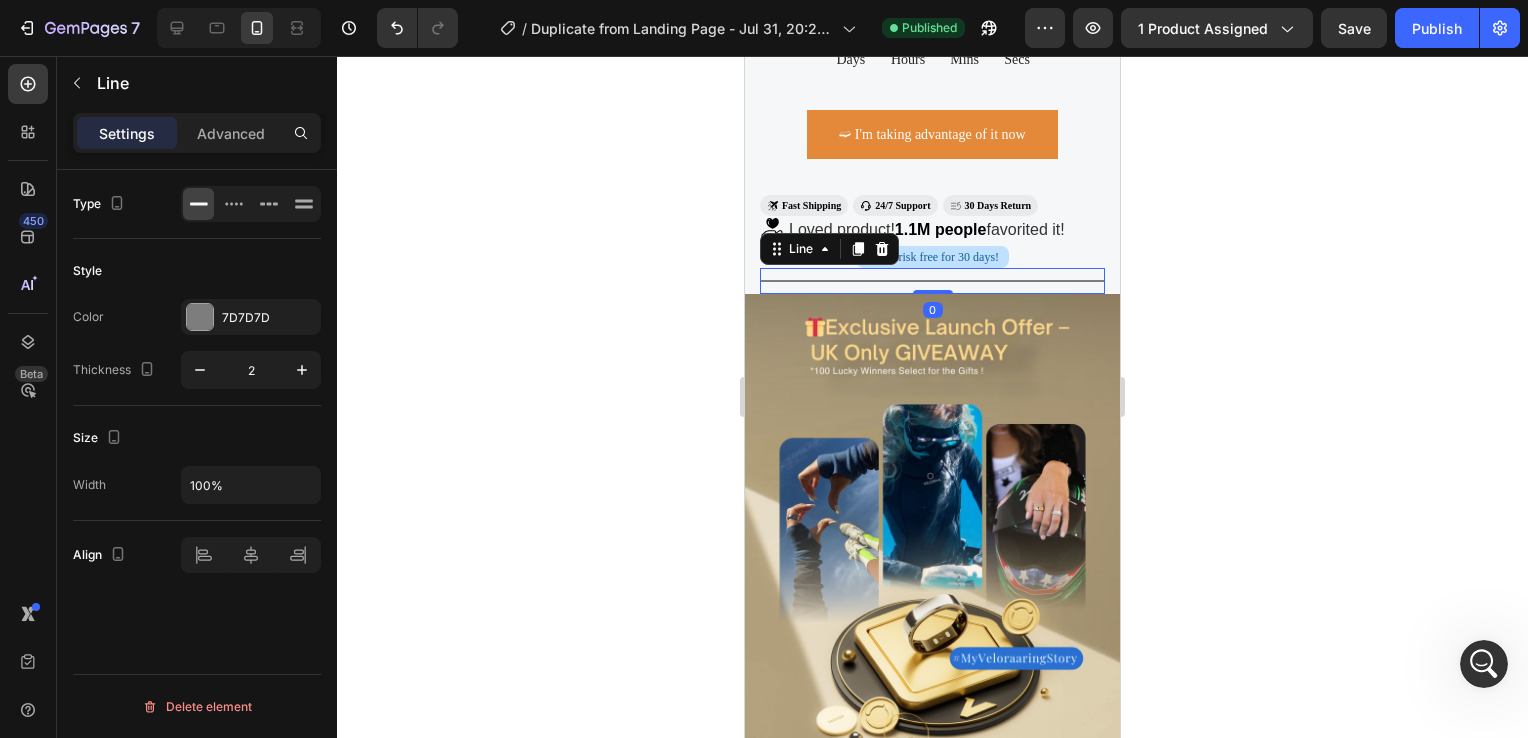 click 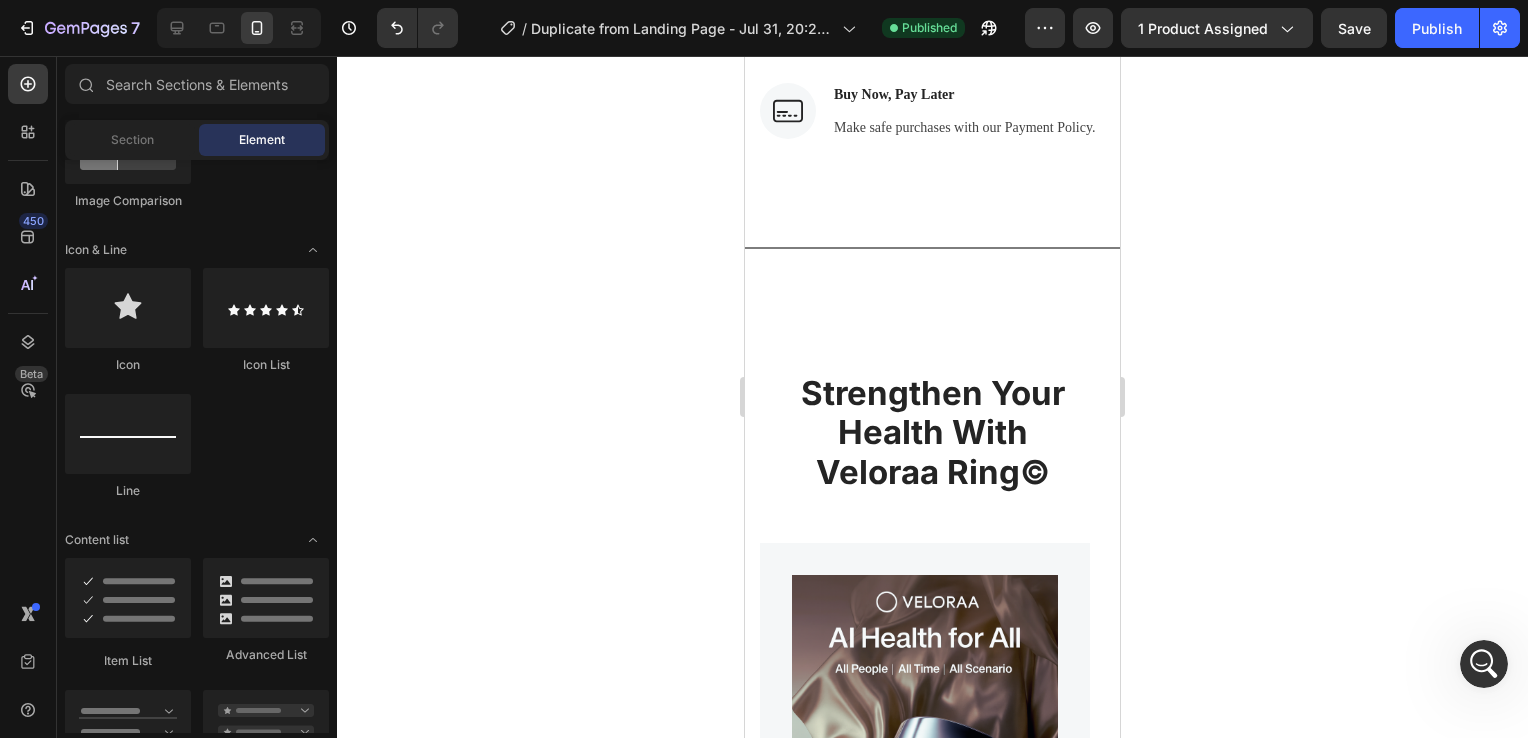 scroll, scrollTop: 8070, scrollLeft: 0, axis: vertical 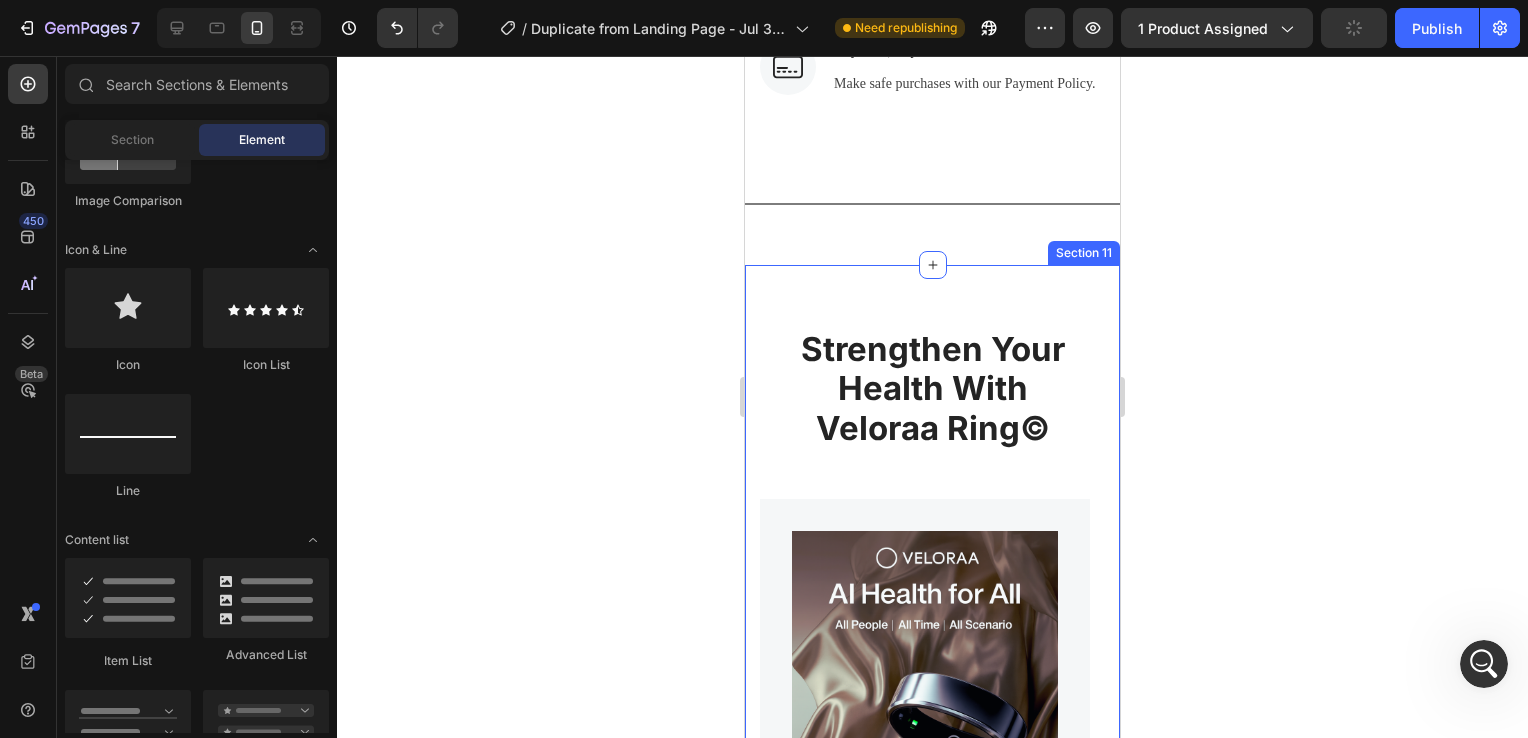 click on "Strengthen Your Health With  Veloraa Ring© Heading Row Image Image 🇬🇧 🎁 Exclusive Launch Offer Text block Row Veloraa Ring©  Your health, at your fingertip (P) Title 💎Smarter. Finer. Truly Yours. Text block Icon Icon Icon Icon Icon Icon List Hoz (+690 reviews) Text block Row €159,90 (P) Price (P) Price €199,90 (P) Price (P) Price Row ➫ I'm taking advantage of it now (P) Cart Button Row Product Image Image 🇬🇧 🎁 Exclusive Launch Offer Text block Row Veloraa Ring©  Your health, at your fingertip (P) Title 💎Smarter. Finer. Truly Yours. Text block Icon Icon Icon Icon Icon Icon List Hoz (+690 reviews) Text block Row €159,90 (P) Price (P) Price €199,90 (P) Price (P) Price Row ➫ I'm taking advantage of it now (P) Cart Button Row Product Image Image 🇬🇧 🎁 Exclusive Launch Offer Text block Row (P) Title Text block Icon Icon" at bounding box center (932, 884) 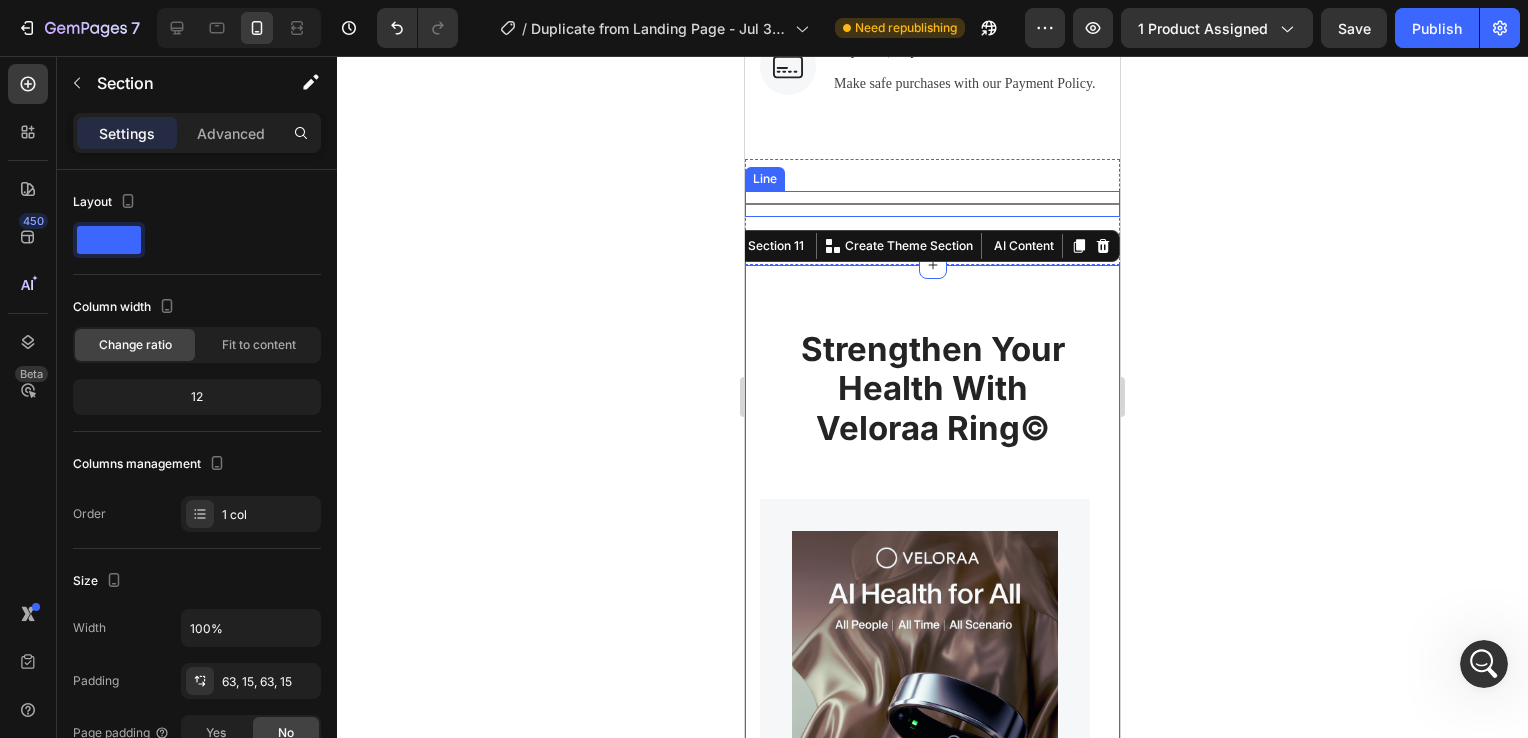 click on "Title Line" at bounding box center [932, 204] 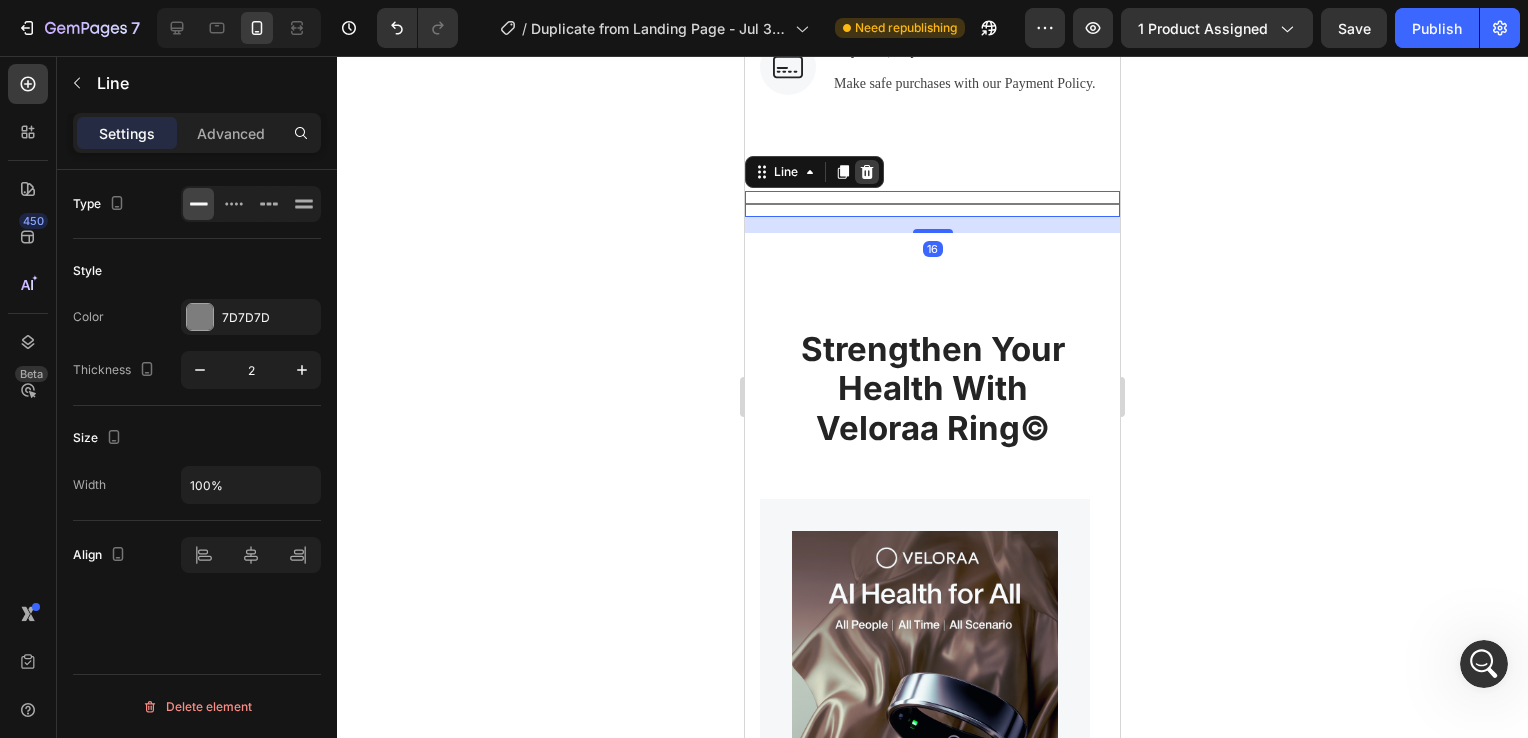 click 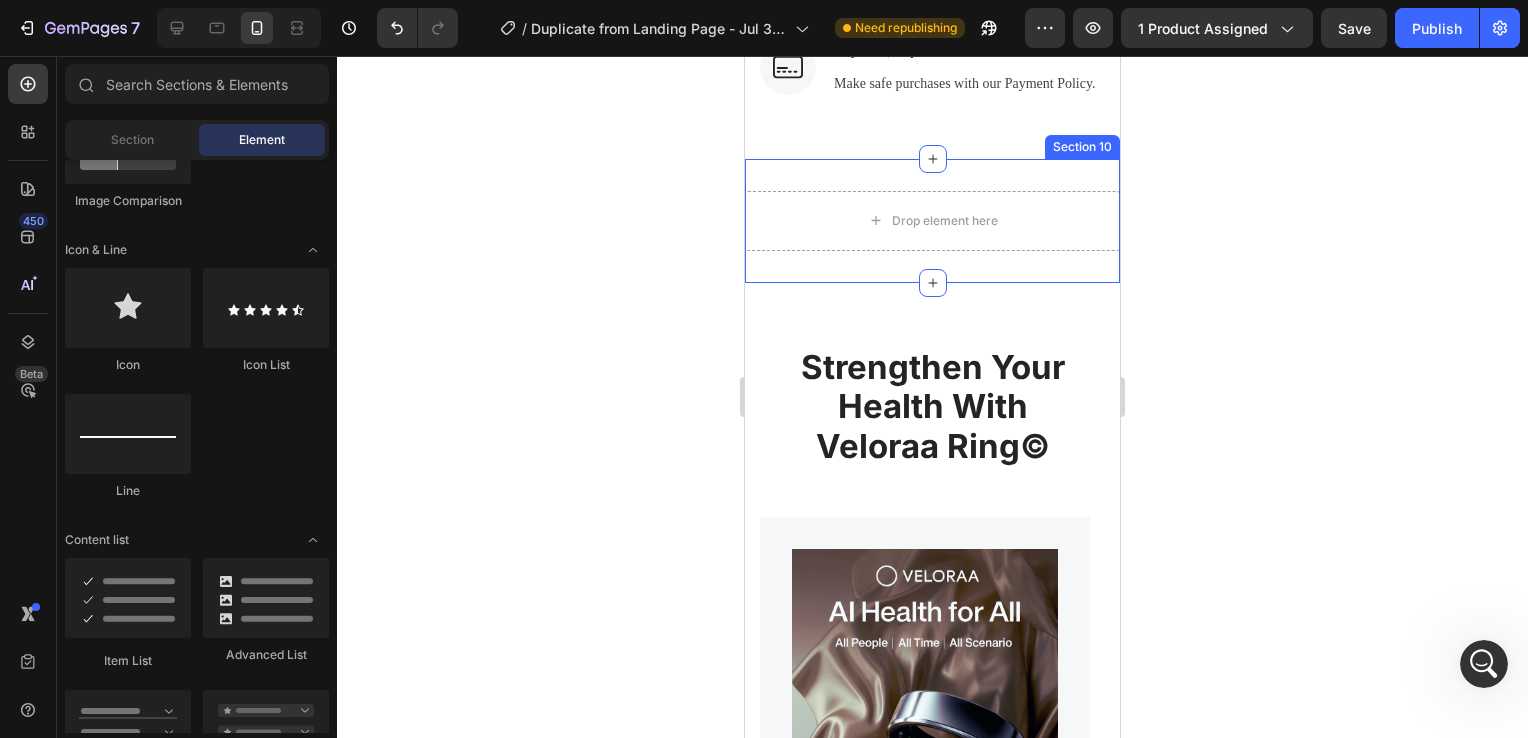 click on "Drop element here Section 10" at bounding box center [932, 221] 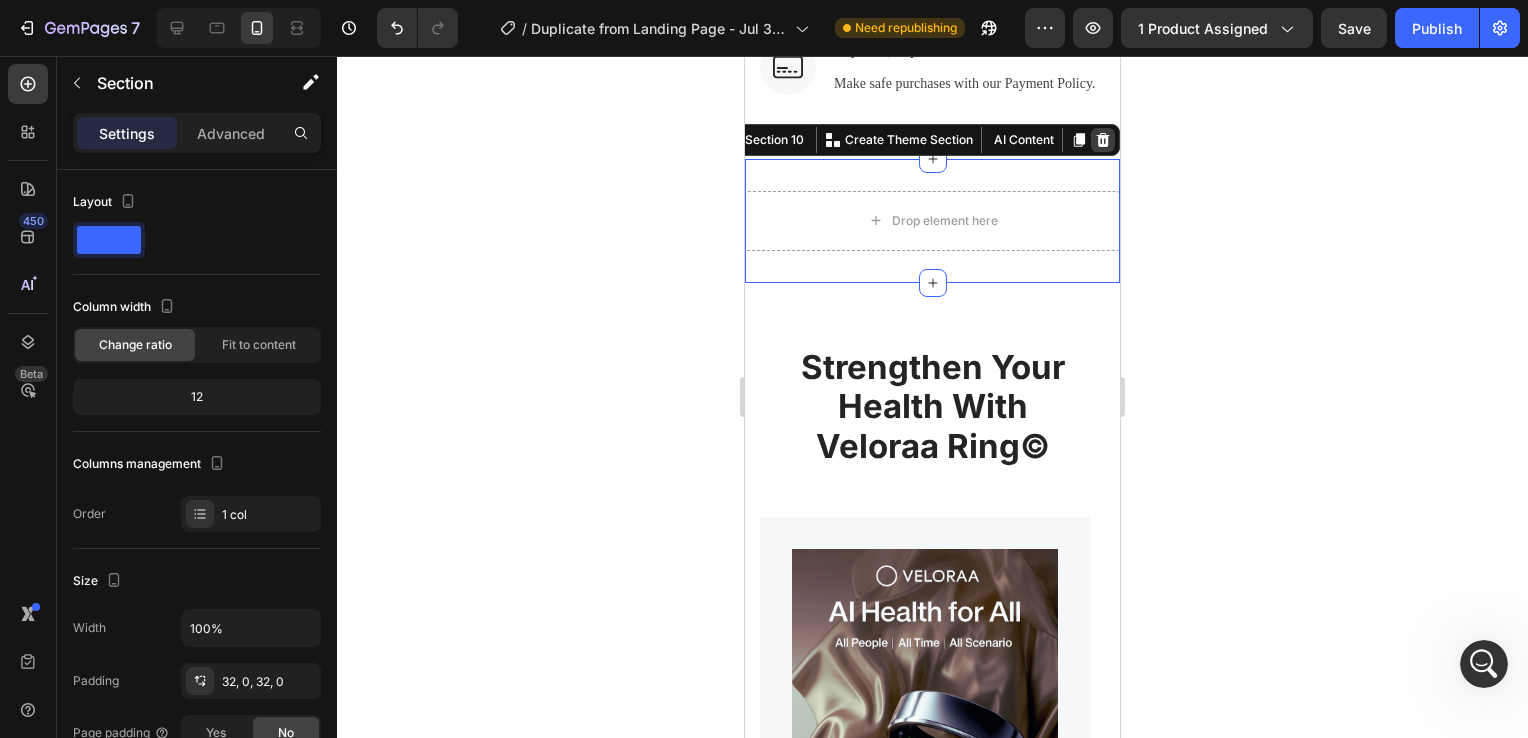 click 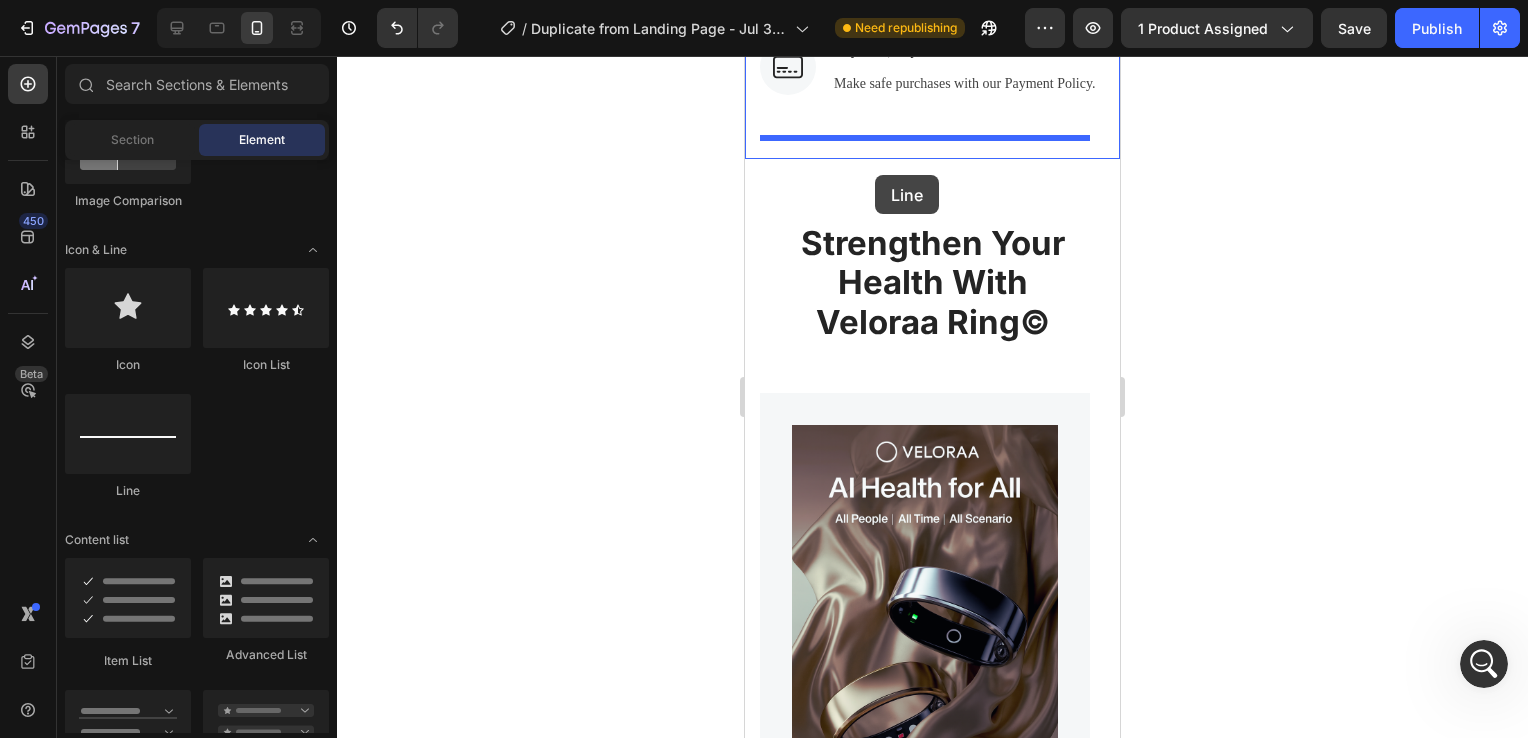 drag, startPoint x: 893, startPoint y: 506, endPoint x: 875, endPoint y: 175, distance: 331.48907 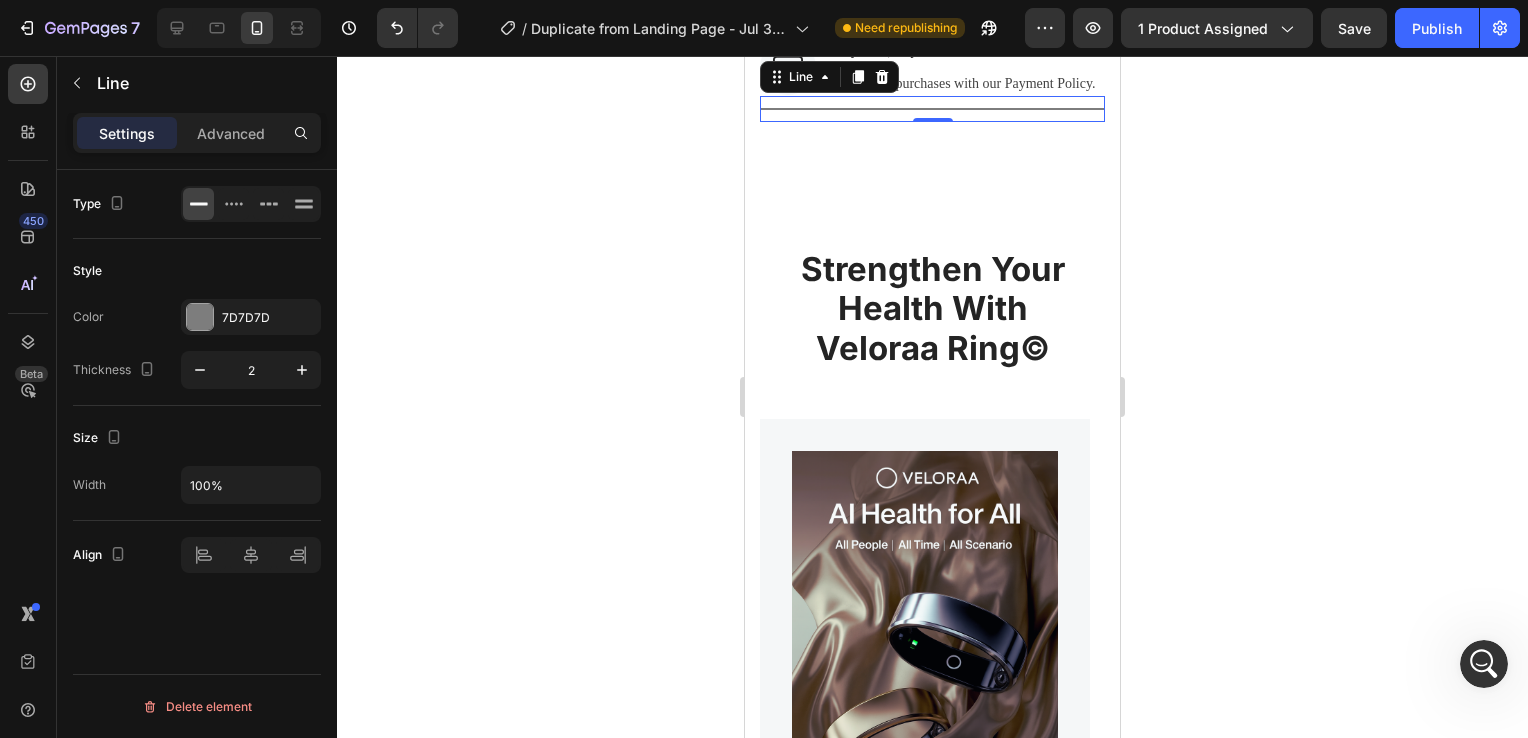 click 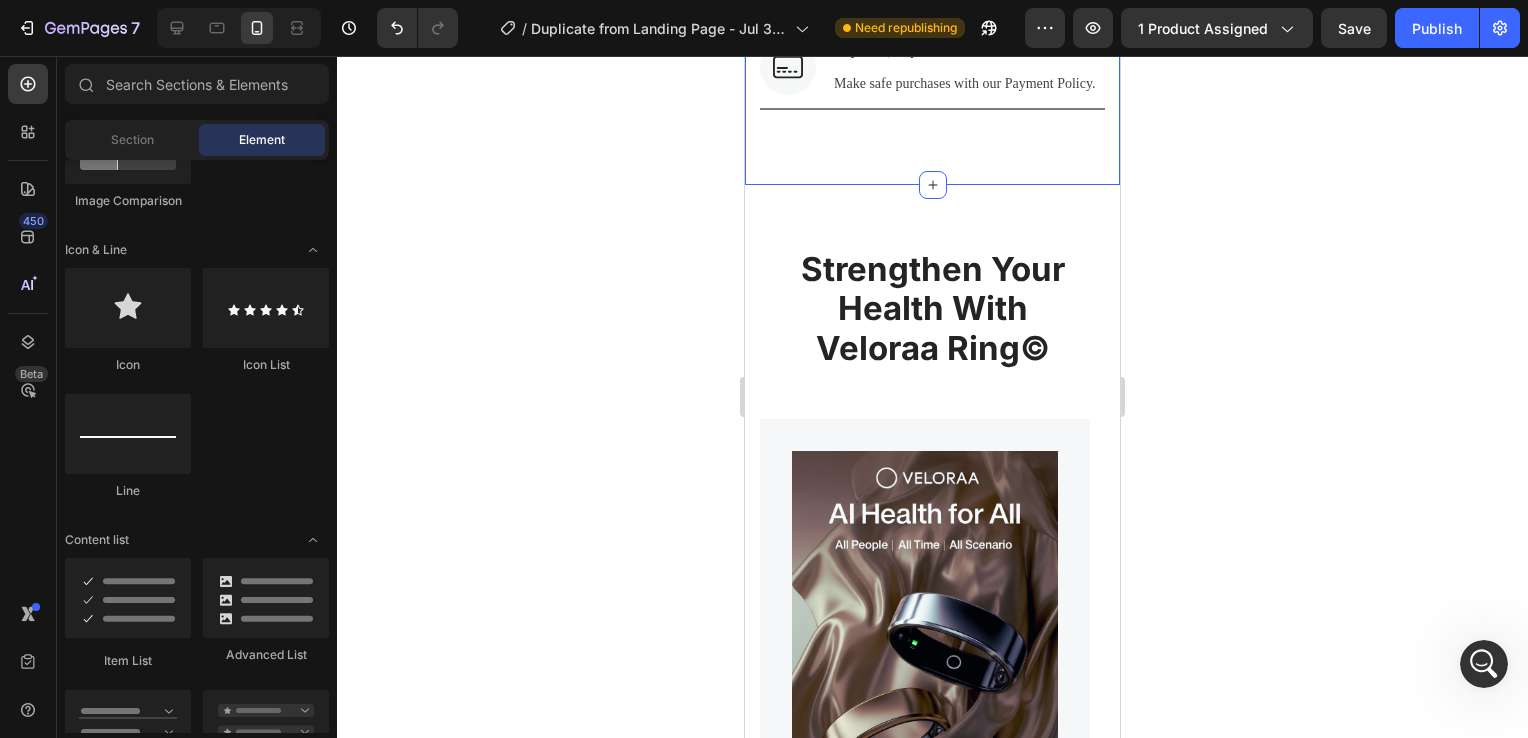 click on "Image Free & Secure Delivery Text block We fulfill all your orders as quickly as possible. Text block Row Image 2-Year Warranty Policy Text block Gain peace of mind with 24/7 support. Text block Row Image 30-Day Risk Free Trial Text block Free return if you don’t like the product. Text block Row Image Buy Now, Pay Later Text block Make safe purchases with our Payment Policy. Text block Row Row Title Line Section 9" at bounding box center [932, -55] 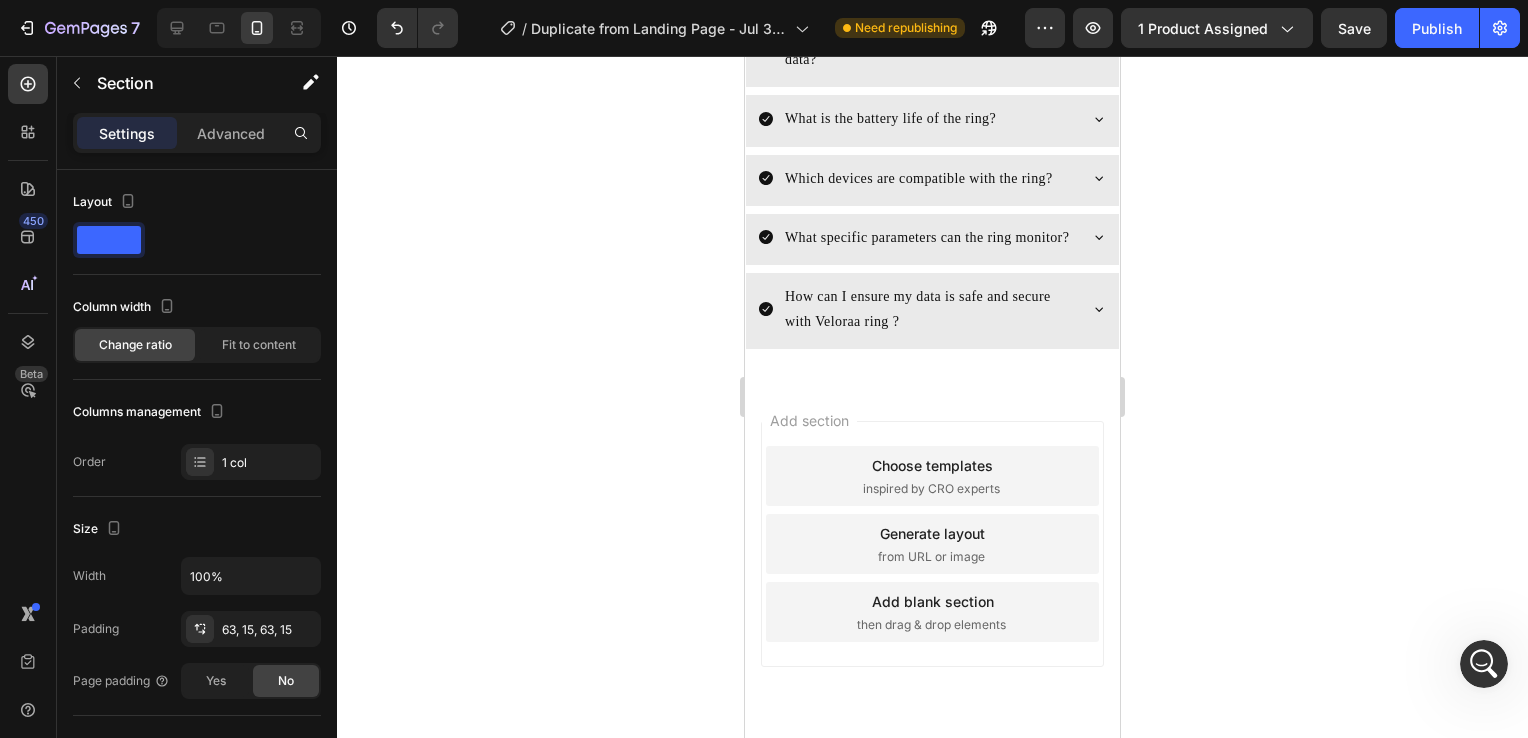 scroll, scrollTop: 10108, scrollLeft: 0, axis: vertical 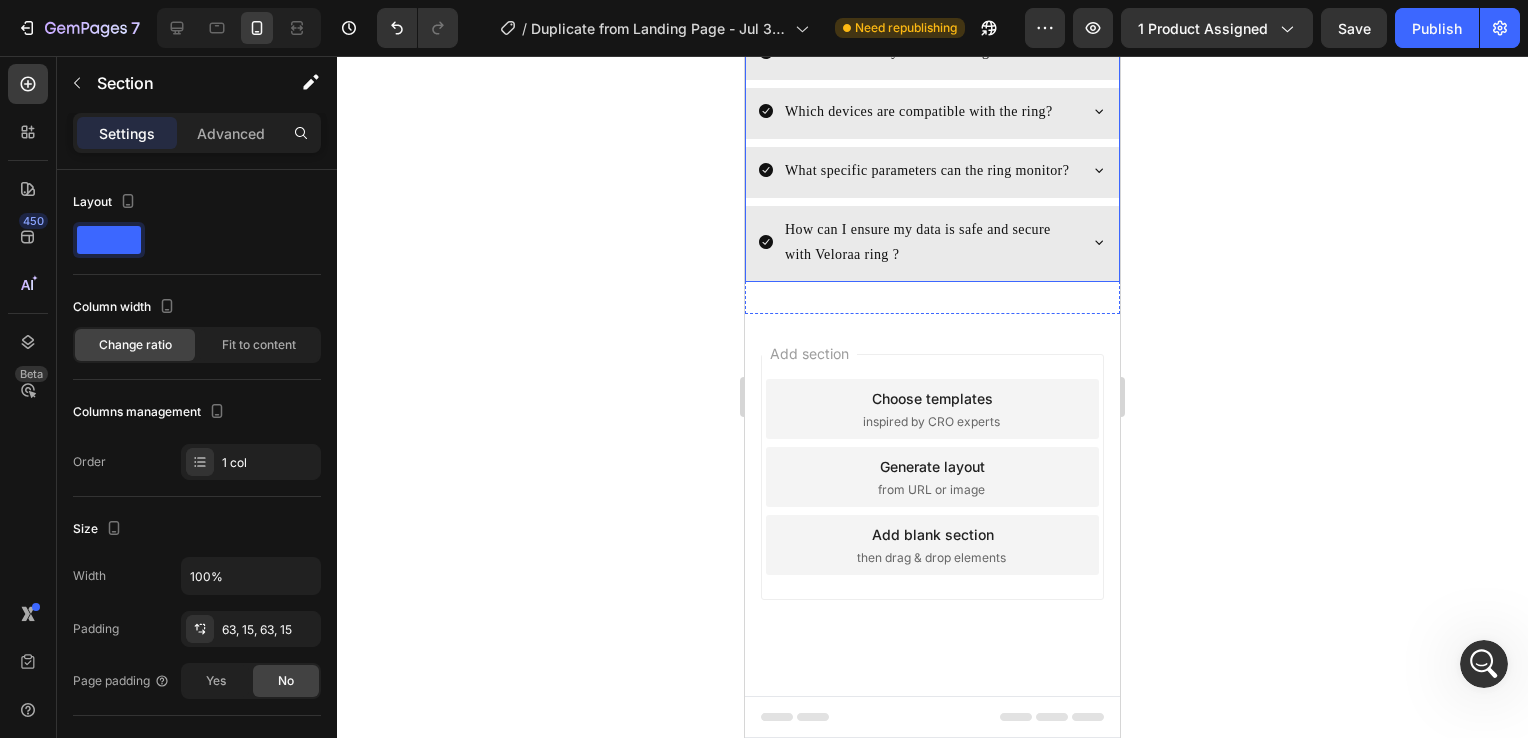 click 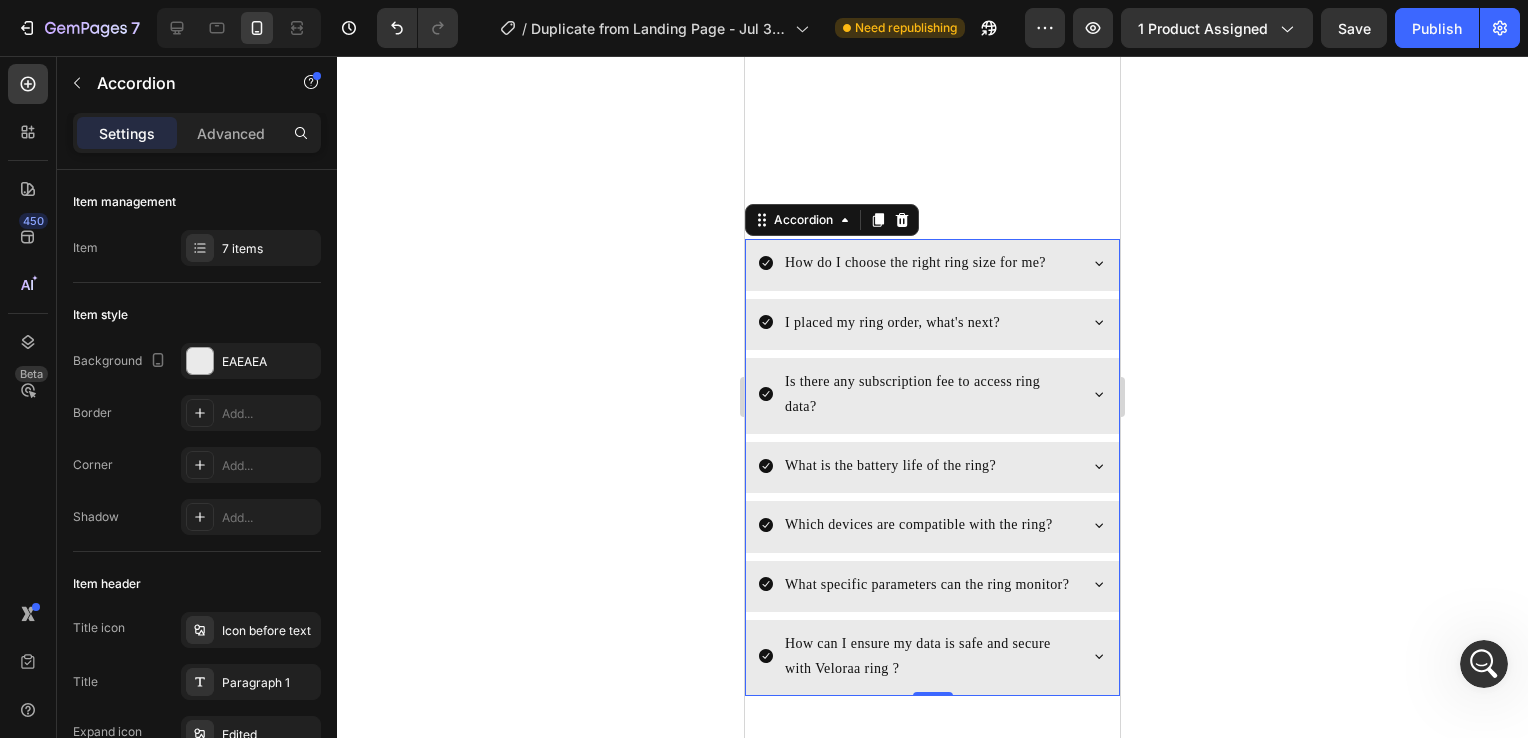 scroll, scrollTop: 10411, scrollLeft: 0, axis: vertical 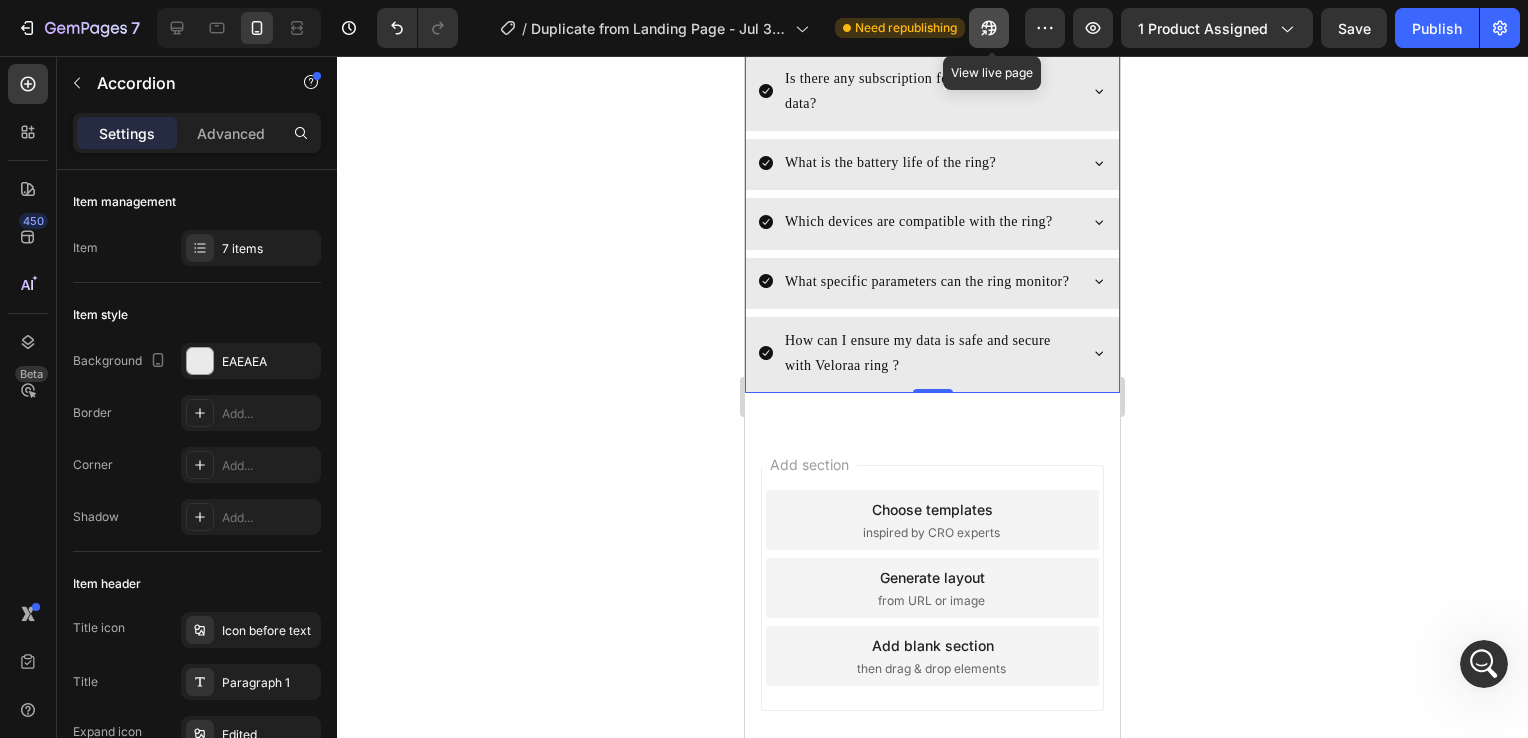 click 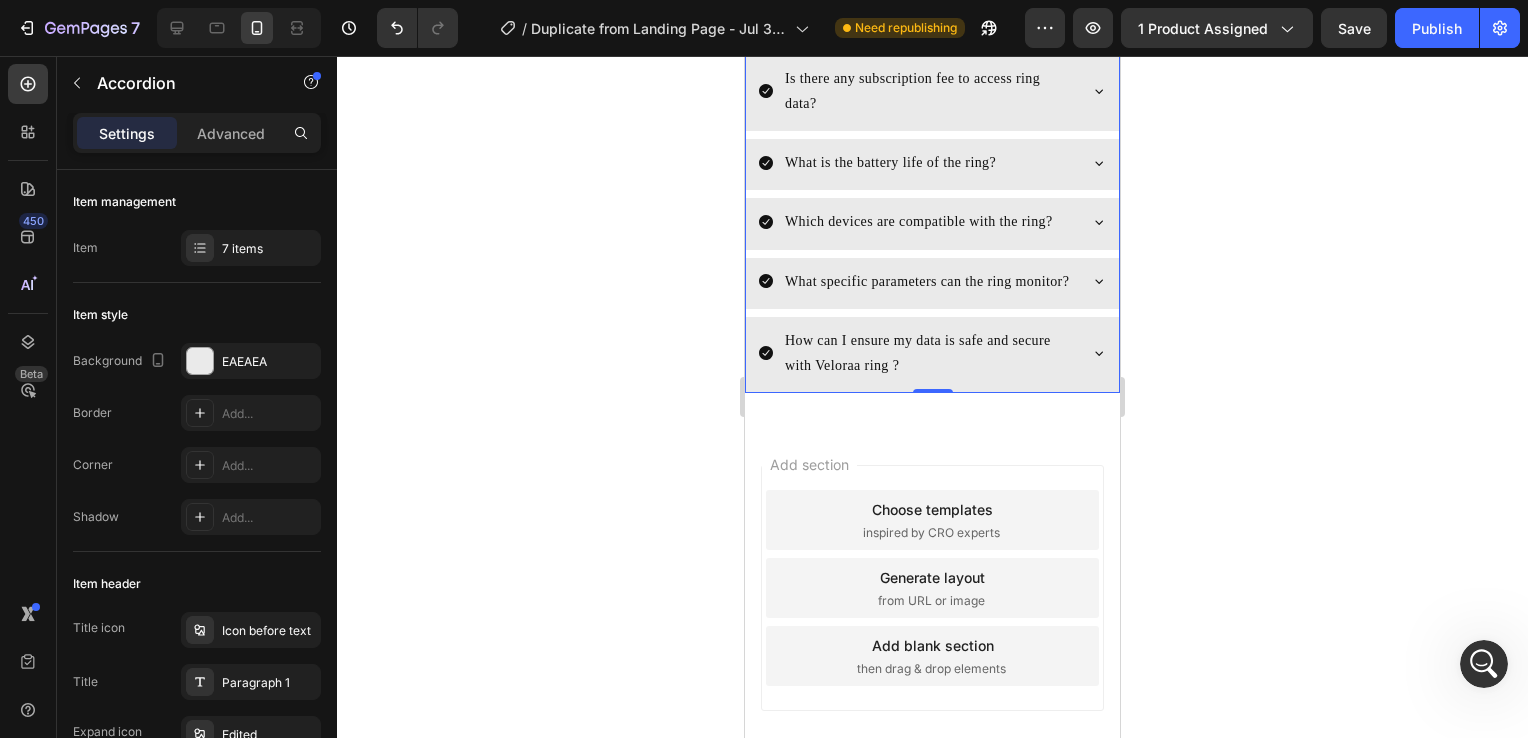 click 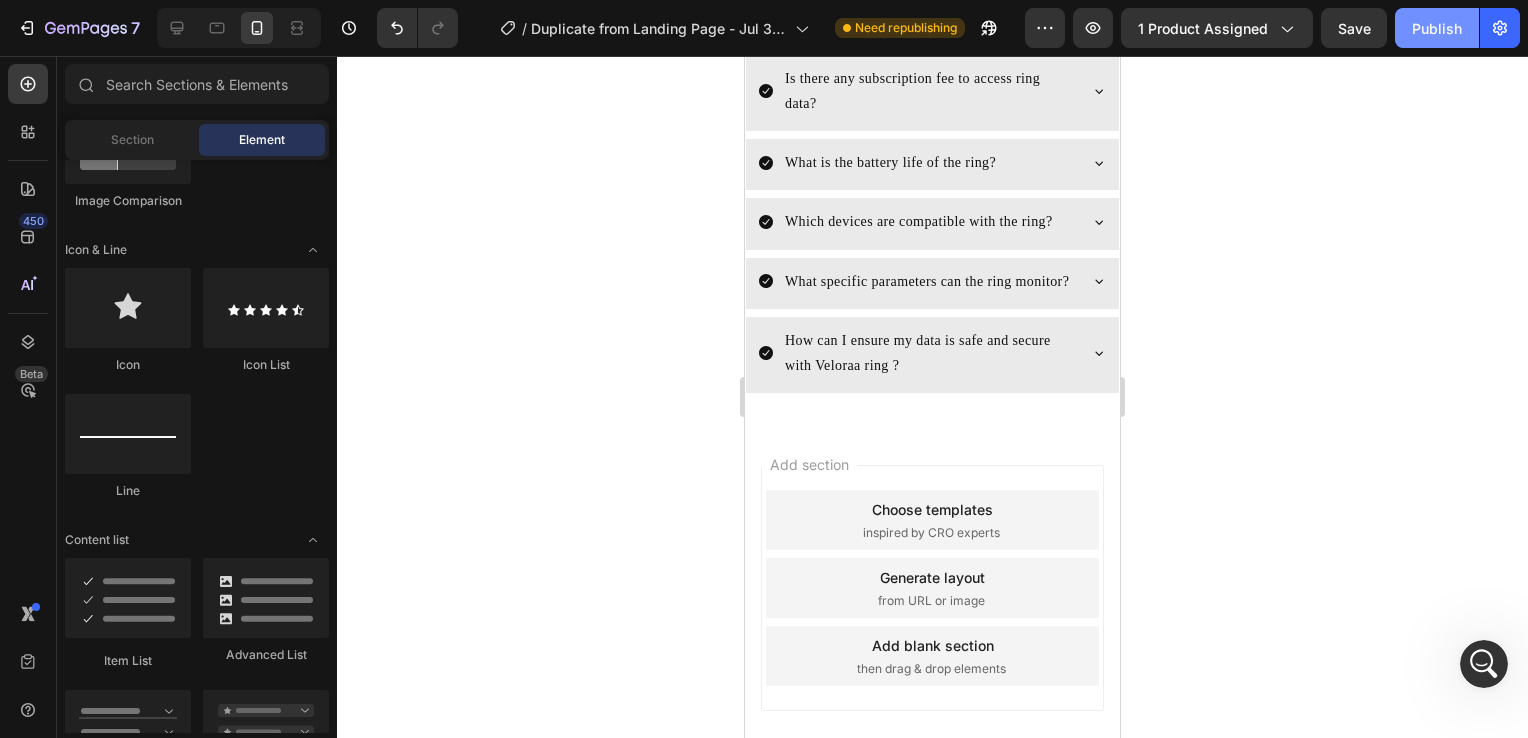 click on "Publish" 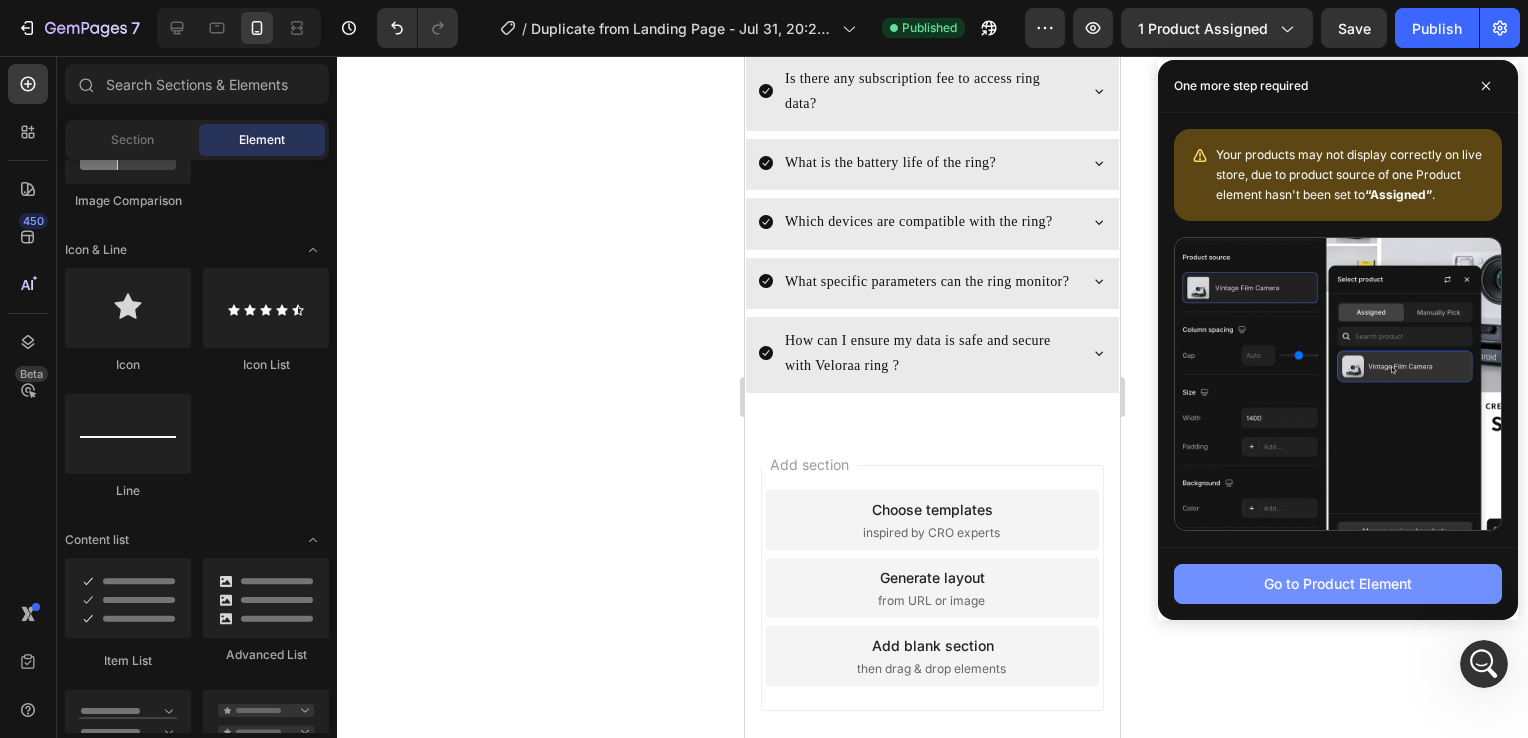 click on "Go to Product Element" at bounding box center (1338, 583) 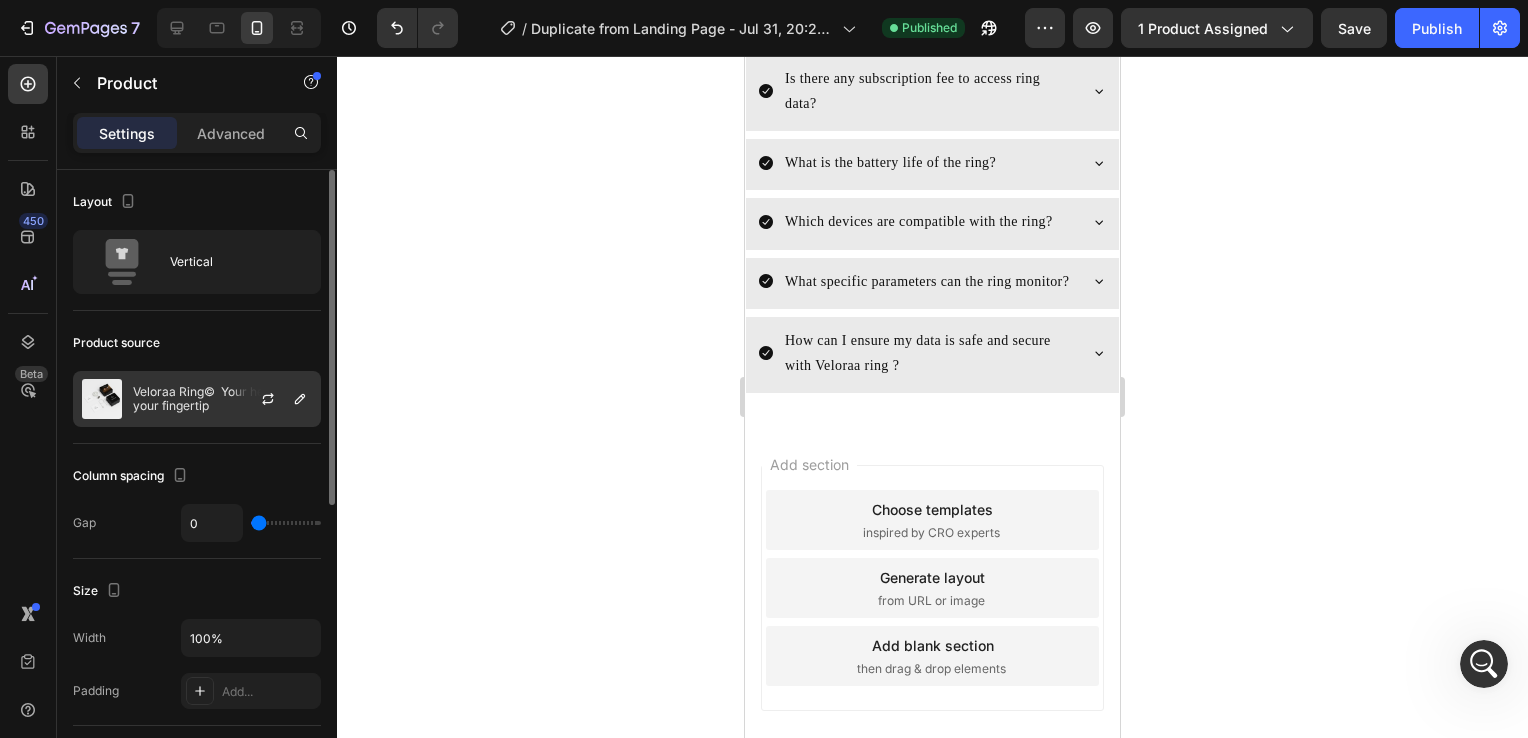 click on "Veloraa Ring©  Your health, at your fingertip" at bounding box center [222, 399] 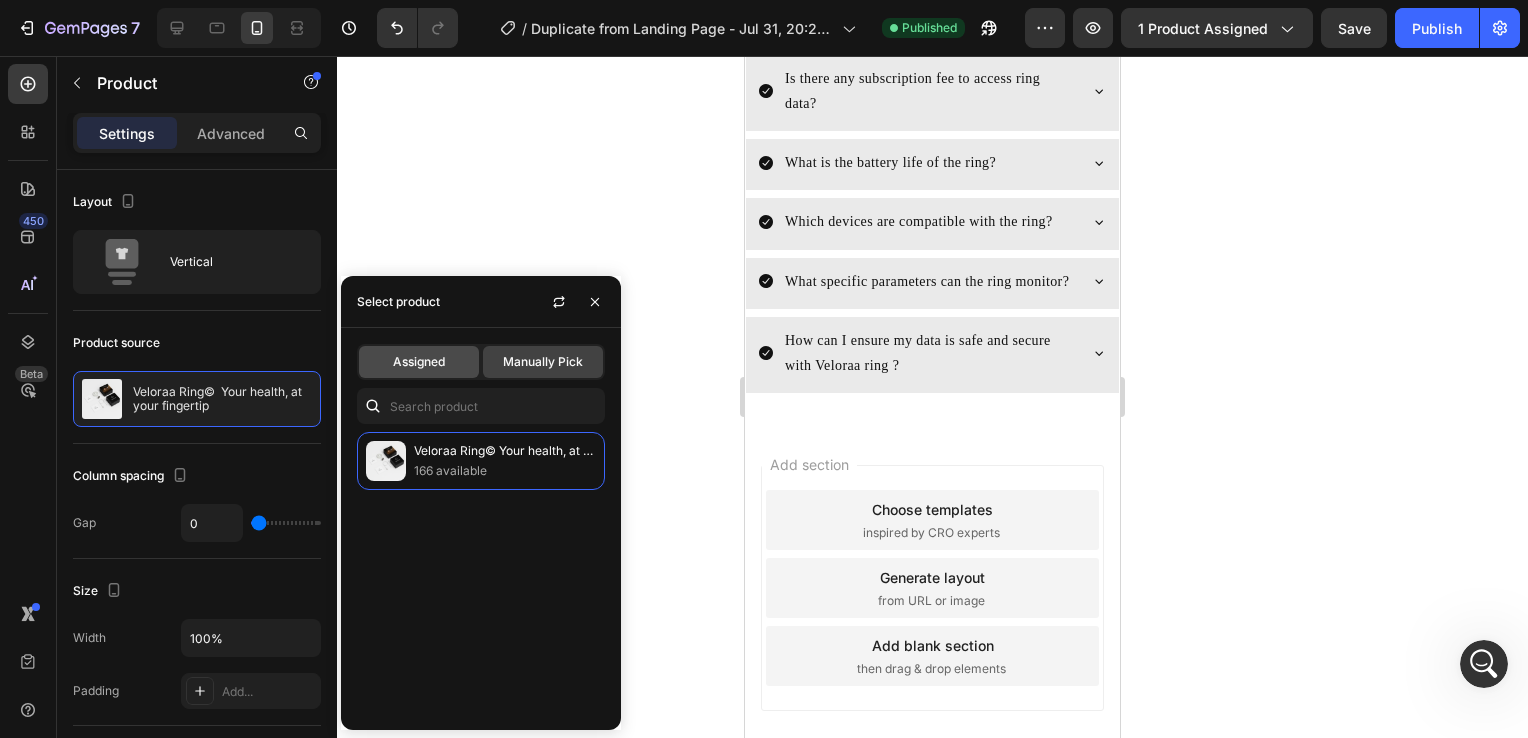 click on "Assigned" 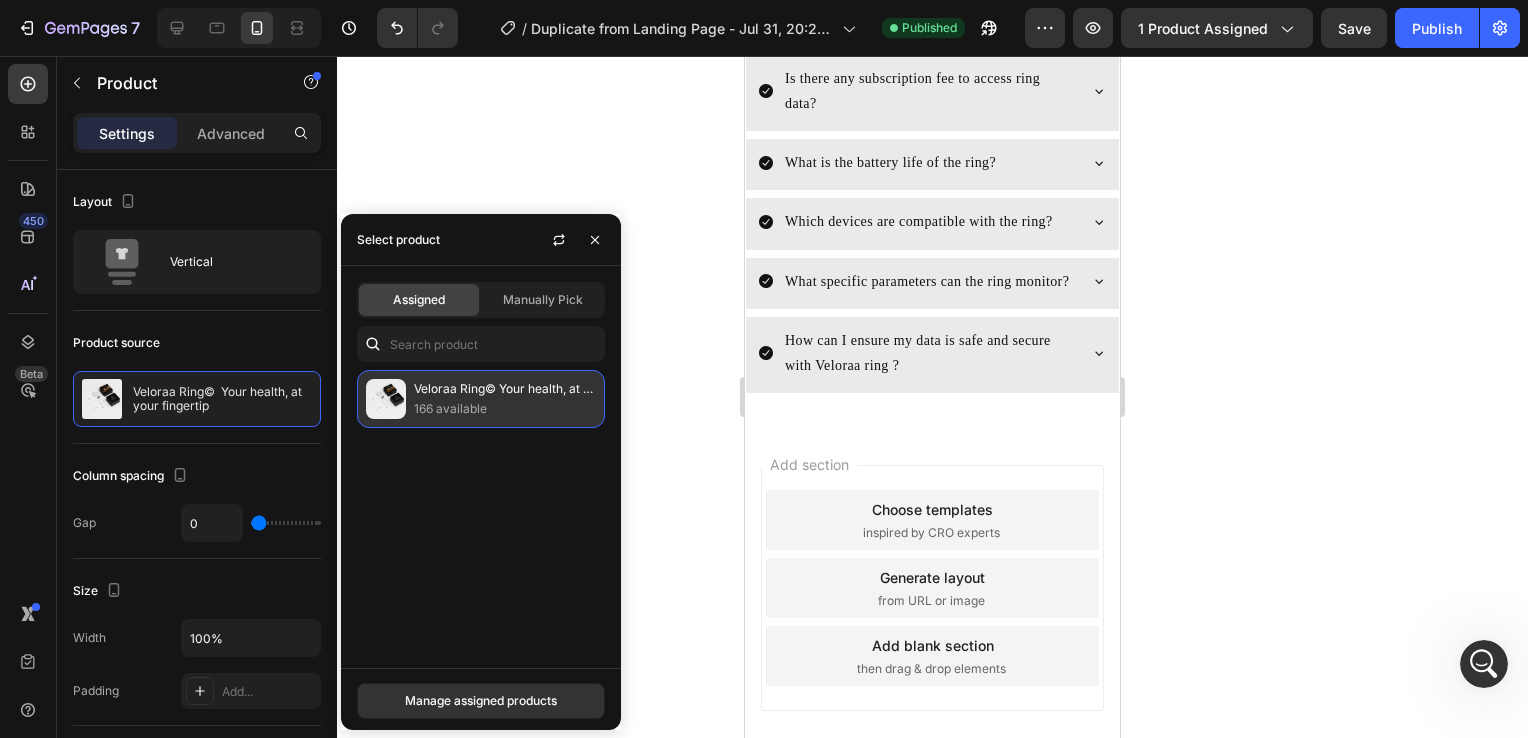 click on "166 available" at bounding box center [505, 409] 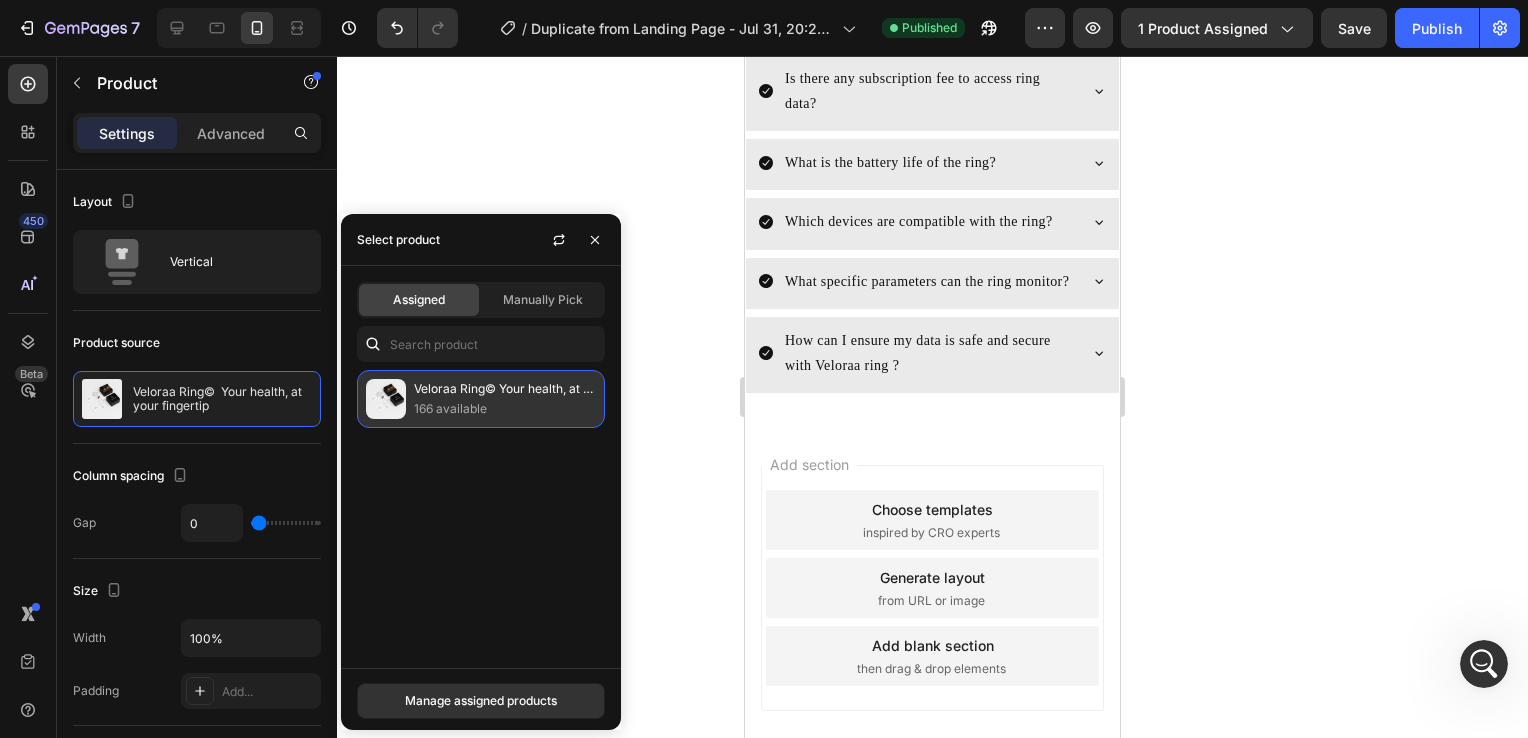 click on "166 available" at bounding box center (505, 409) 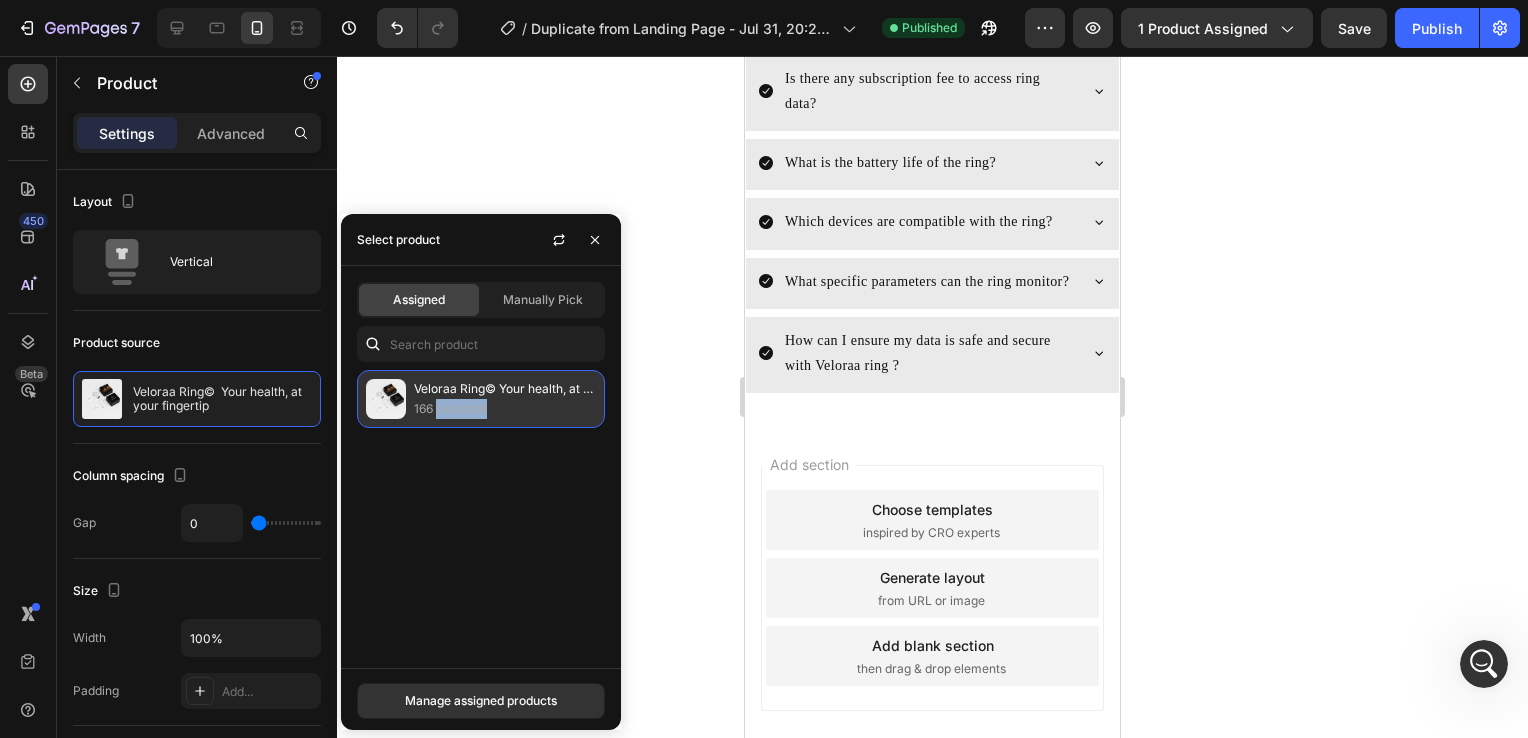 click on "166 available" at bounding box center [505, 409] 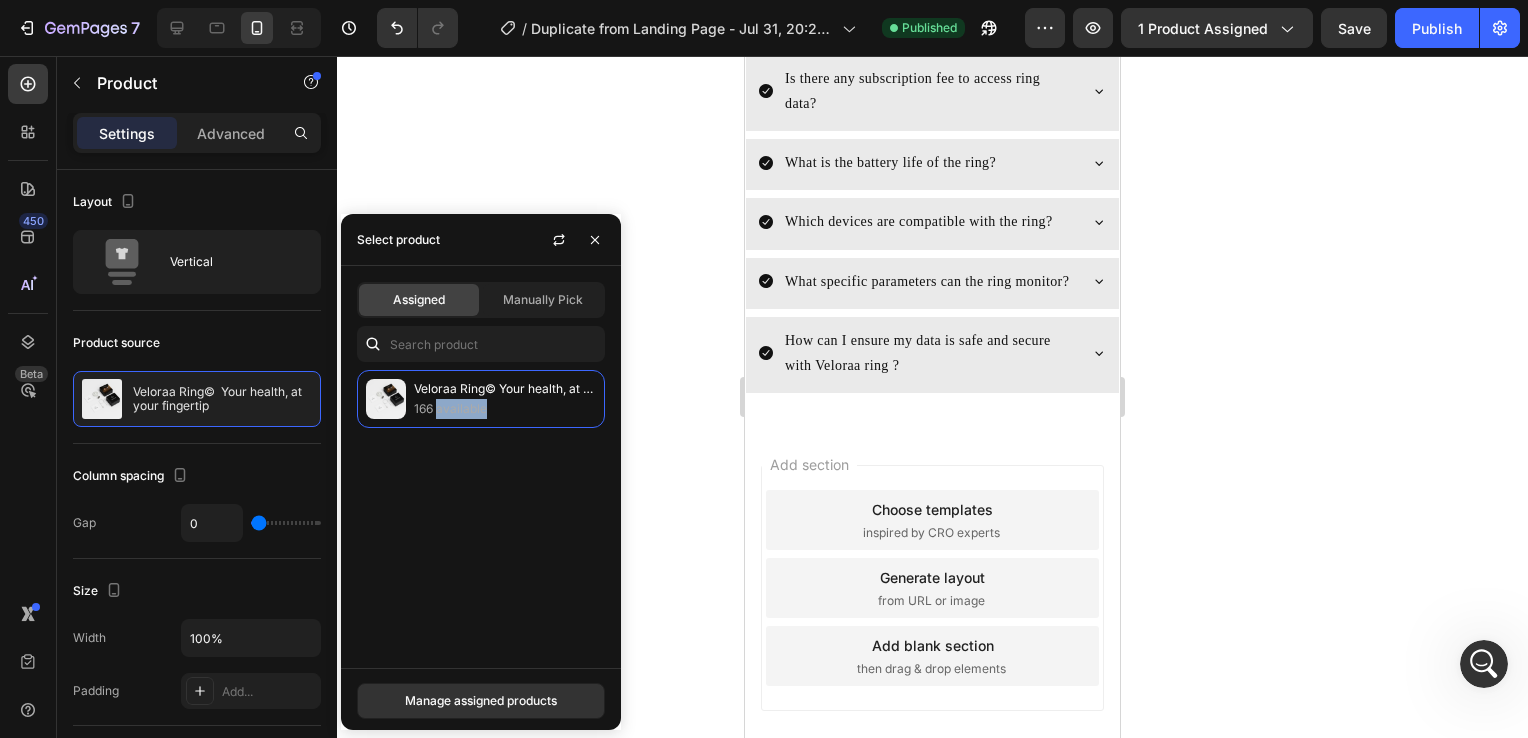 click on "Veloraa Ring© Your health, at your fingertip 166 available" at bounding box center [481, 511] 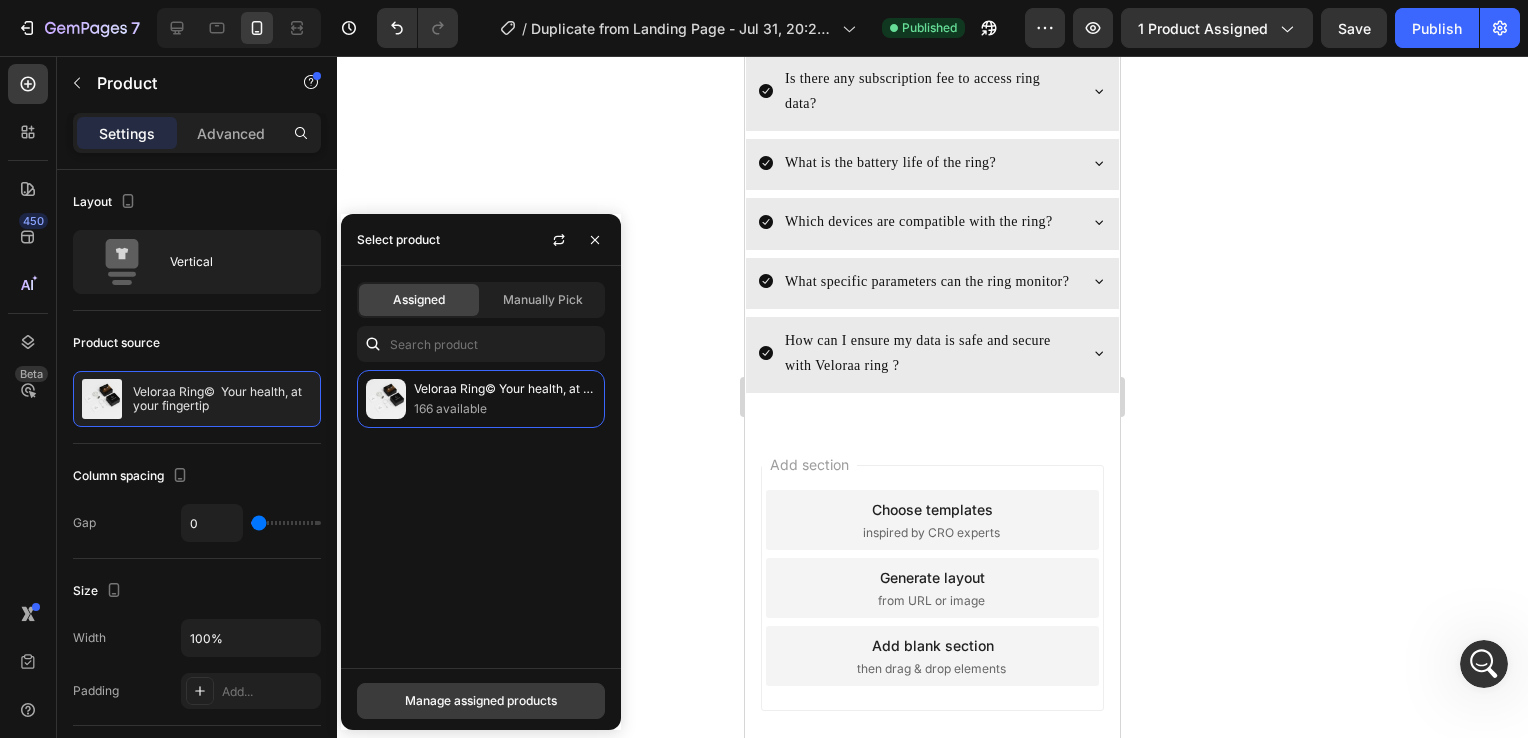 click on "Manage assigned products" at bounding box center (481, 701) 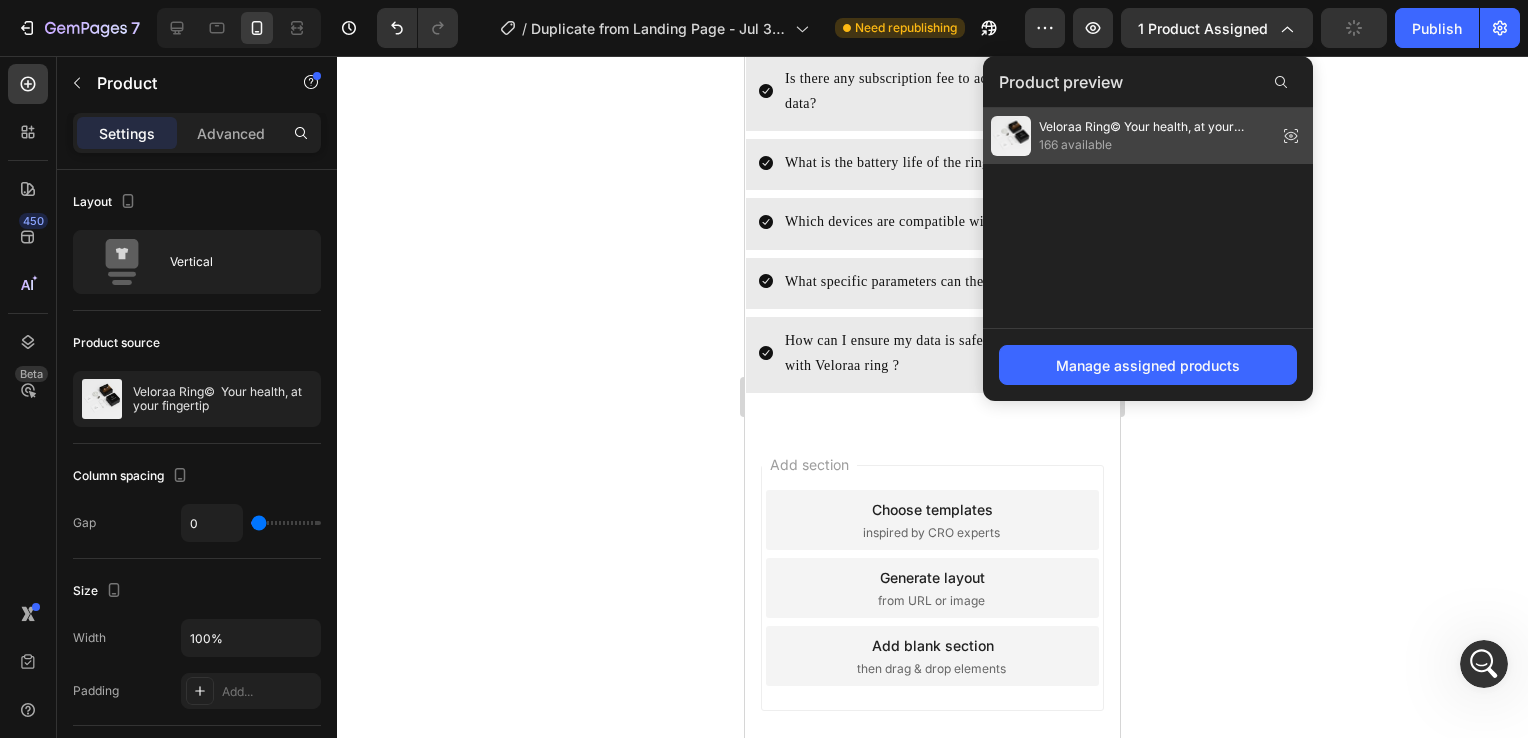 click on "Veloraa Ring©  Your health, at your fingertip" at bounding box center [1154, 127] 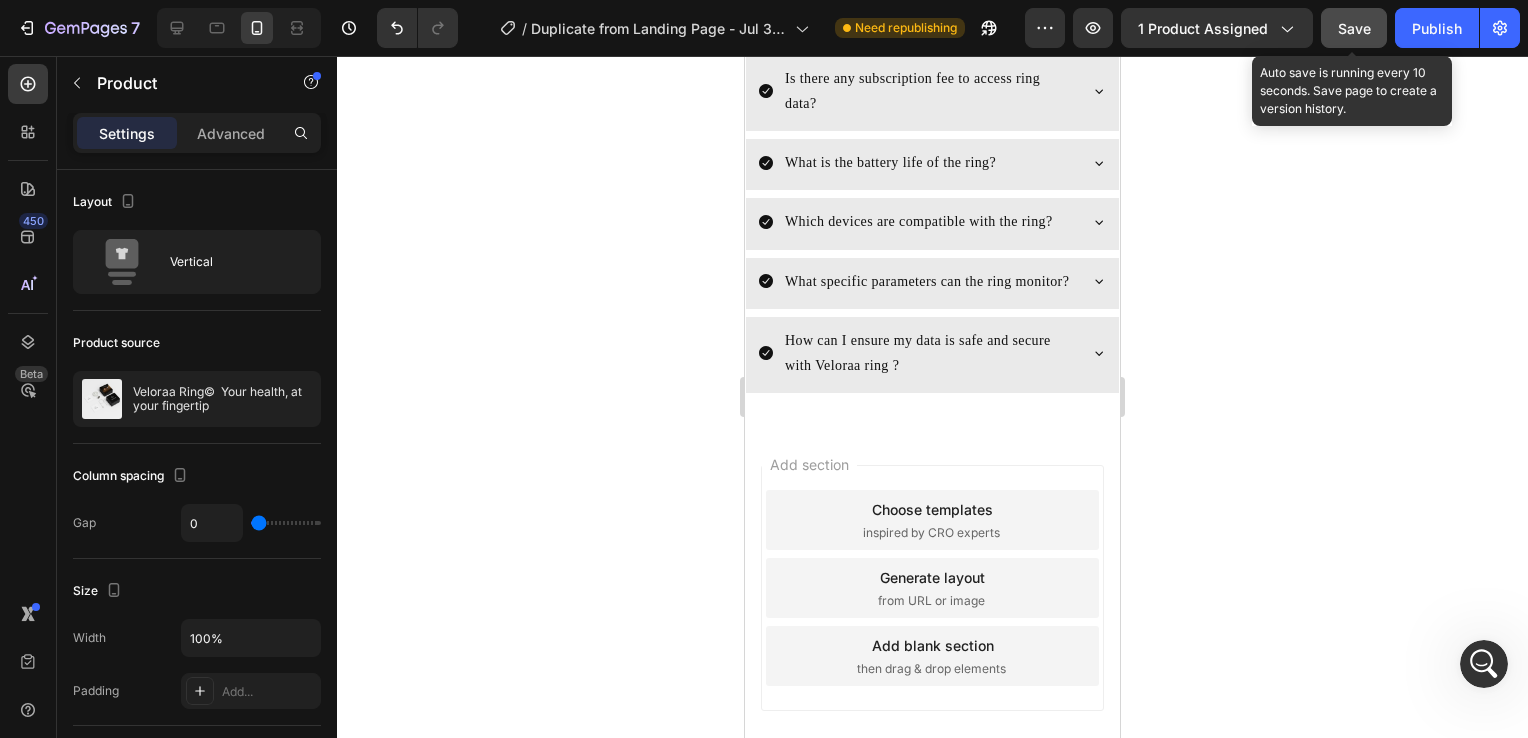 click on "Save" at bounding box center (1354, 28) 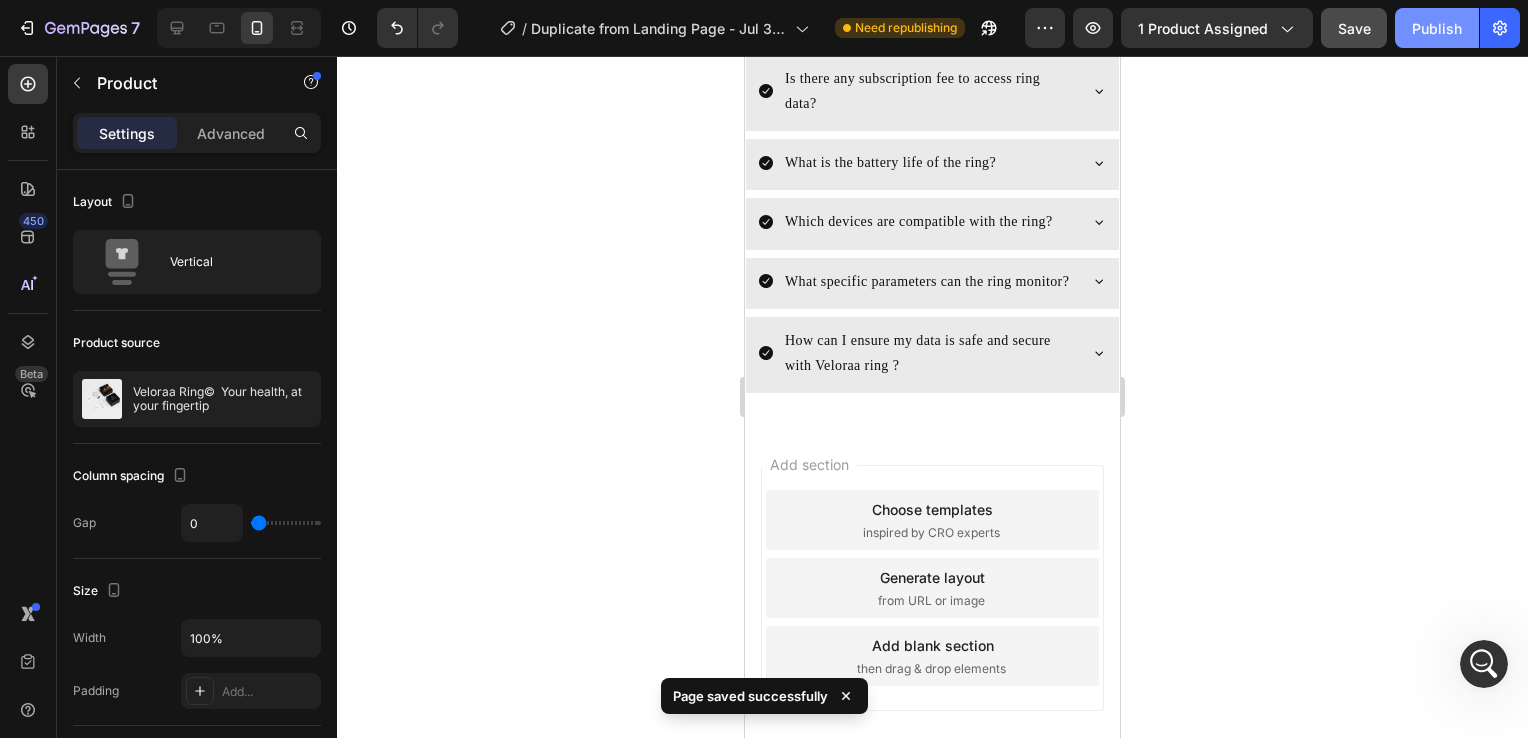 click on "Publish" 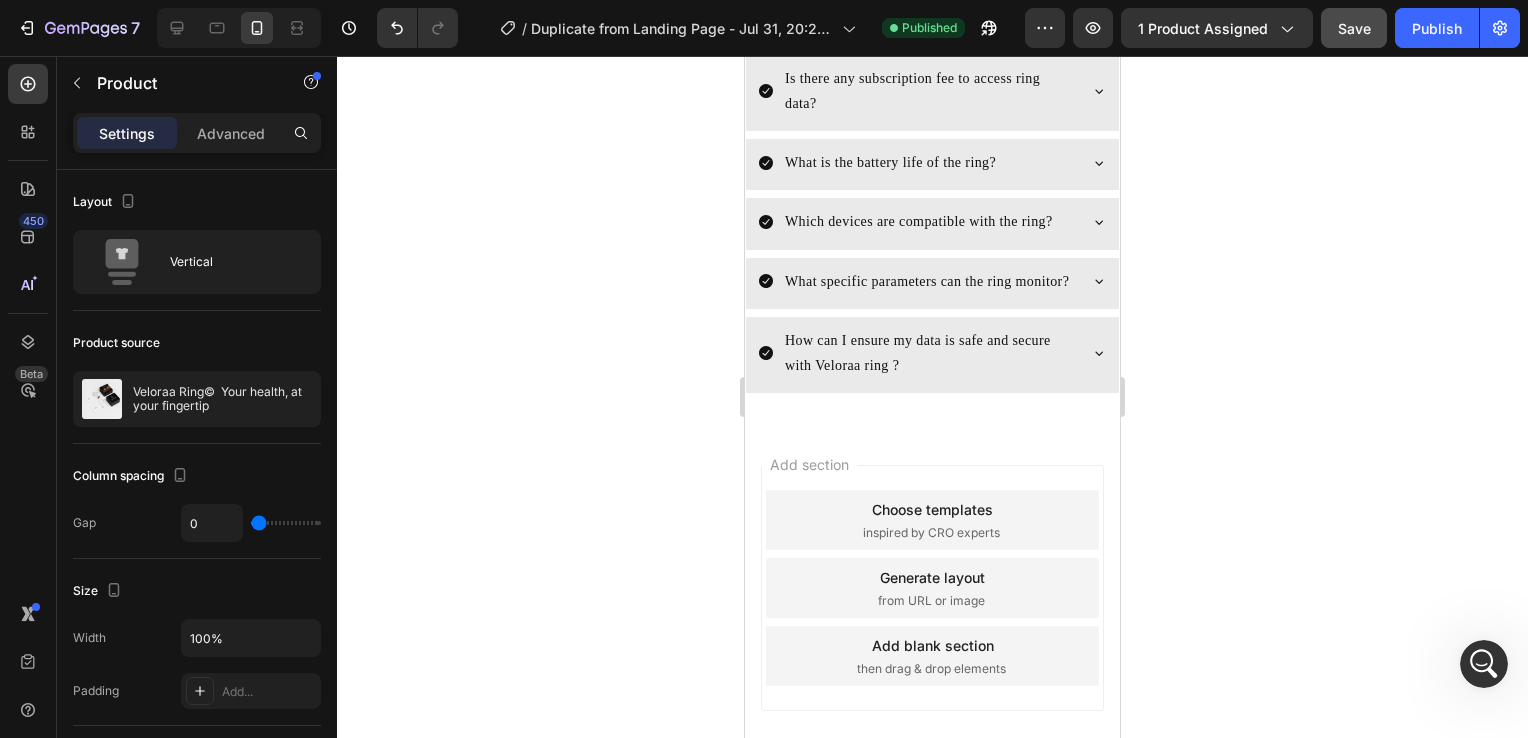 click 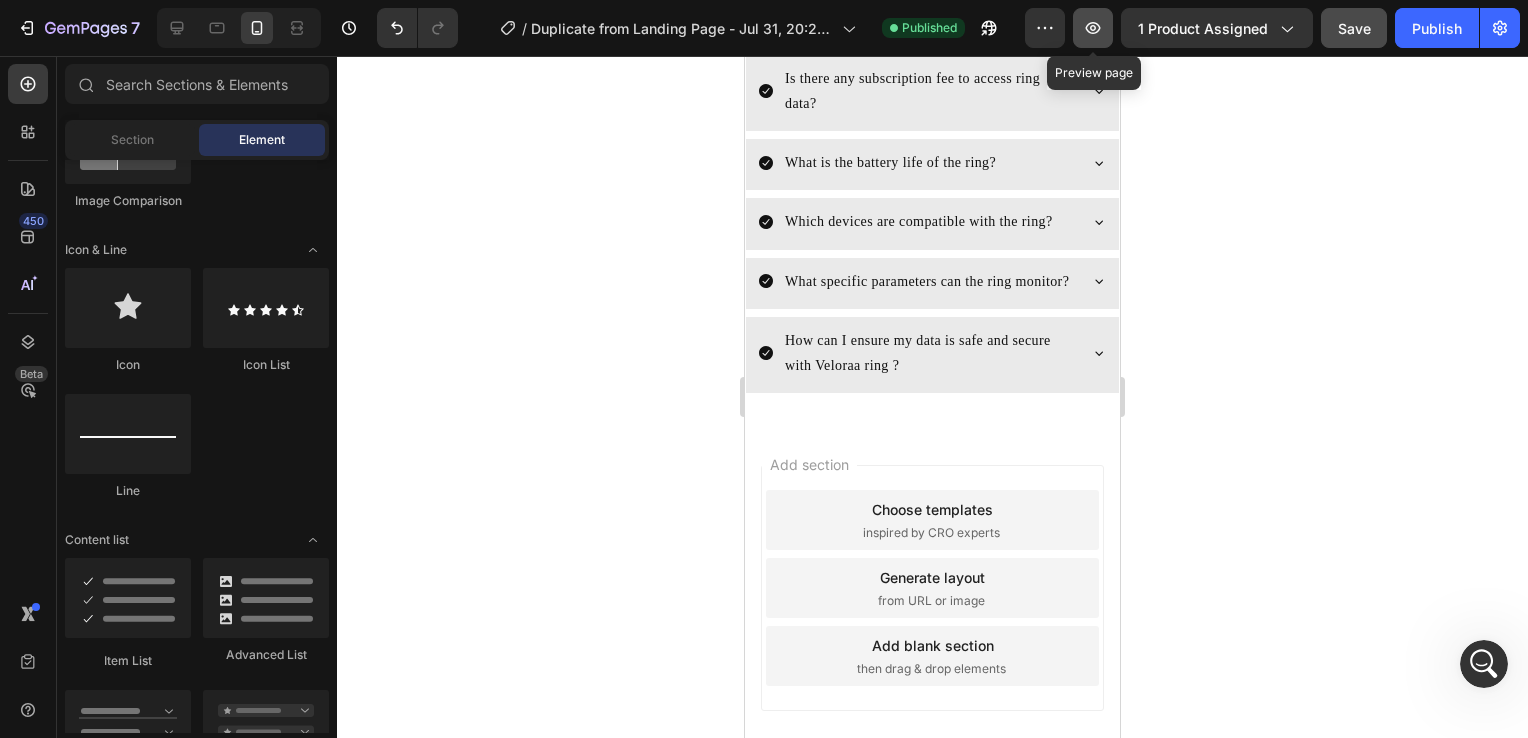 click 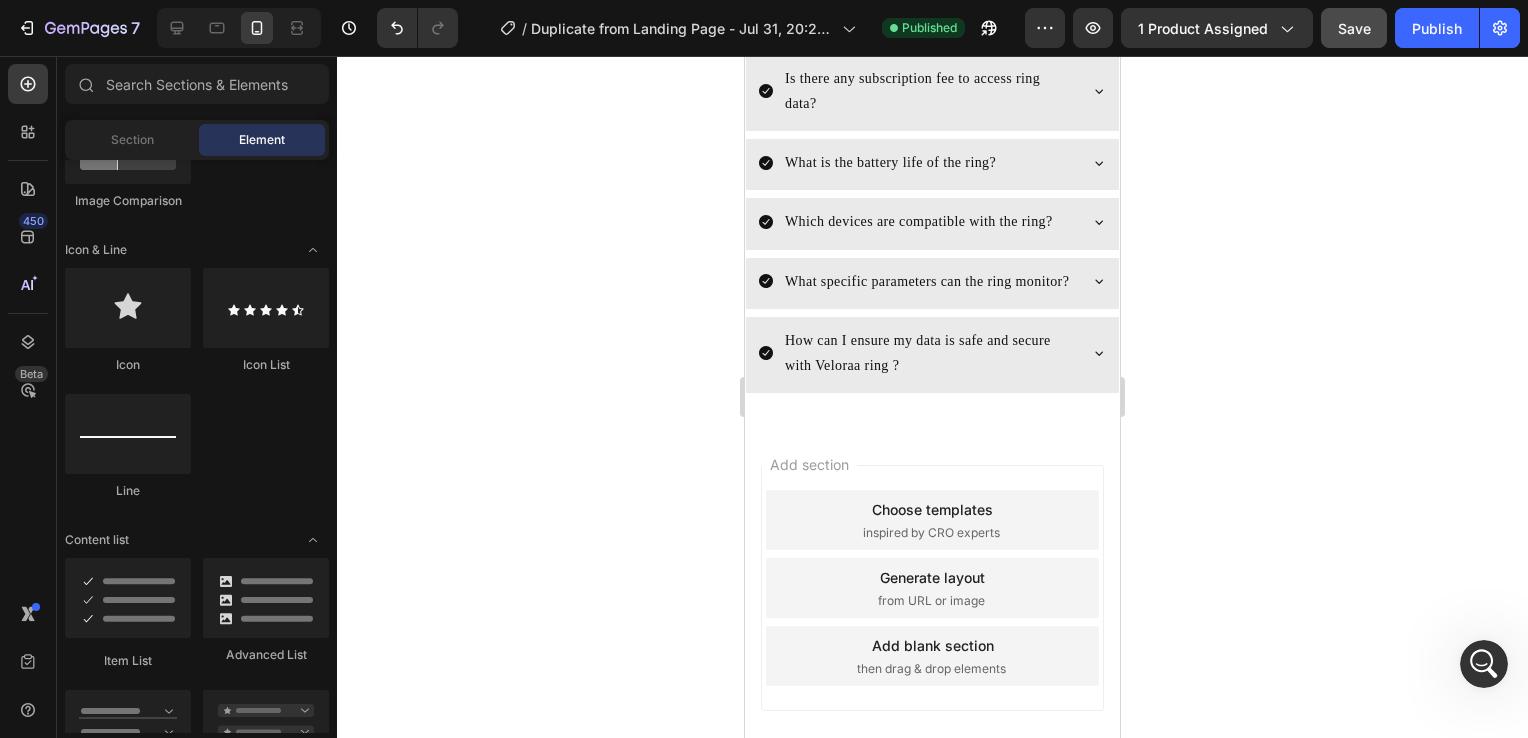 click 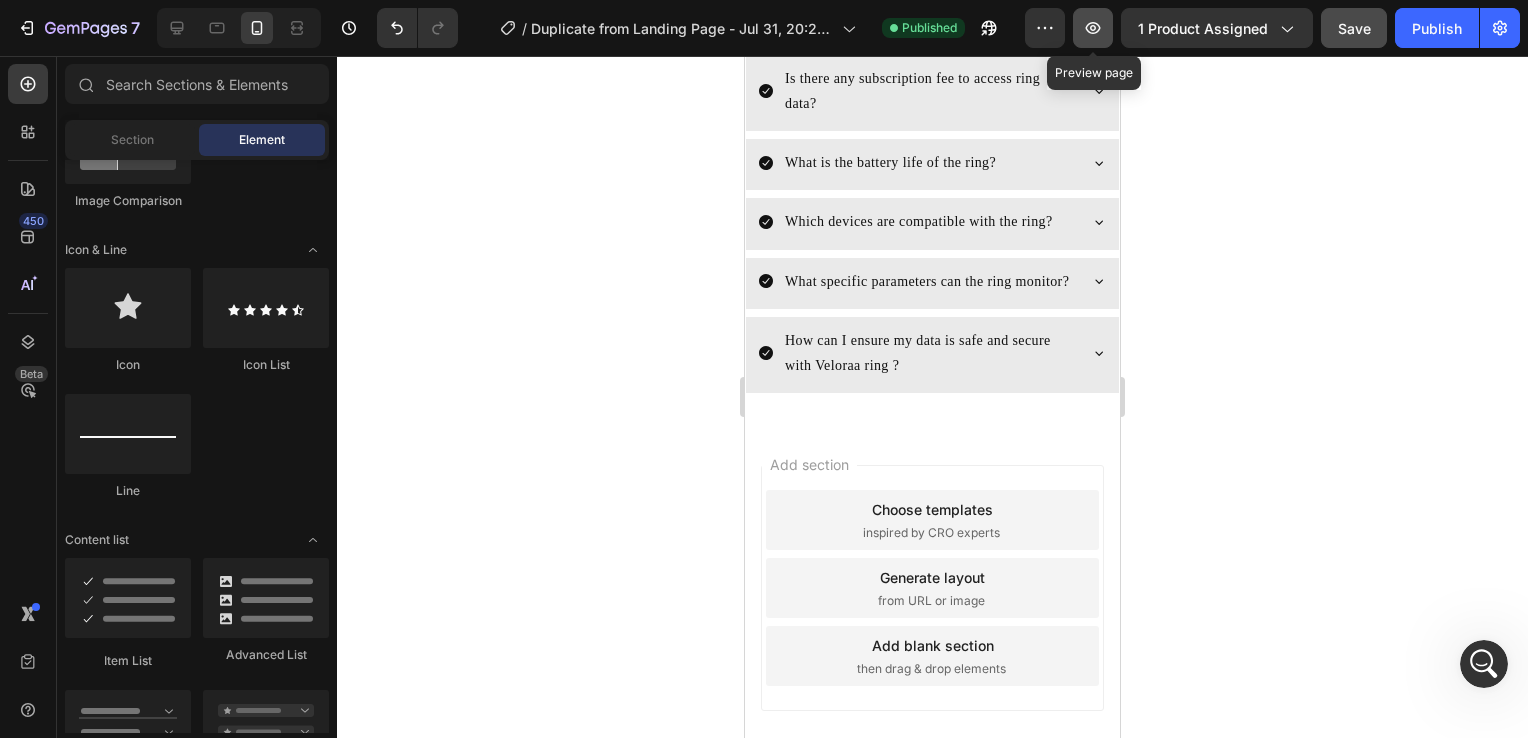 click 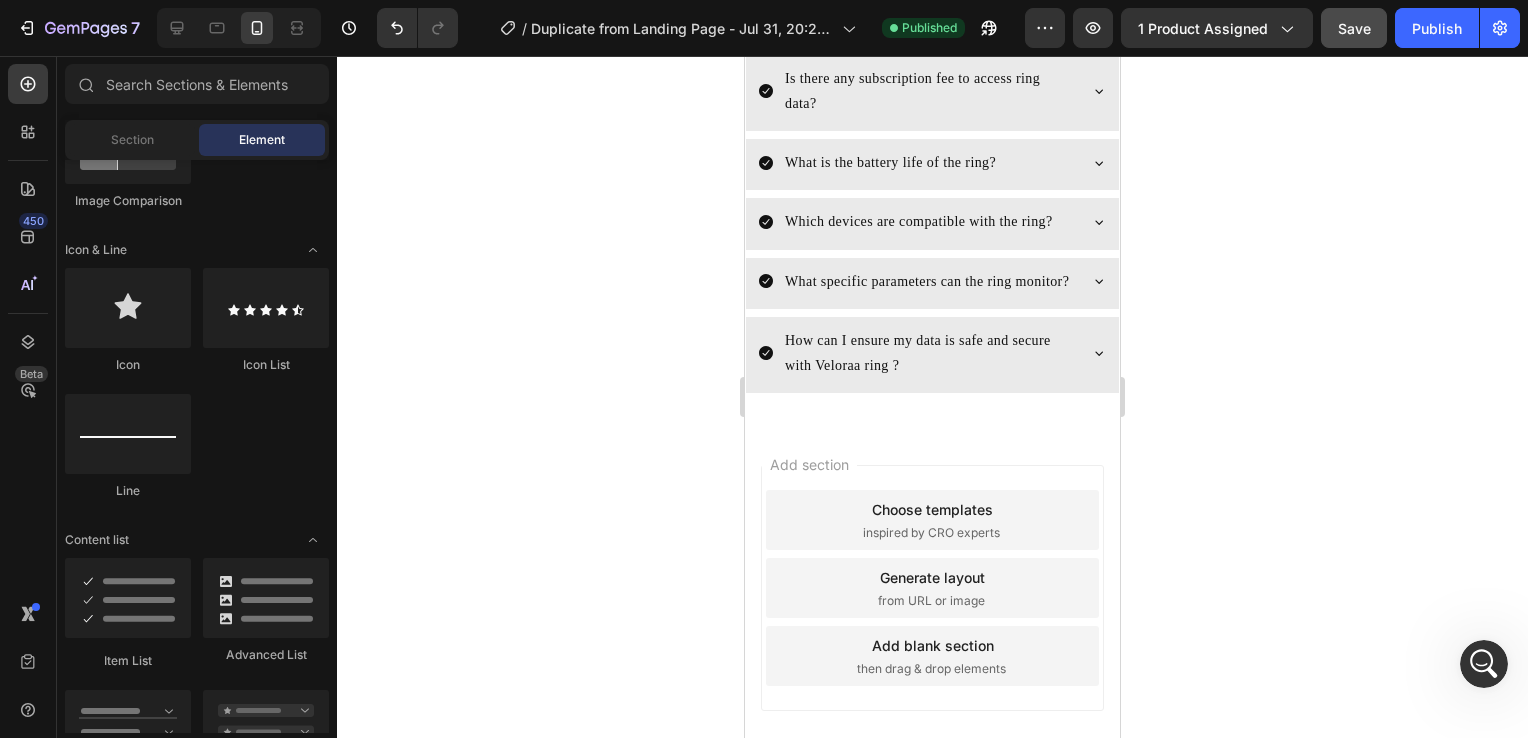 click 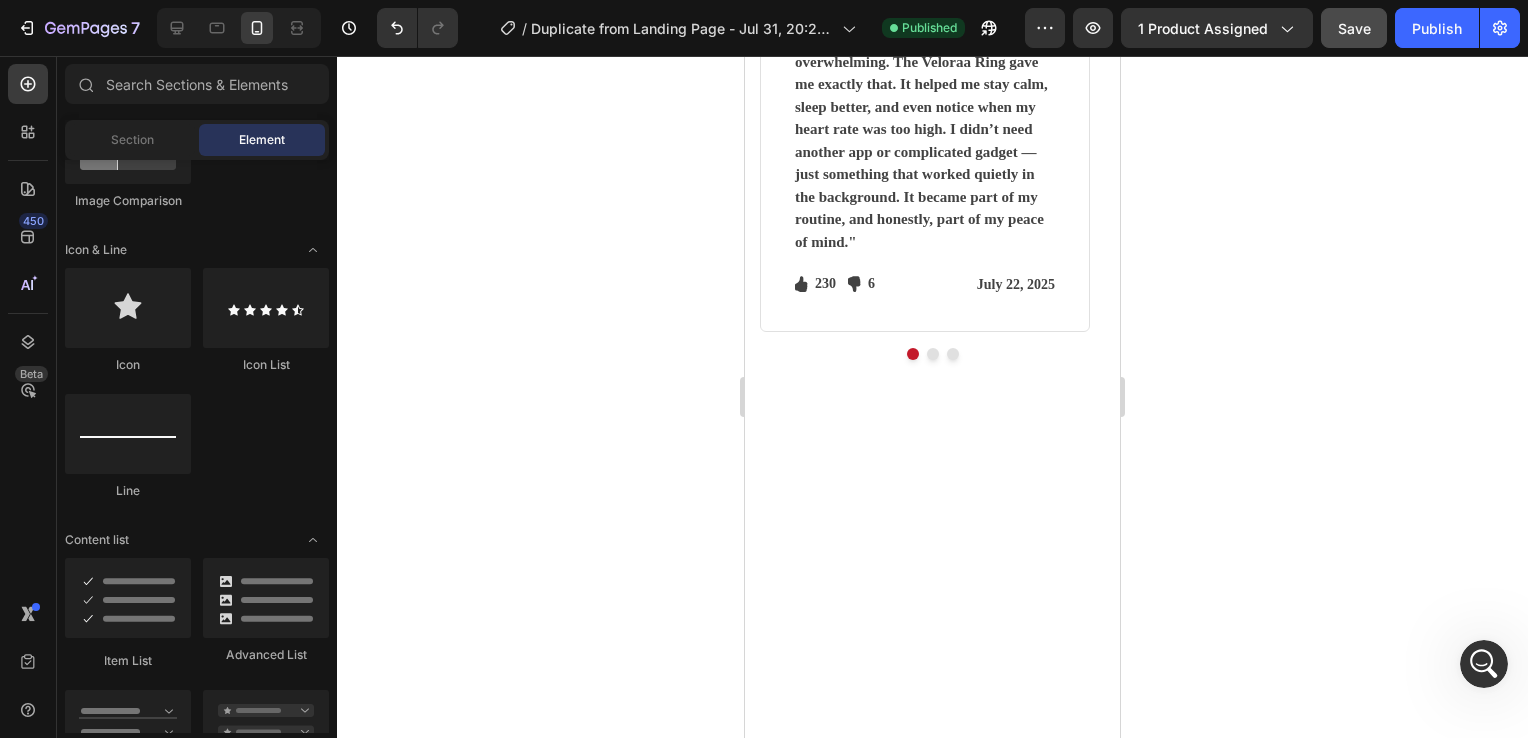 scroll, scrollTop: 5923, scrollLeft: 0, axis: vertical 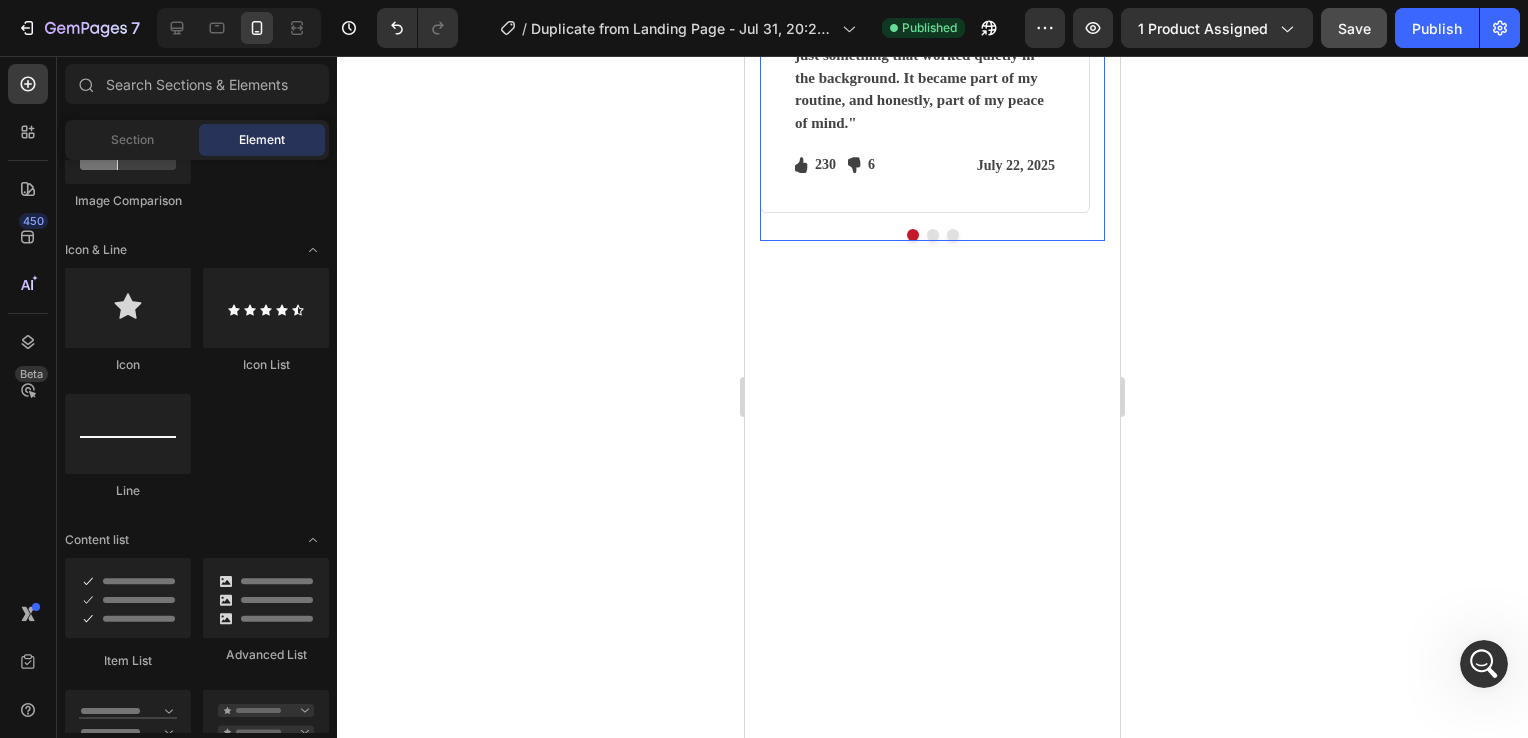 click at bounding box center [933, 235] 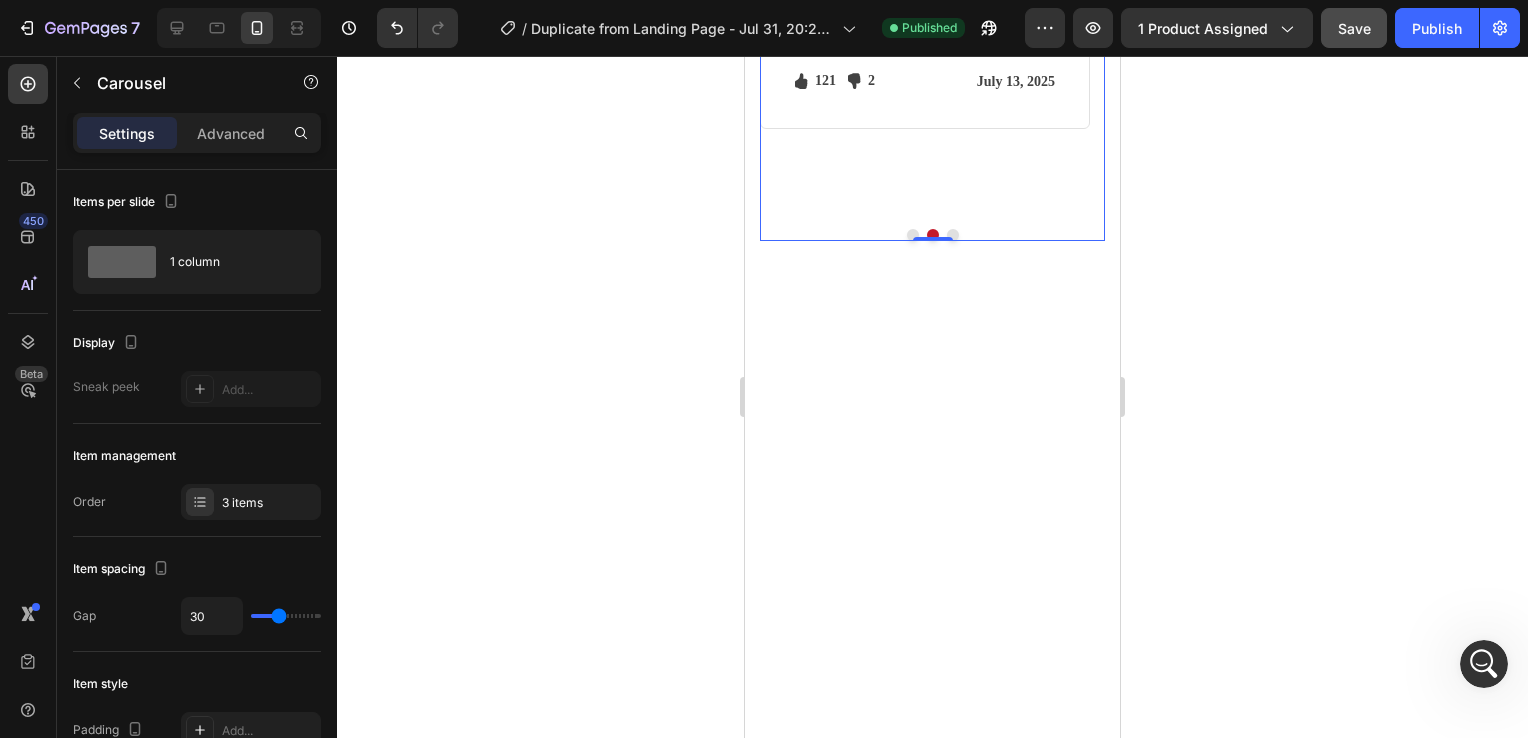 click at bounding box center (809, -211) 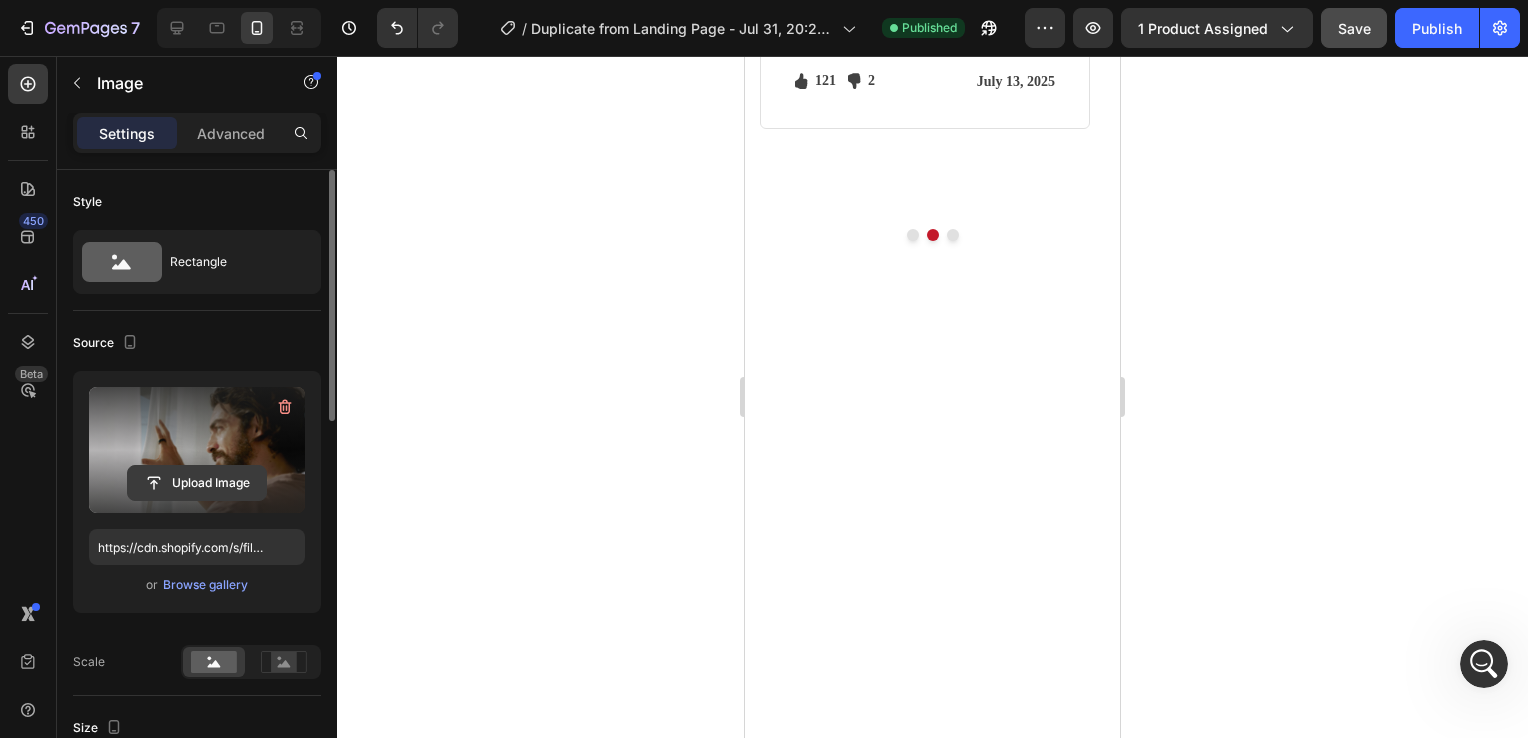 click 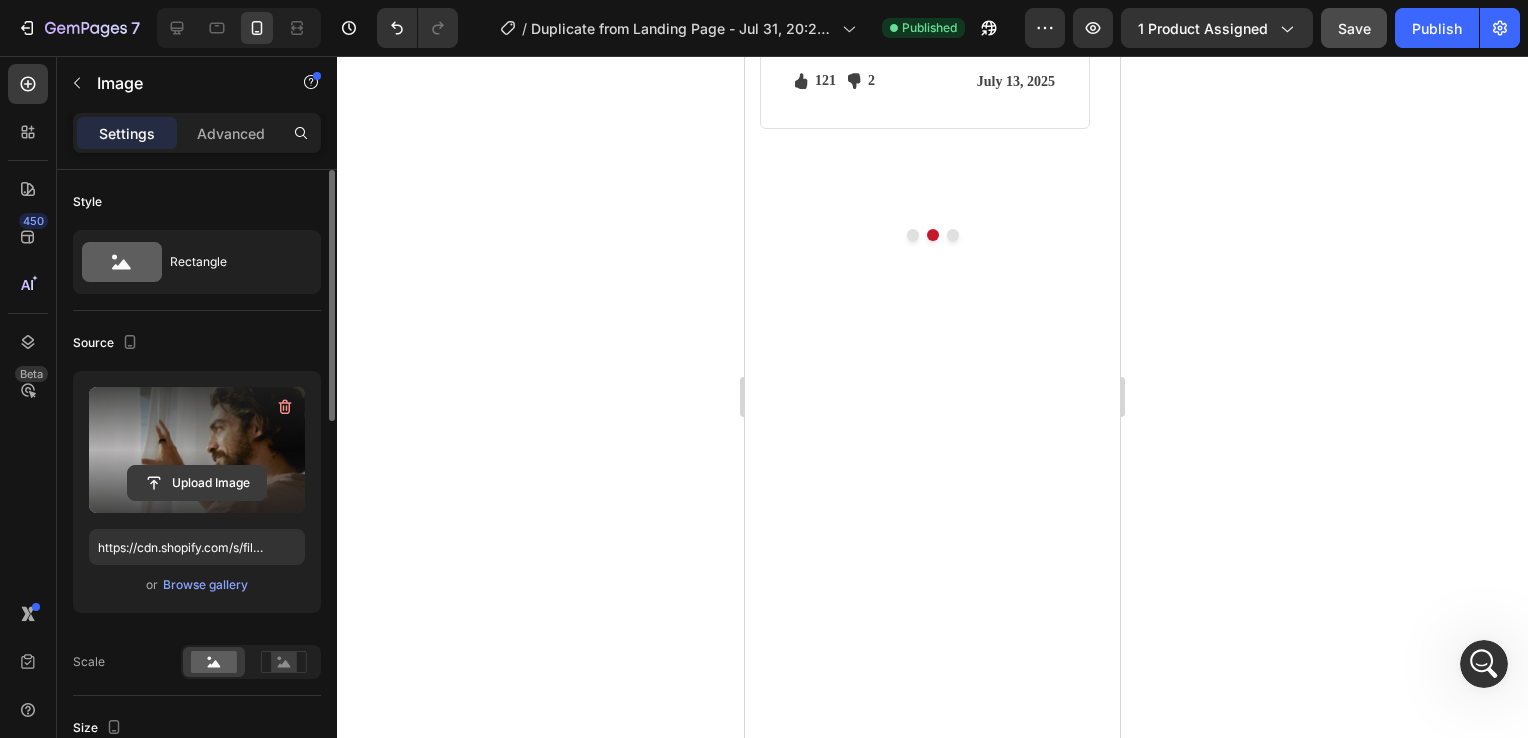 type on "C:\fakepath\womens-health-testimonial-2.avif" 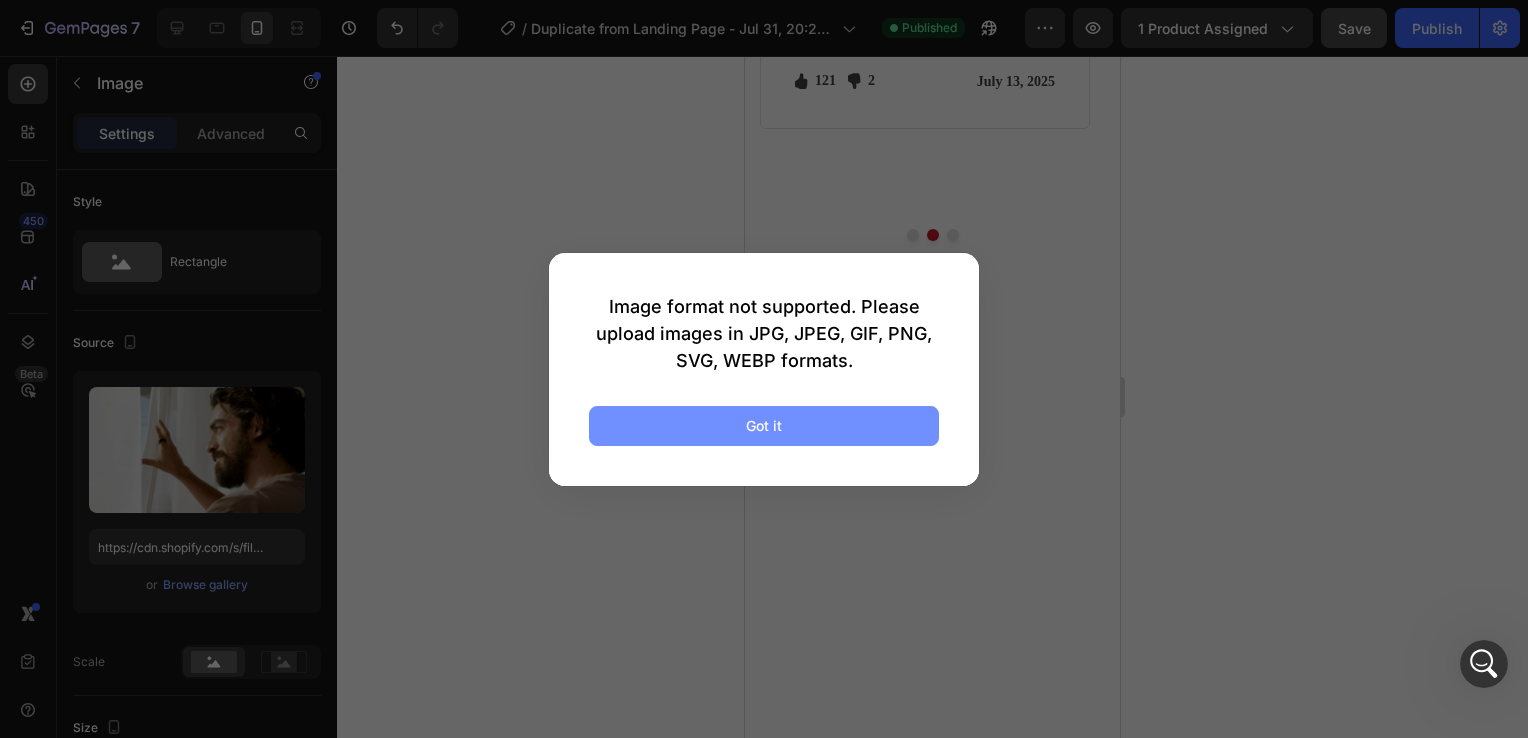 click on "Got it" at bounding box center [764, 426] 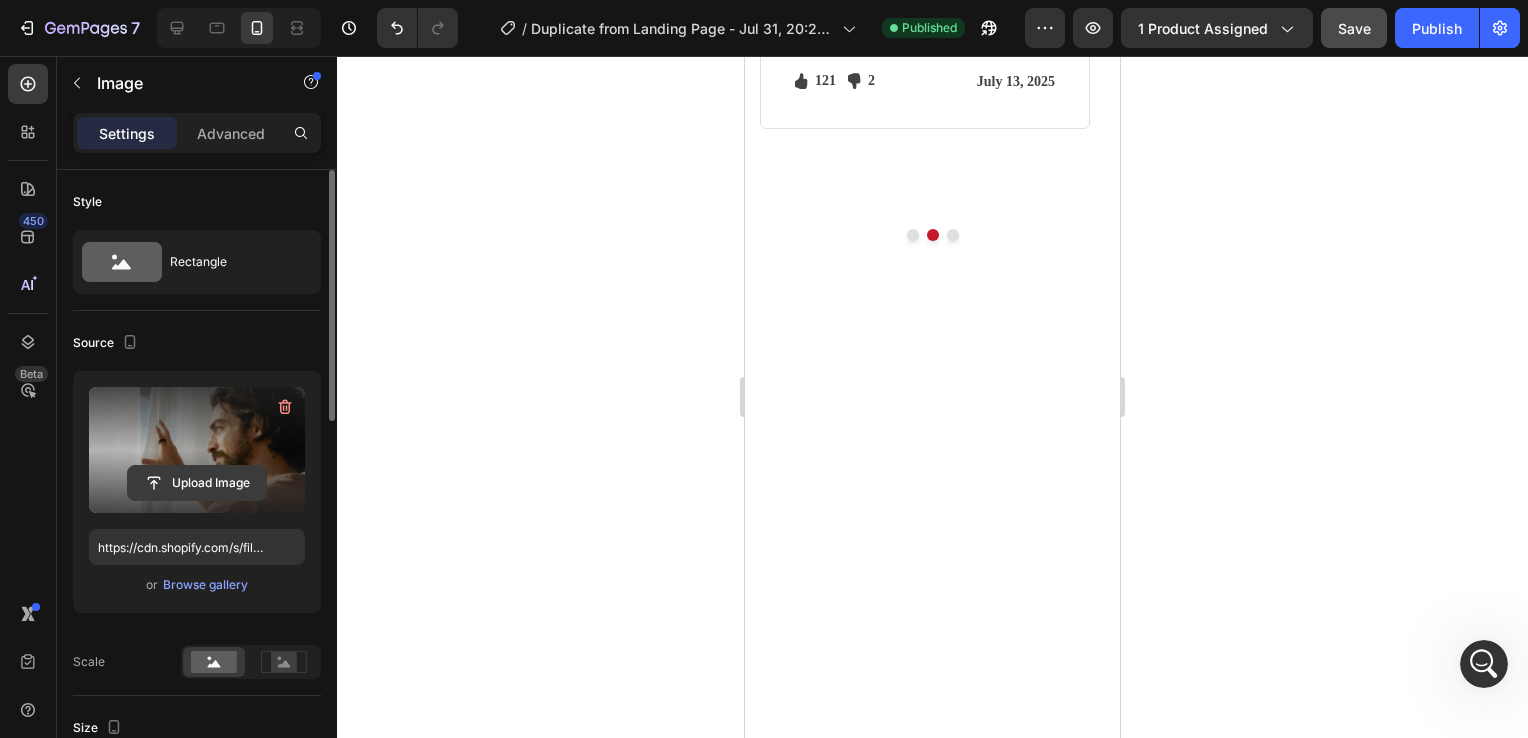 click 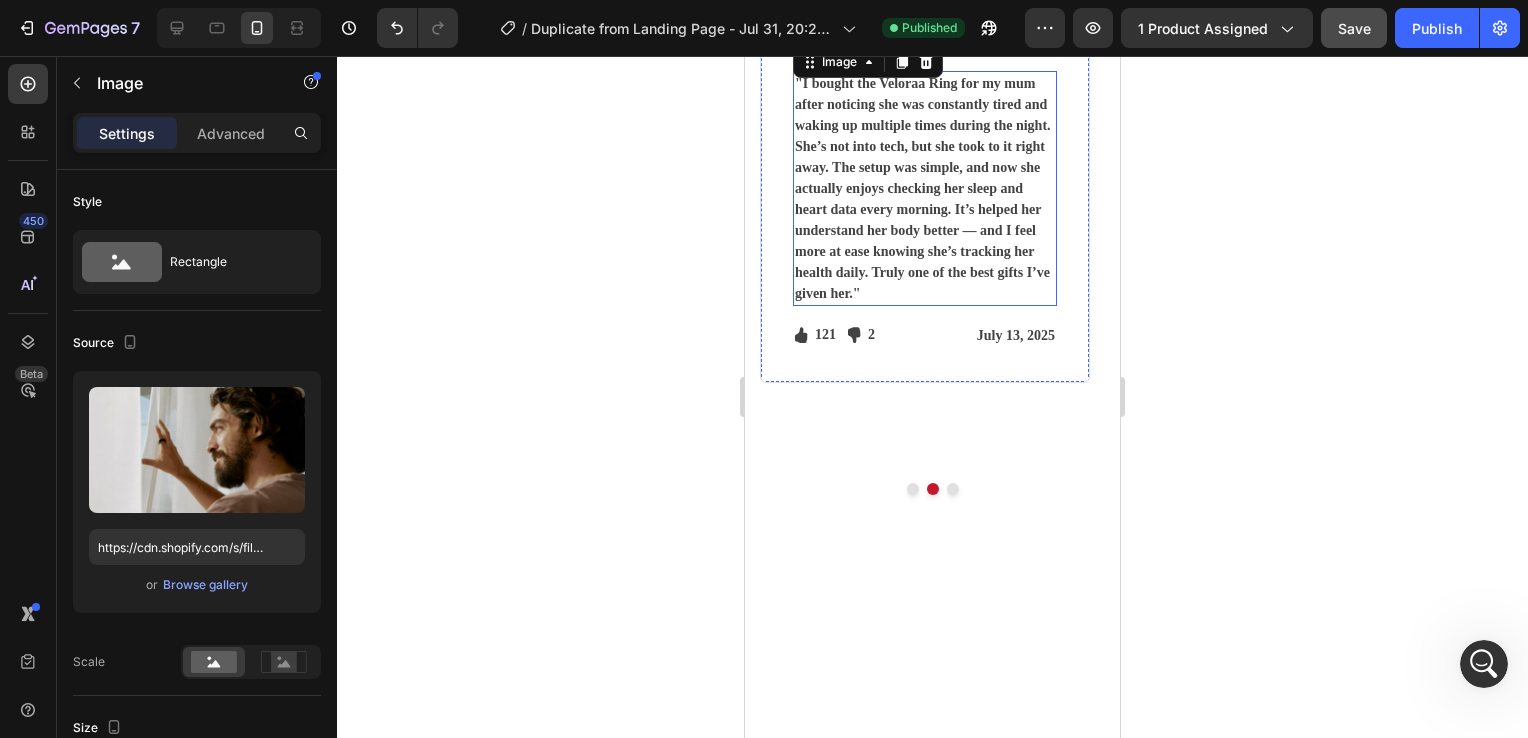 scroll, scrollTop: 5589, scrollLeft: 0, axis: vertical 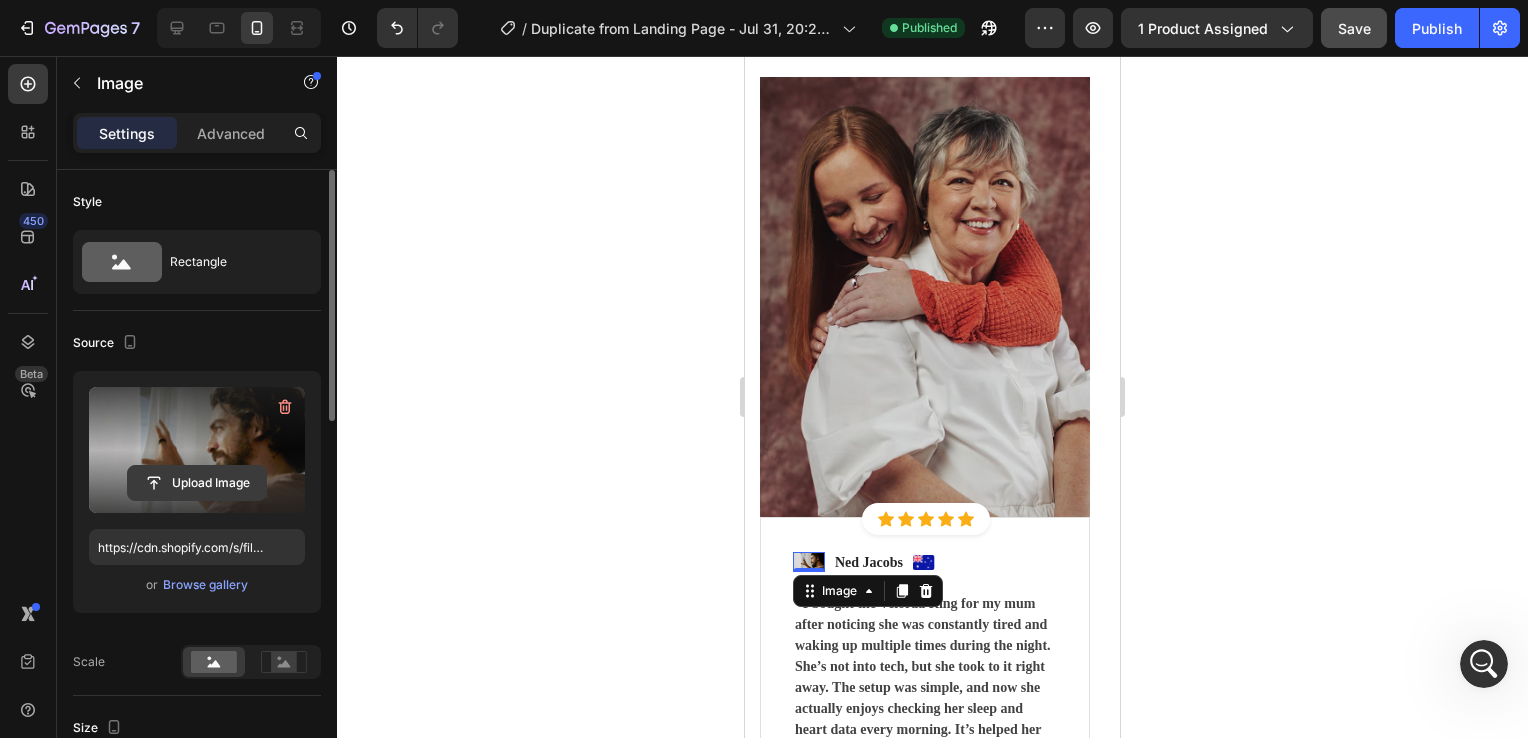 click 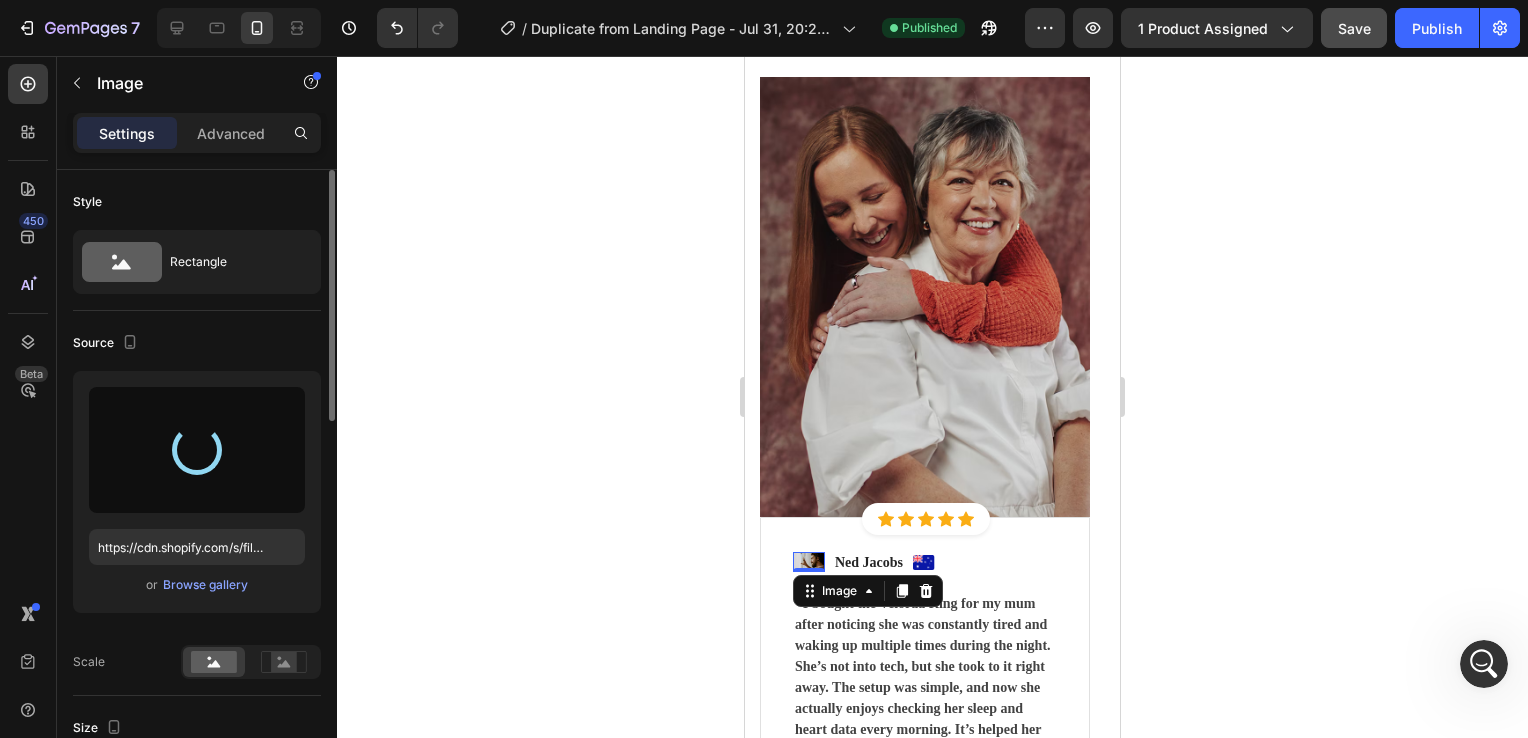 type on "https://cdn.shopify.com/s/files/1/0938/6298/6115/files/gempages_577621640456700604-32f26e2c-bace-42a9-99f8-83aa57e2c25c.png" 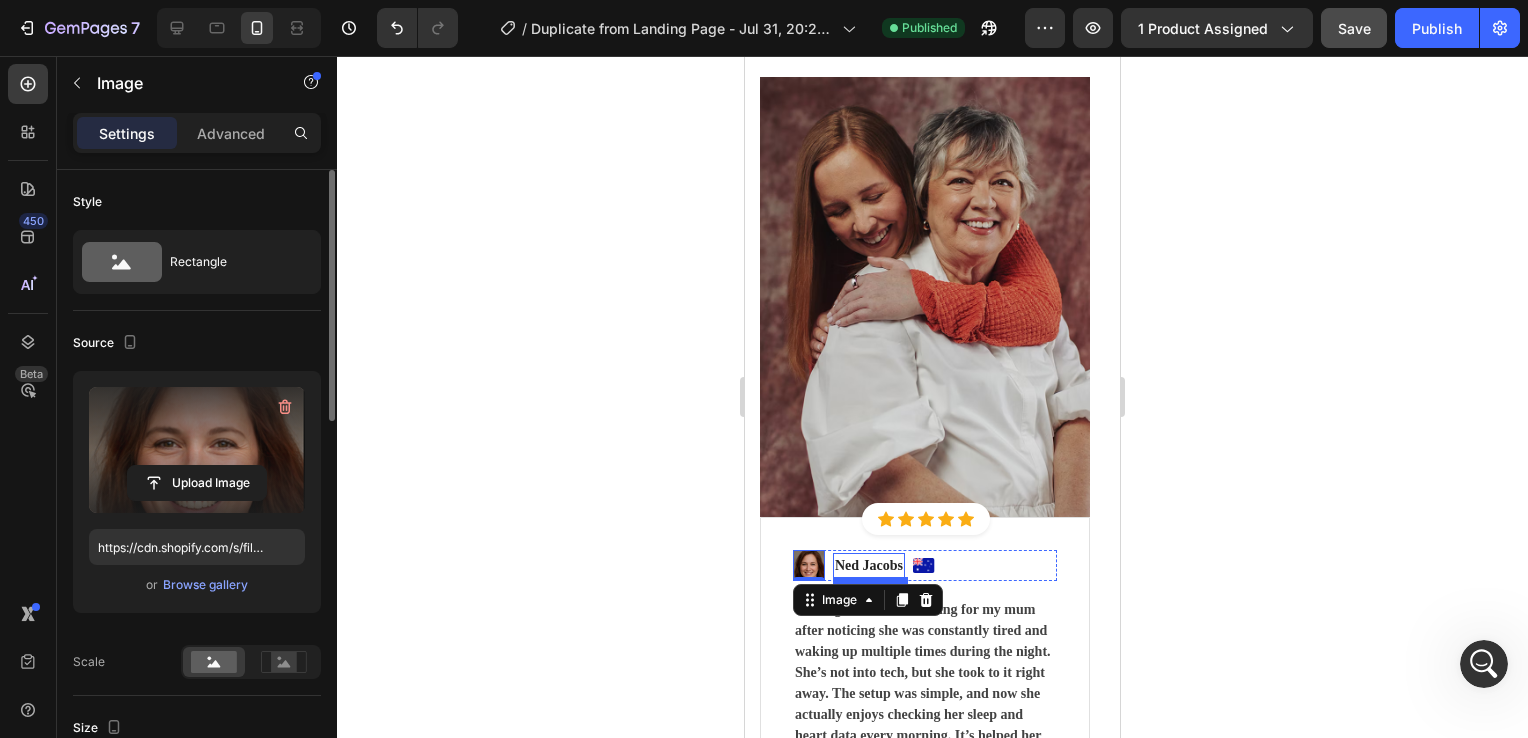 click on "Ned Jacobs" at bounding box center (869, 565) 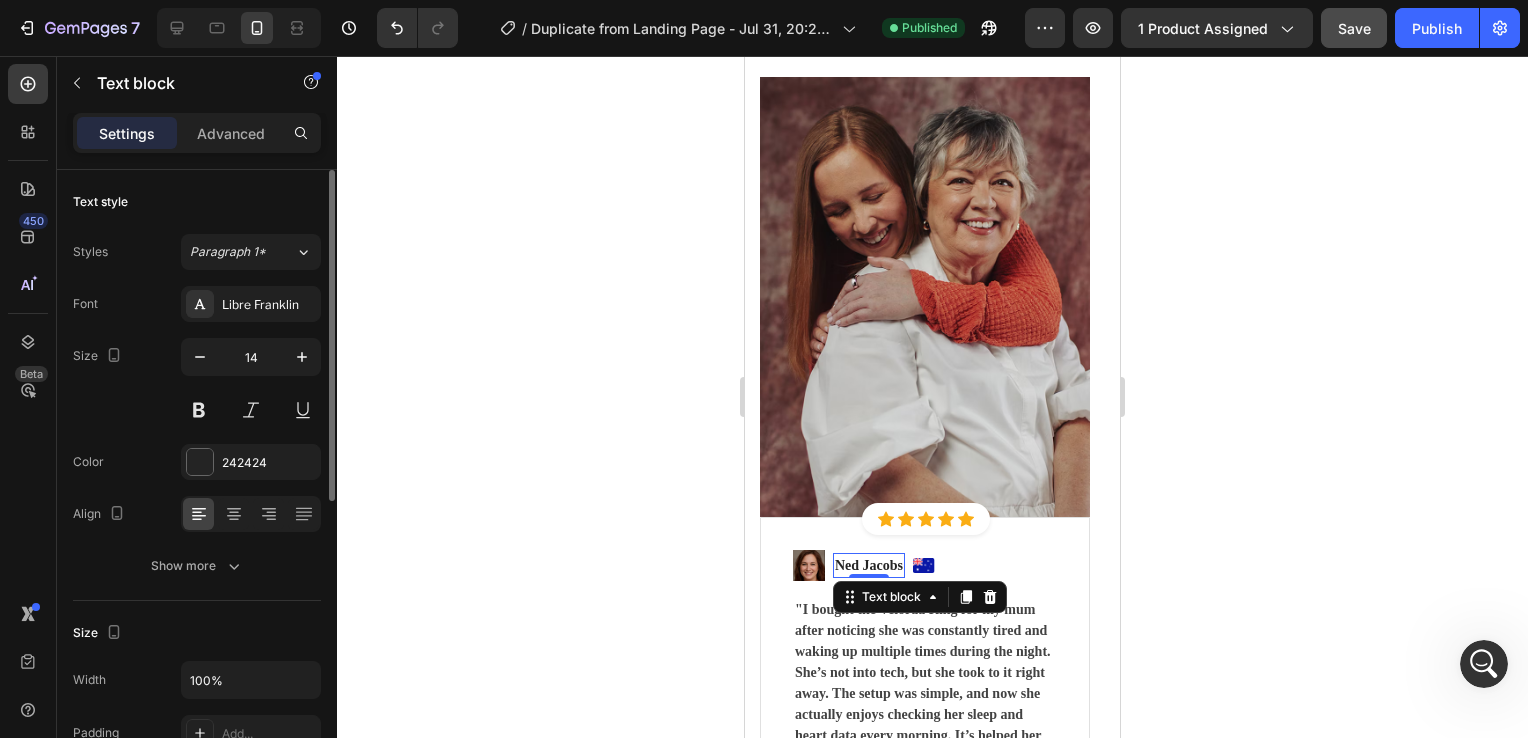 click on "Ned Jacobs" at bounding box center [869, 565] 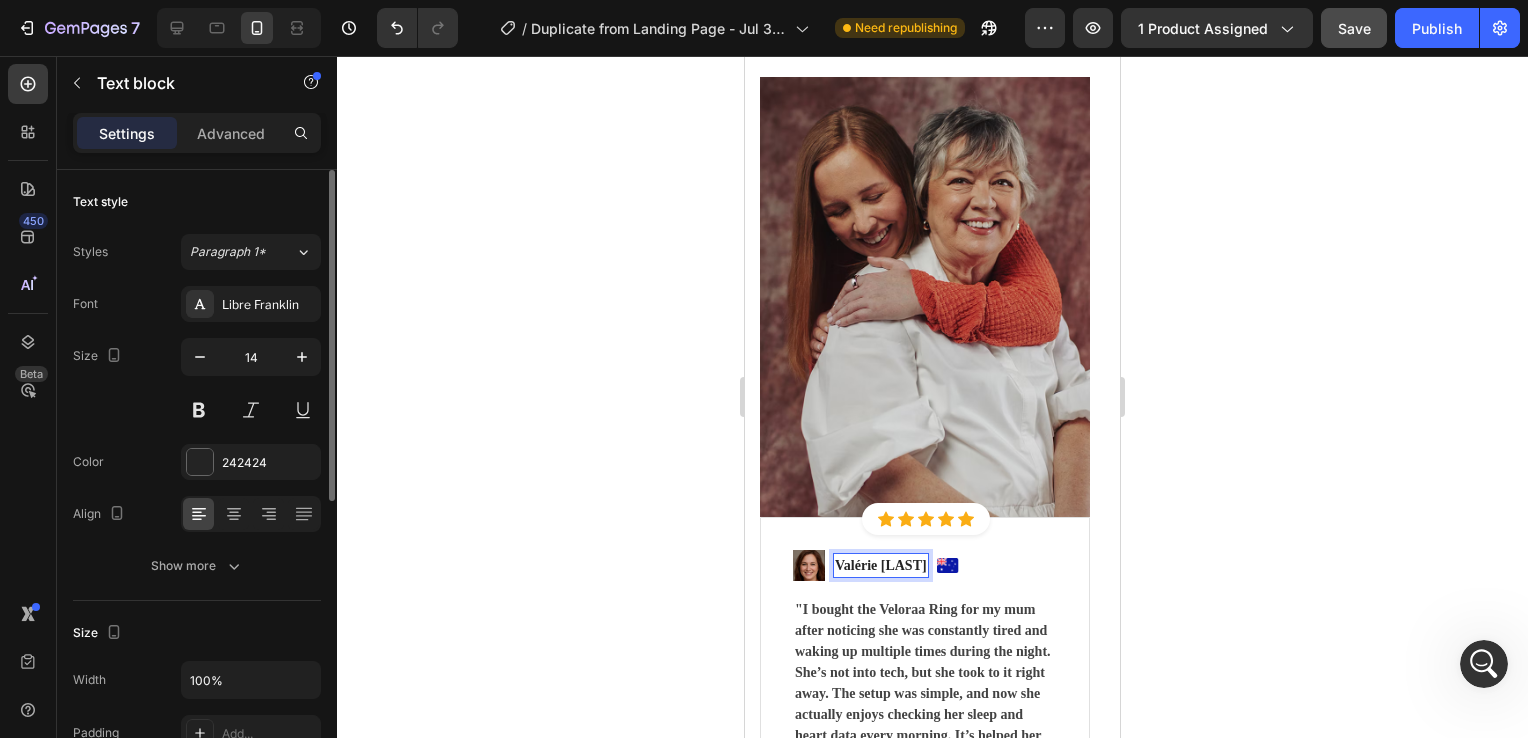click 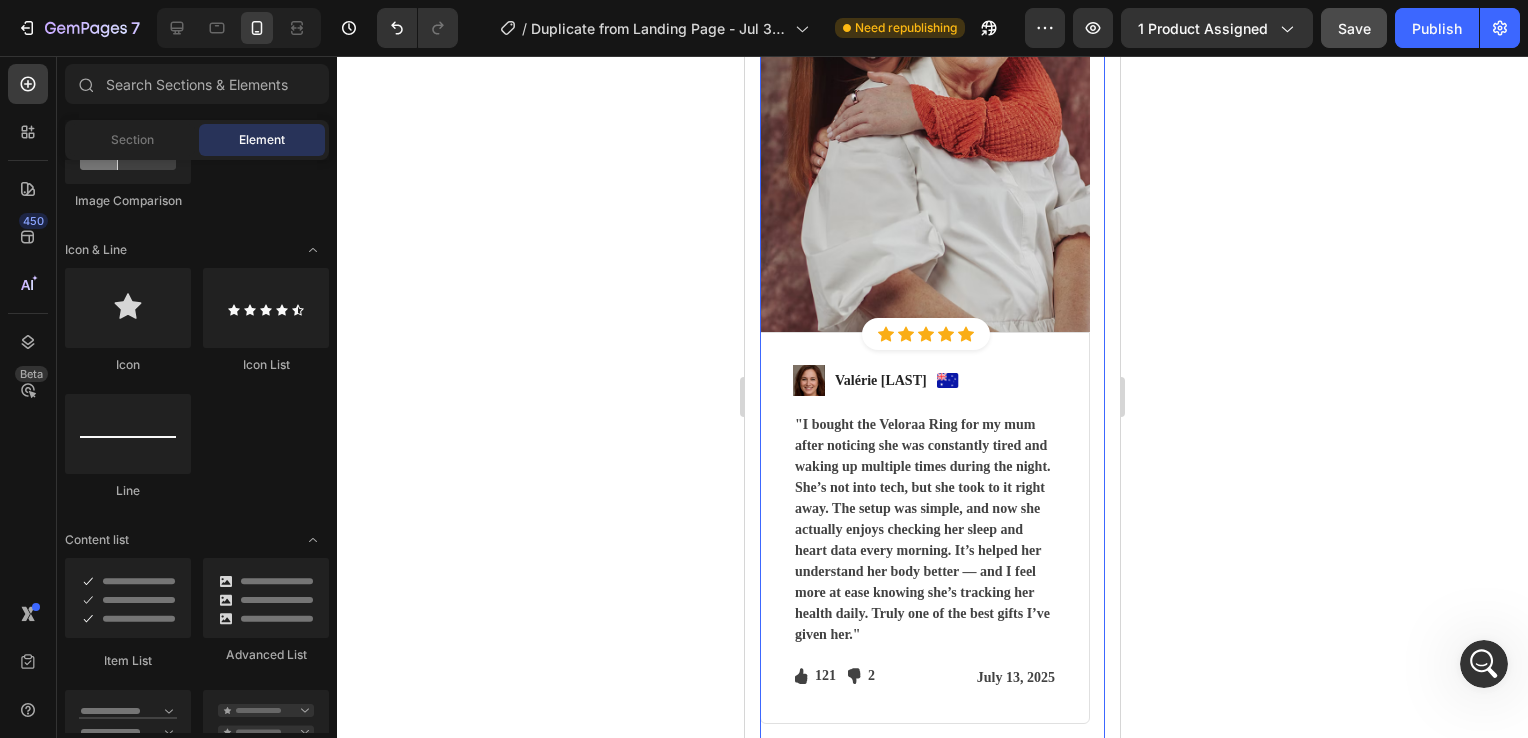 scroll, scrollTop: 5994, scrollLeft: 0, axis: vertical 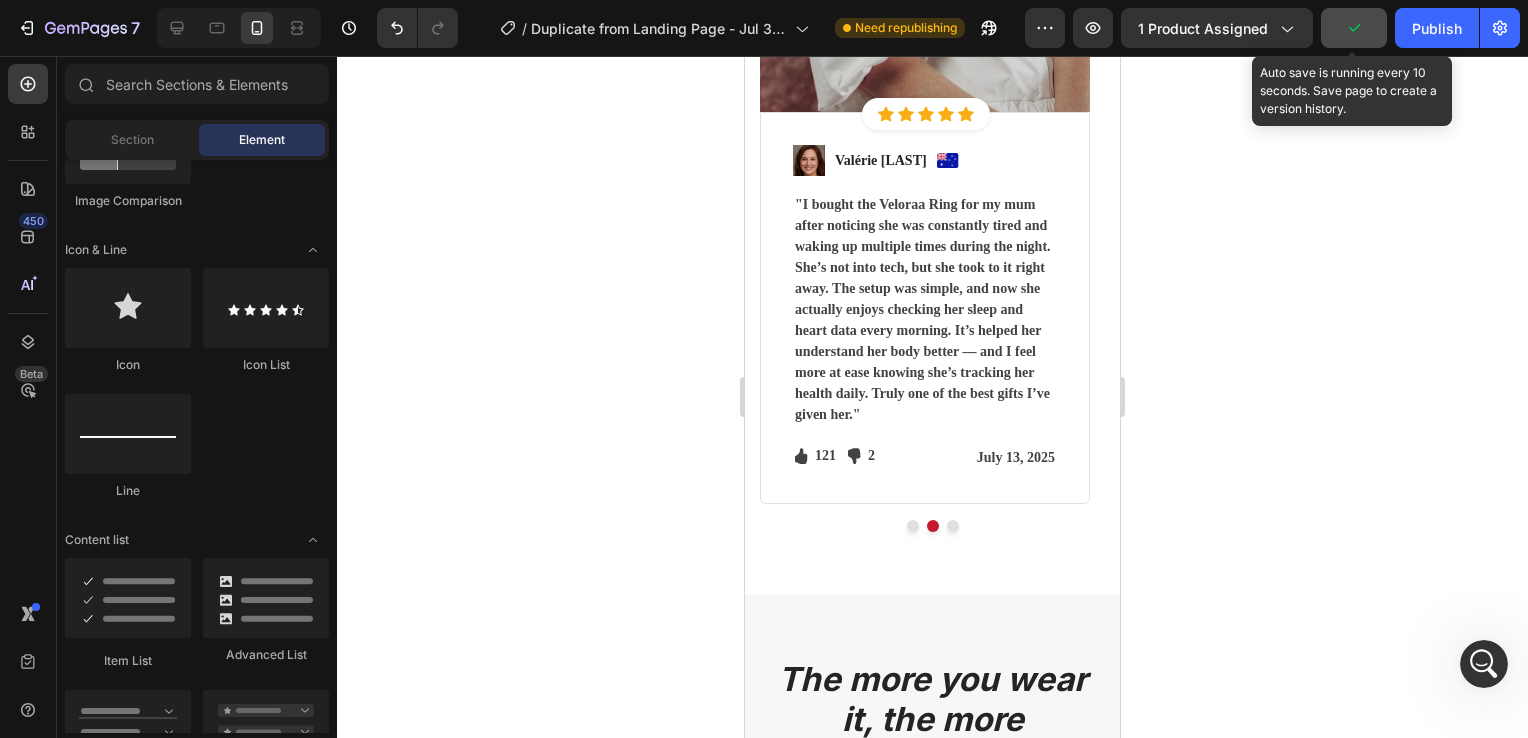 click 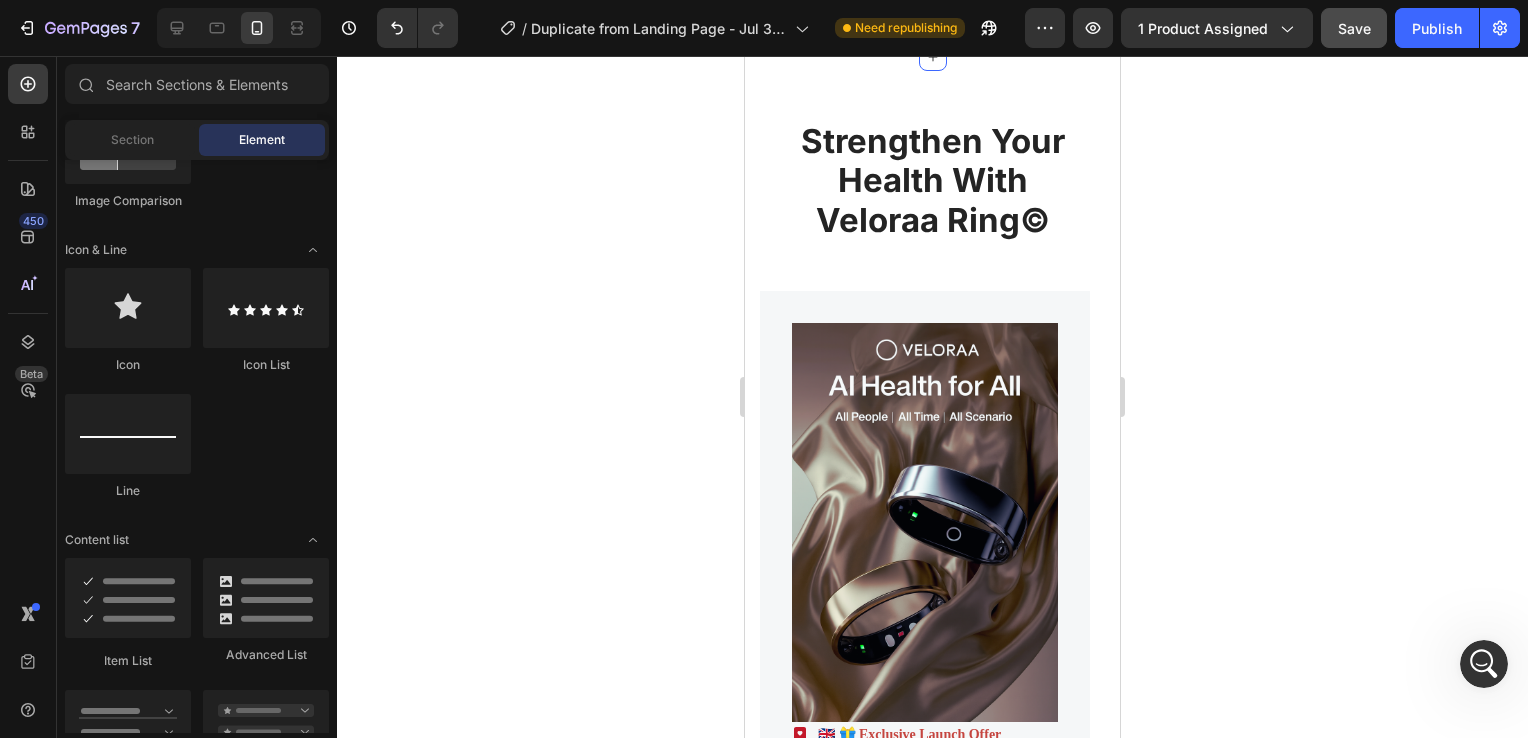 scroll, scrollTop: 8013, scrollLeft: 0, axis: vertical 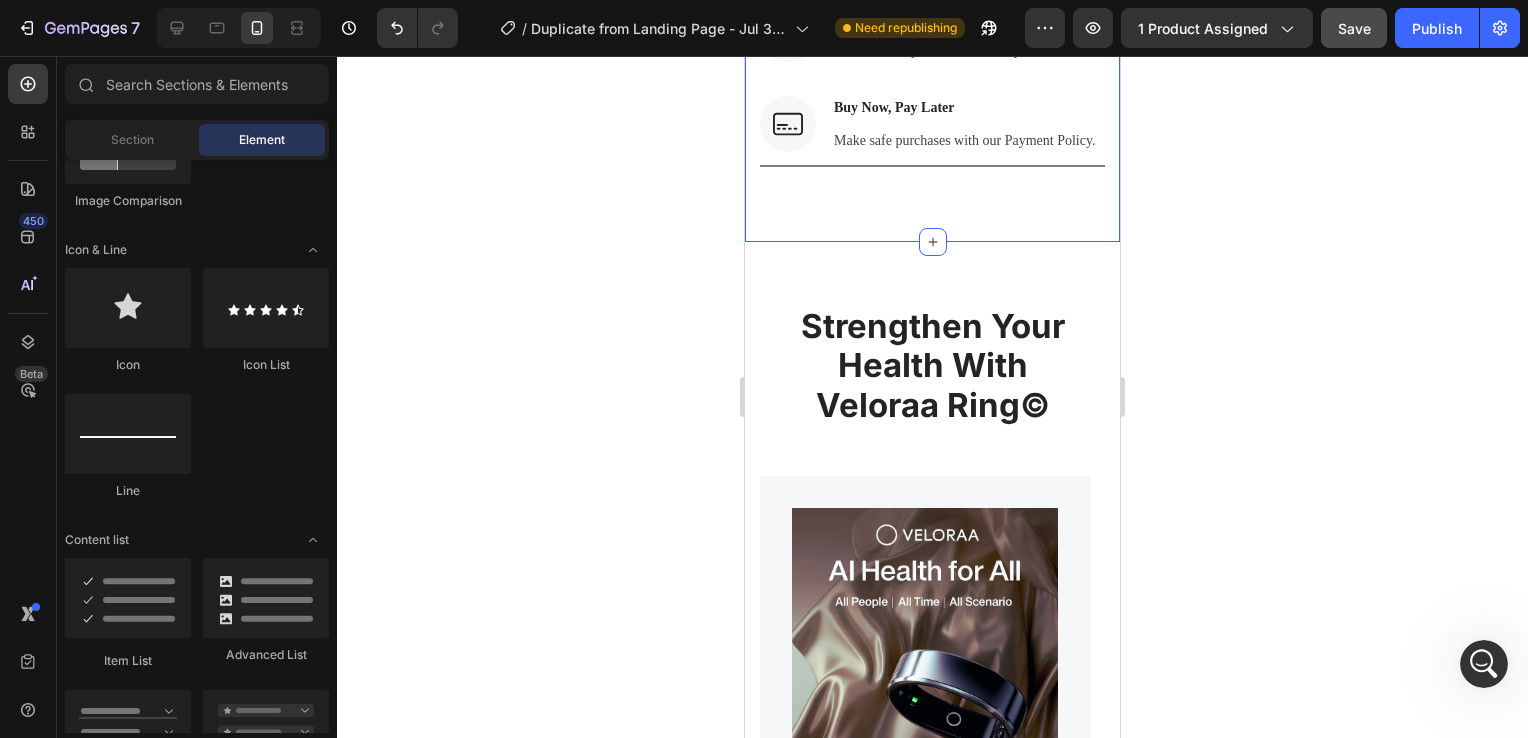 click on "Image Free & Secure Delivery Text block We fulfill all your orders as quickly as possible. Text block Row Image 2-Year Warranty Policy Text block Gain peace of mind with 24/7 support. Text block Row Image 30-Day Risk Free Trial Text block Free return if you don’t like the product. Text block Row Image Buy Now, Pay Later Text block Make safe purchases with our Payment Policy. Text block Row Row Title Line Section 9" at bounding box center (932, 2) 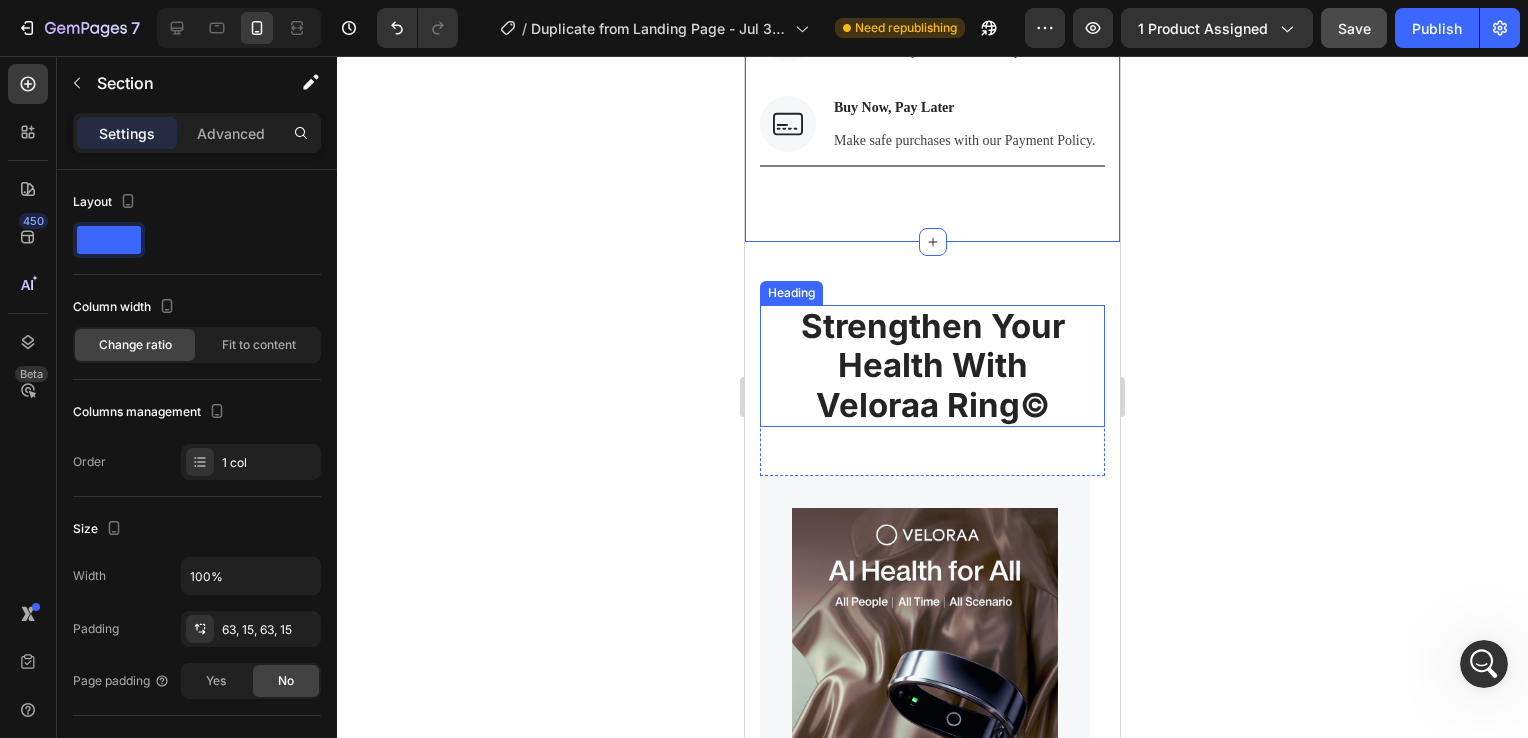 click on "Strengthen Your Health With  Veloraa Ring©" at bounding box center (932, 366) 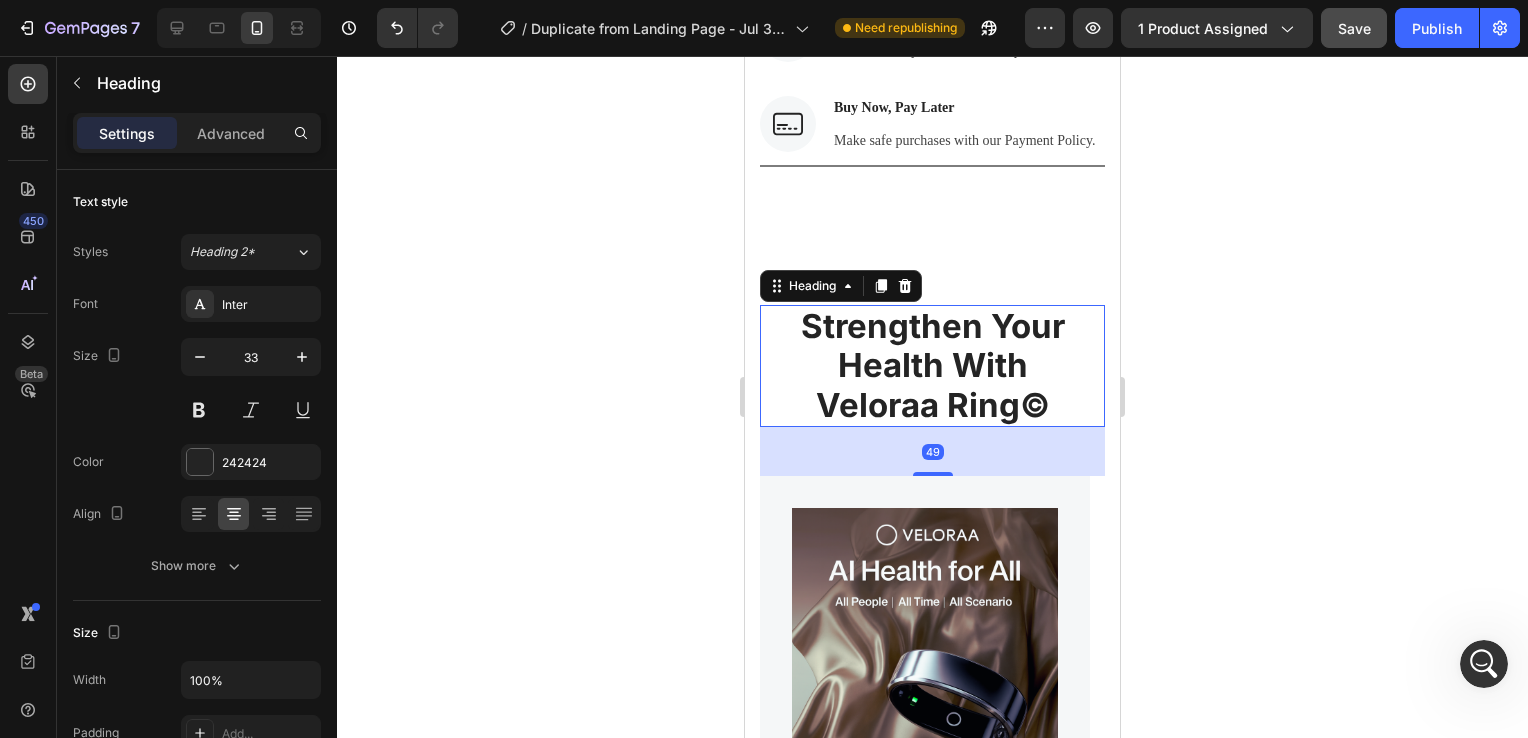 click on "Strengthen Your Health With  Veloraa Ring©" at bounding box center (932, 366) 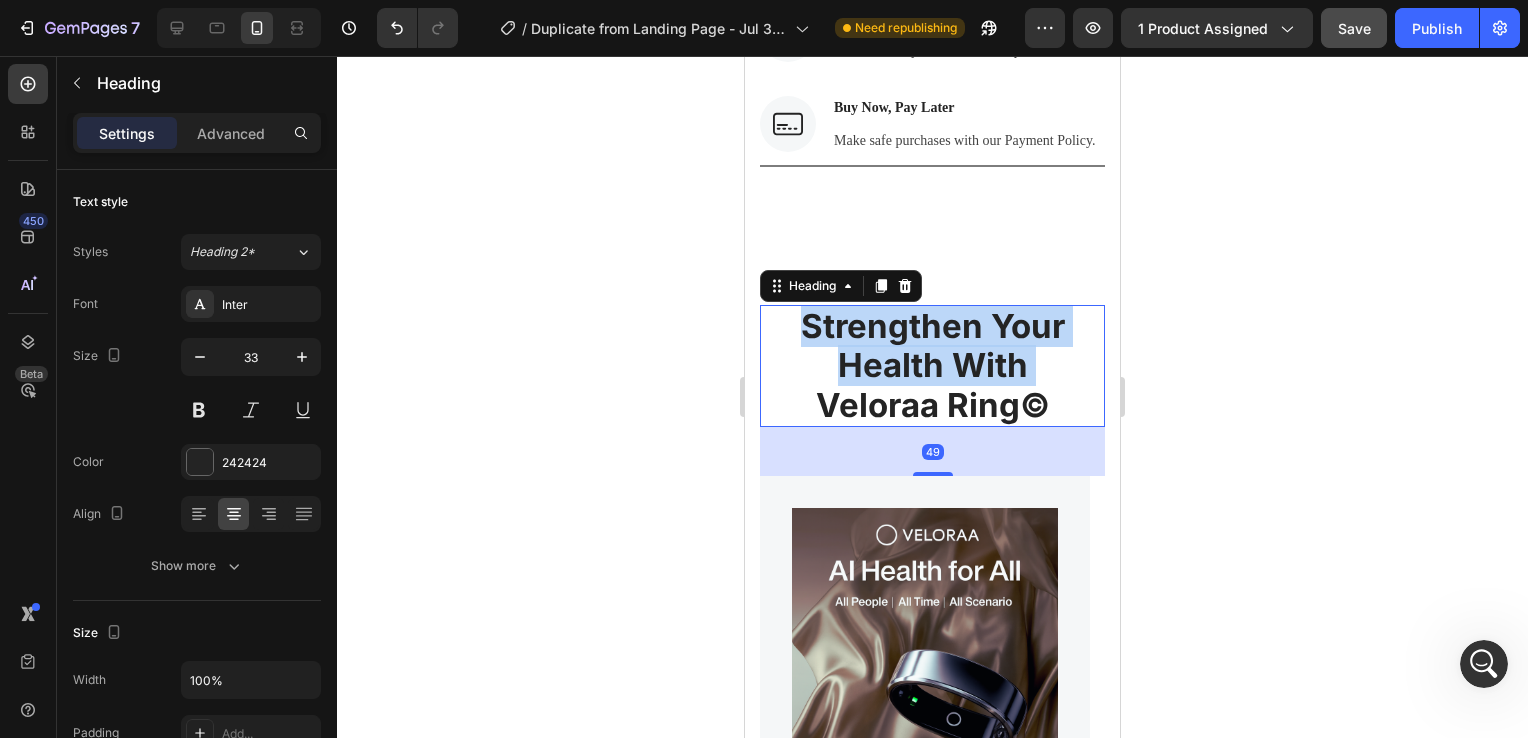 click on "Strengthen Your Health With  Veloraa Ring©" at bounding box center (932, 366) 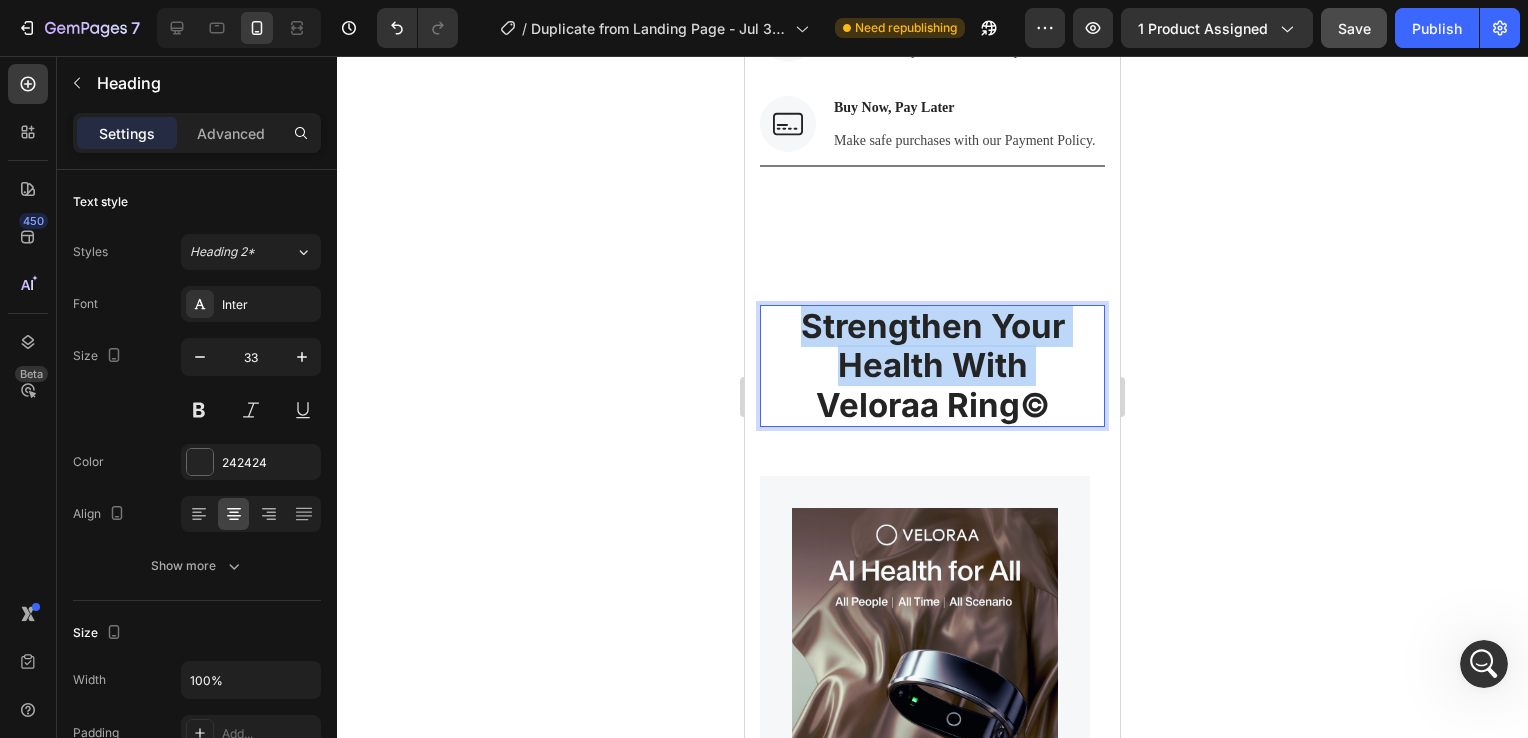 click on "Strengthen Your Health With  Veloraa Ring©" at bounding box center (932, 366) 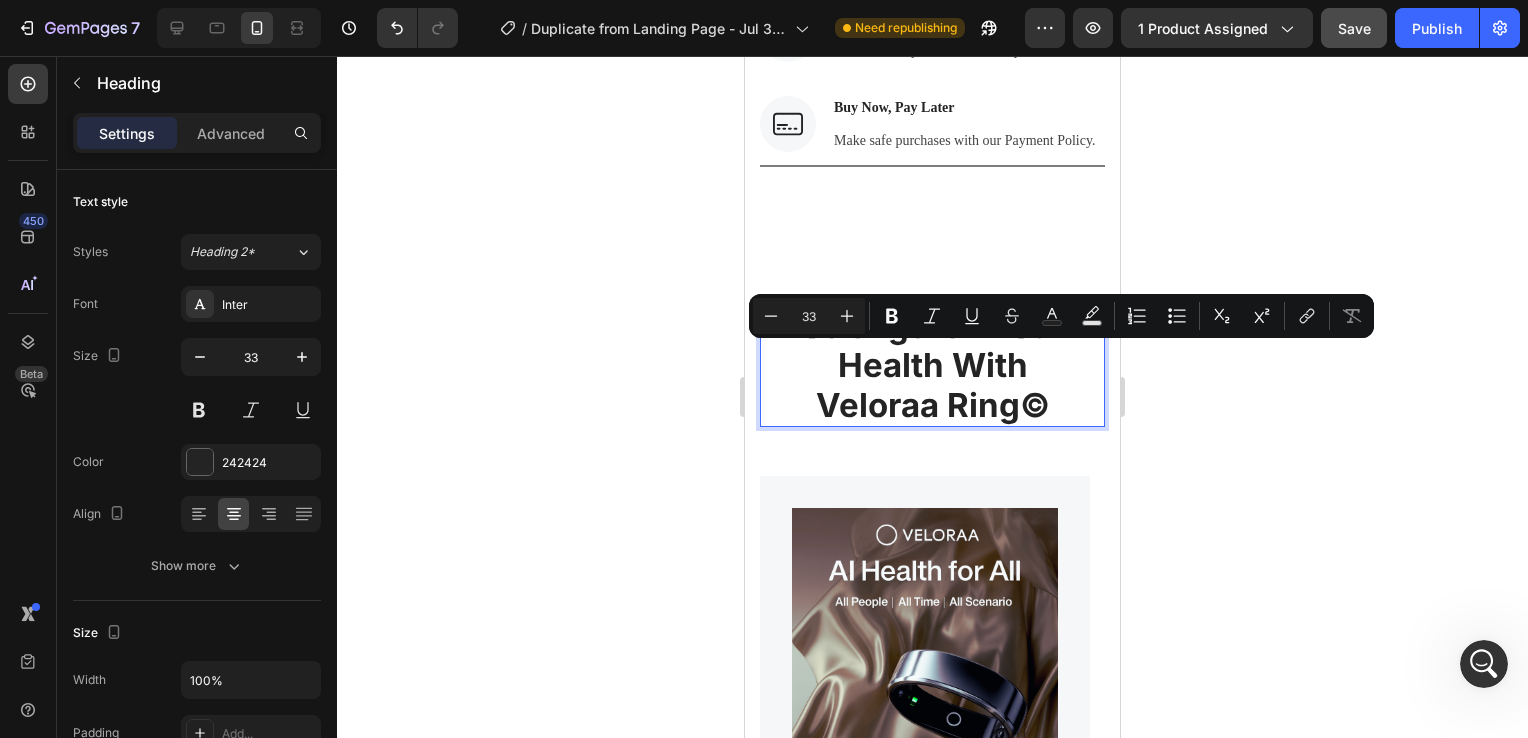 click on "Strengthen Your Health With  Veloraa Ring©" at bounding box center (932, 366) 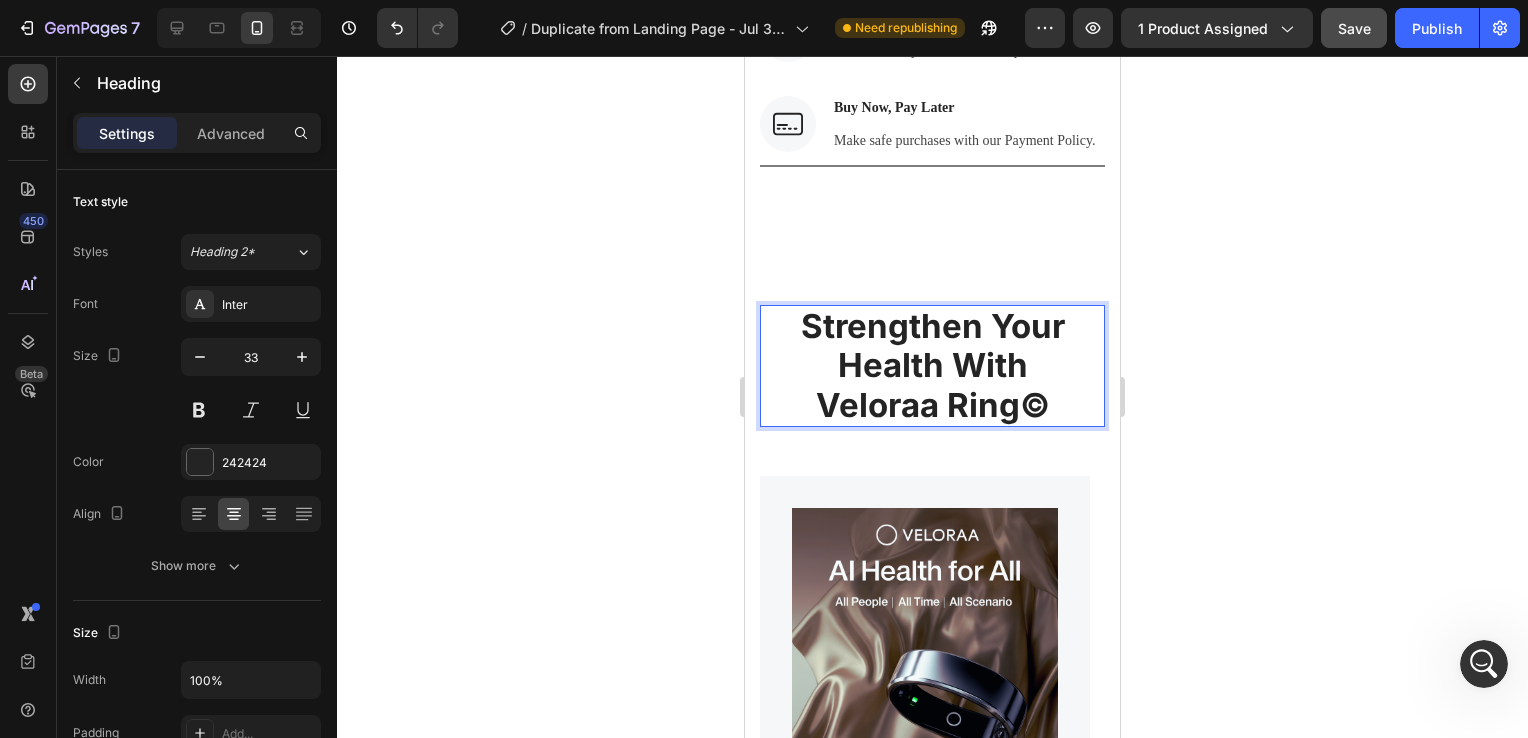 click on "Strengthen Your Health With  Veloraa Ring©" at bounding box center (932, 366) 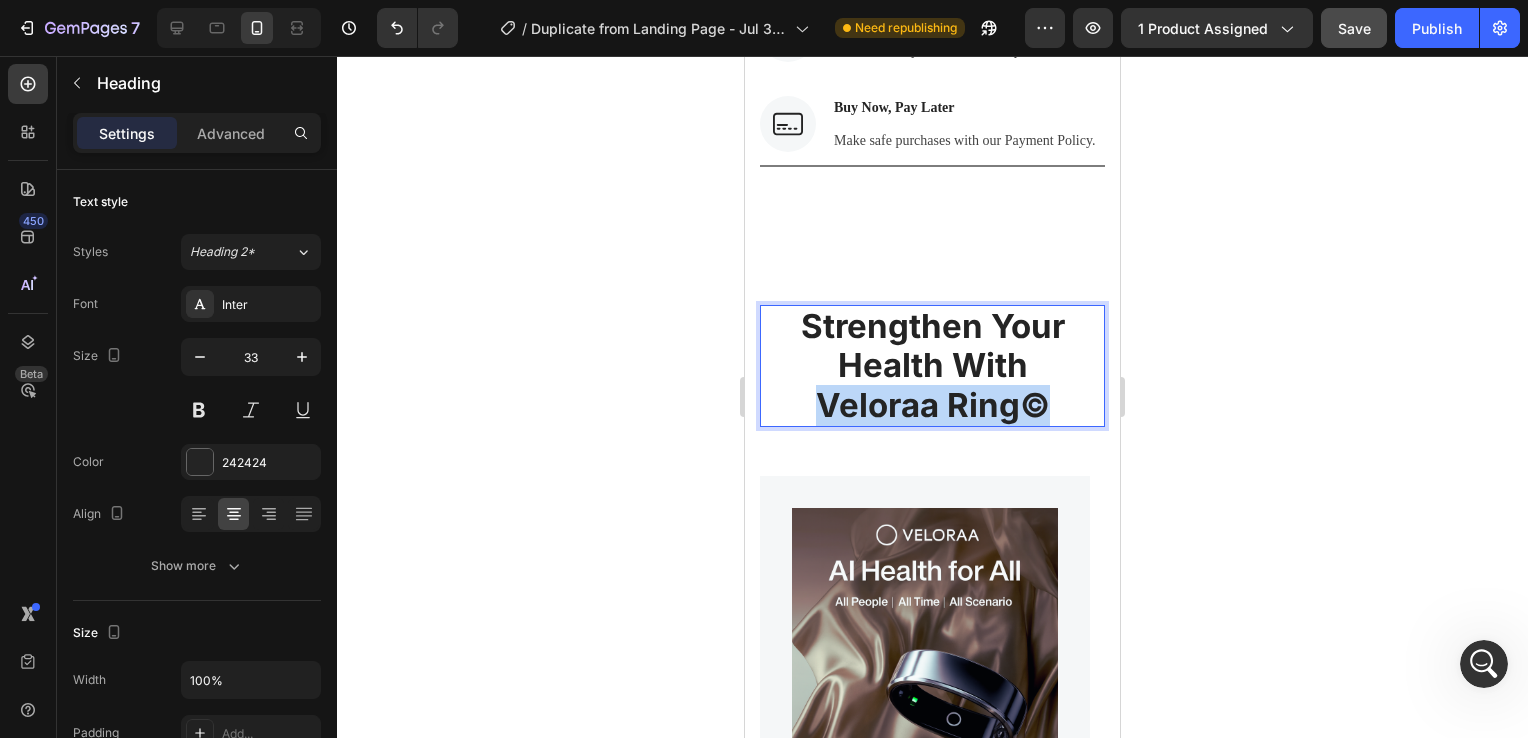 click on "Strengthen Your Health With  Veloraa Ring©" at bounding box center (932, 366) 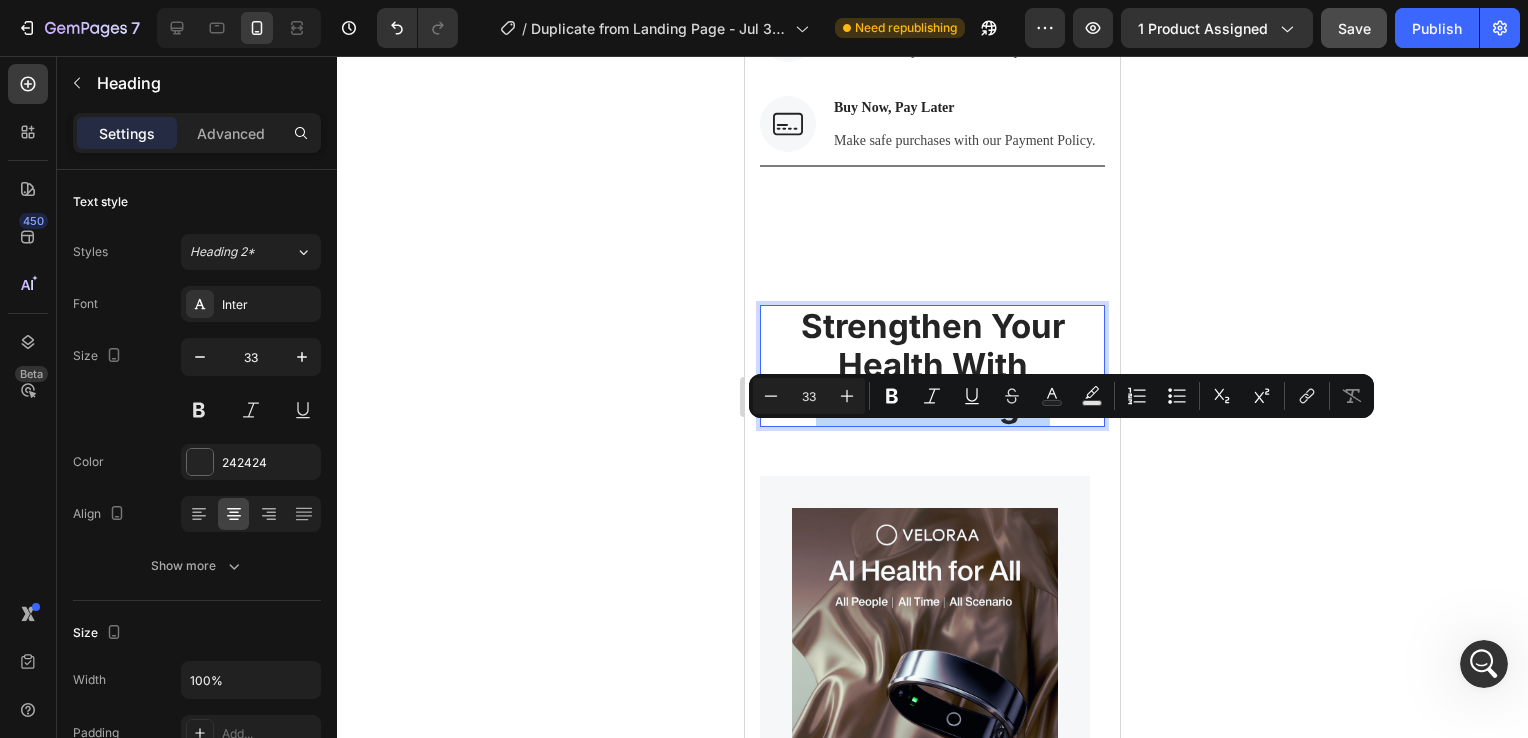 click on "Strengthen Your Health With  Veloraa Ring©" at bounding box center (932, 366) 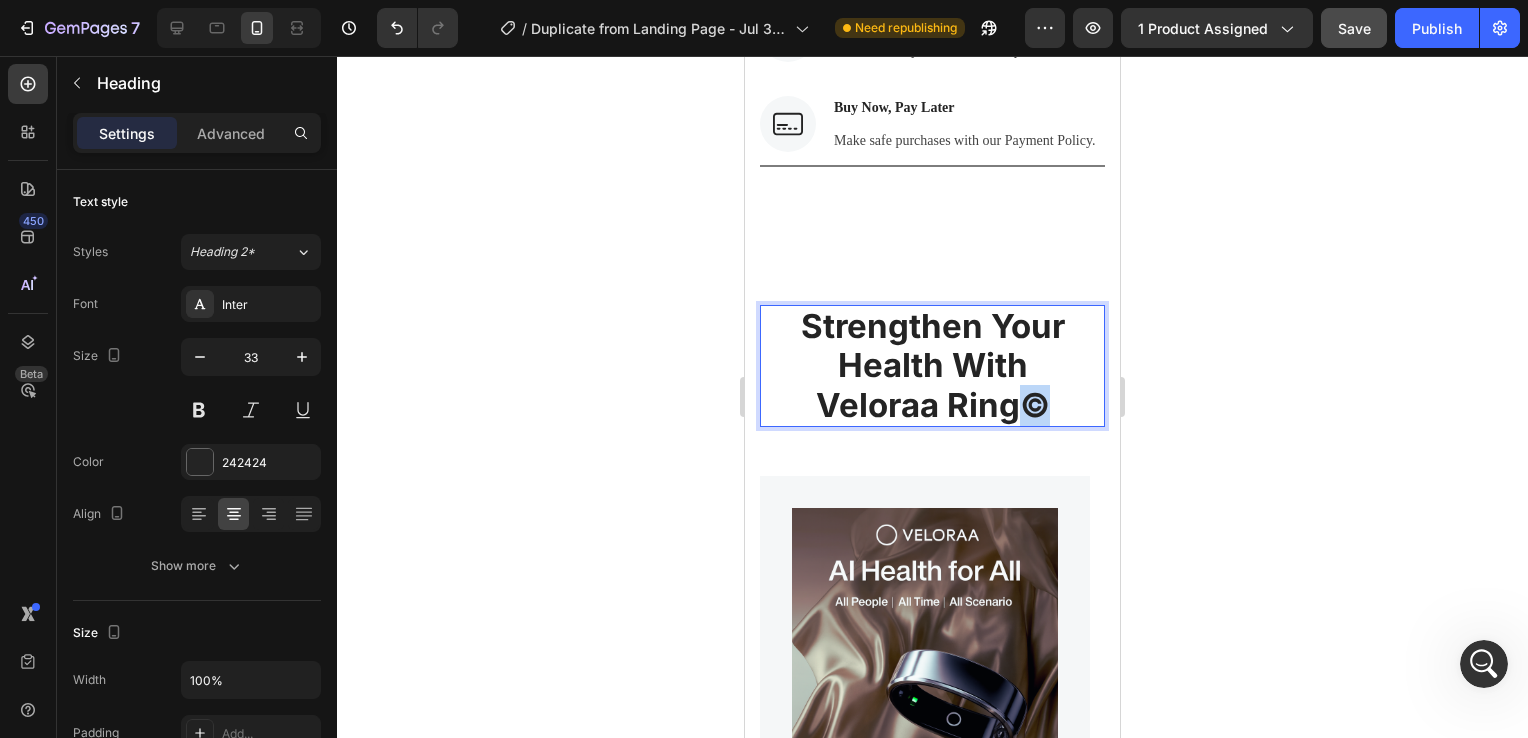 drag, startPoint x: 1041, startPoint y: 450, endPoint x: 1016, endPoint y: 440, distance: 26.925823 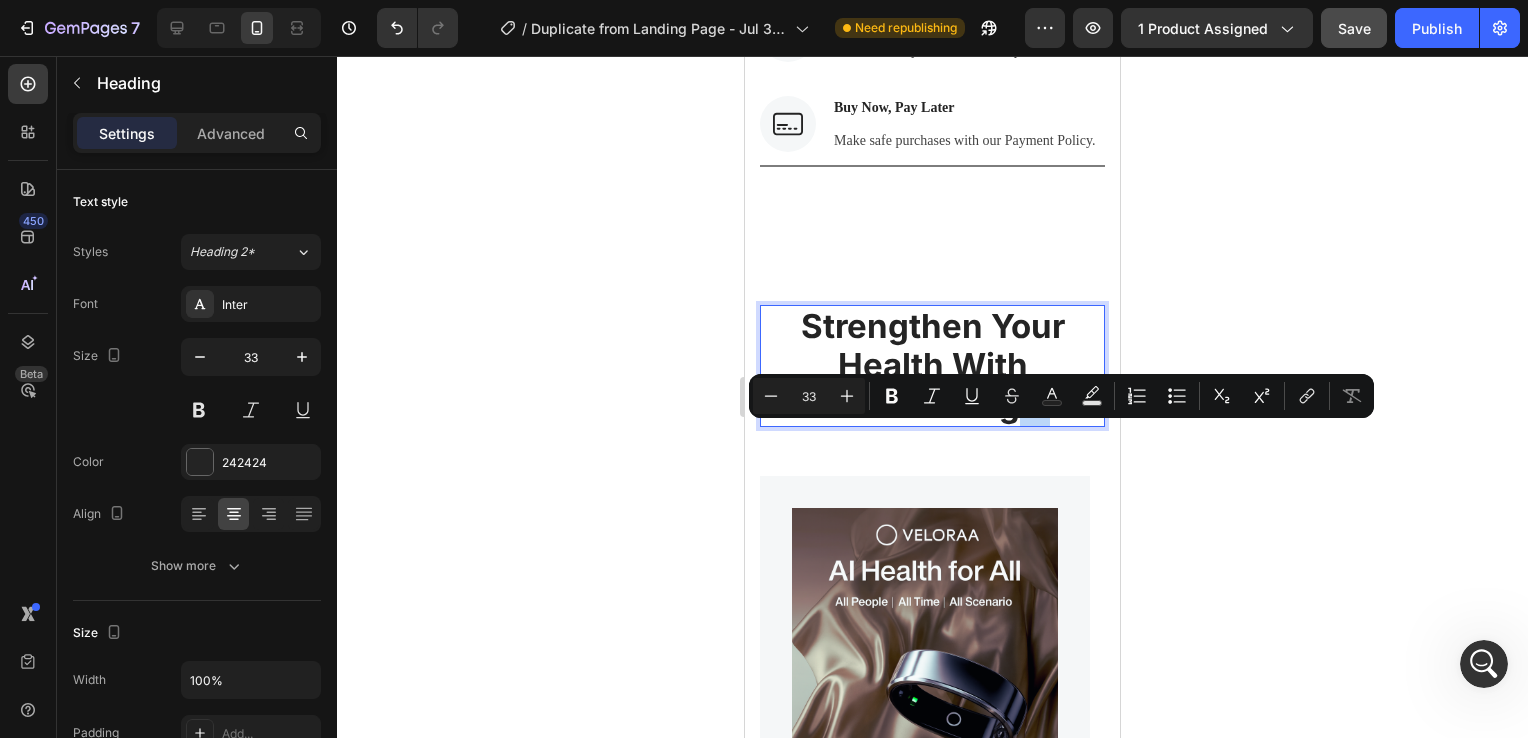 click on "Strengthen Your Health With  Veloraa Ring©" at bounding box center (932, 366) 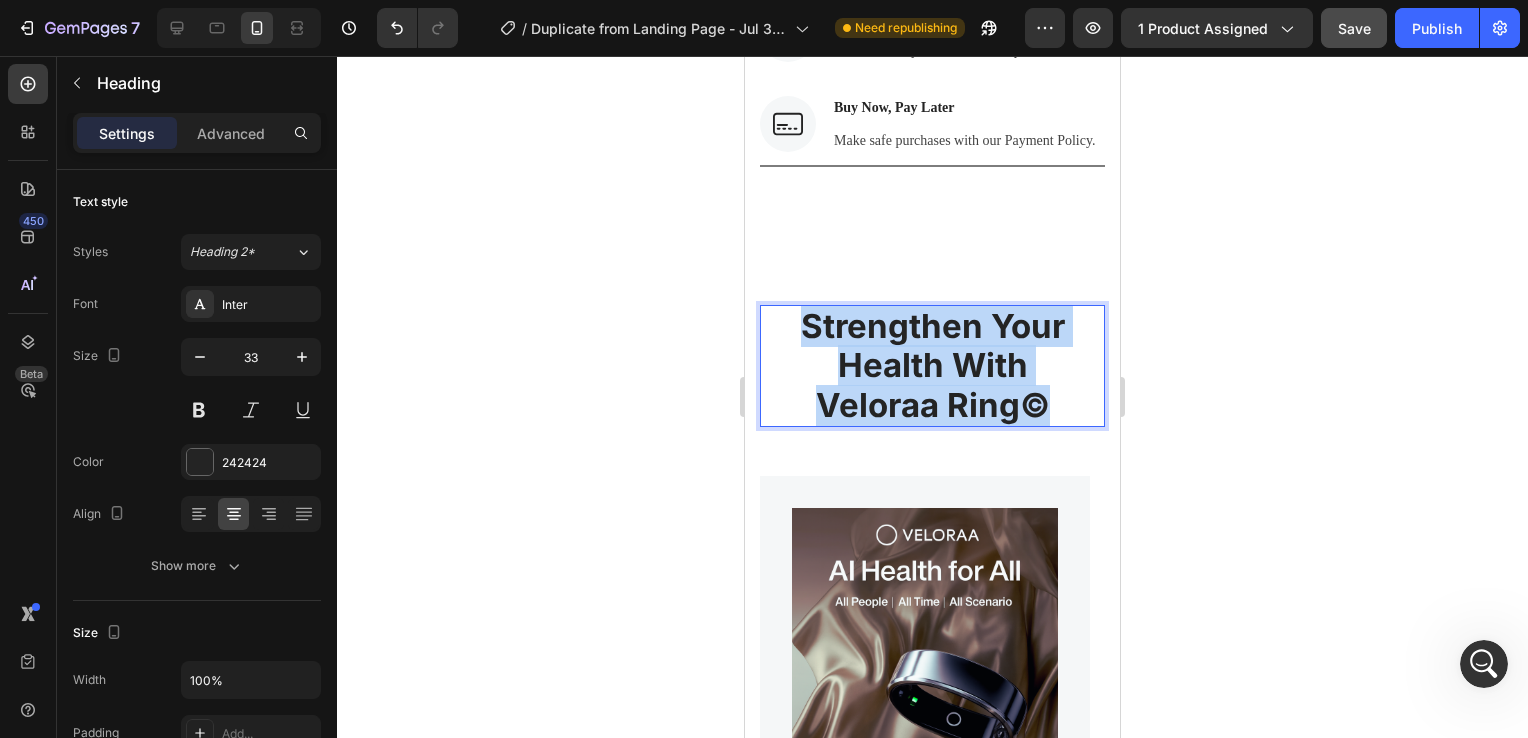 drag, startPoint x: 1034, startPoint y: 445, endPoint x: 771, endPoint y: 365, distance: 274.89816 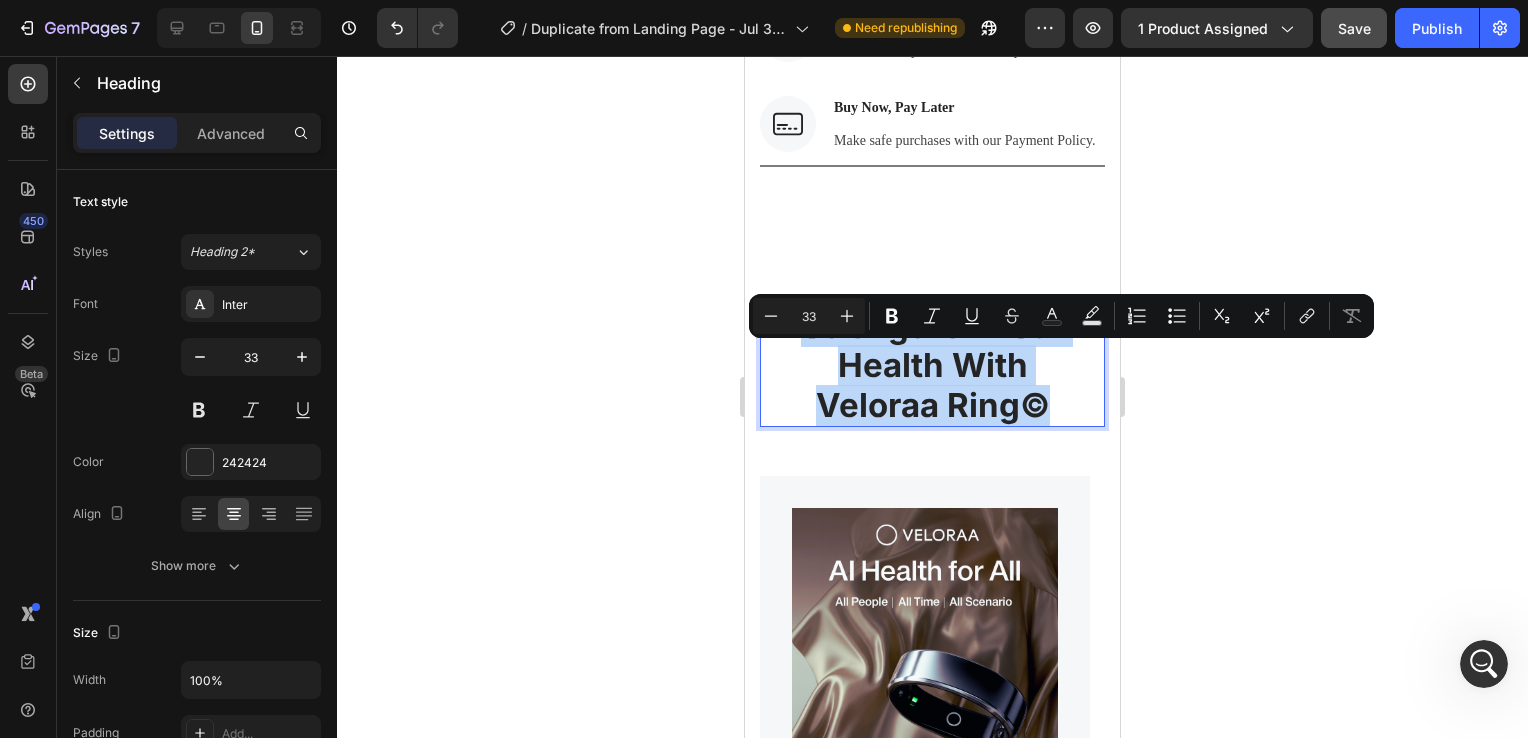 copy on "Strengthen Your Health With  Veloraa Ring©" 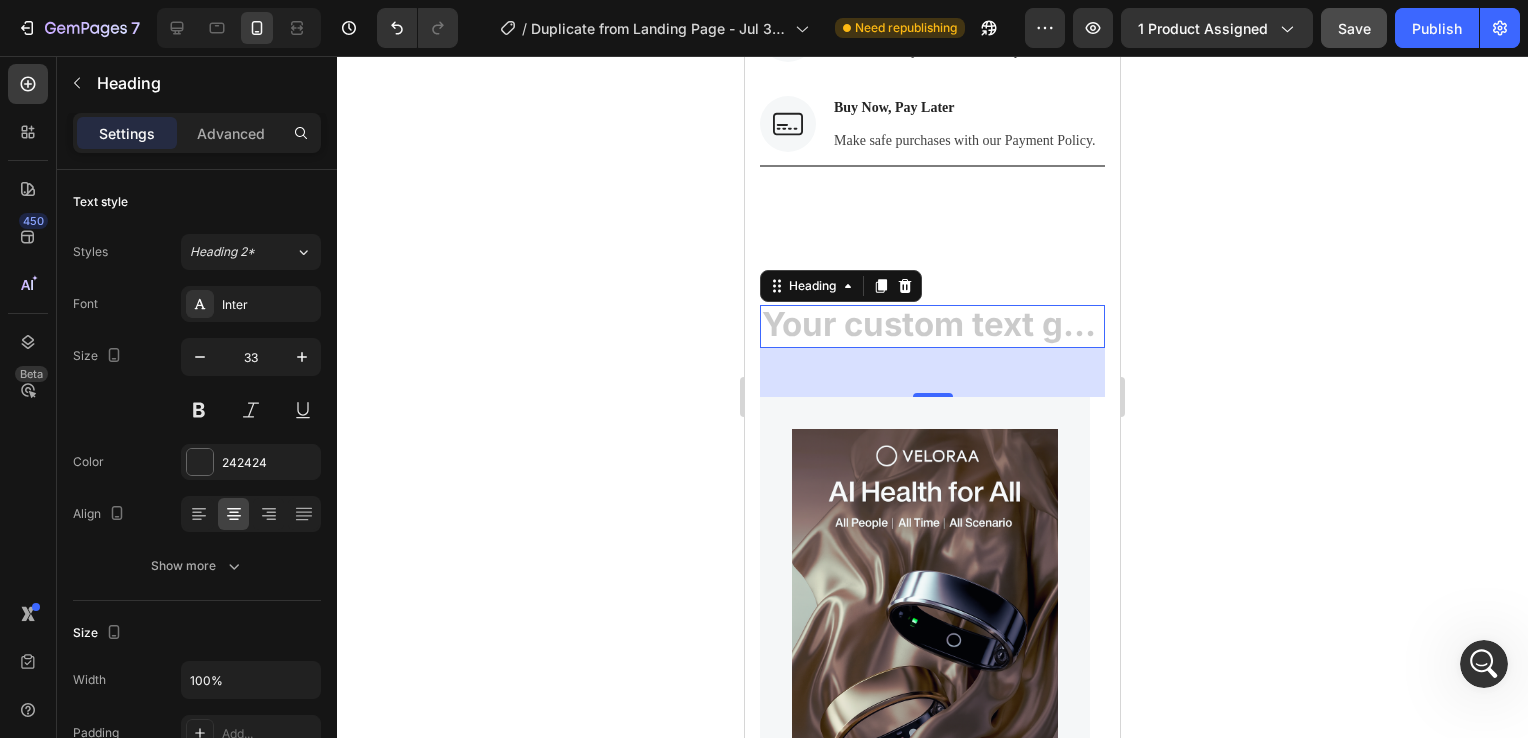 click 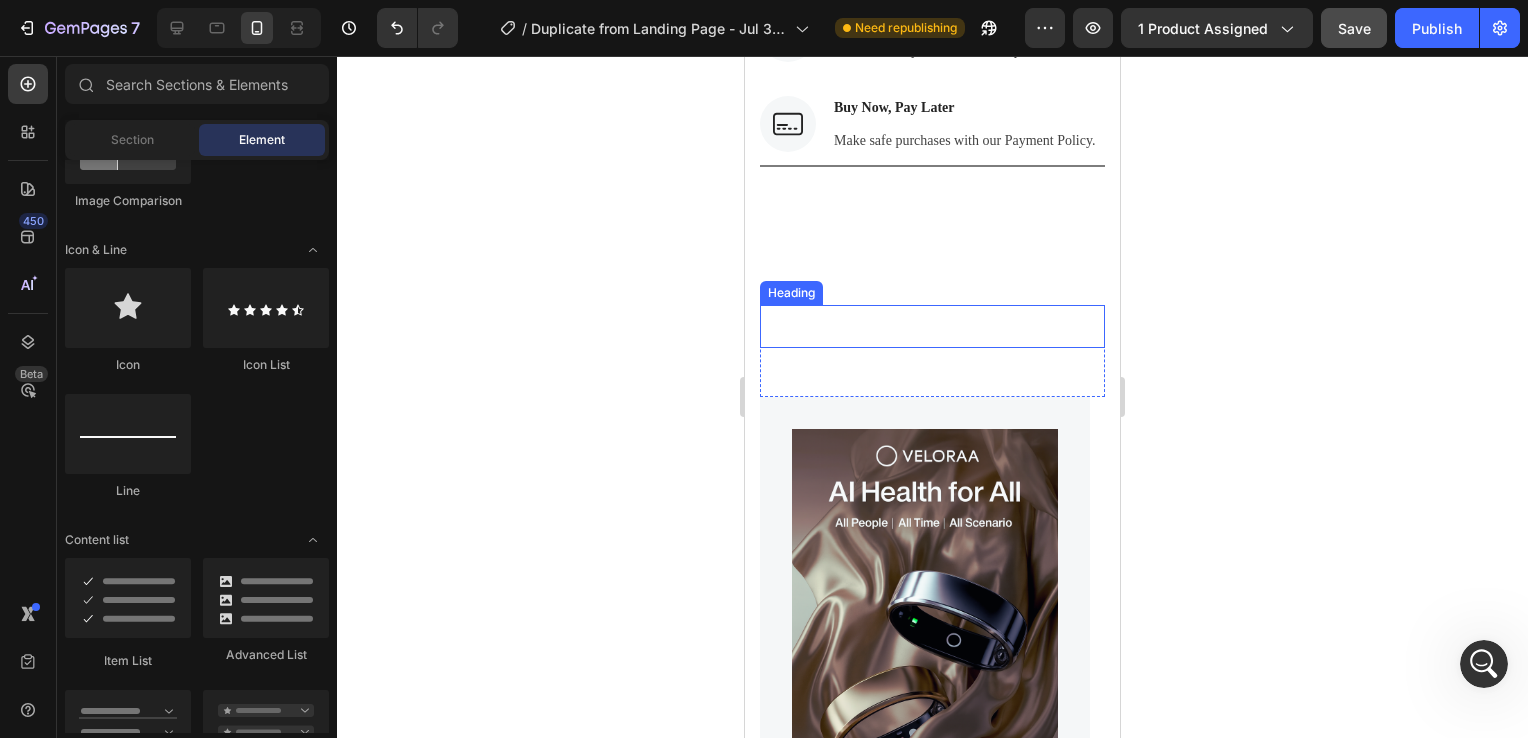 click at bounding box center [932, 327] 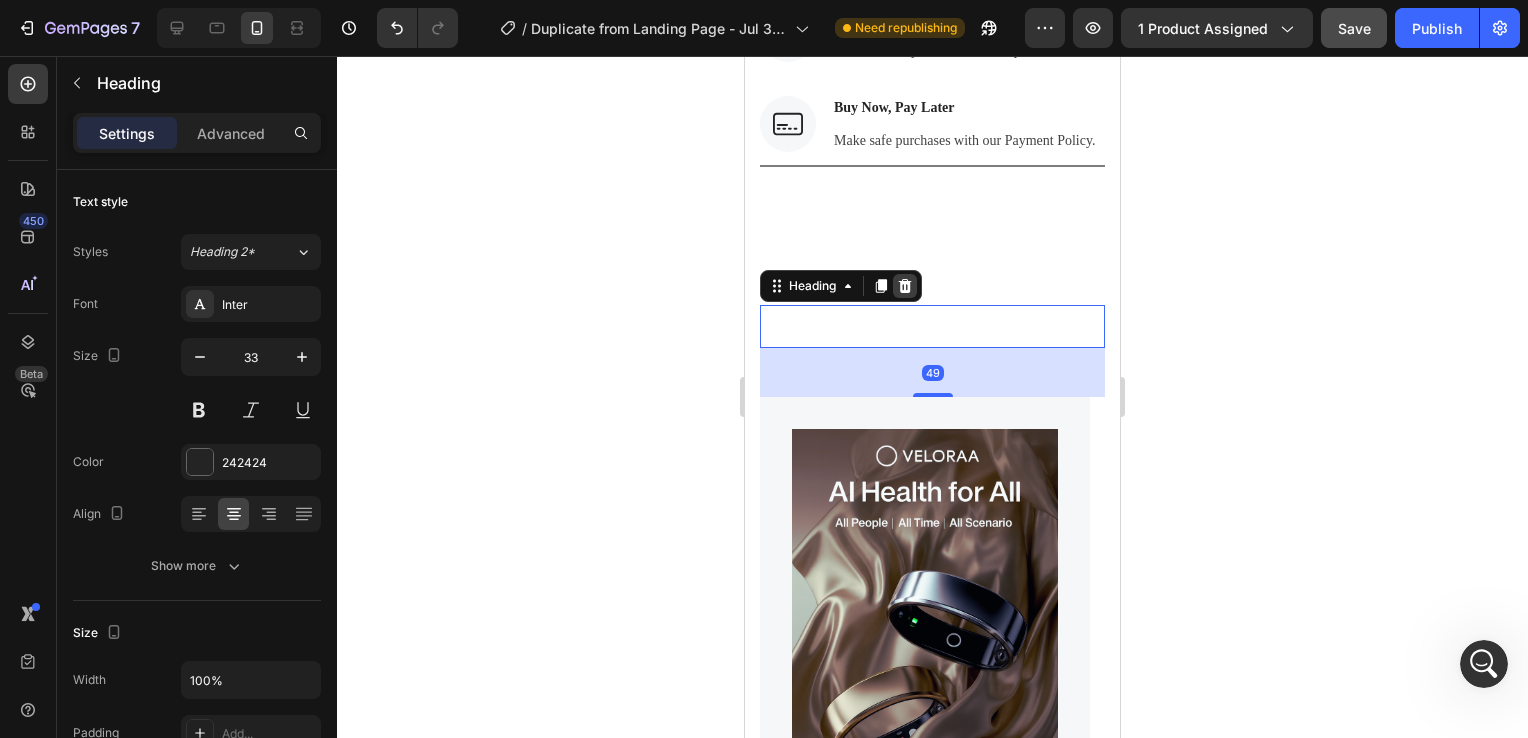 click 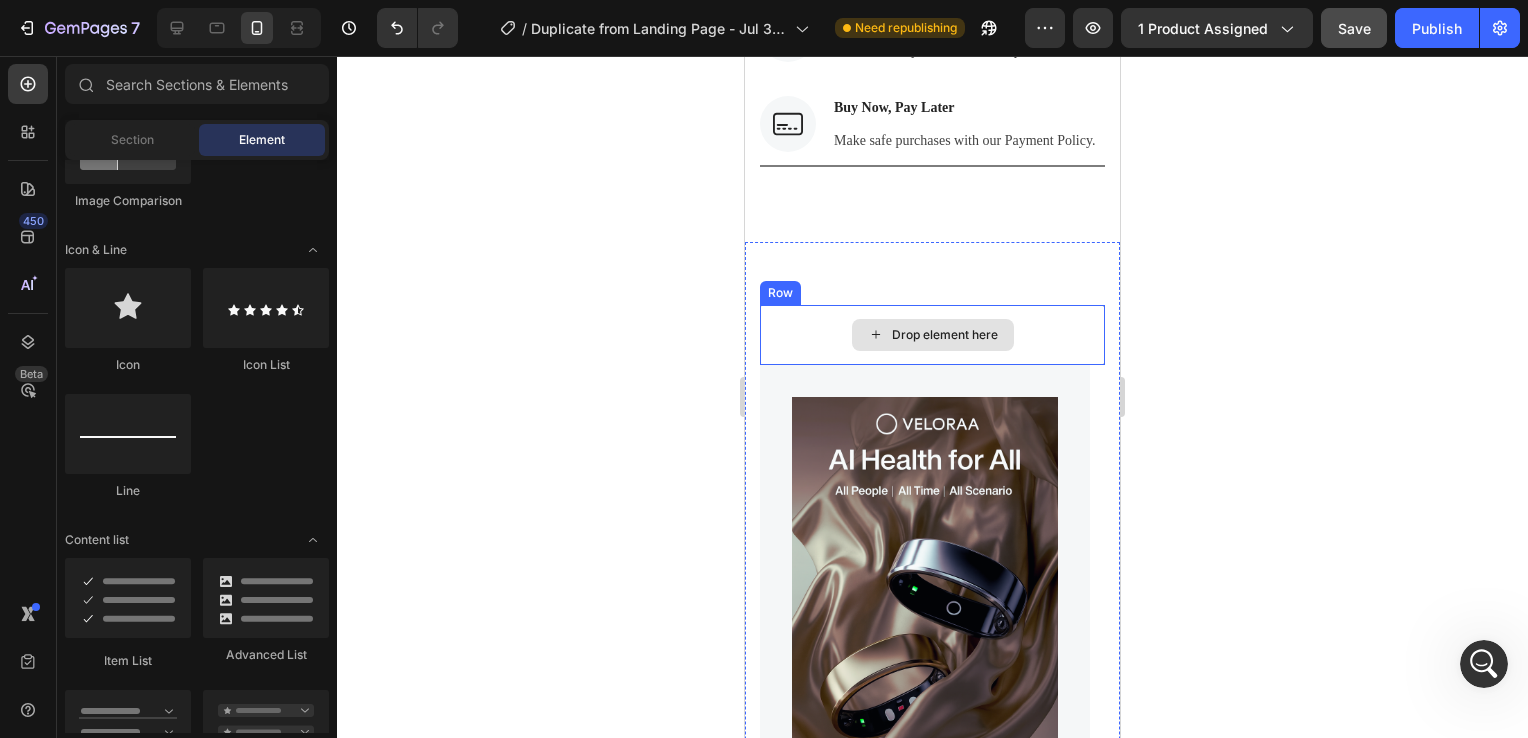 click on "Drop element here" at bounding box center [932, 335] 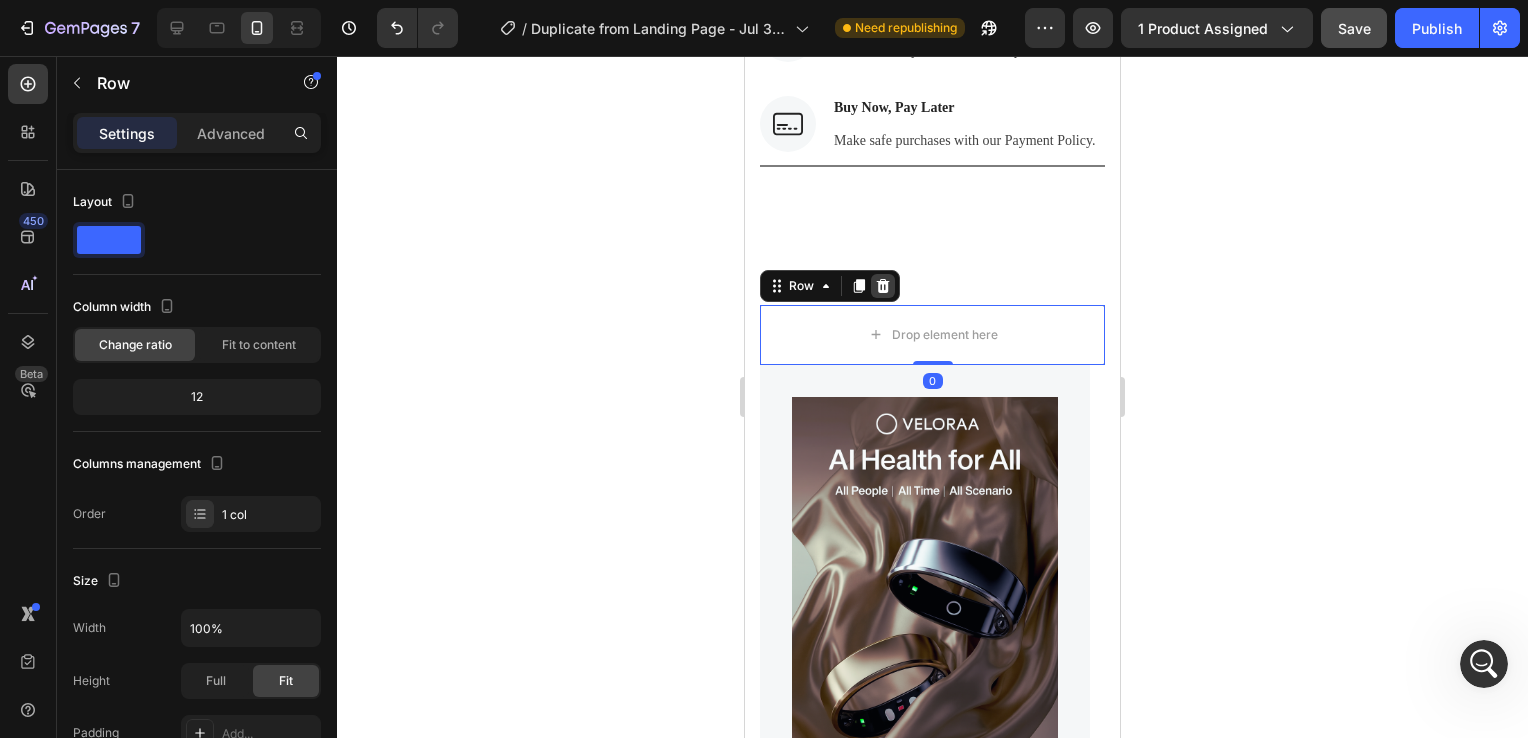click 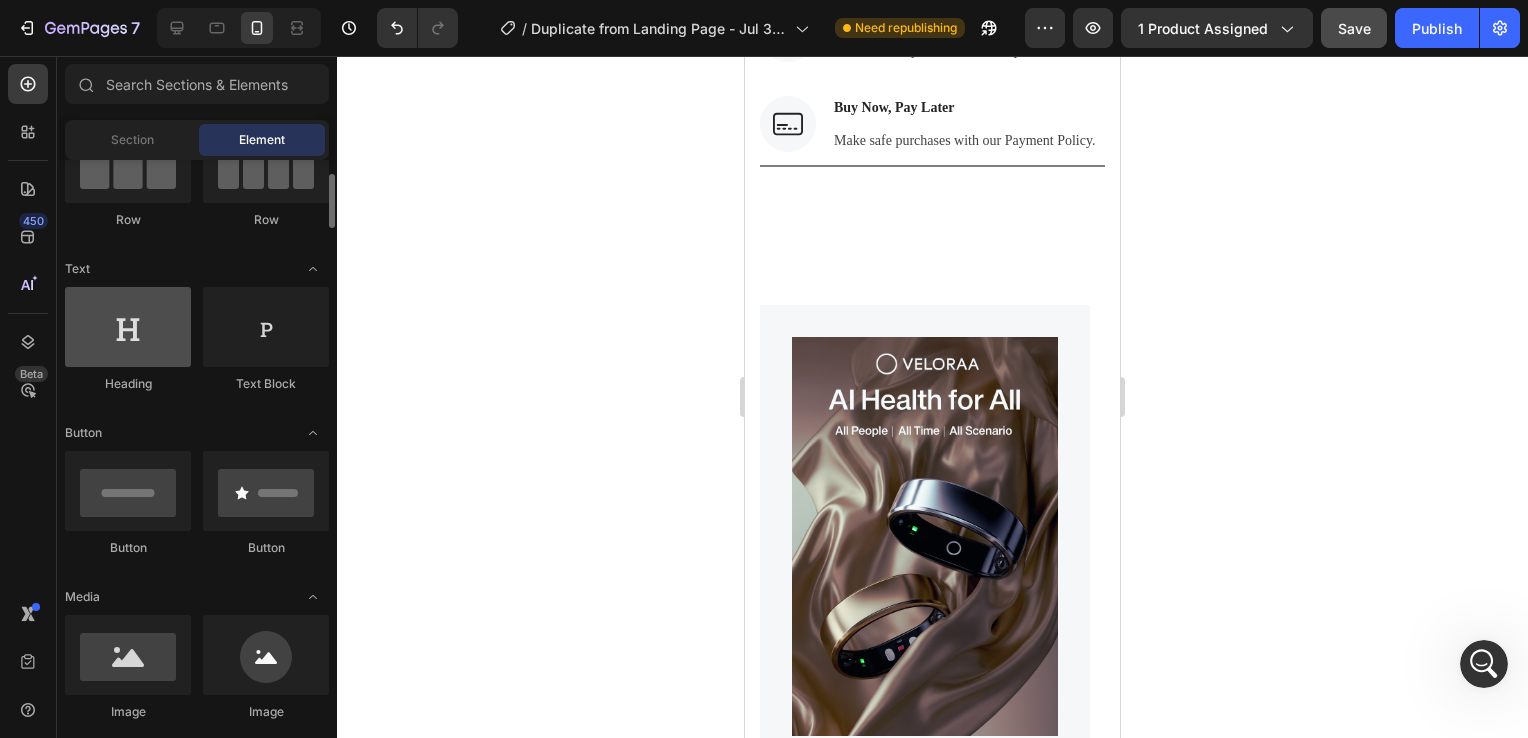 scroll, scrollTop: 202, scrollLeft: 0, axis: vertical 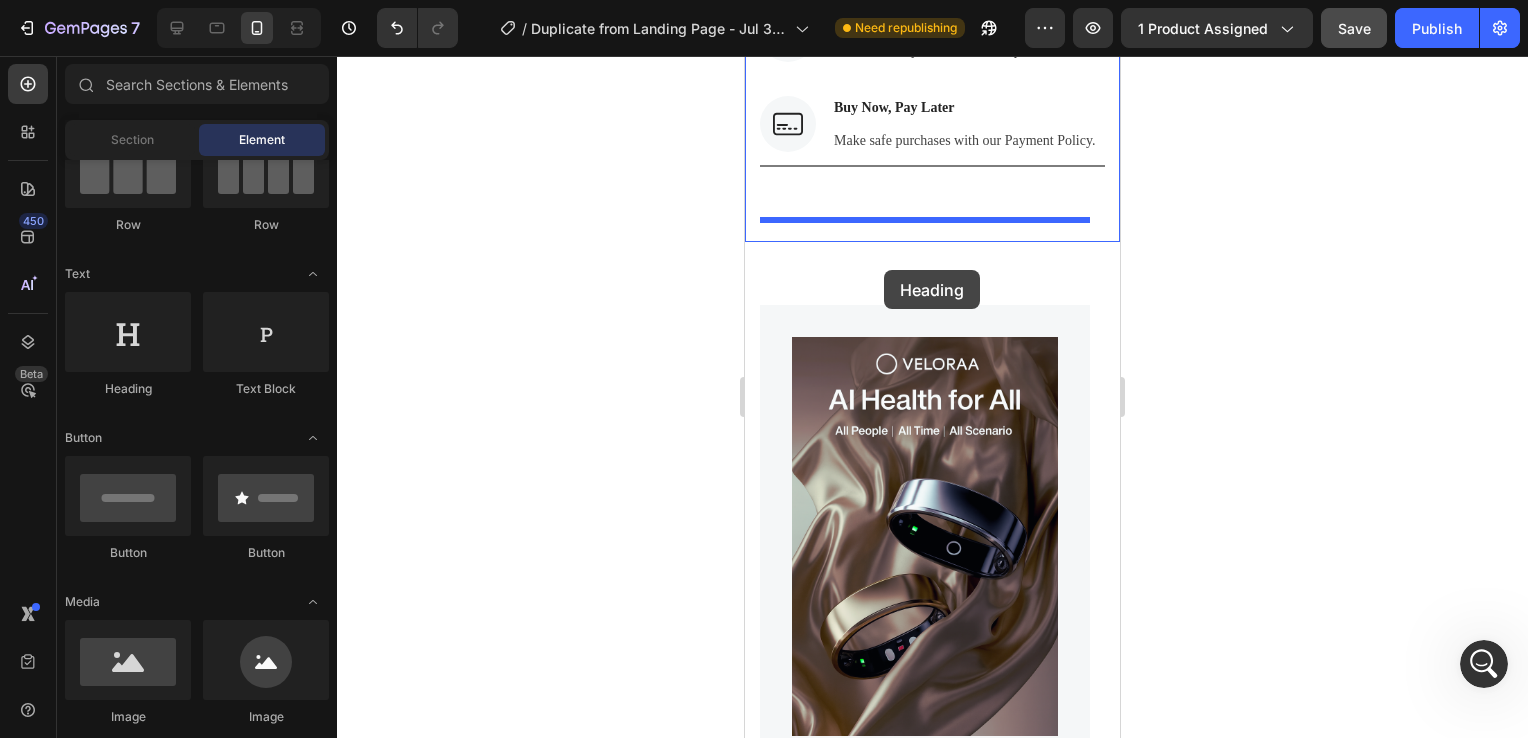 drag, startPoint x: 874, startPoint y: 400, endPoint x: 884, endPoint y: 270, distance: 130.38405 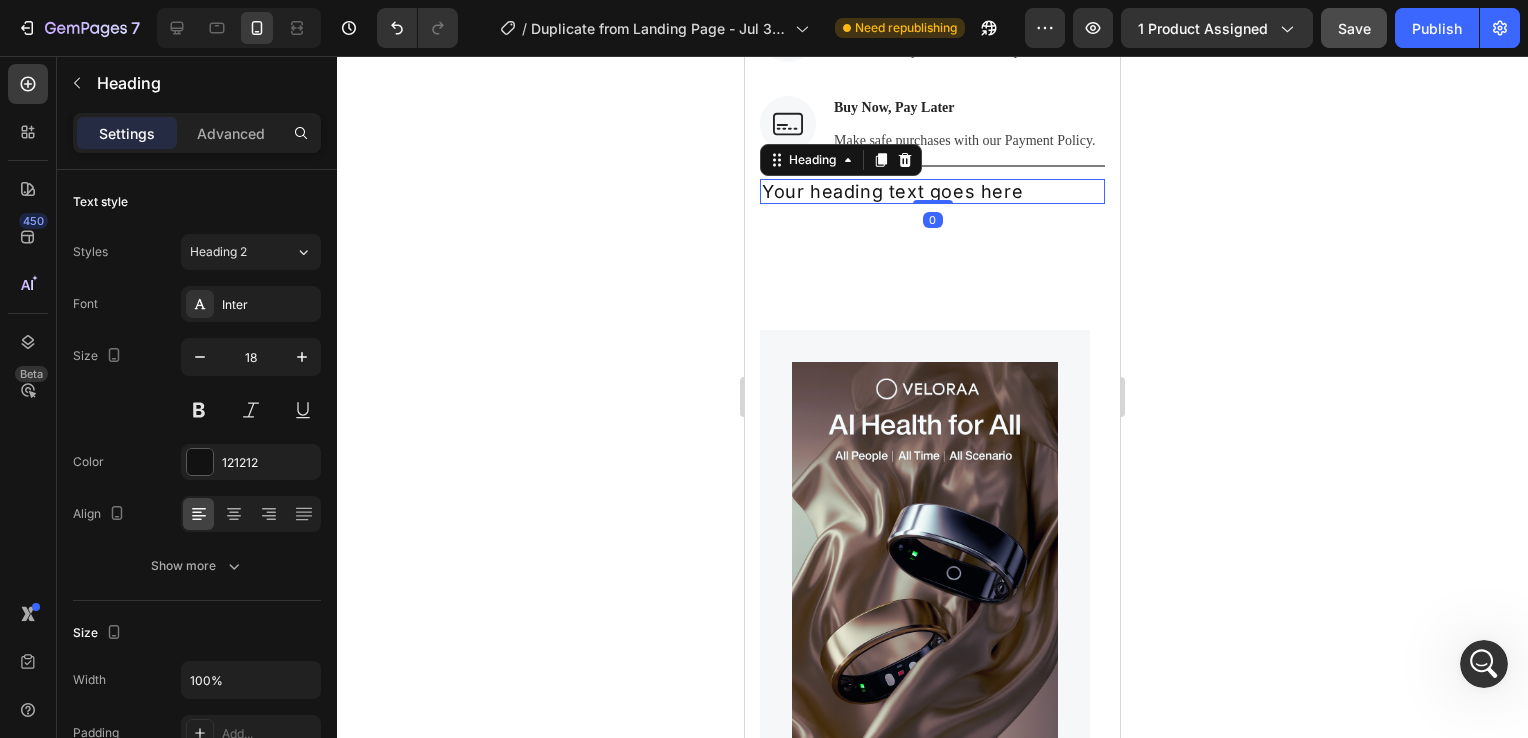 click on "Your heading text goes here" at bounding box center [932, 192] 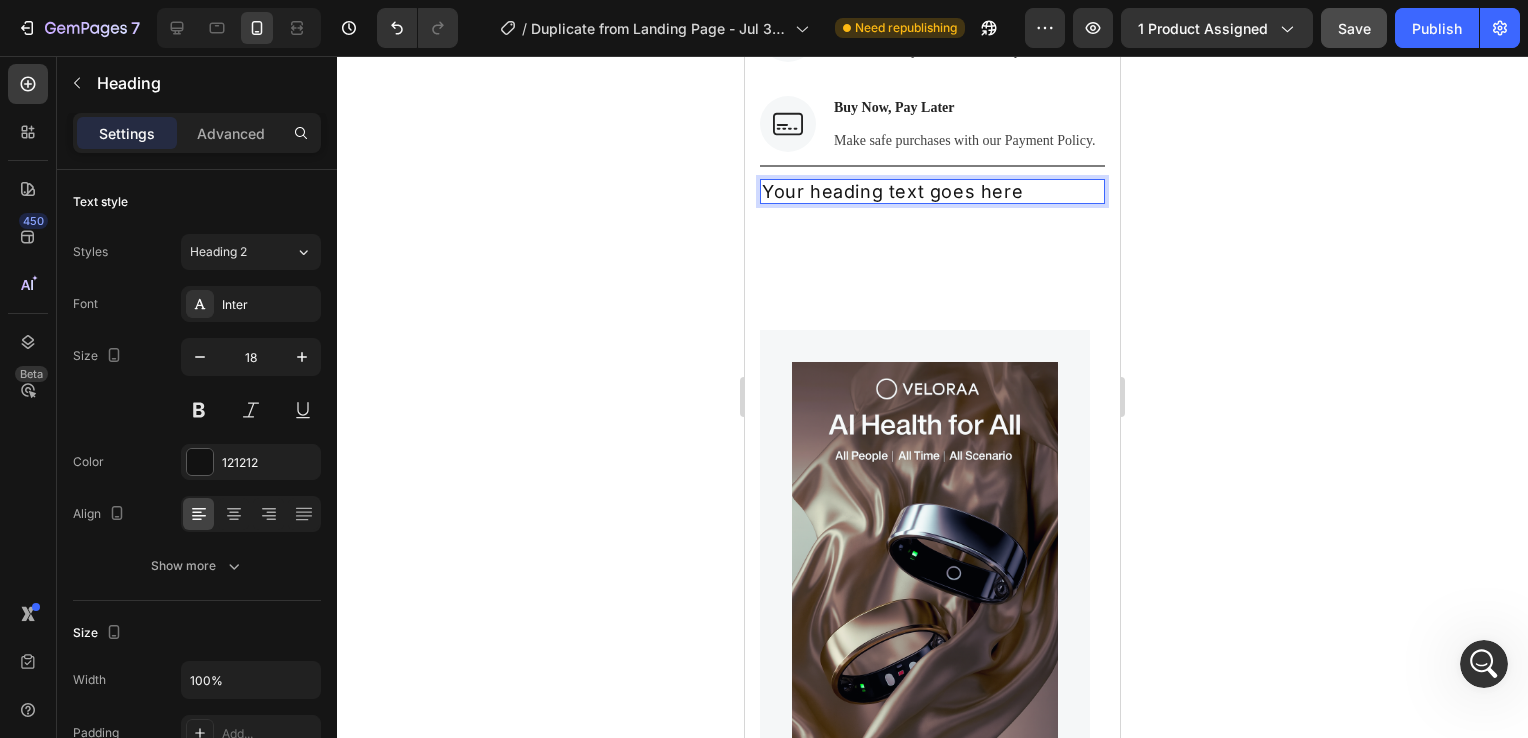 click on "Your heading text goes here" at bounding box center [932, 192] 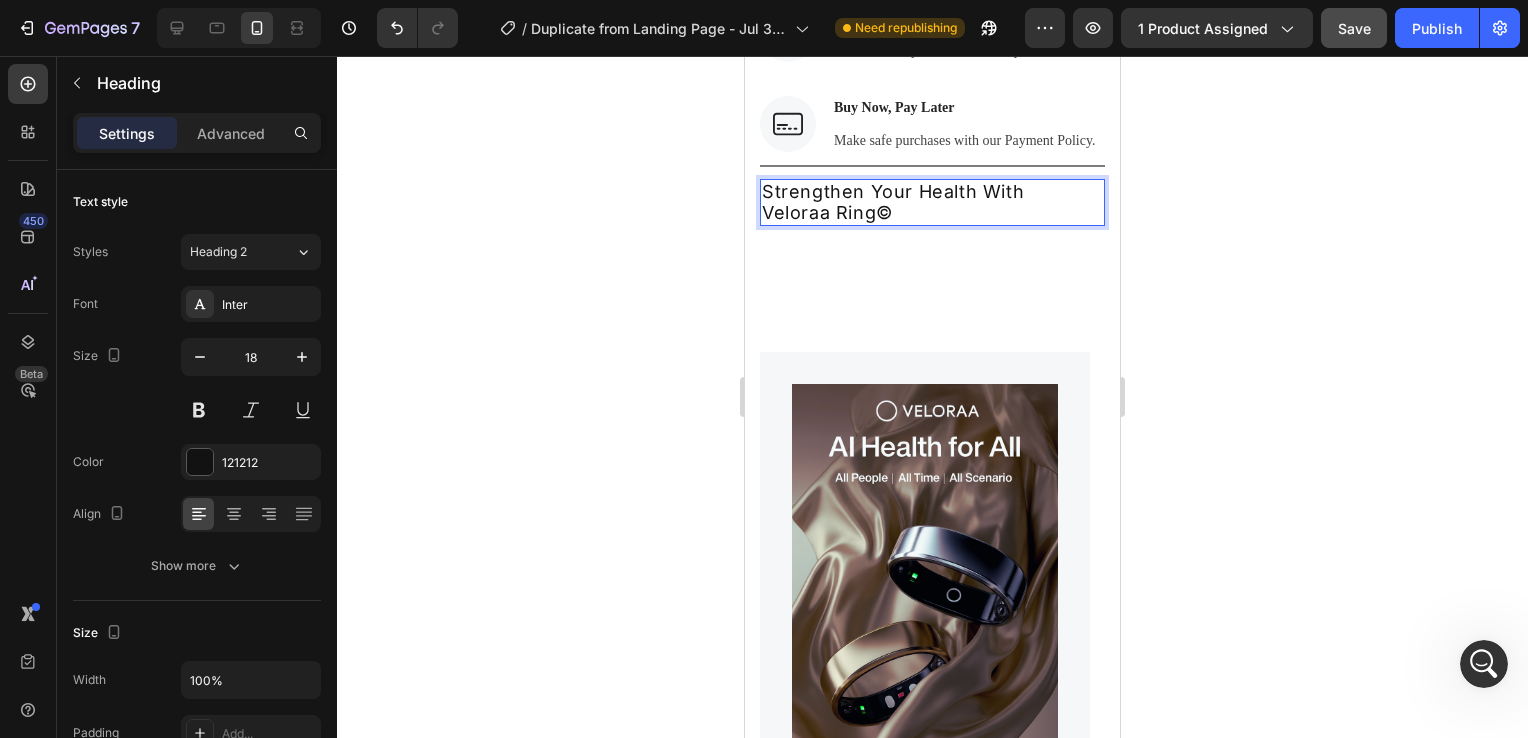 click on "Strengthen Your Health With  Veloraa Ring©" at bounding box center (932, 202) 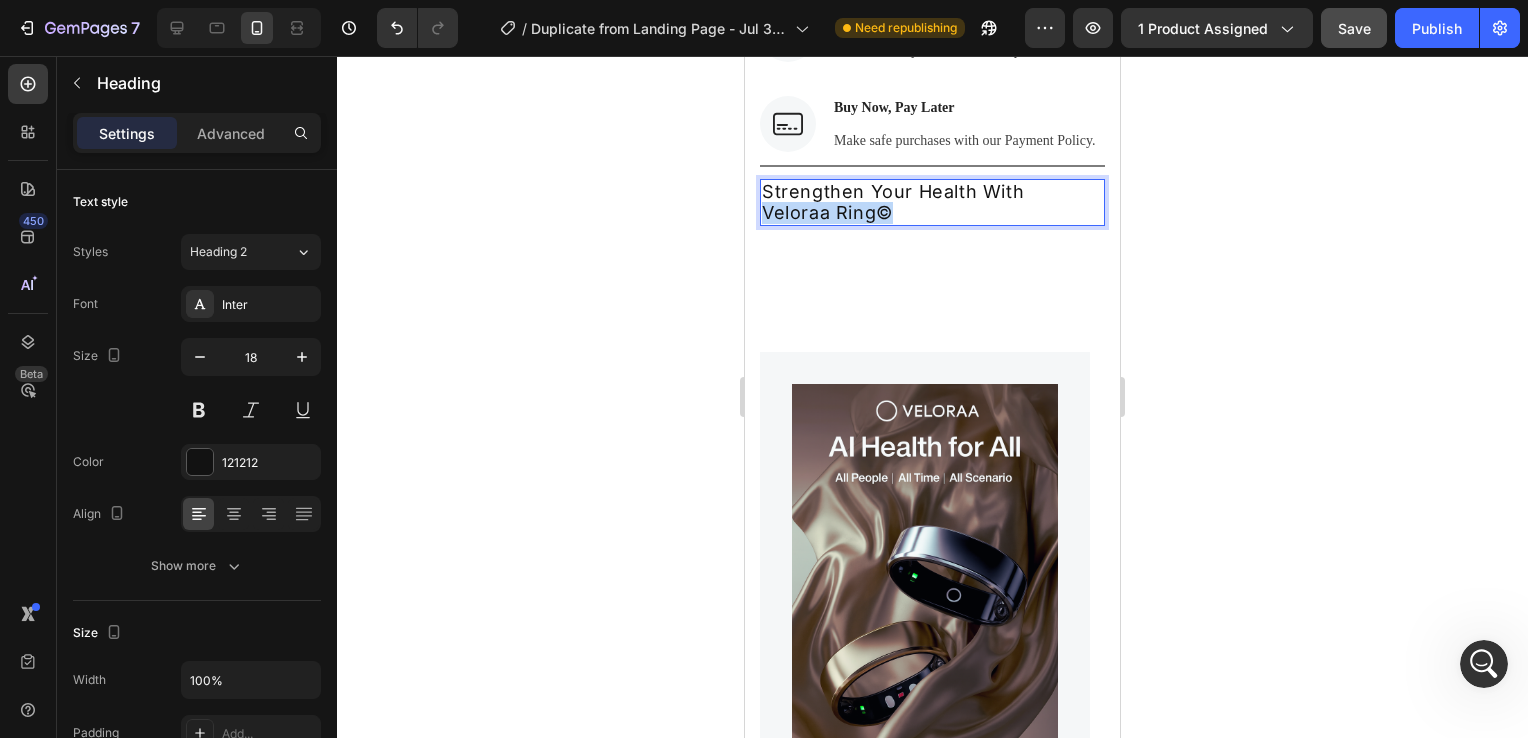 click on "Strengthen Your Health With  Veloraa Ring©" at bounding box center [932, 202] 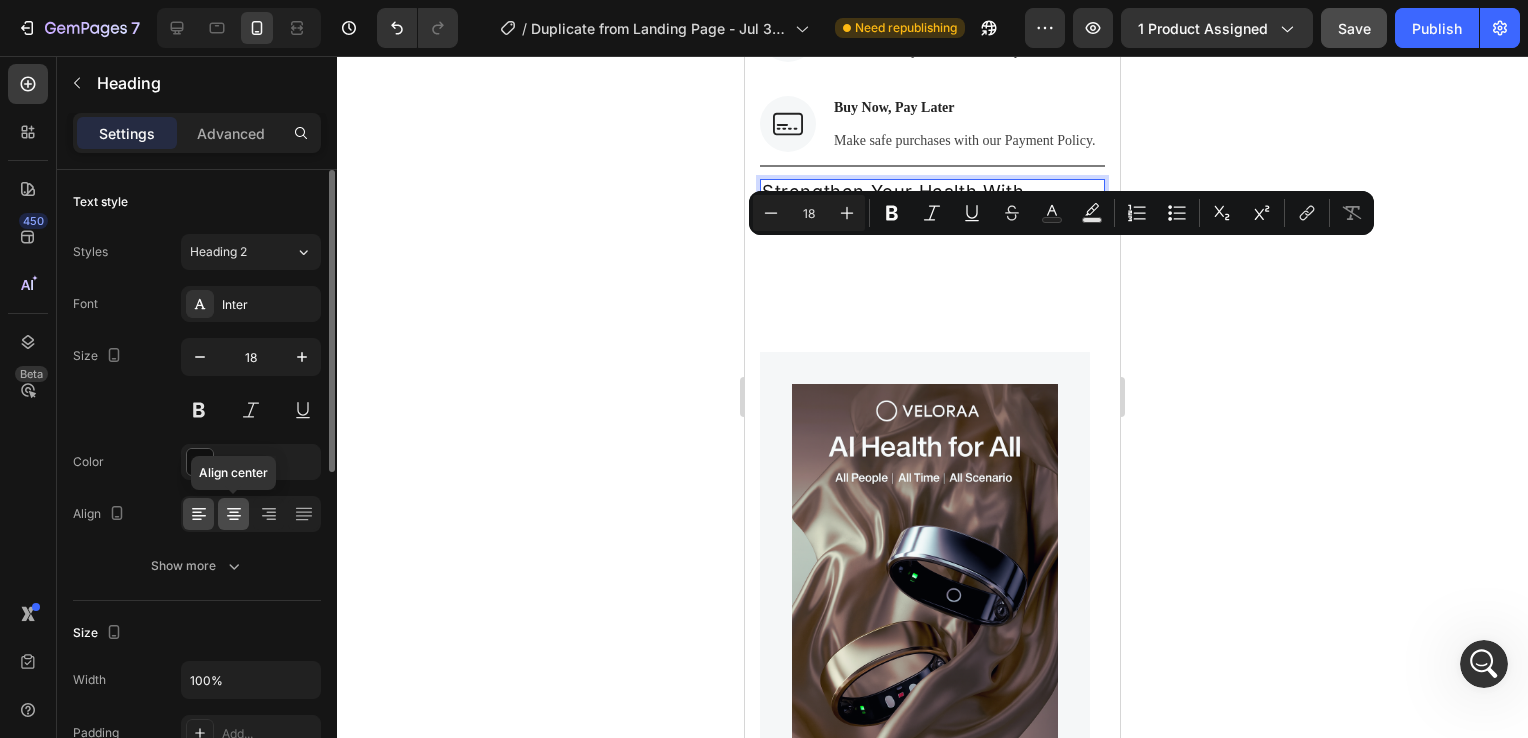click 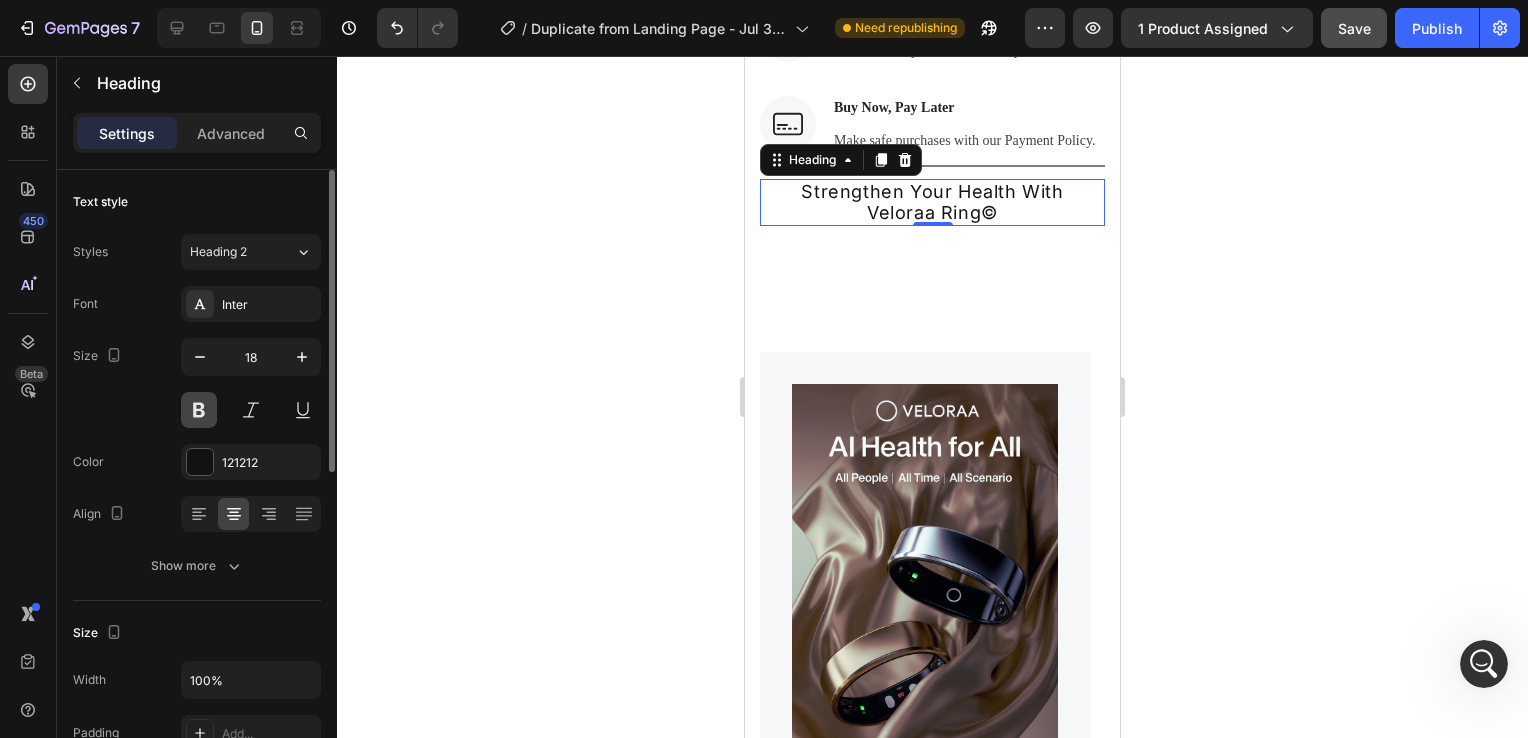 click at bounding box center [199, 410] 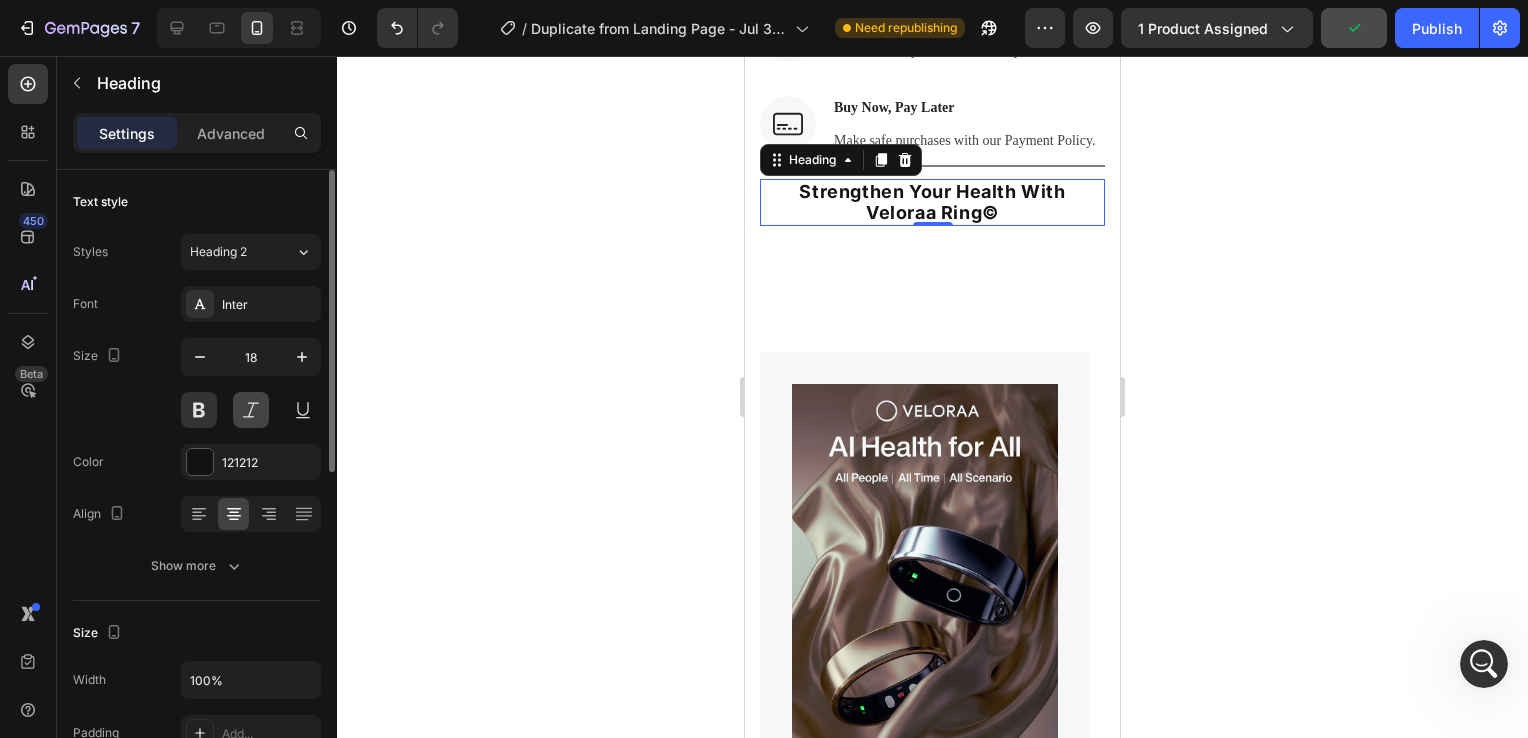 click at bounding box center [251, 410] 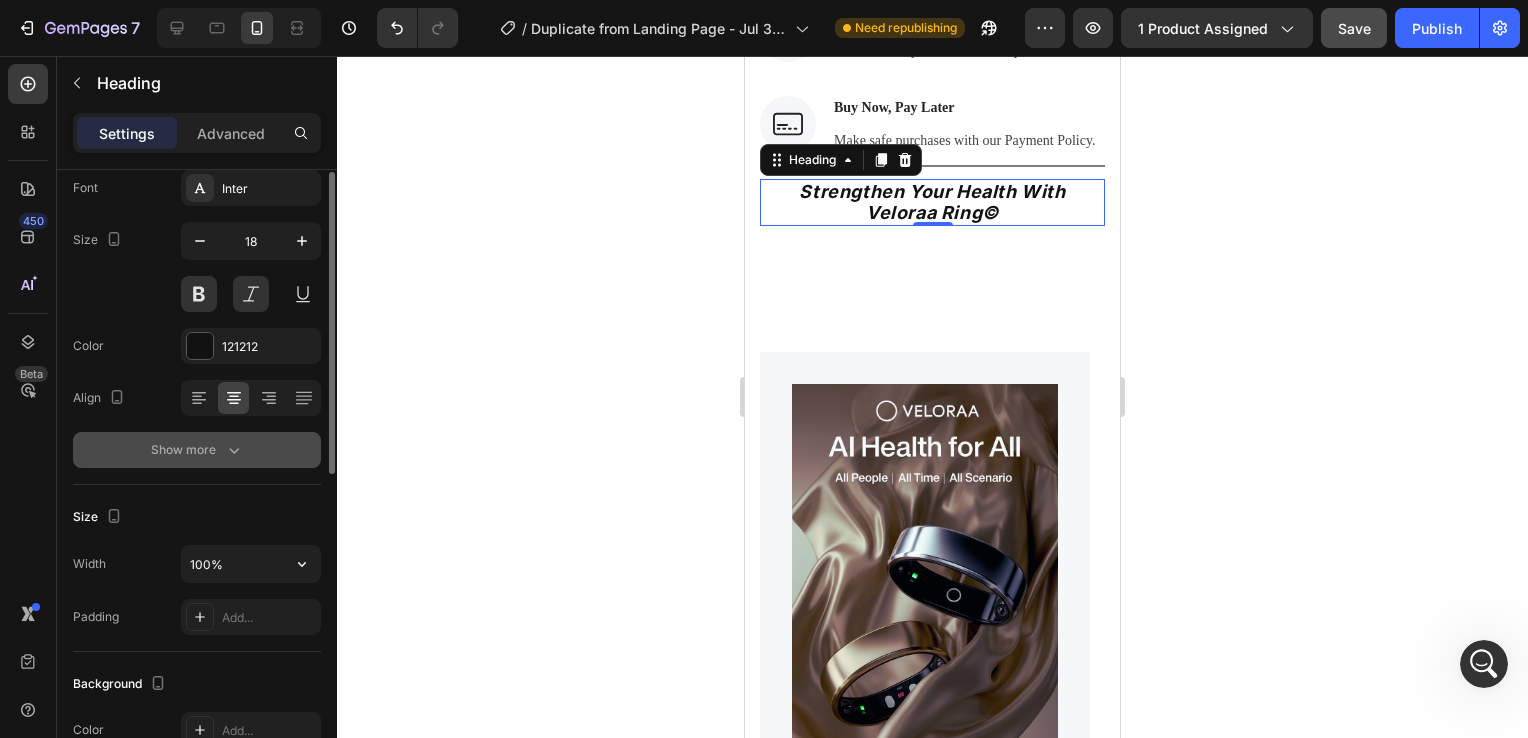 scroll, scrollTop: 53, scrollLeft: 0, axis: vertical 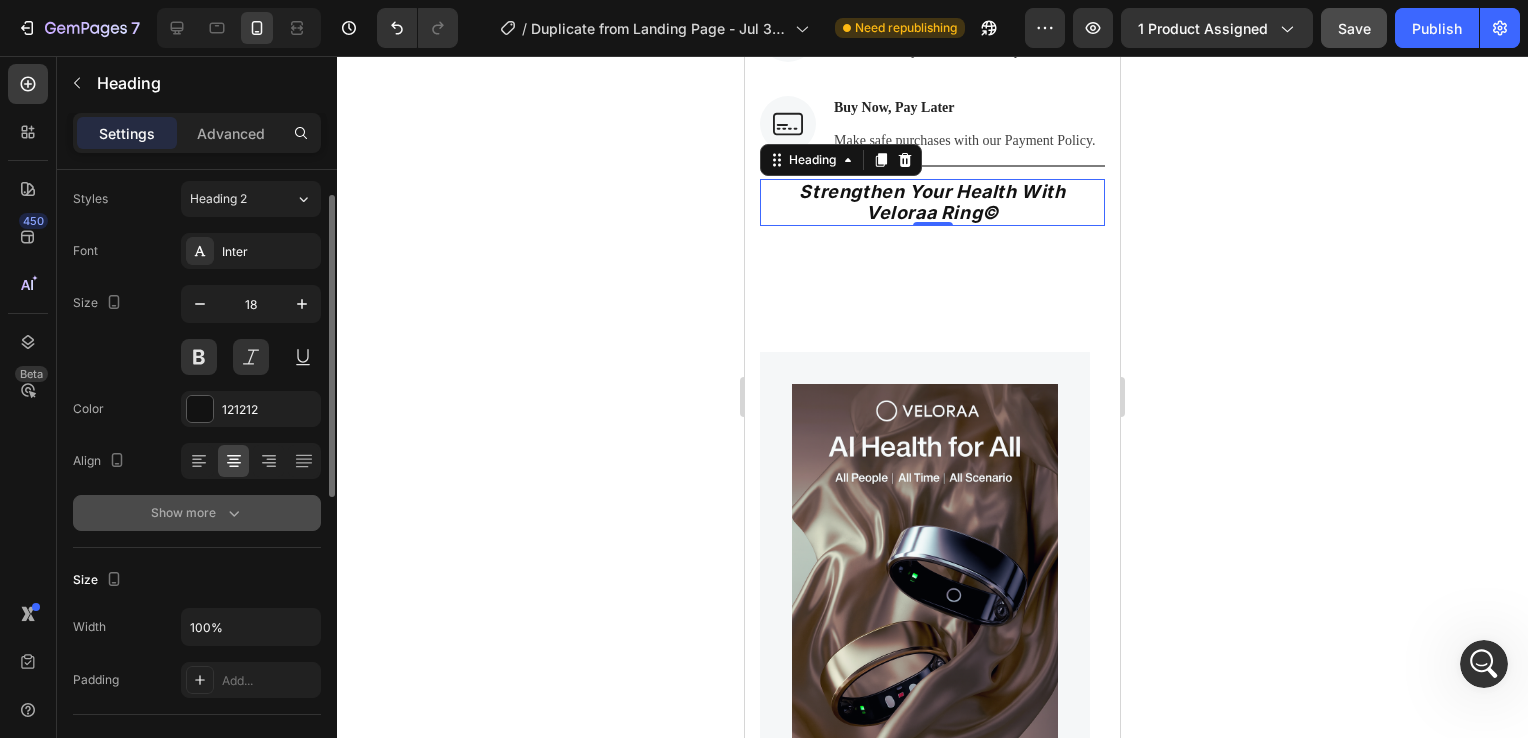 click 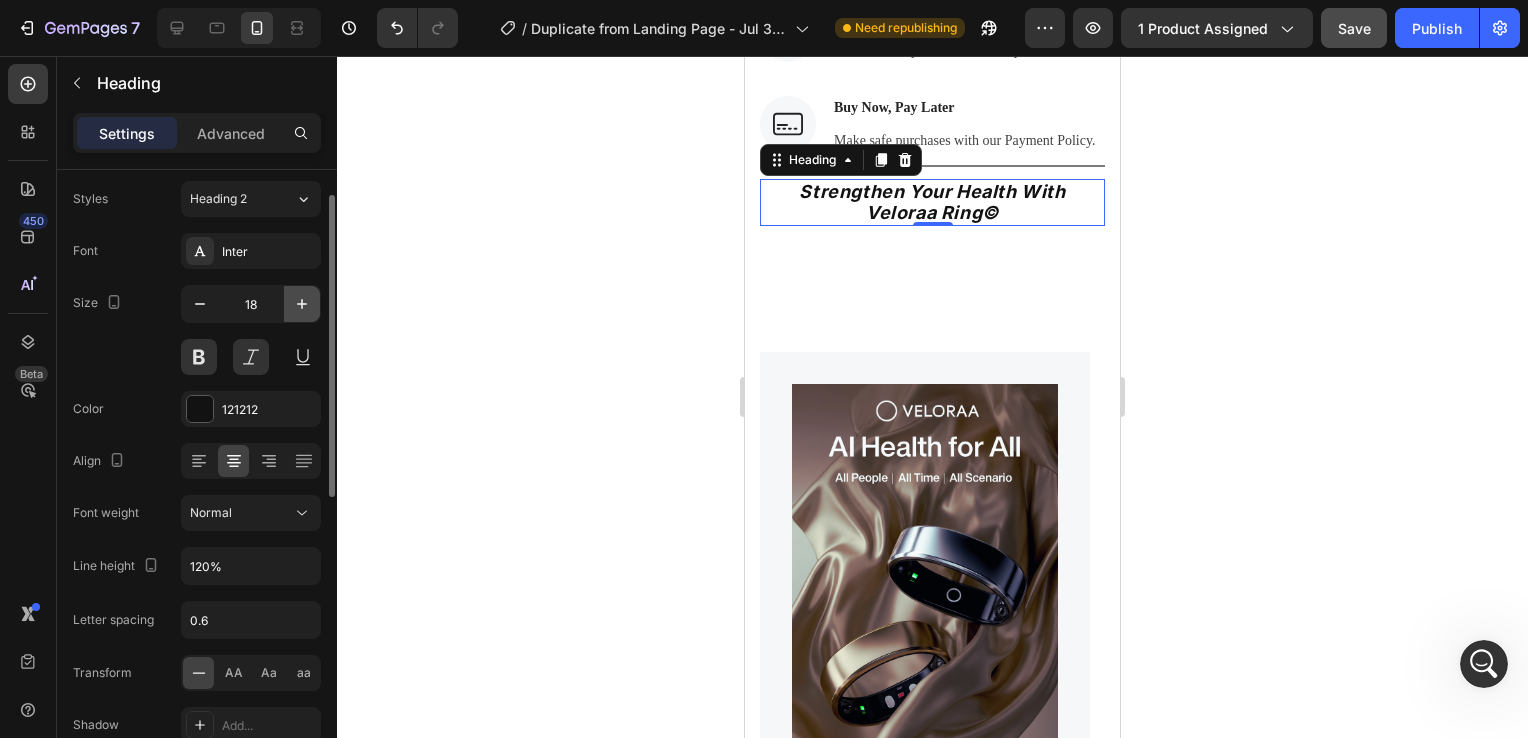click 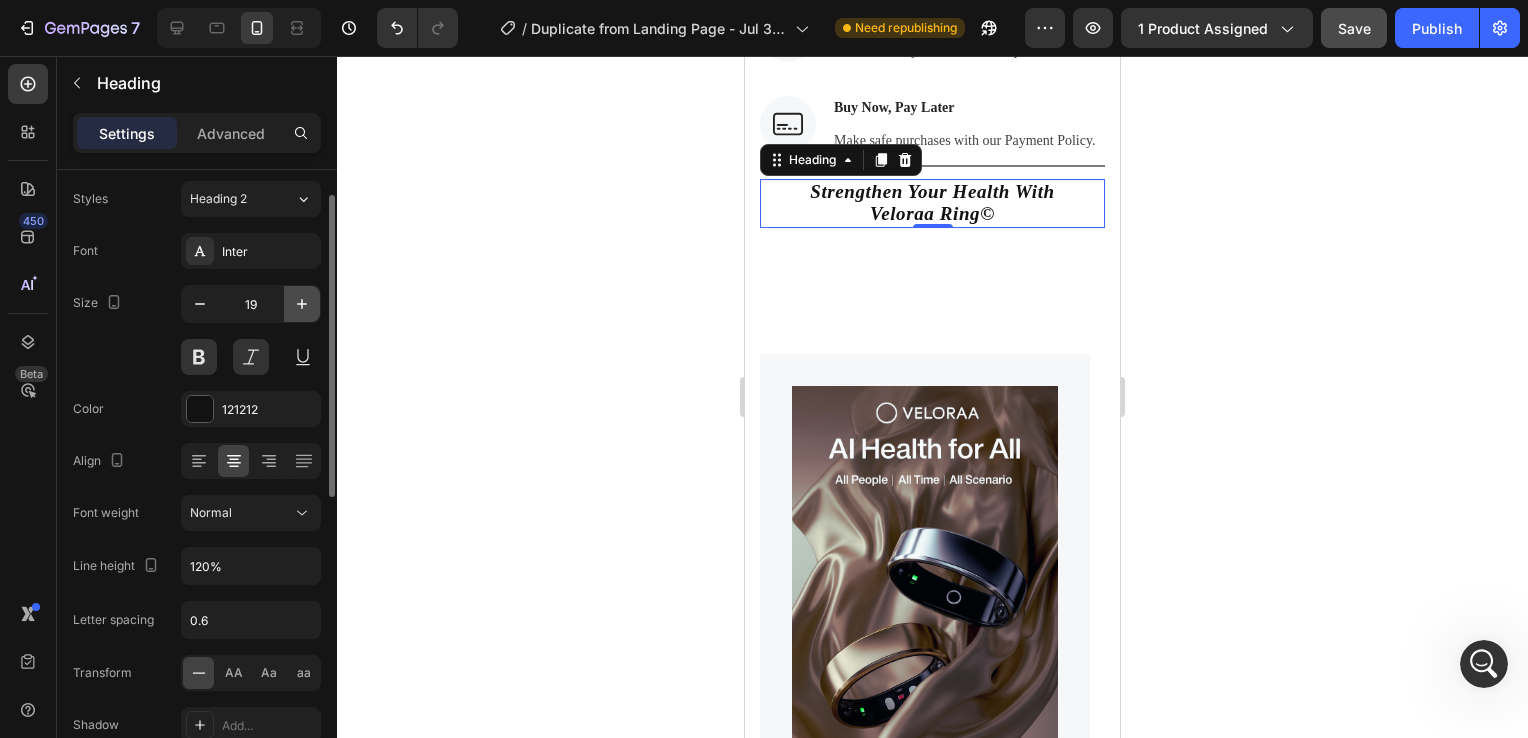 click 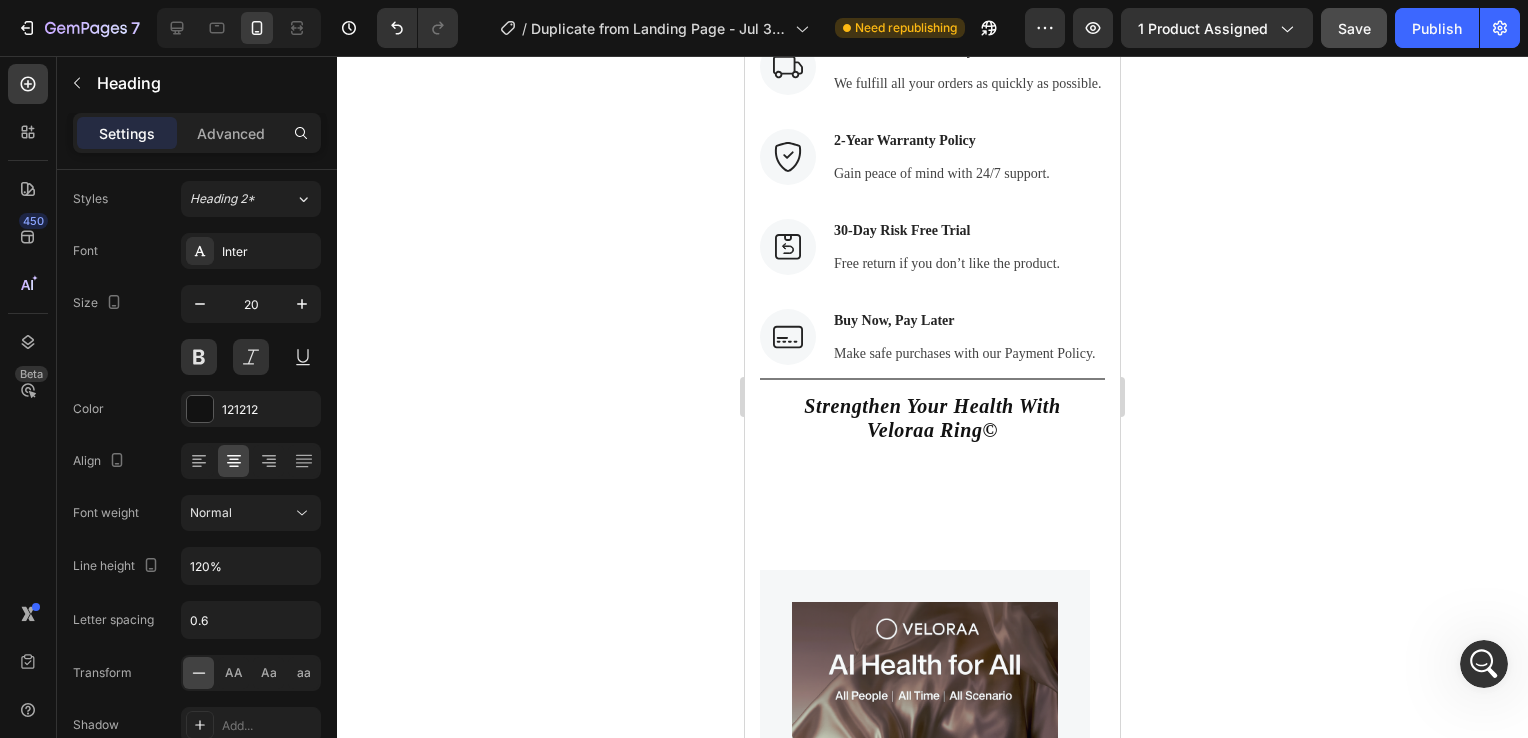 scroll, scrollTop: 7943, scrollLeft: 0, axis: vertical 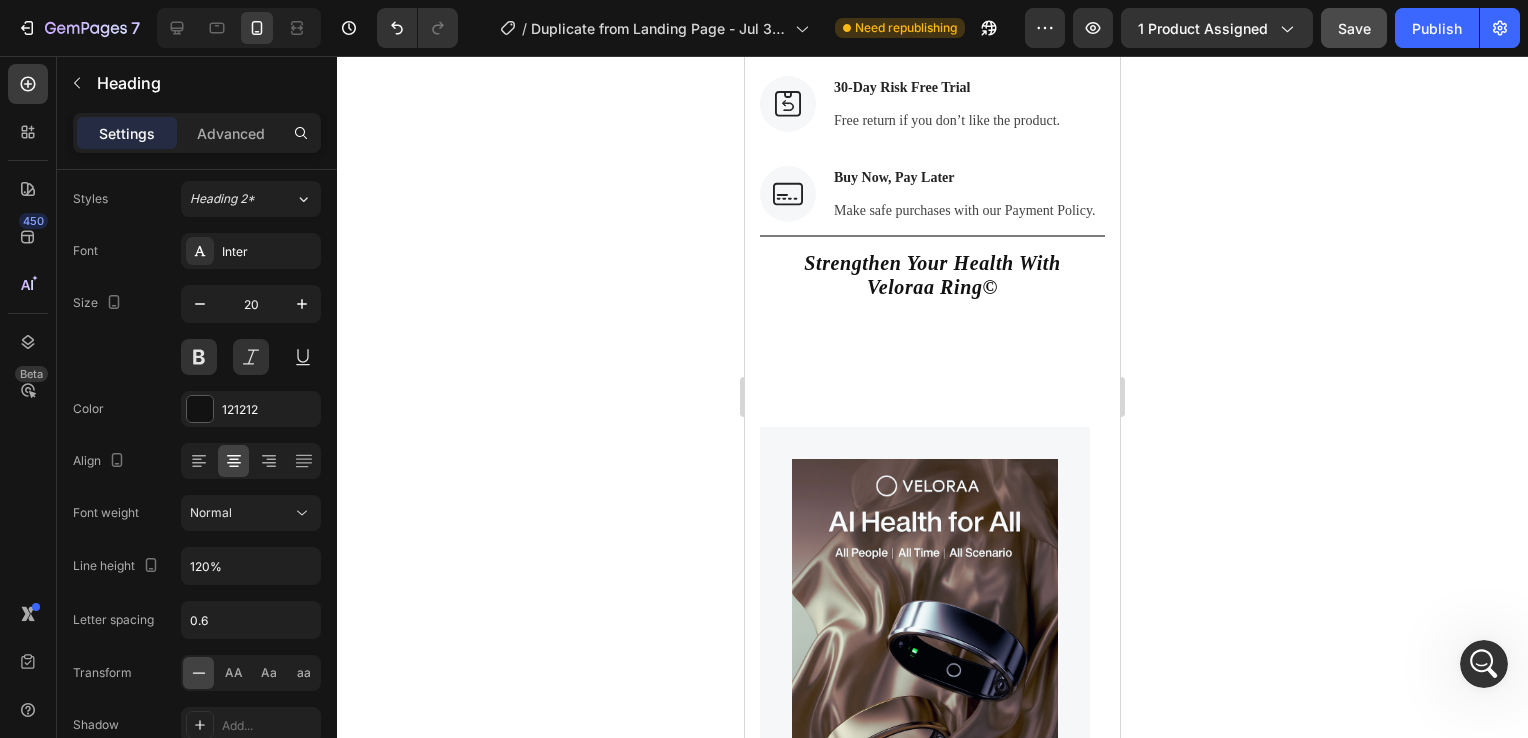 click on "Strengthen Your Health With  Veloraa Ring©" at bounding box center (932, 275) 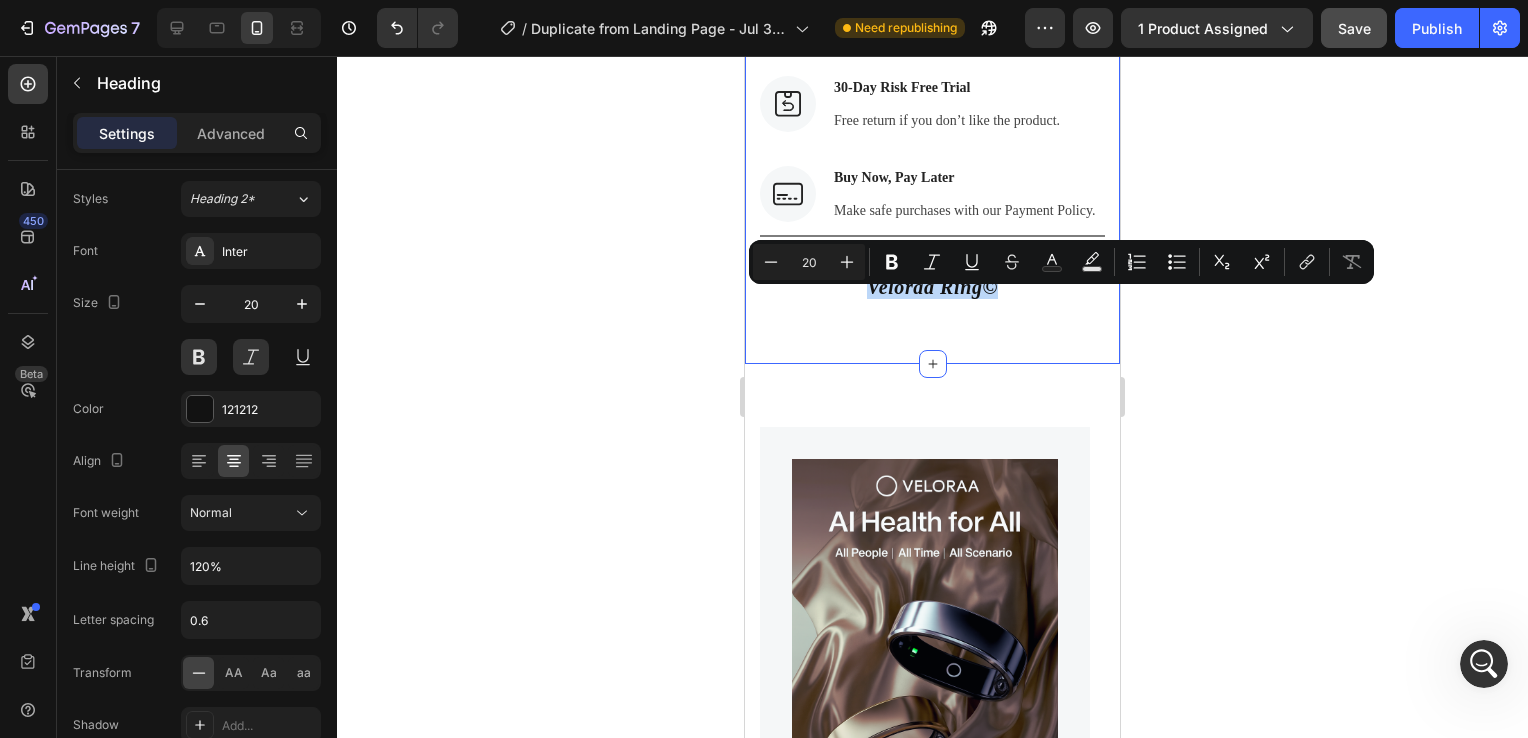 drag, startPoint x: 790, startPoint y: 301, endPoint x: 1011, endPoint y: 374, distance: 232.74449 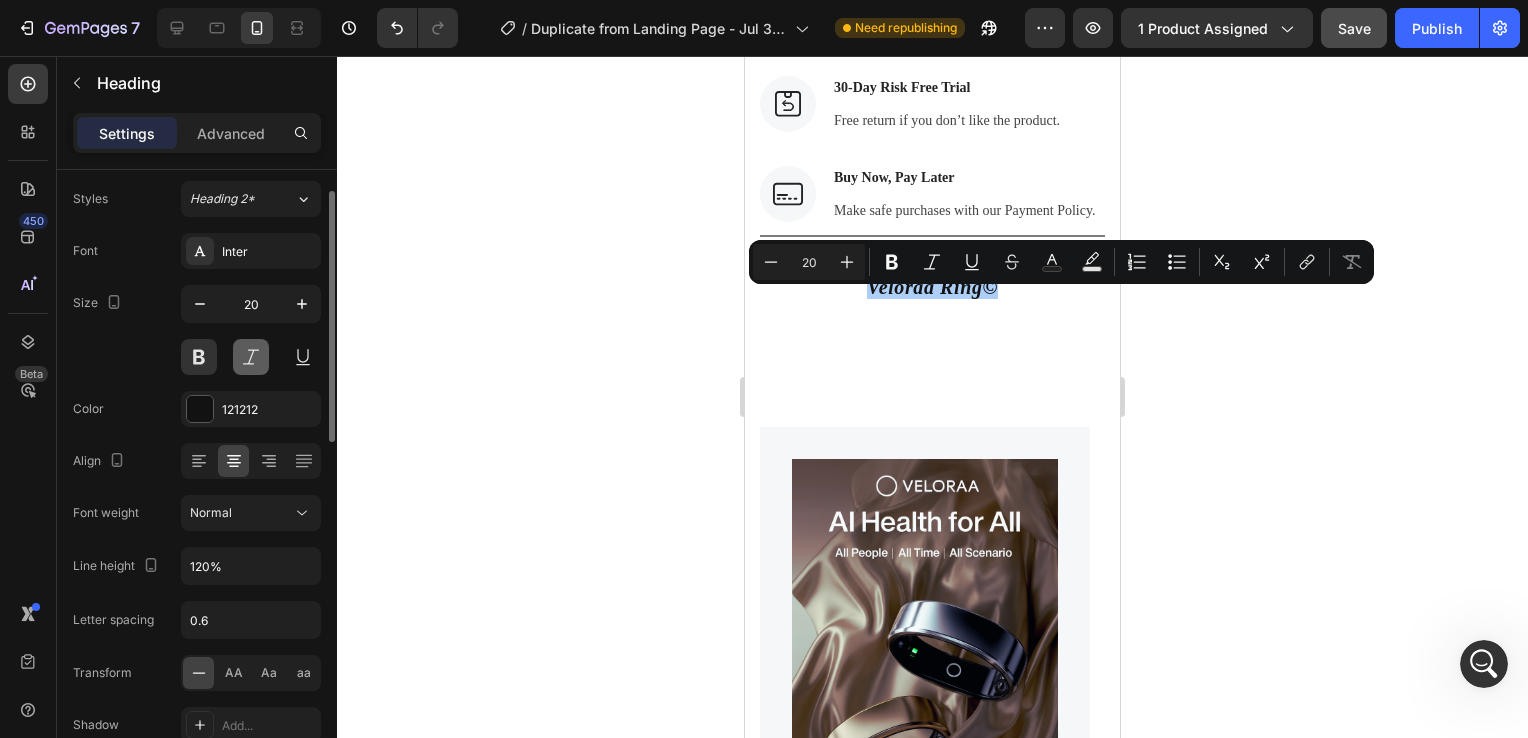 click at bounding box center (251, 357) 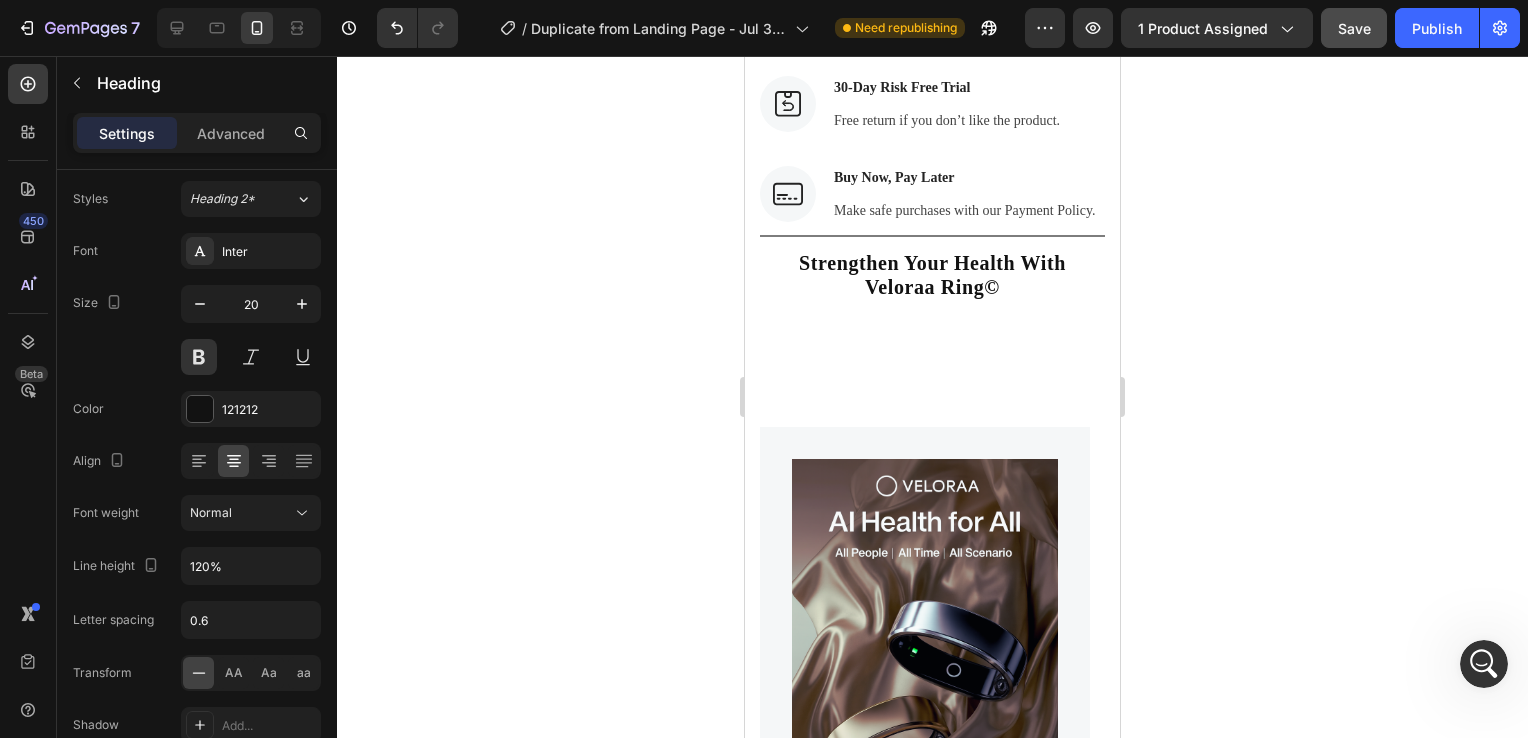 click 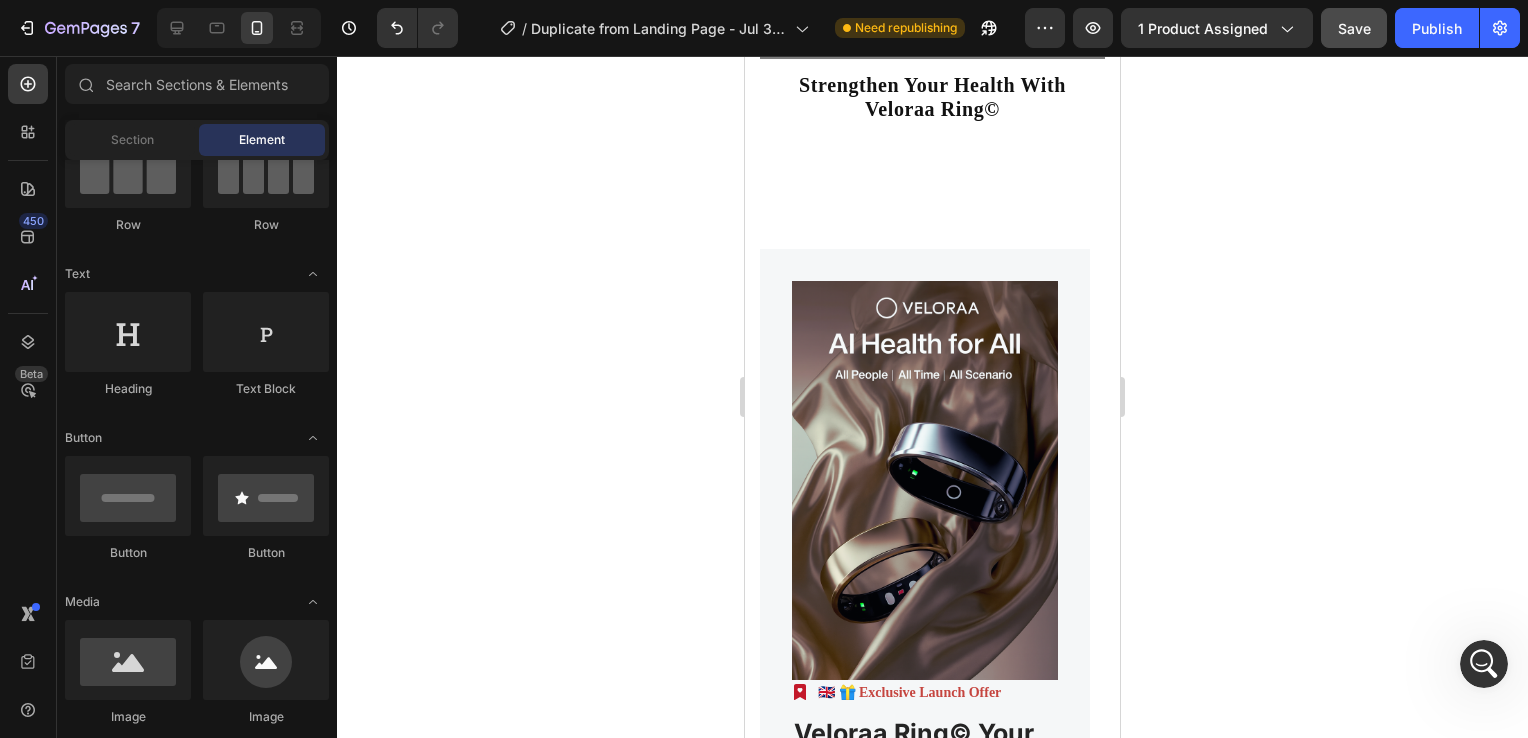 scroll, scrollTop: 8071, scrollLeft: 0, axis: vertical 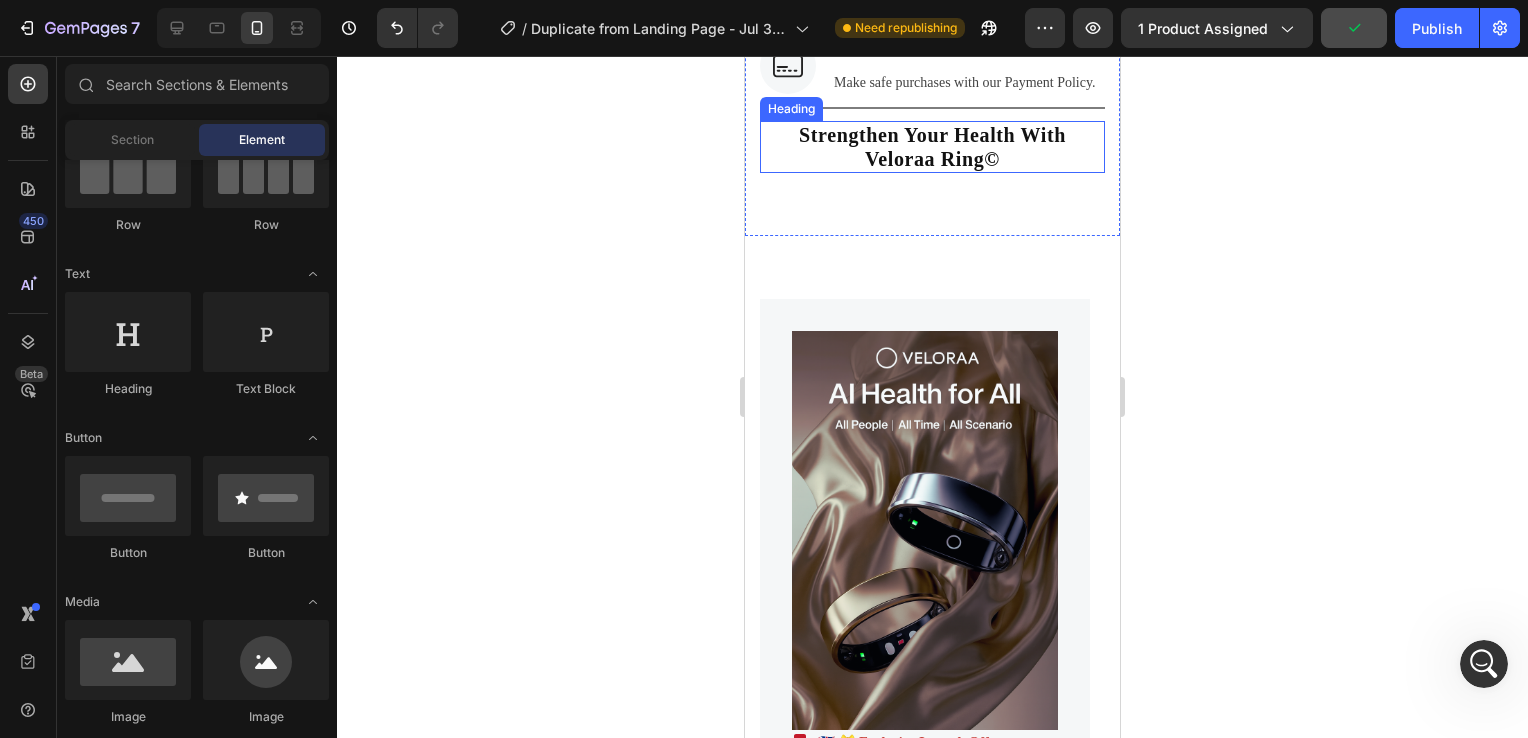 click on "Strengthen Your Health With  Veloraa Ring©" at bounding box center [932, 147] 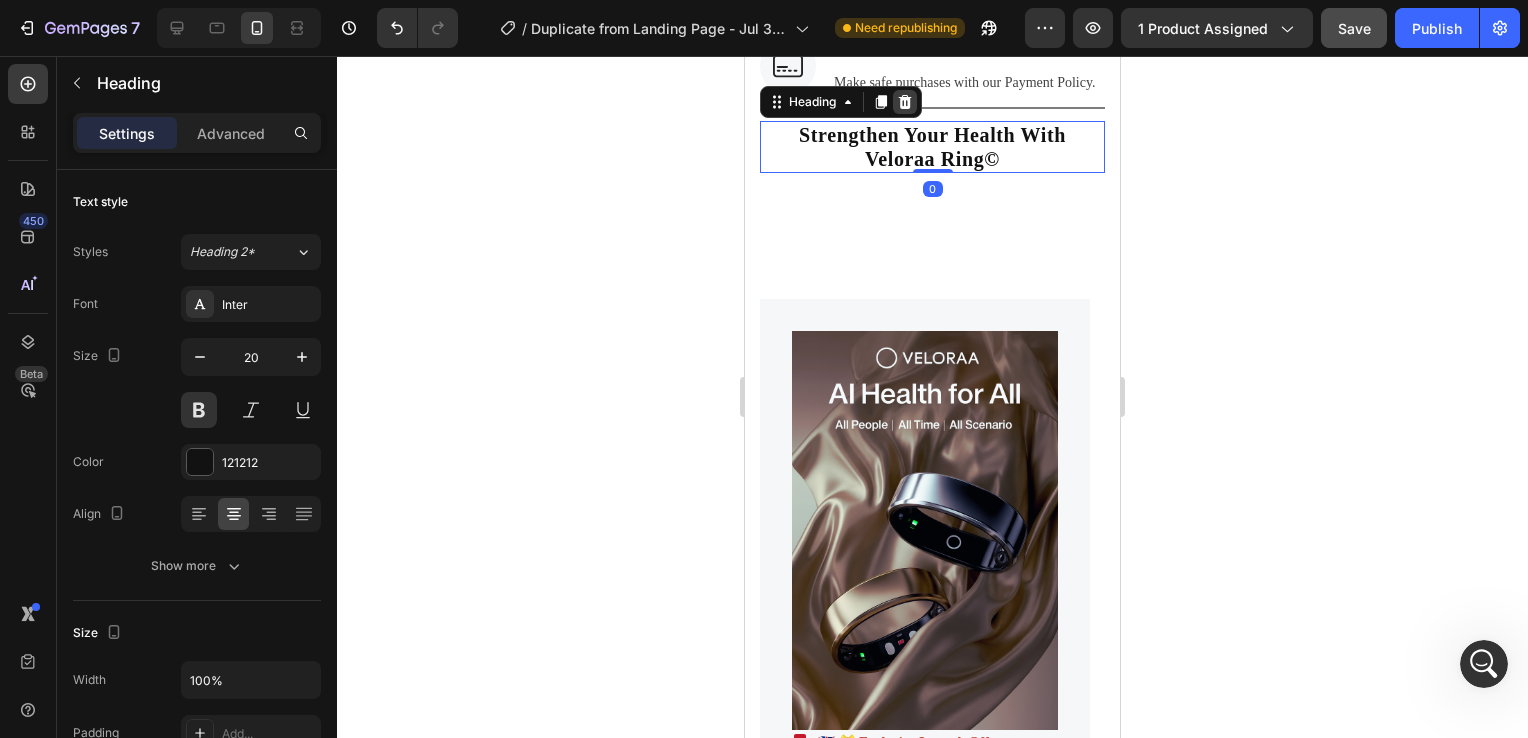 click 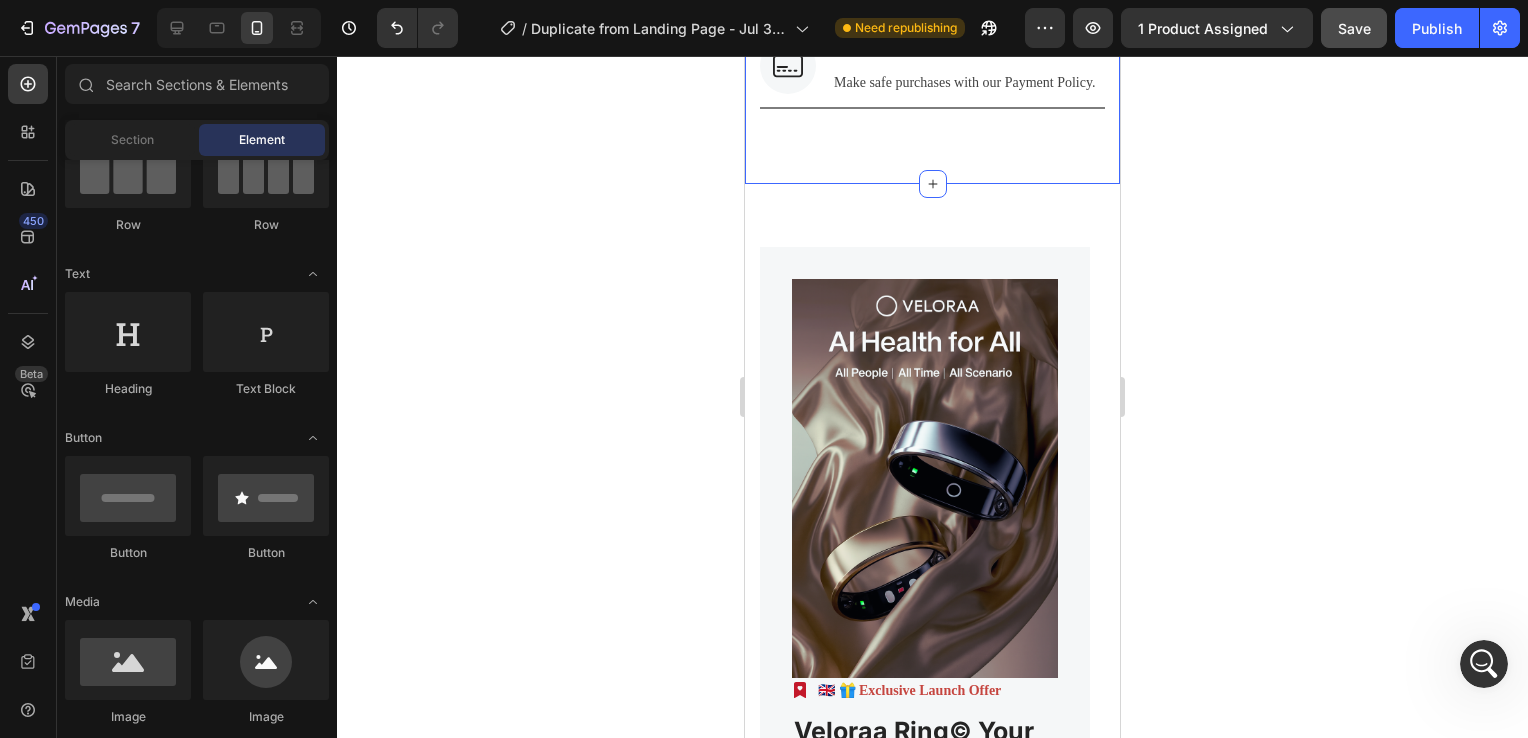 click on "Image Free & Secure Delivery Text block We fulfill all your orders as quickly as possible. Text block Row Image 2-Year Warranty Policy Text block Gain peace of mind with 24/7 support. Text block Row Image 30-Day Risk Free Trial Text block Free return if you don’t like the product. Text block Row Image Buy Now, Pay Later Text block Make safe purchases with our Payment Policy. Text block Row Row Title Line Section 9" at bounding box center [932, -56] 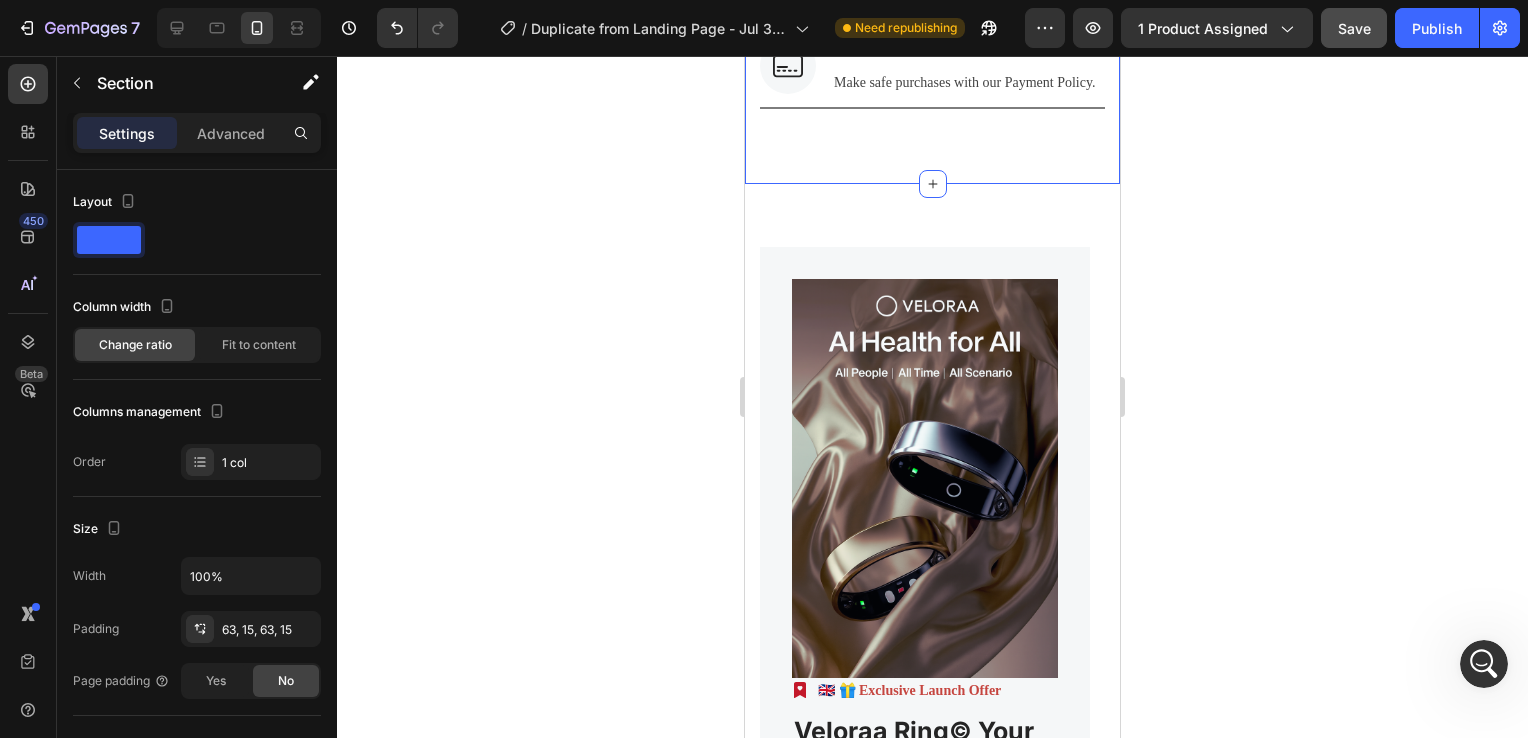scroll, scrollTop: 7899, scrollLeft: 0, axis: vertical 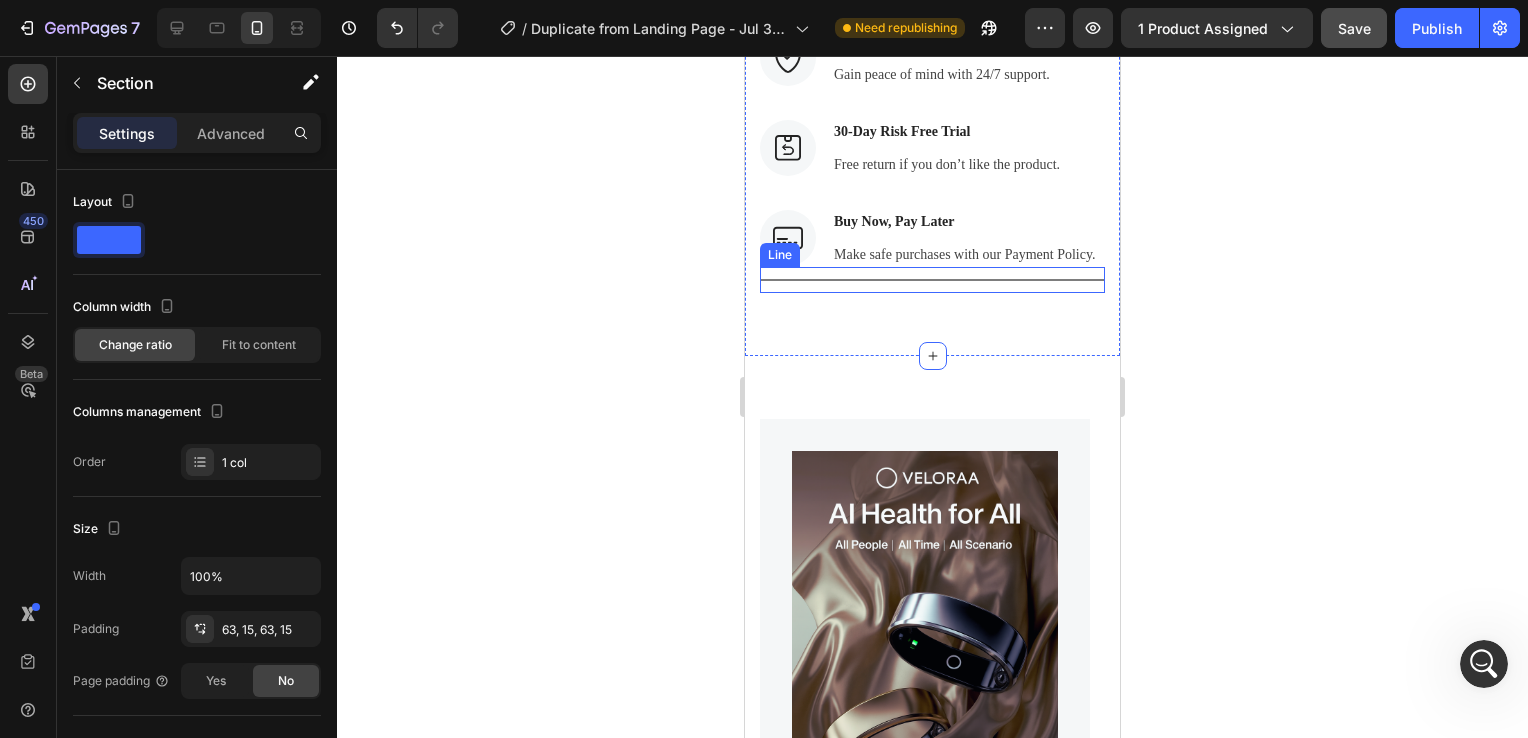 drag, startPoint x: 920, startPoint y: 392, endPoint x: 924, endPoint y: 322, distance: 70.11419 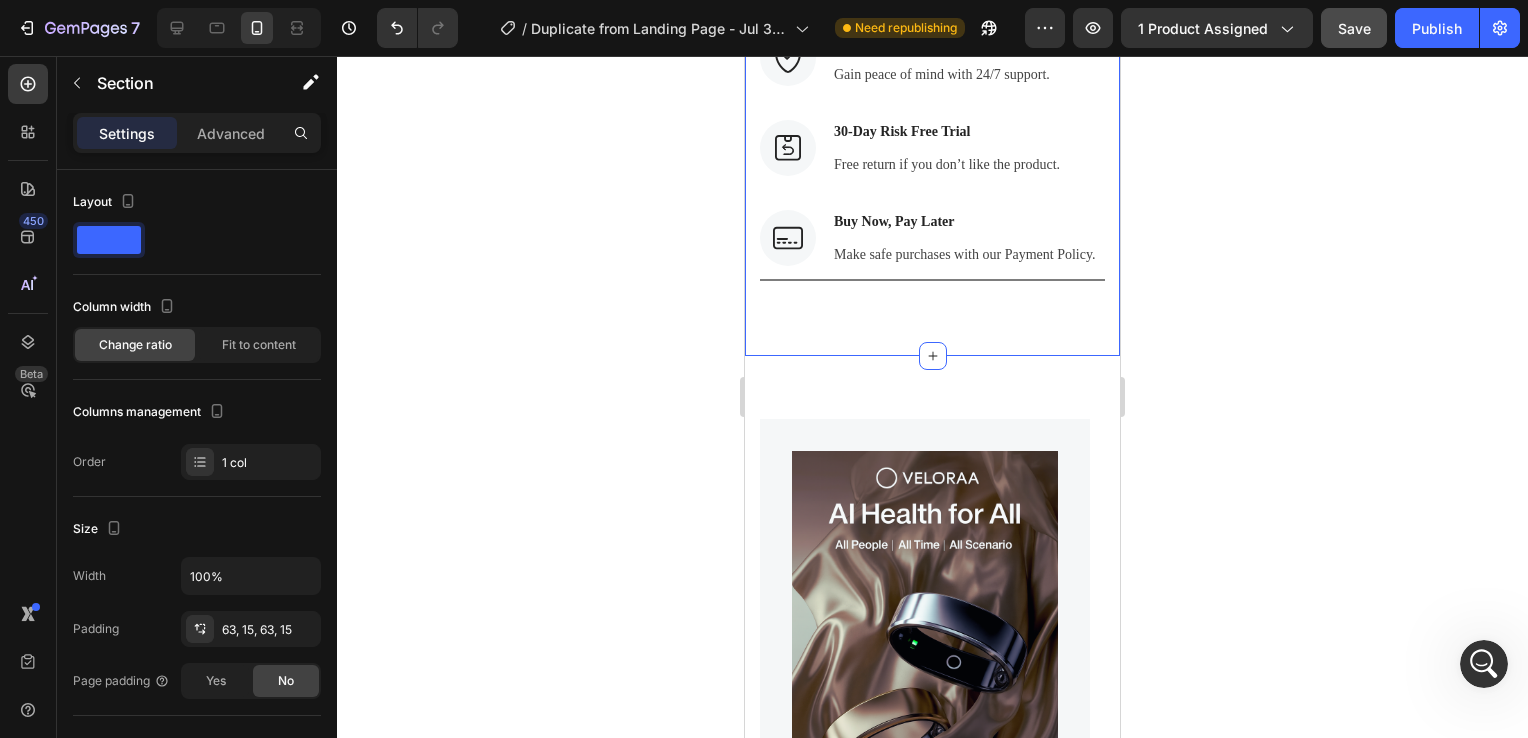 scroll, scrollTop: 8011, scrollLeft: 0, axis: vertical 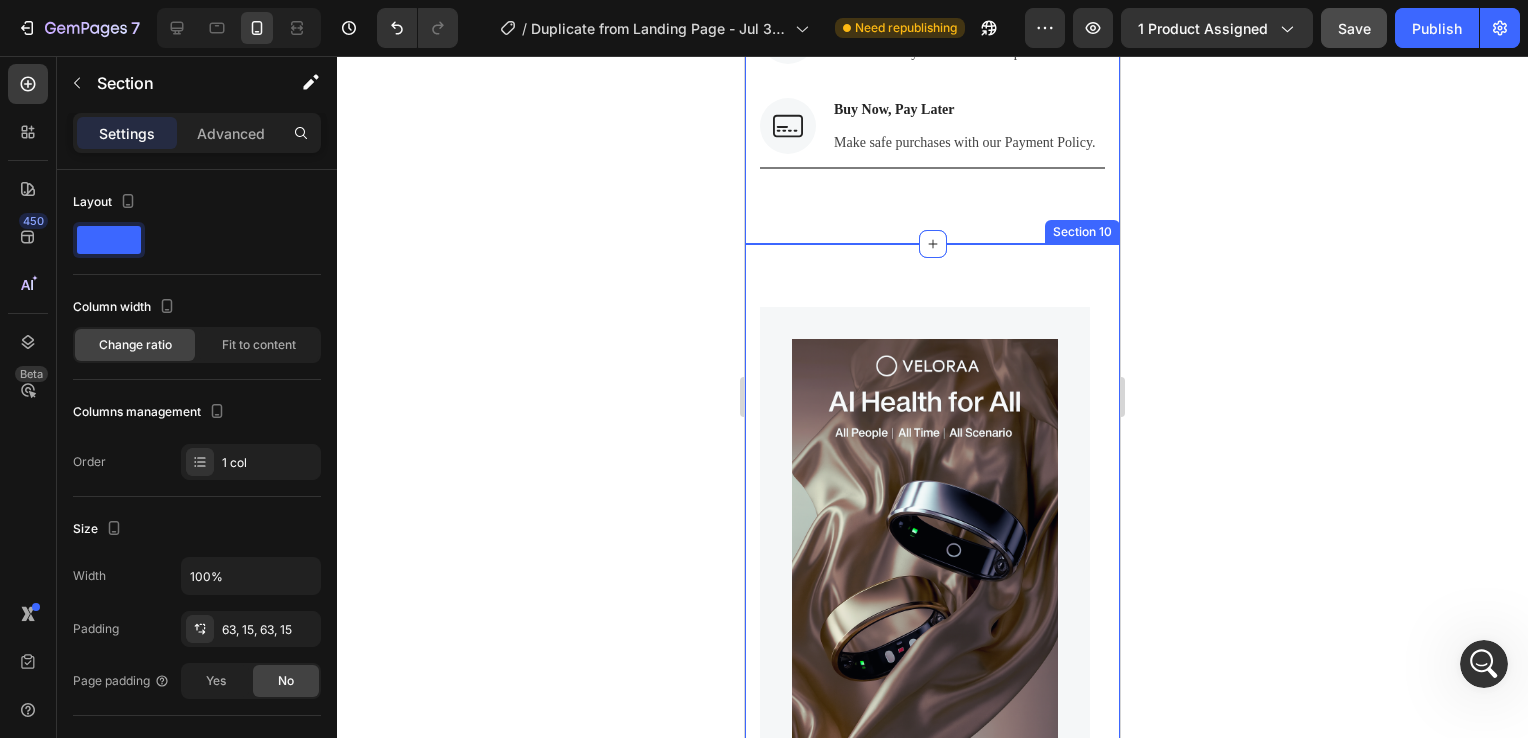 click on "Image Image 🇬🇧 🎁 Exclusive Launch Offer Text block Row Veloraa Ring©  Your health, at your fingertip (P) Title 💎Smarter. Finer. Truly Yours. Text block Icon Icon Icon Icon Icon Icon List Hoz (+690 reviews) Text block Row €159,90 (P) Price (P) Price €199,90 (P) Price (P) Price Row ➫ I'm taking advantage of it now (P) Cart Button Row Product Image Image 🇬🇧 🎁 Exclusive Launch Offer Text block Row Veloraa Ring©  Your health, at your fingertip (P) Title 💎Smarter. Finer. Truly Yours. Text block Icon Icon Icon Icon Icon Icon List Hoz (+690 reviews) Text block Row €159,90 (P) Price (P) Price €199,90 (P) Price (P) Price Row ➫ I'm taking advantage of it now (P) Cart Button Row Product Image Image 🇬🇧 🎁 Exclusive Launch Offer Text block Row Veloraa Ring©  Your health, at your fingertip (P) Title Text block Icon" at bounding box center (932, 1187) 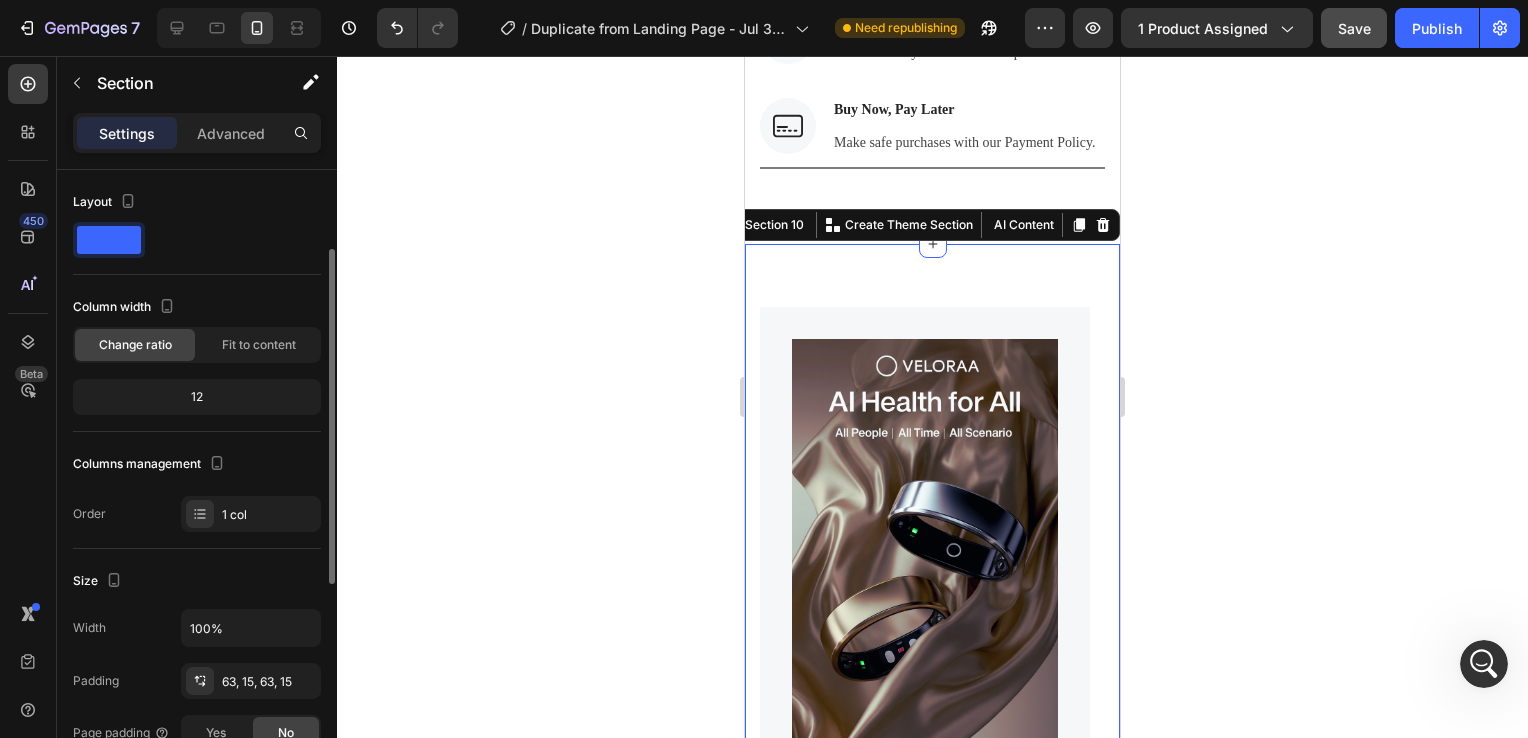 scroll, scrollTop: 52, scrollLeft: 0, axis: vertical 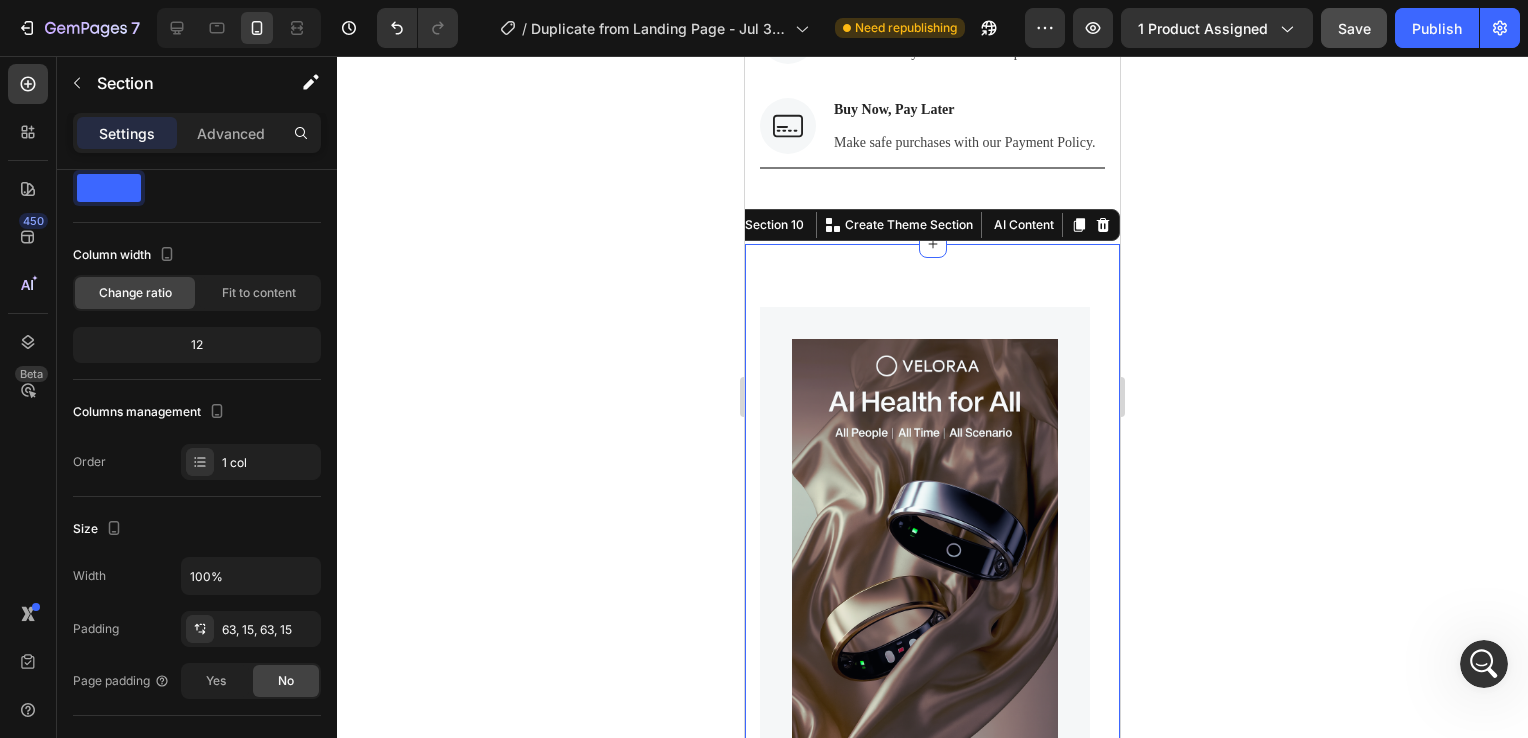 click 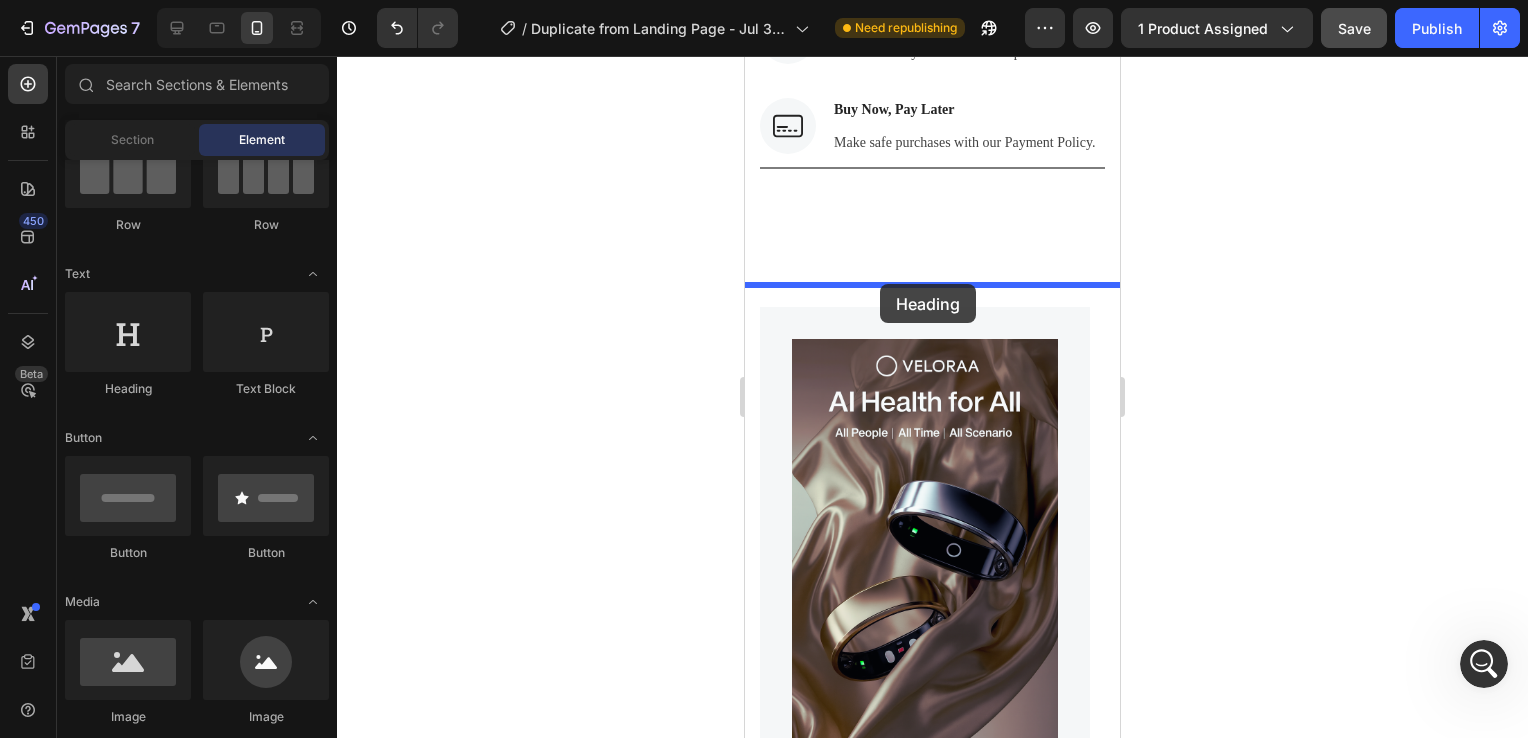 drag, startPoint x: 854, startPoint y: 282, endPoint x: 880, endPoint y: 284, distance: 26.076809 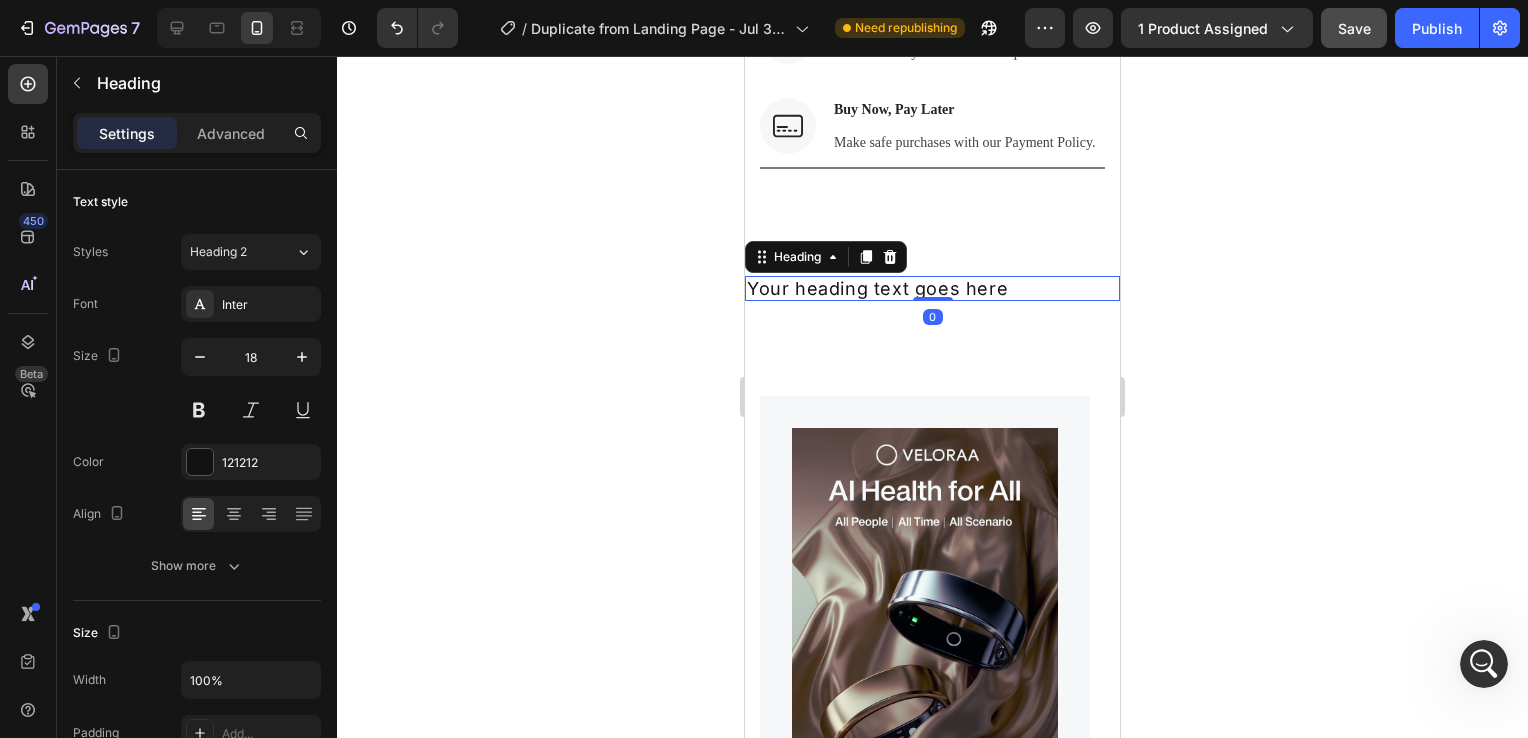 click on "Your heading text goes here" at bounding box center (932, 289) 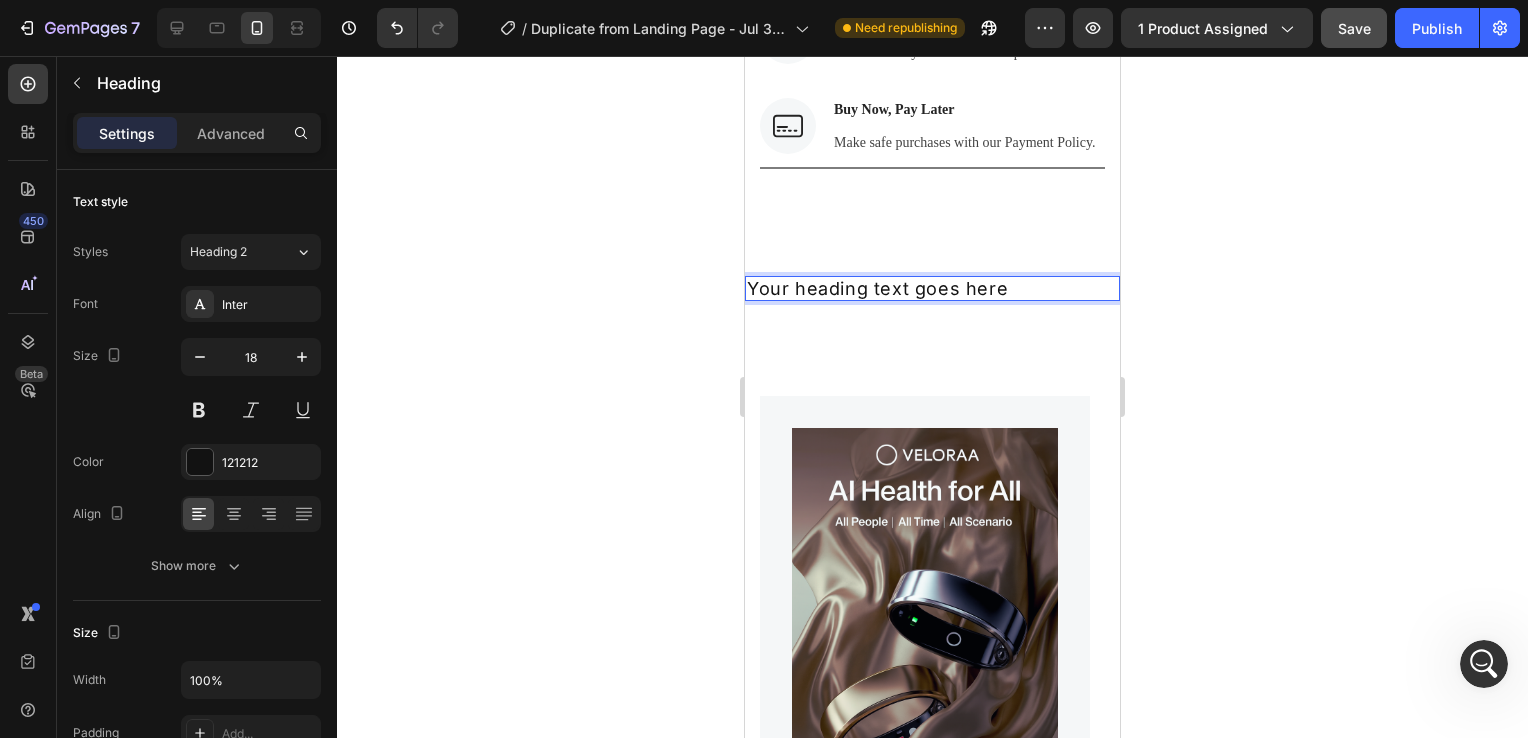click on "Your heading text goes here" at bounding box center [932, 289] 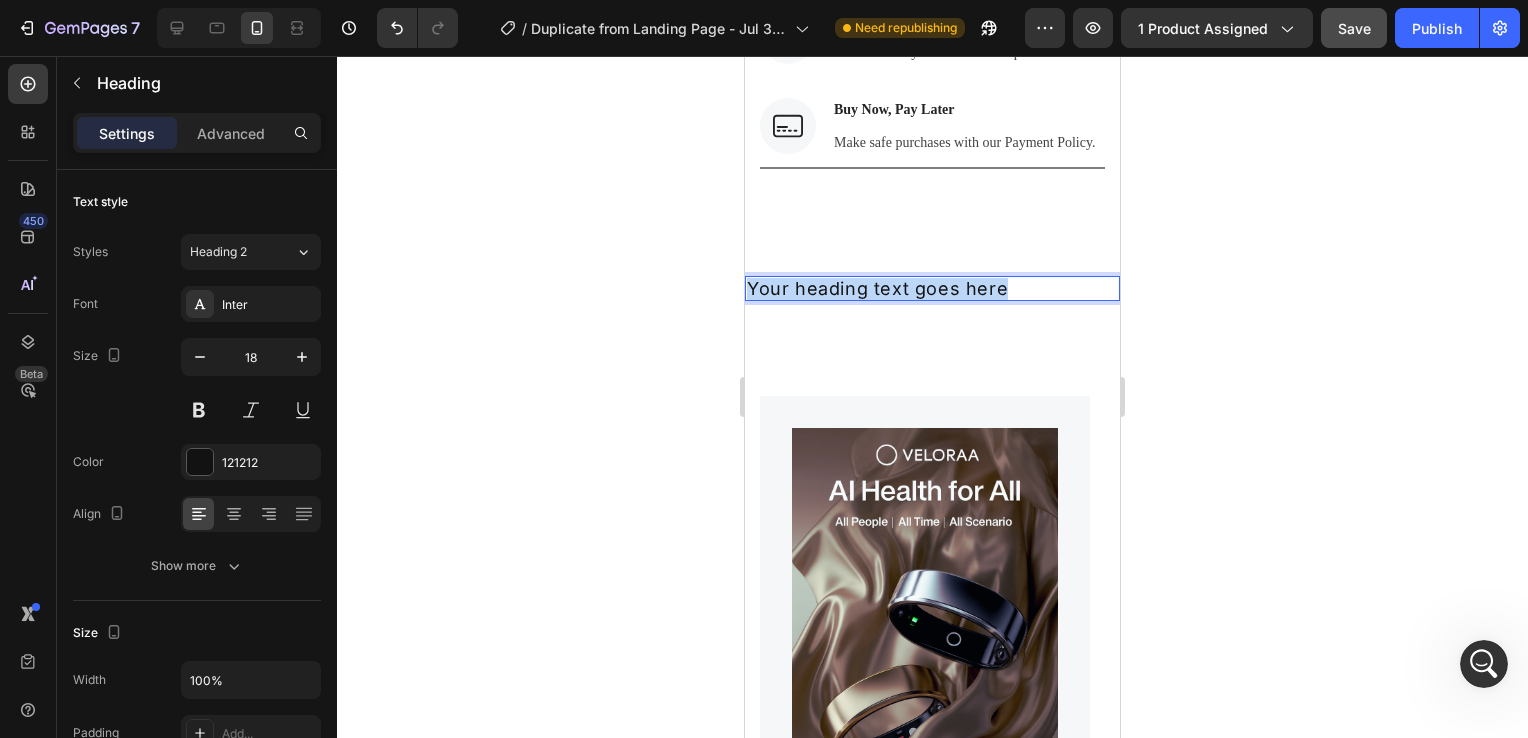 click on "Your heading text goes here" at bounding box center (932, 289) 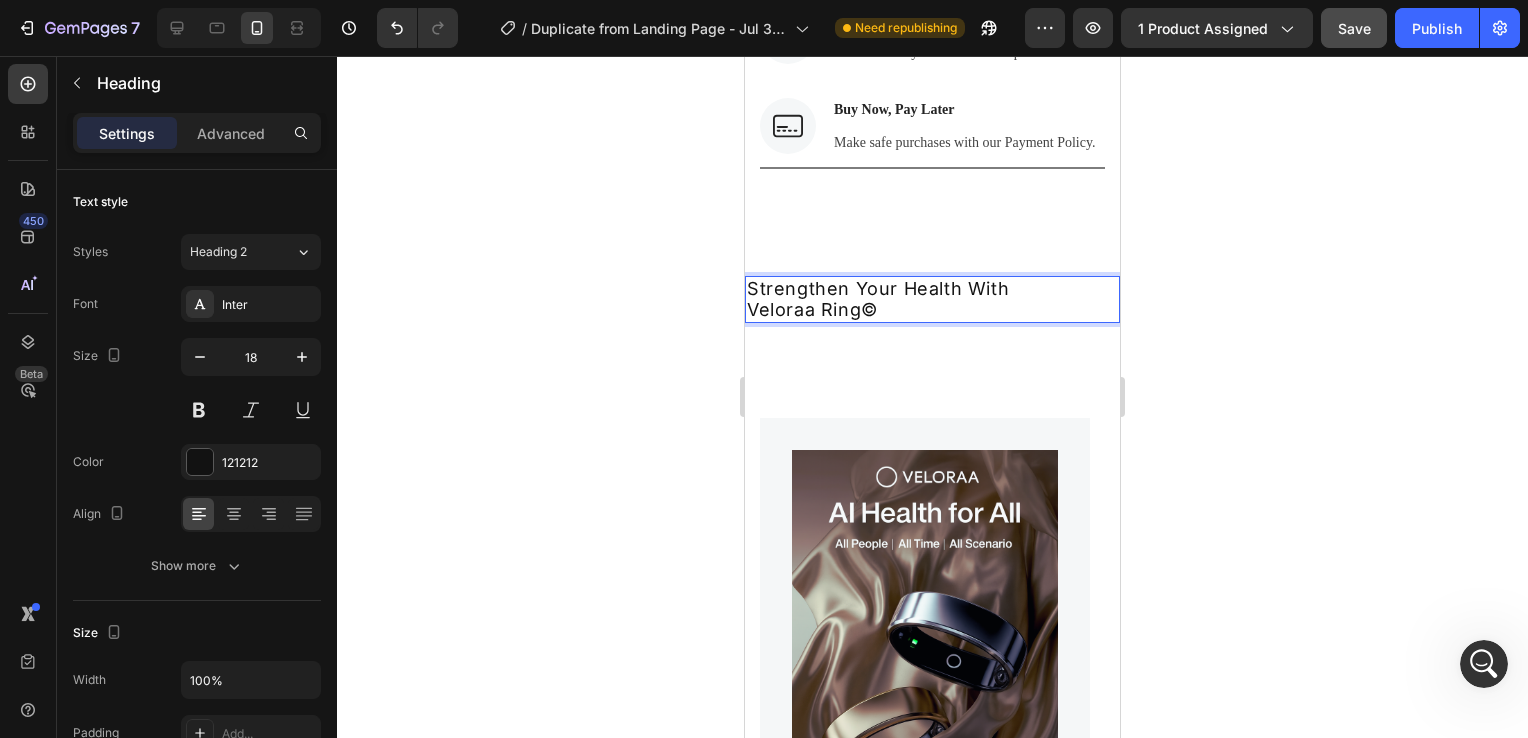 click on "Strengthen Your Health With  Veloraa Ring©" at bounding box center (932, 299) 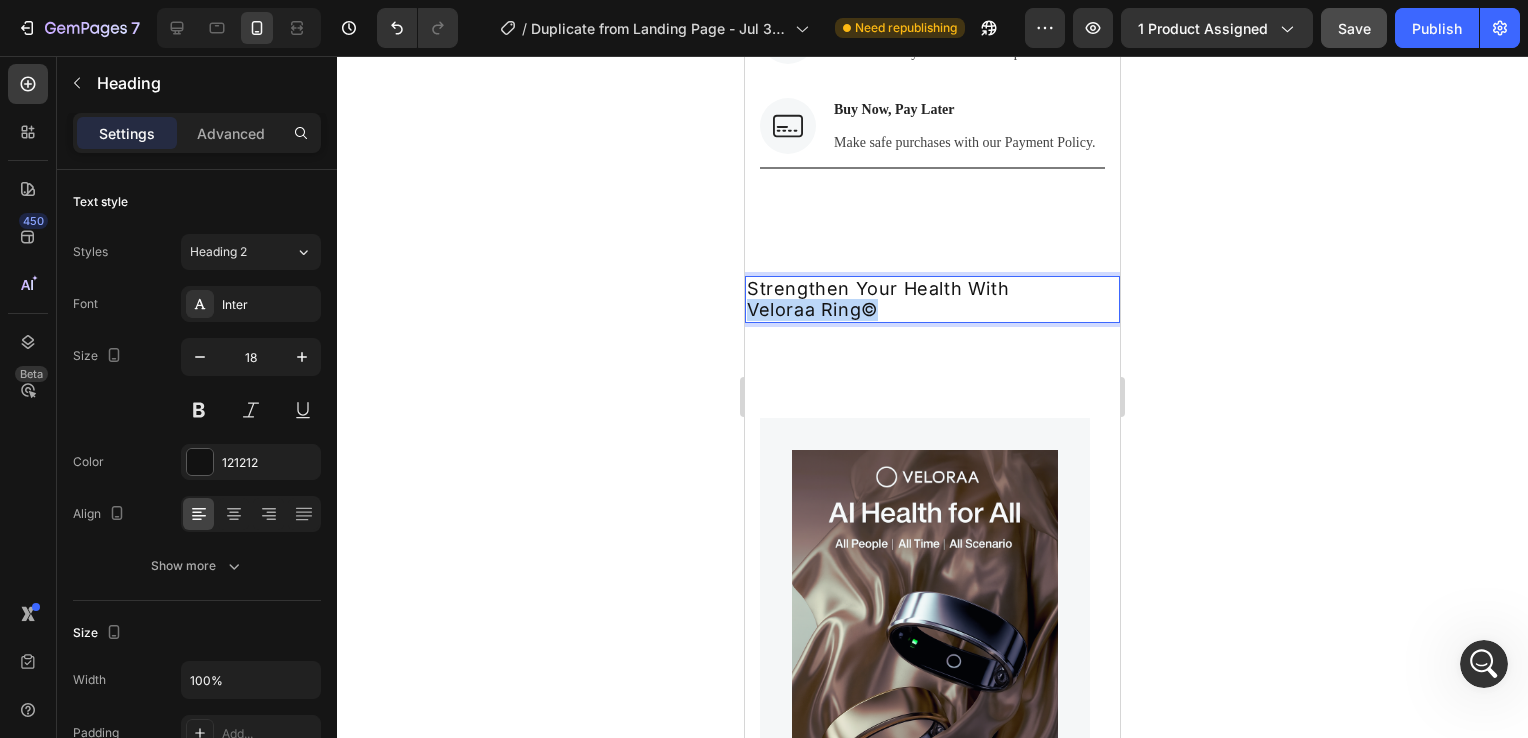 click on "Strengthen Your Health With  Veloraa Ring©" at bounding box center (932, 299) 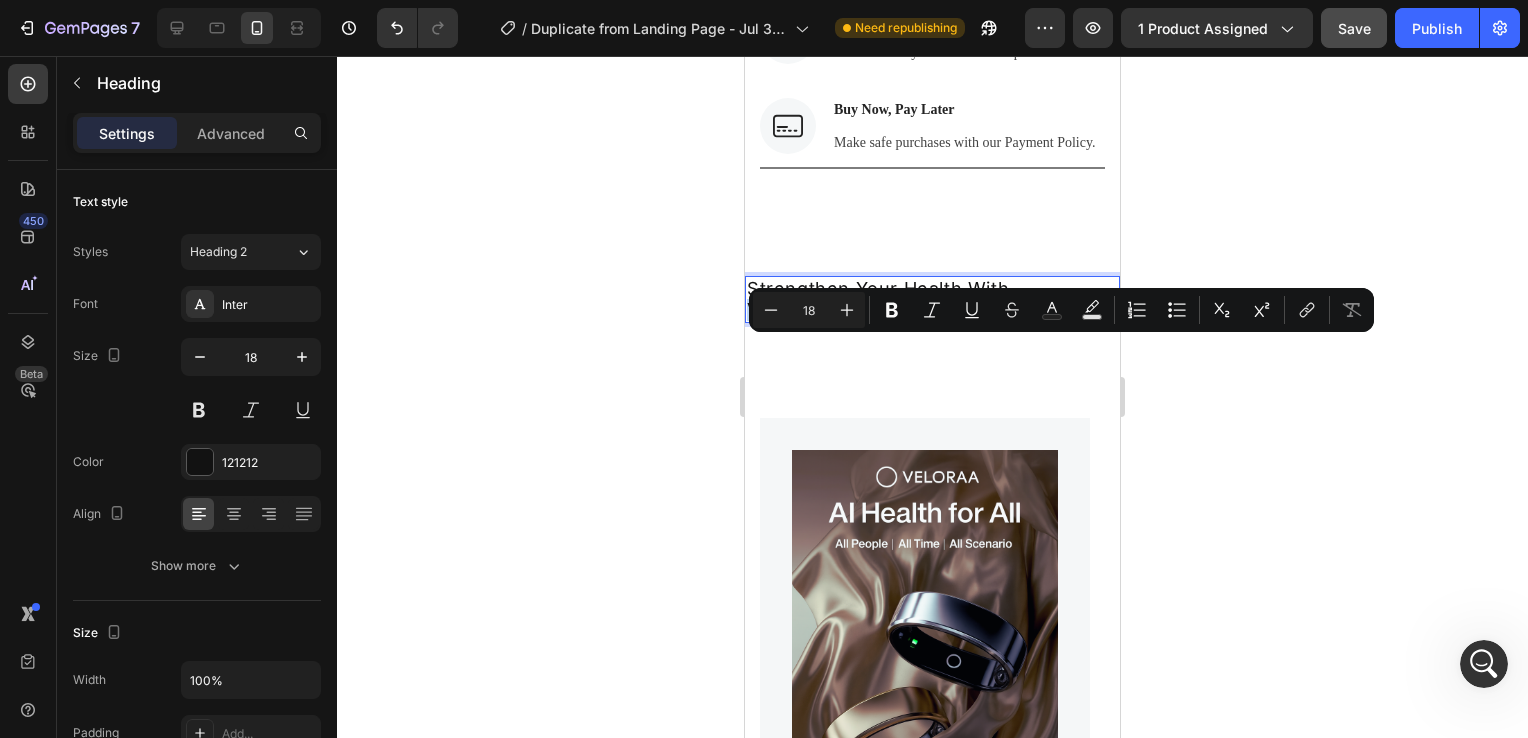 click on "Strengthen Your Health With  Veloraa Ring©" at bounding box center [932, 299] 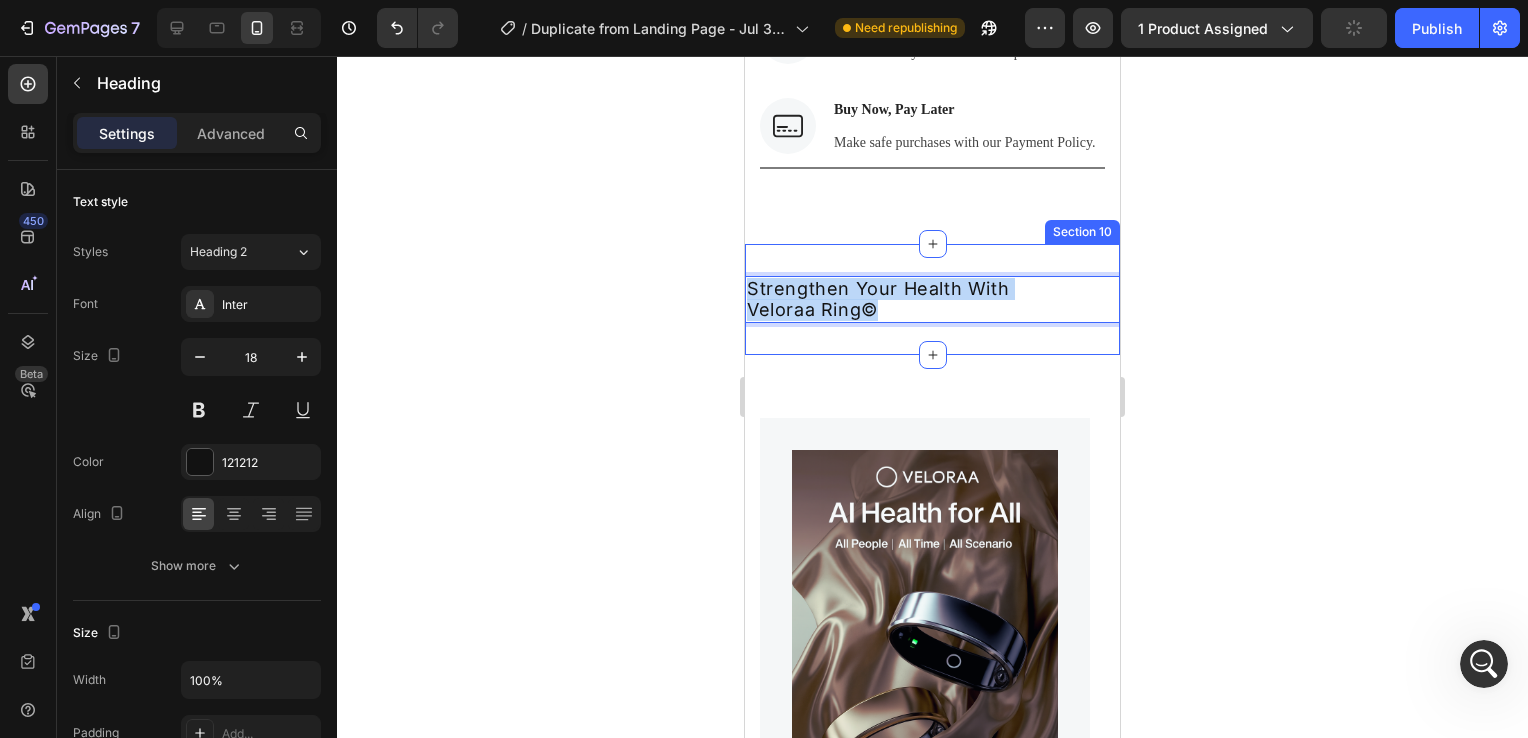 drag, startPoint x: 748, startPoint y: 324, endPoint x: 890, endPoint y: 365, distance: 147.80054 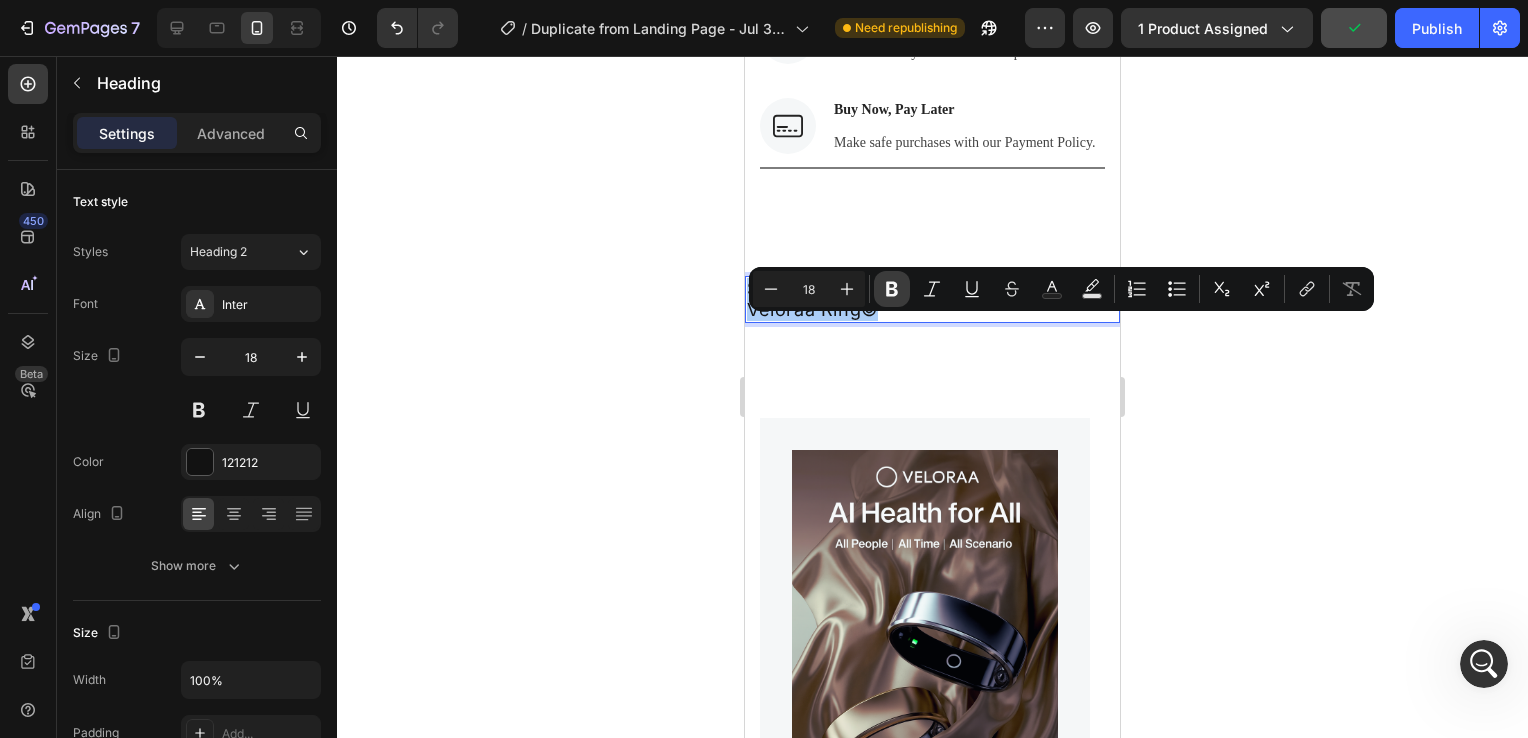 click 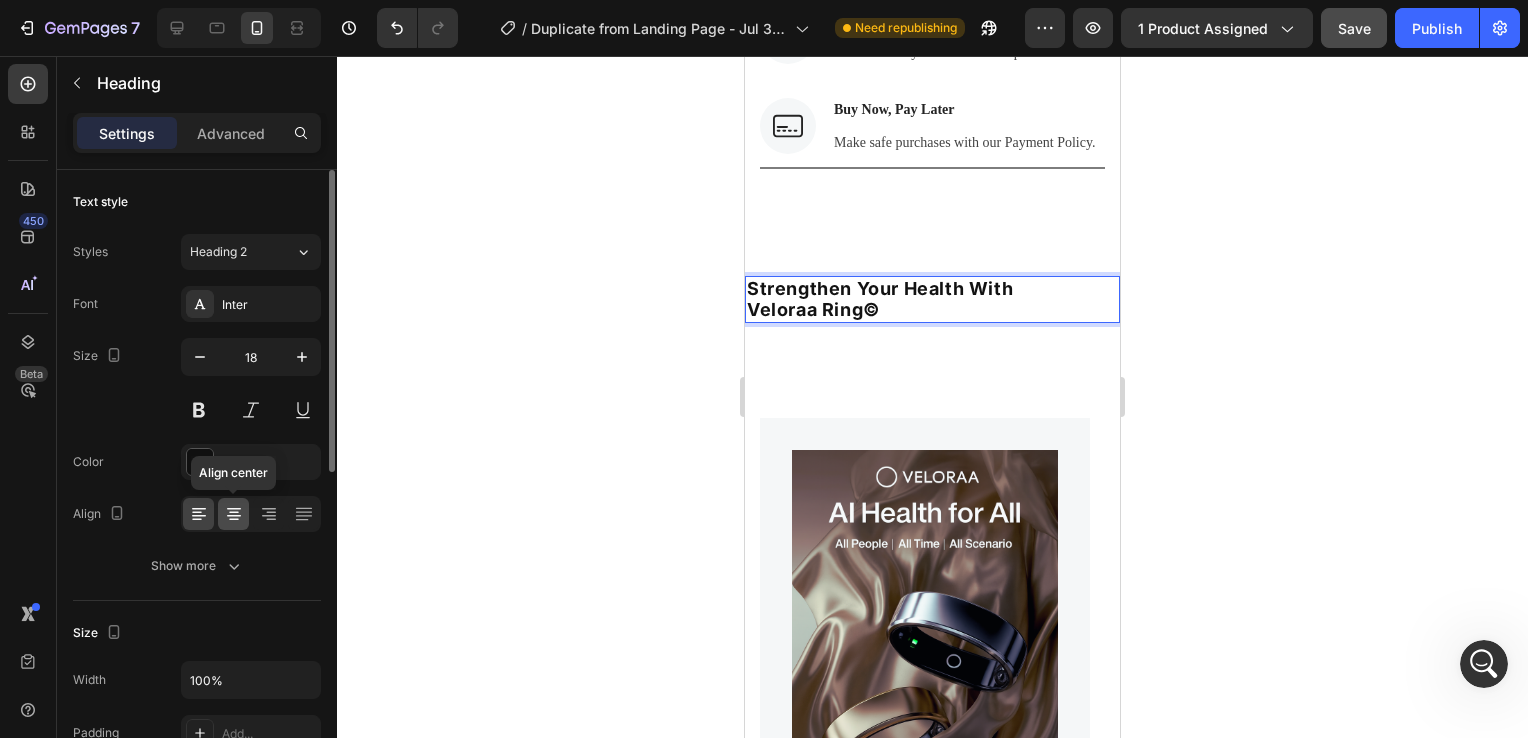 click 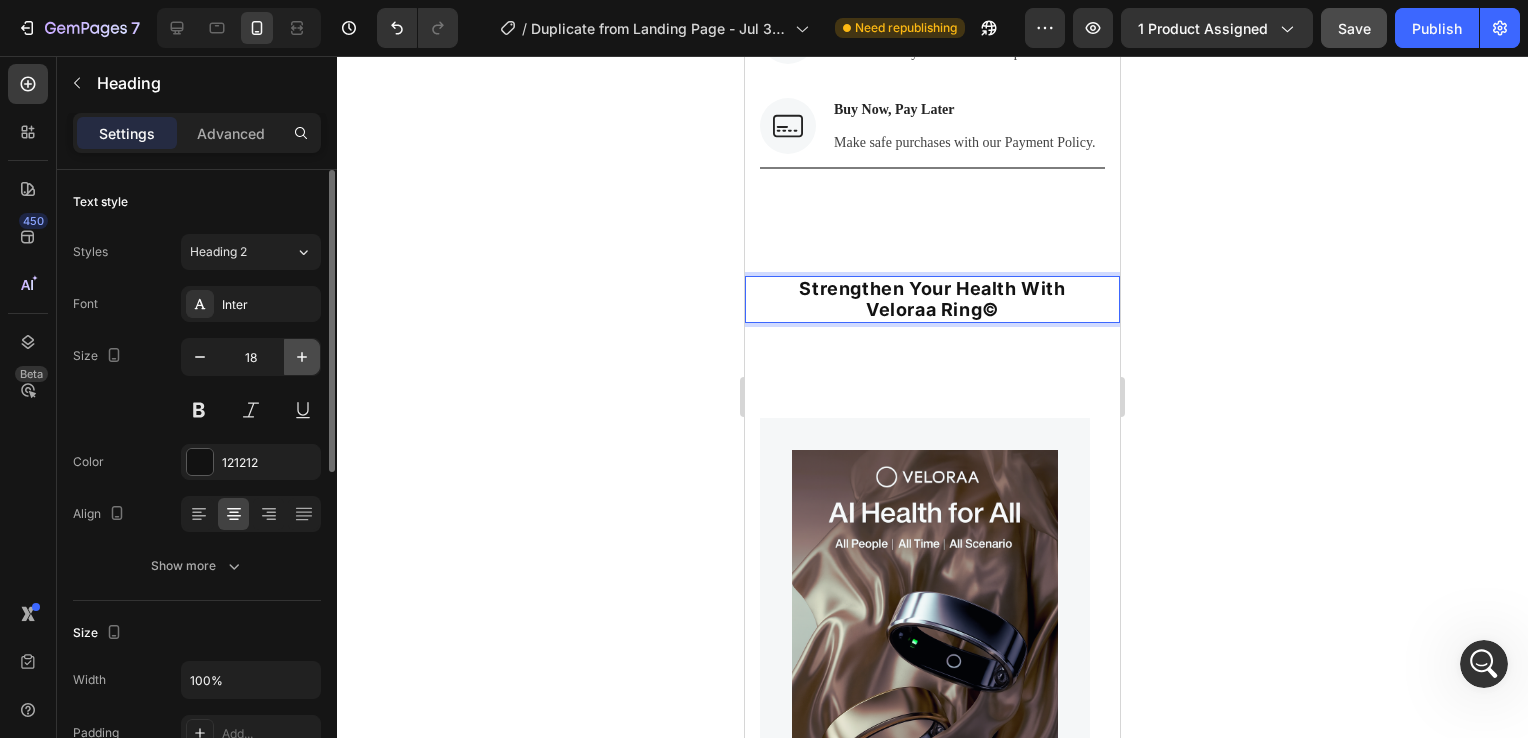 click 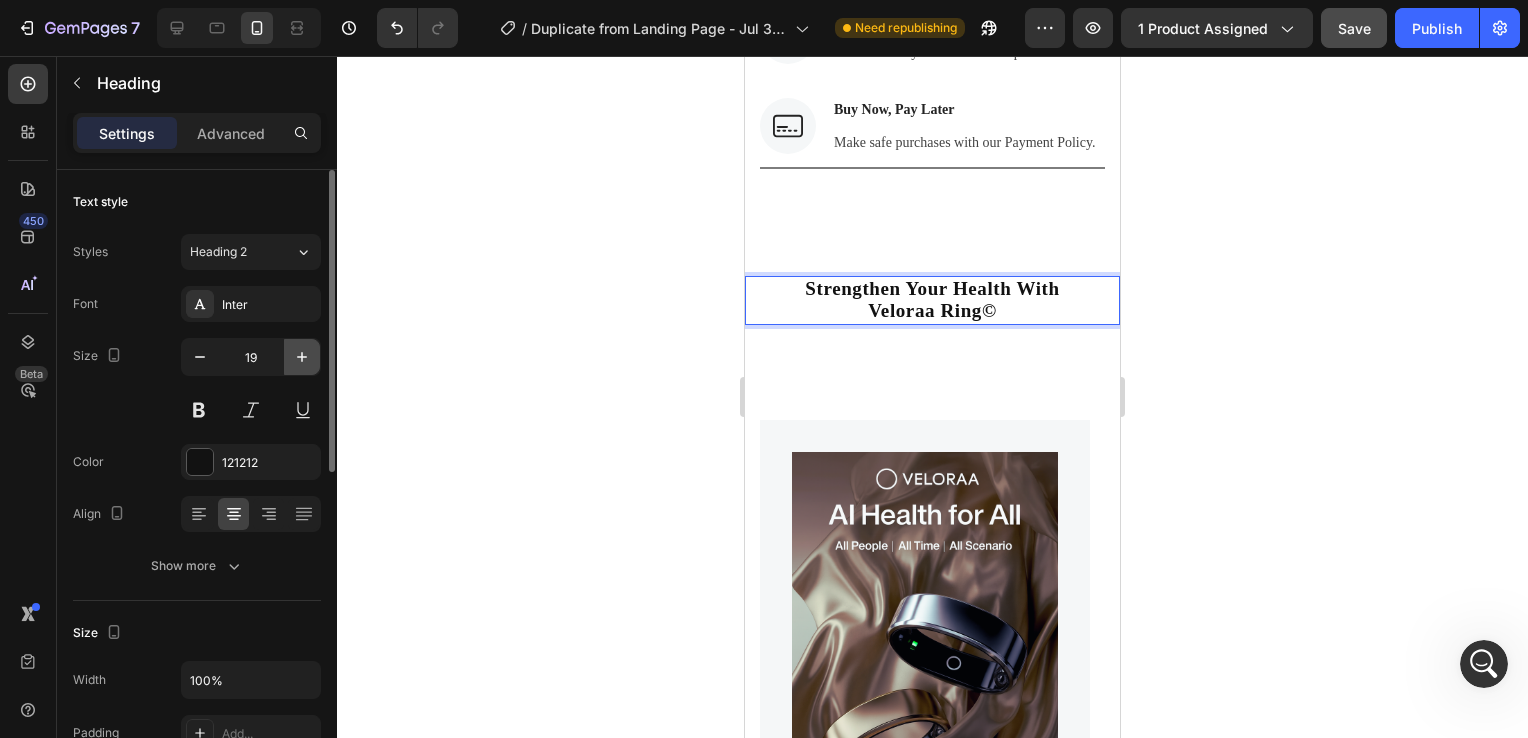 type on "20" 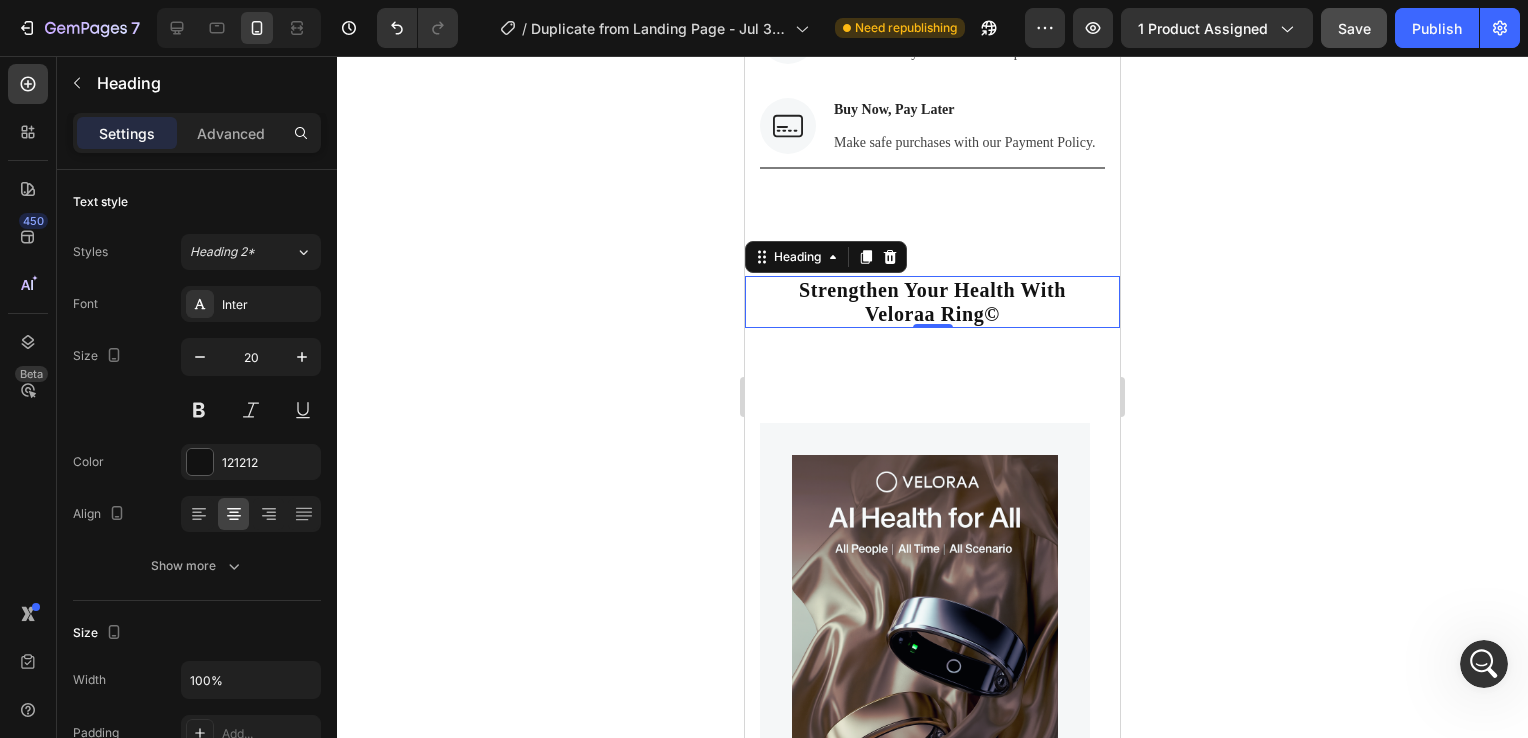 click 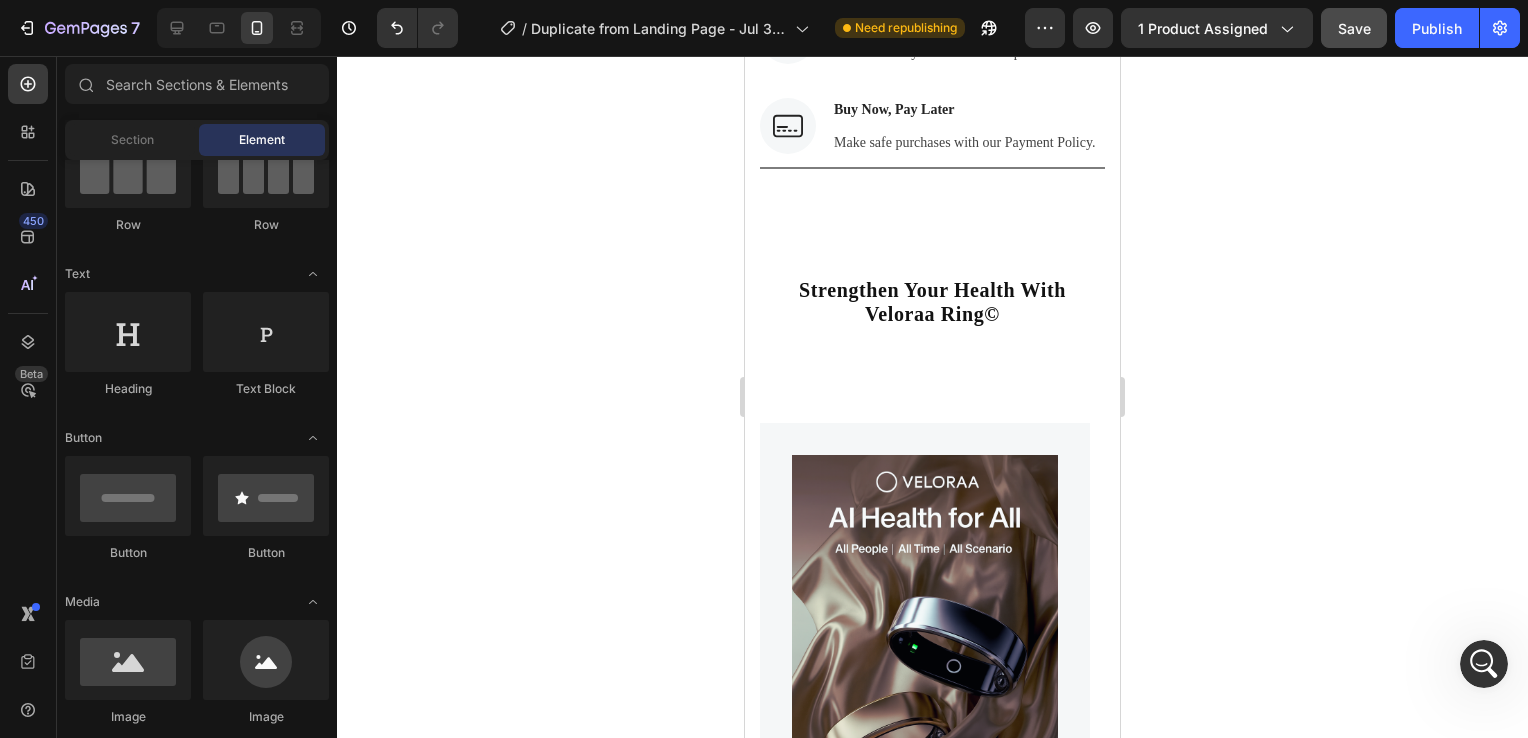 click 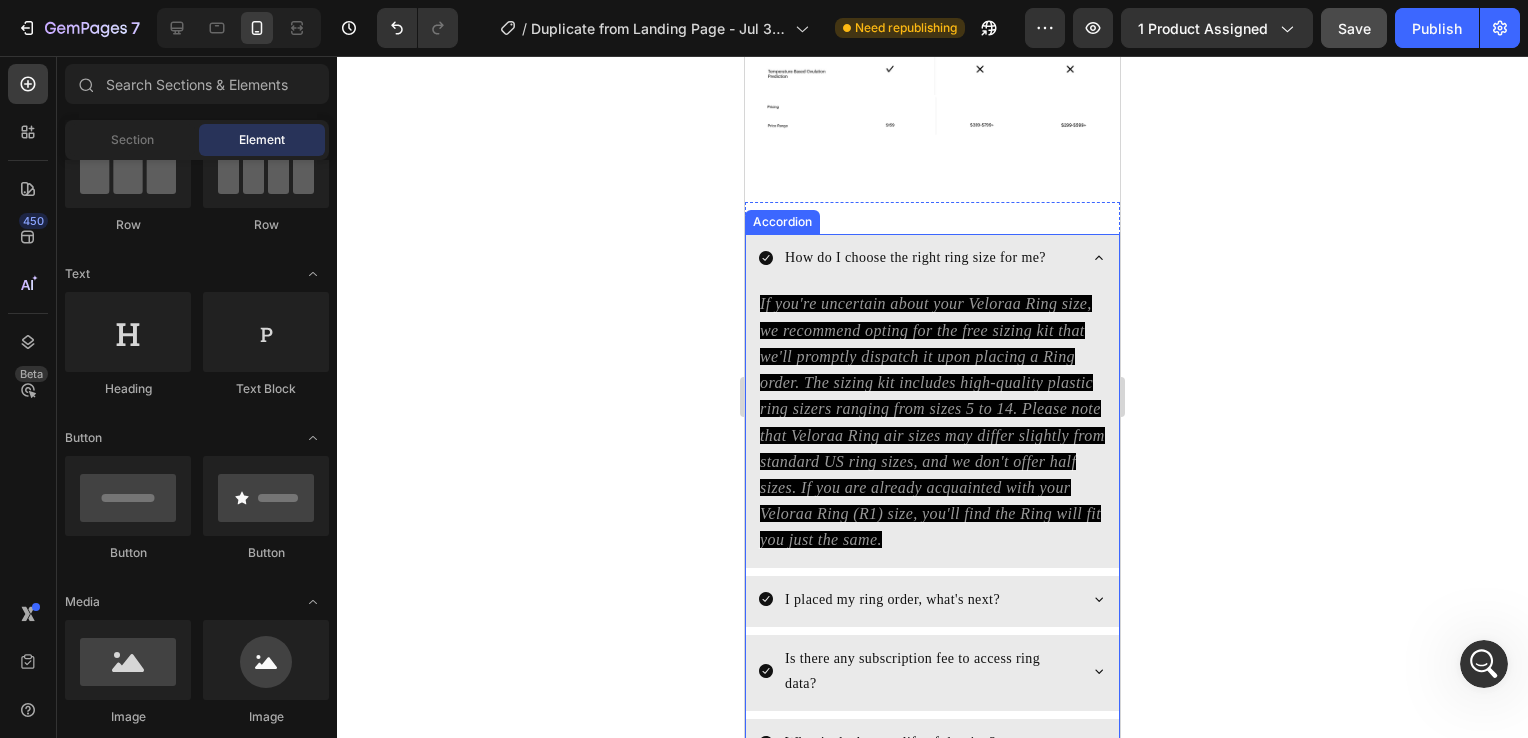 scroll, scrollTop: 10124, scrollLeft: 0, axis: vertical 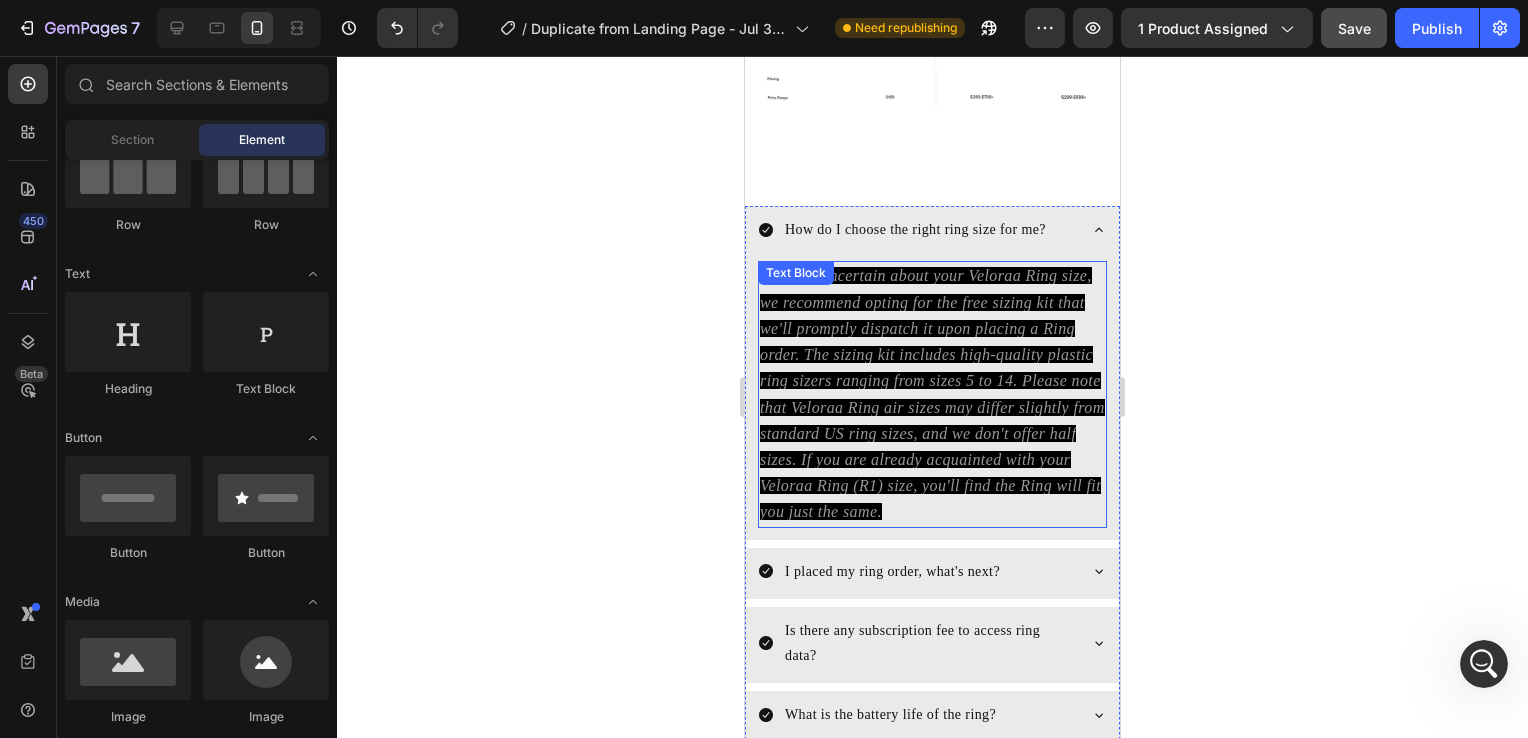 click on "Text Block" at bounding box center (796, 273) 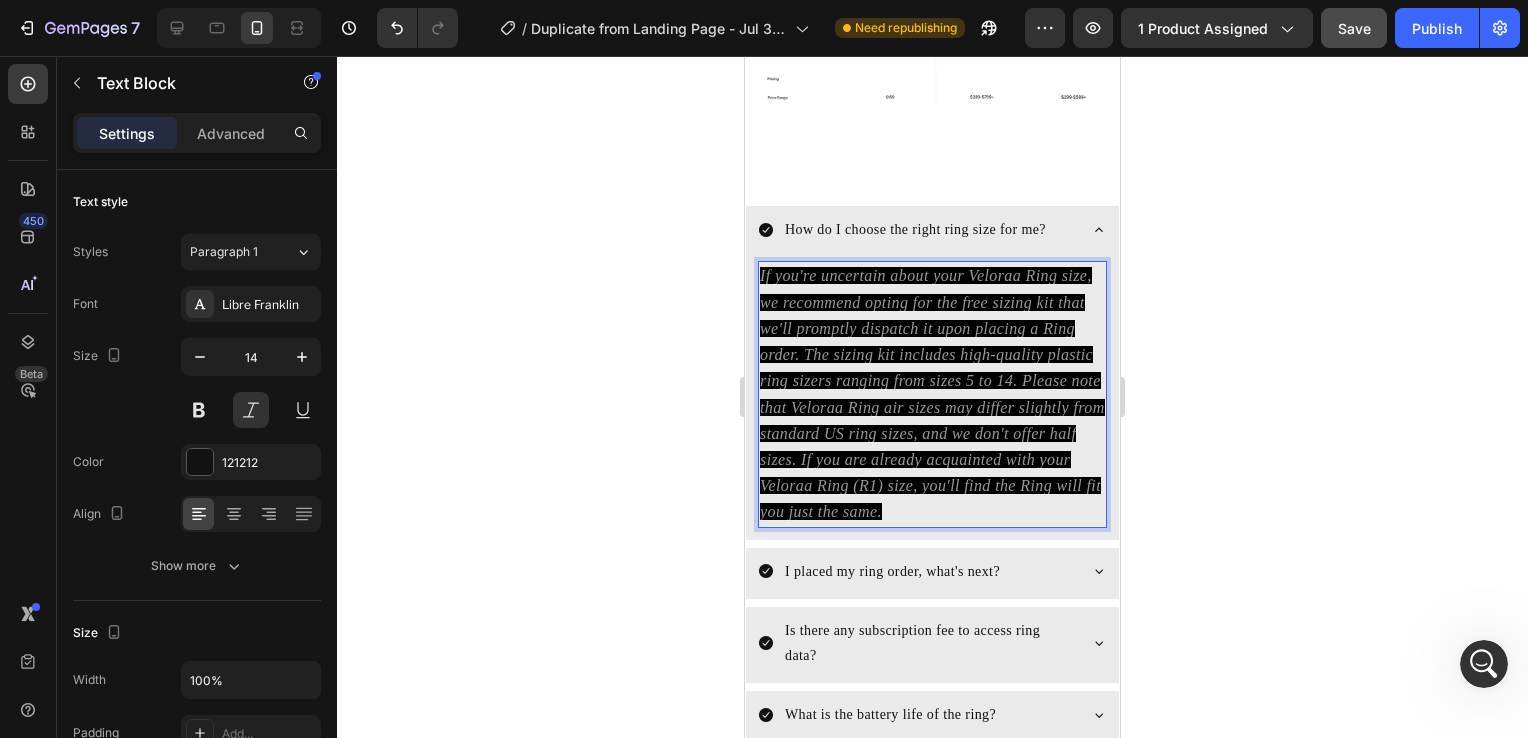 click on "If you're uncertain about your Veloraa Ring size, we recommend opting for the free sizing kit that we'll promptly dispatch it upon placing a Ring order. The sizing kit includes high-quality plastic ring sizers ranging from sizes 5 to 14. Please note that Veloraa Ring air sizes may differ slightly from standard US ring sizes, and we don't offer half sizes. If you are already acquainted with your Veloraa Ring (R1) size, you'll find the Ring will fit you just the same." at bounding box center (932, 393) 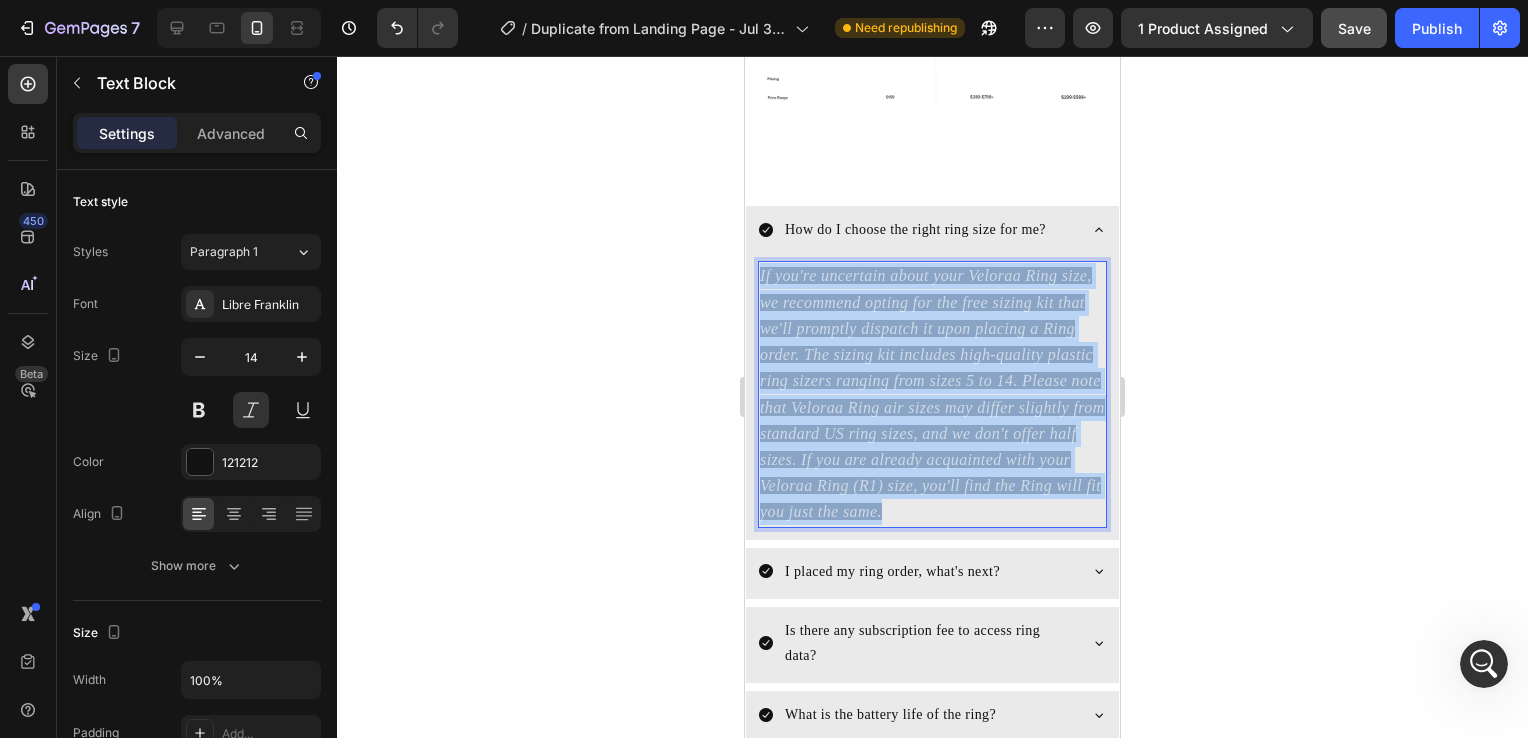 click on "If you're uncertain about your Veloraa Ring size, we recommend opting for the free sizing kit that we'll promptly dispatch it upon placing a Ring order. The sizing kit includes high-quality plastic ring sizers ranging from sizes 5 to 14. Please note that Veloraa Ring air sizes may differ slightly from standard US ring sizes, and we don't offer half sizes. If you are already acquainted with your Veloraa Ring (R1) size, you'll find the Ring will fit you just the same." at bounding box center (932, 393) 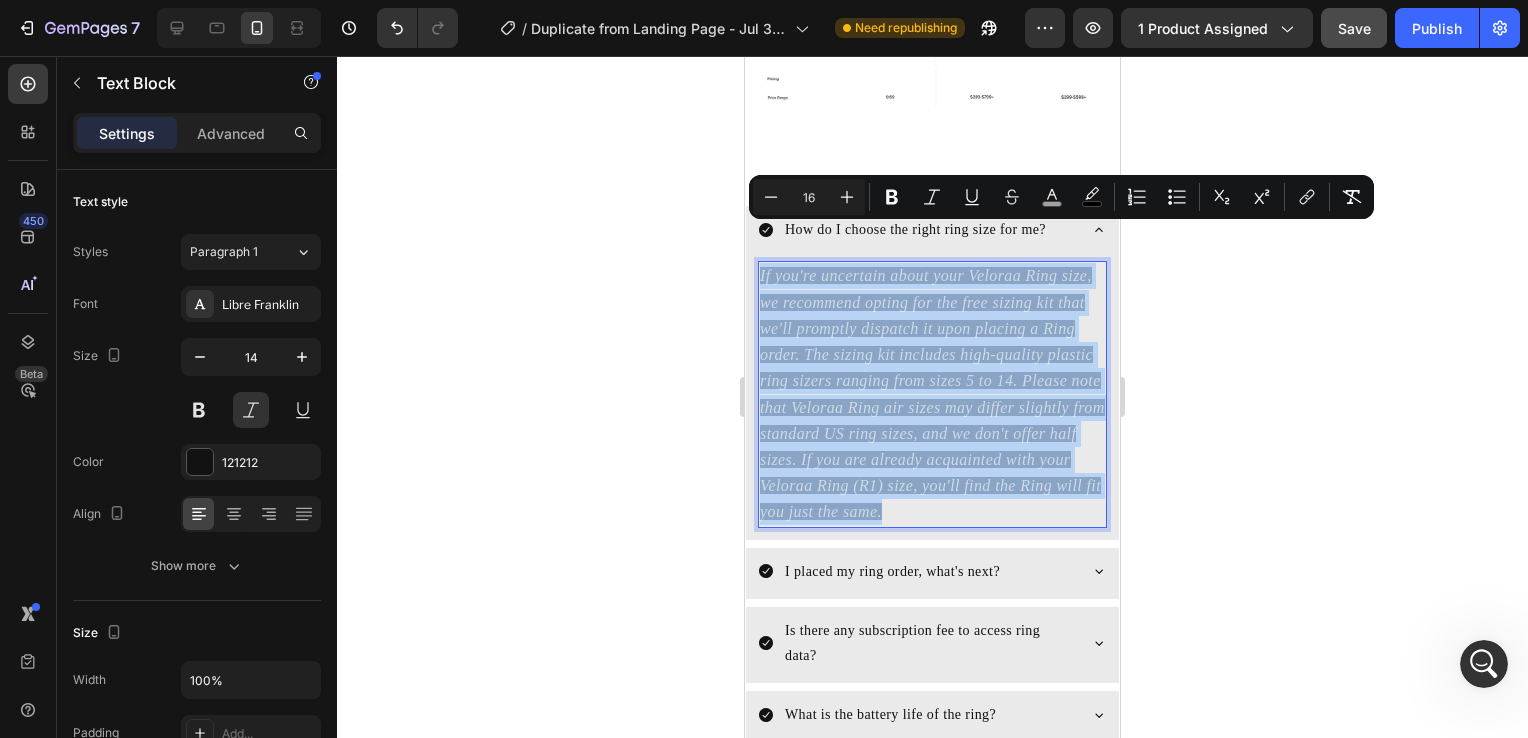click on "If you're uncertain about your Veloraa Ring size, we recommend opting for the free sizing kit that we'll promptly dispatch it upon placing a Ring order. The sizing kit includes high-quality plastic ring sizers ranging from sizes 5 to 14. Please note that Veloraa Ring air sizes may differ slightly from standard US ring sizes, and we don't offer half sizes. If you are already acquainted with your Veloraa Ring (R1) size, you'll find the Ring will fit you just the same." at bounding box center (932, 393) 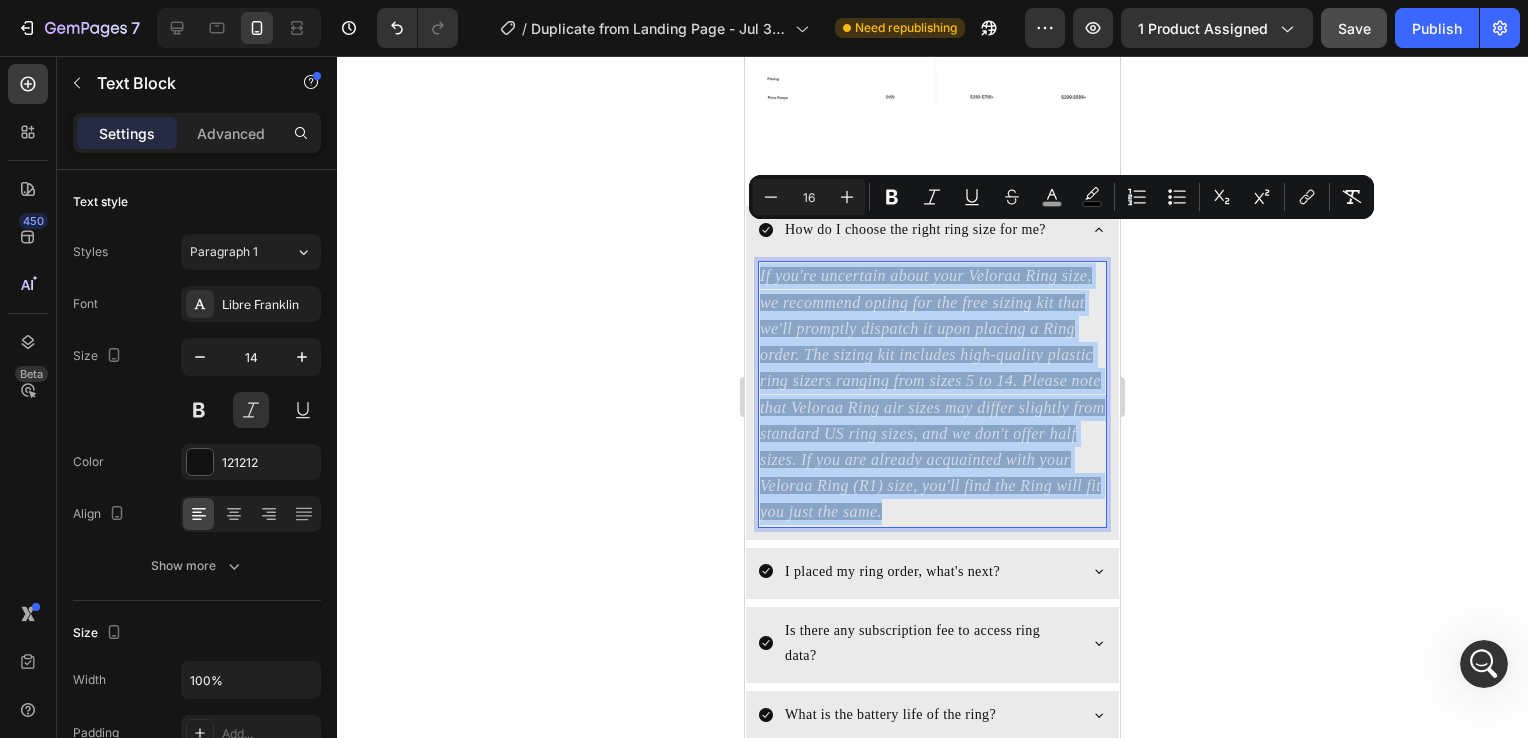 copy on "If you're uncertain about your Veloraa Ring size, we recommend opting for the free sizing kit that we'll promptly dispatch it upon placing a Ring order. The sizing kit includes high-quality plastic ring sizers ranging from sizes 5 to 14. Please note that Veloraa Ring air sizes may differ slightly from standard US ring sizes, and we don't offer half sizes. If you are already acquainted with your Veloraa Ring (R1) size, you'll find the Ring will fit you just the same." 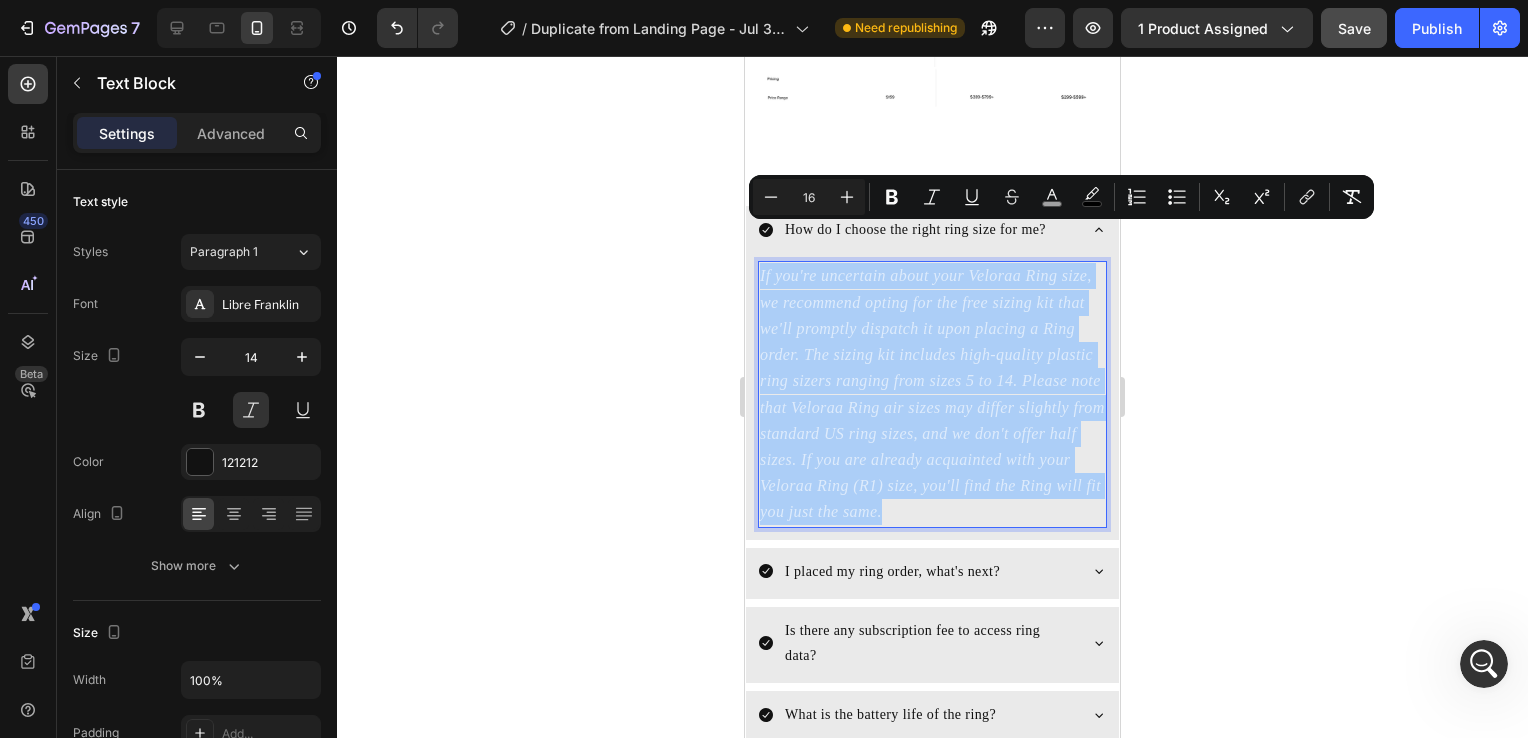 click 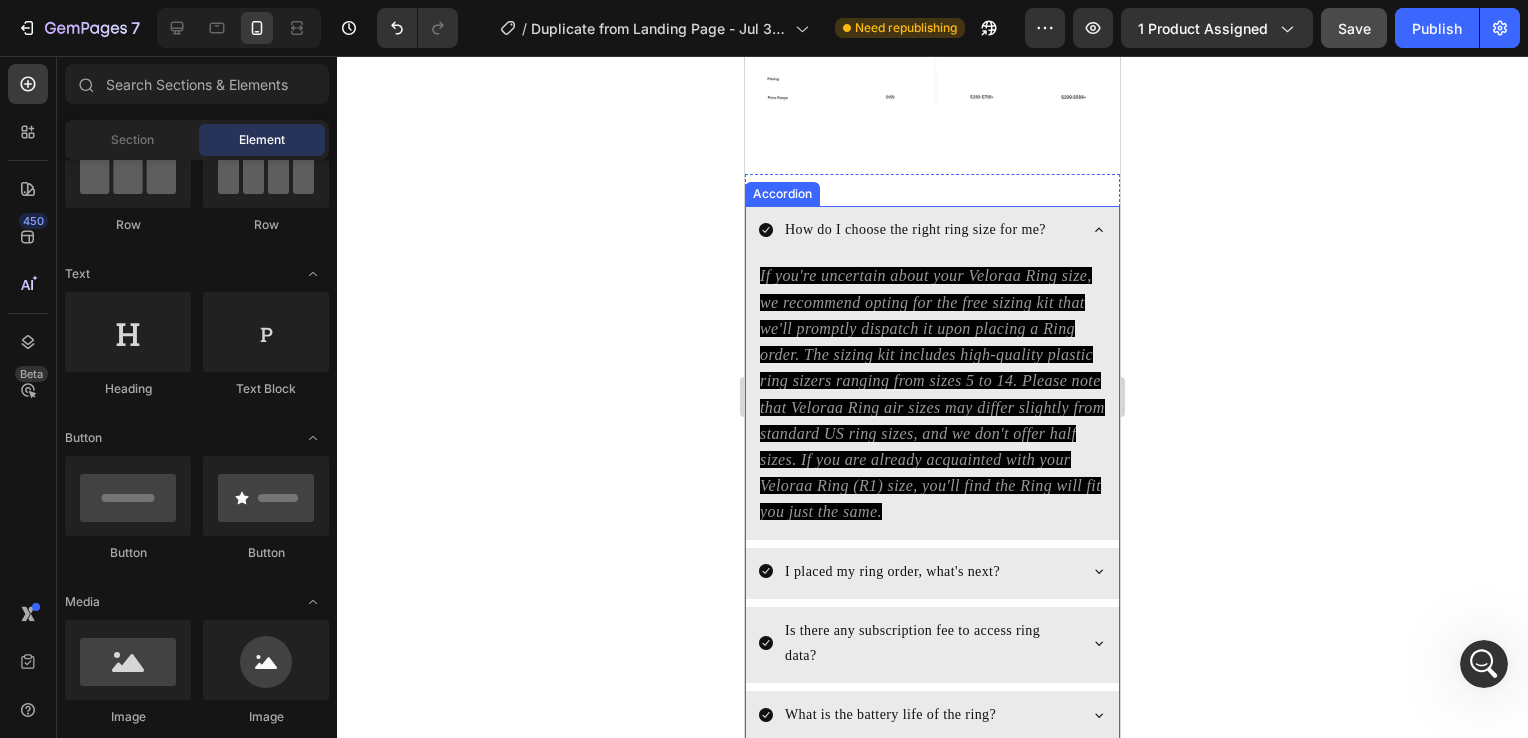 click 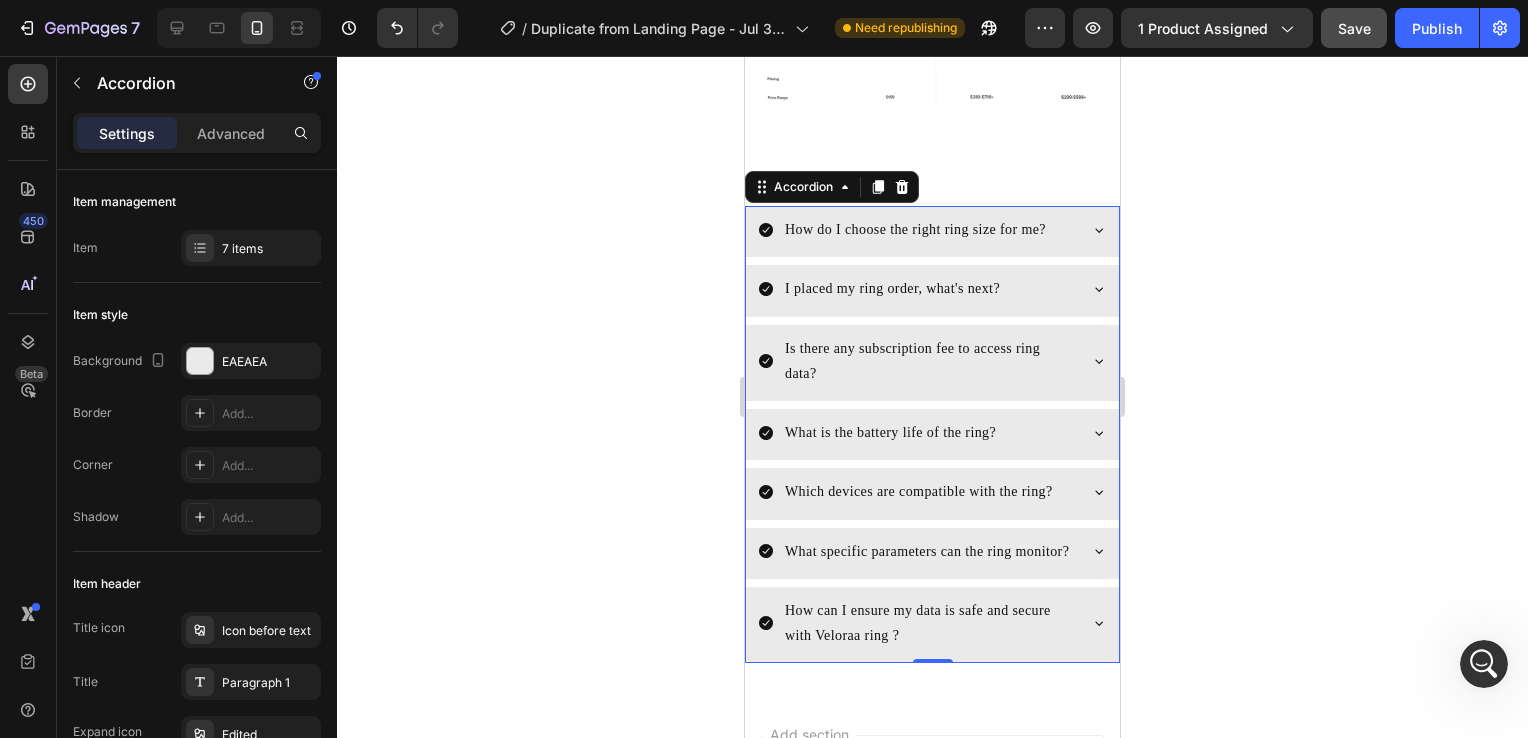 click on "I placed my ring order, what's next?" at bounding box center (932, 290) 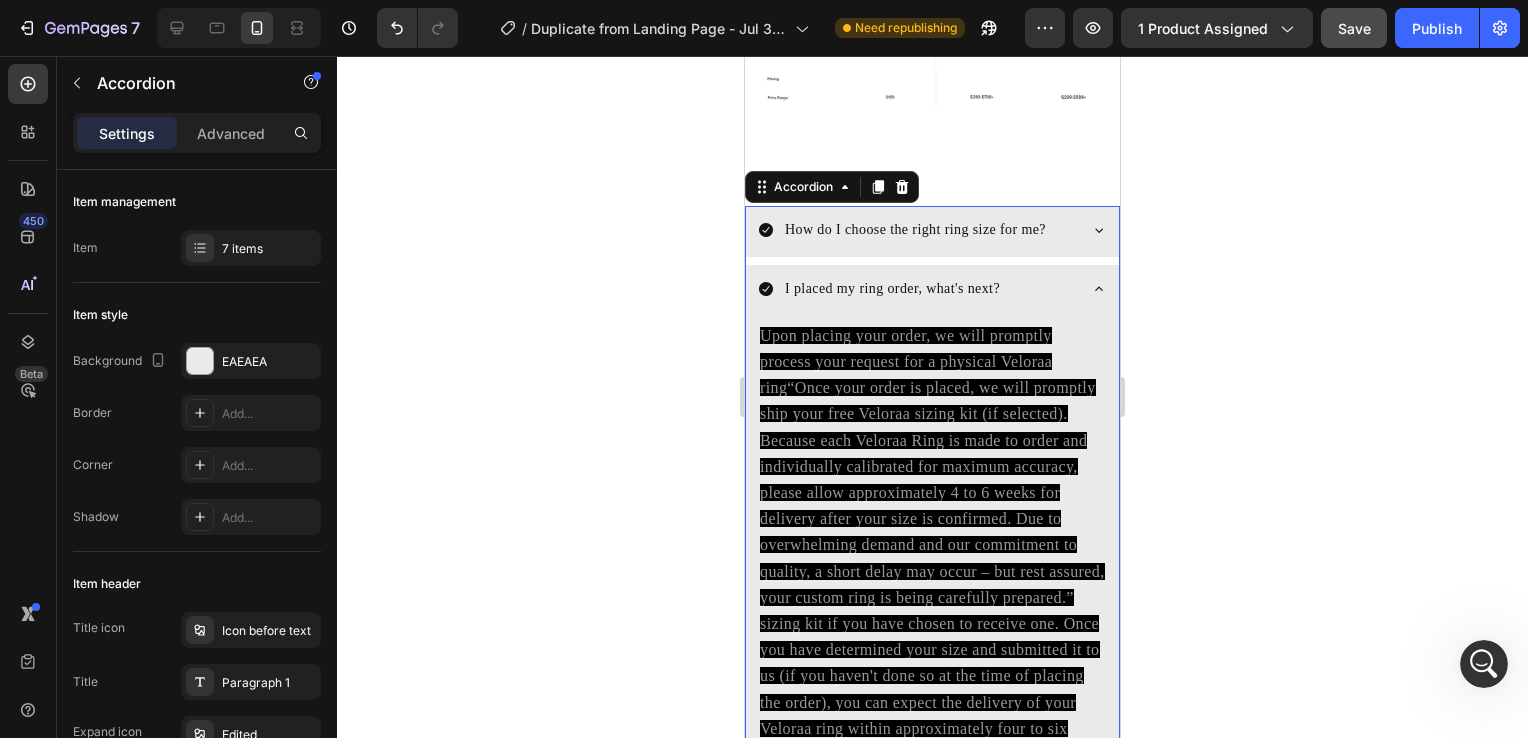 click on "I placed my ring order, what's next?" at bounding box center (932, 290) 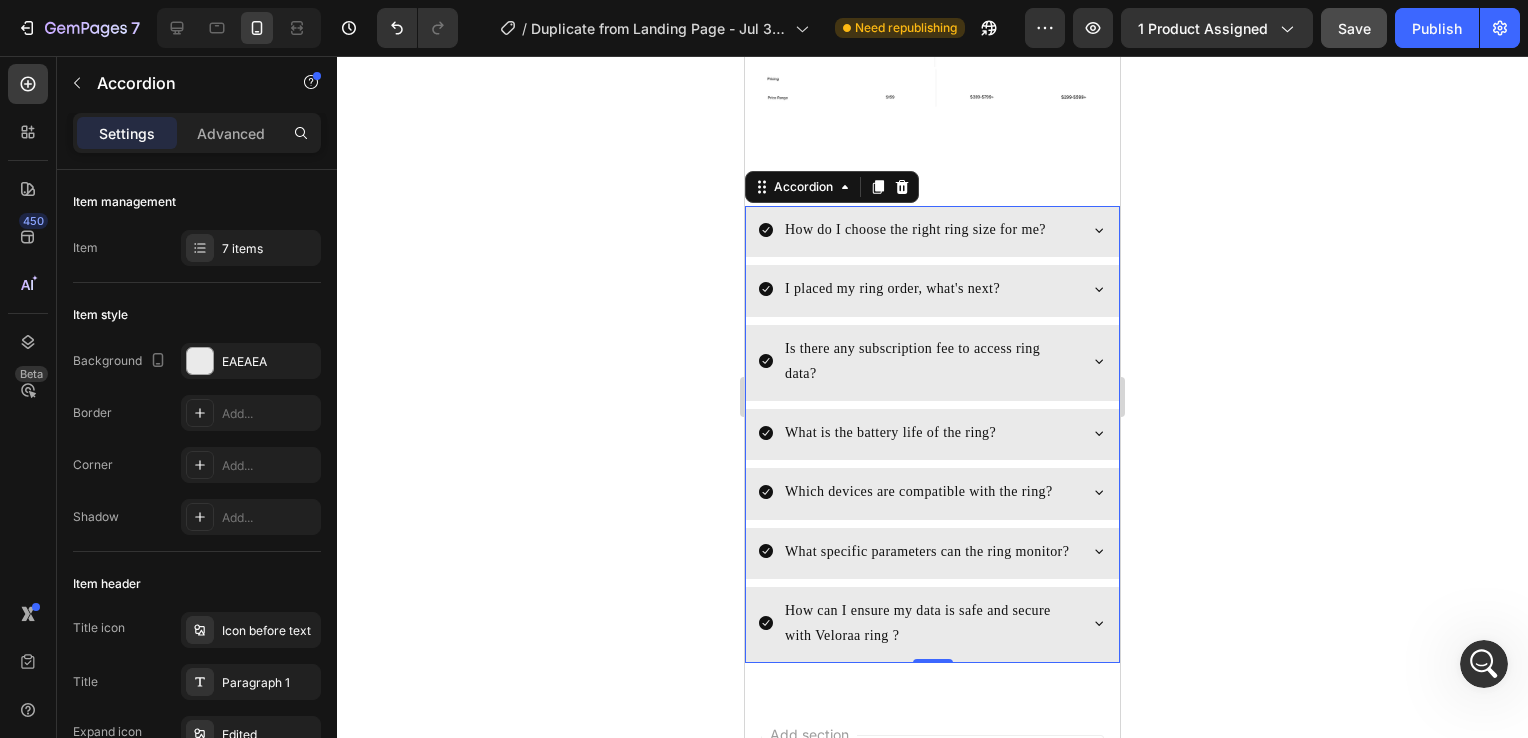 click 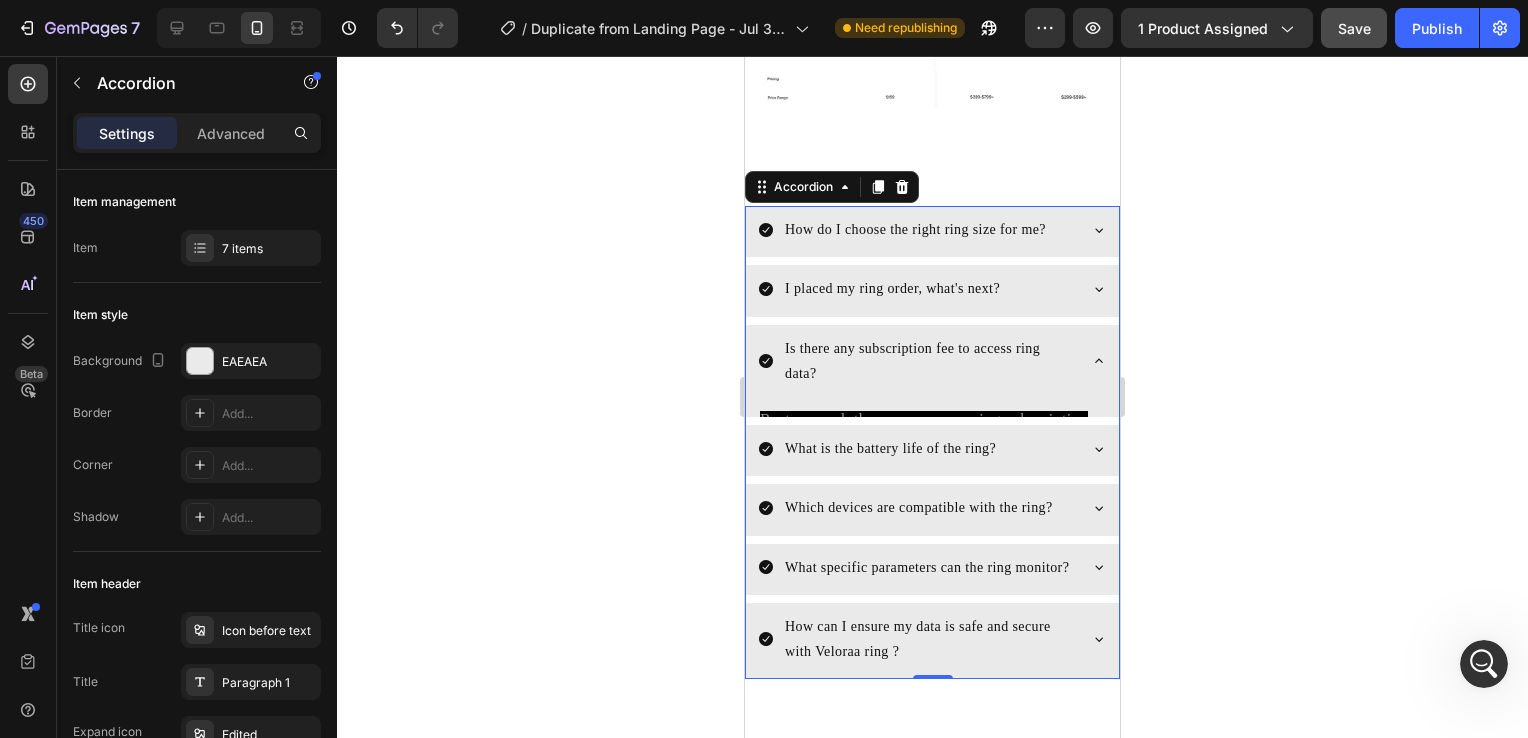click 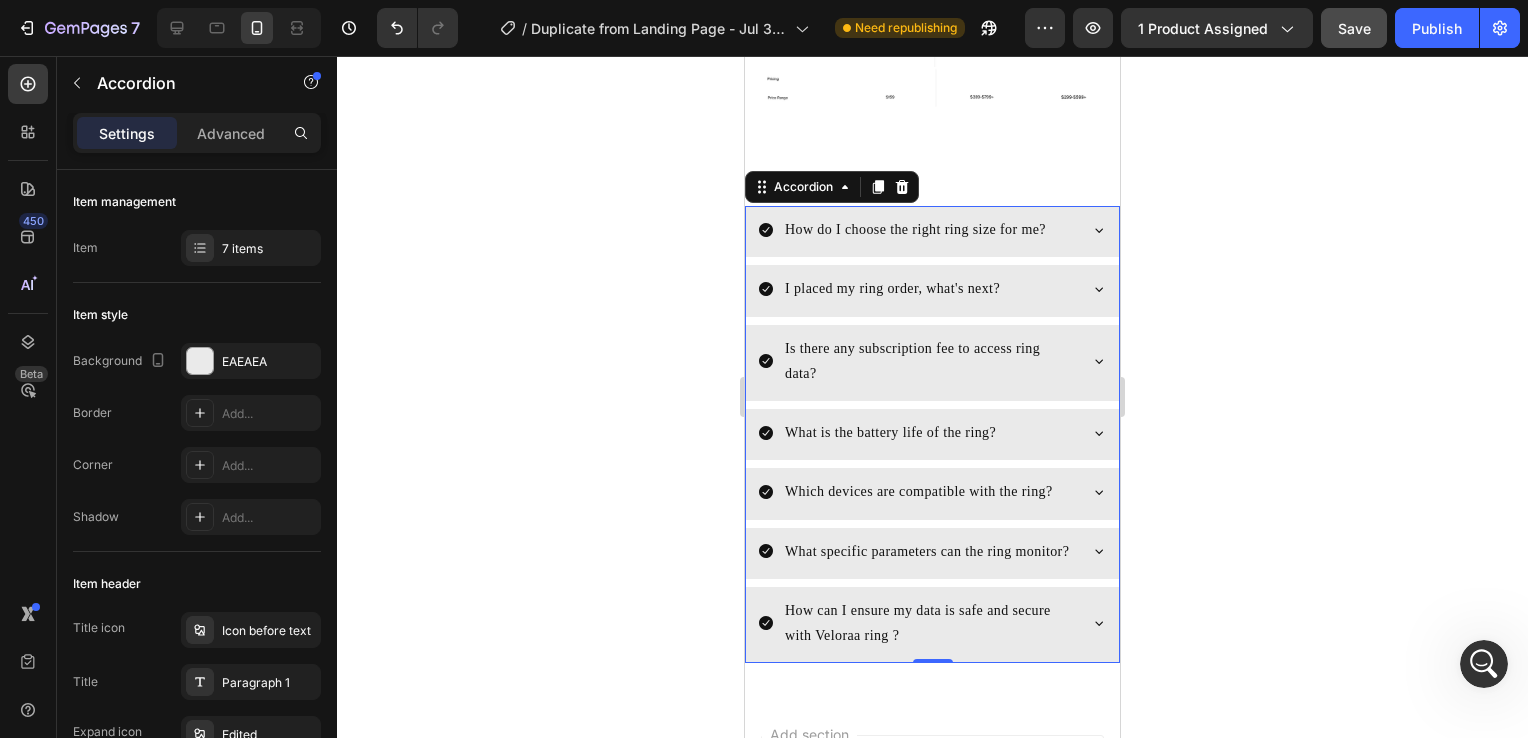 click 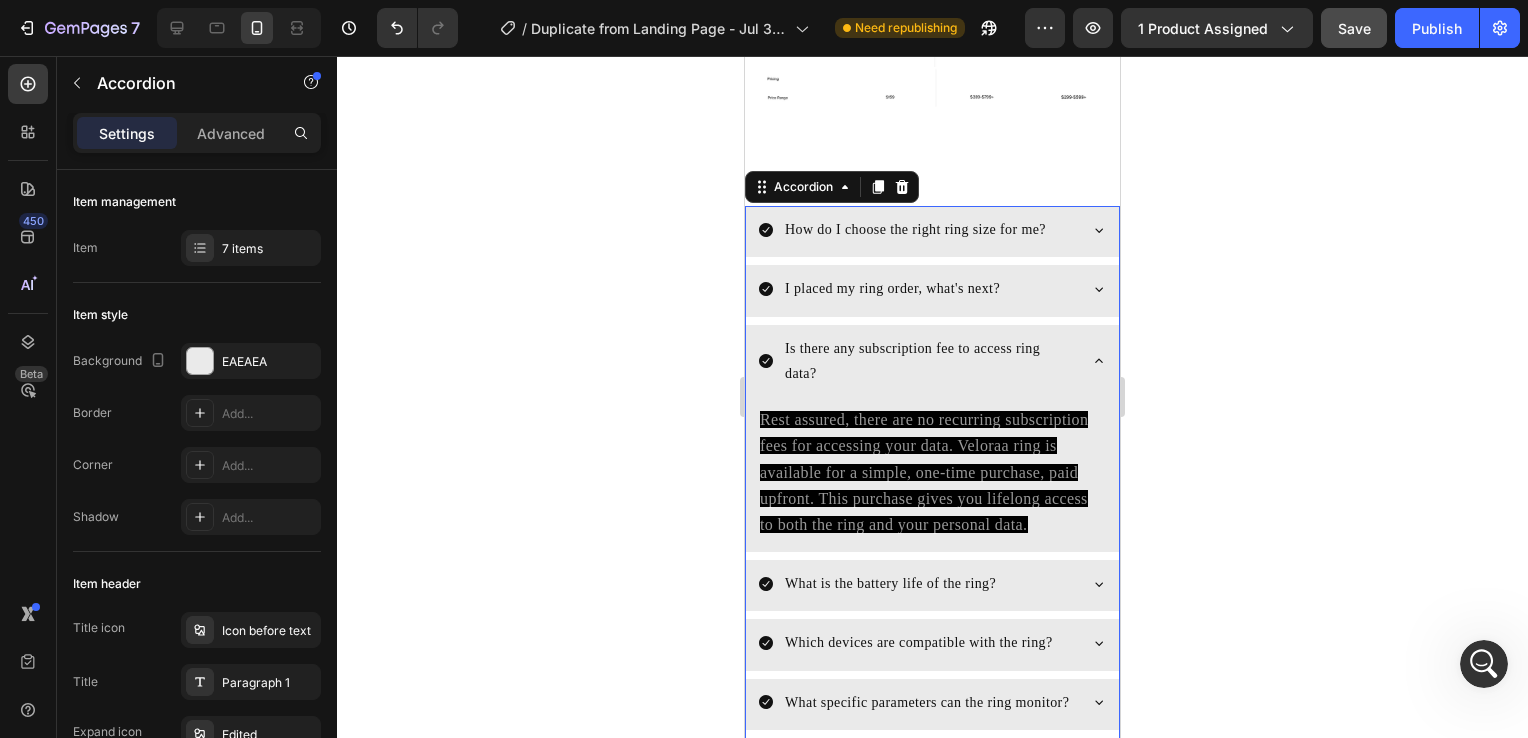 click 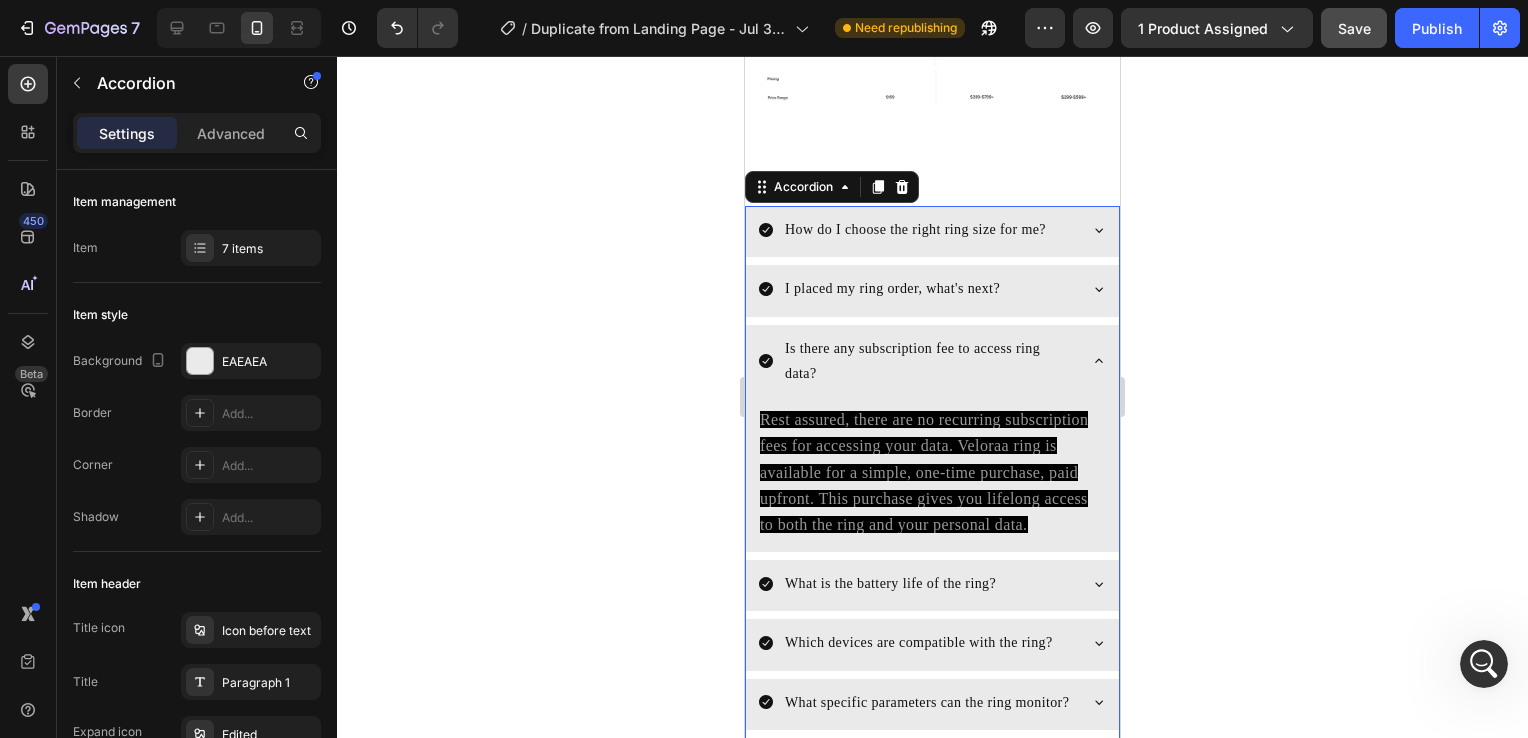 click 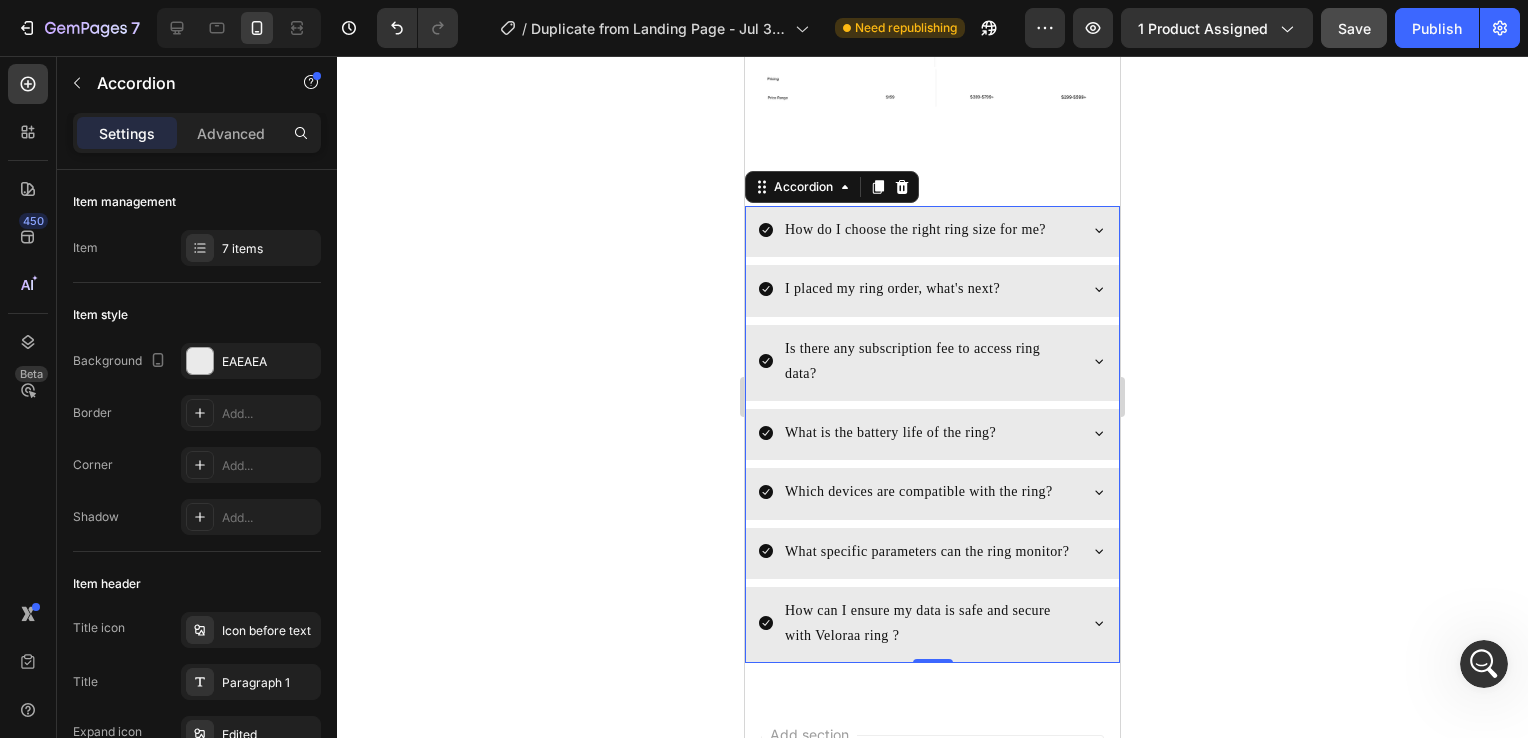 click 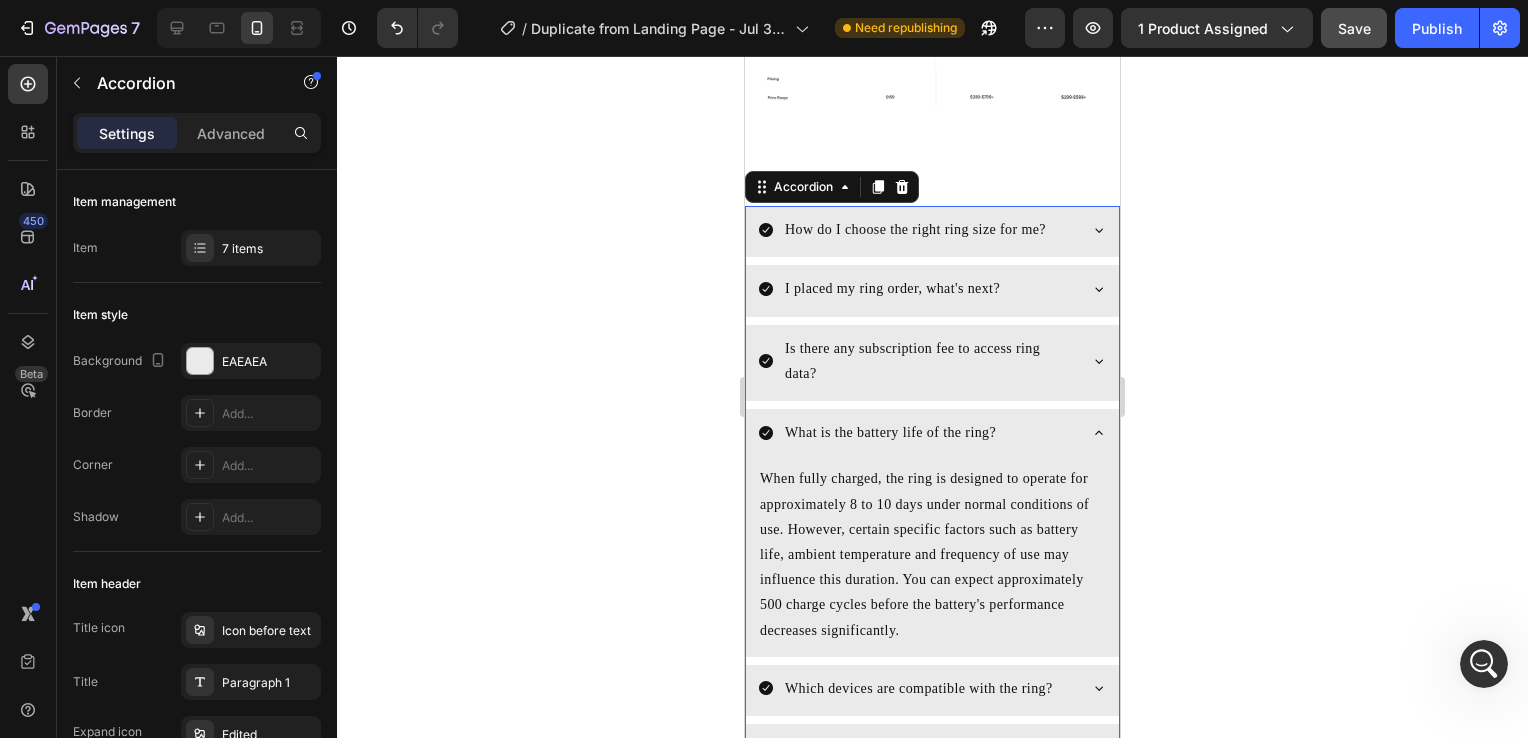 click 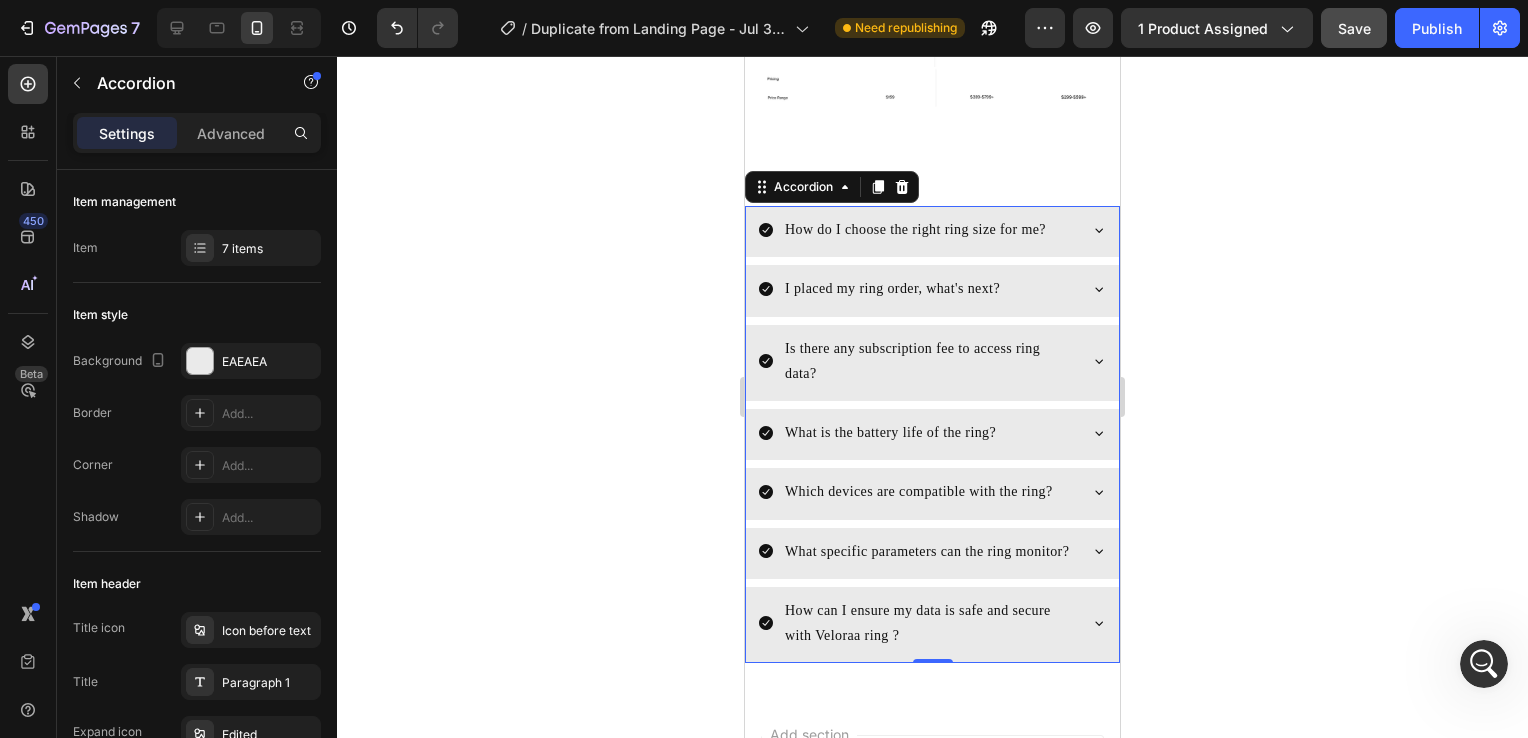 click 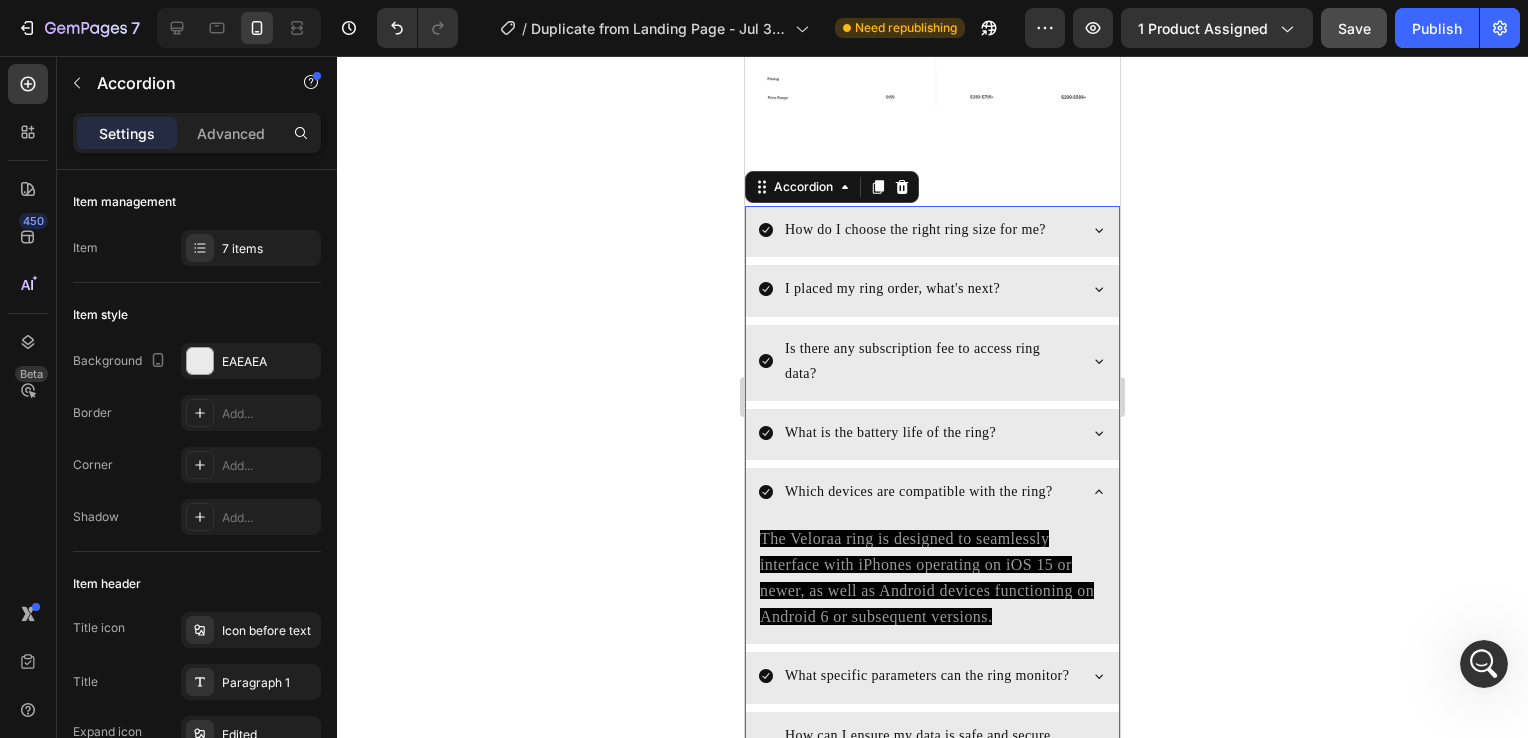 scroll, scrollTop: 10173, scrollLeft: 0, axis: vertical 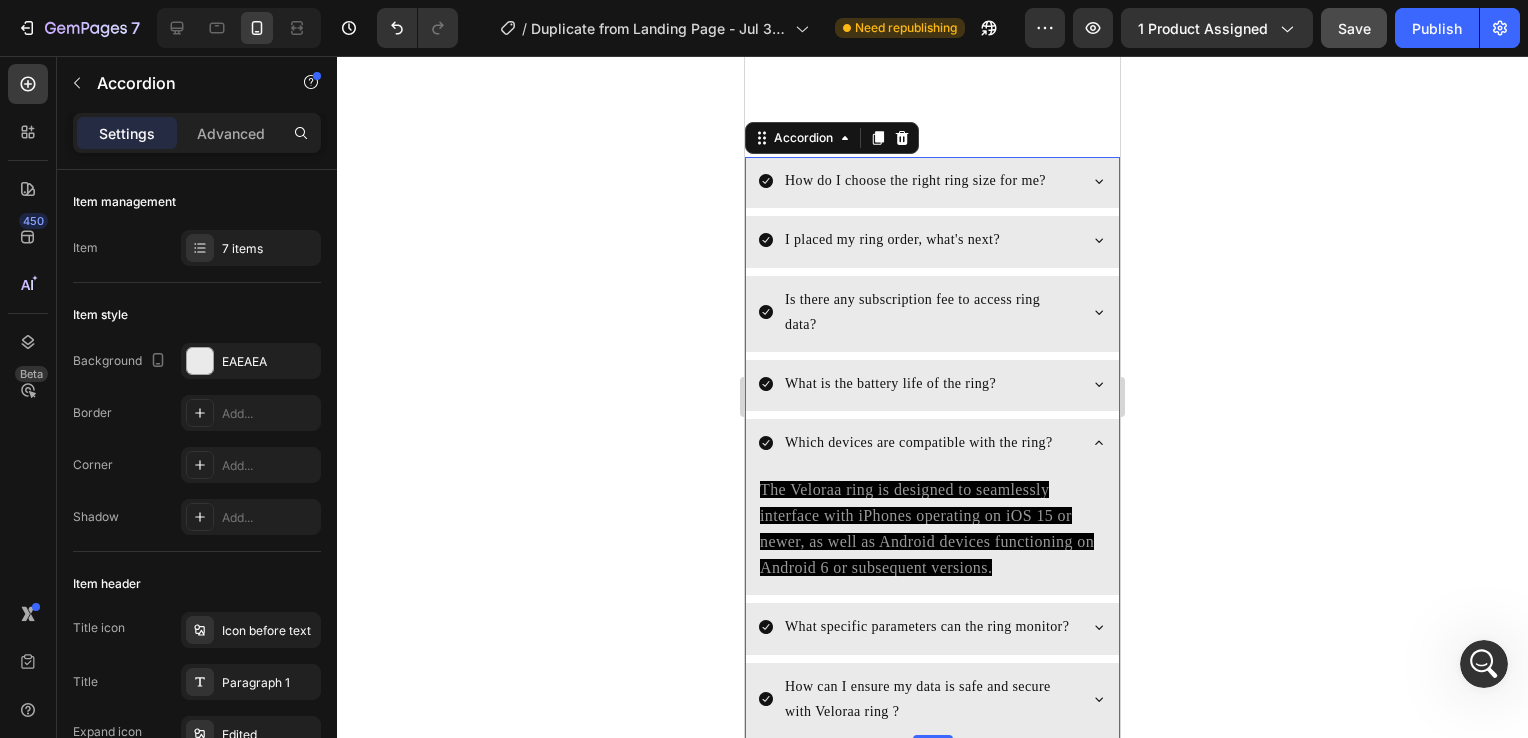 click 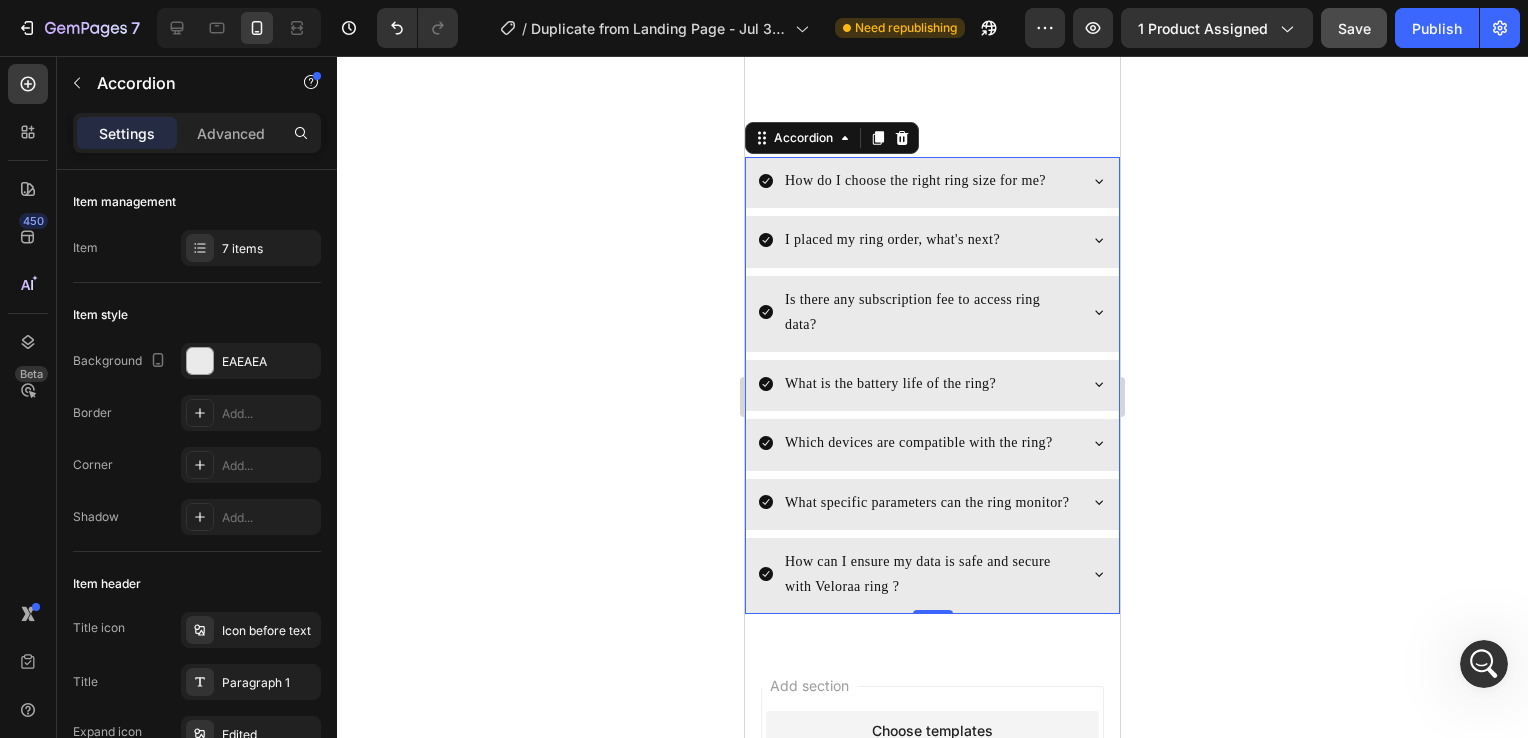 click 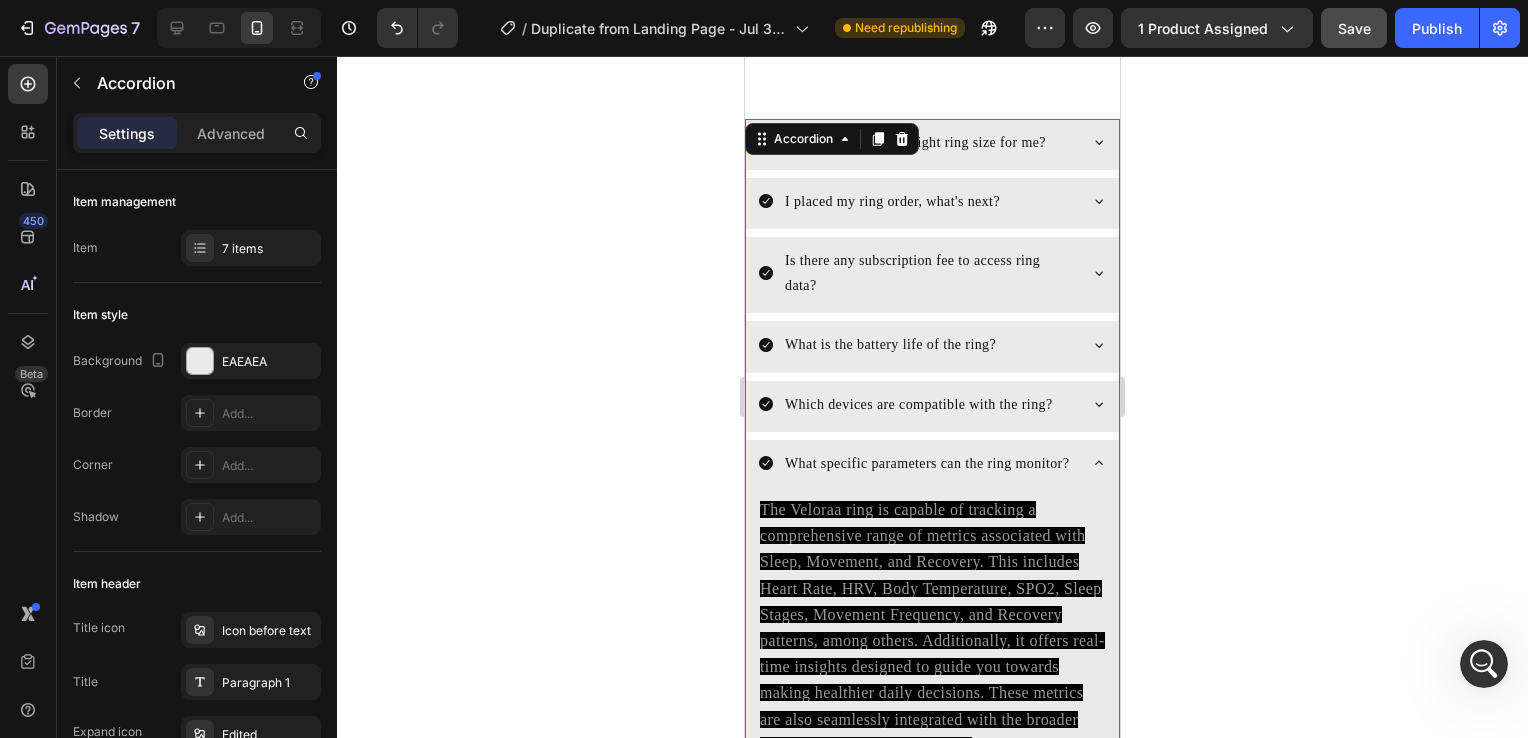 scroll, scrollTop: 10213, scrollLeft: 0, axis: vertical 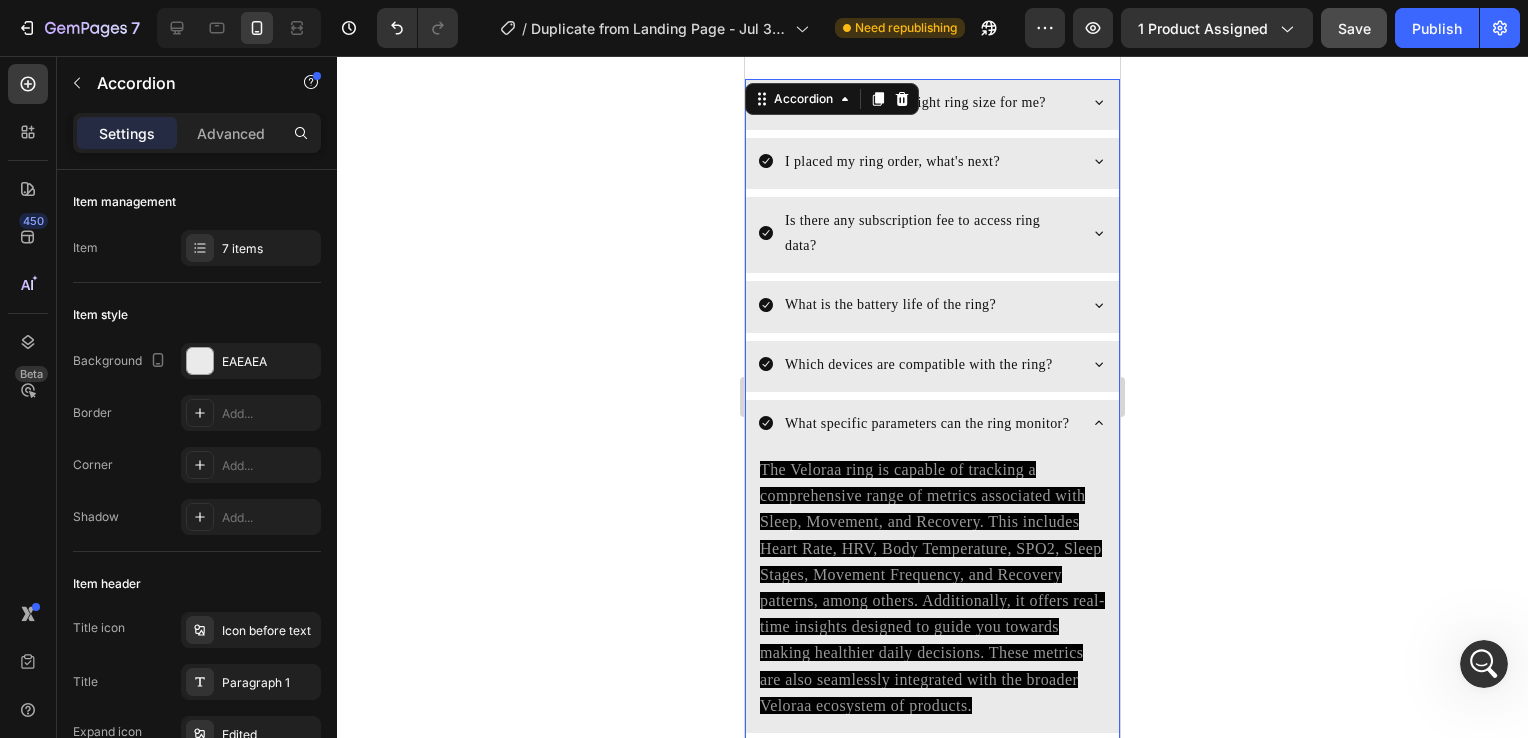 click 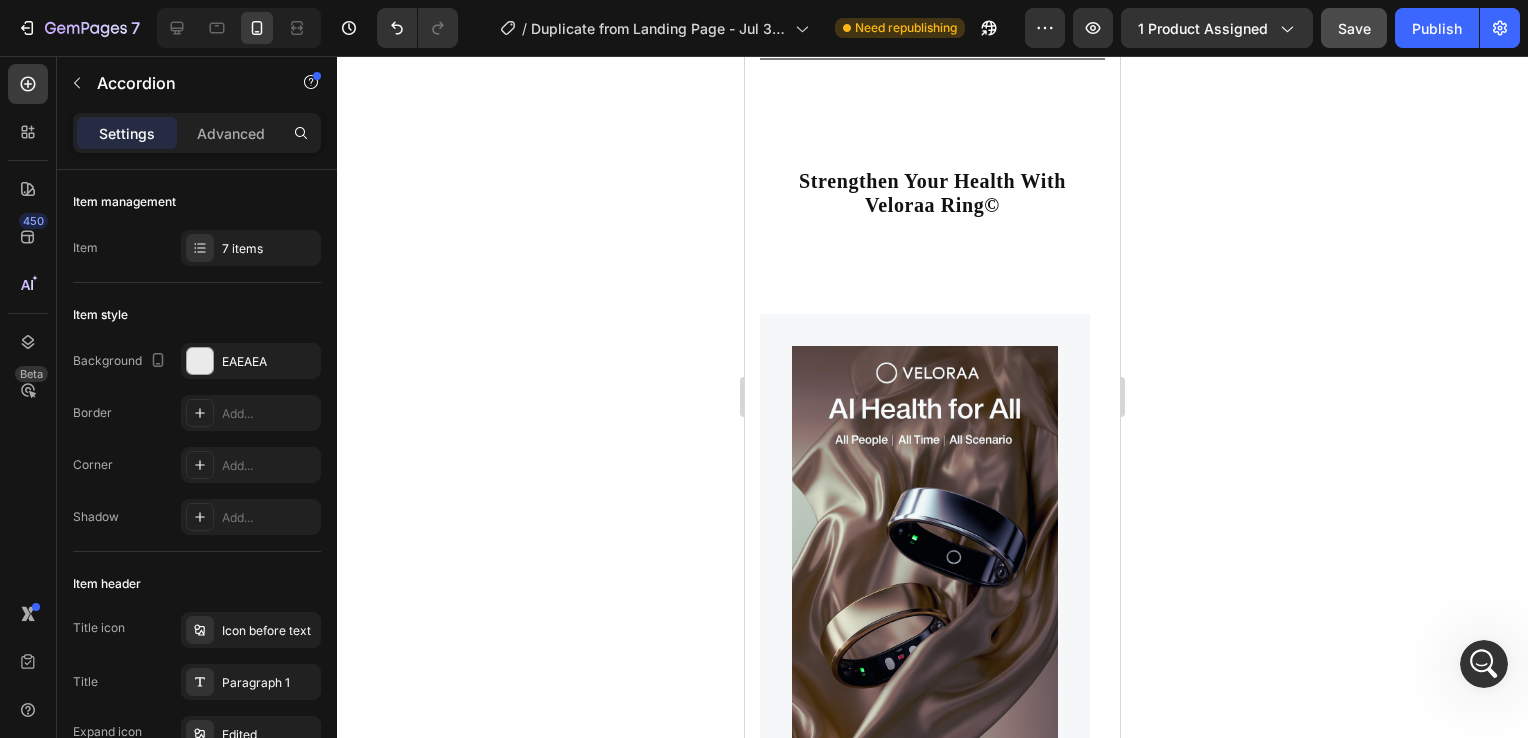 scroll, scrollTop: 8076, scrollLeft: 0, axis: vertical 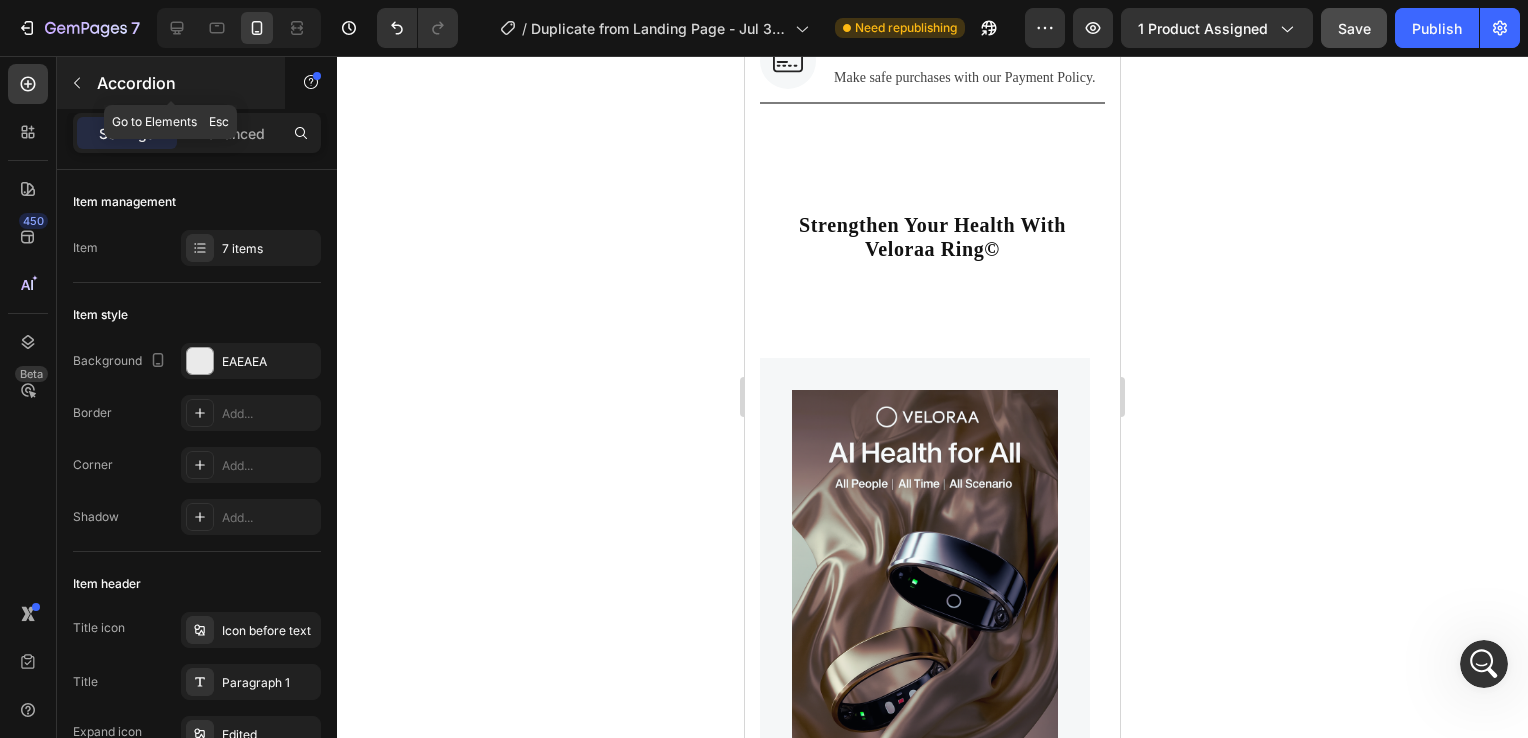 click at bounding box center (77, 83) 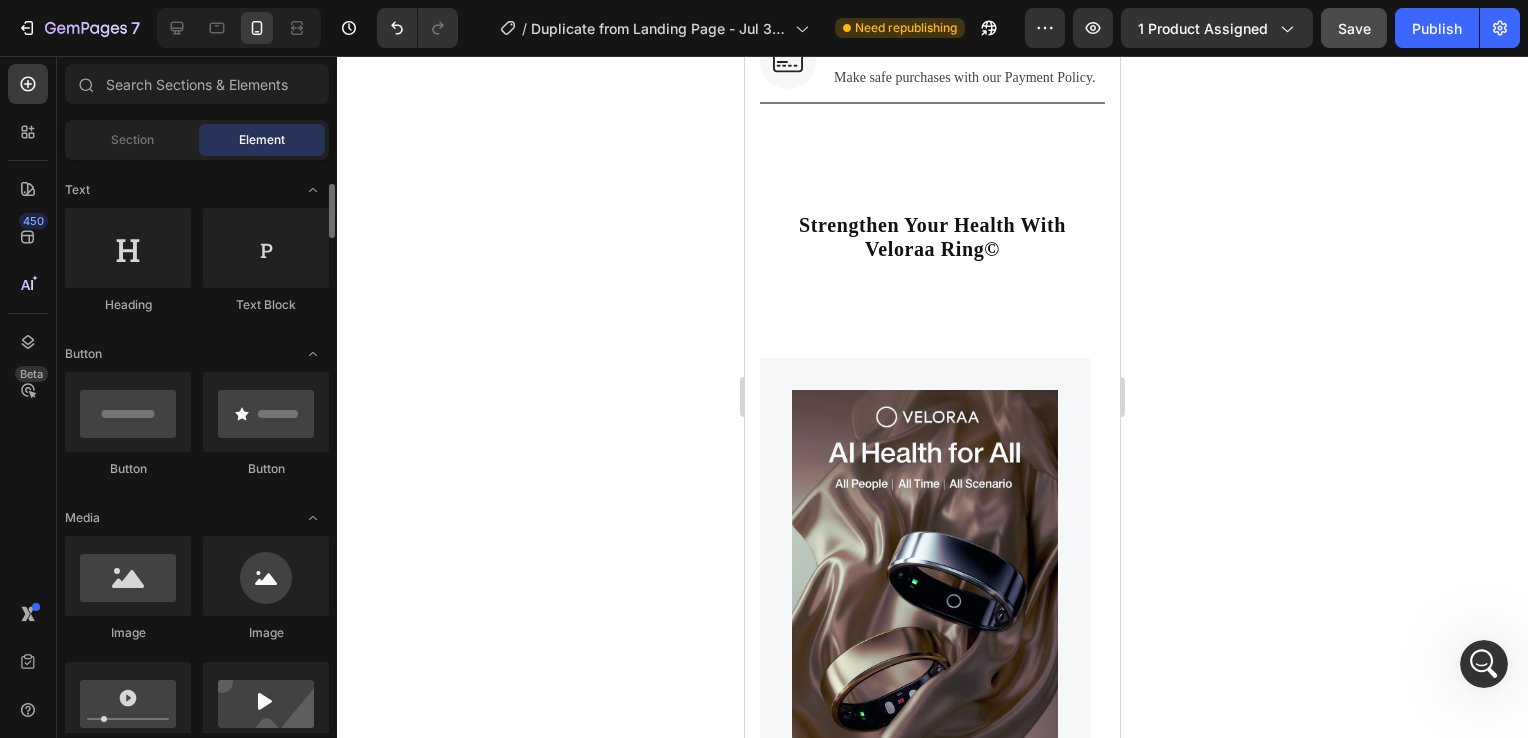 scroll, scrollTop: 287, scrollLeft: 0, axis: vertical 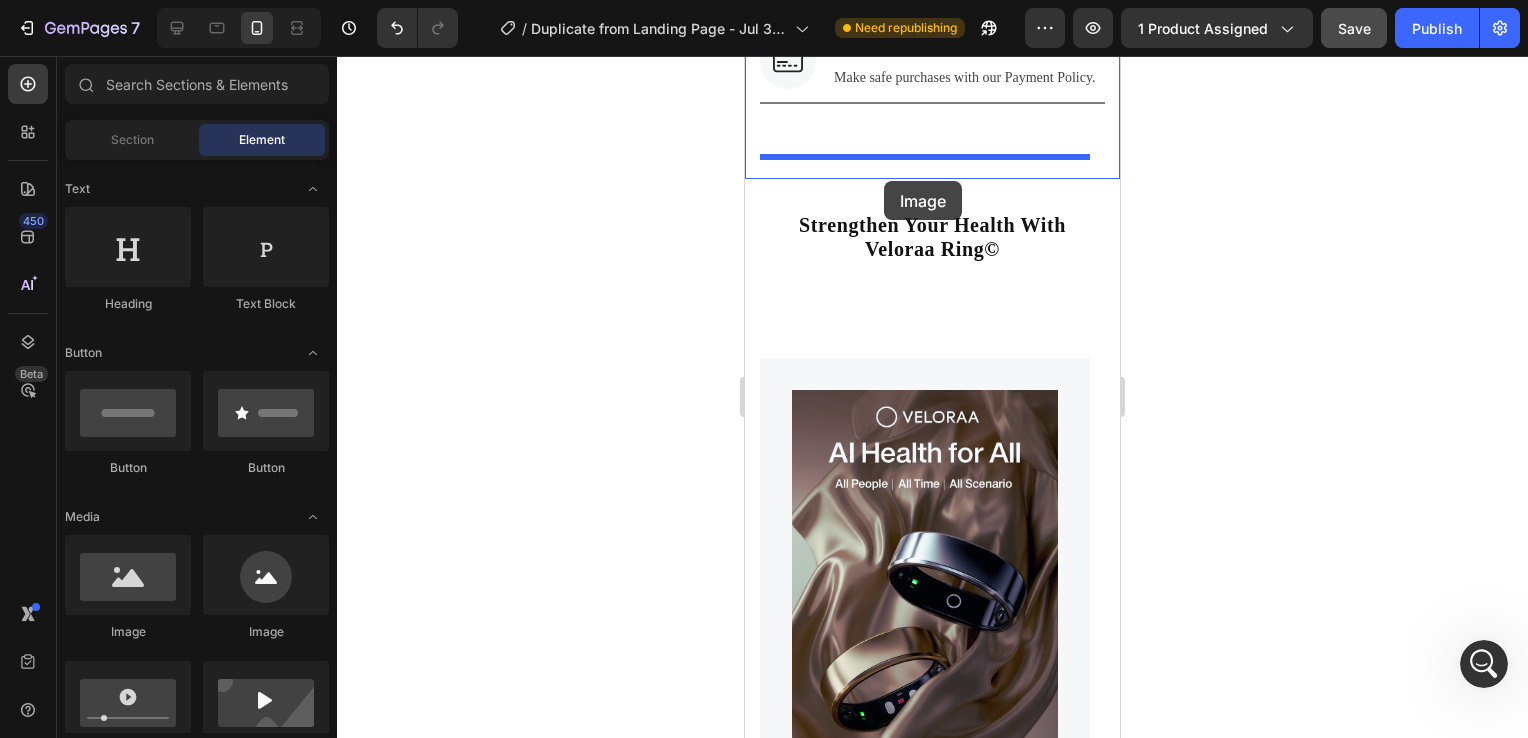 drag, startPoint x: 887, startPoint y: 634, endPoint x: 884, endPoint y: 181, distance: 453.00995 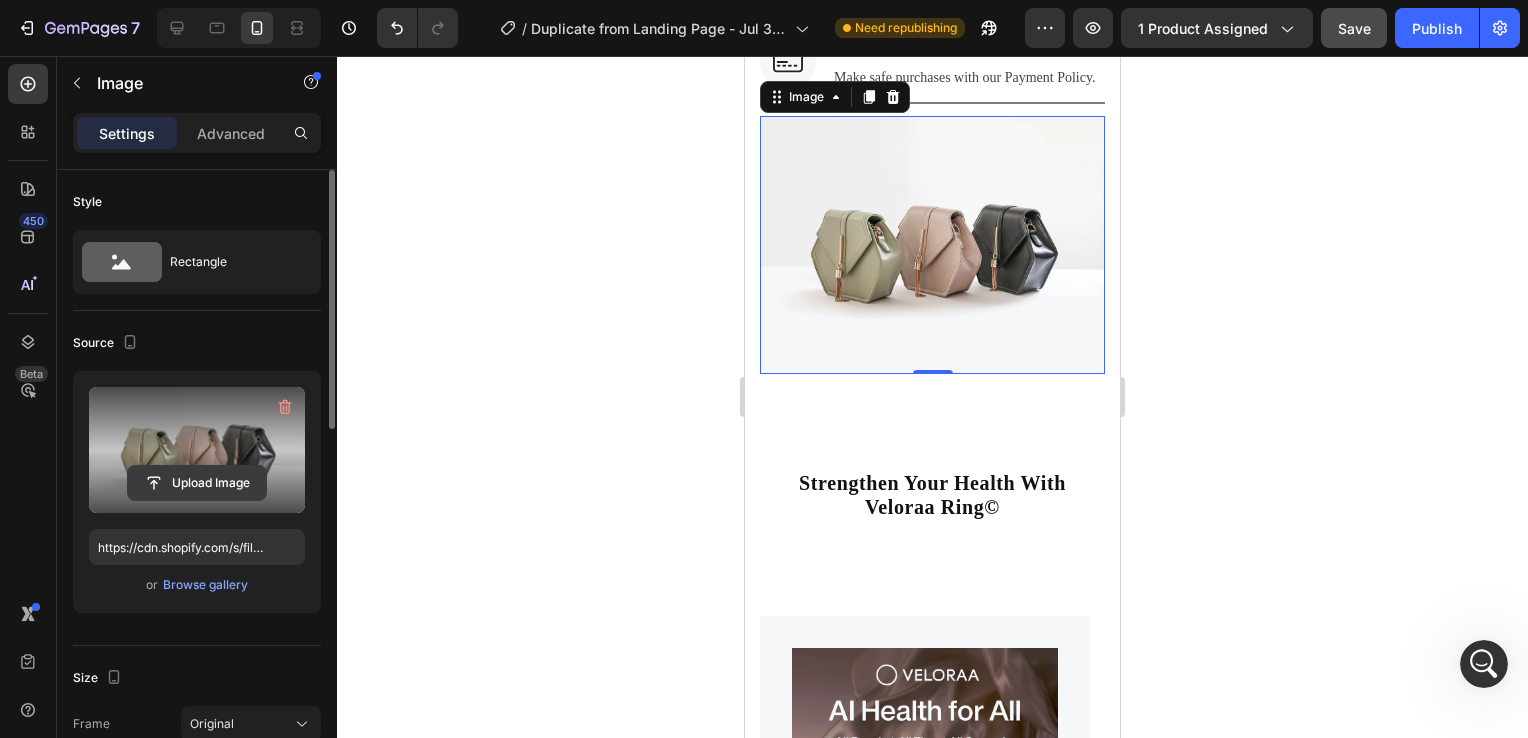 click 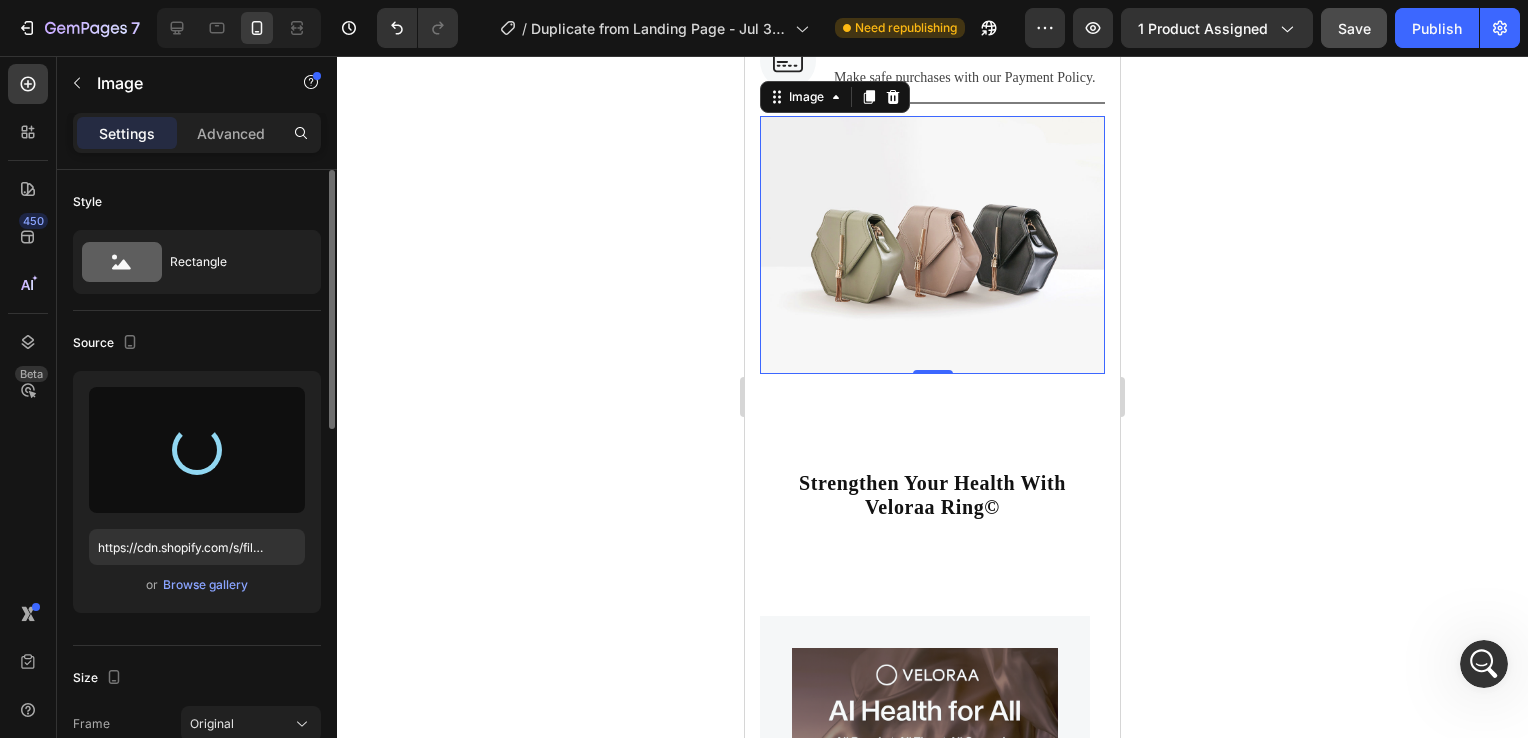 type on "https://cdn.shopify.com/s/files/1/0938/6298/6115/files/gempages_577621640456700604-3a972a91-738c-499c-b15d-a47f28f7bc1d.png" 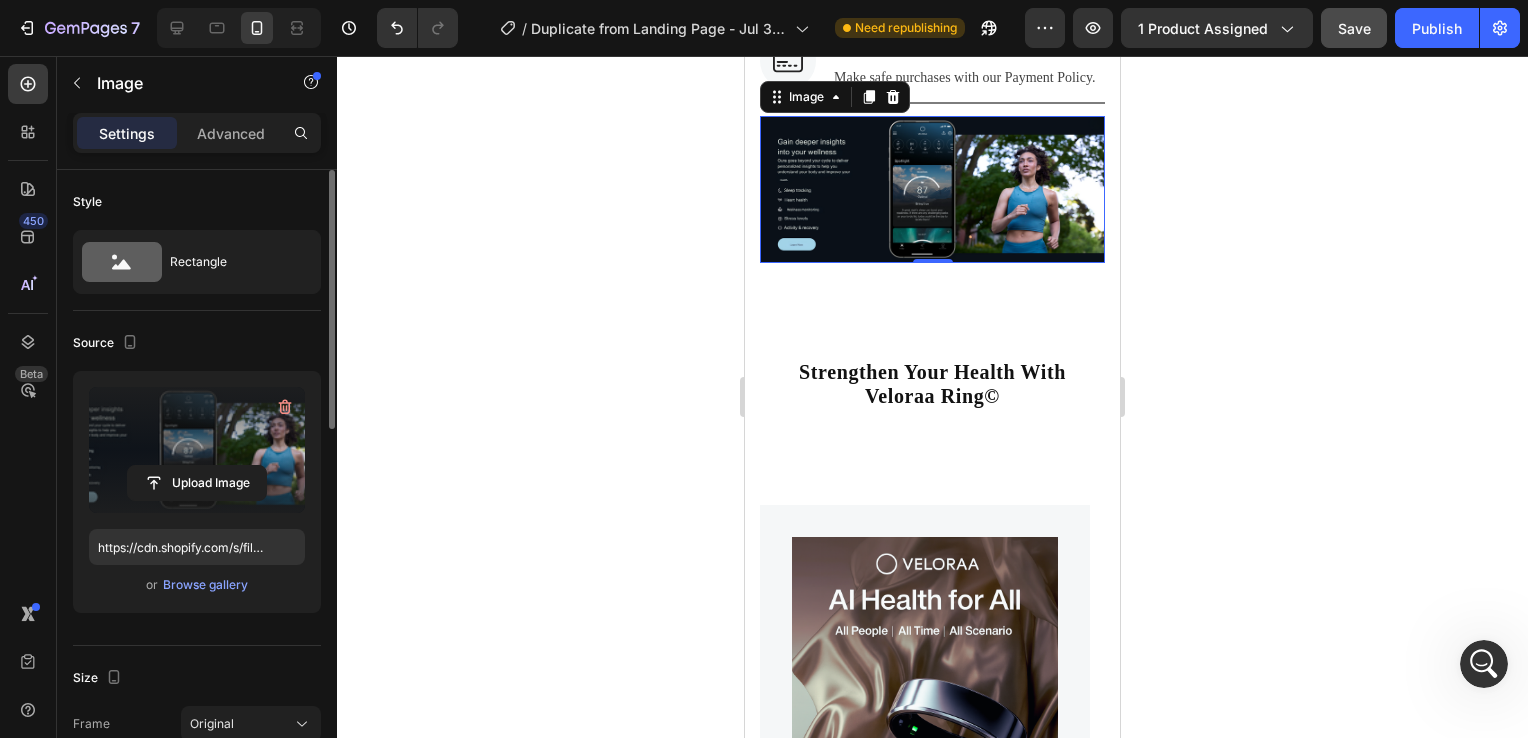 click 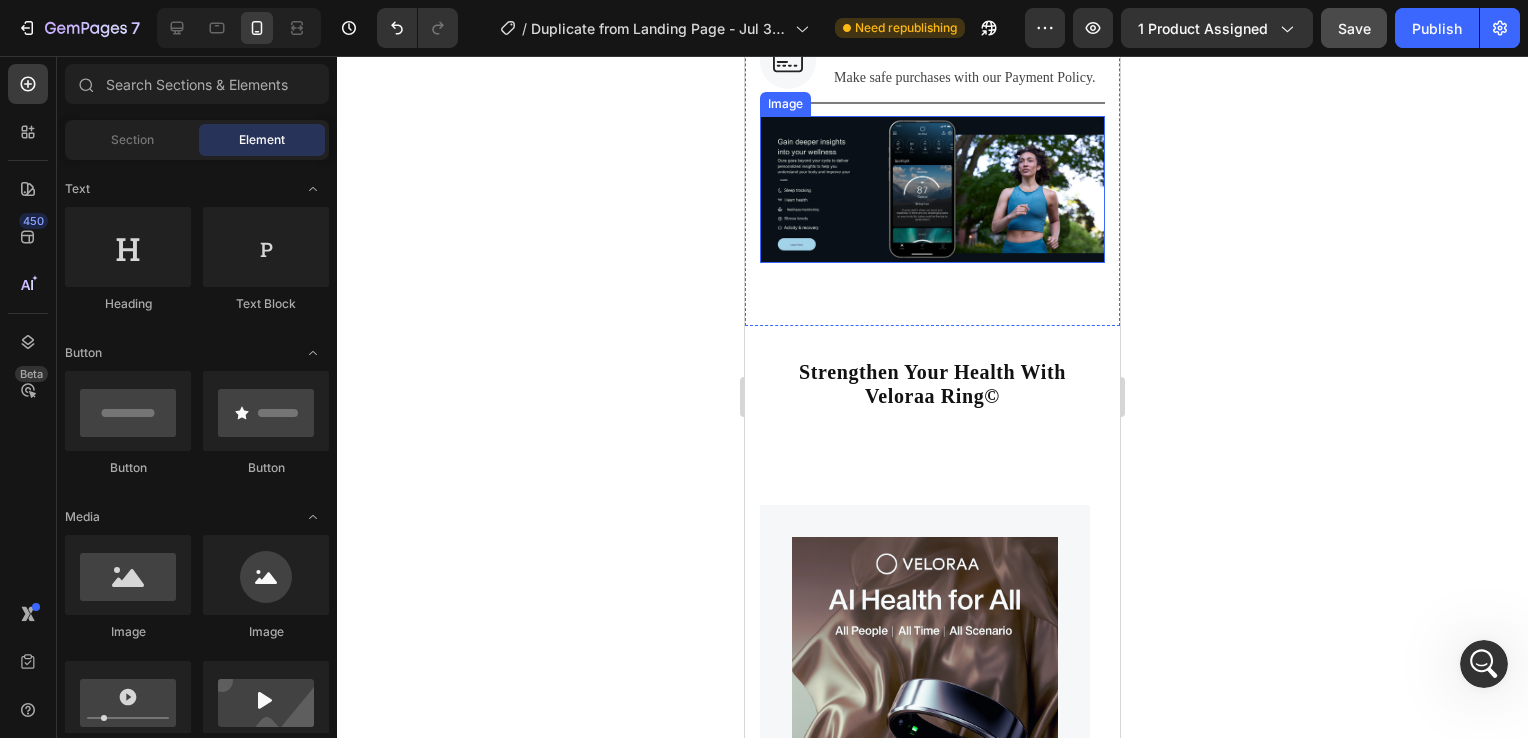 click at bounding box center (932, 190) 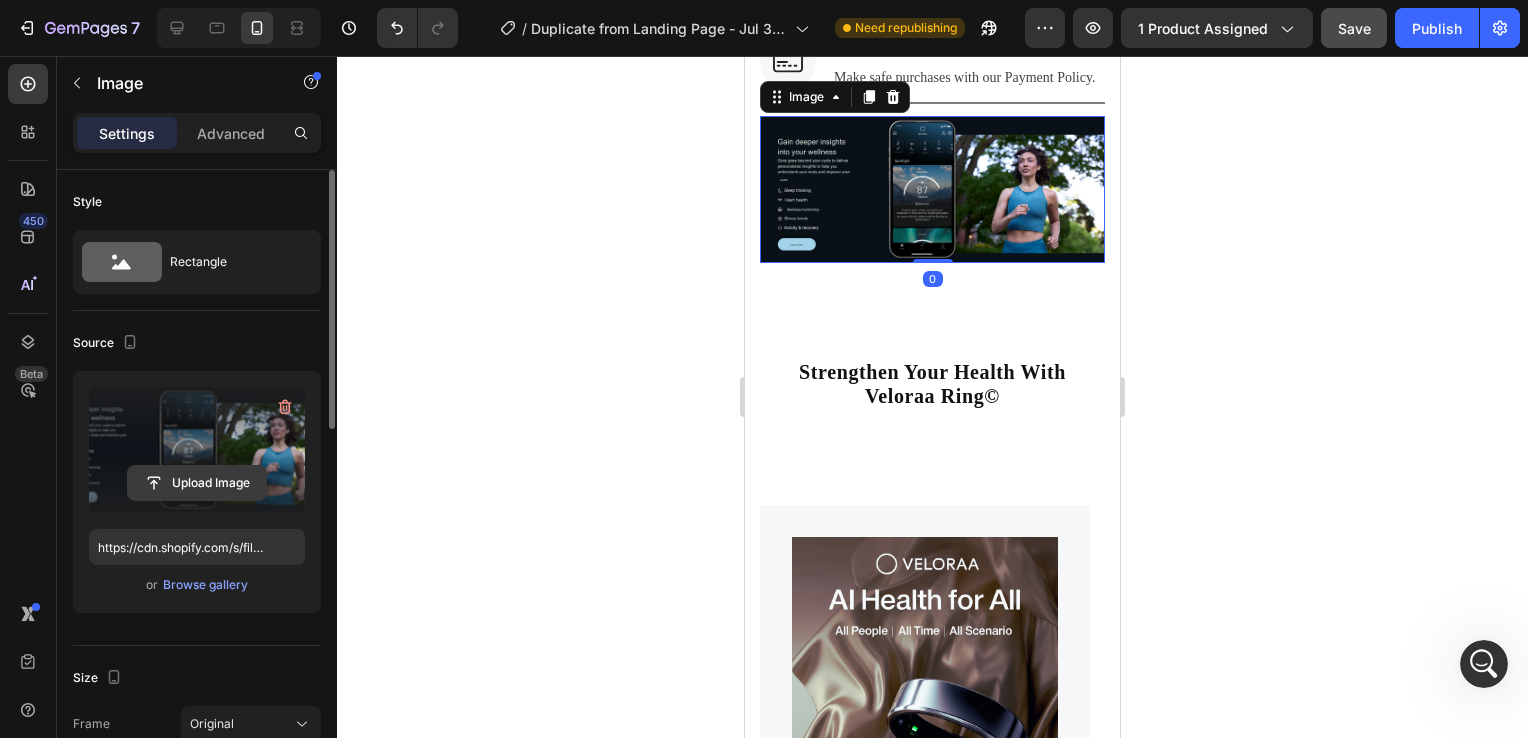 click 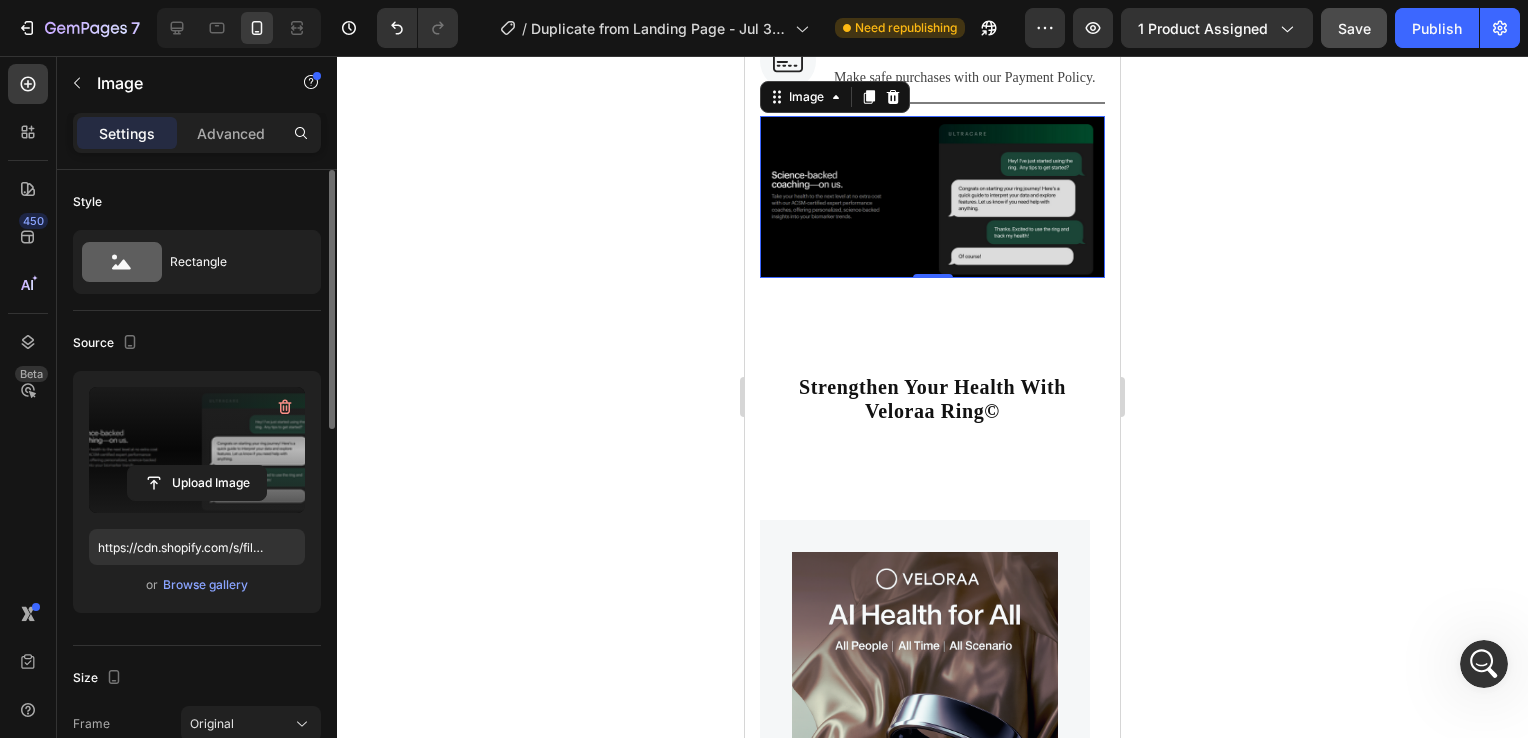 click at bounding box center (197, 450) 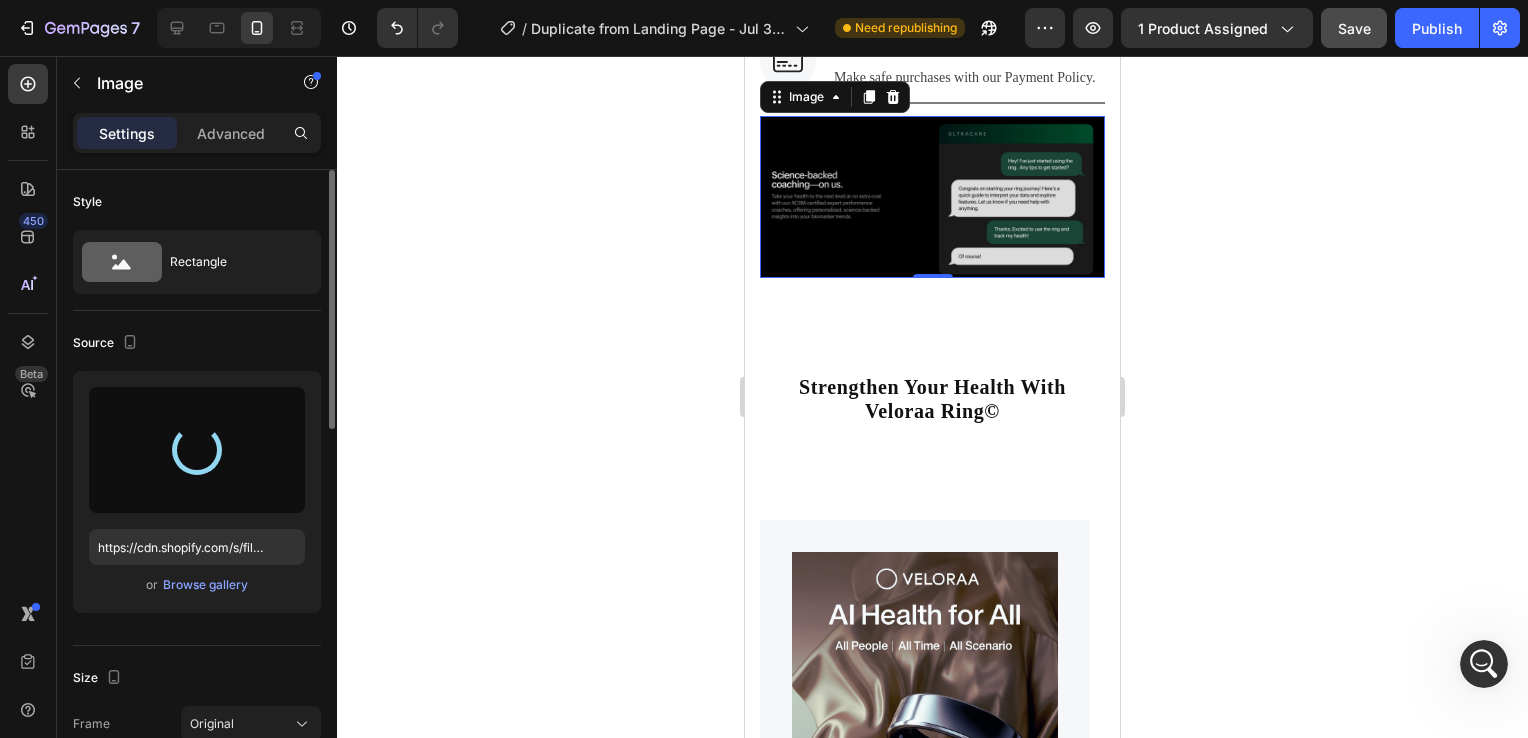 type on "https://cdn.shopify.com/s/files/1/0938/6298/6115/files/gempages_577621640456700604-b56b2e1f-d567-4dea-b831-f2516cd6ec06.png" 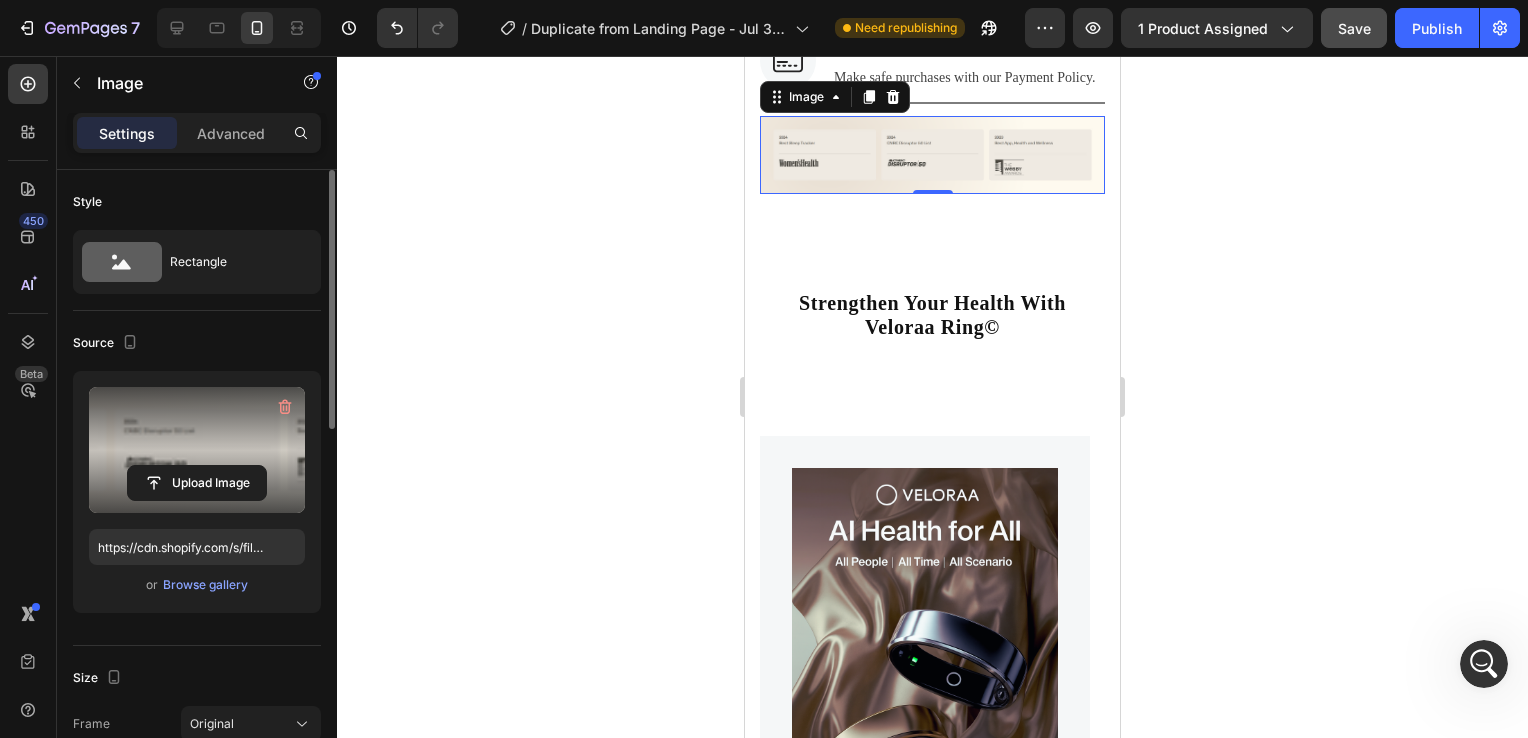 click 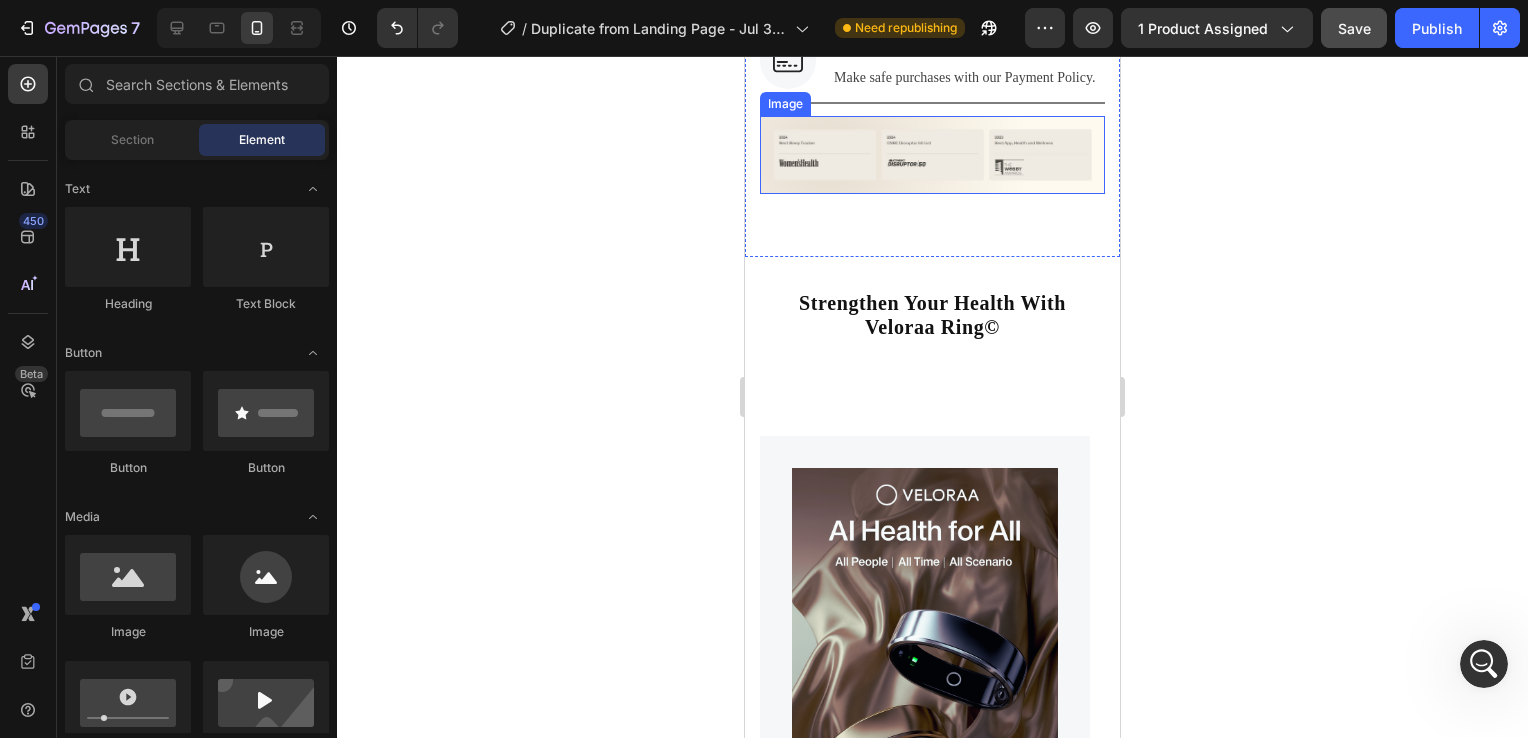 click at bounding box center (932, 155) 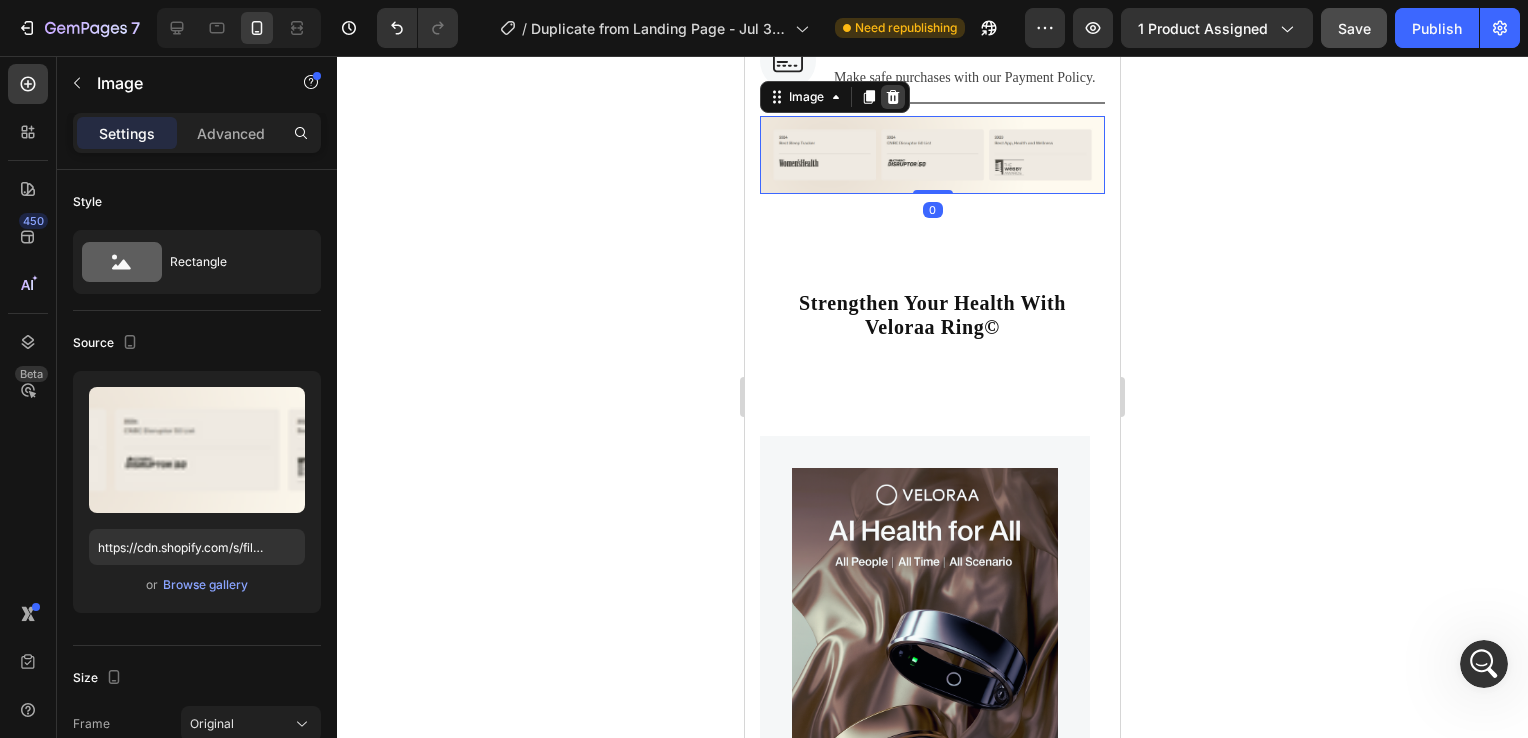 click 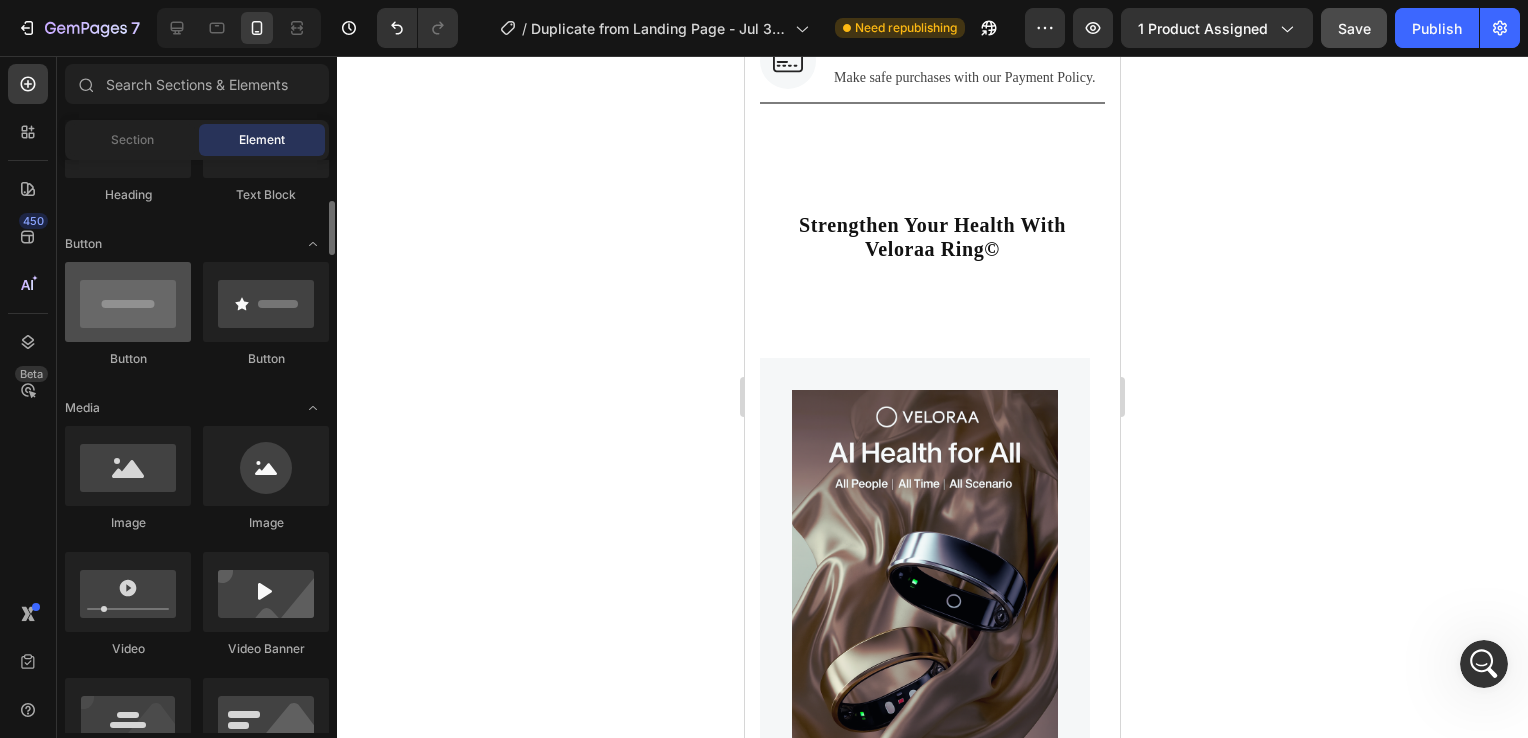 scroll, scrollTop: 401, scrollLeft: 0, axis: vertical 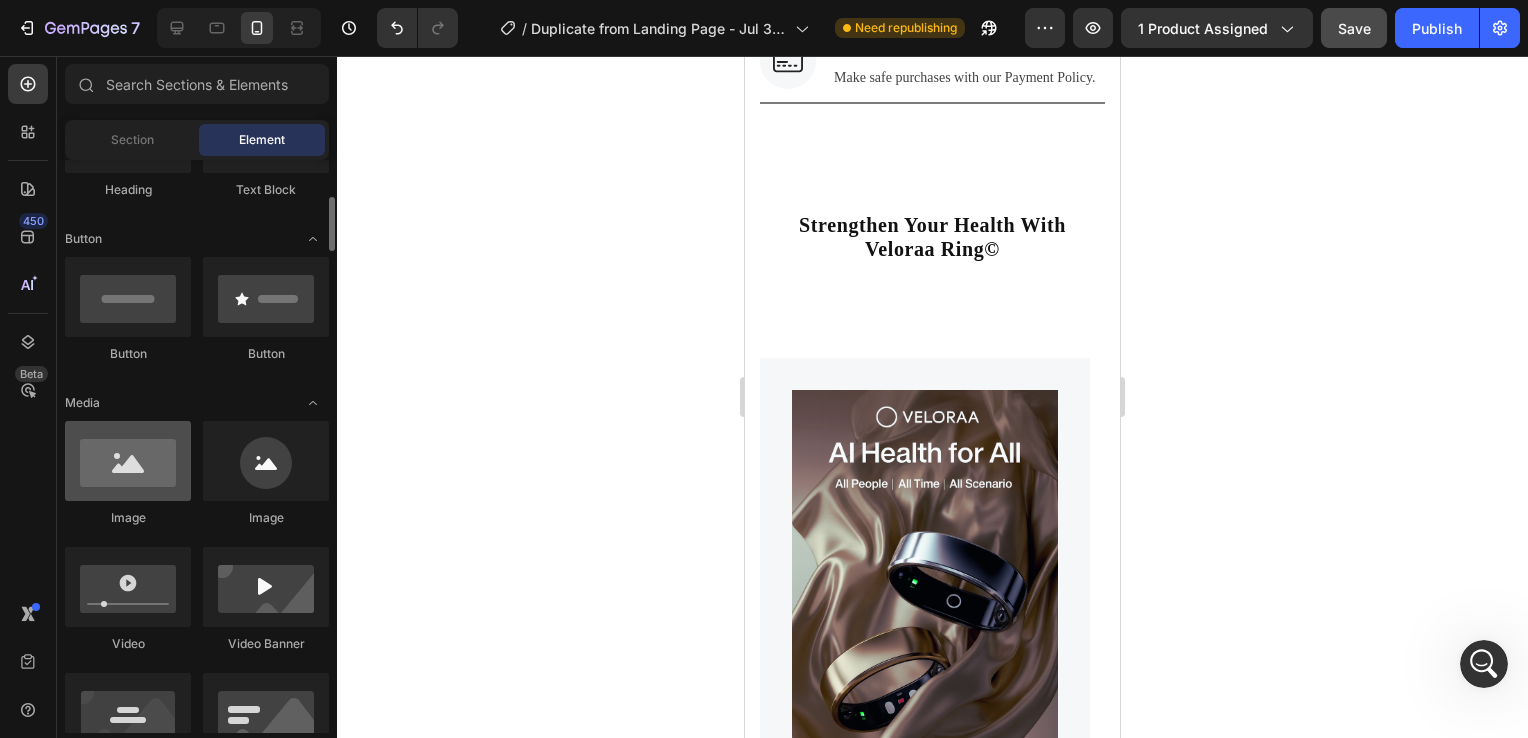 click at bounding box center (128, 461) 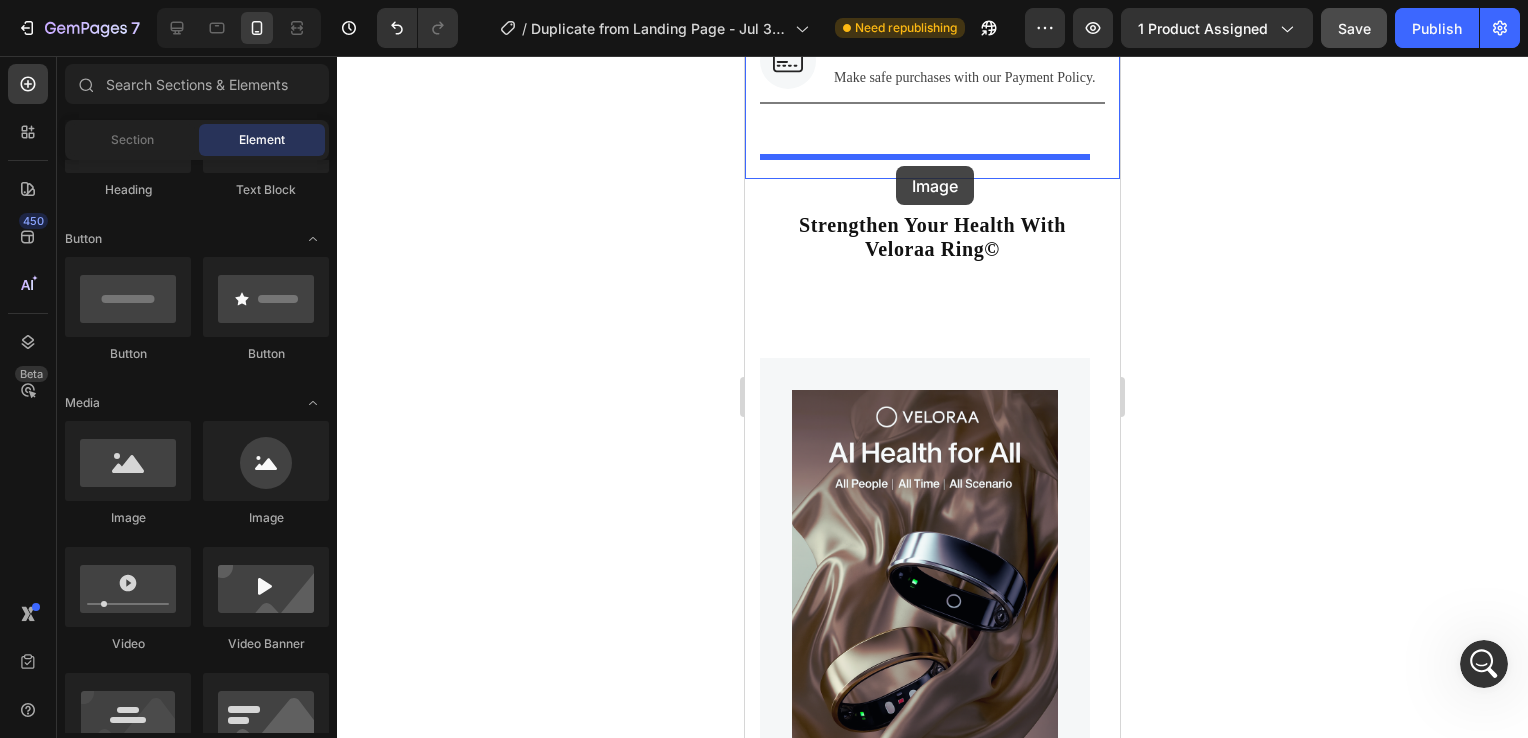 drag, startPoint x: 883, startPoint y: 519, endPoint x: 894, endPoint y: 166, distance: 353.17136 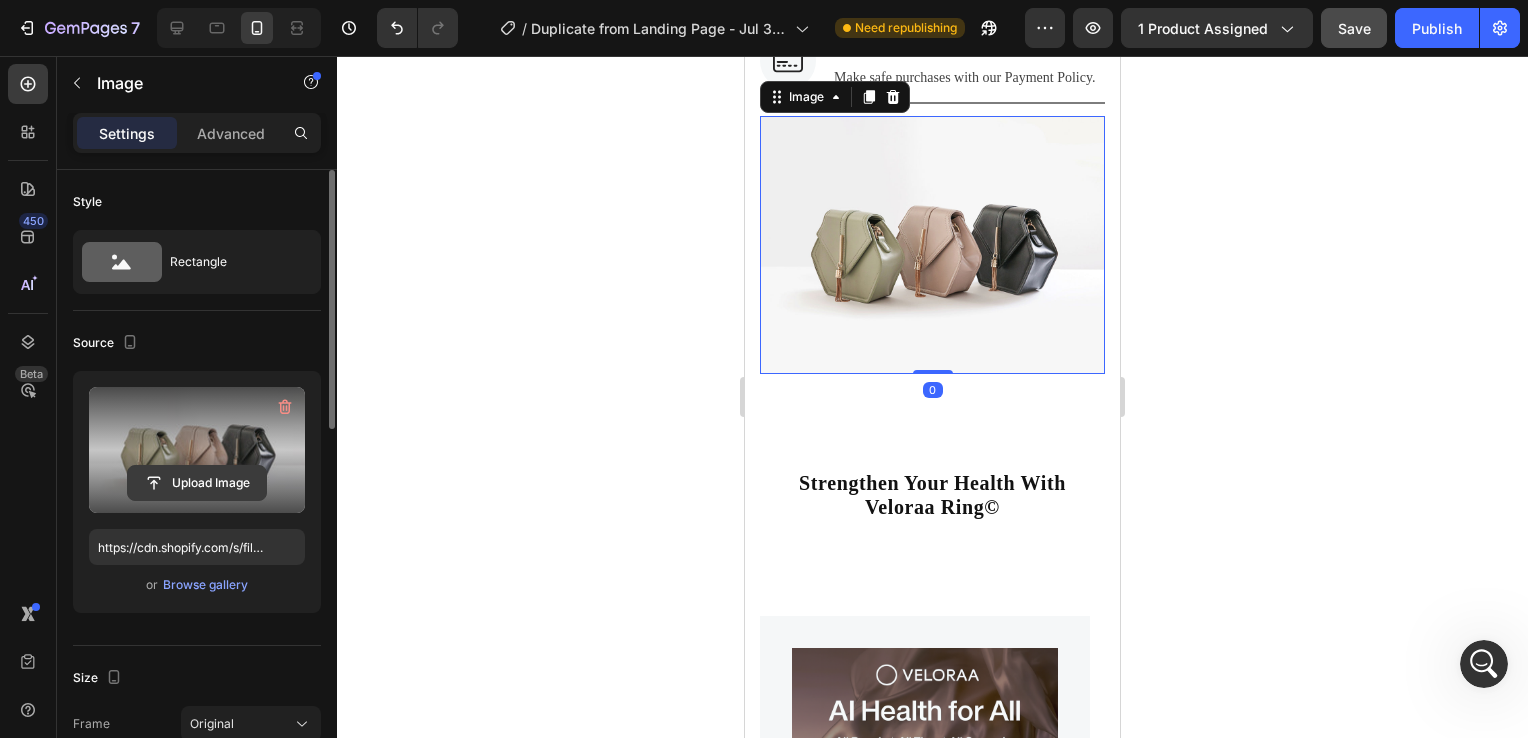 click 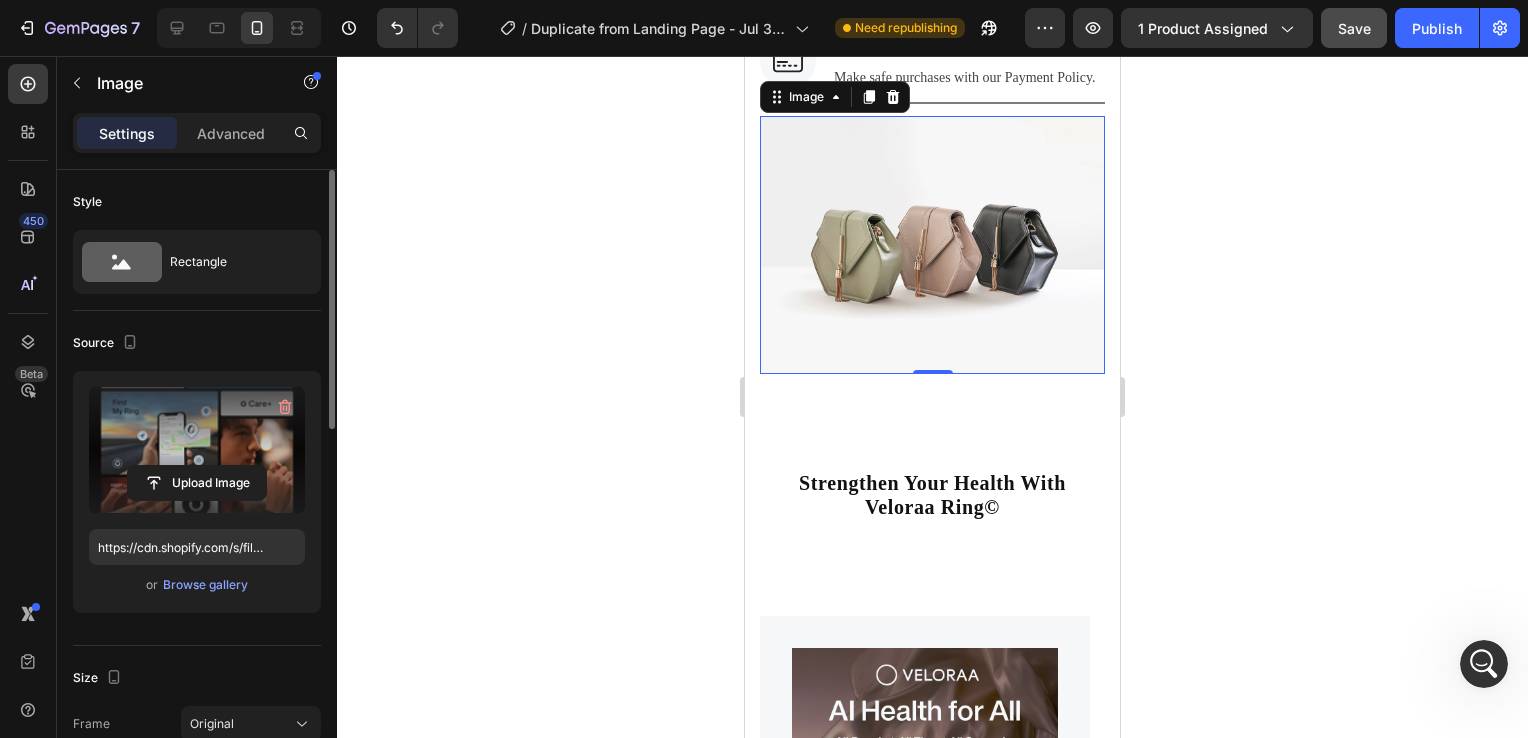 type on "https://cdn.shopify.com/s/files/1/0938/6298/6115/files/gempages_577621640456700604-32cfc4b1-4dd2-4121-b2ca-5e599e1aca06.png" 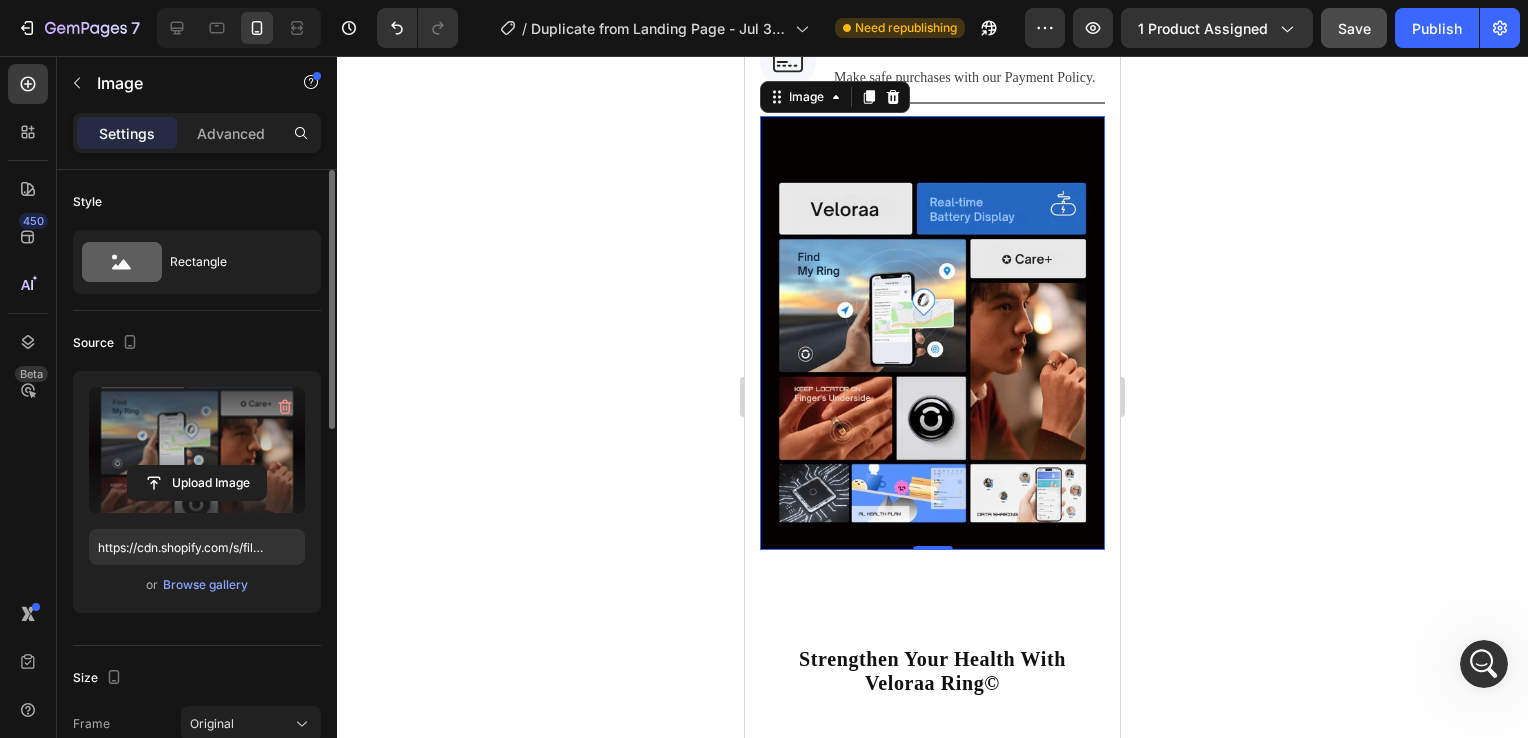 click 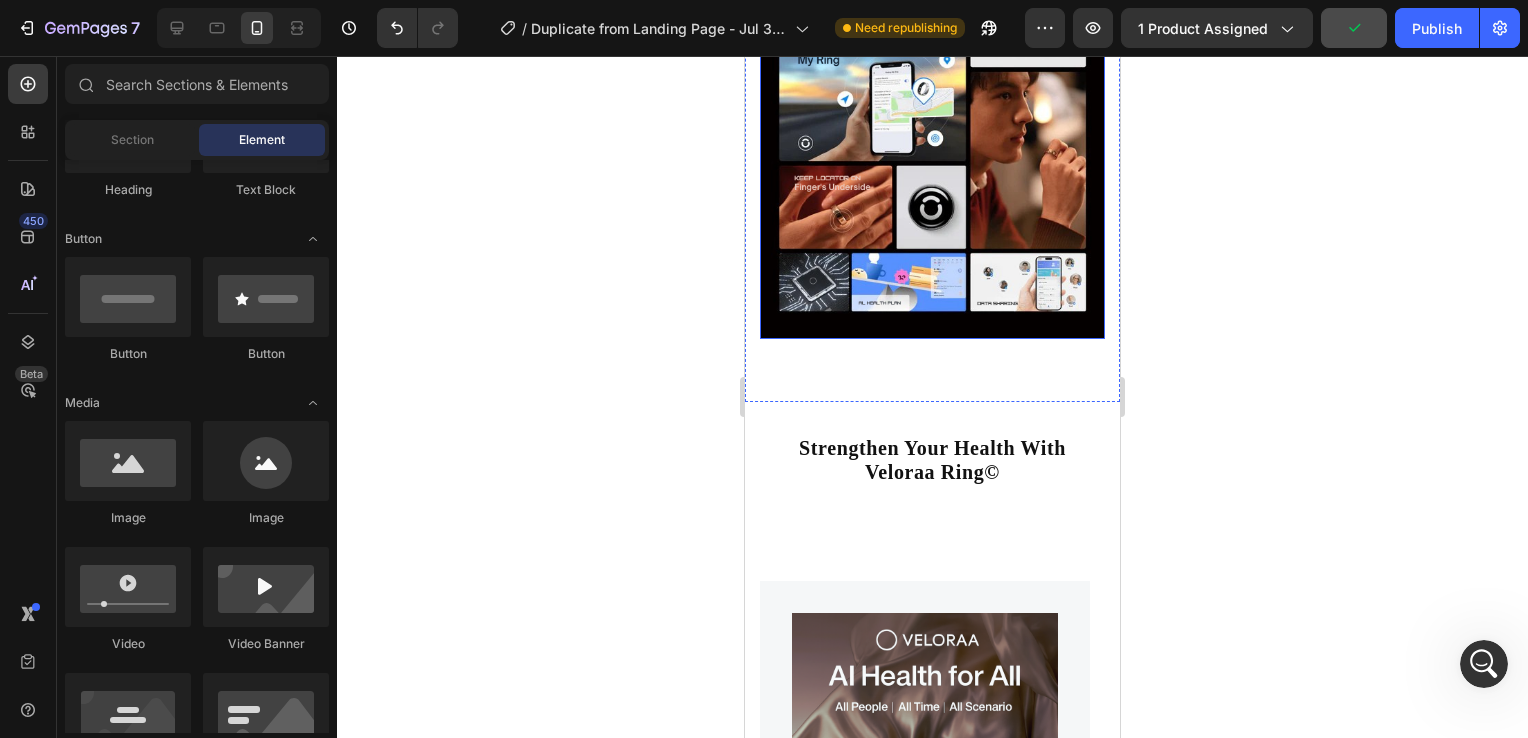 scroll, scrollTop: 8288, scrollLeft: 0, axis: vertical 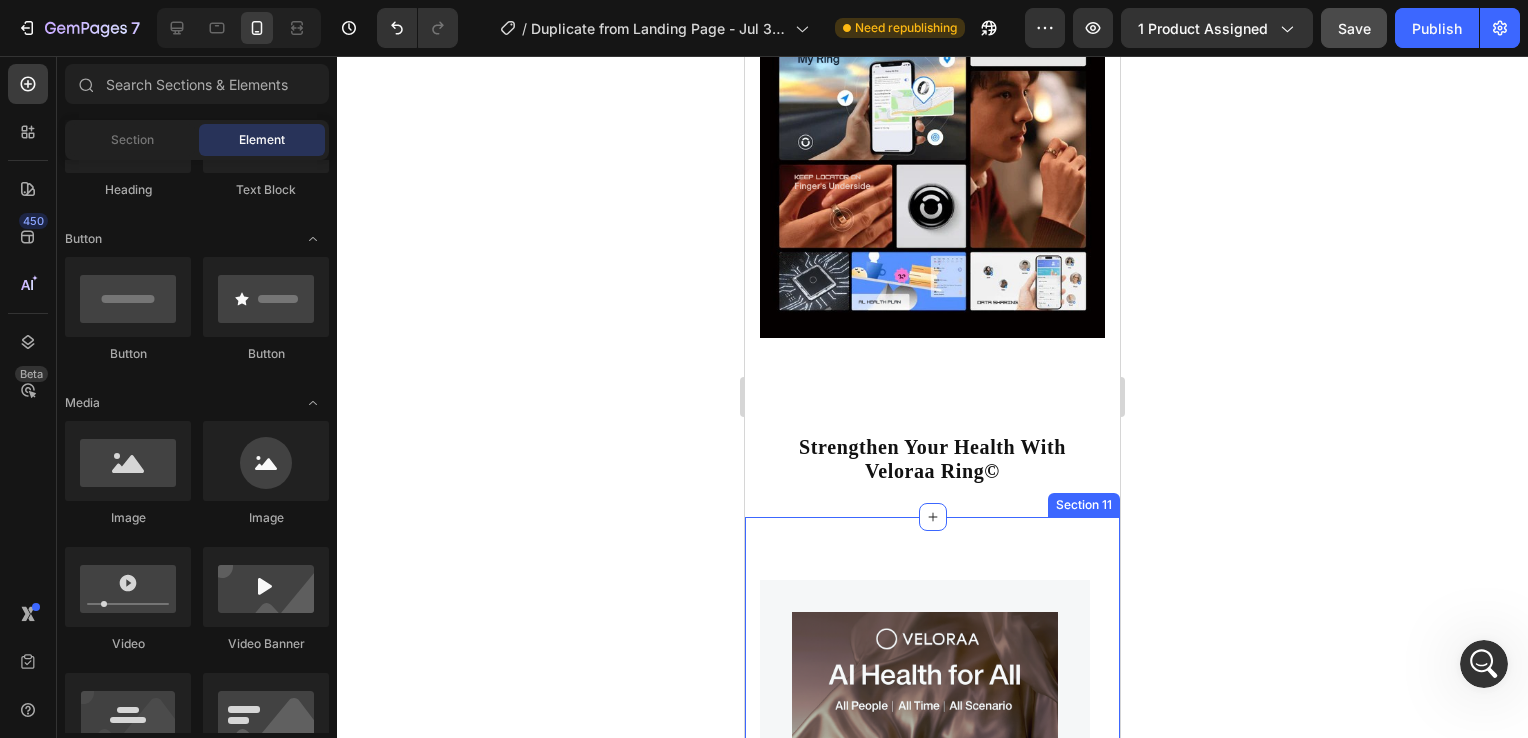 click on "Image Image 🇬🇧 🎁 Exclusive Launch Offer Text block Row Veloraa Ring©  Your health, at your fingertip (P) Title 💎Smarter. Finer. Truly Yours. Text block Icon Icon Icon Icon Icon Icon List Hoz (+690 reviews) Text block Row €159,90 (P) Price (P) Price €199,90 (P) Price (P) Price Row ➫ I'm taking advantage of it now (P) Cart Button Row Product Image Image 🇬🇧 🎁 Exclusive Launch Offer Text block Row Veloraa Ring©  Your health, at your fingertip (P) Title 💎Smarter. Finer. Truly Yours. Text block Icon Icon Icon Icon Icon Icon List Hoz (+690 reviews) Text block Row €159,90 (P) Price (P) Price €199,90 (P) Price (P) Price Row ➫ I'm taking advantage of it now (P) Cart Button Row Product Image Image 🇬🇧 🎁 Exclusive Launch Offer Text block Row Veloraa Ring©  Your health, at your fingertip (P) Title Text block Icon" at bounding box center (932, 1460) 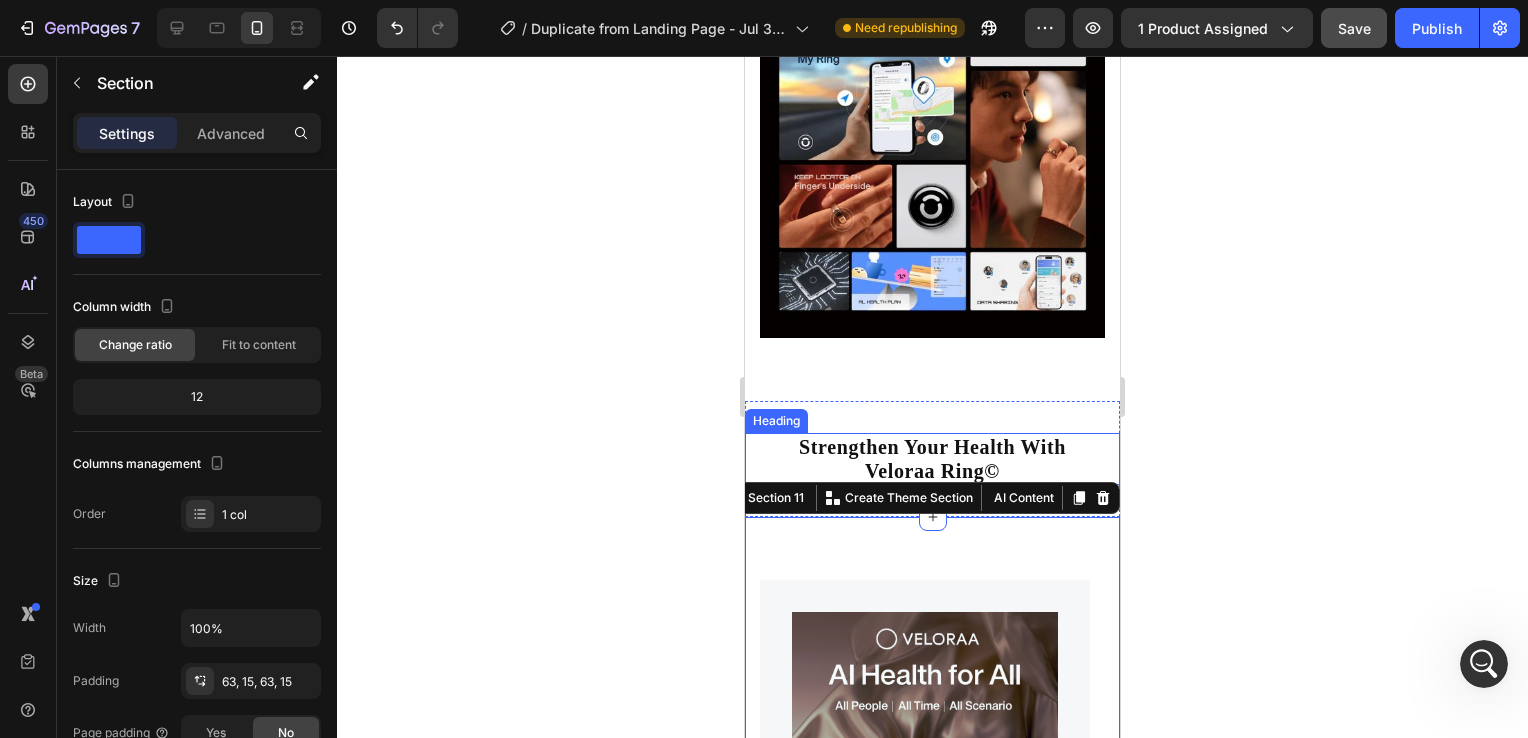 click on "Strengthen Your Health With" at bounding box center [932, 447] 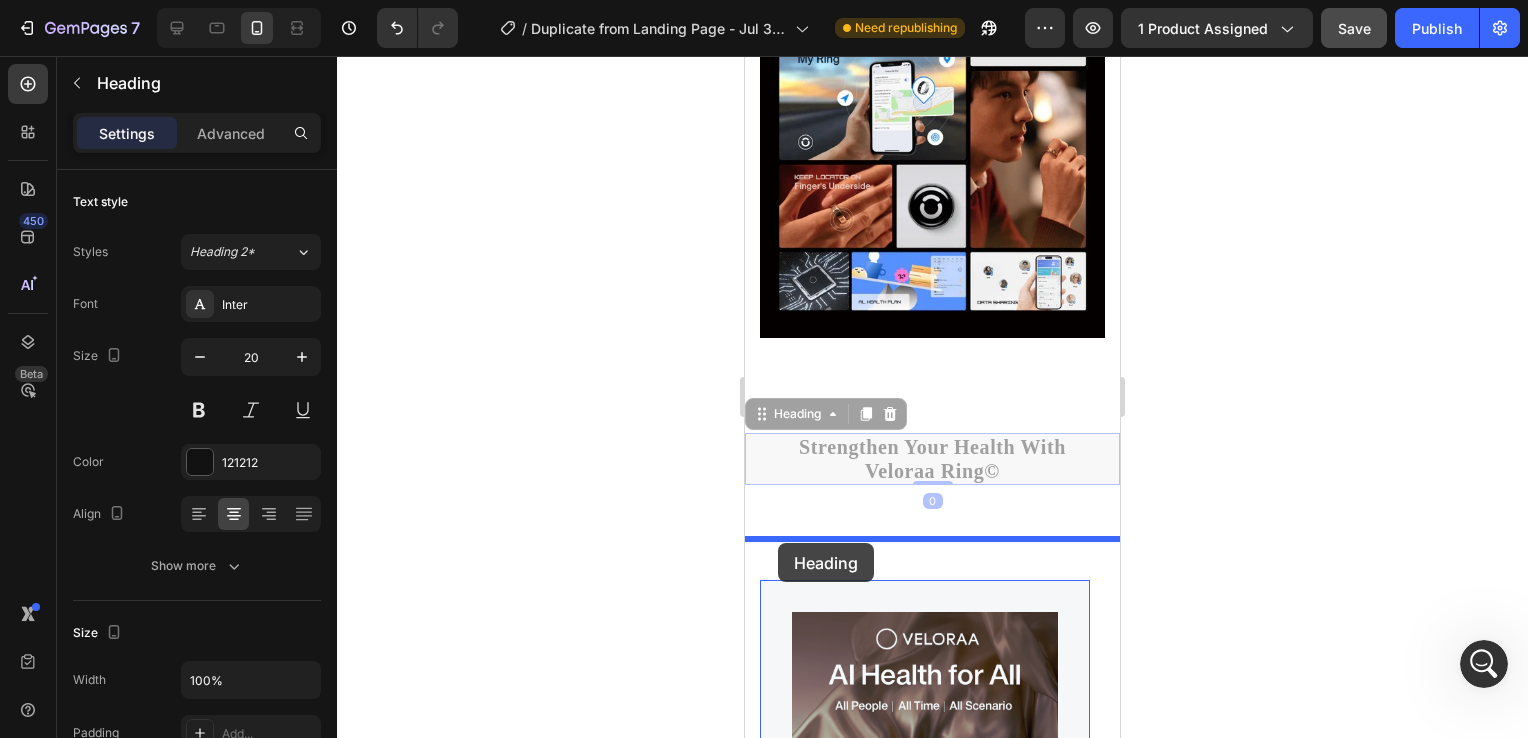 drag, startPoint x: 759, startPoint y: 440, endPoint x: 778, endPoint y: 543, distance: 104.73777 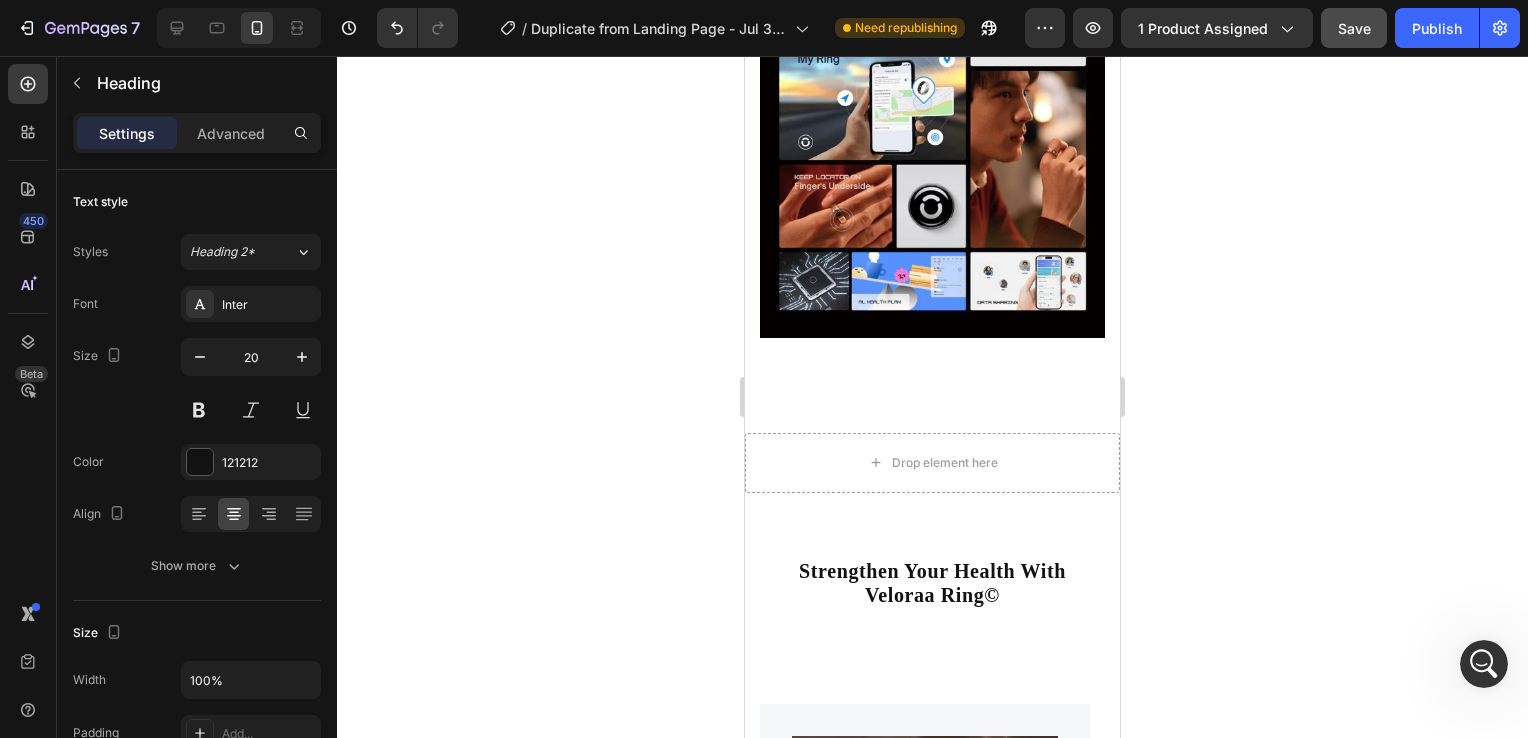 click 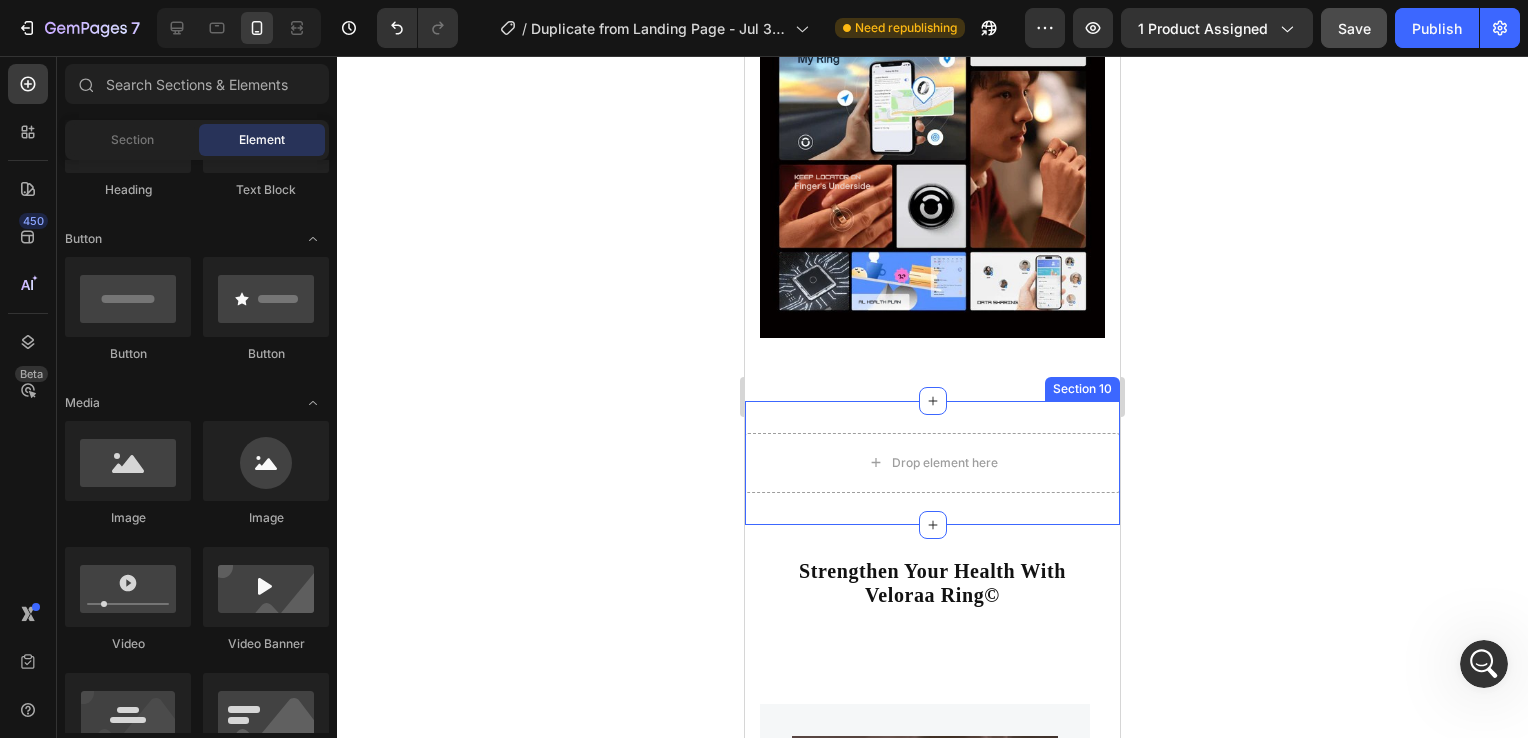 scroll, scrollTop: 8444, scrollLeft: 0, axis: vertical 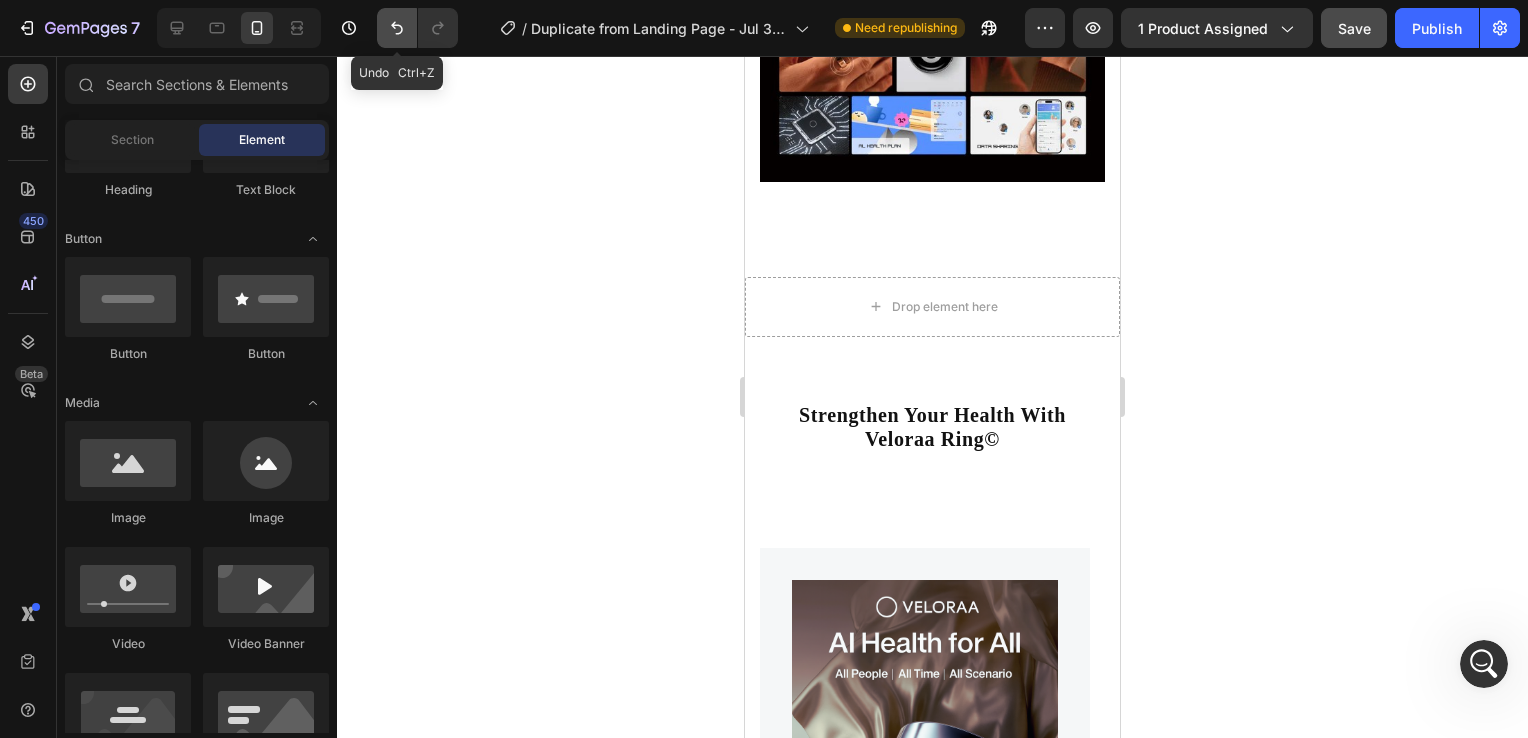 click 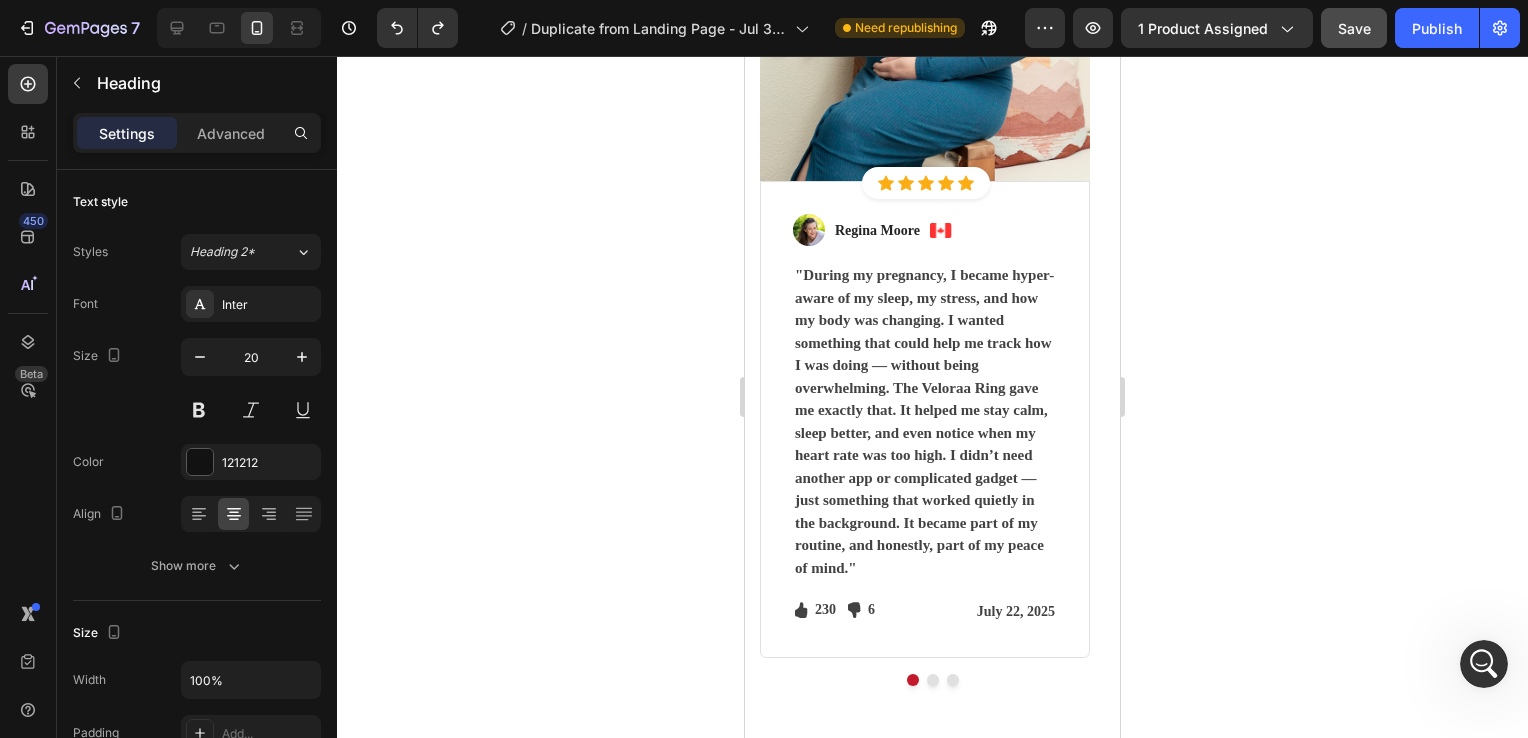 scroll, scrollTop: 4871, scrollLeft: 0, axis: vertical 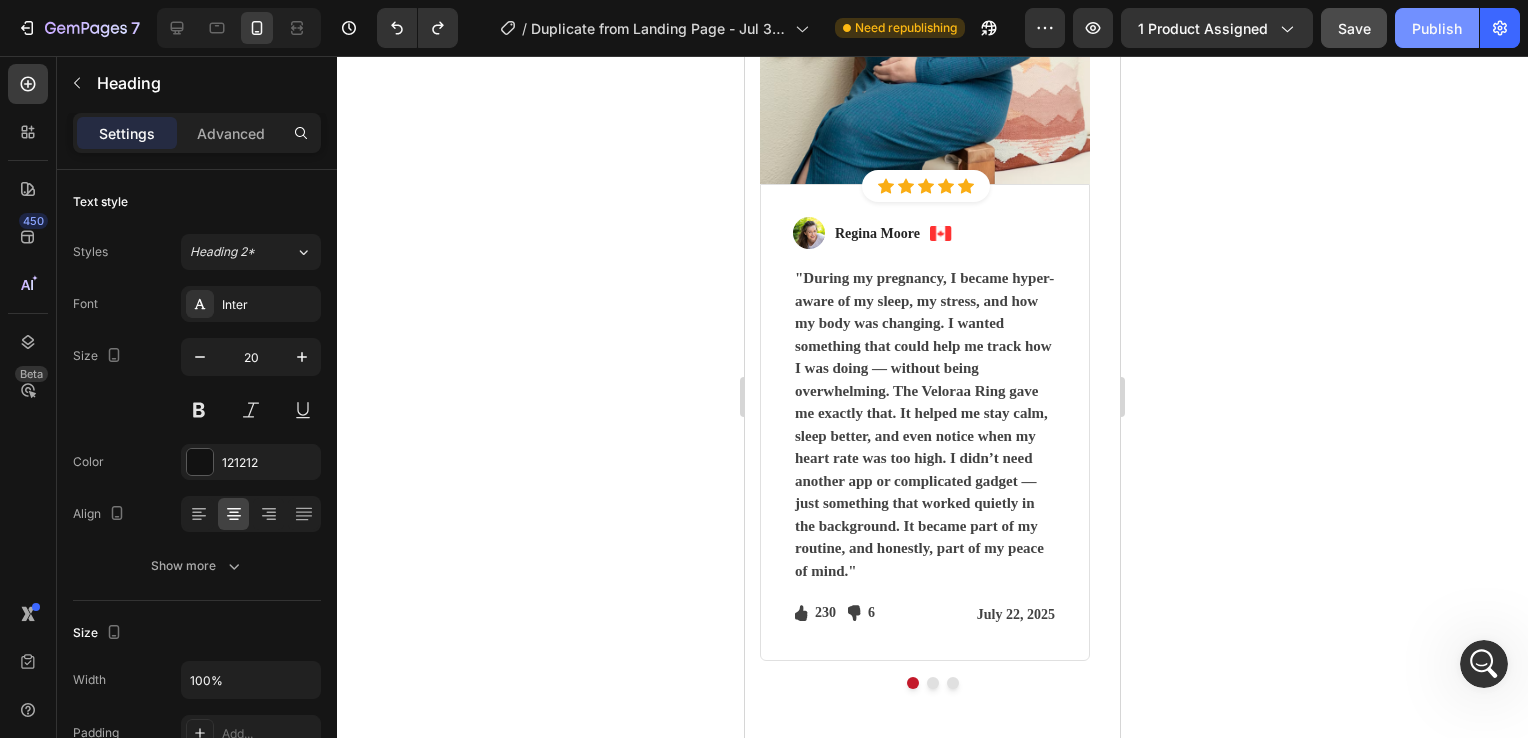 click on "Publish" at bounding box center [1437, 28] 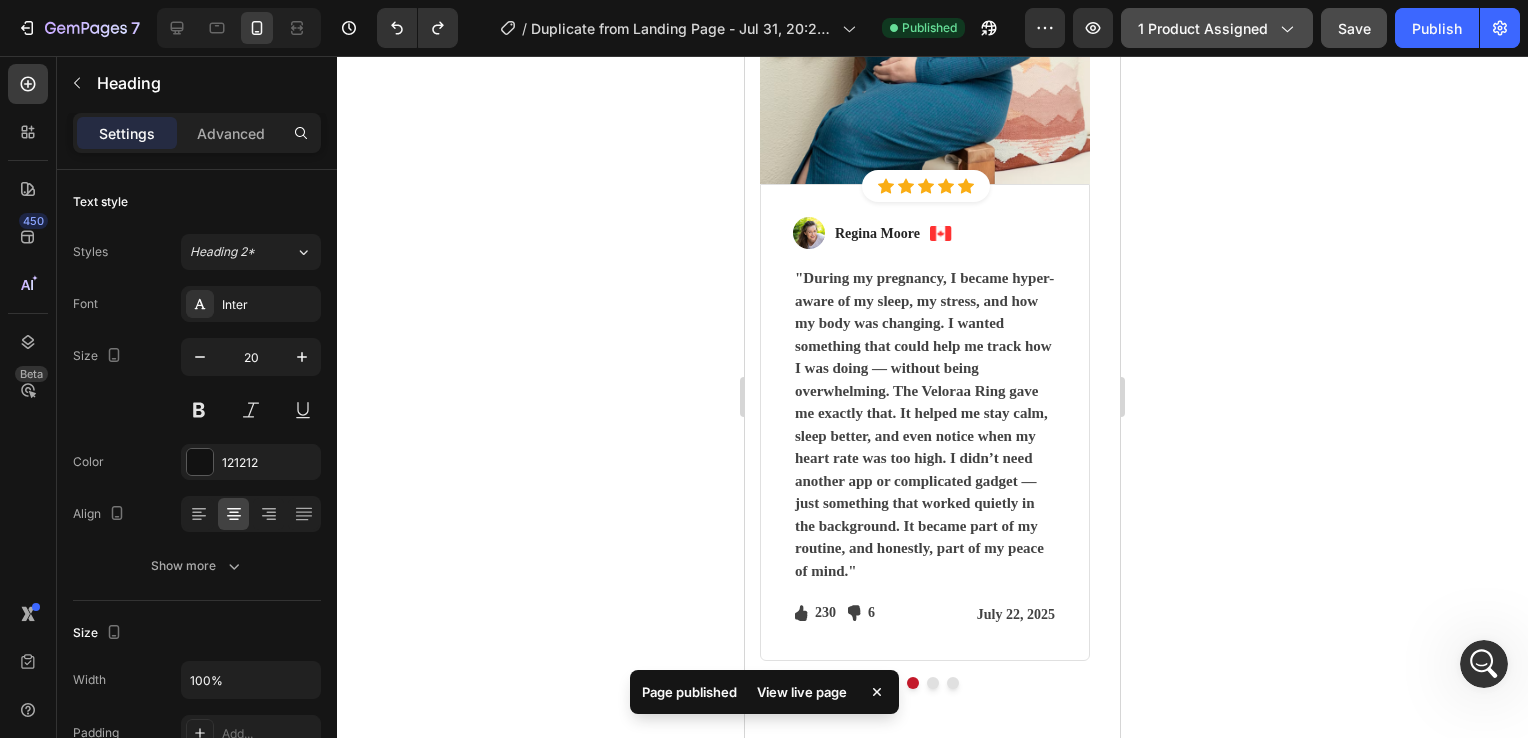 click 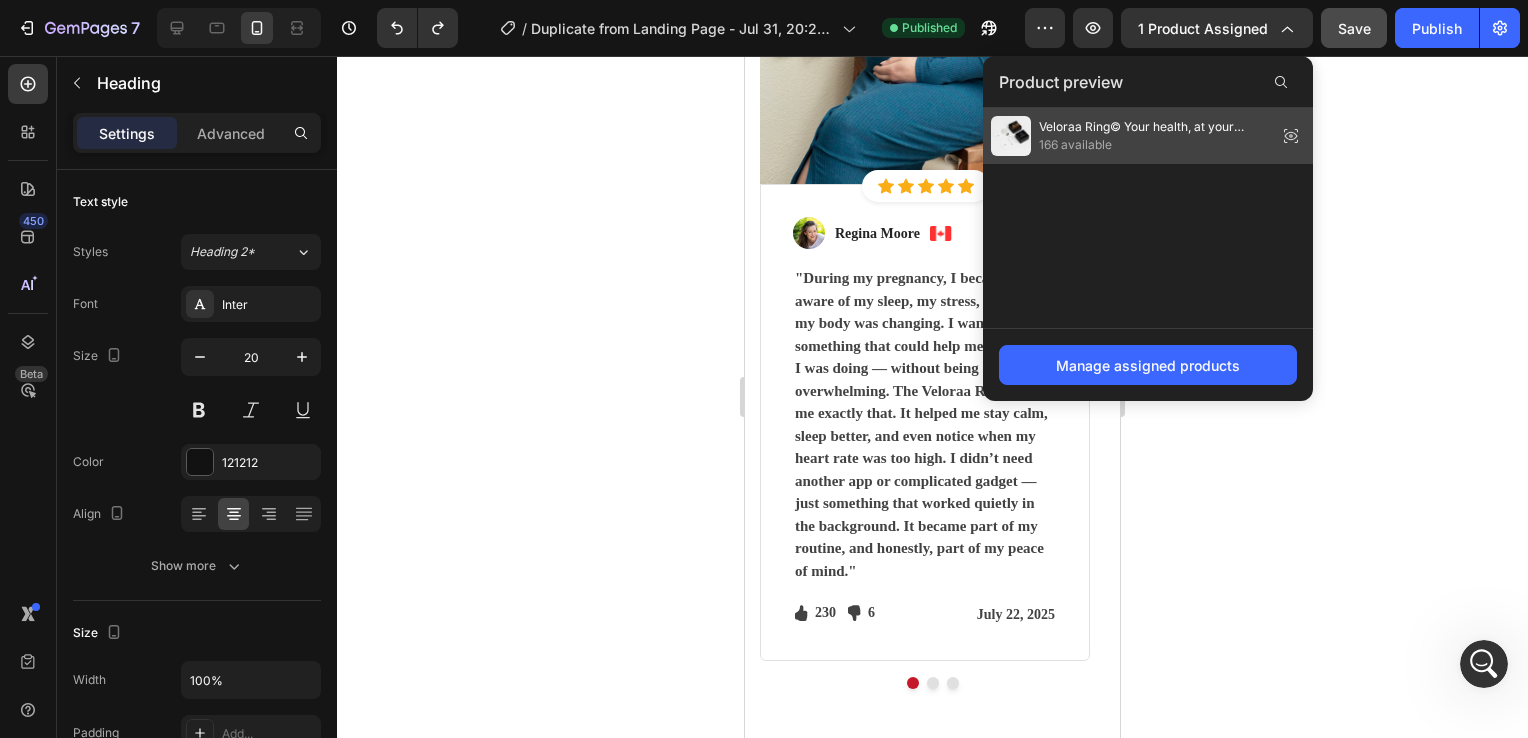 click 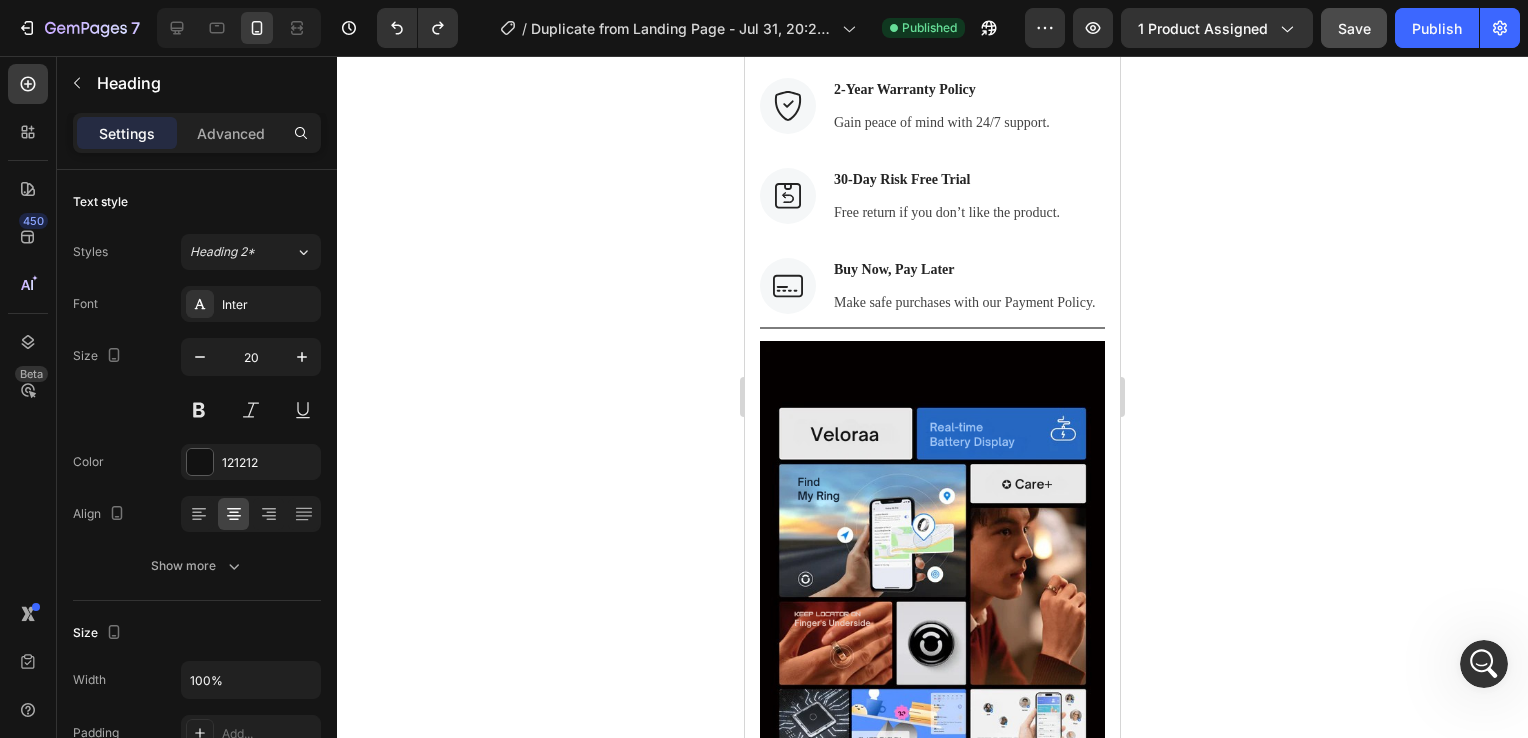 scroll, scrollTop: 7020, scrollLeft: 0, axis: vertical 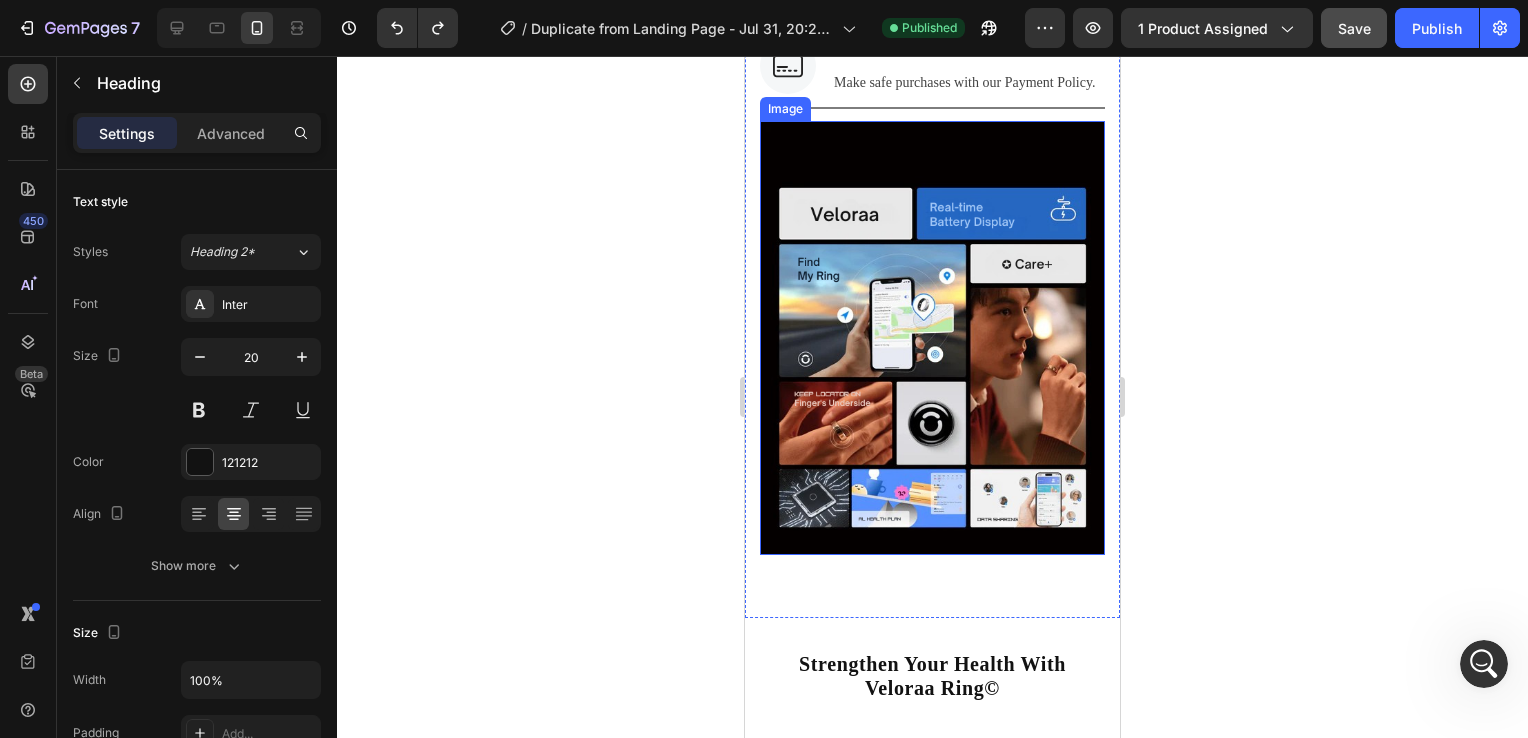 click at bounding box center [932, 338] 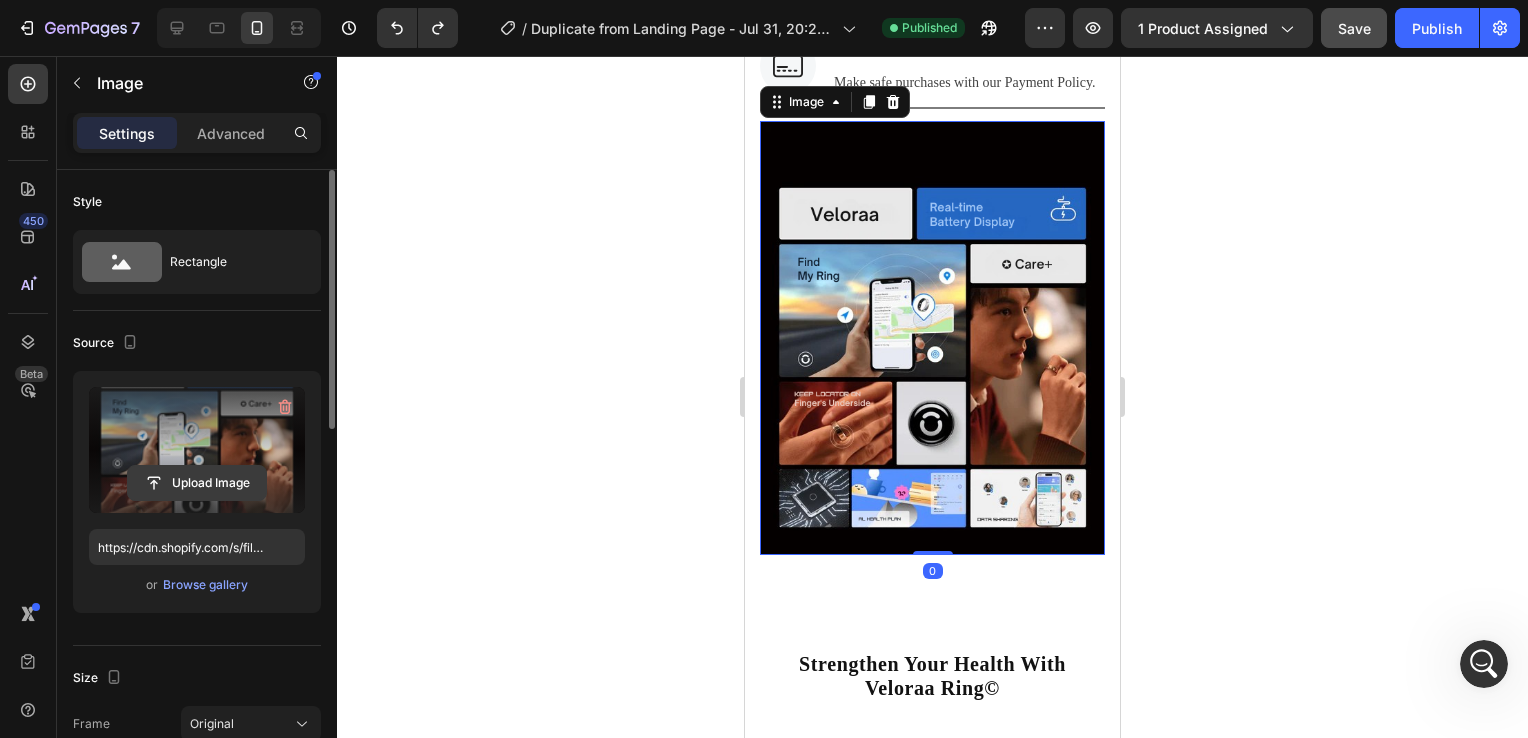 click 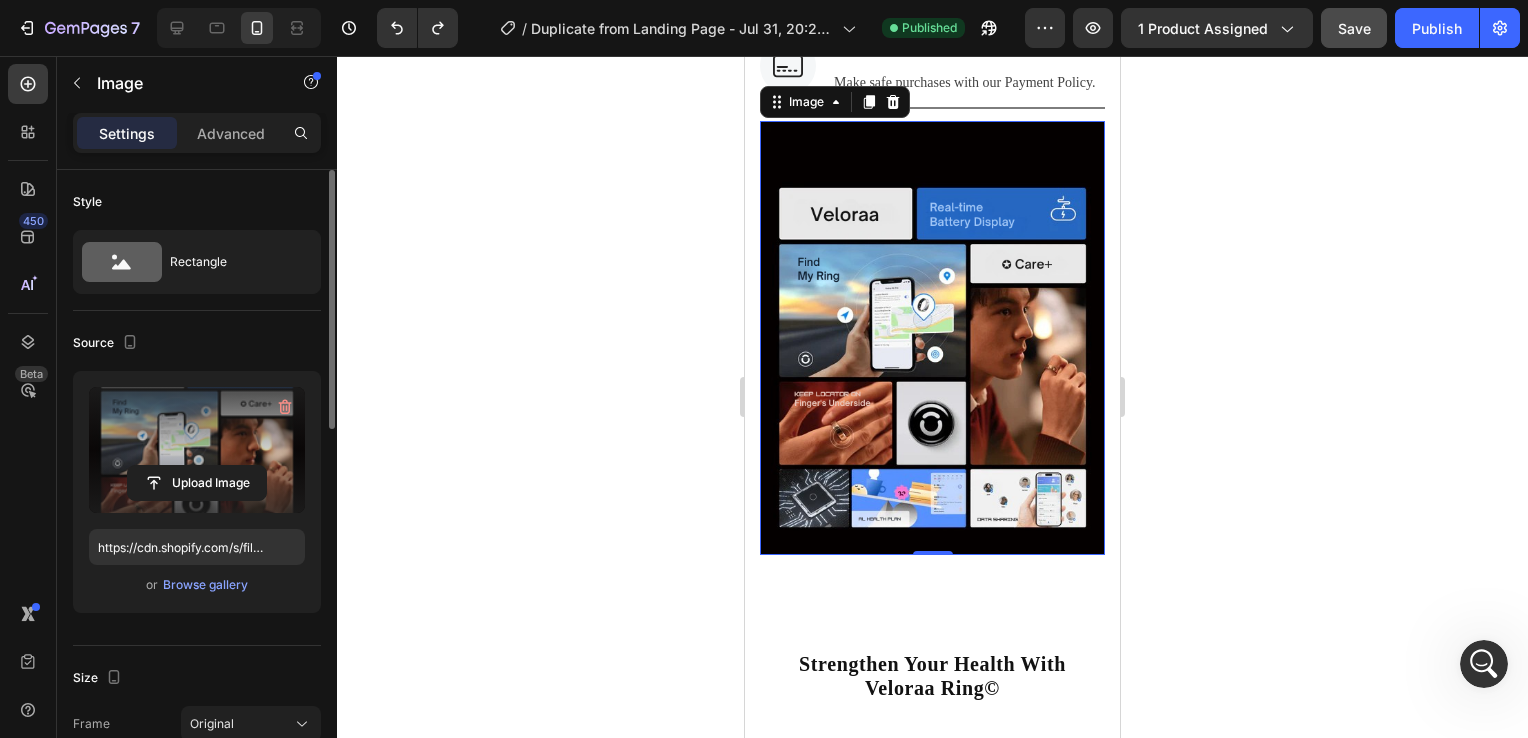 click at bounding box center (197, 450) 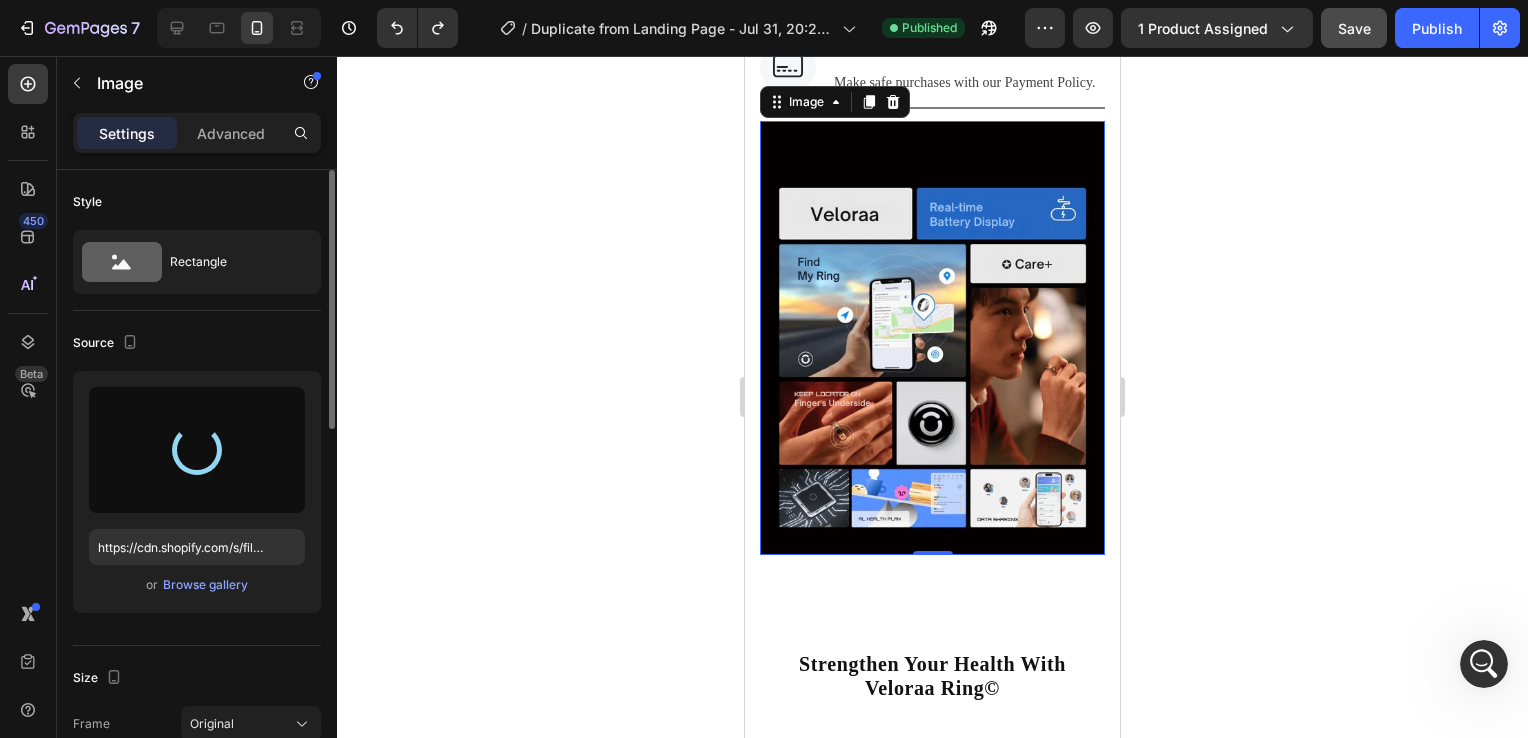 type on "https://cdn.shopify.com/s/files/1/0938/6298/6115/files/gempages_577621640456700604-f0584232-5f44-4d3f-8476-17b09a003133.png" 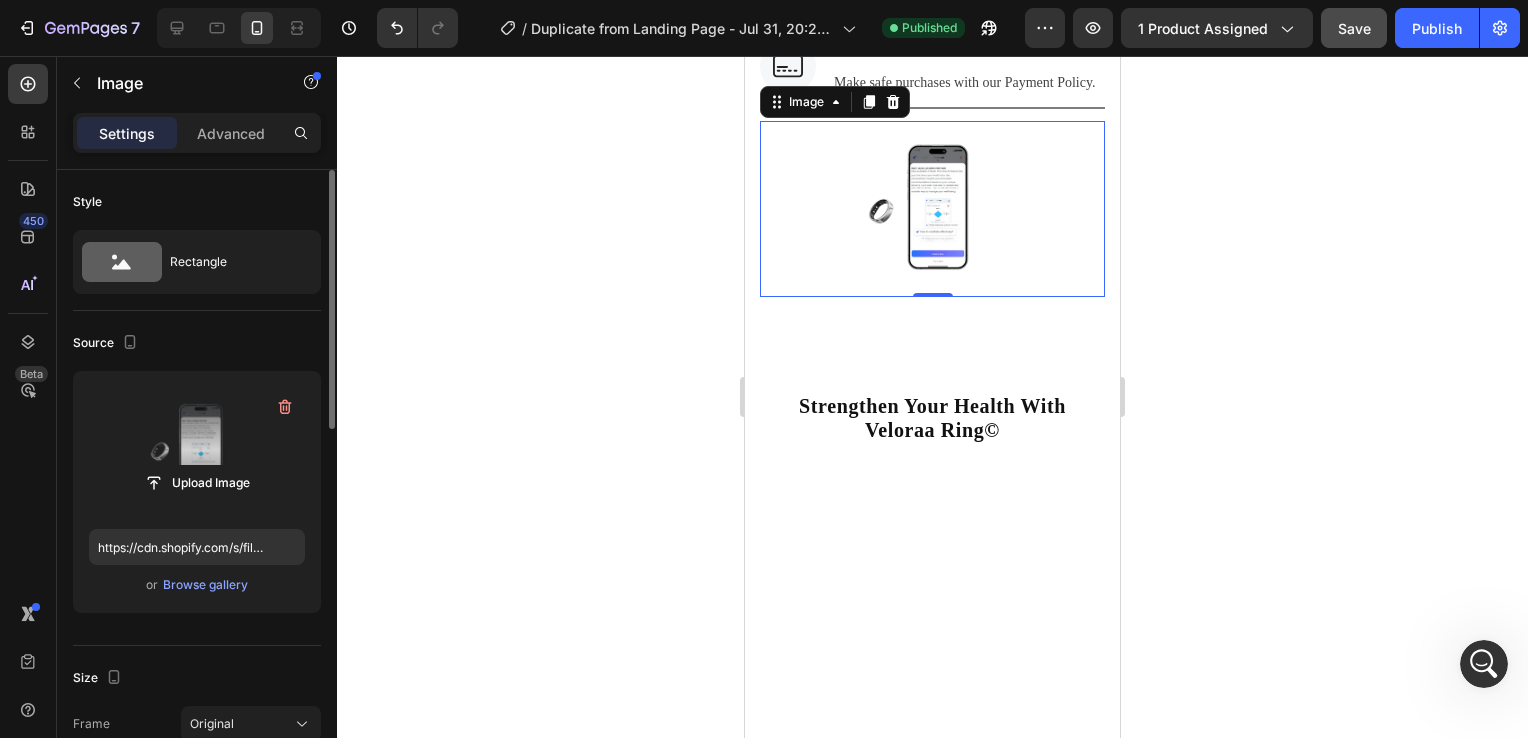 click on "Image" at bounding box center (835, 102) 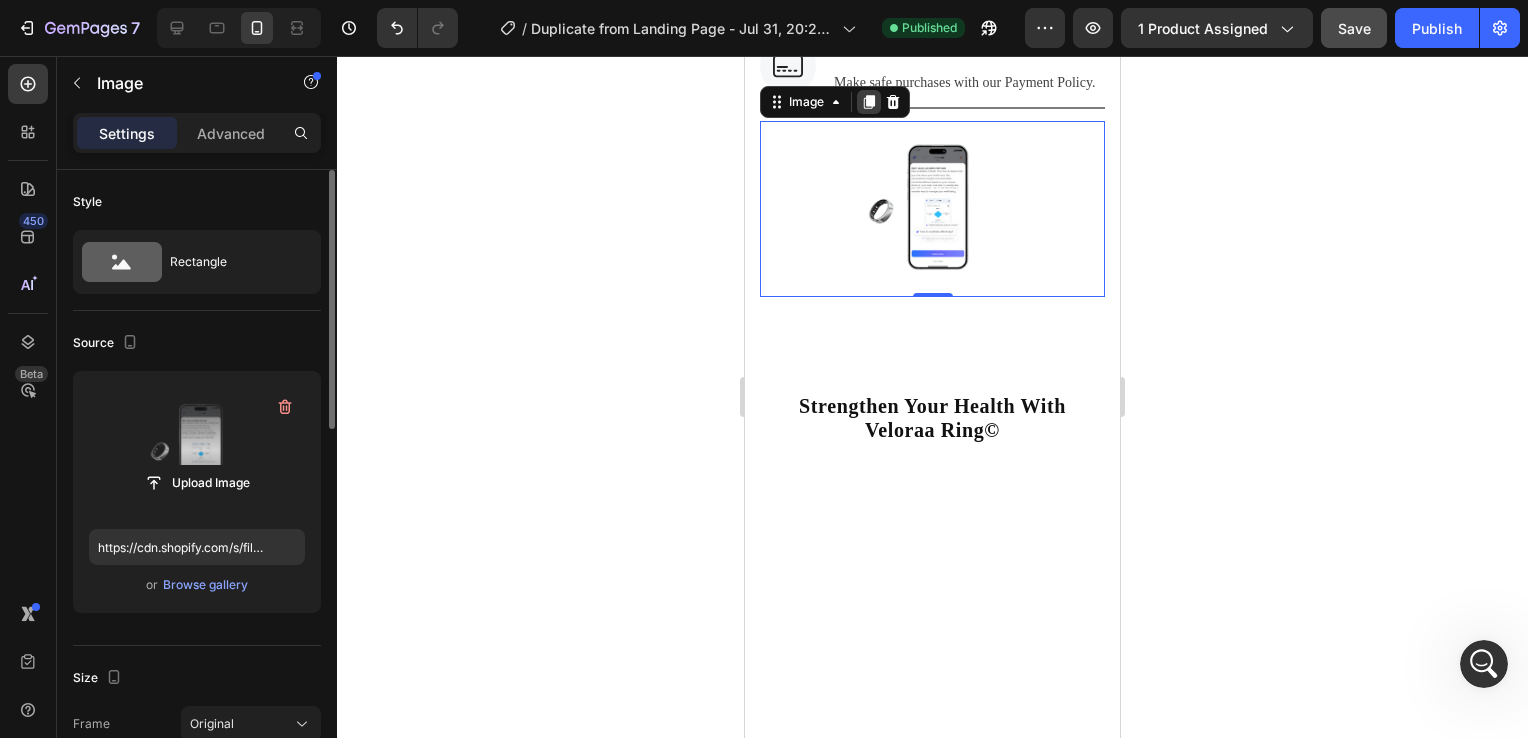 click 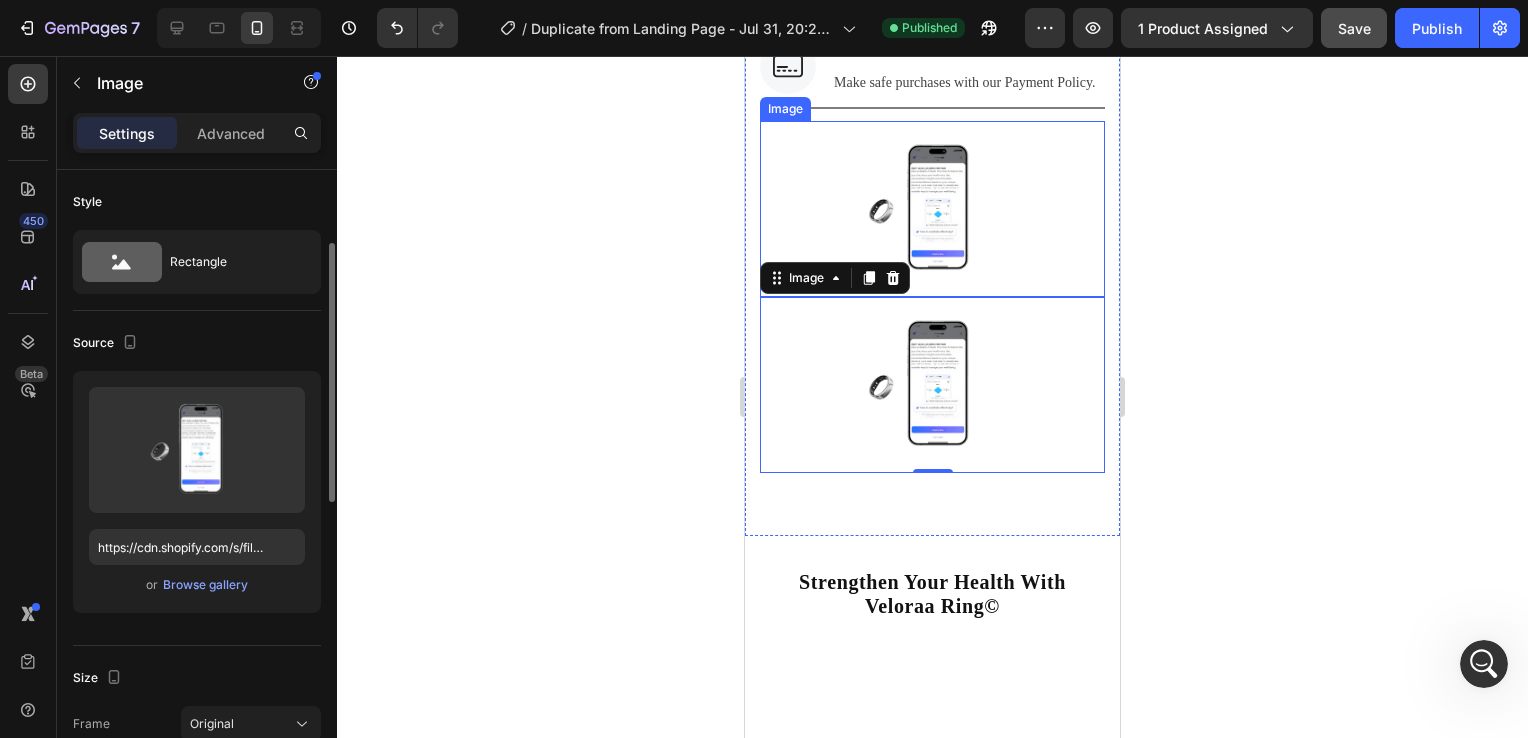 scroll, scrollTop: 52, scrollLeft: 0, axis: vertical 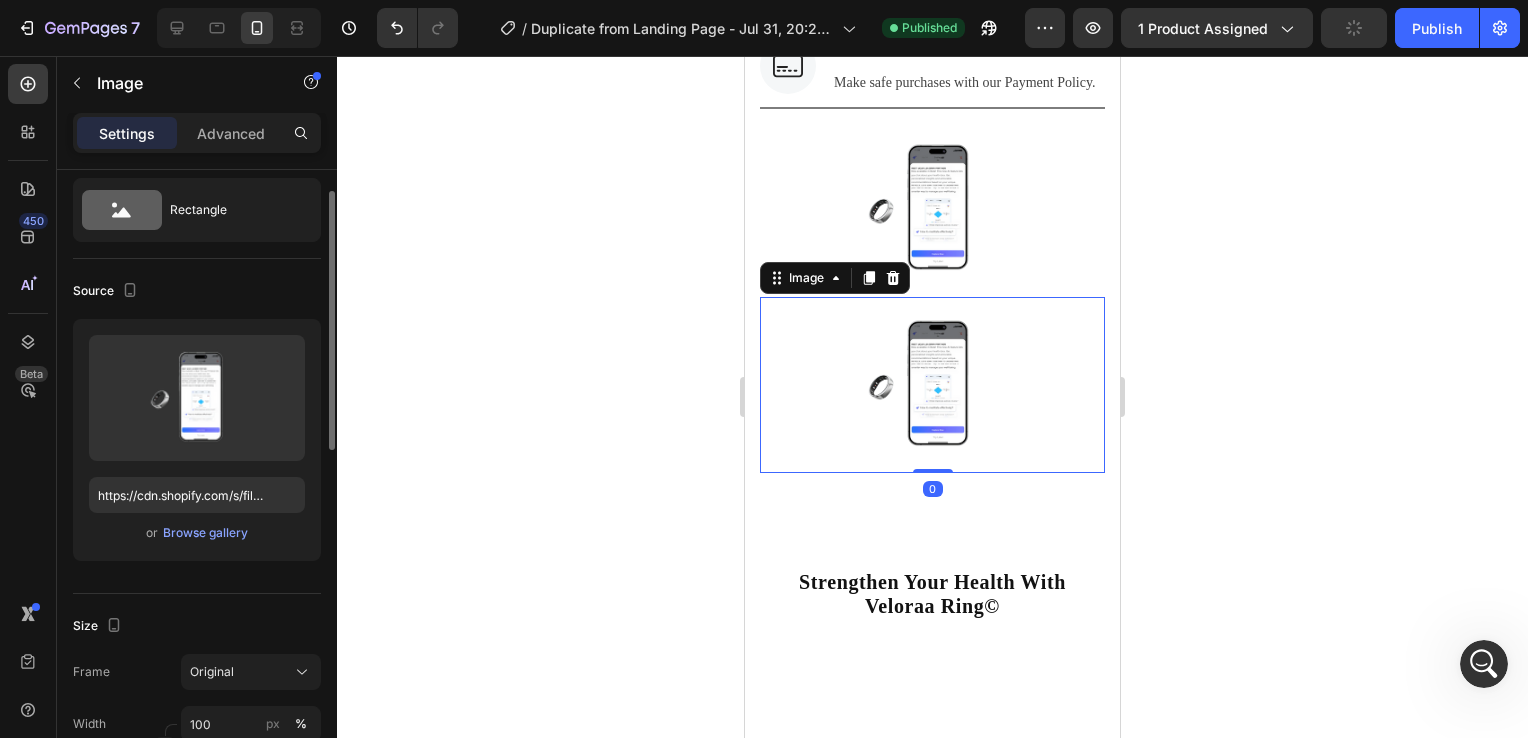 click at bounding box center [932, 385] 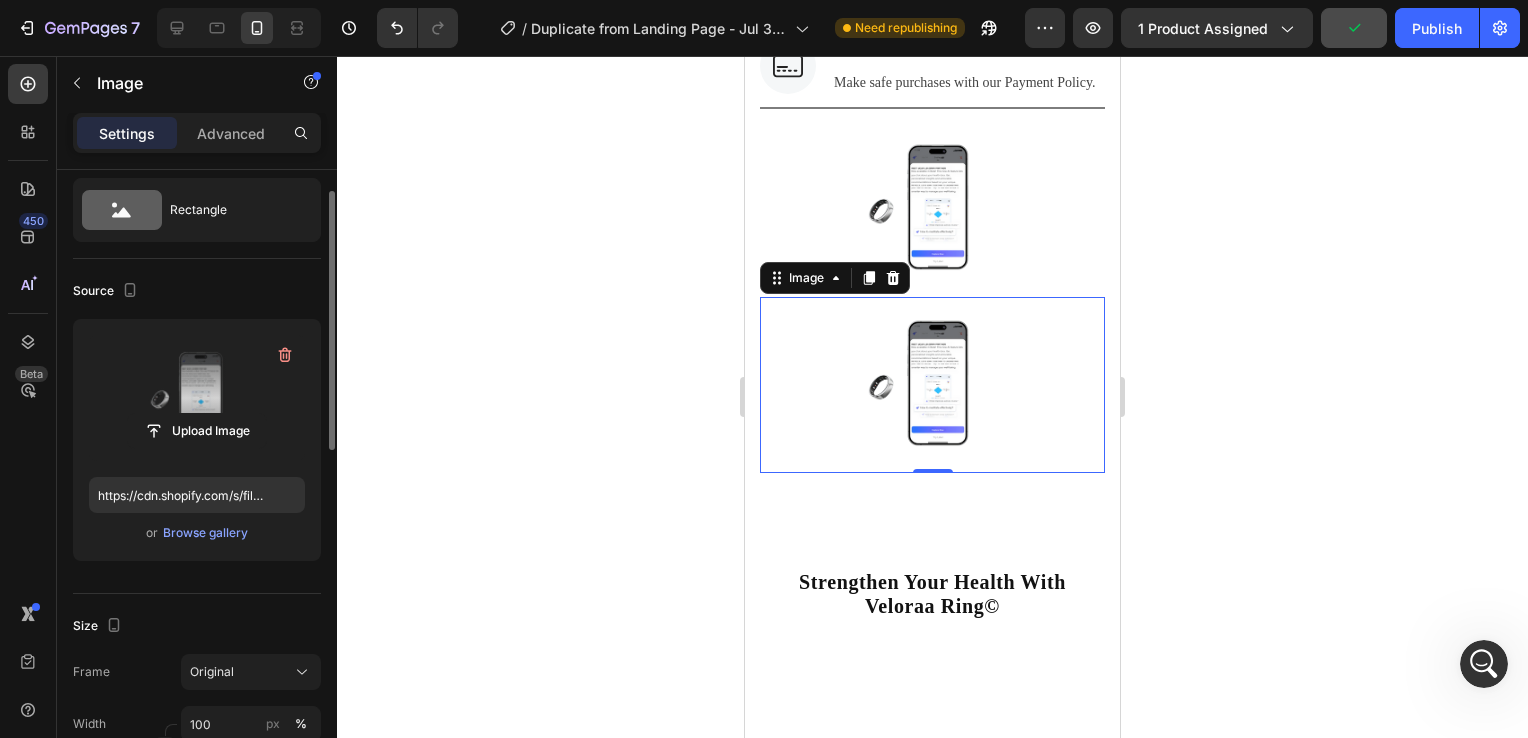 click at bounding box center [197, 398] 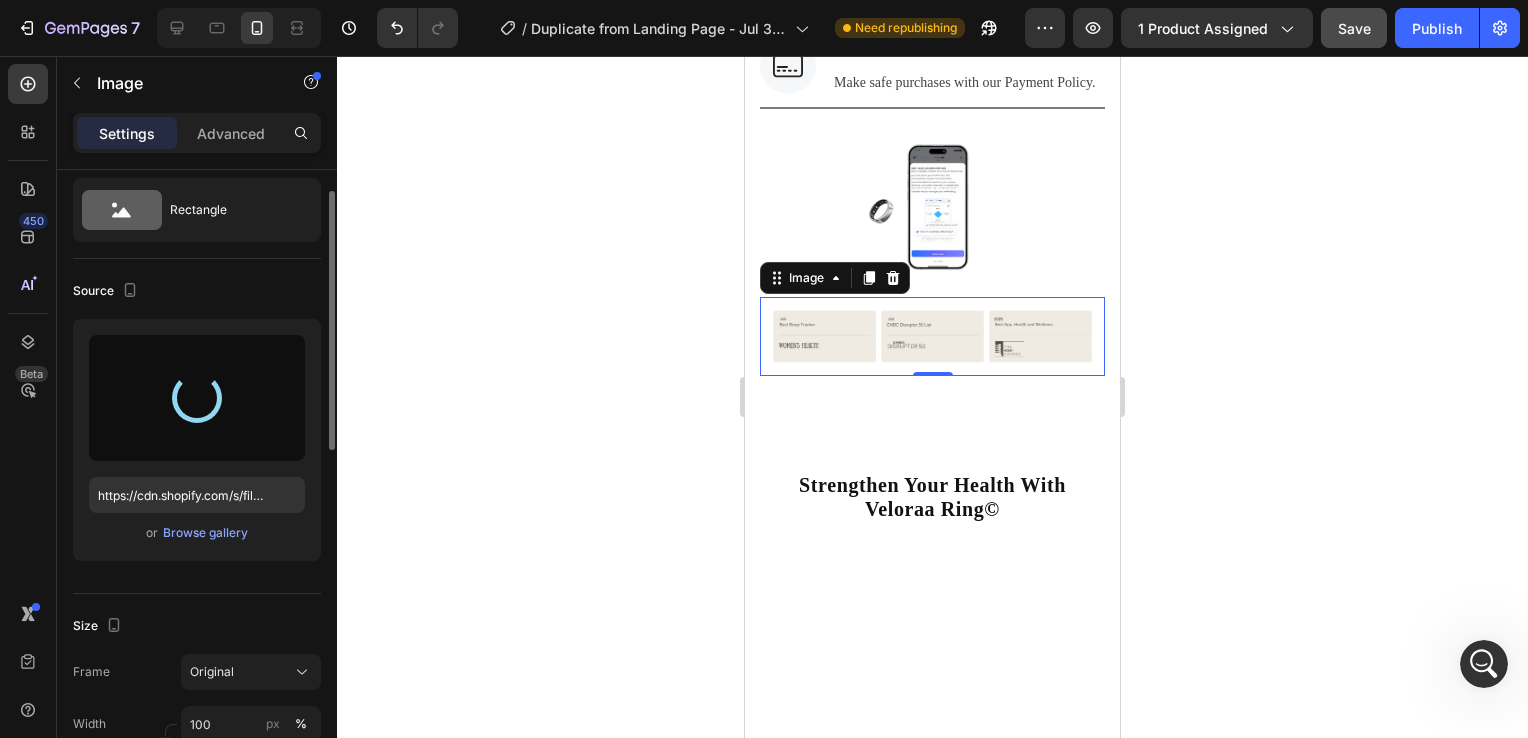 type on "https://cdn.shopify.com/s/files/1/0938/6298/6115/files/gempages_577621640456700604-217f9bba-09ef-42cc-8bbe-1ed04cb331d9.png" 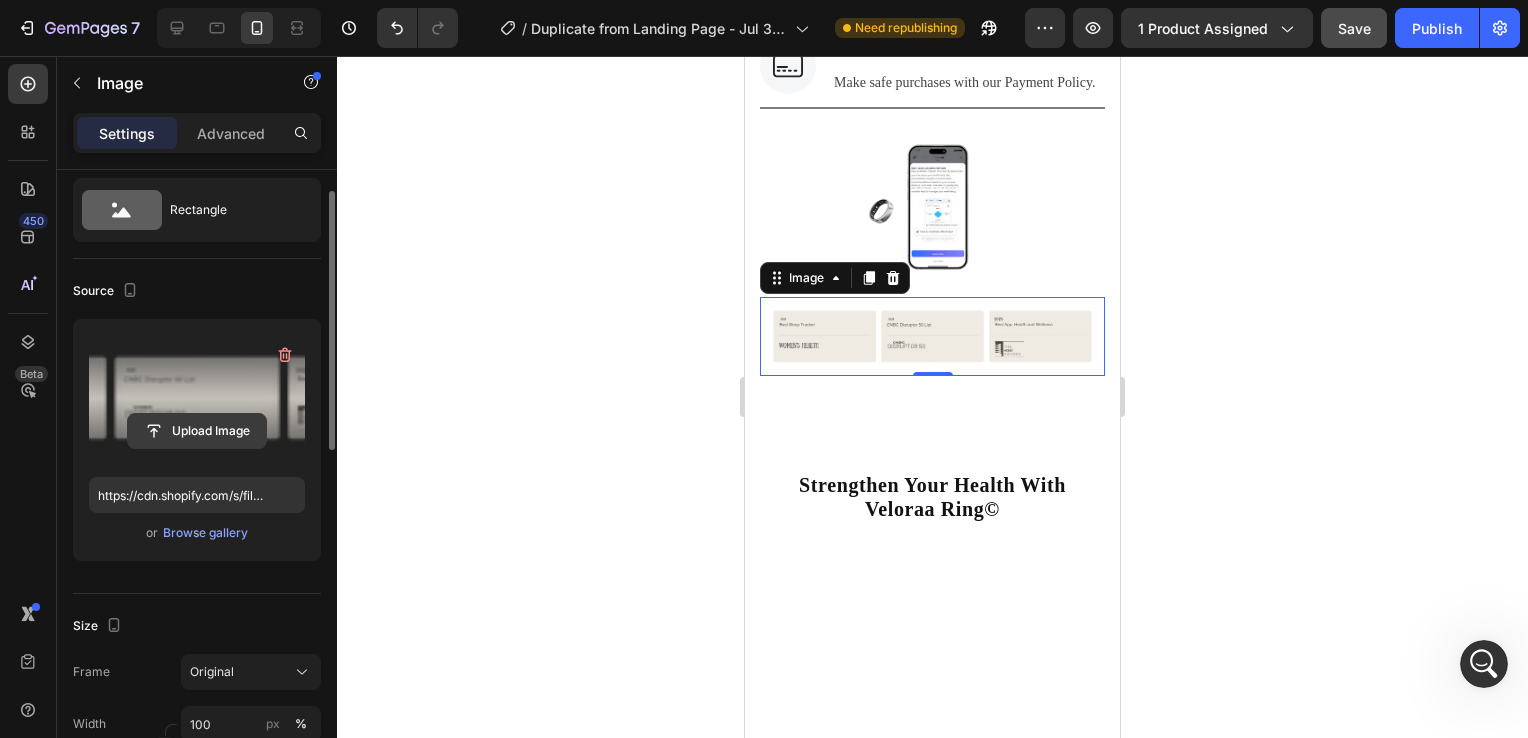 click 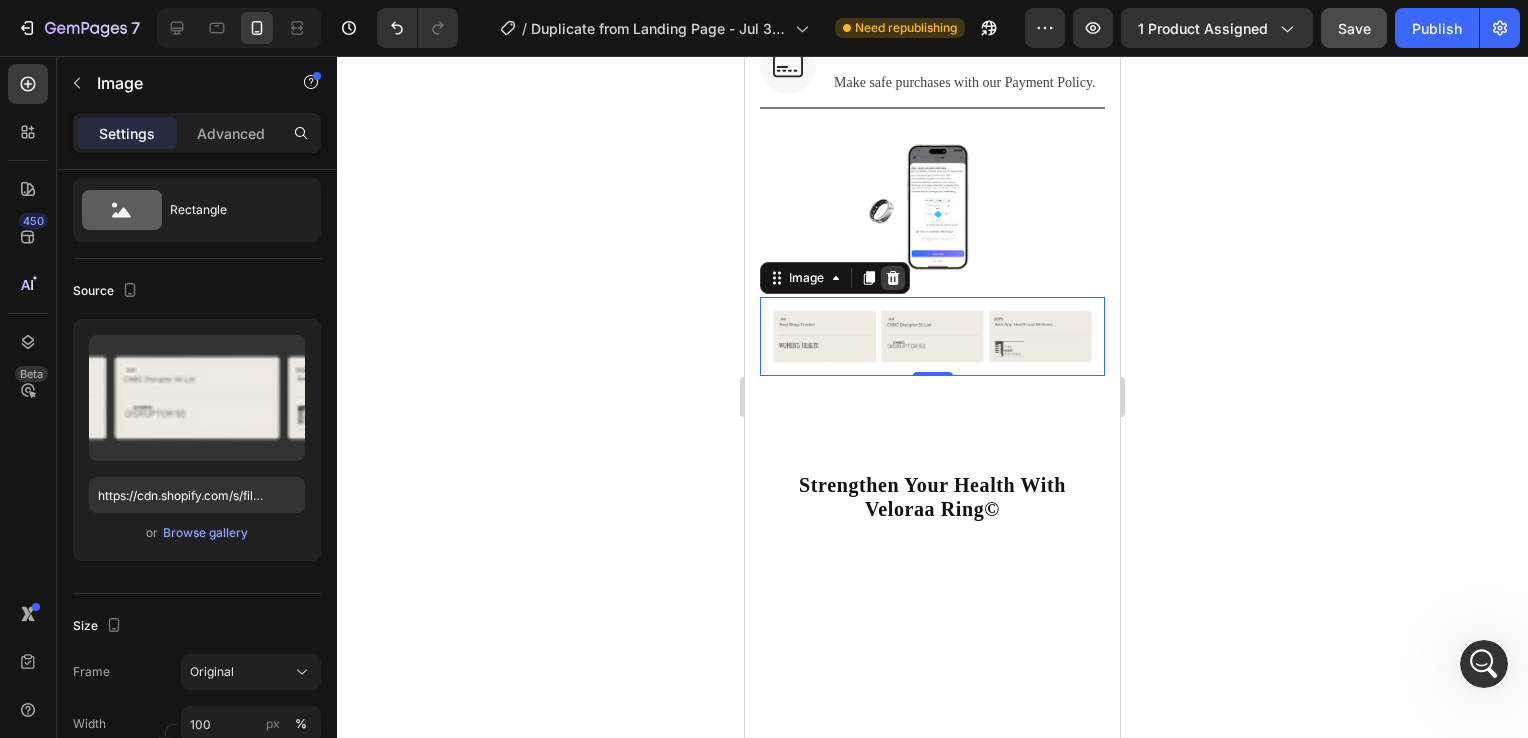 click 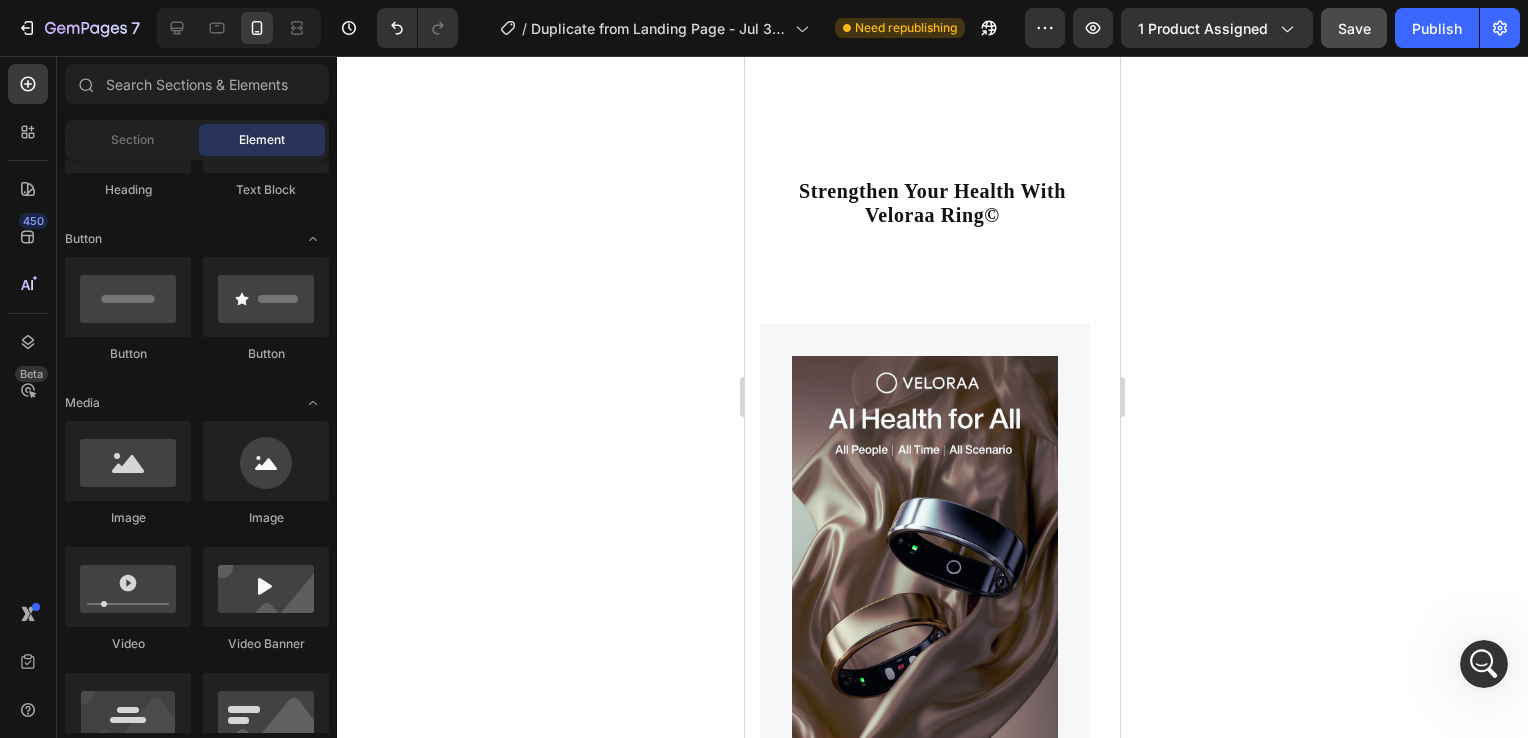 scroll, scrollTop: 7094, scrollLeft: 0, axis: vertical 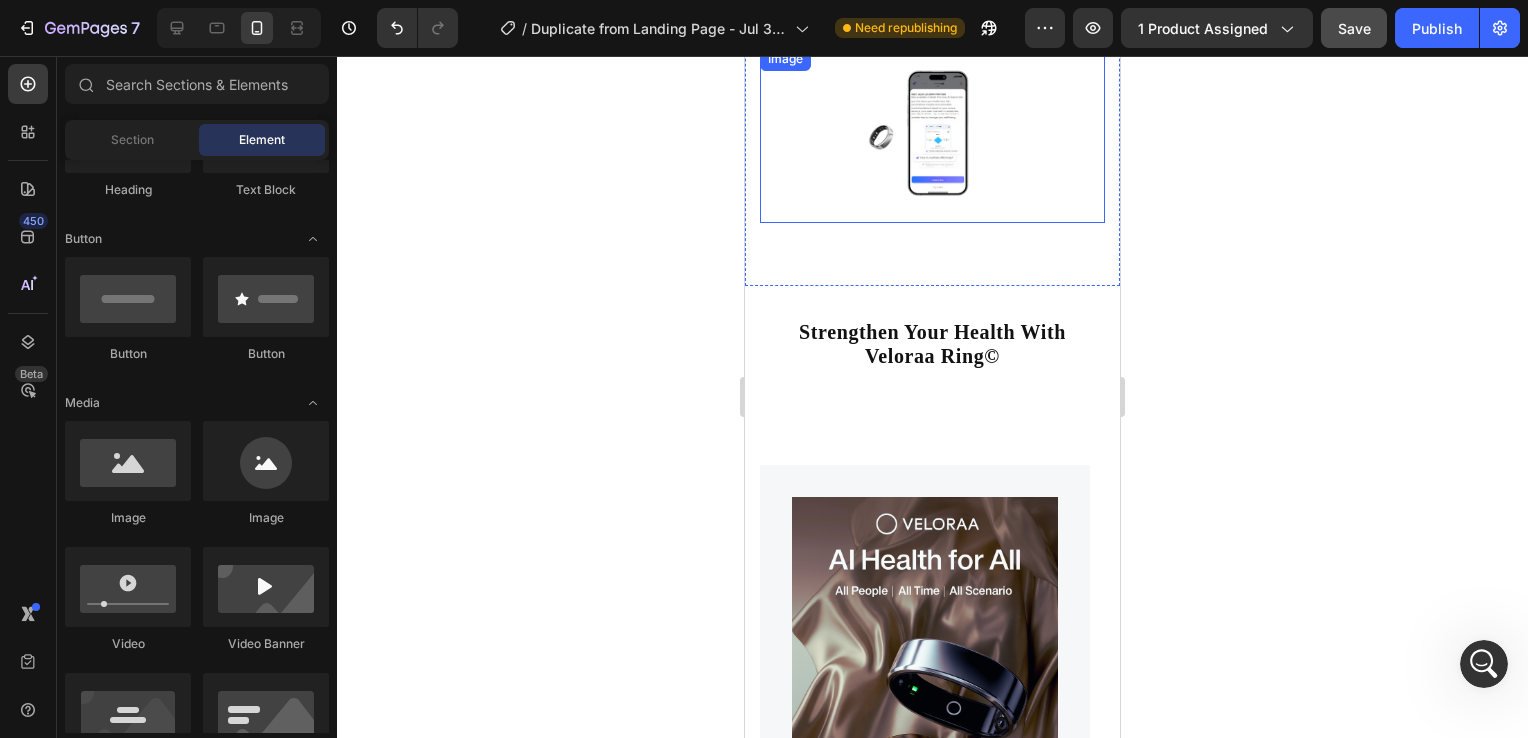 click at bounding box center [932, 135] 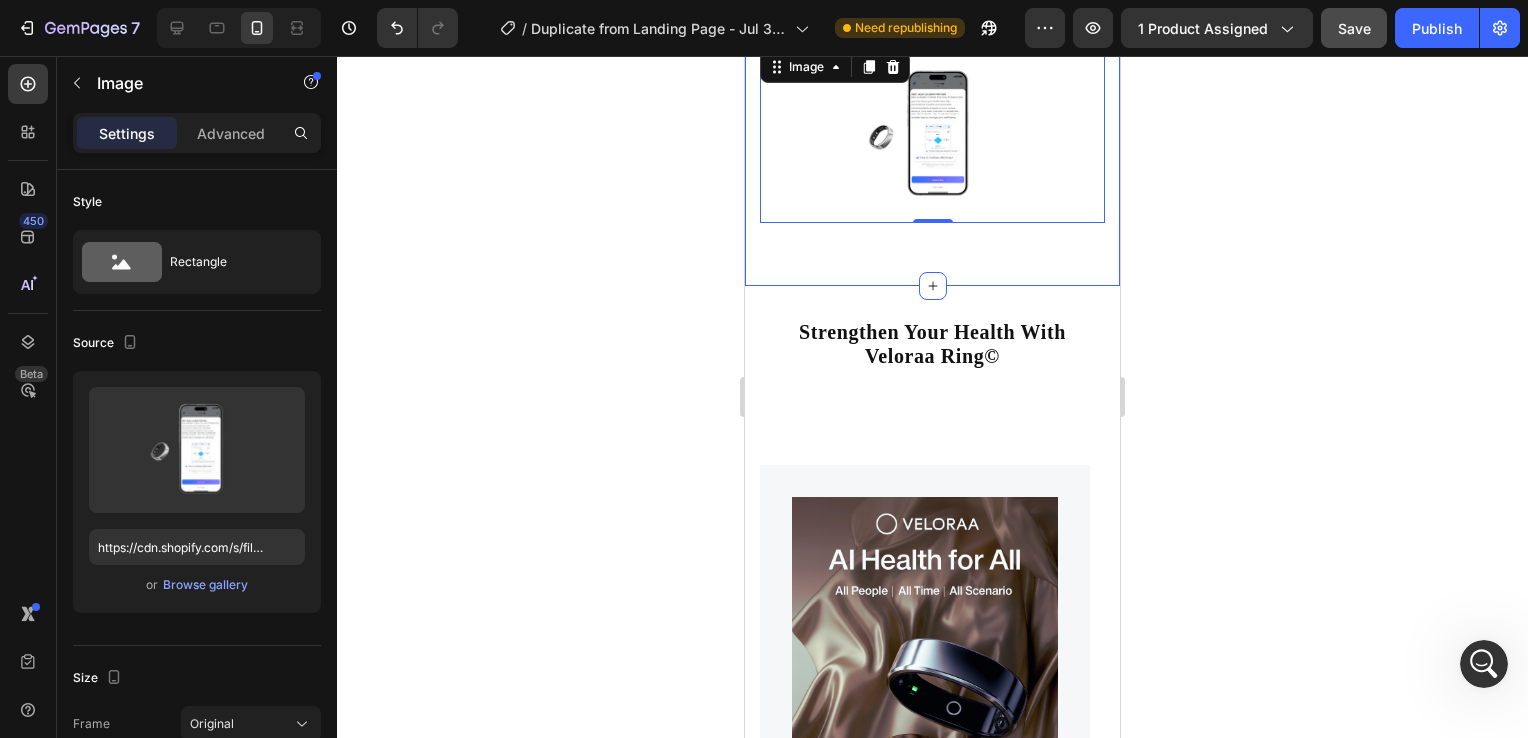 click on "Image Free & Secure Delivery Text block We fulfill all your orders as quickly as possible. Text block Row Image 2-Year Warranty Policy Text block Gain peace of mind with 24/7 support. Text block Row Image 30-Day Risk Free Trial Text block Free return if you don’t like the product. Text block Row Image Buy Now, Pay Later Text block Make safe purchases with our Payment Policy. Text block Row Row Title Line Image 0 Section 9" at bounding box center [932, -42] 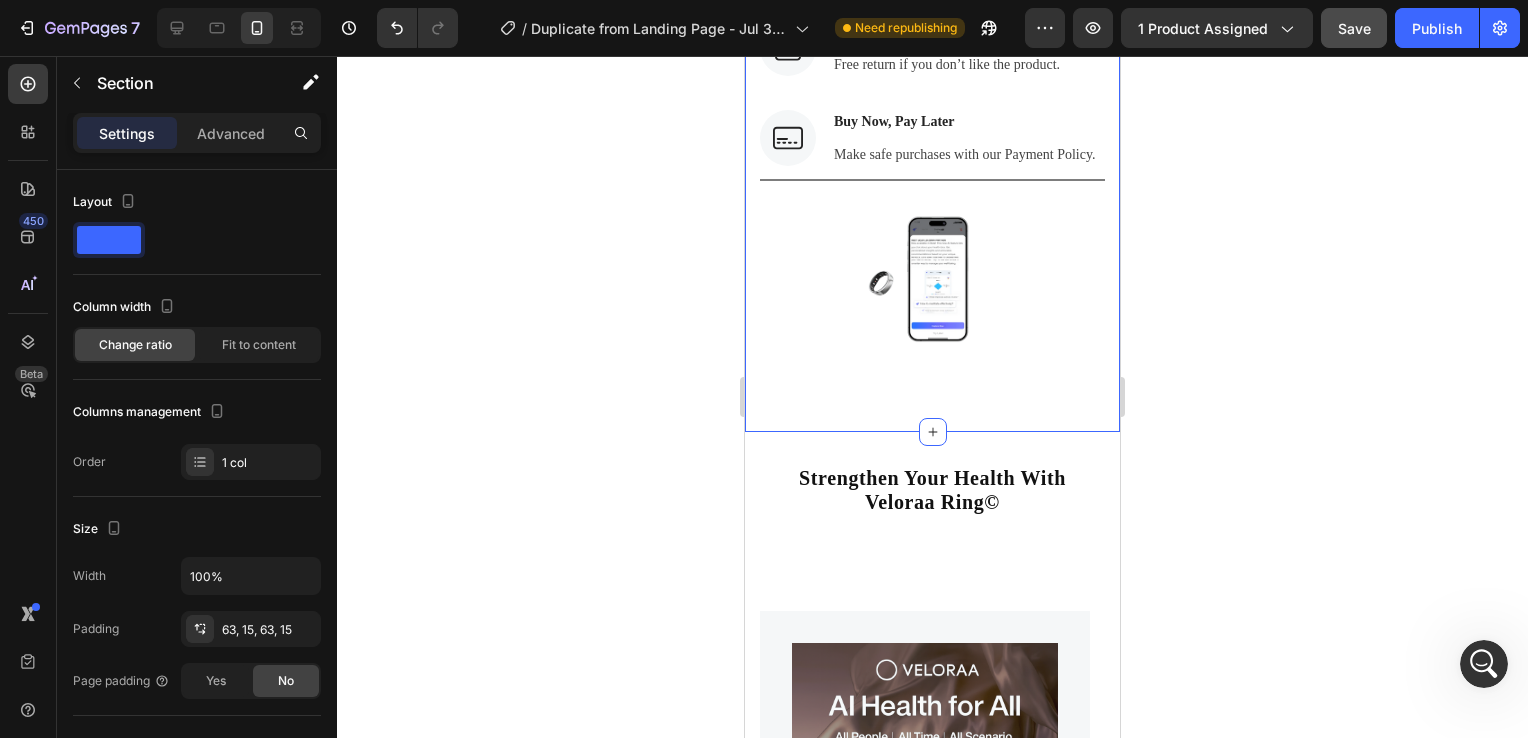 scroll, scrollTop: 6588, scrollLeft: 0, axis: vertical 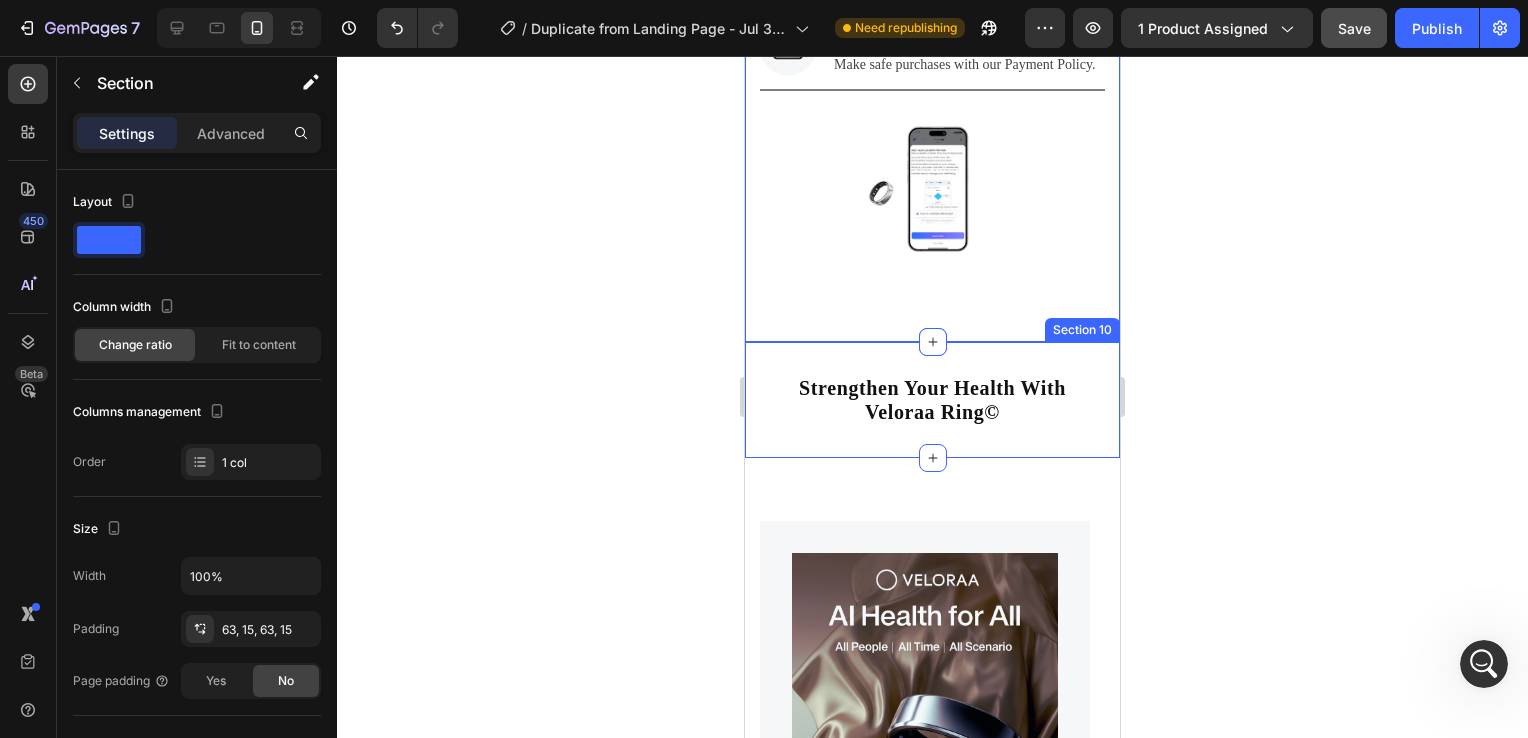 click on "Strengthen Your Health With  Veloraa Ring© Heading Section 10" at bounding box center (932, 400) 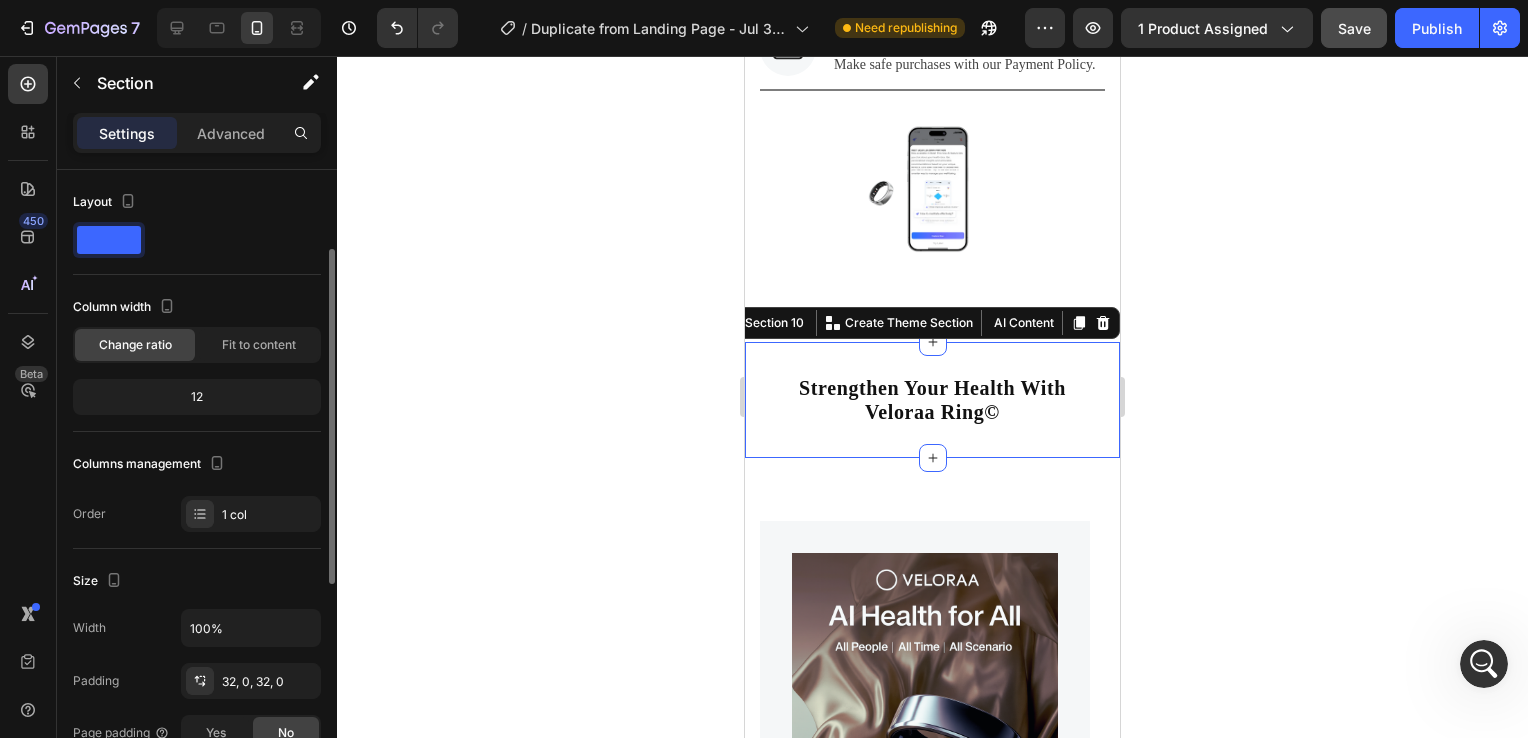 scroll, scrollTop: 52, scrollLeft: 0, axis: vertical 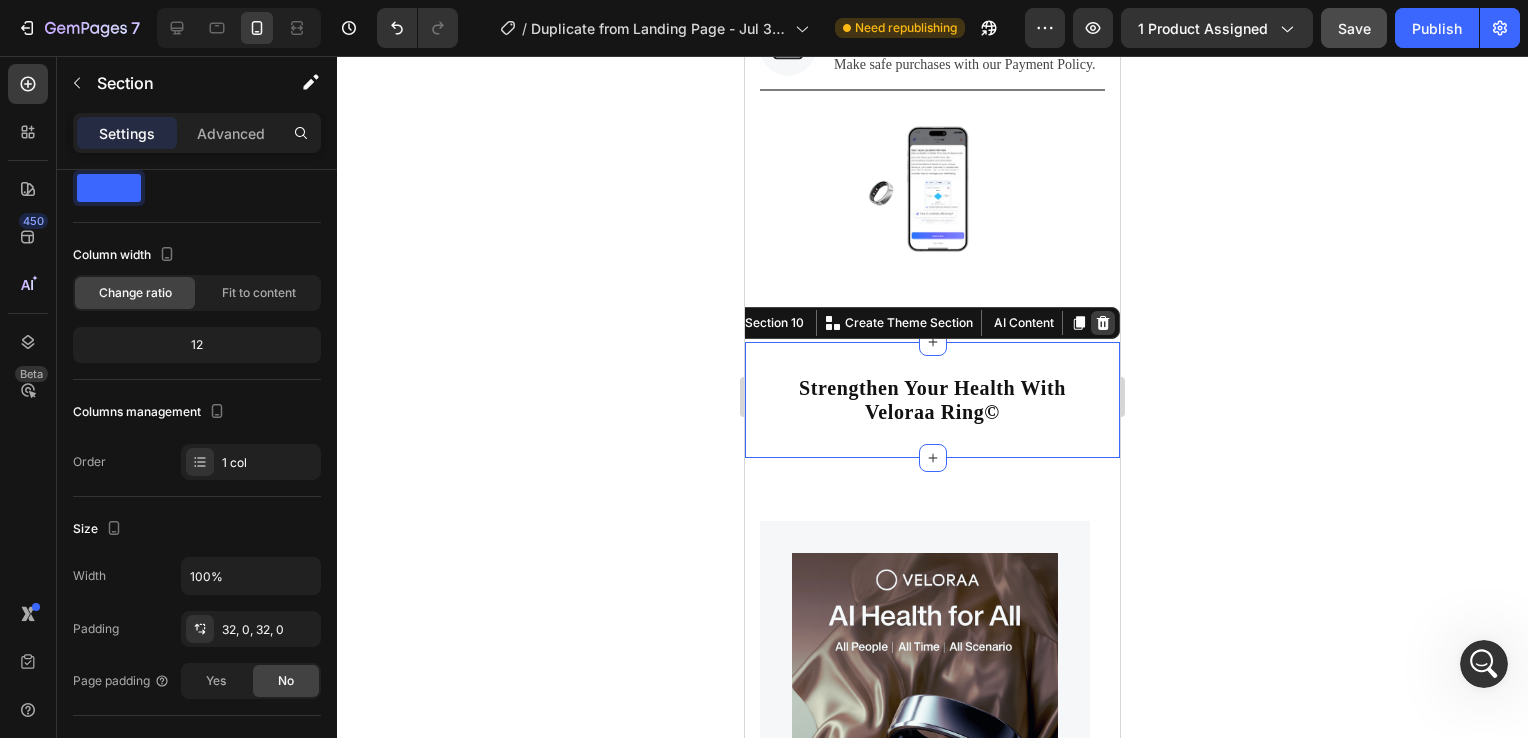 click 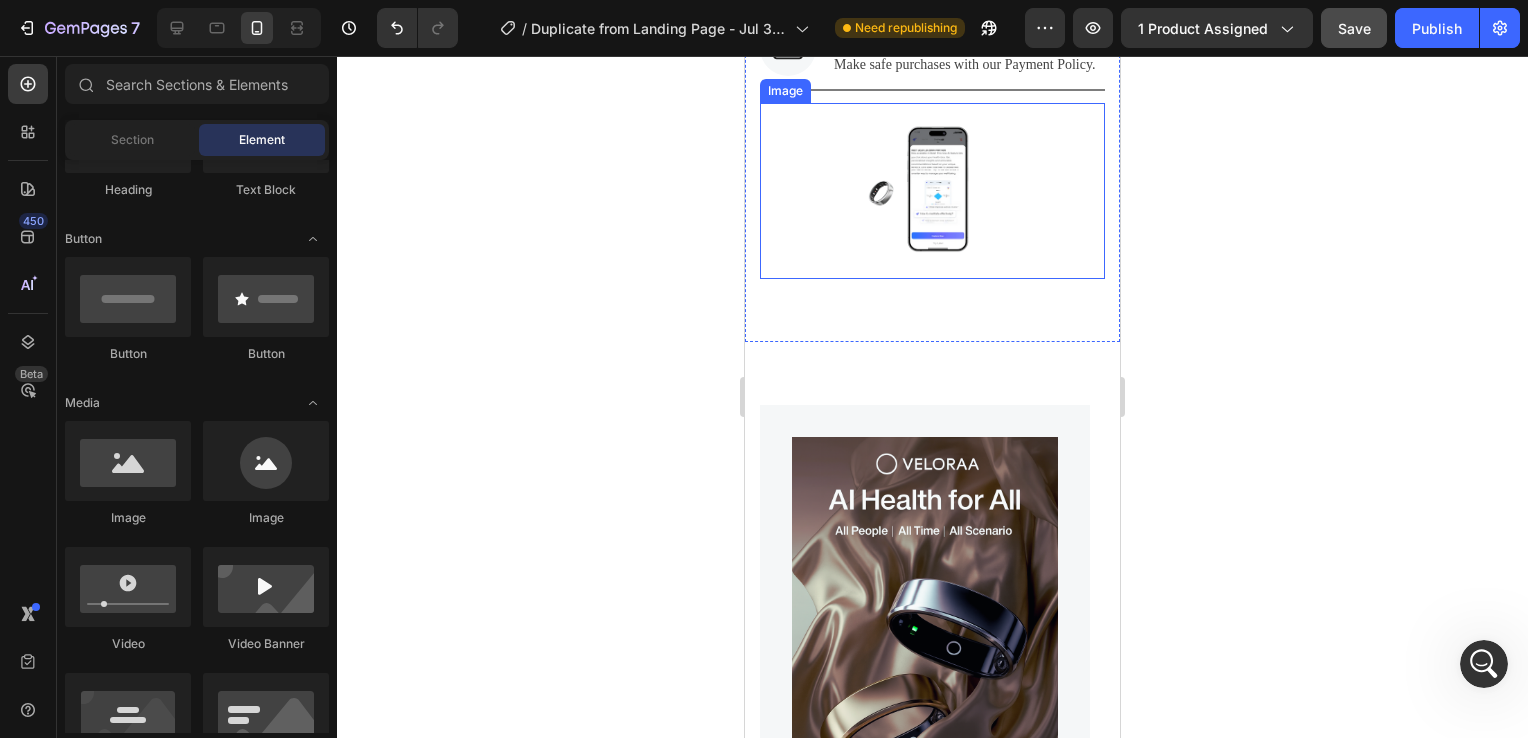 click at bounding box center [932, 191] 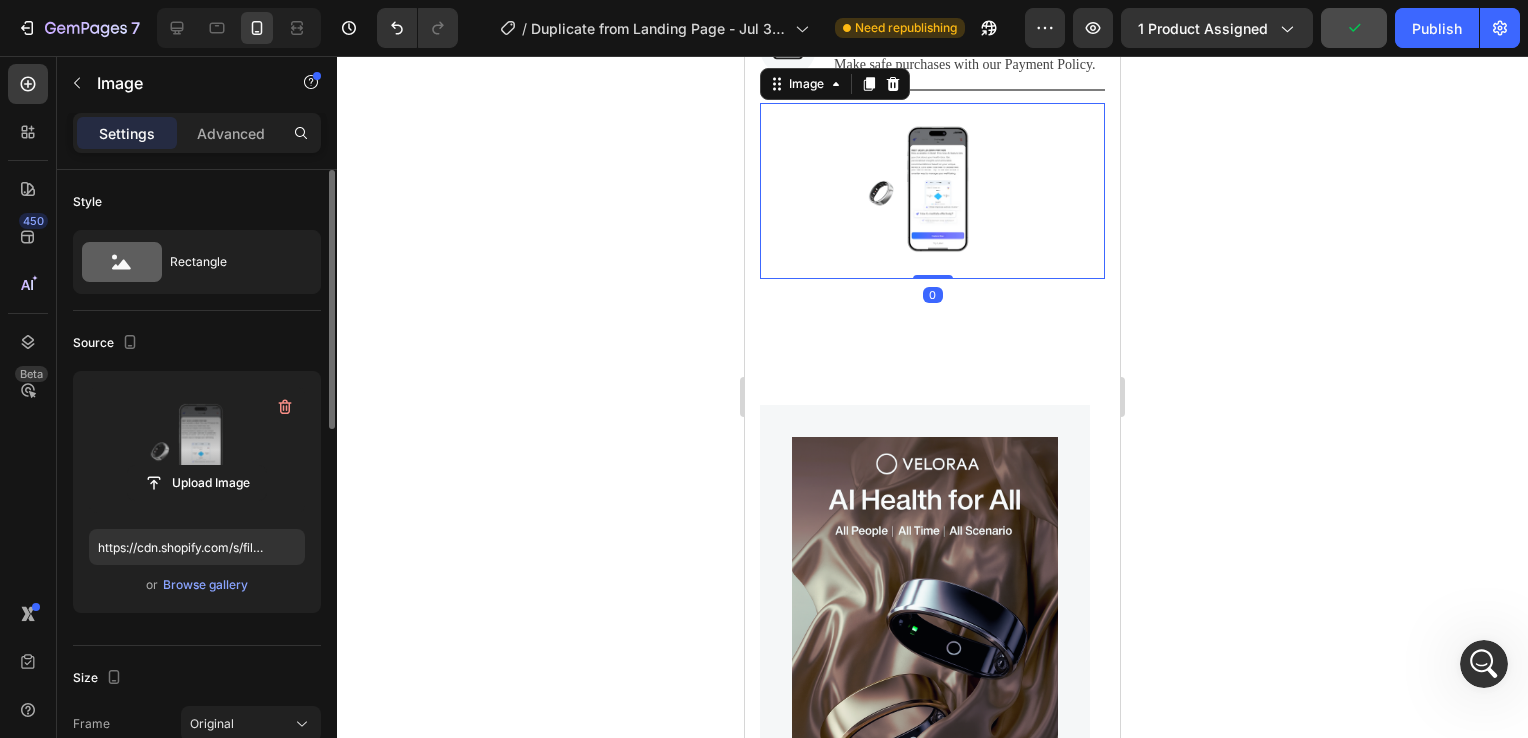 click at bounding box center (197, 450) 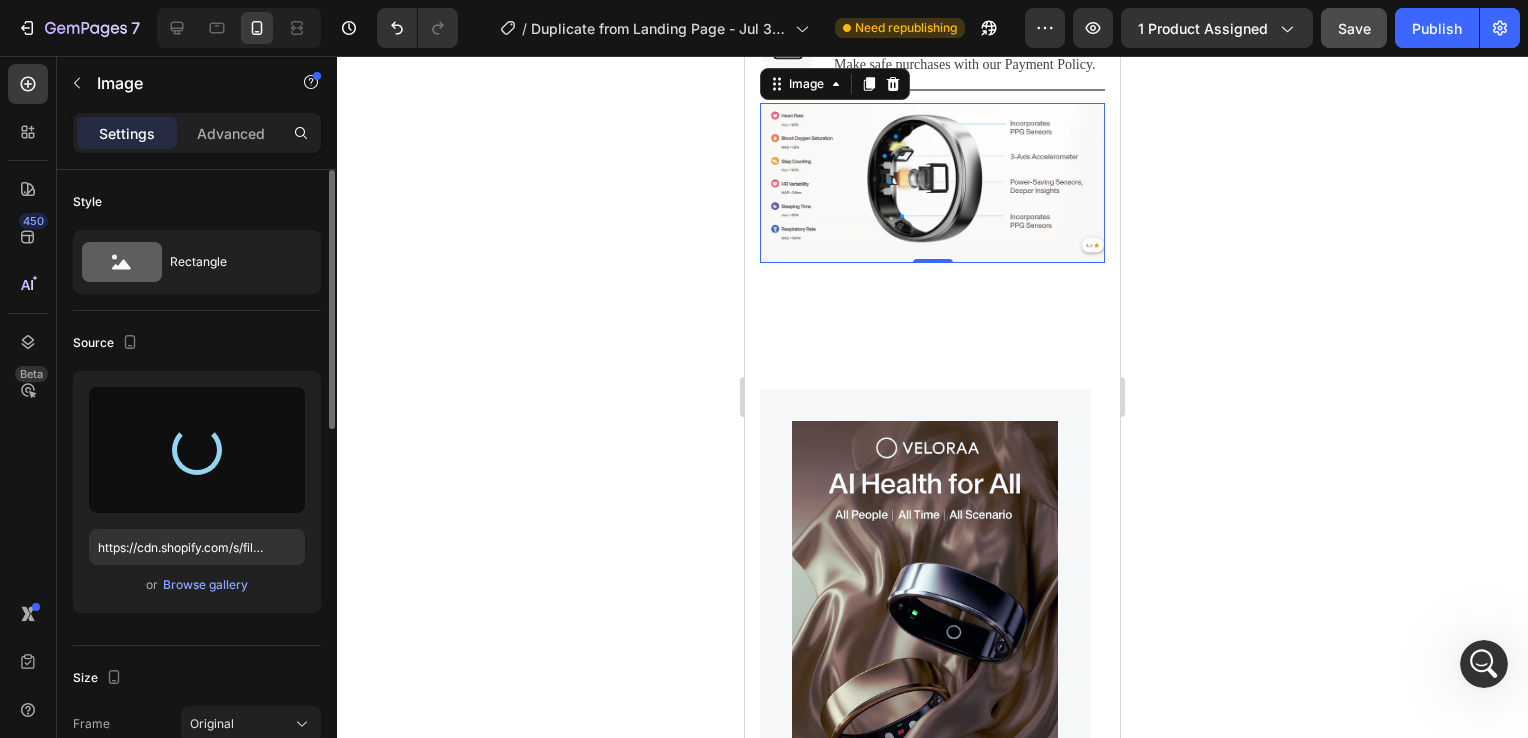type on "https://cdn.shopify.com/s/files/1/0938/6298/6115/files/gempages_577621640456700604-65b682dd-83c3-4b15-92f0-3017a2a8f672.png" 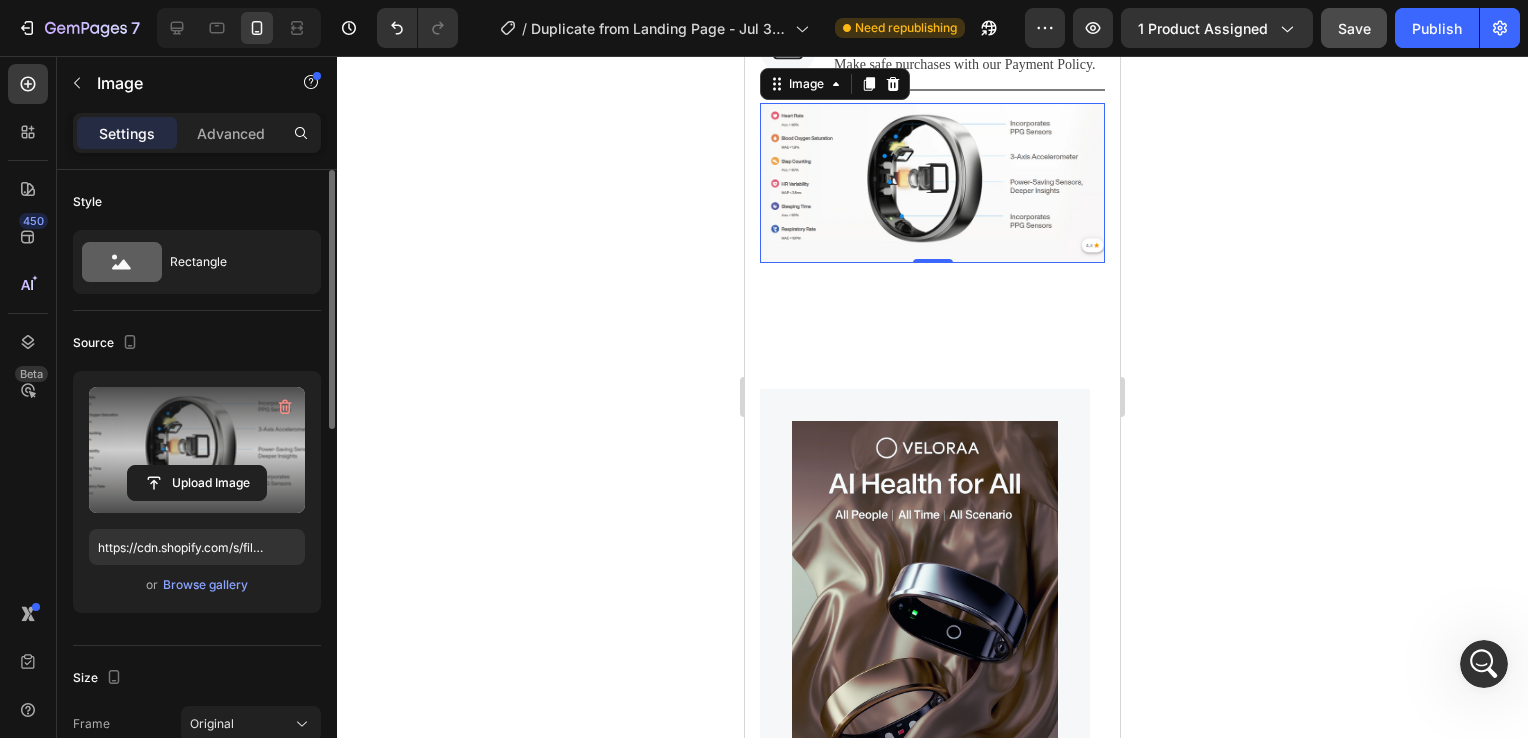 click 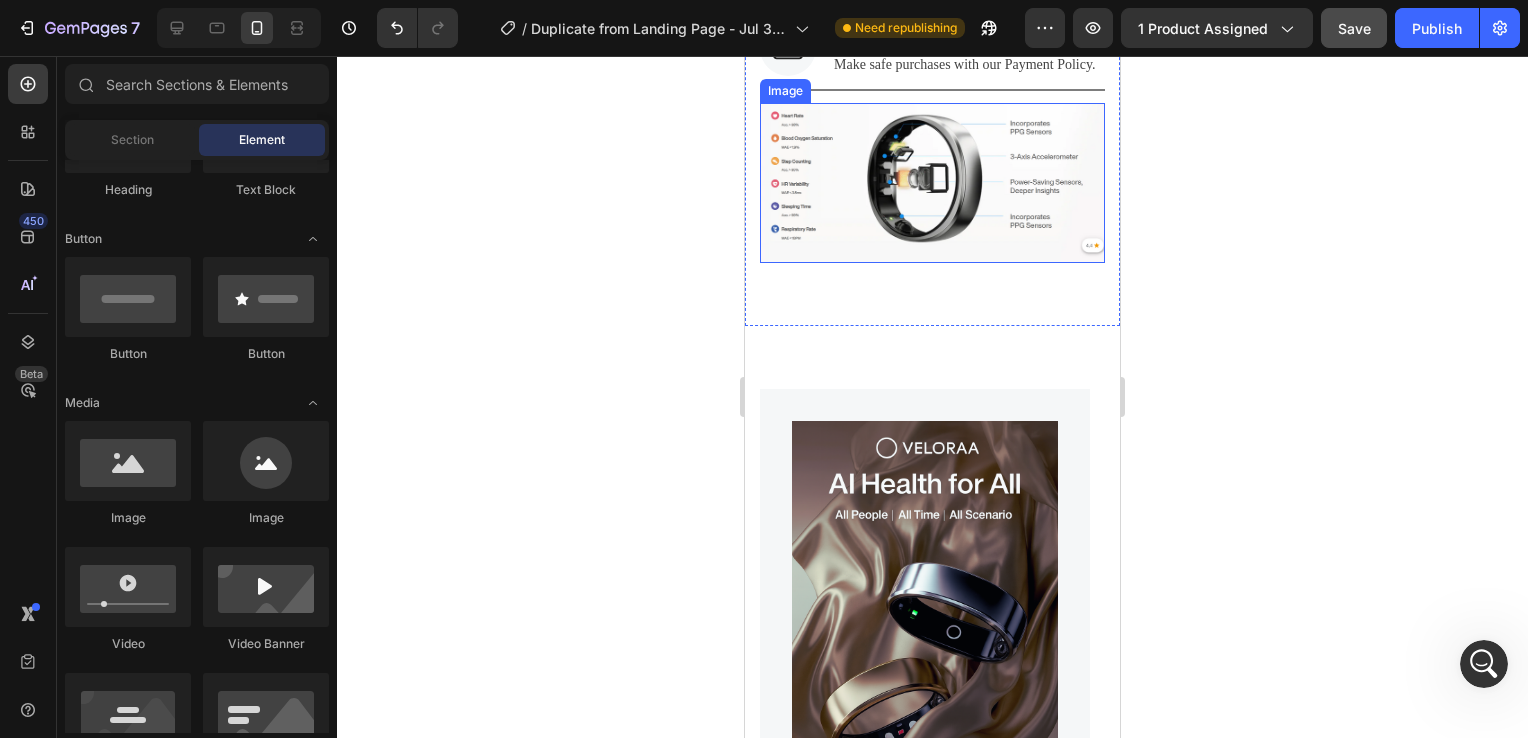 click at bounding box center [932, 182] 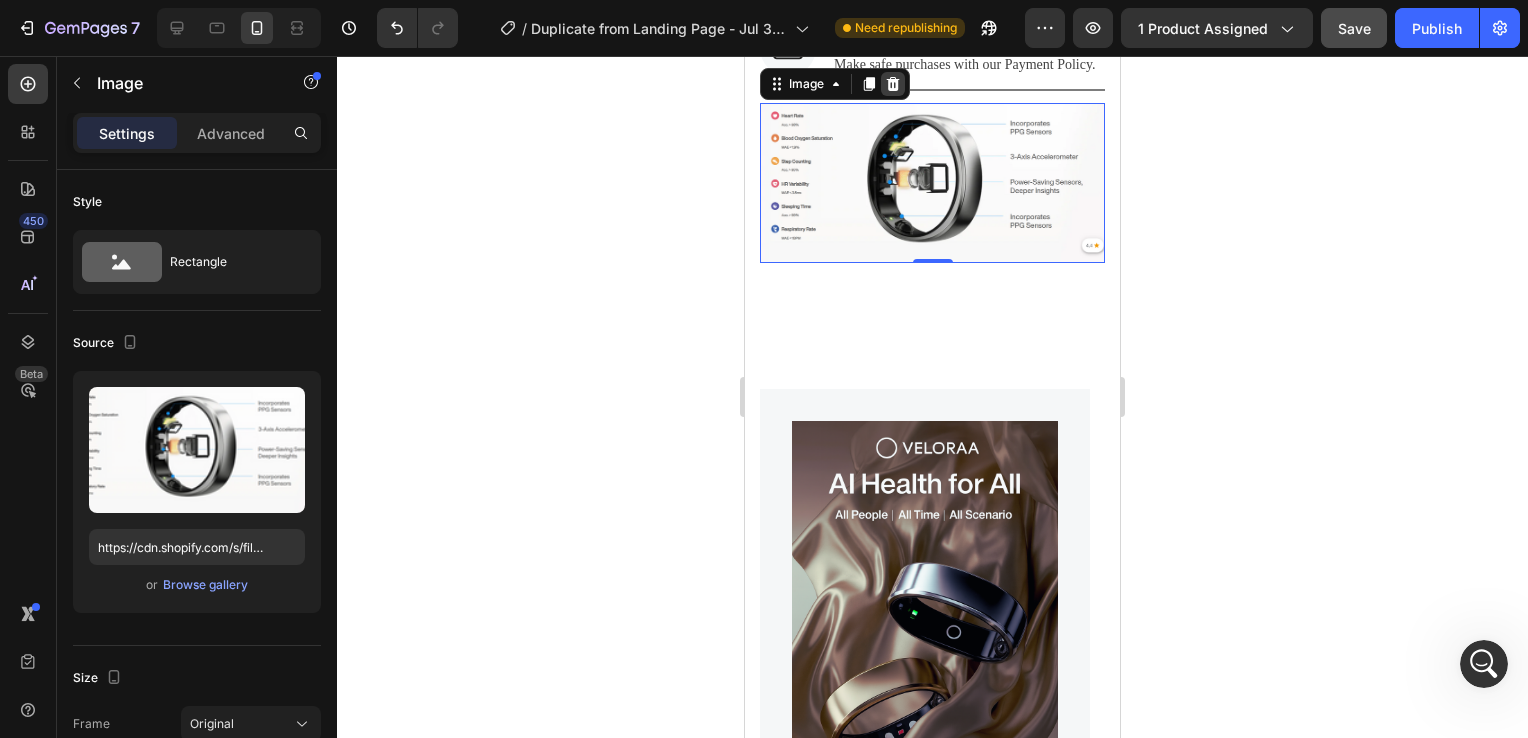 click 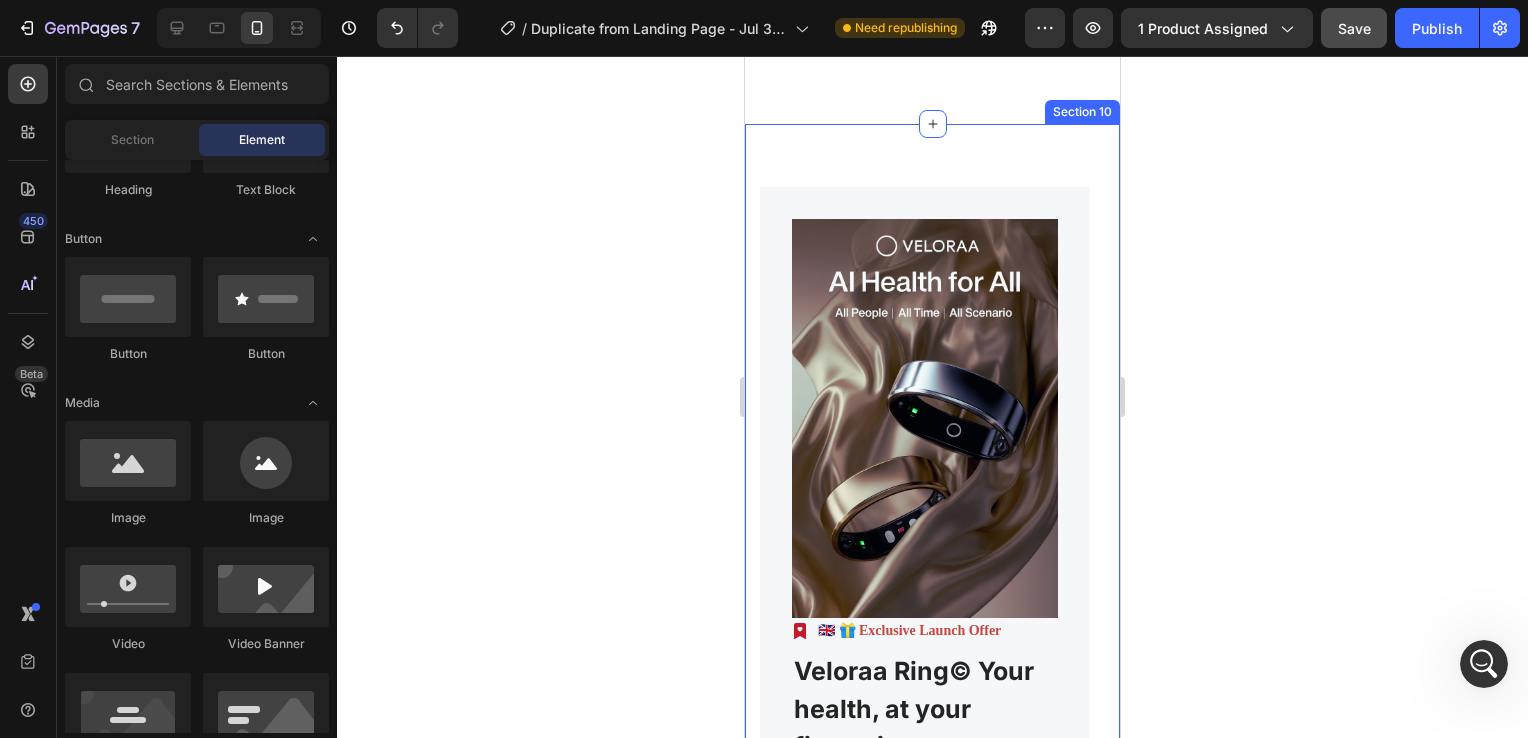 scroll, scrollTop: 7012, scrollLeft: 0, axis: vertical 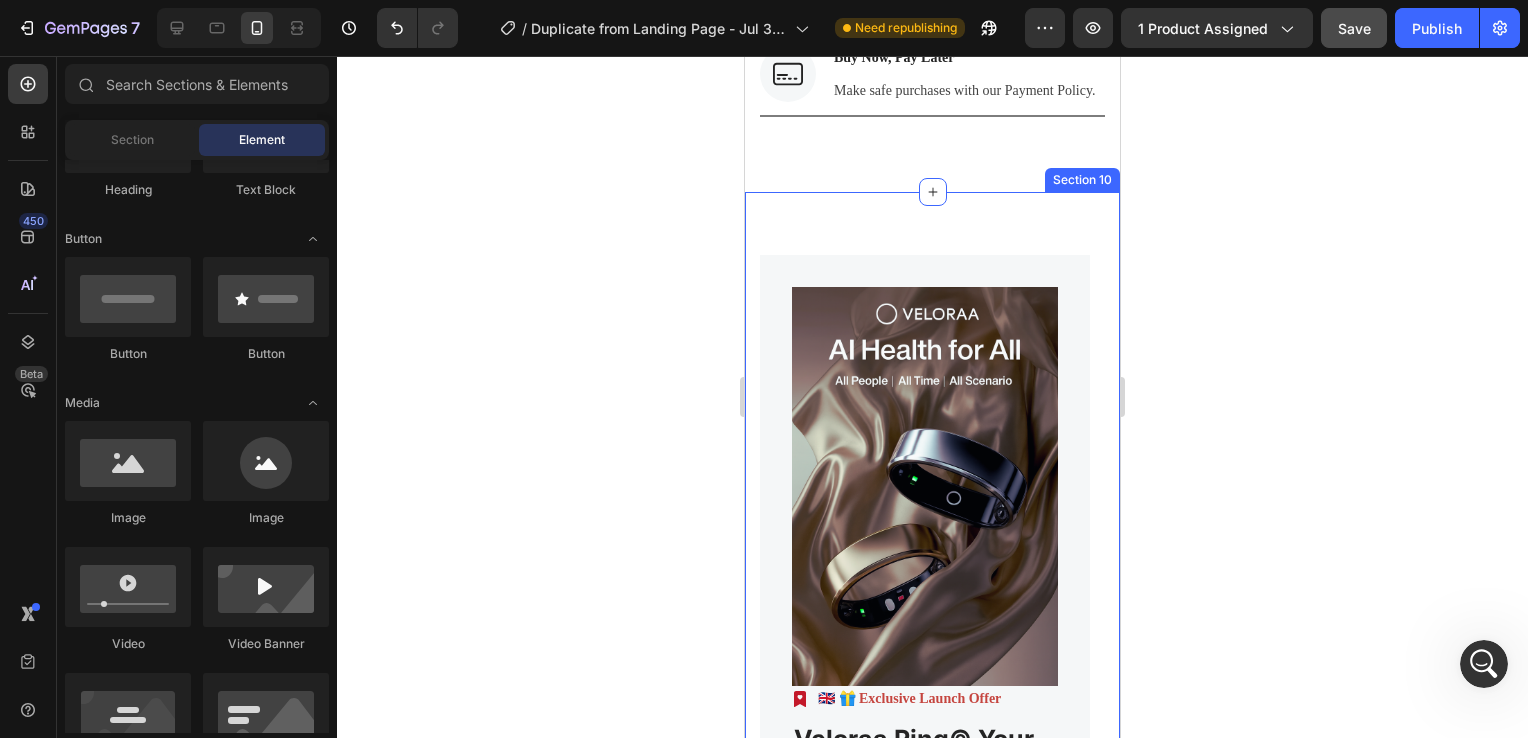 click on "Image Image 🇬🇧 🎁 Exclusive Launch Offer Text block Row Veloraa Ring©  Your health, at your fingertip (P) Title 💎Smarter. Finer. Truly Yours. Text block Icon Icon Icon Icon Icon Icon List Hoz (+690 reviews) Text block Row €159,90 (P) Price (P) Price €199,90 (P) Price (P) Price Row ➫ I'm taking advantage of it now (P) Cart Button Row Product Image Image 🇬🇧 🎁 Exclusive Launch Offer Text block Row Veloraa Ring©  Your health, at your fingertip (P) Title 💎Smarter. Finer. Truly Yours. Text block Icon Icon Icon Icon Icon Icon List Hoz (+690 reviews) Text block Row €159,90 (P) Price (P) Price €199,90 (P) Price (P) Price Row ➫ I'm taking advantage of it now (P) Cart Button Row Product Image Image 🇬🇧 🎁 Exclusive Launch Offer Text block Row Veloraa Ring©  Your health, at your fingertip (P) Title Text block Icon" at bounding box center [932, 1135] 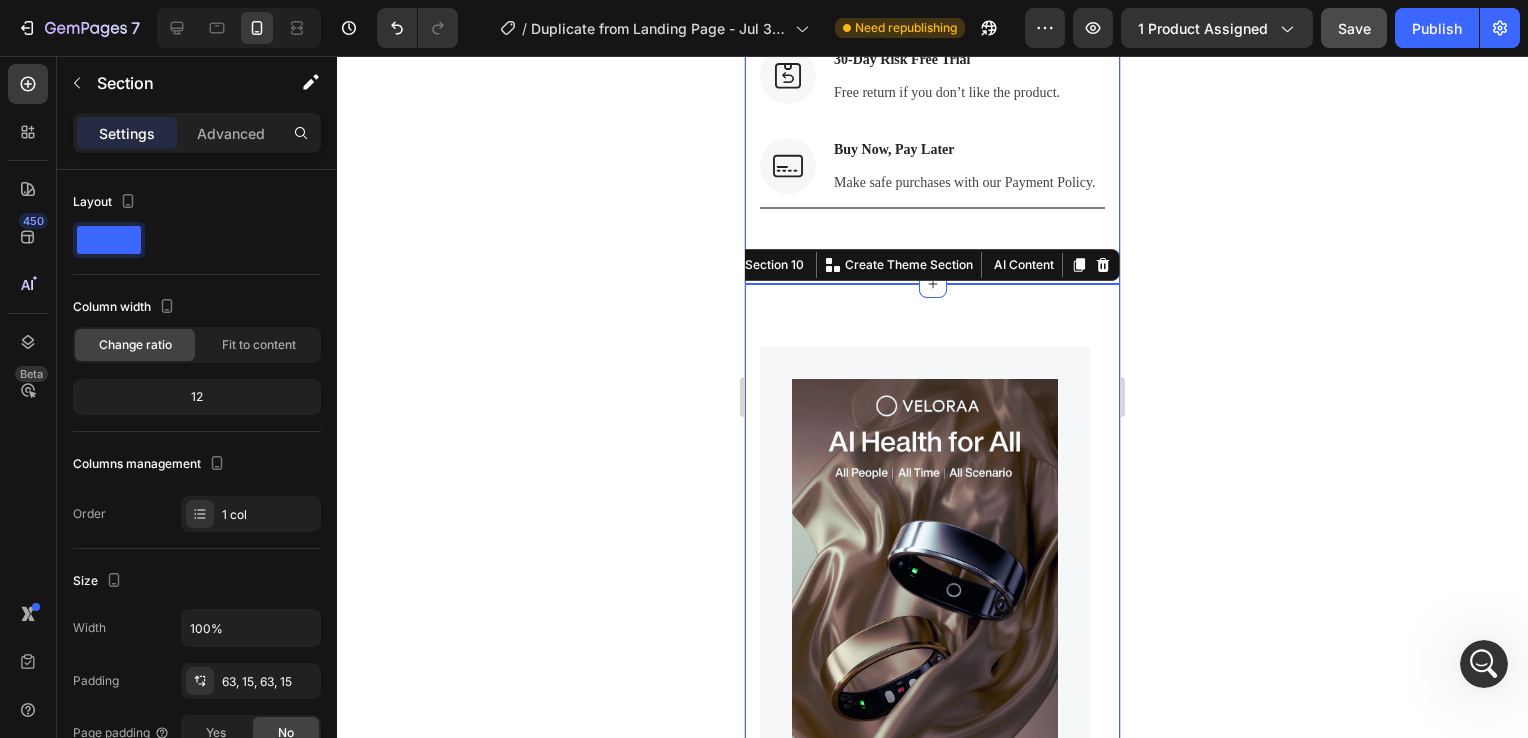 scroll, scrollTop: 6859, scrollLeft: 0, axis: vertical 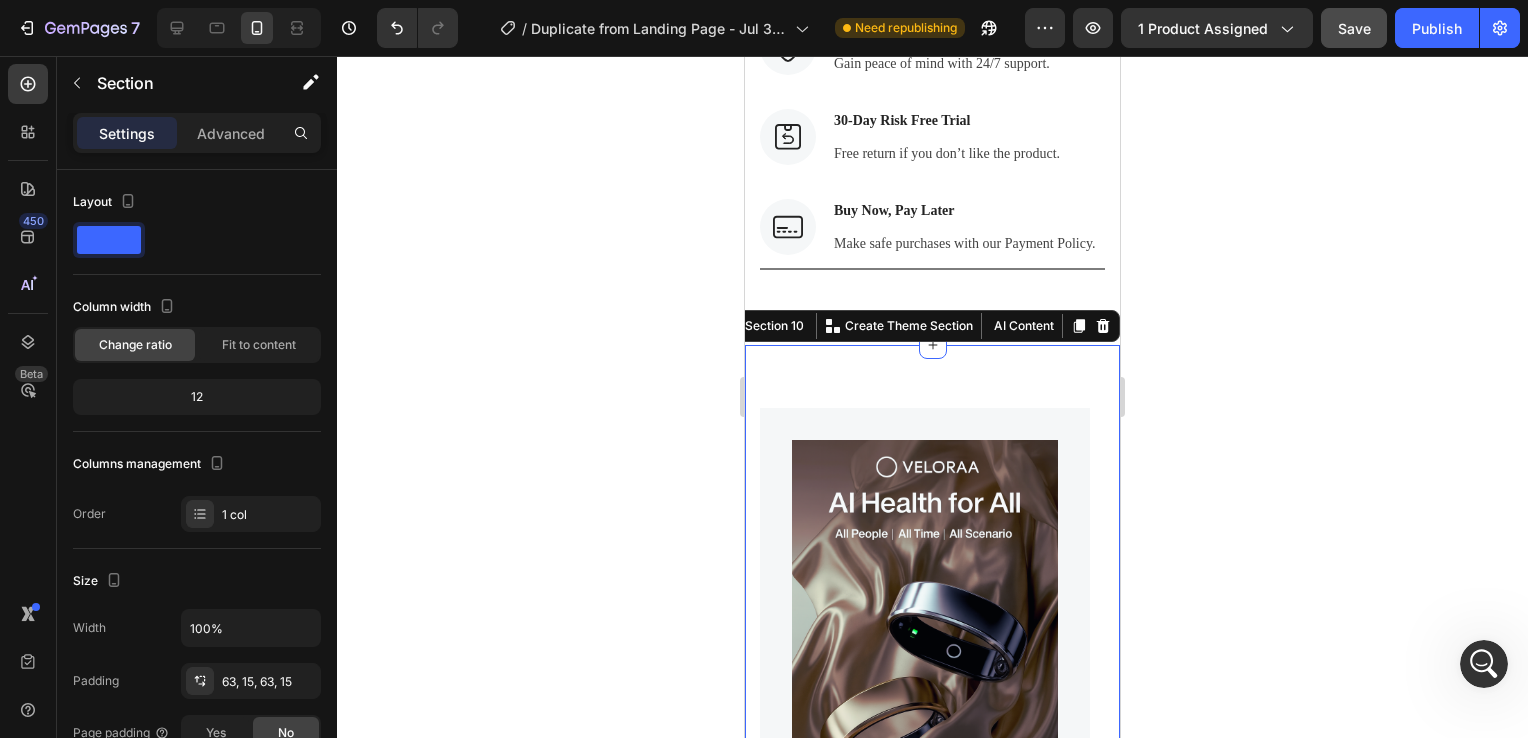 click 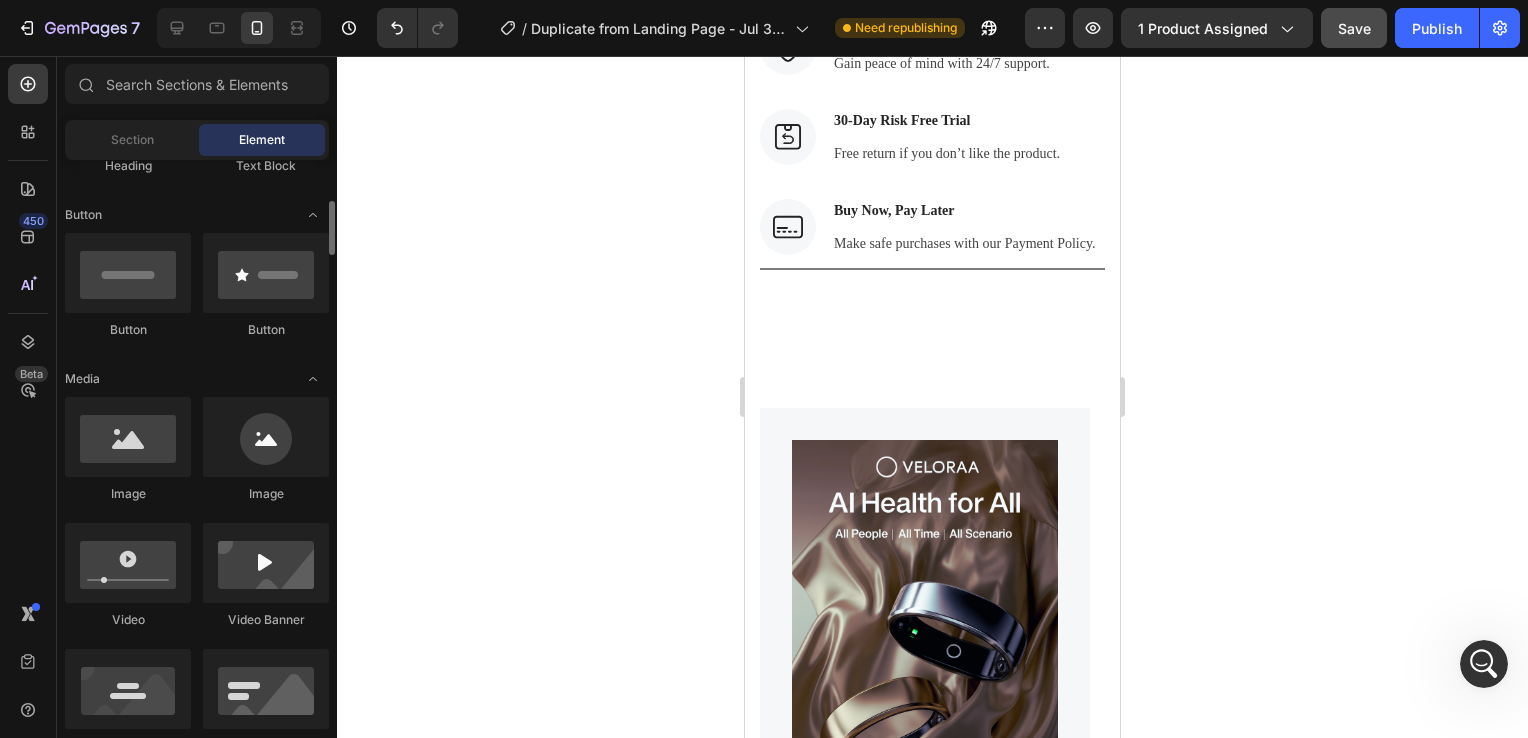 scroll, scrollTop: 426, scrollLeft: 0, axis: vertical 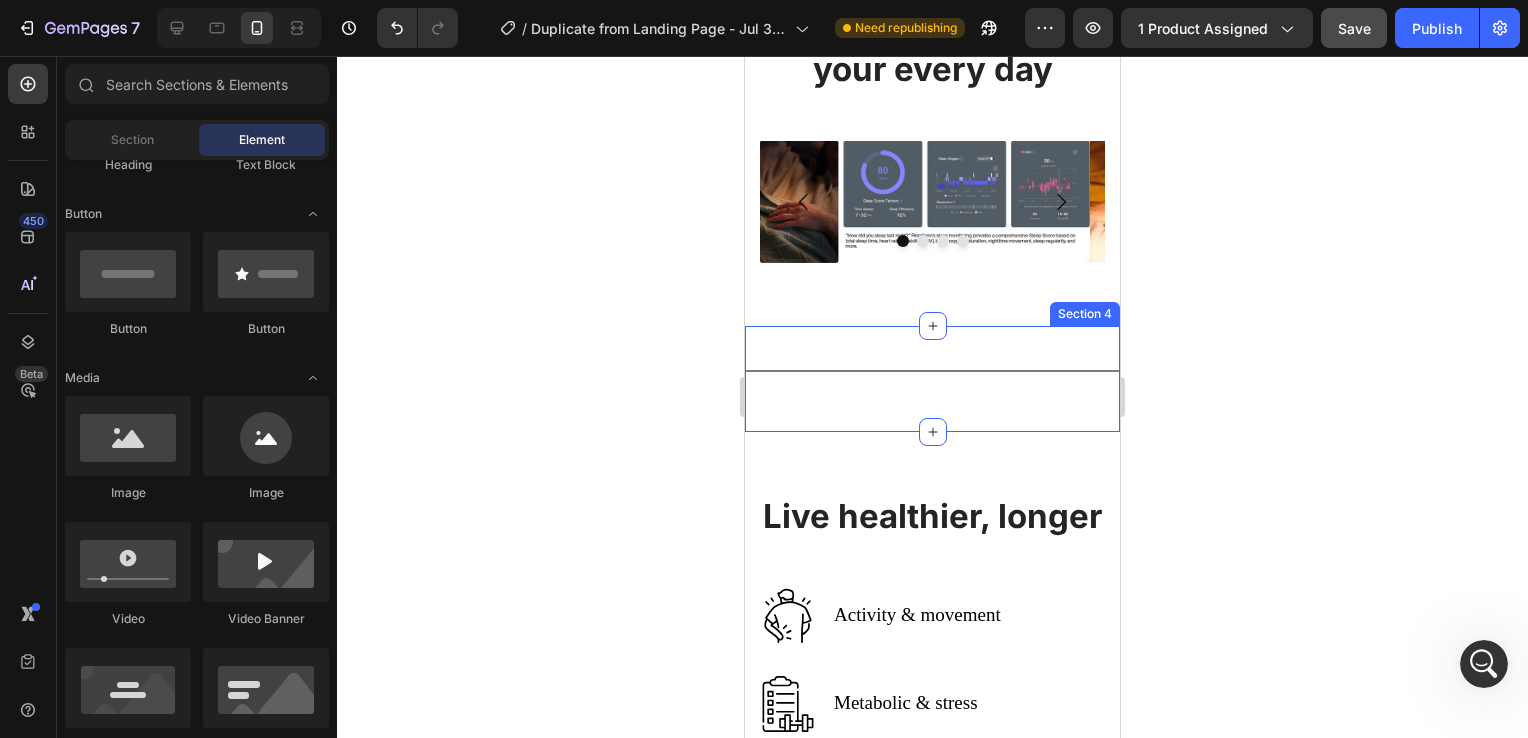 click on "Title Line Section 4" at bounding box center (932, 379) 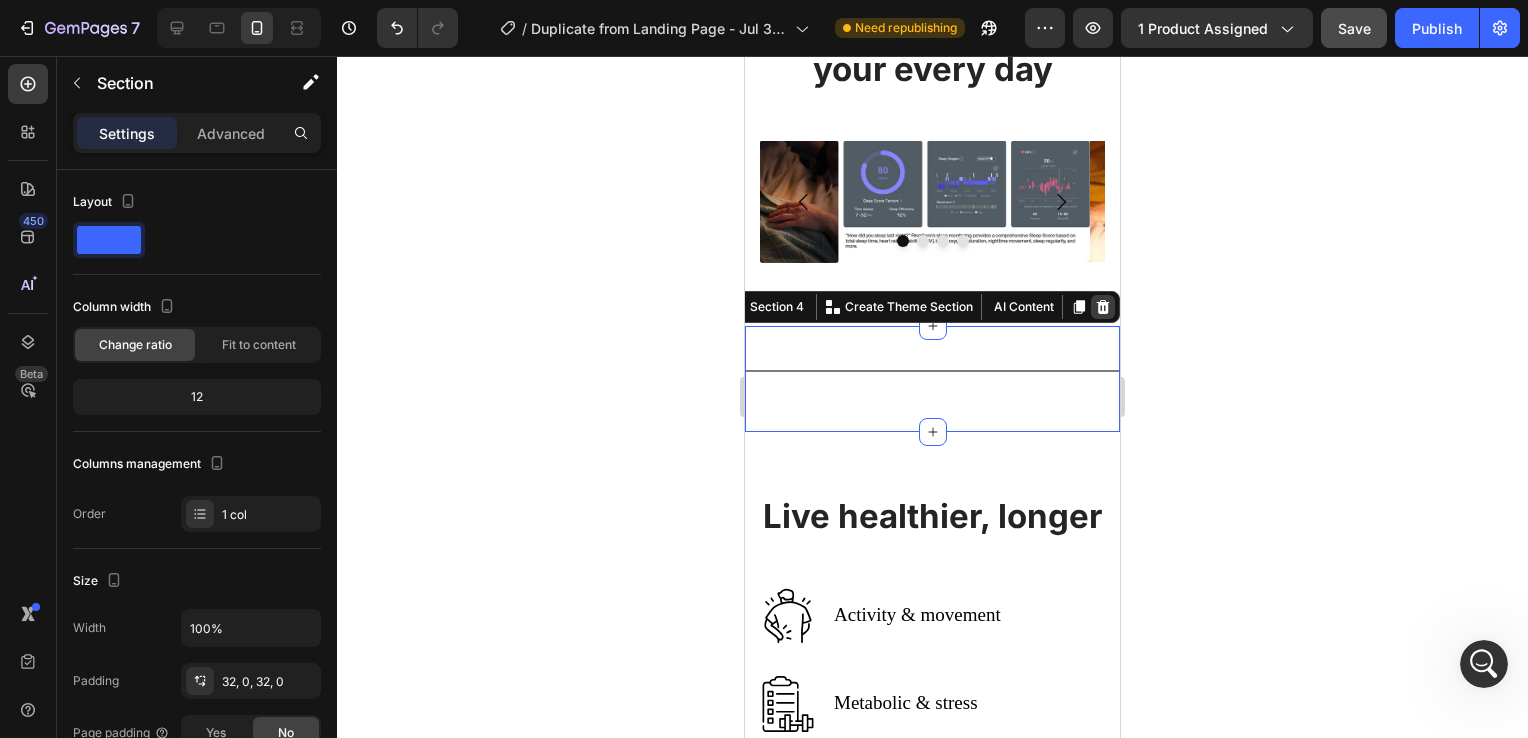 click at bounding box center [1103, 307] 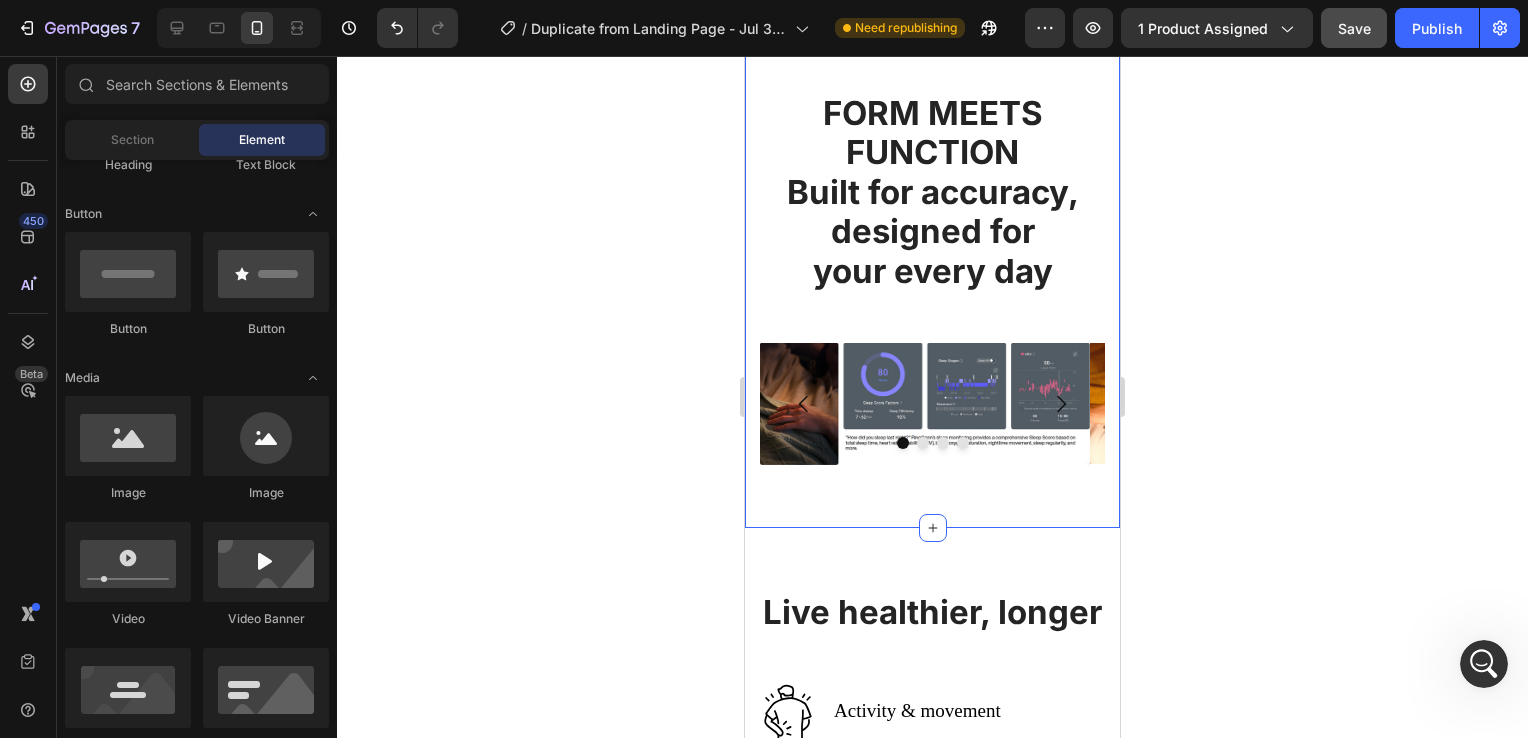 scroll, scrollTop: 2979, scrollLeft: 0, axis: vertical 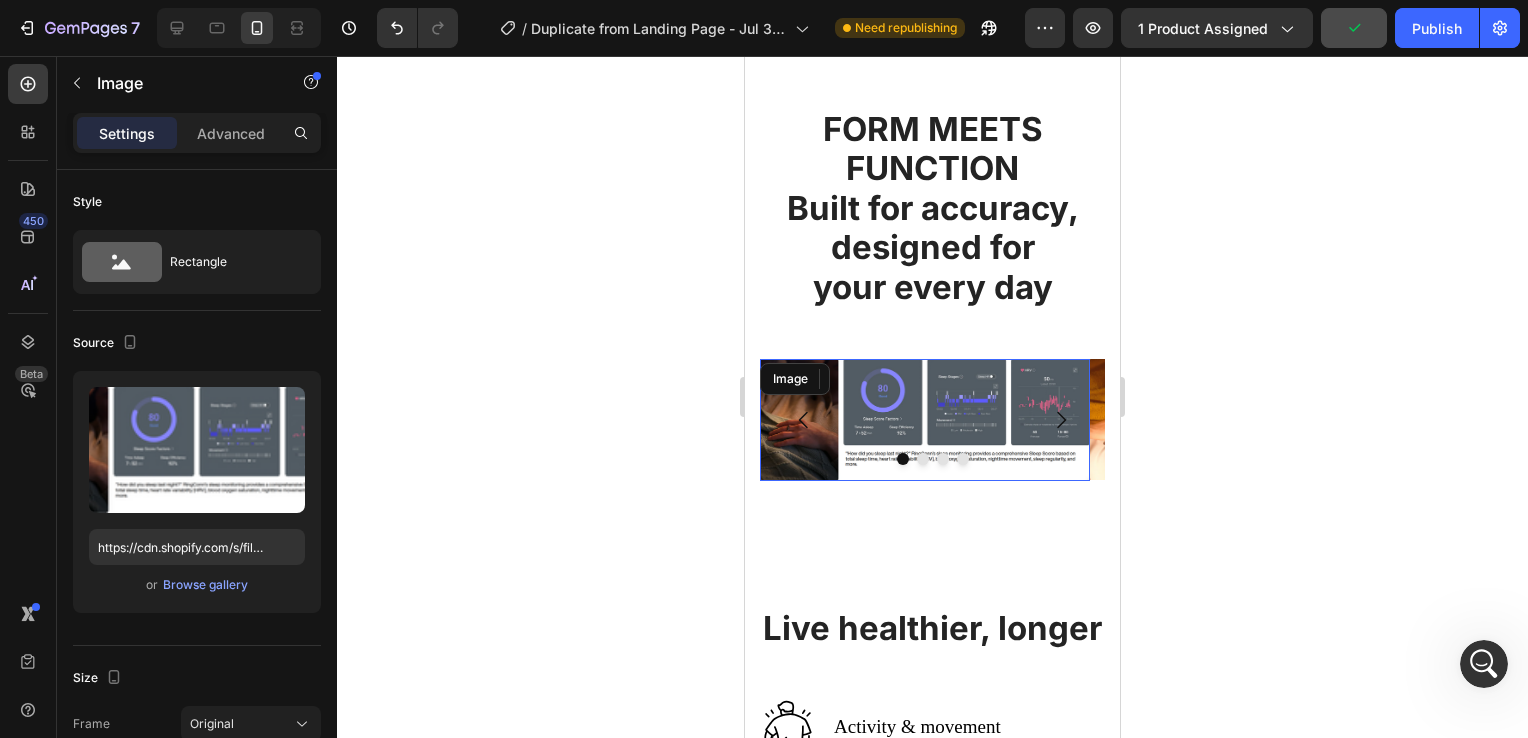 click at bounding box center (925, 420) 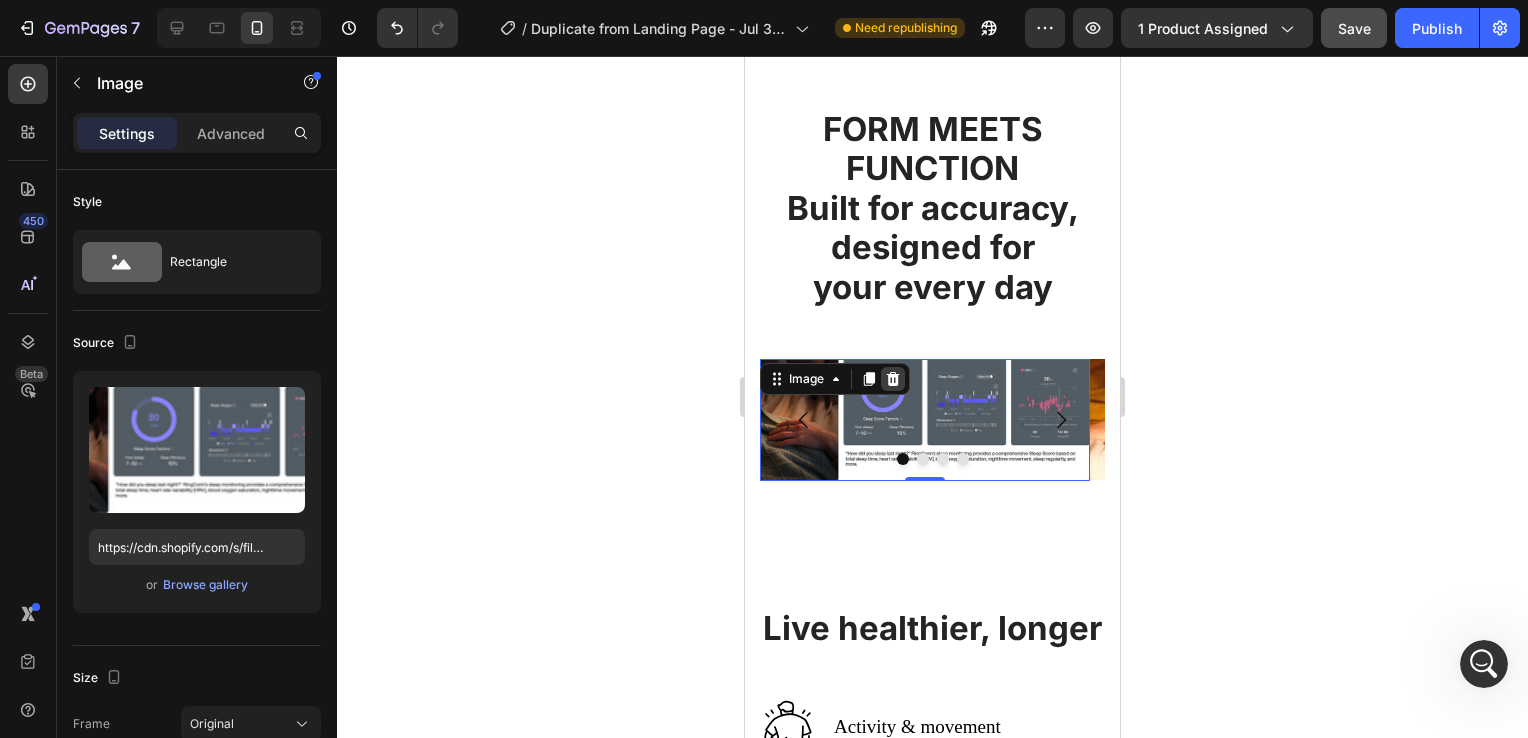 click 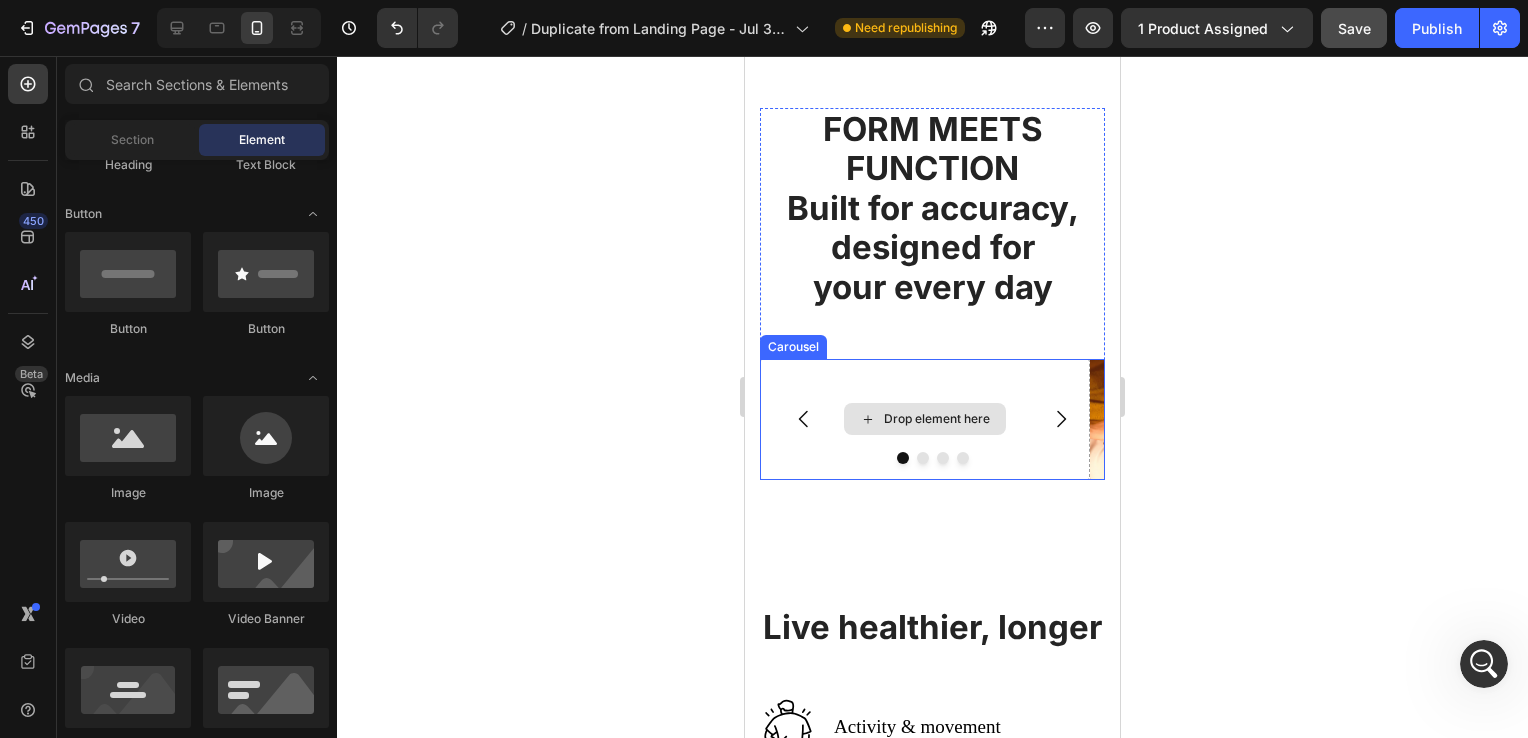 click on "Drop element here" at bounding box center (925, 420) 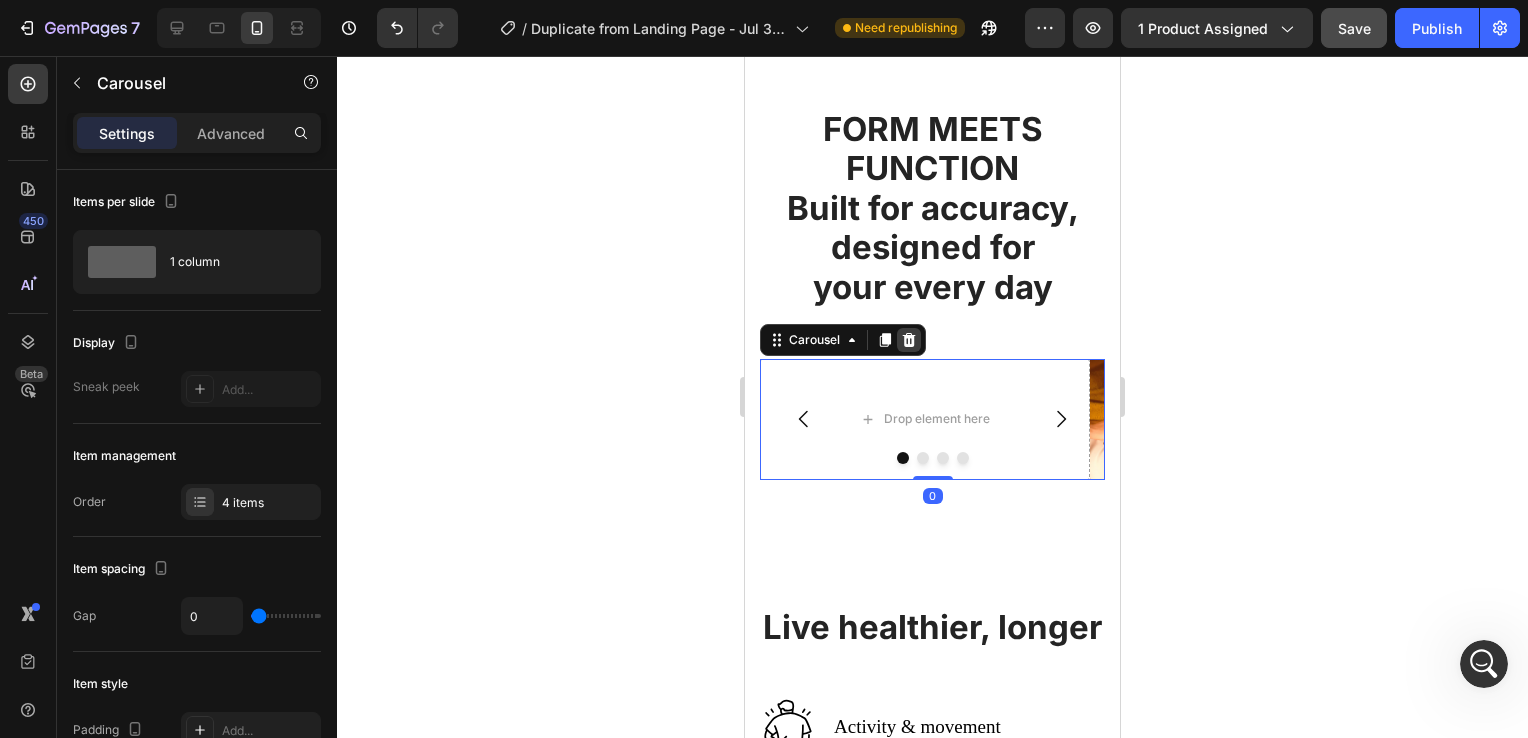 click at bounding box center [909, 340] 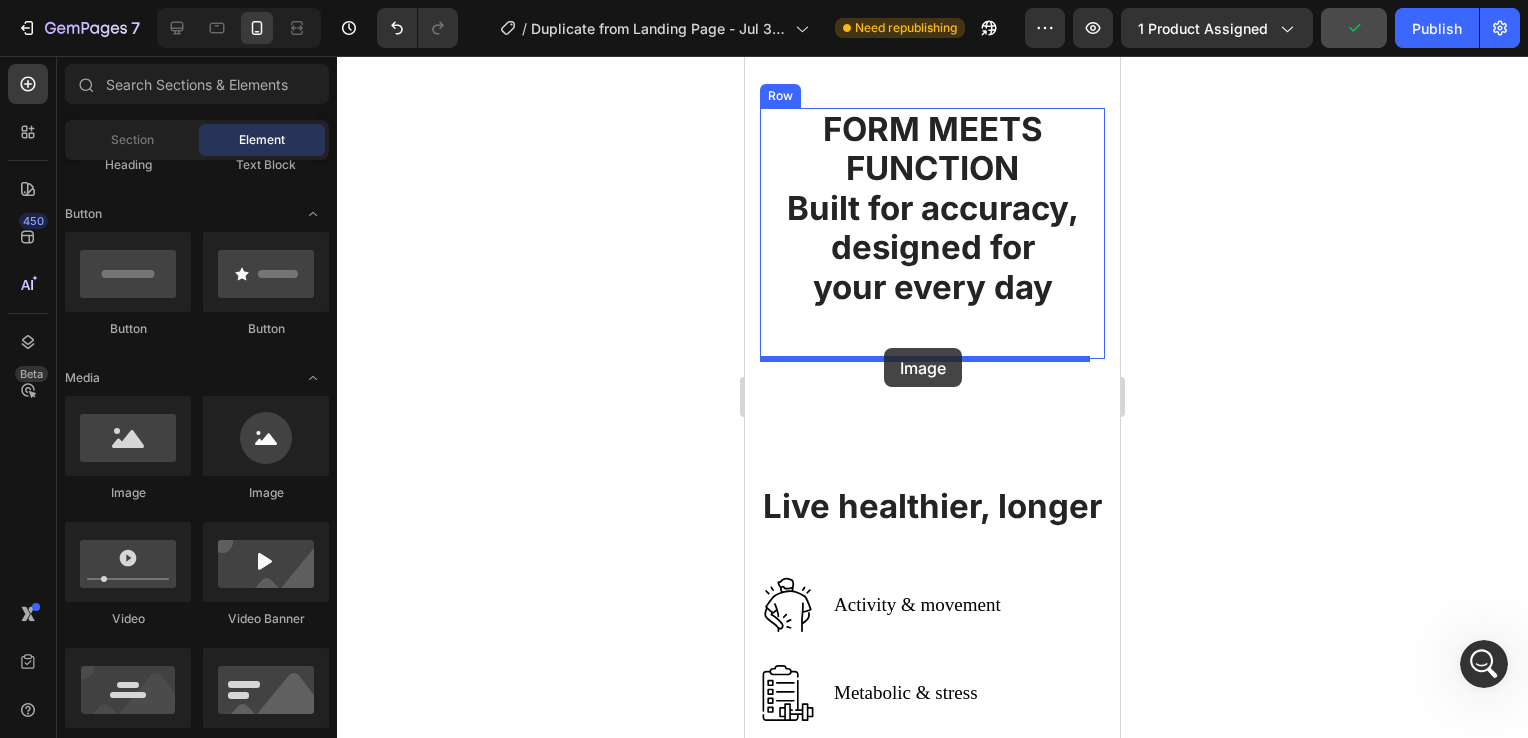 drag, startPoint x: 873, startPoint y: 504, endPoint x: 884, endPoint y: 348, distance: 156.38734 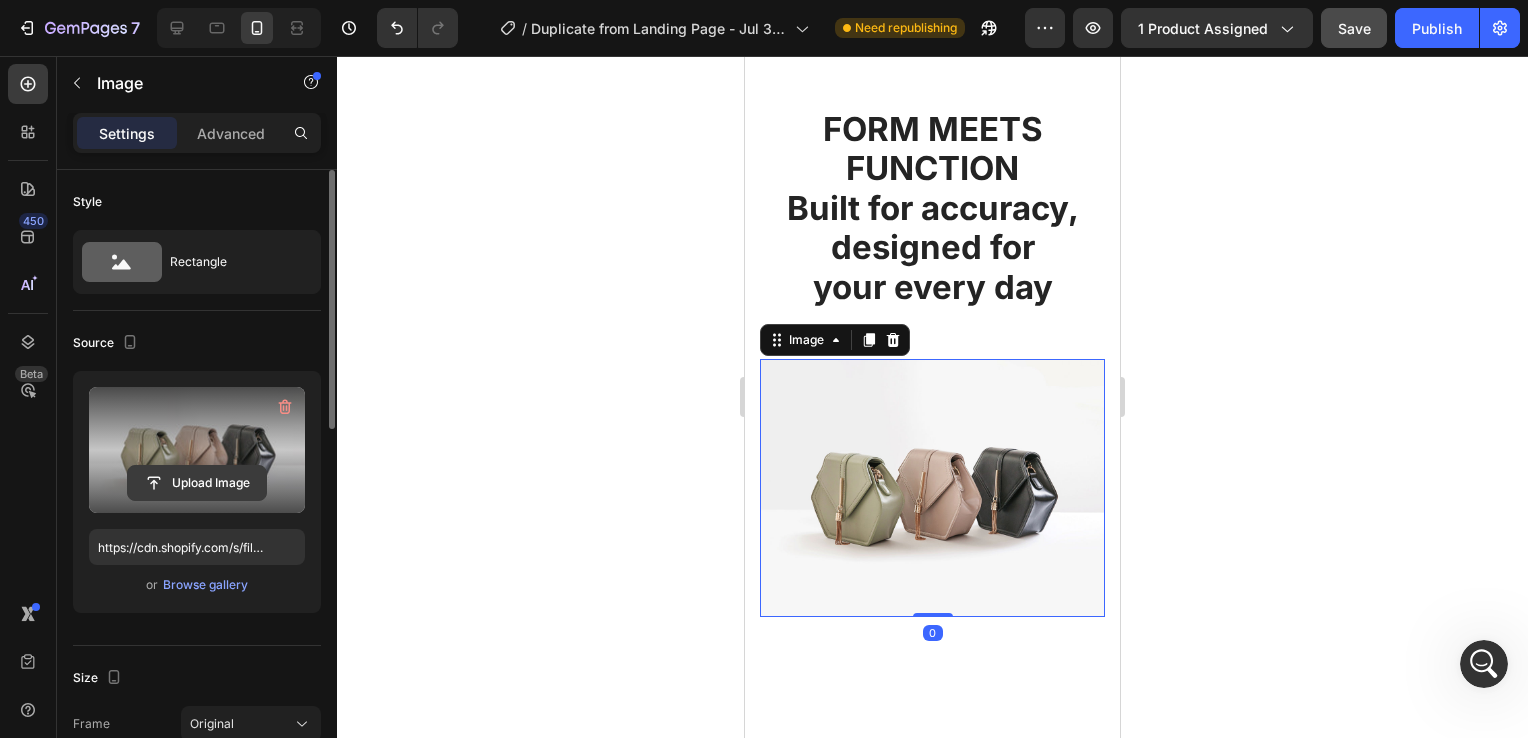click 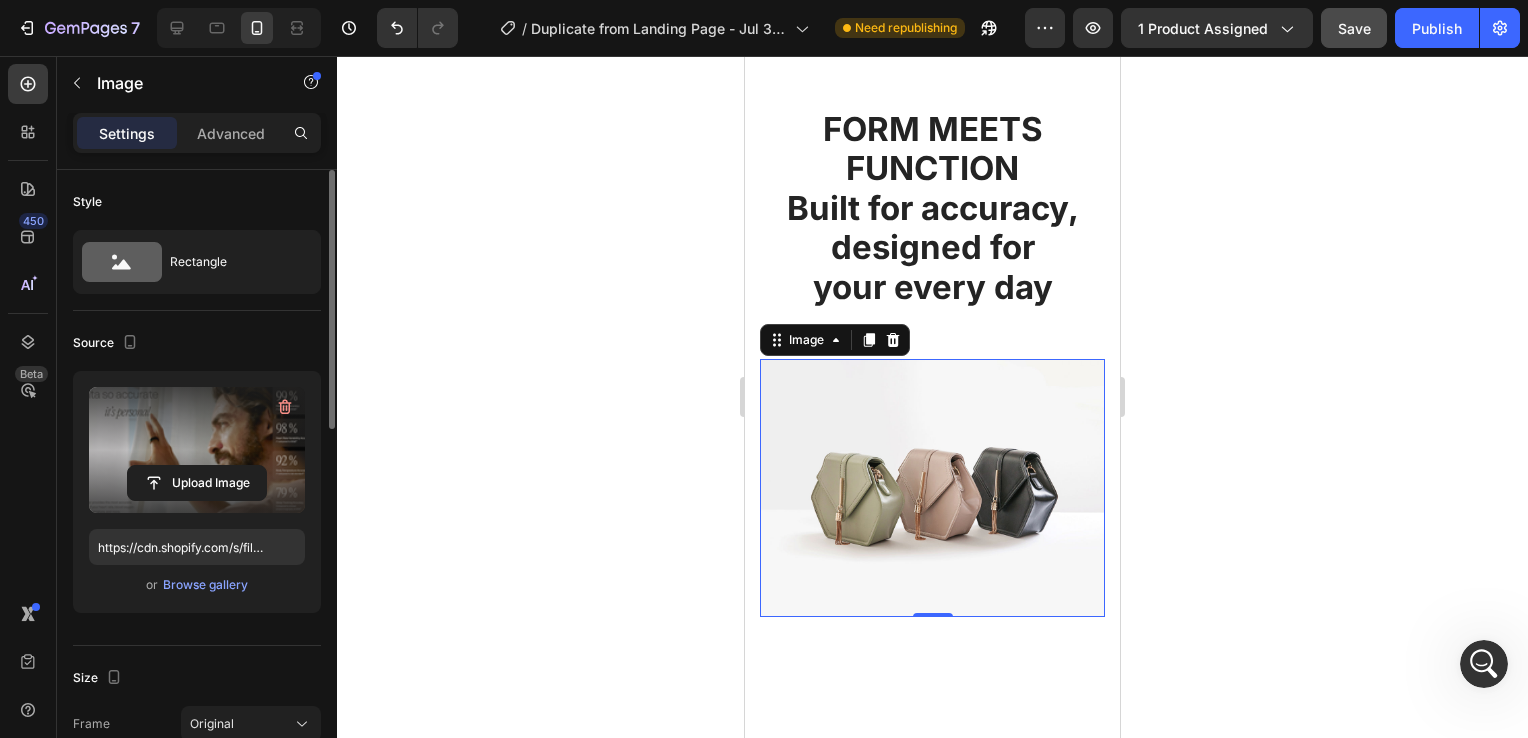 type on "https://cdn.shopify.com/s/files/1/0938/6298/6115/files/gempages_577621640456700604-9dcfcf12-a0fb-4dfa-af43-db92fcdc4010.png" 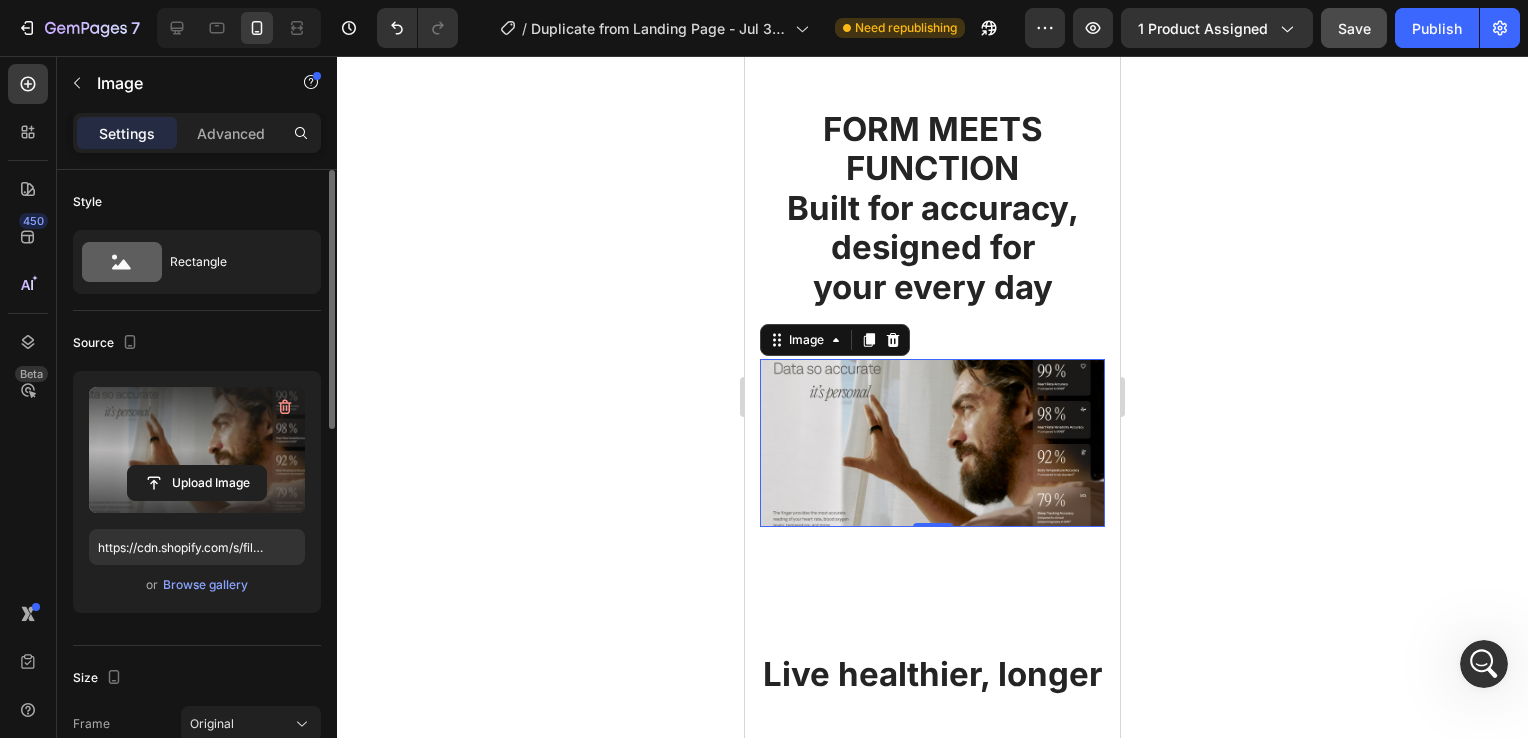 click 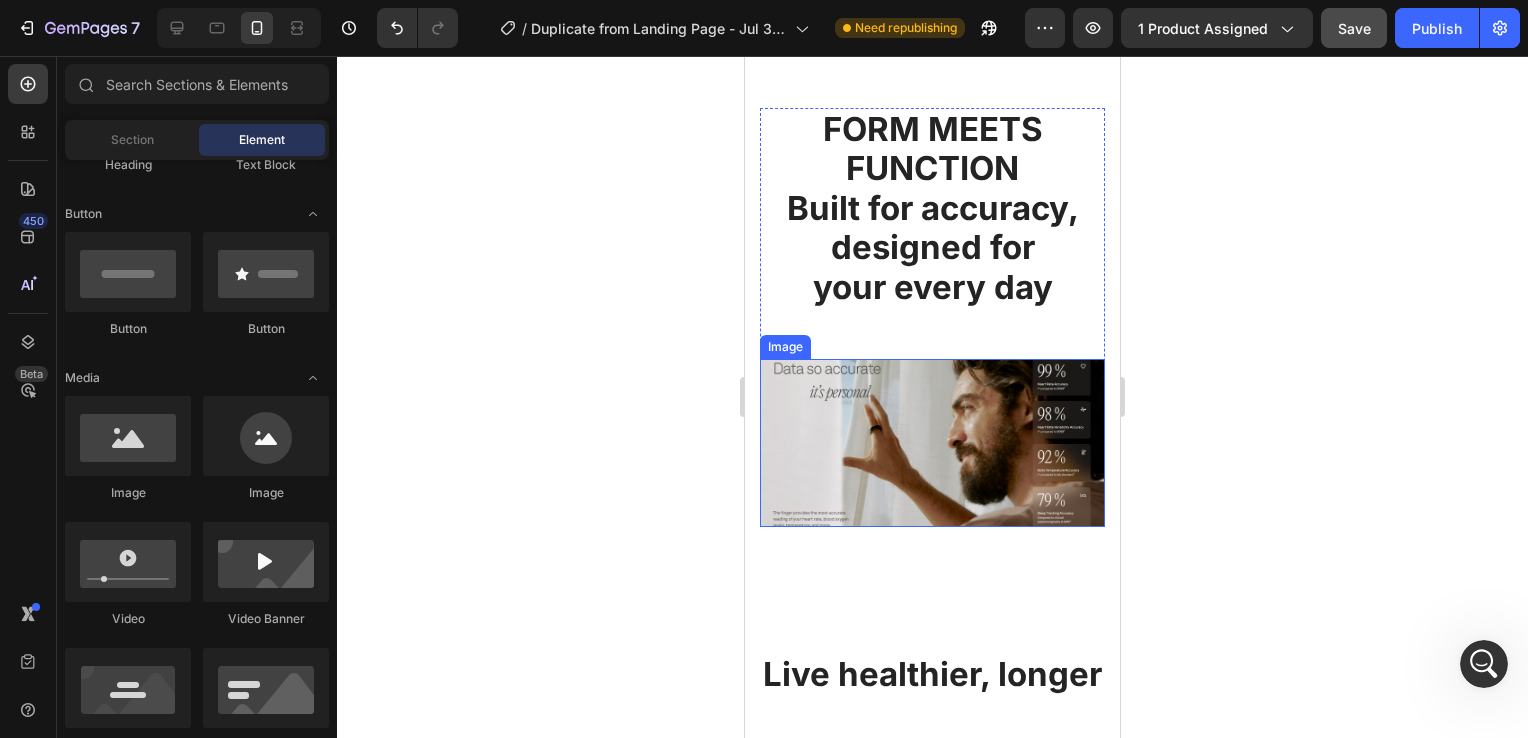click at bounding box center [932, 443] 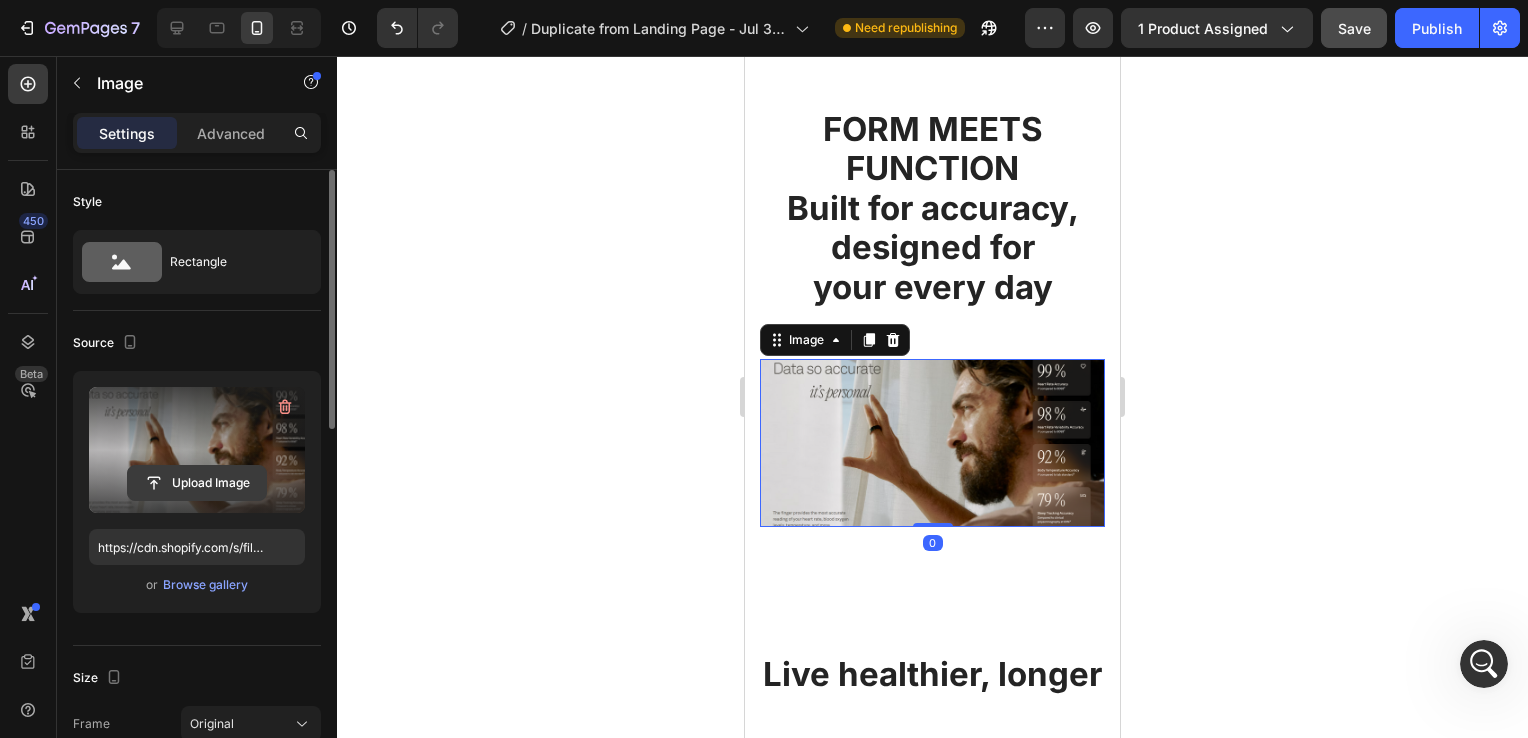 click 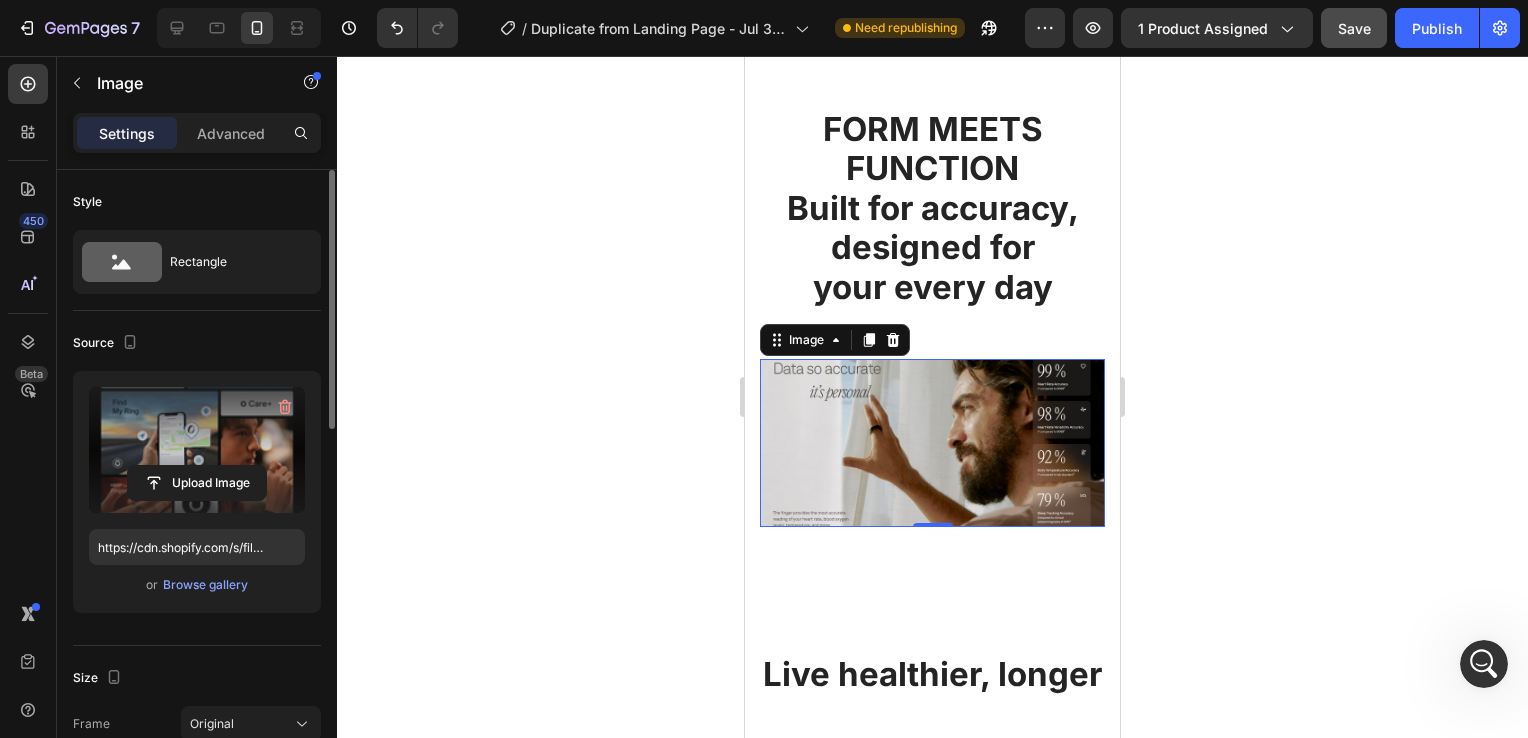 type on "https://cdn.shopify.com/s/files/1/0938/6298/6115/files/gempages_577621640456700604-32cfc4b1-4dd2-4121-b2ca-5e599e1aca06.png" 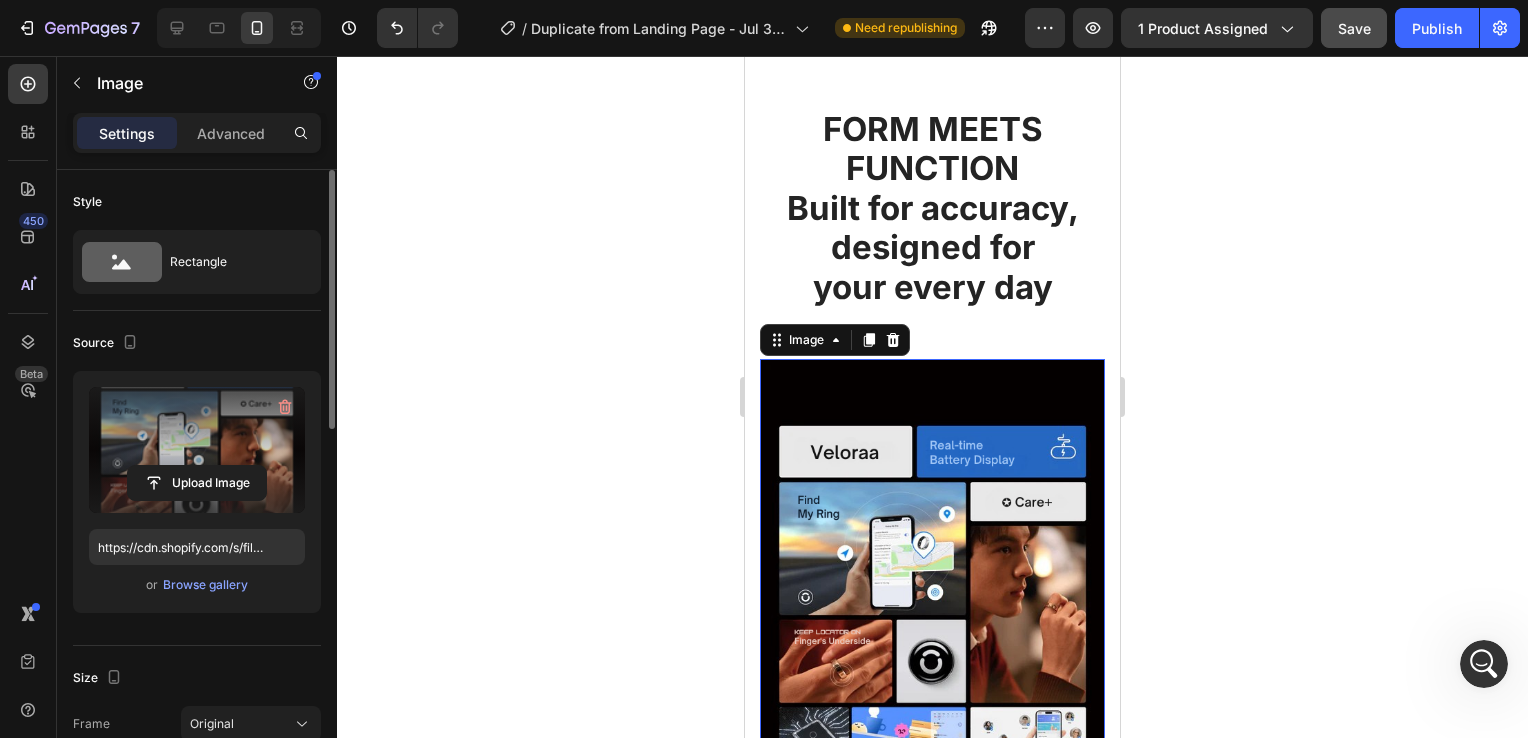scroll, scrollTop: 3159, scrollLeft: 0, axis: vertical 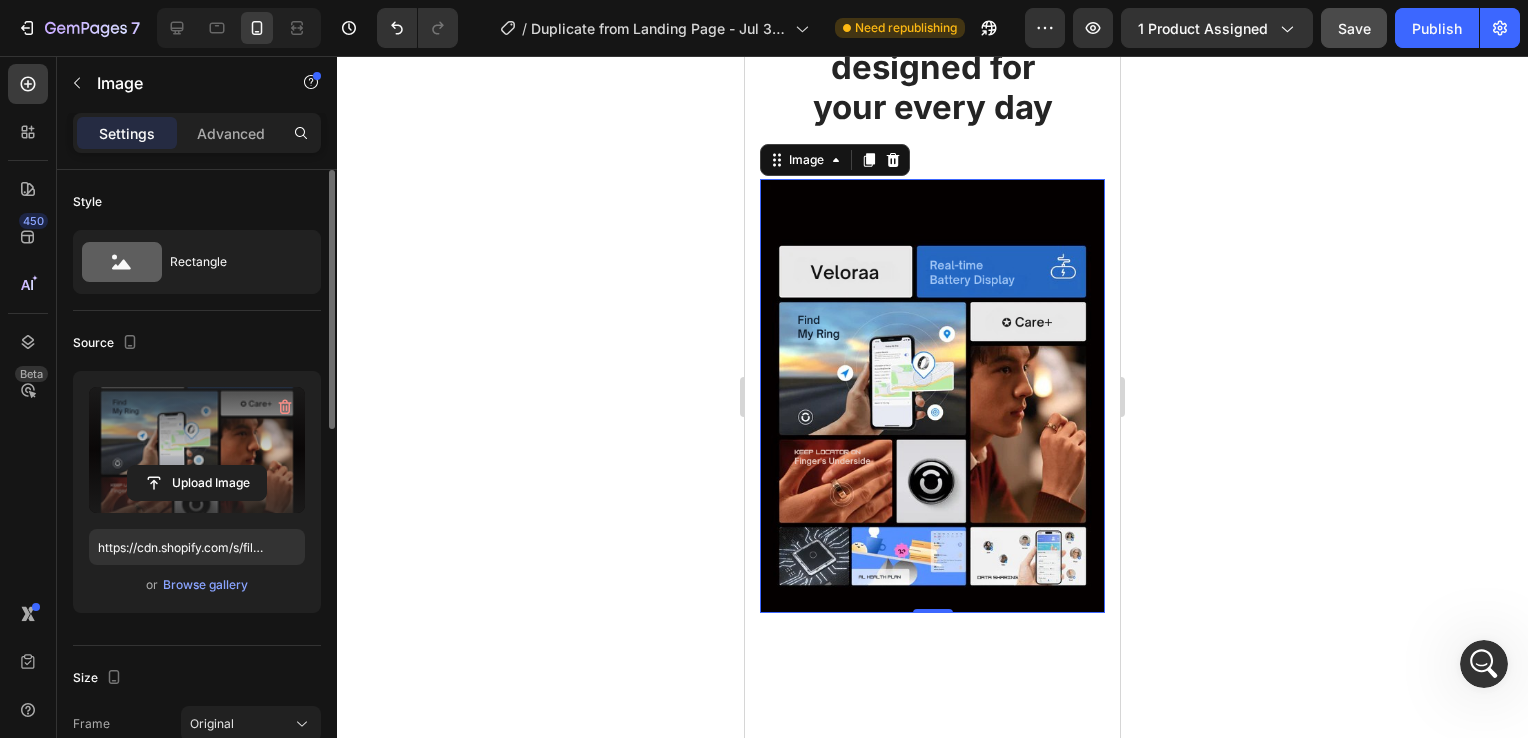 click 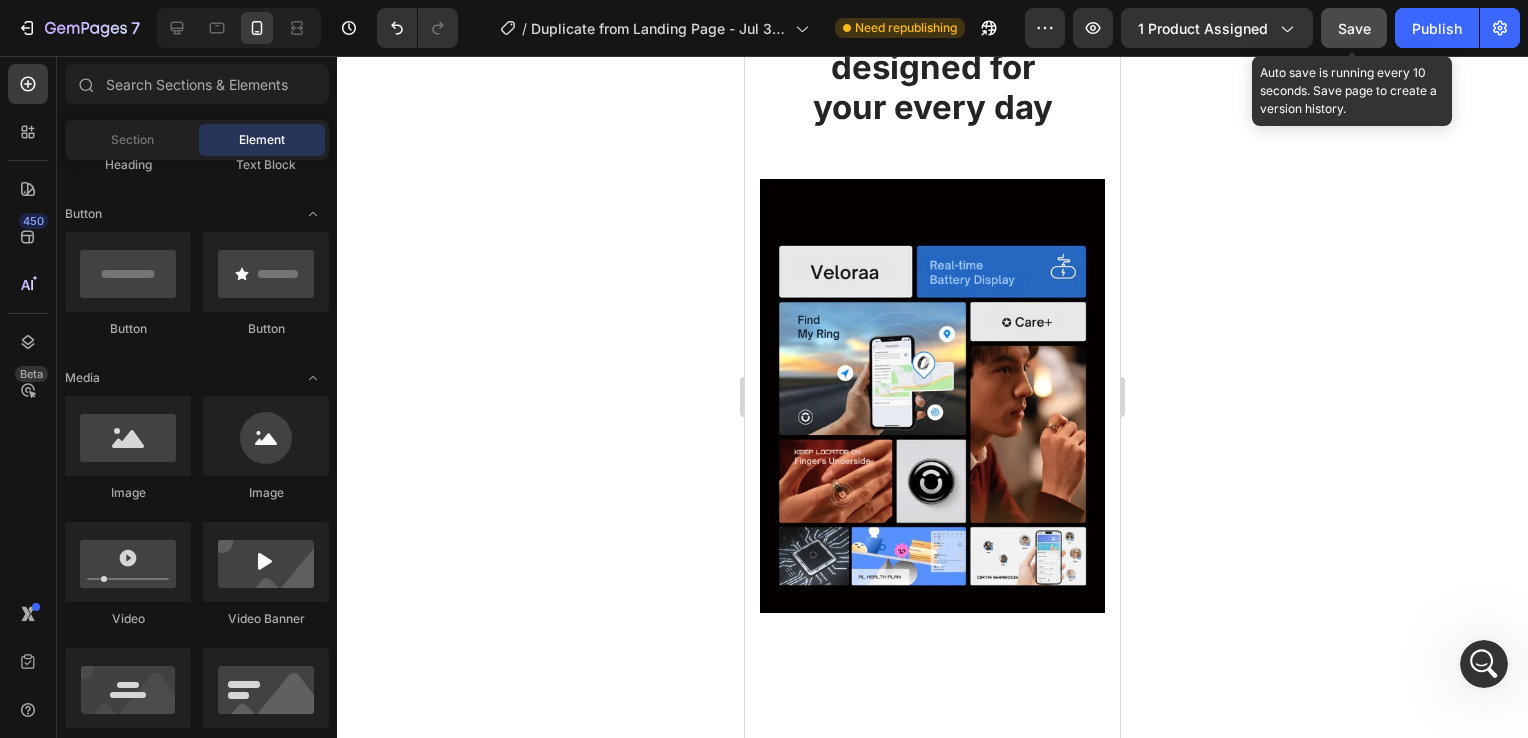 click on "Save" 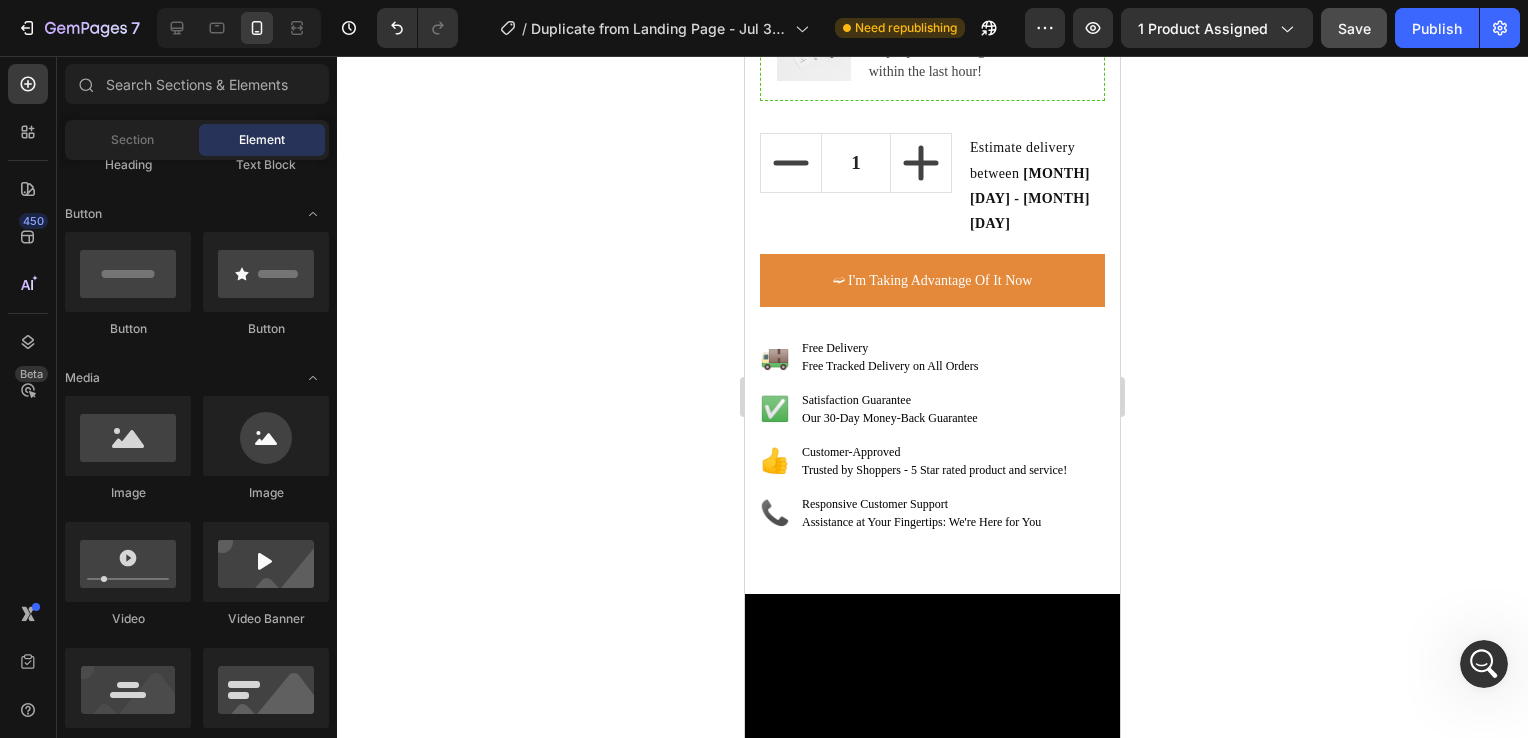 scroll, scrollTop: 1569, scrollLeft: 0, axis: vertical 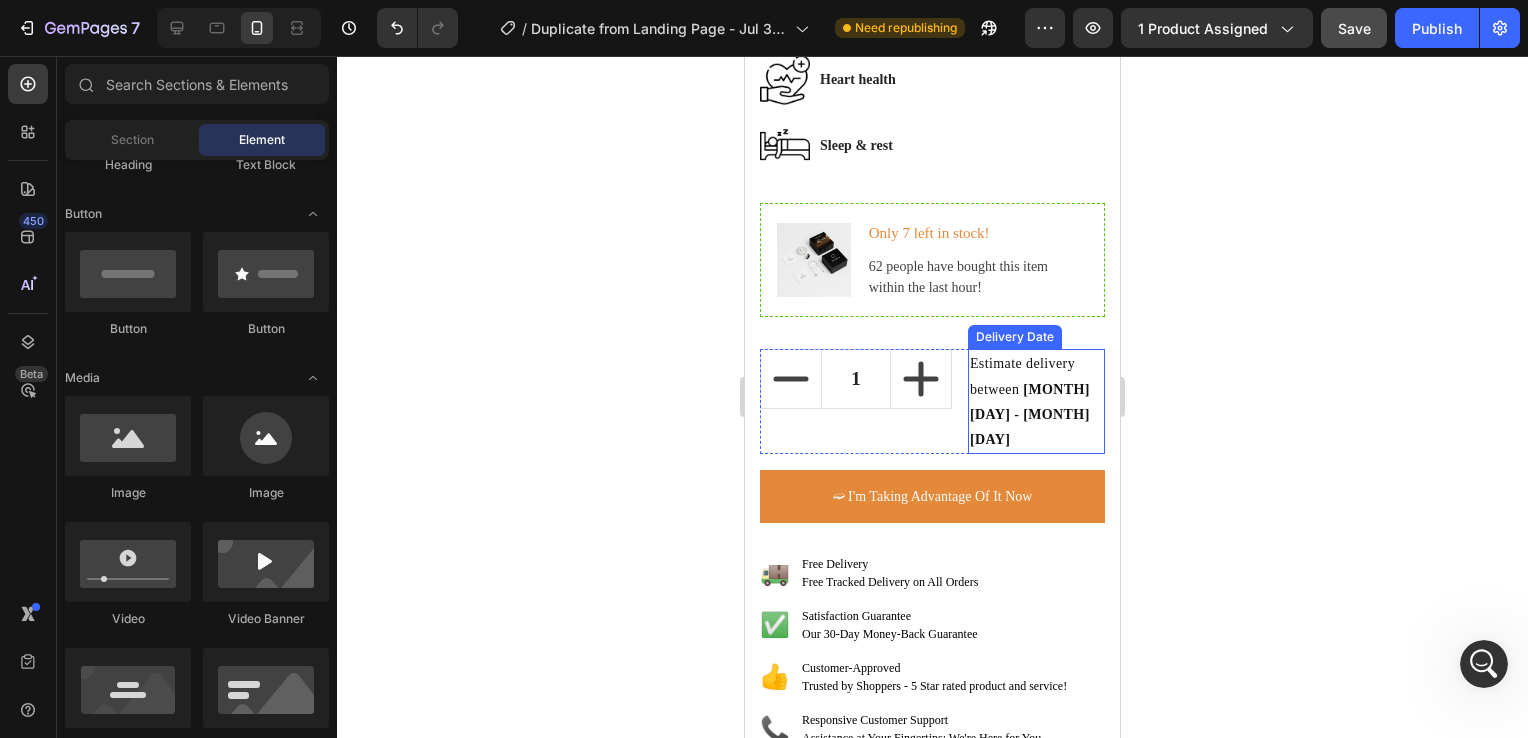 click on "[MONTH] [DAY] - [MONTH] [DAY]" at bounding box center (1030, 414) 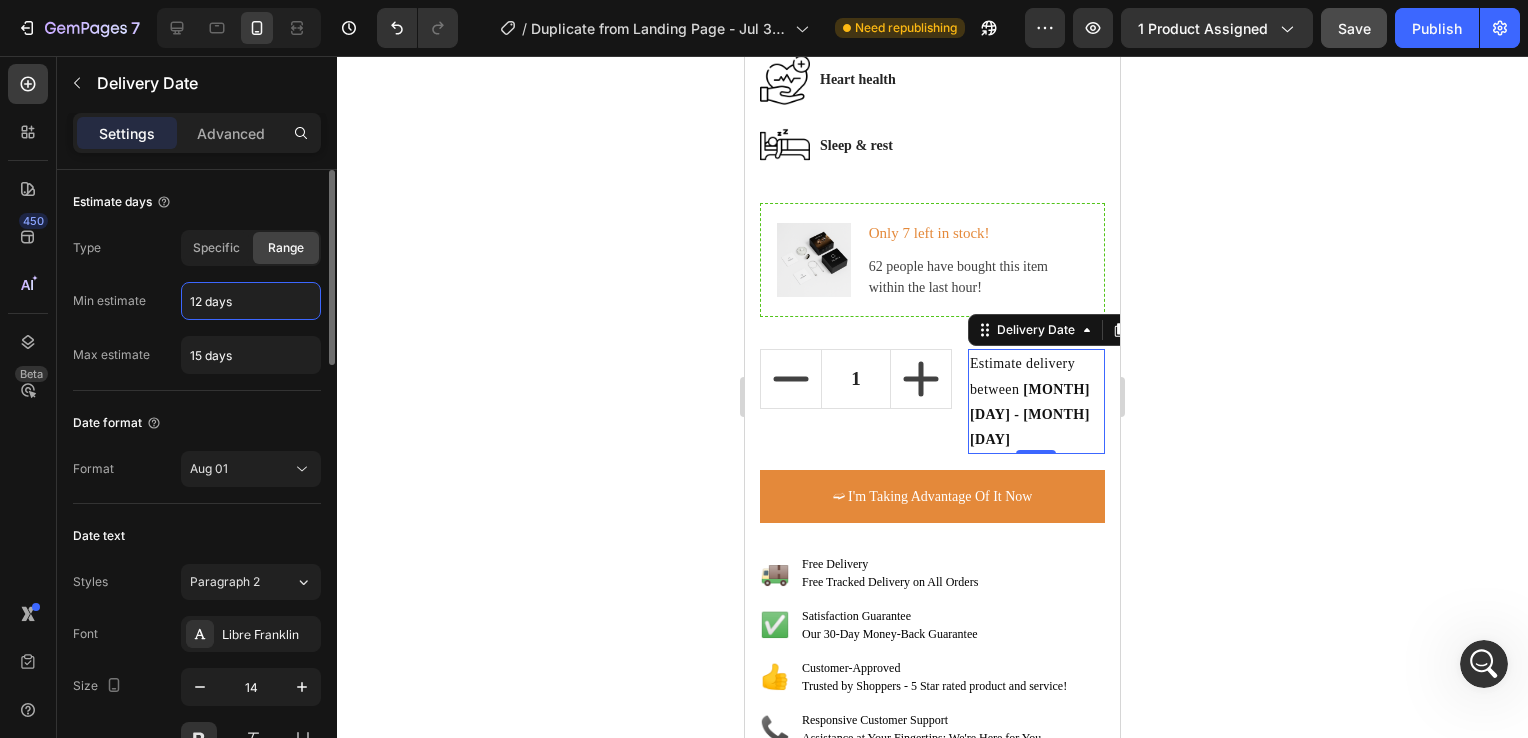 click on "12 days" at bounding box center (251, 301) 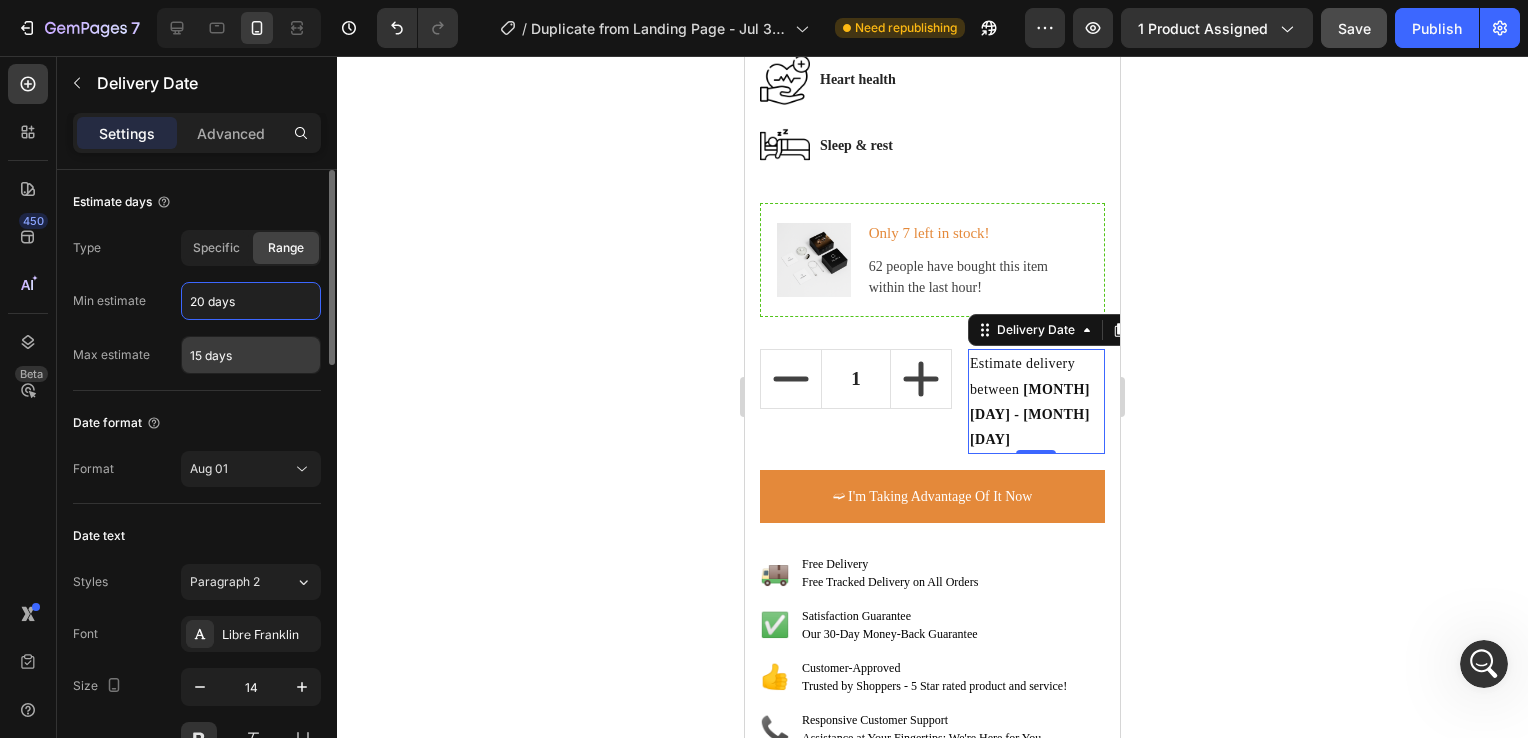 type on "20 days" 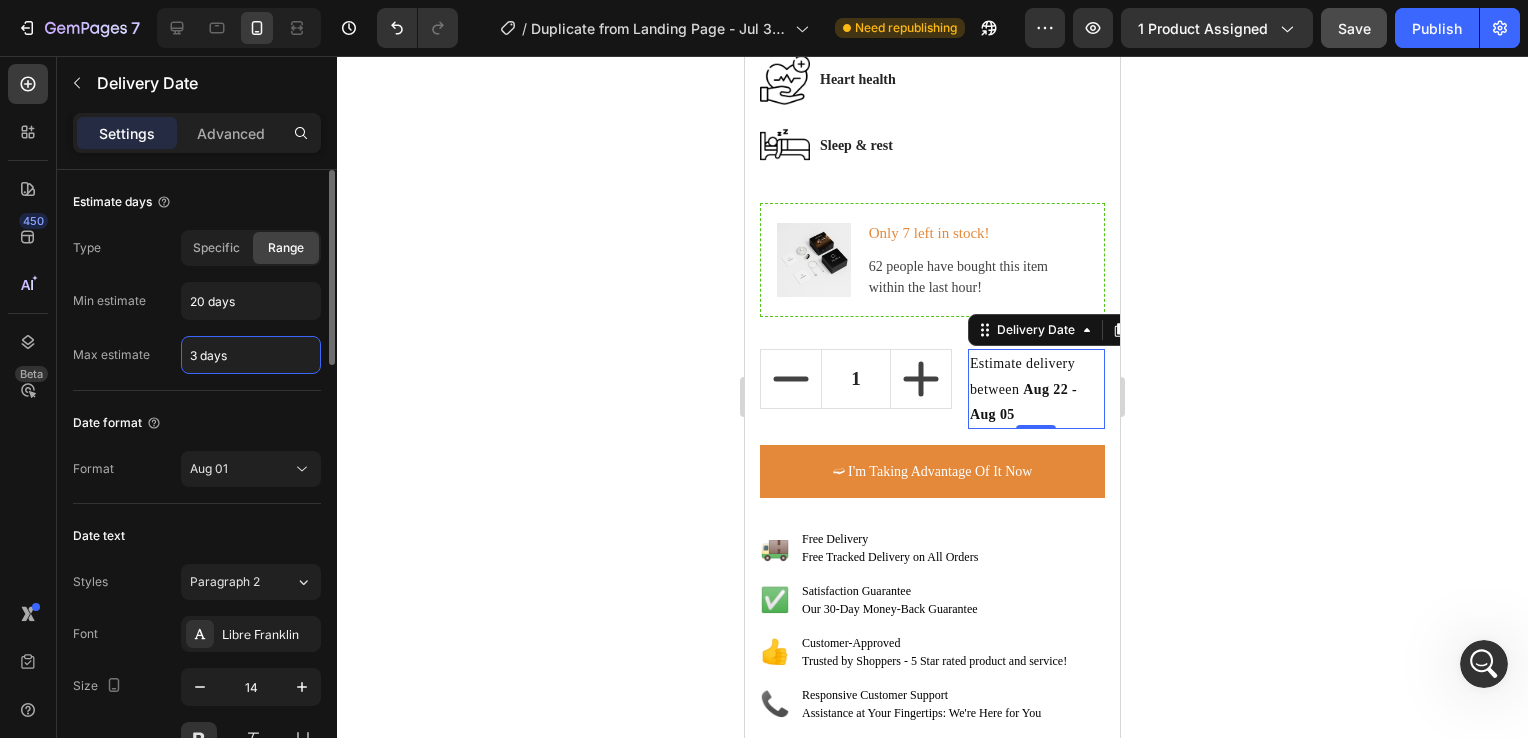type on "30 days" 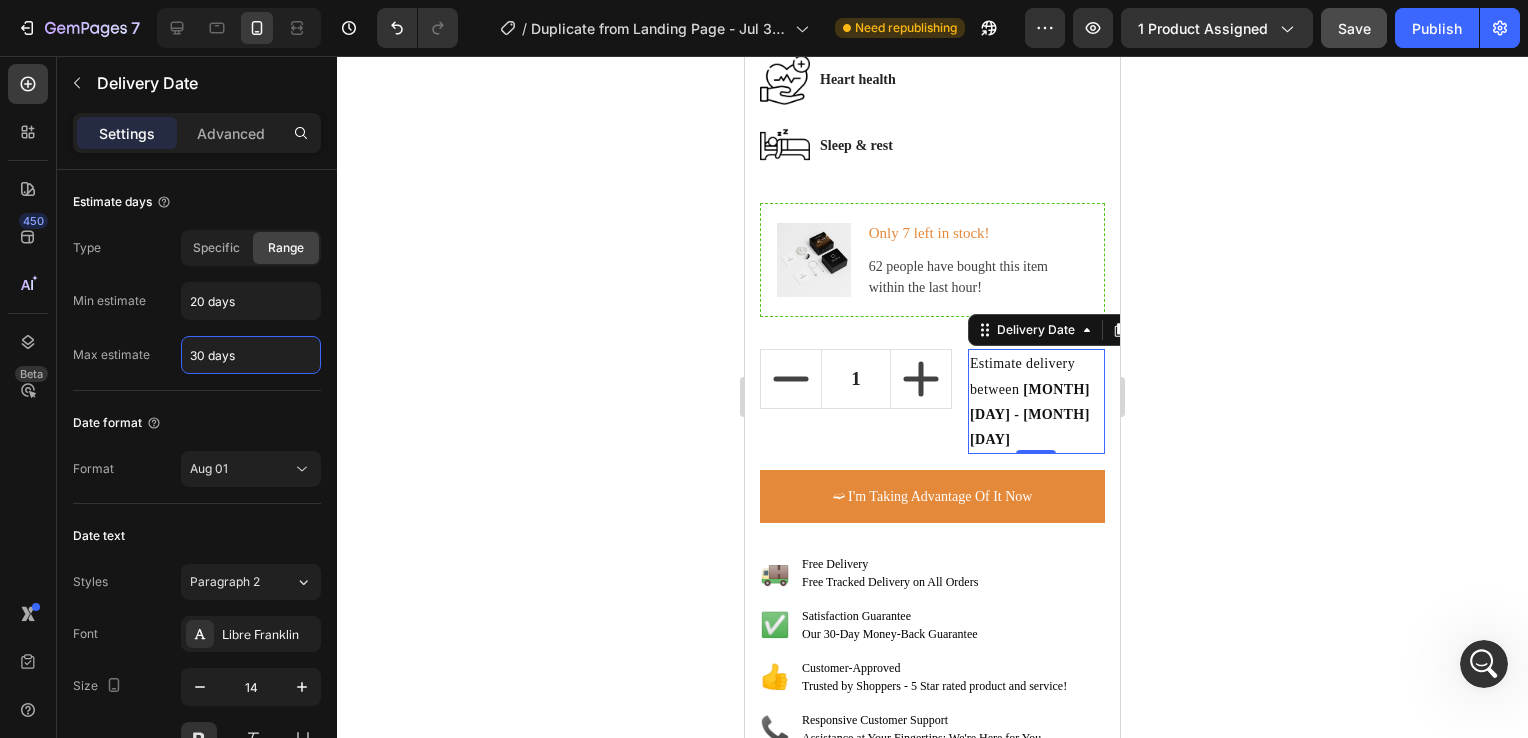click 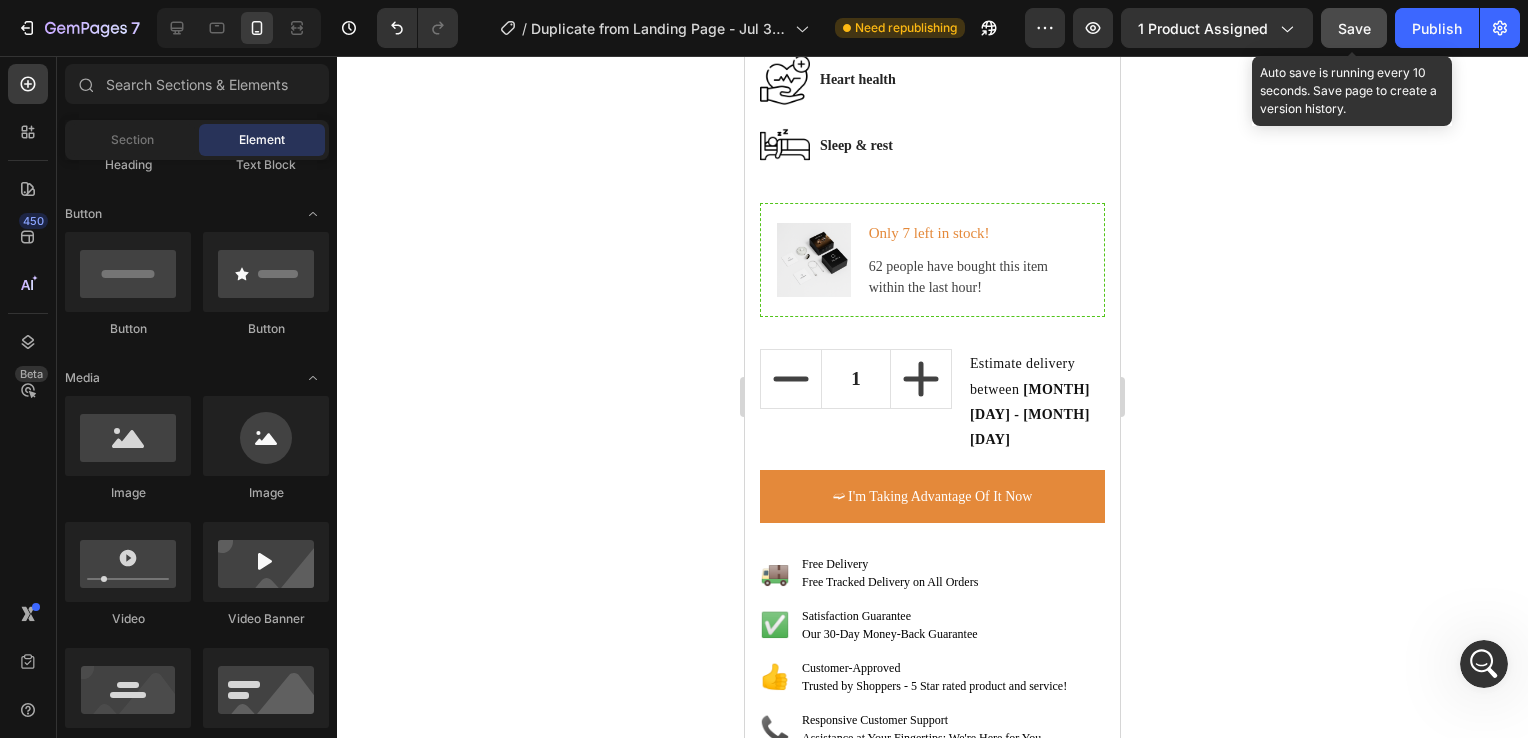 click on "Save" 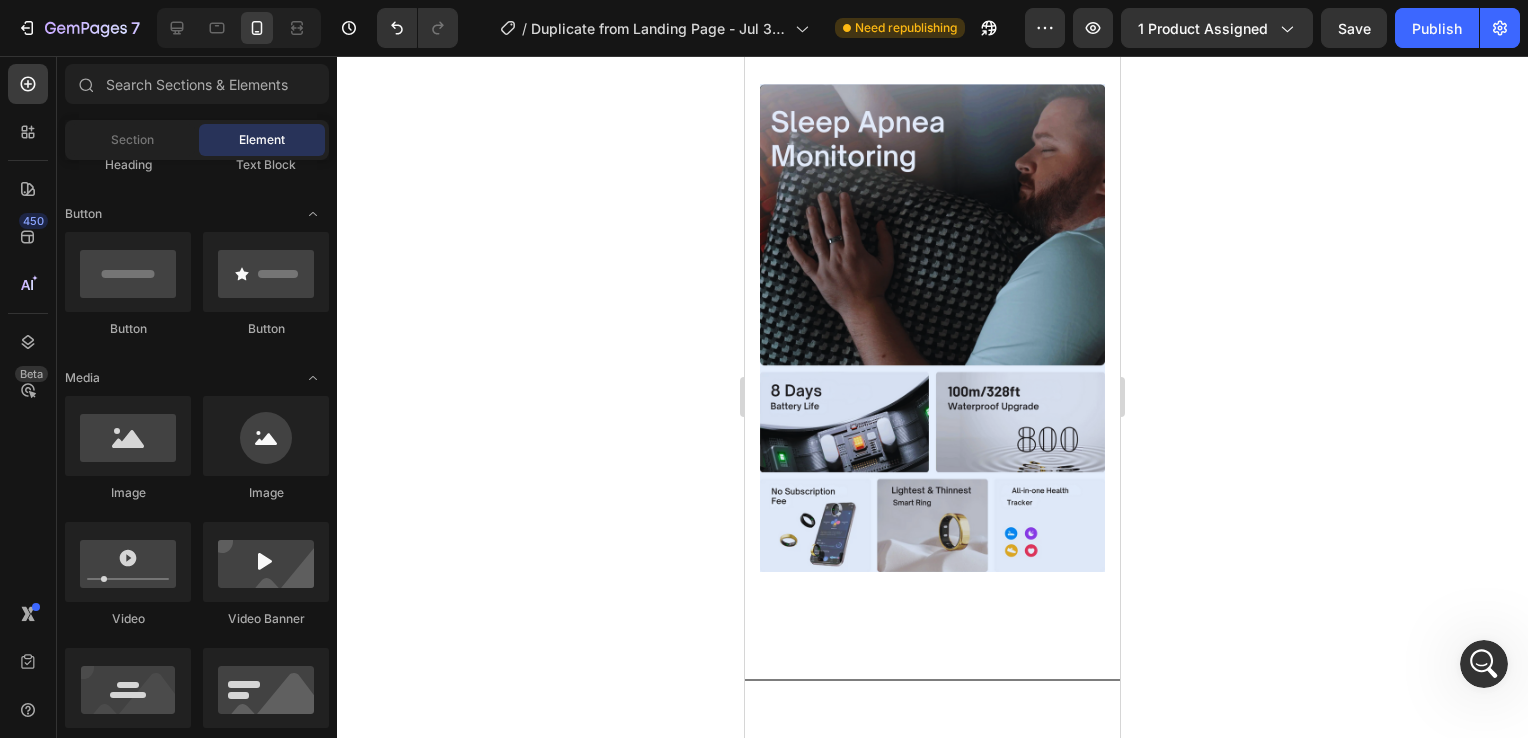 scroll, scrollTop: 5261, scrollLeft: 0, axis: vertical 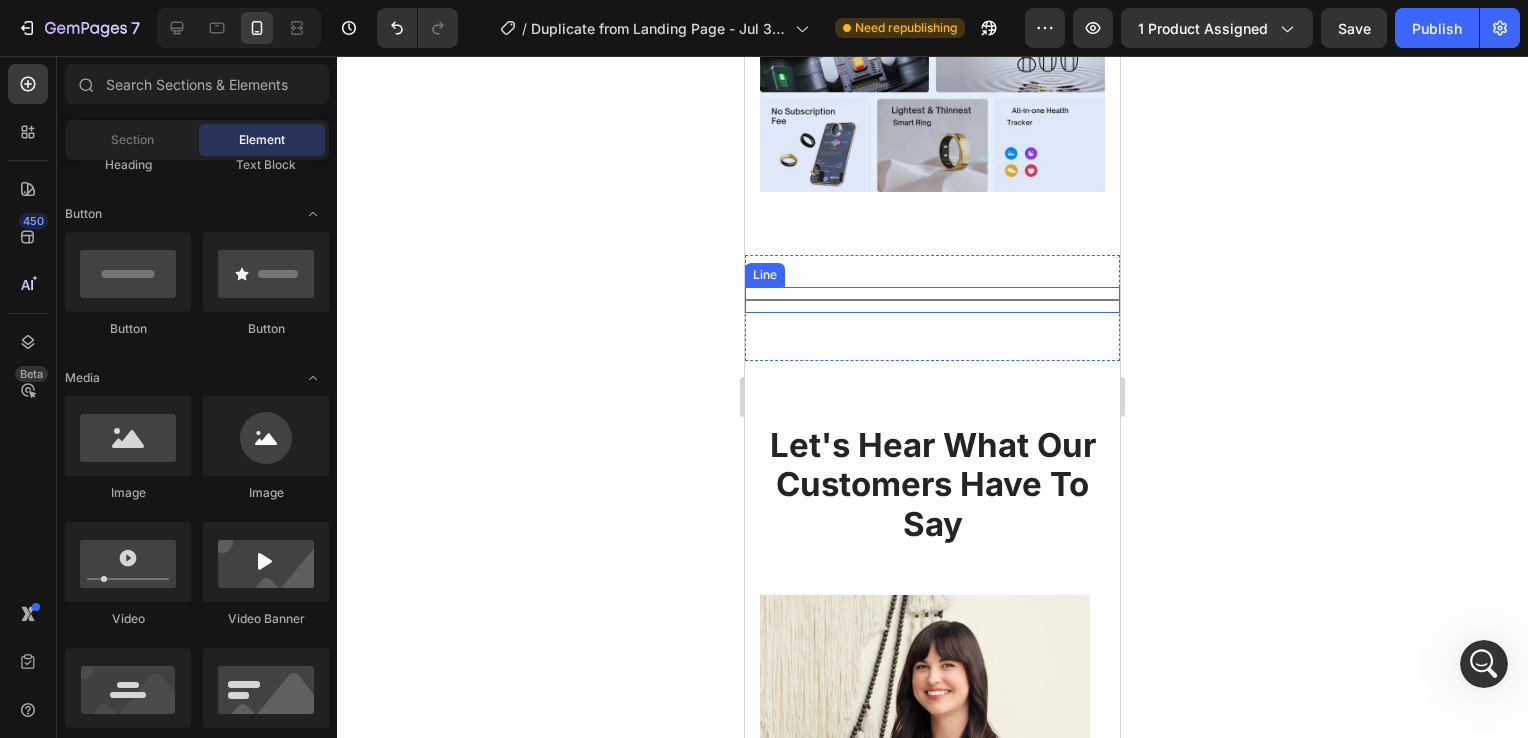 click on "Title Line" at bounding box center (932, 300) 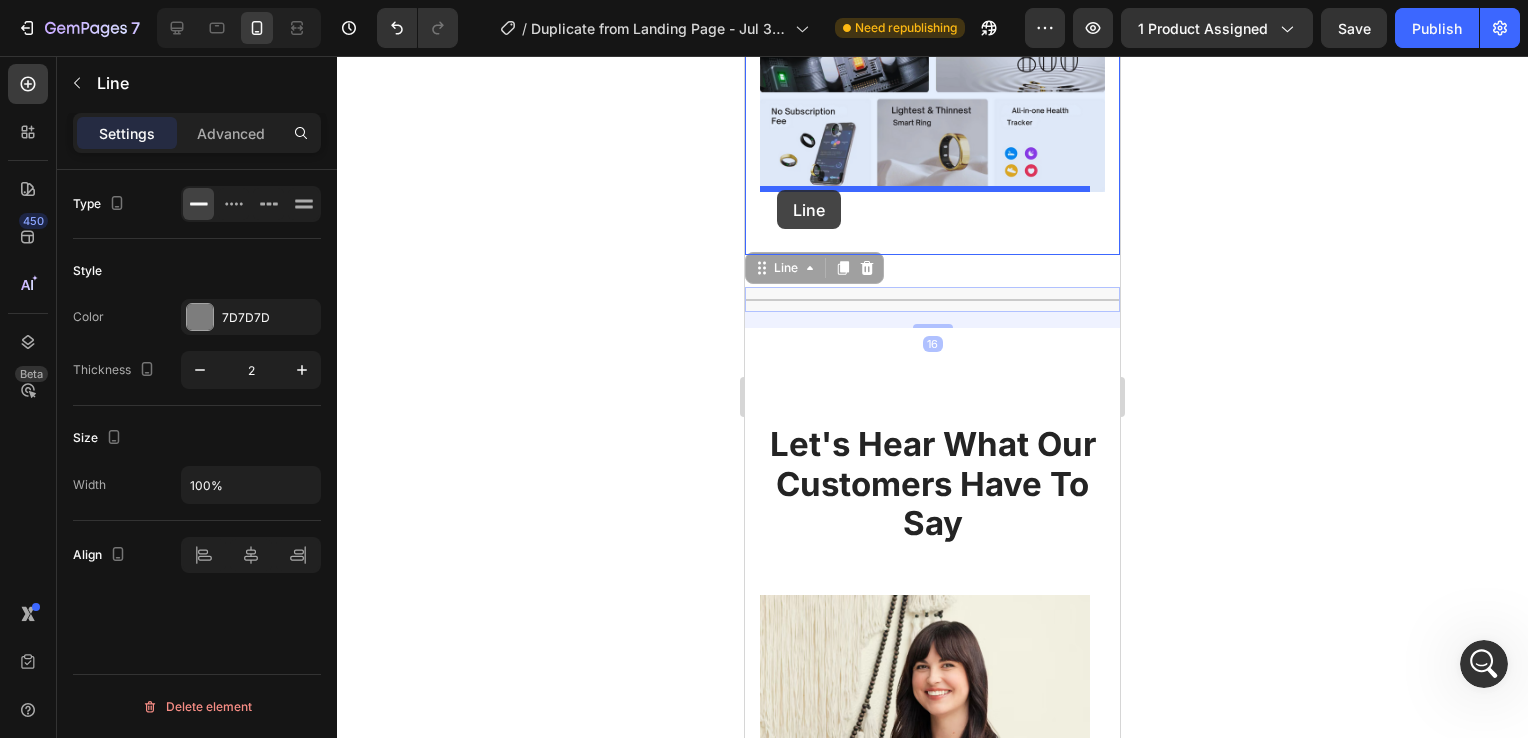 drag, startPoint x: 759, startPoint y: 267, endPoint x: 777, endPoint y: 190, distance: 79.07591 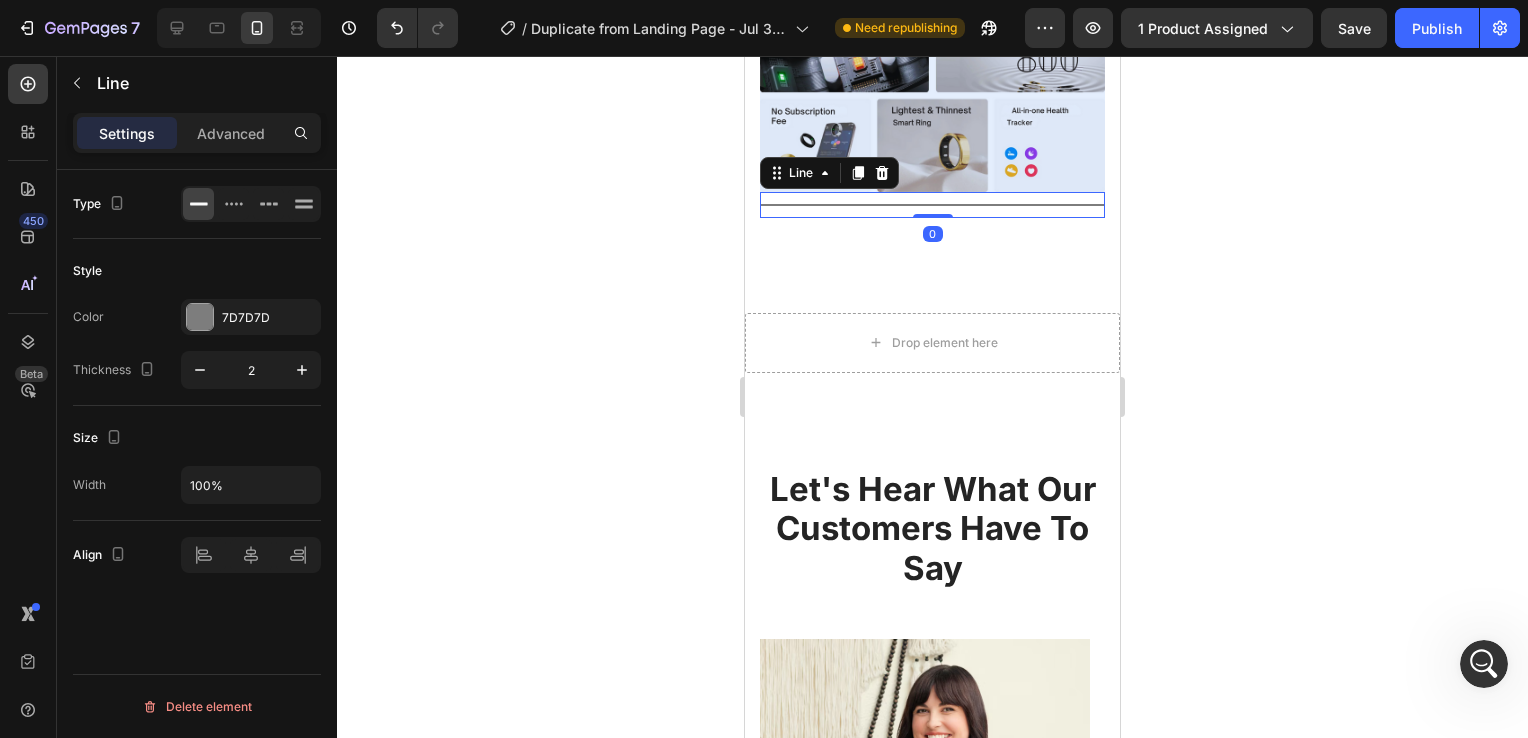 drag, startPoint x: 1270, startPoint y: 358, endPoint x: 365, endPoint y: 301, distance: 906.7933 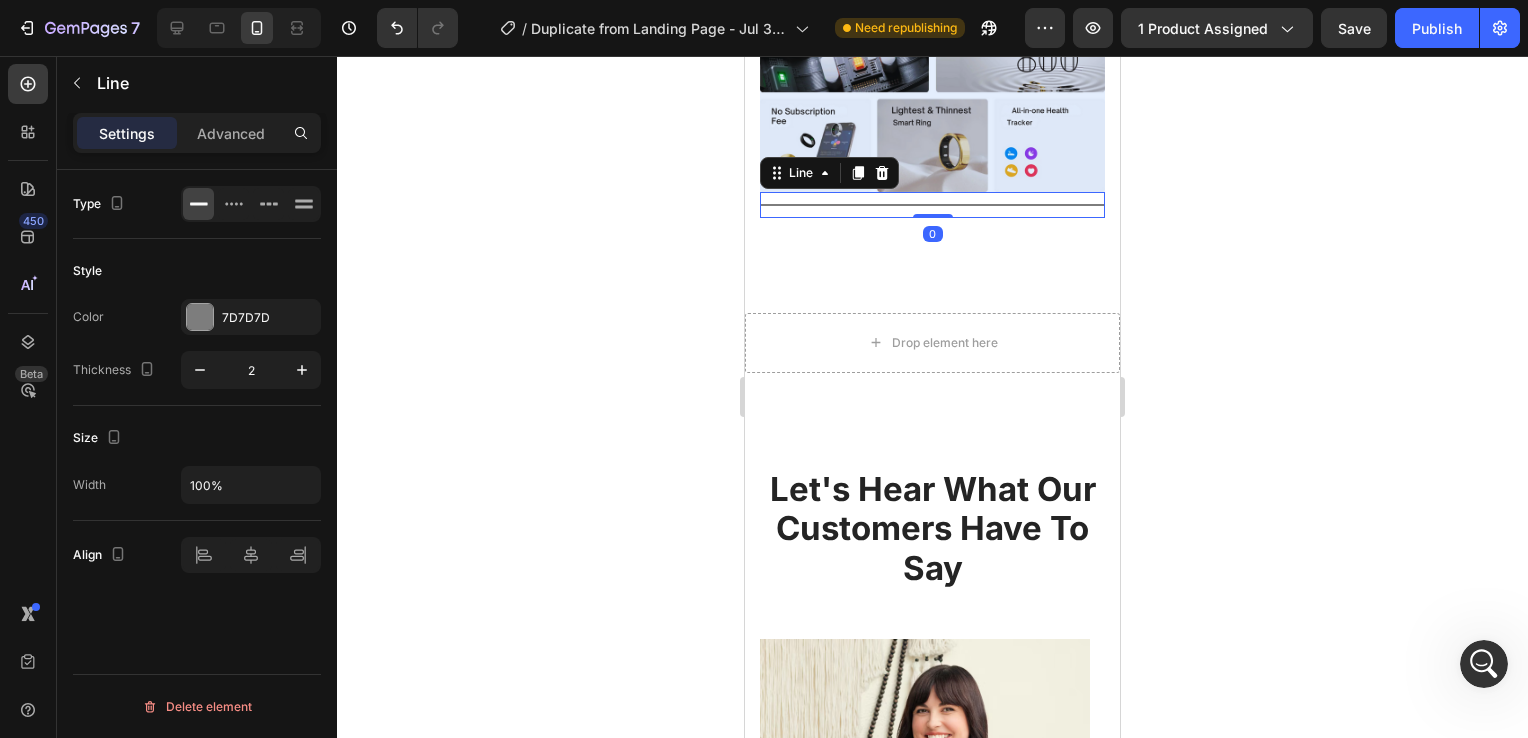 click 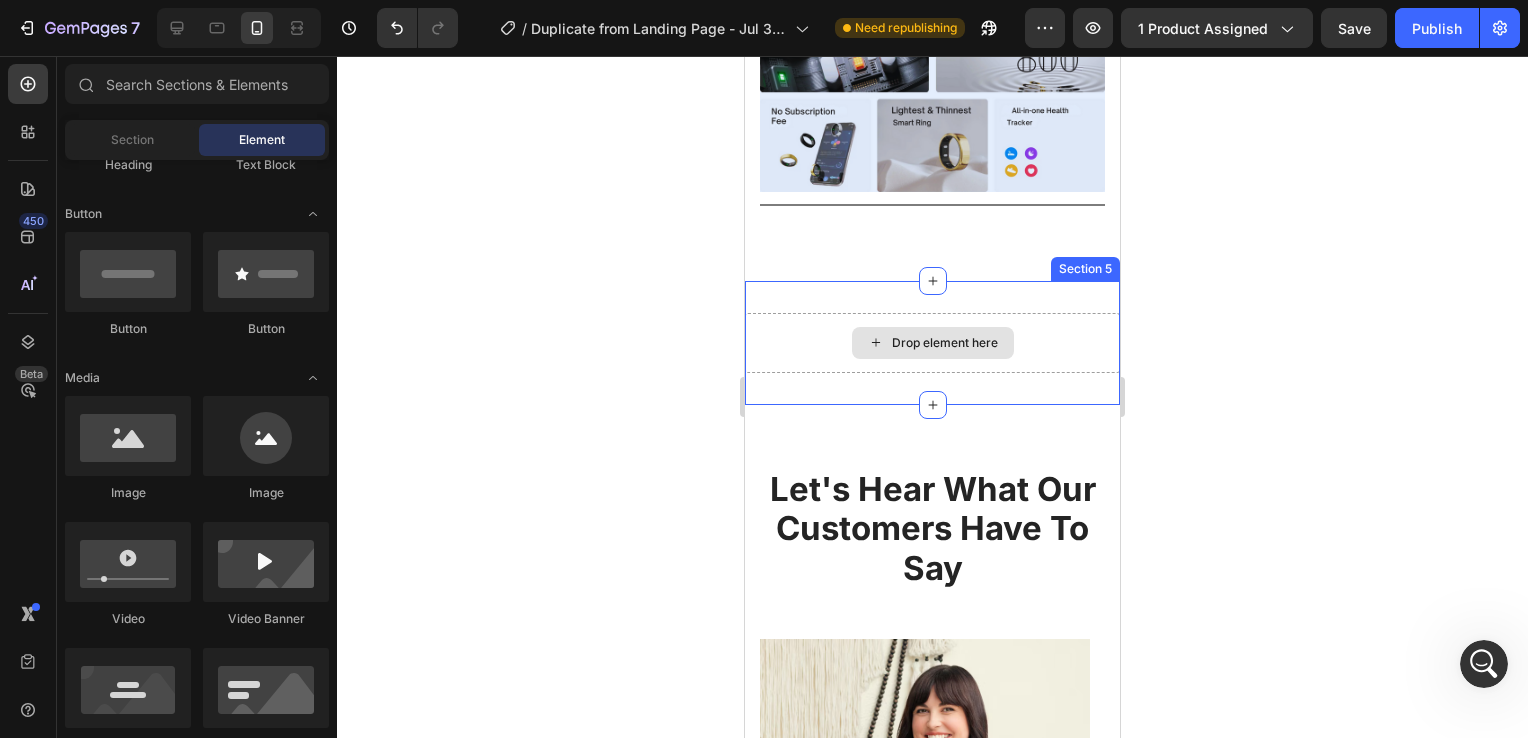 click on "Drop element here" at bounding box center (932, 343) 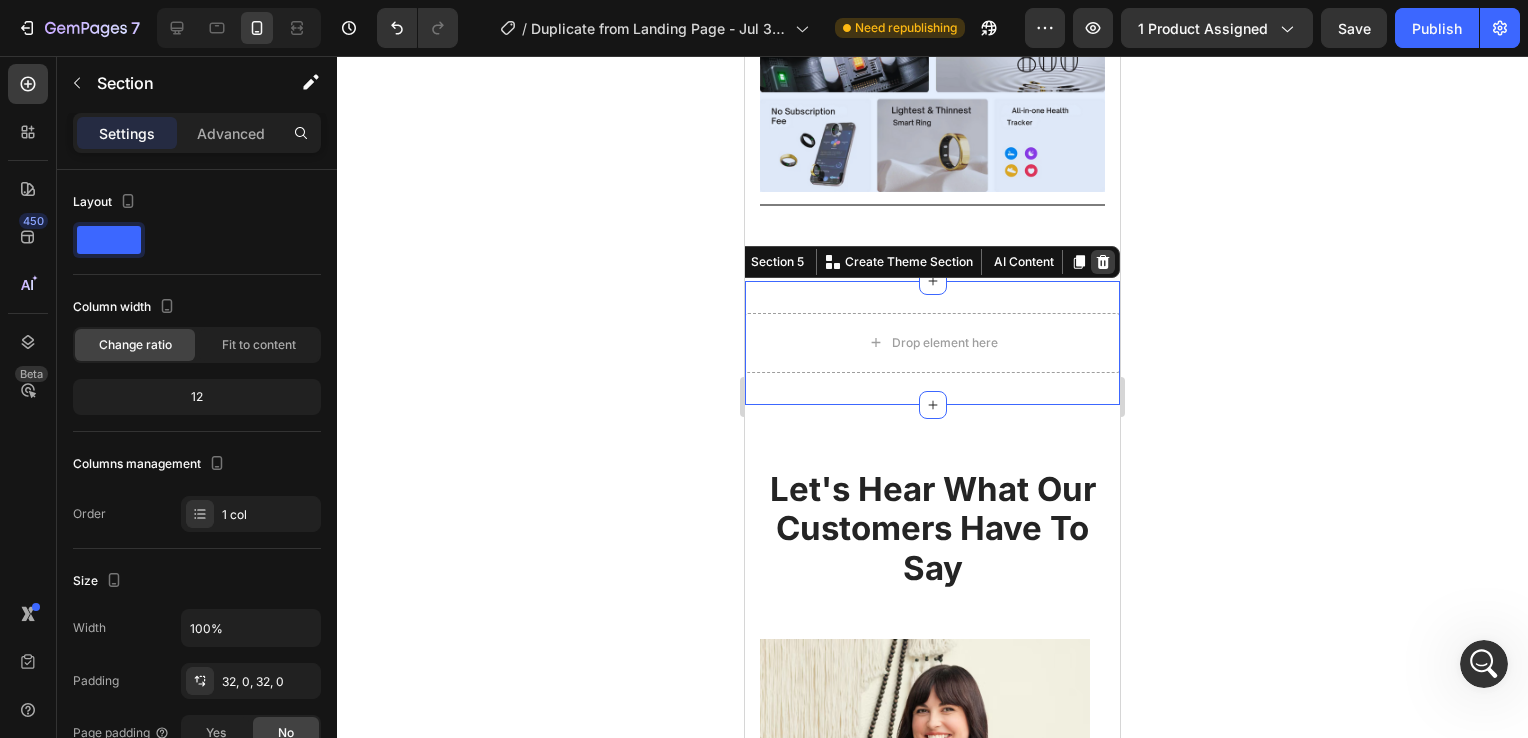 click 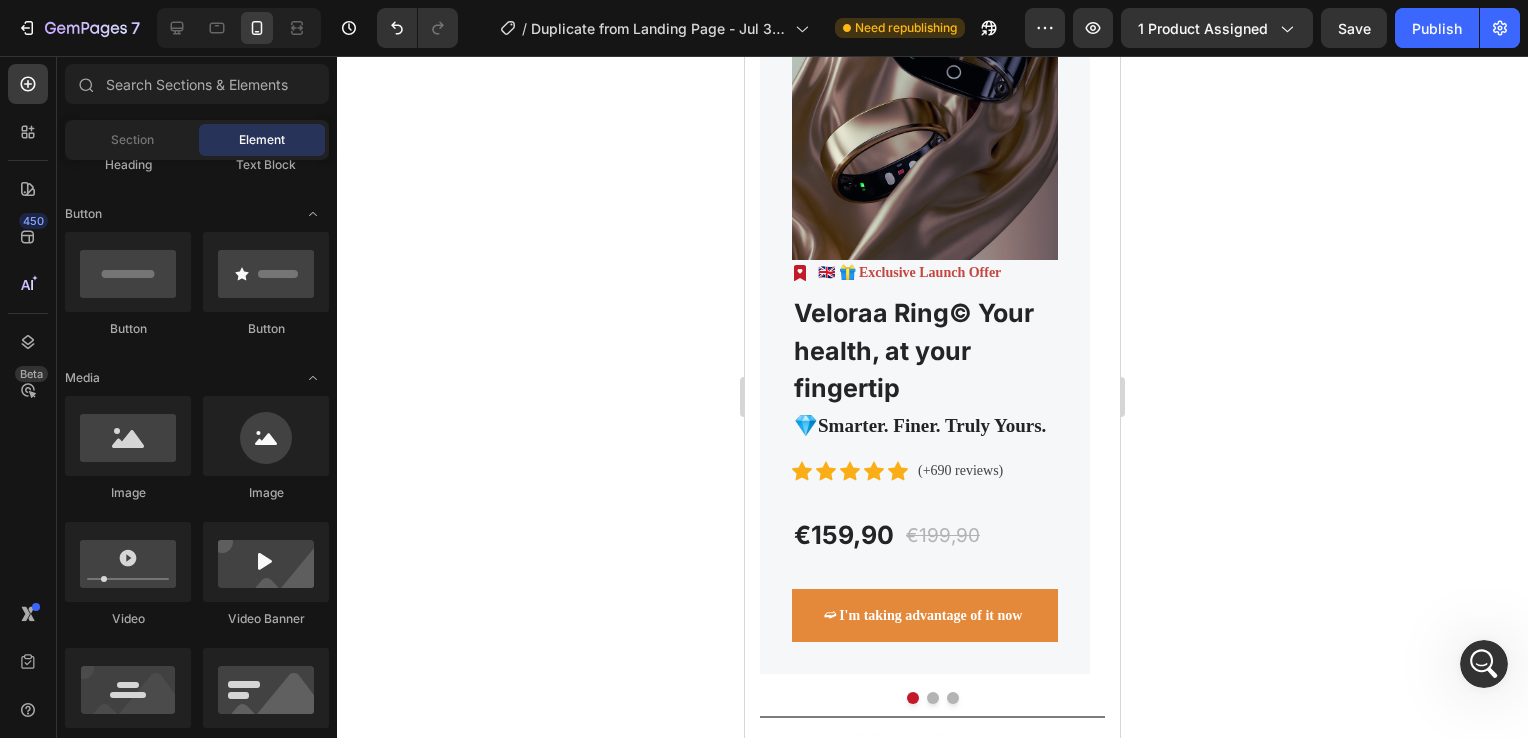 scroll, scrollTop: 8765, scrollLeft: 0, axis: vertical 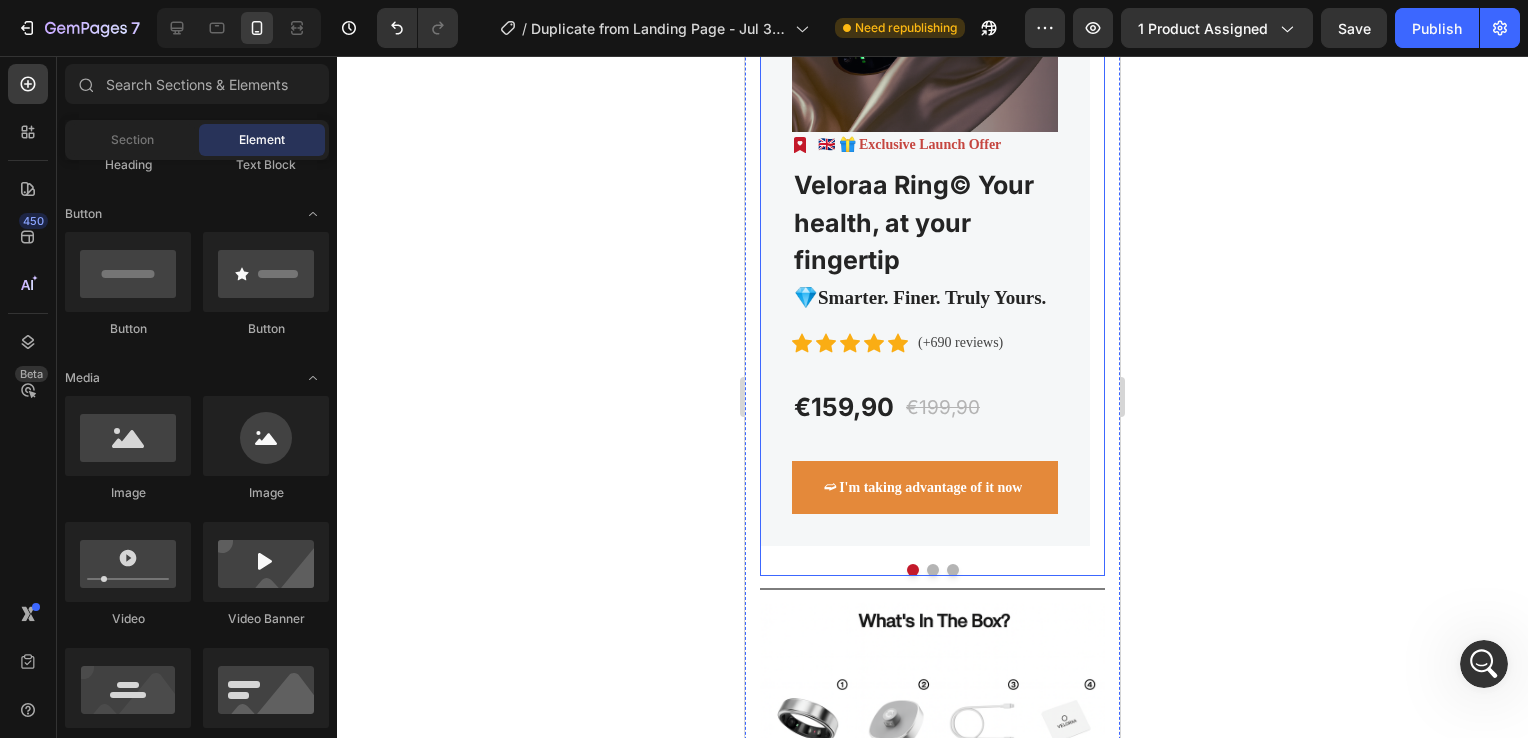 click at bounding box center (933, 570) 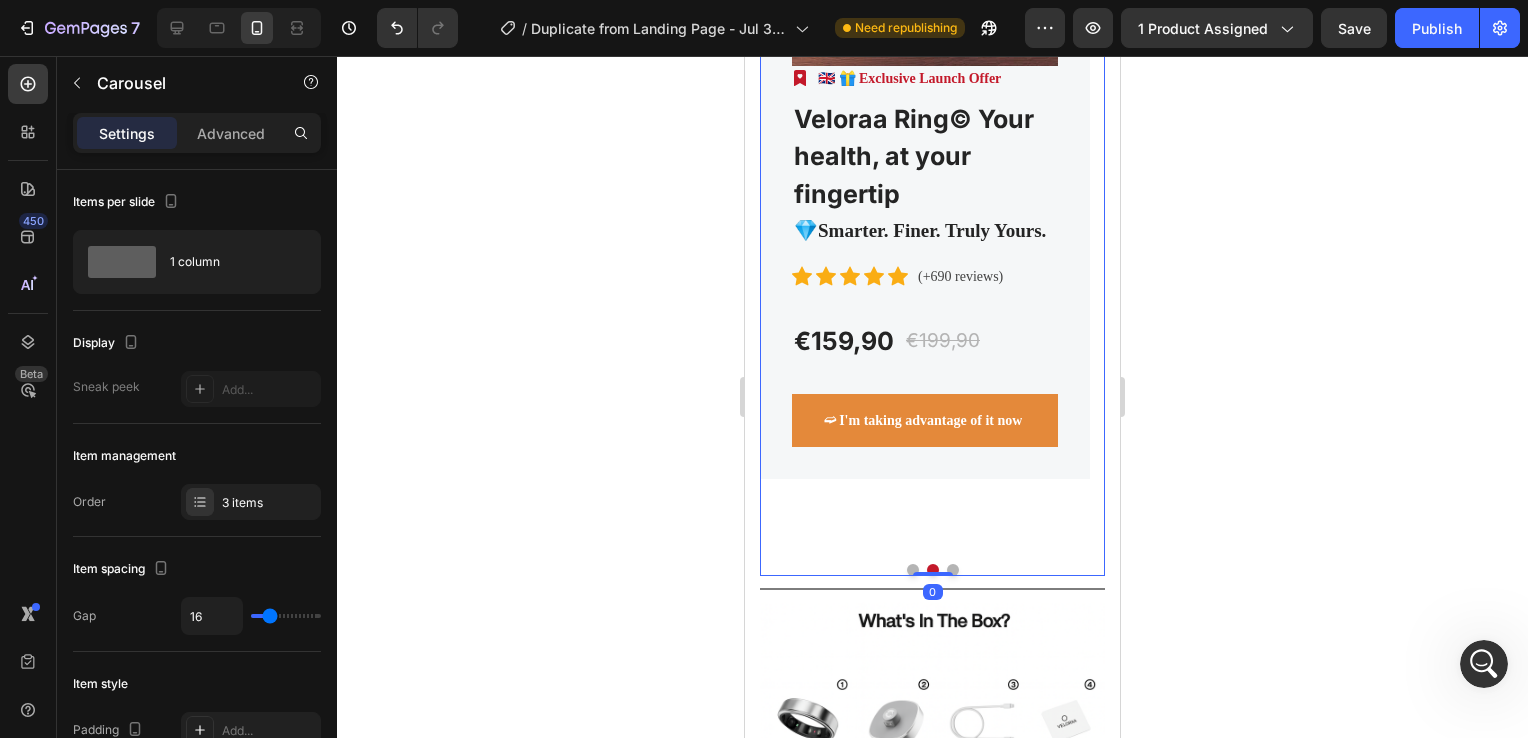 click at bounding box center [933, 570] 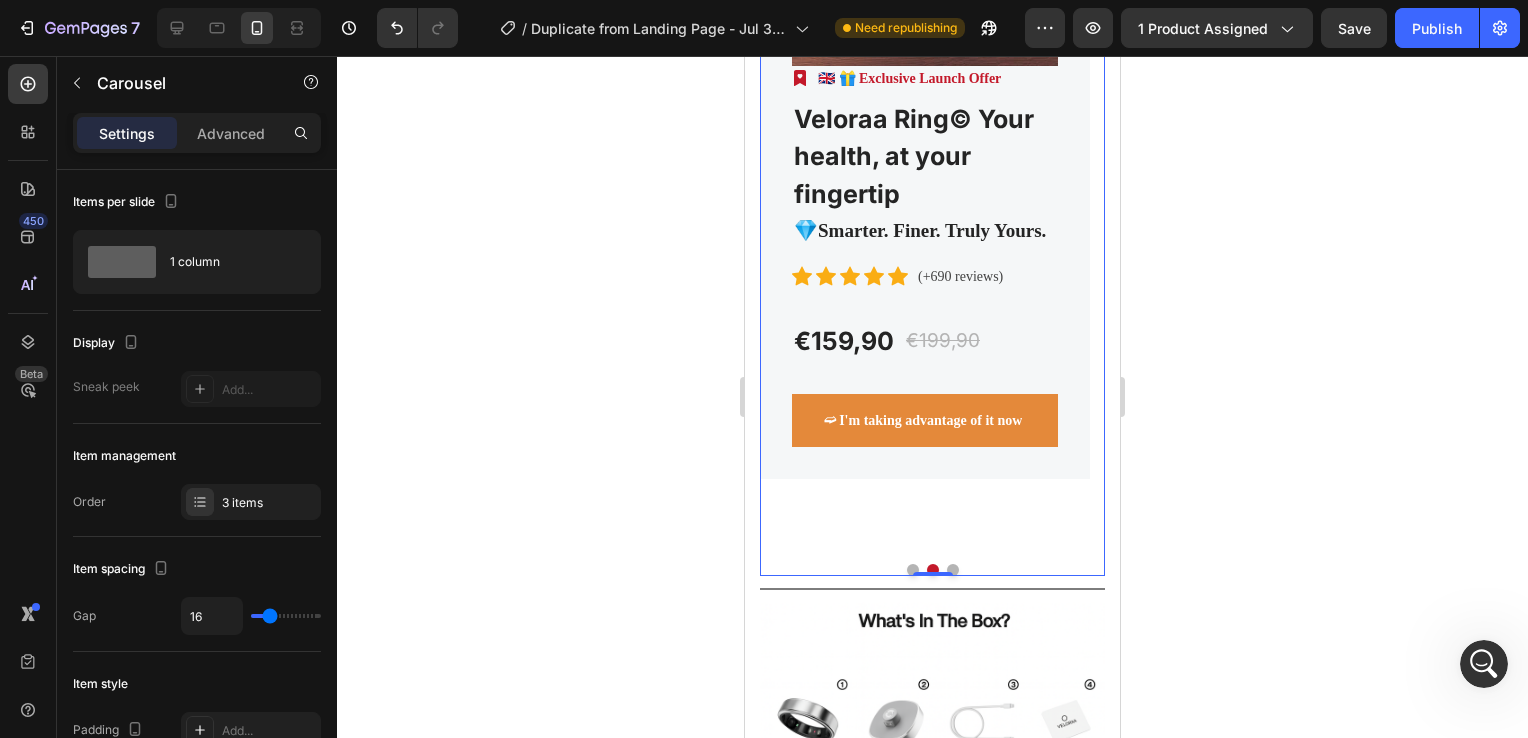 click at bounding box center [953, 570] 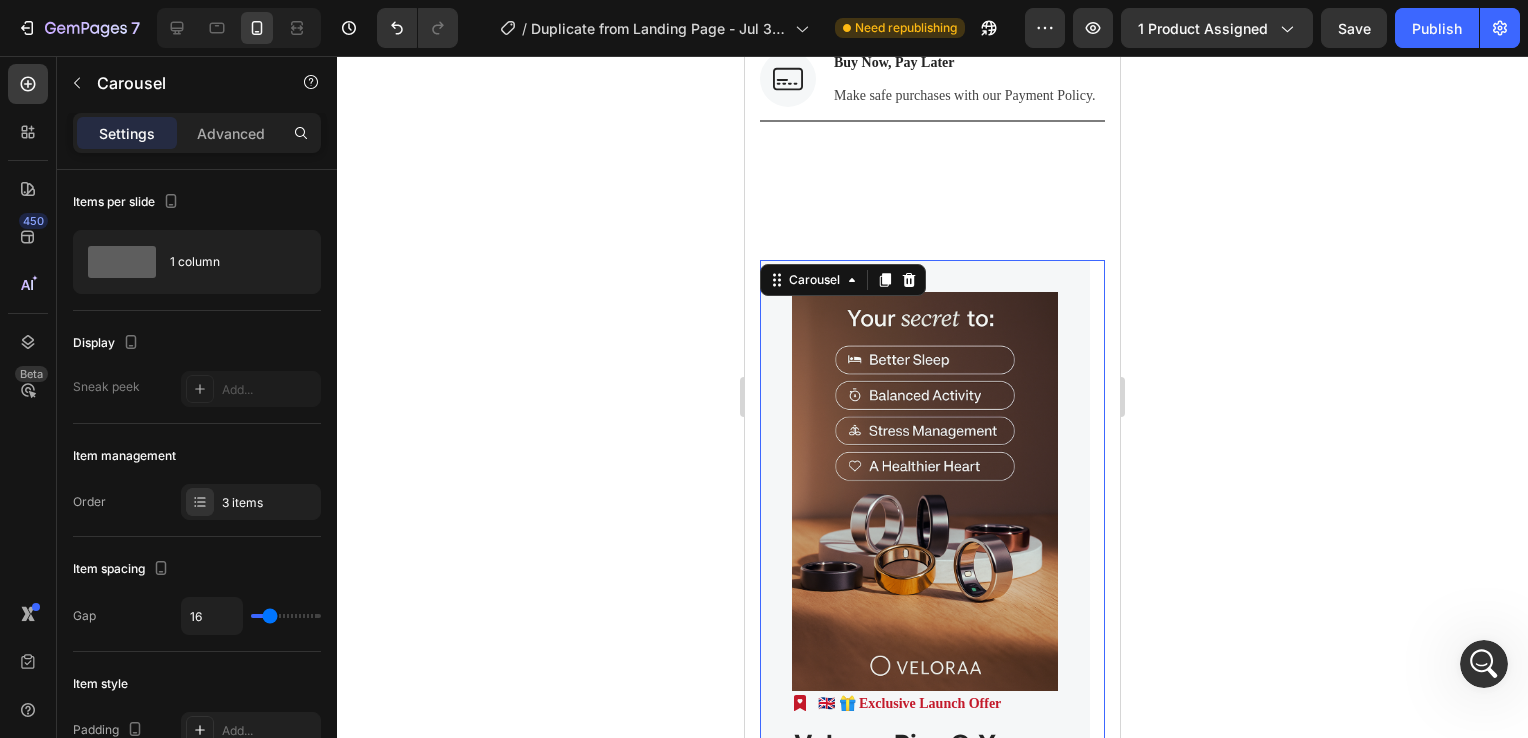 scroll, scrollTop: 7579, scrollLeft: 0, axis: vertical 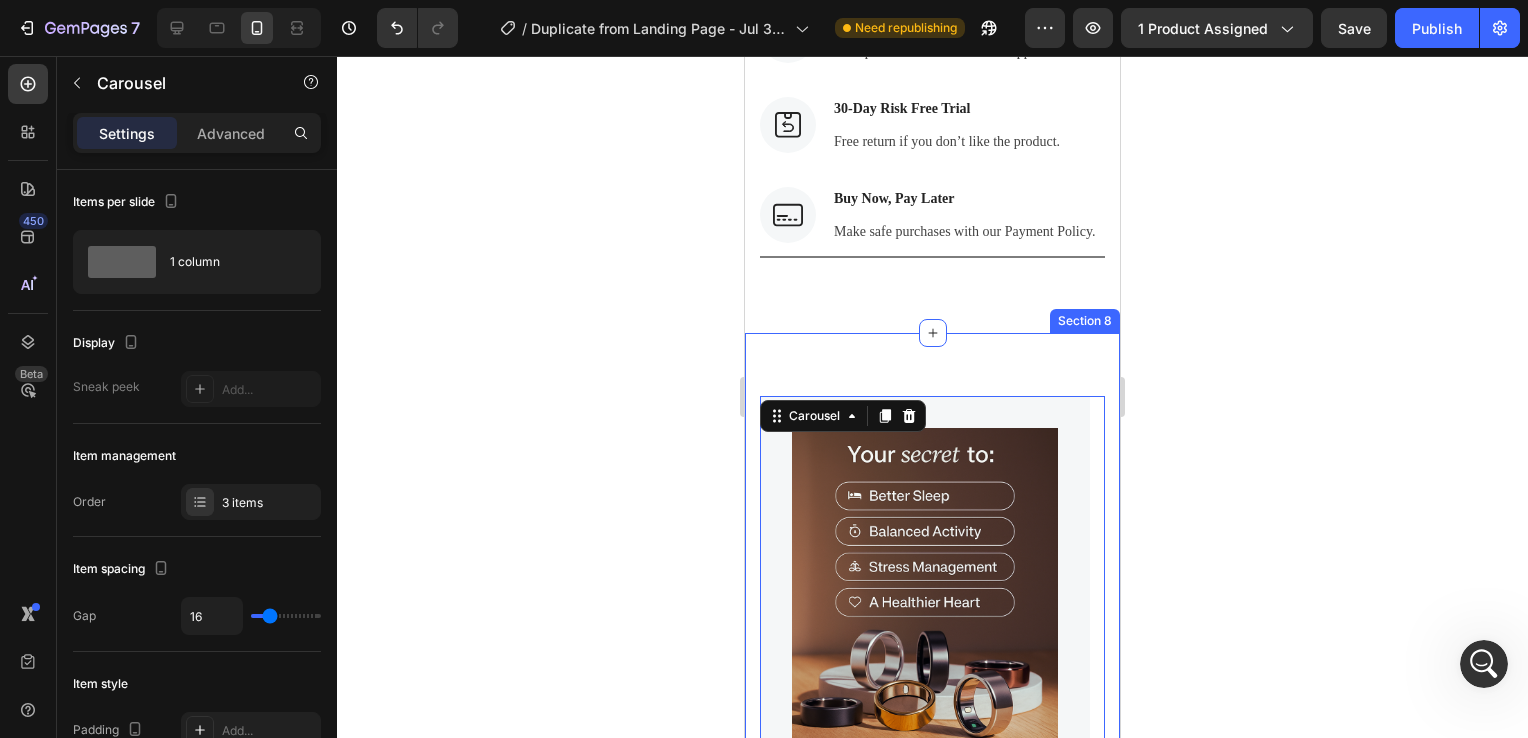 click on "Image Image 🇬🇧 🎁 Exclusive Launch Offer Text block Row Veloraa Ring©  Your health, at your fingertip (P) Title 💎Smarter. Finer. Truly Yours. Text block Icon Icon Icon Icon Icon Icon List Hoz (+690 reviews) Text block Row €159,90 (P) Price (P) Price €199,90 (P) Price (P) Price Row ➫ I'm taking advantage of it now (P) Cart Button Row Product Image Image 🇬🇧 🎁 Exclusive Launch Offer Text block Row Veloraa Ring©  Your health, at your fingertip (P) Title 💎Smarter. Finer. Truly Yours. Text block Icon Icon Icon Icon Icon Icon List Hoz (+690 reviews) Text block Row €159,90 (P) Price (P) Price €199,90 (P) Price (P) Price Row ➫ I'm taking advantage of it now (P) Cart Button Row Product Image Image 🇬🇧 🎁 Exclusive Launch Offer Text block Row Veloraa Ring©  Your health, at your fingertip (P) Title Text block Icon" at bounding box center (932, 1276) 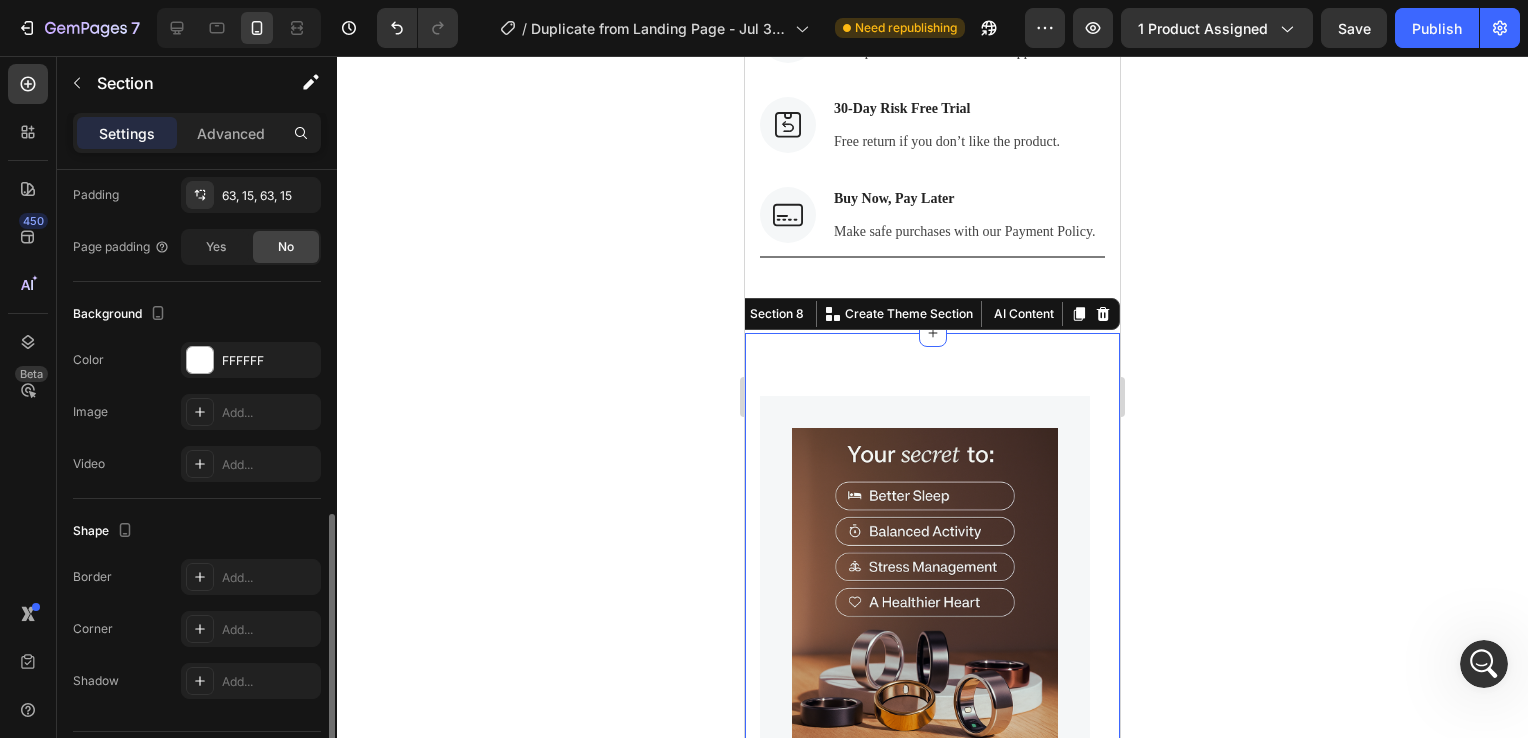 scroll, scrollTop: 540, scrollLeft: 0, axis: vertical 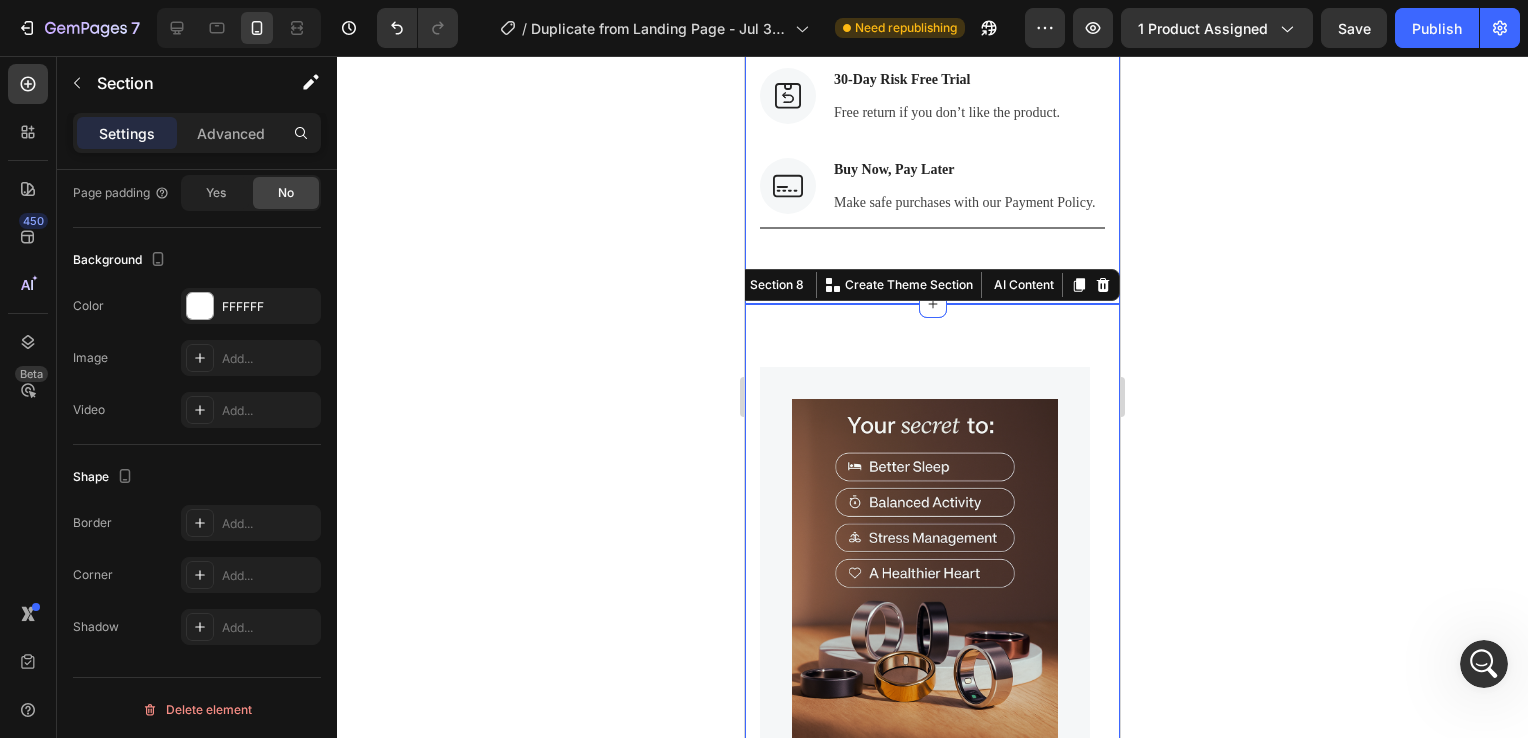 click on "Image Free & Secure Delivery Text block We fulfill all your orders as quickly as possible. Text block Row Image 2-Year Warranty Policy Text block Gain peace of mind with 24/7 support. Text block Row Image 30-Day Risk Free Trial Text block Free return if you don’t like the product. Text block Row Image Buy Now, Pay Later Text block Make safe purchases with our Payment Policy. Text block Row Row Title Line Section 7" at bounding box center [932, 64] 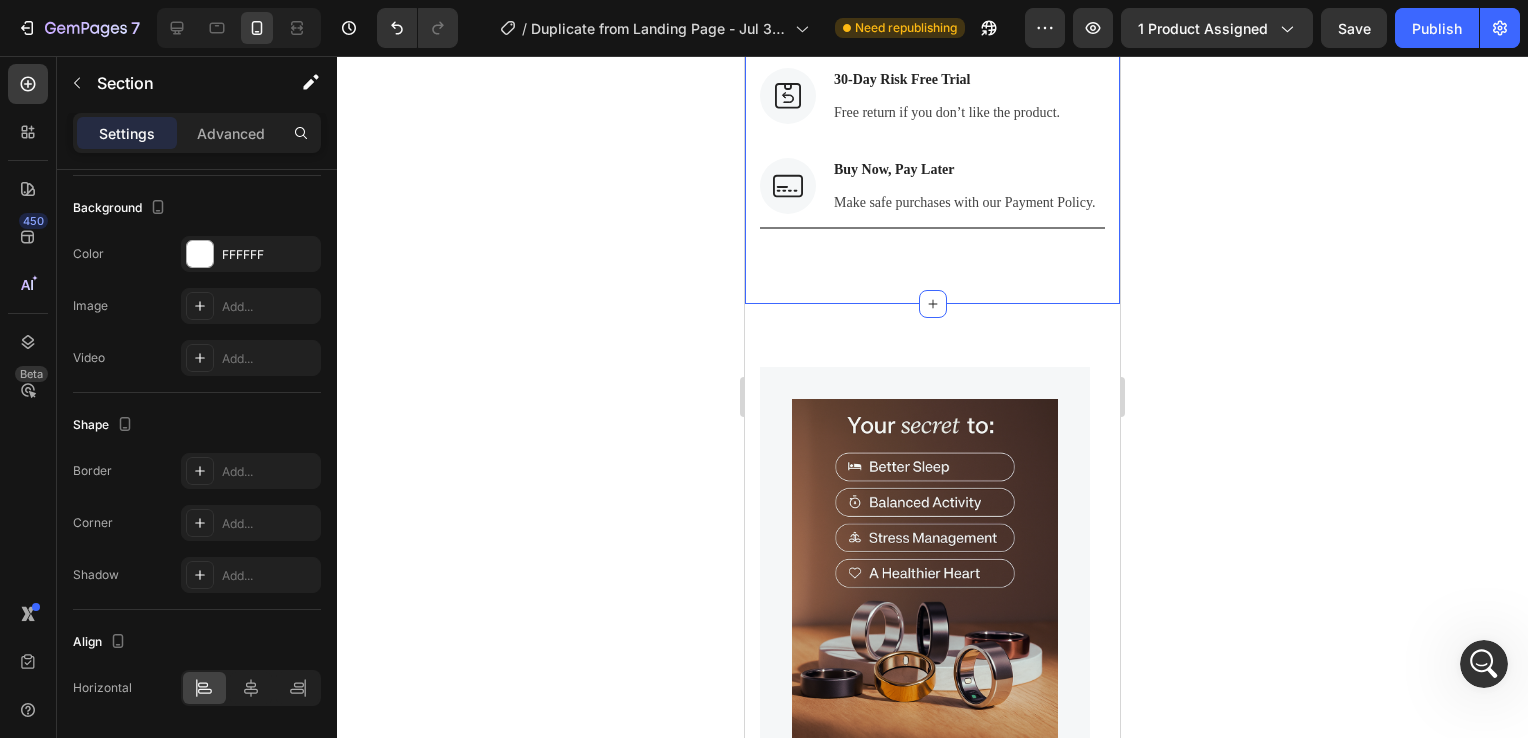 scroll, scrollTop: 540, scrollLeft: 0, axis: vertical 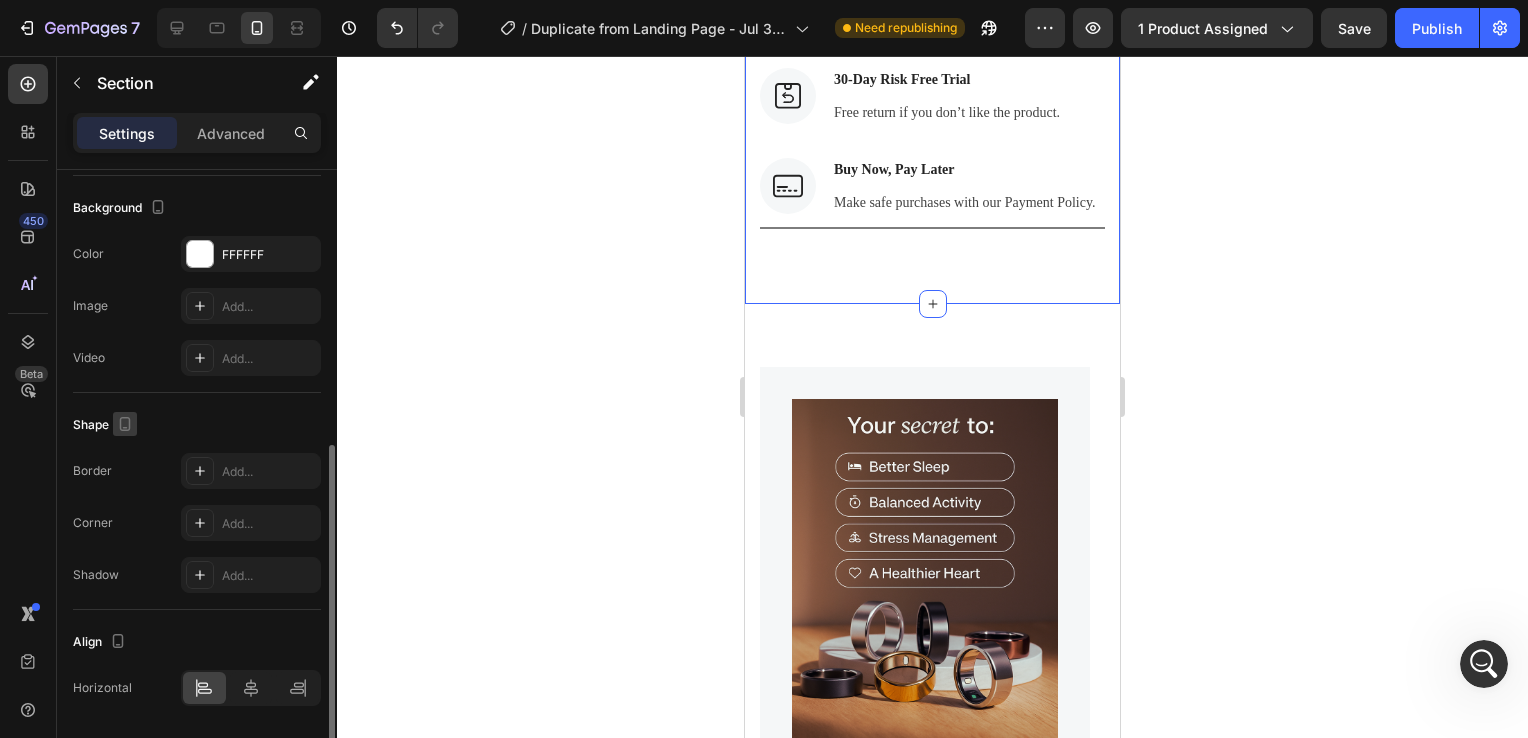 click 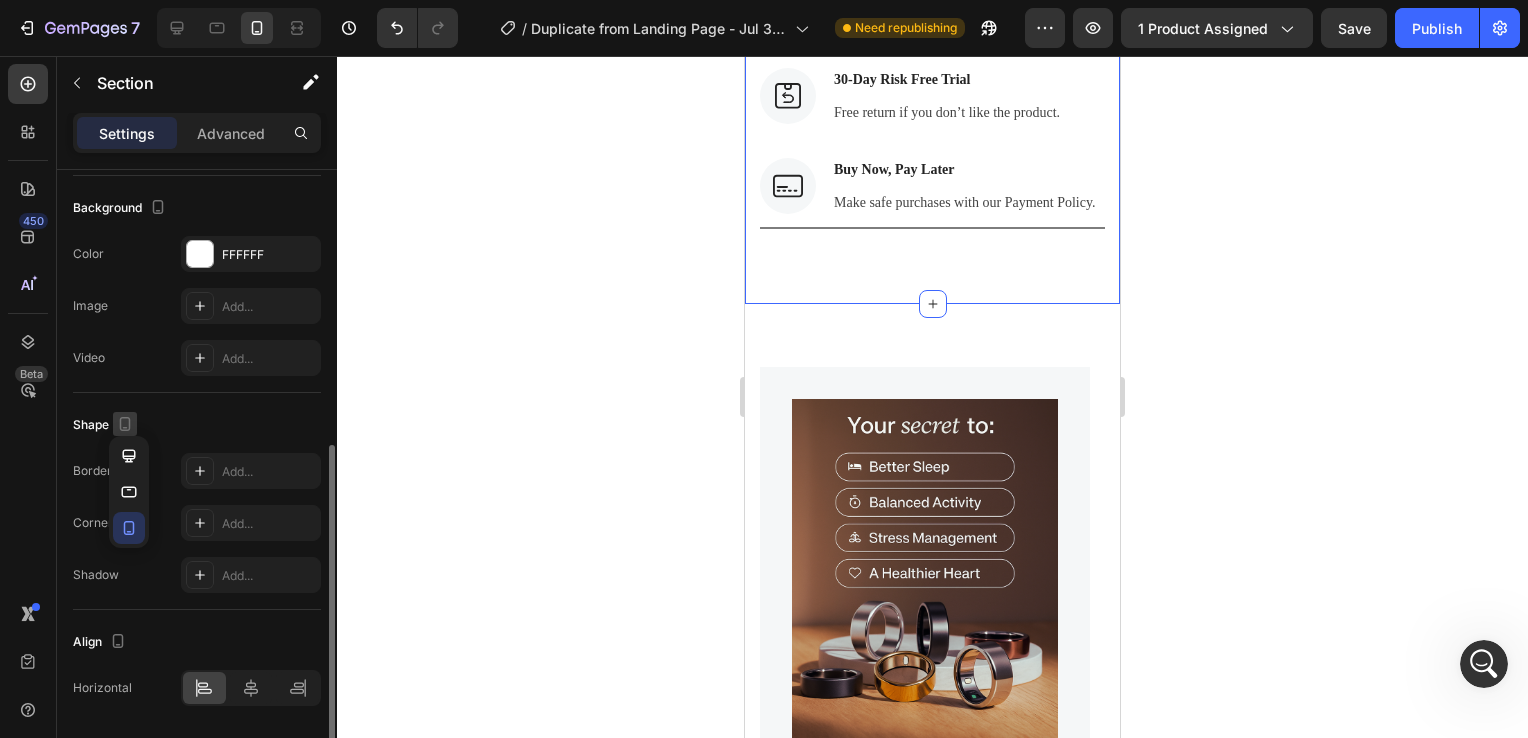 click 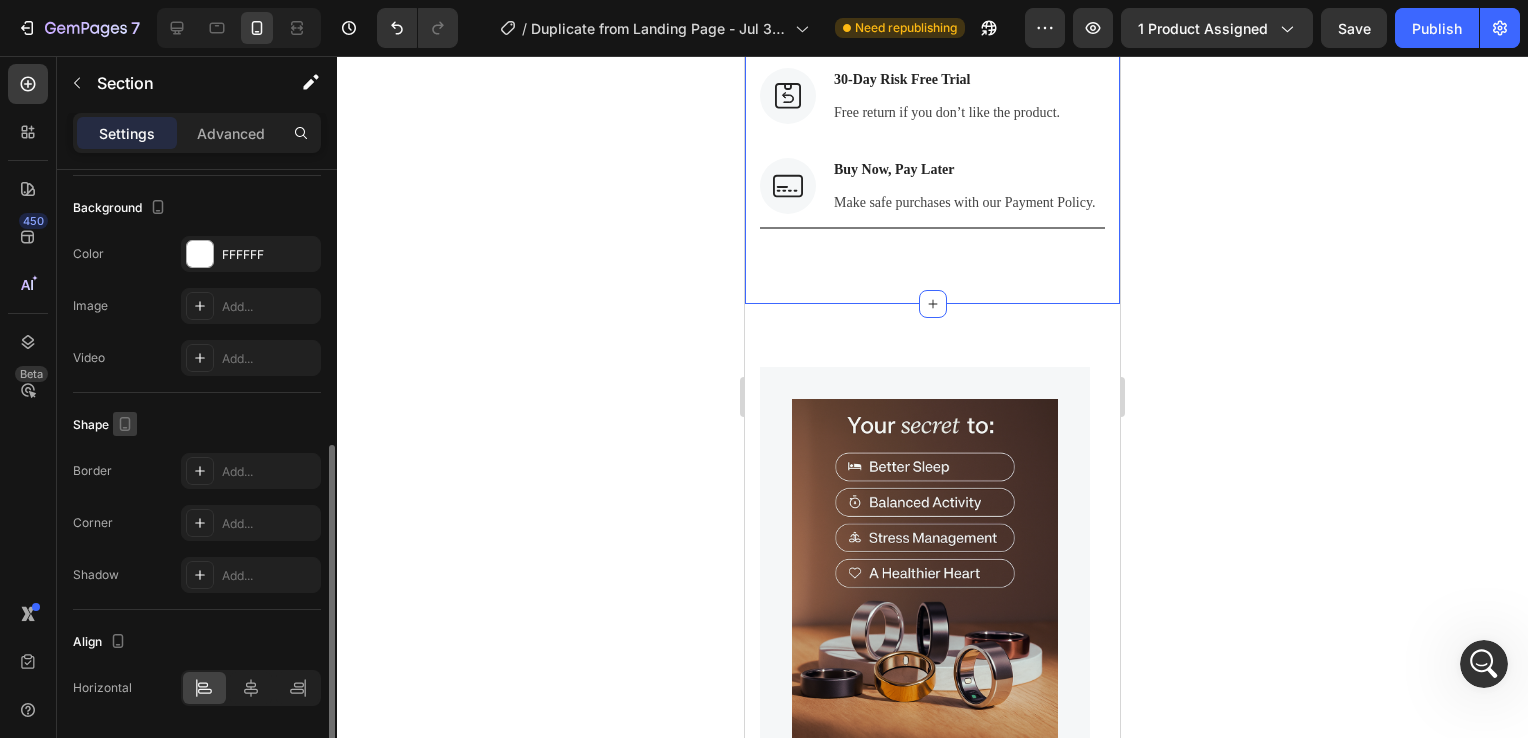 click 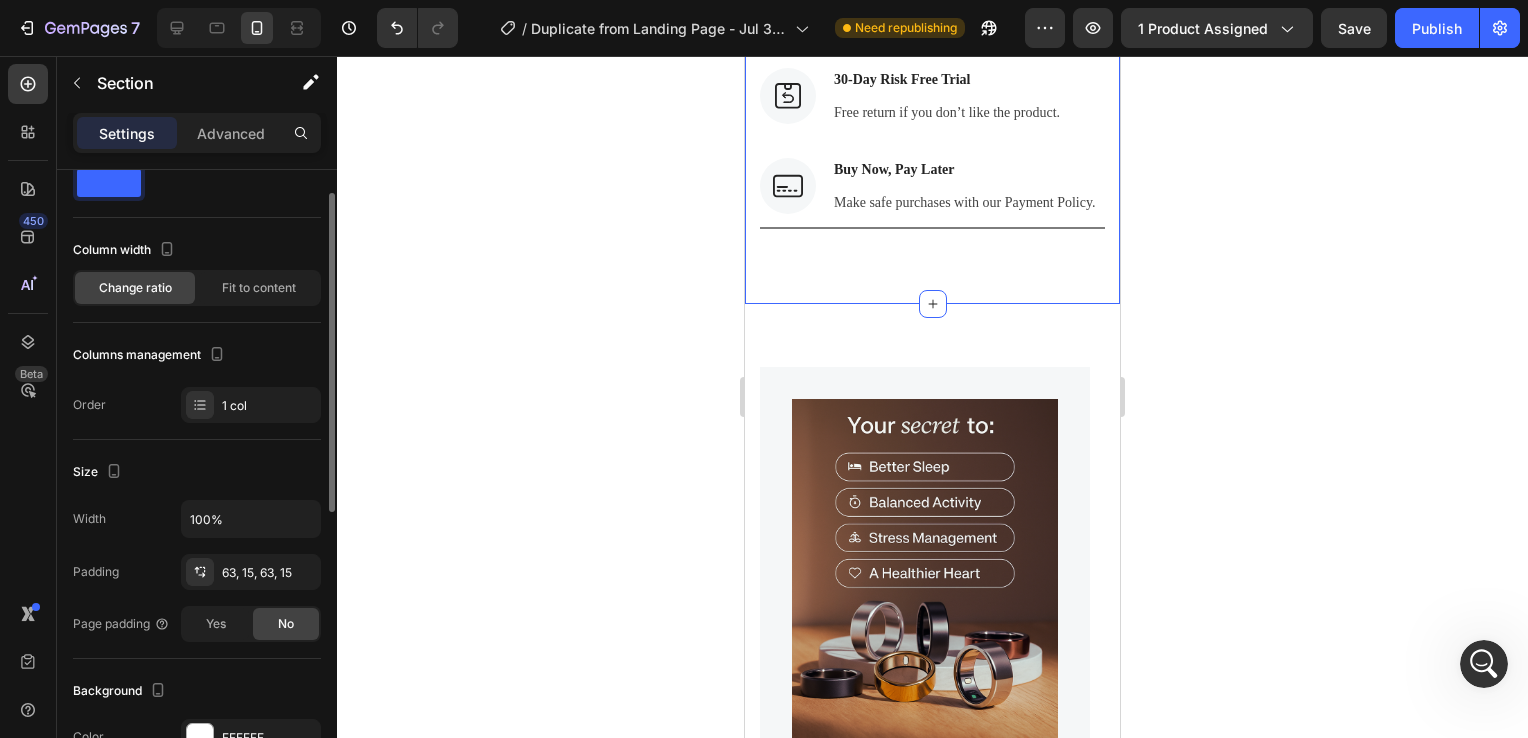 scroll, scrollTop: 53, scrollLeft: 0, axis: vertical 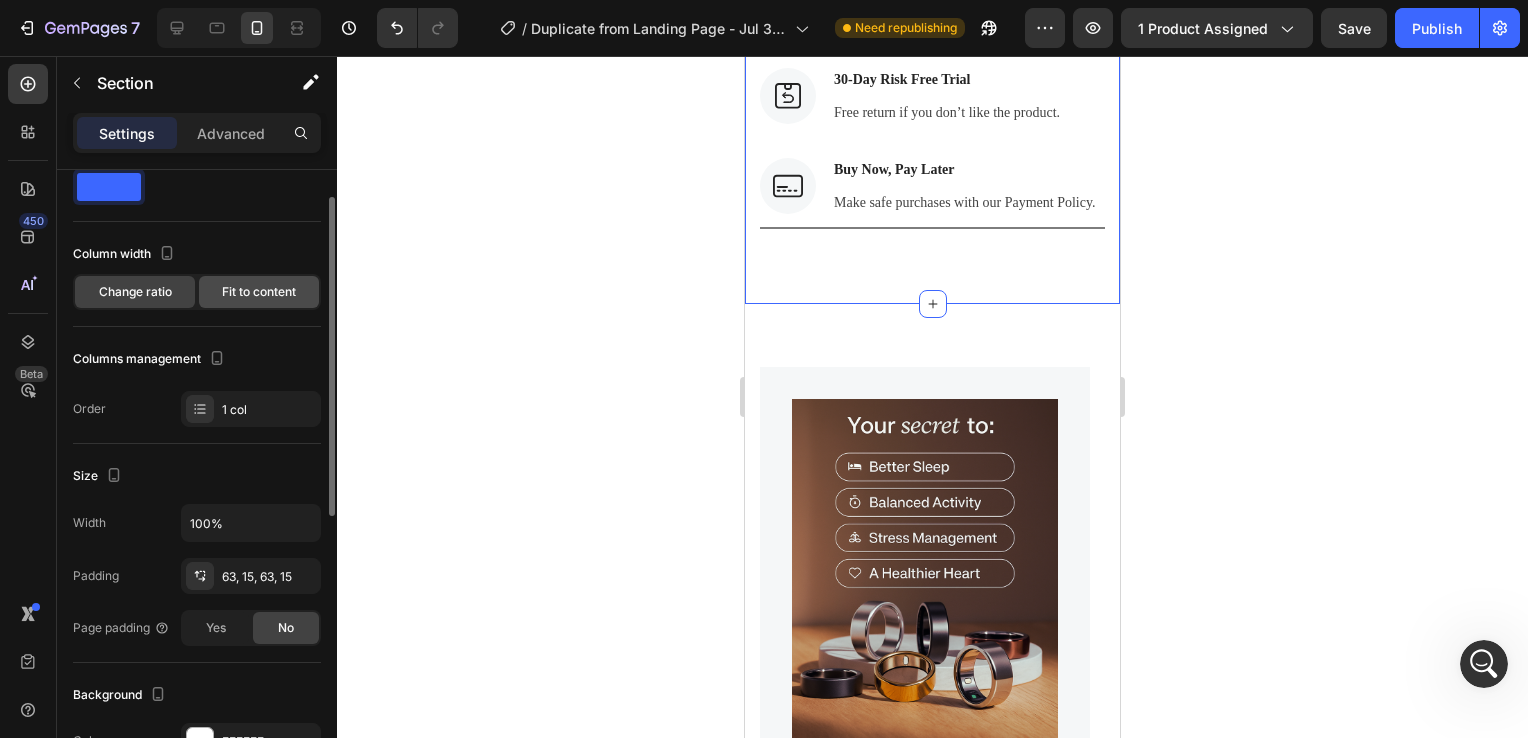 click on "Fit to content" 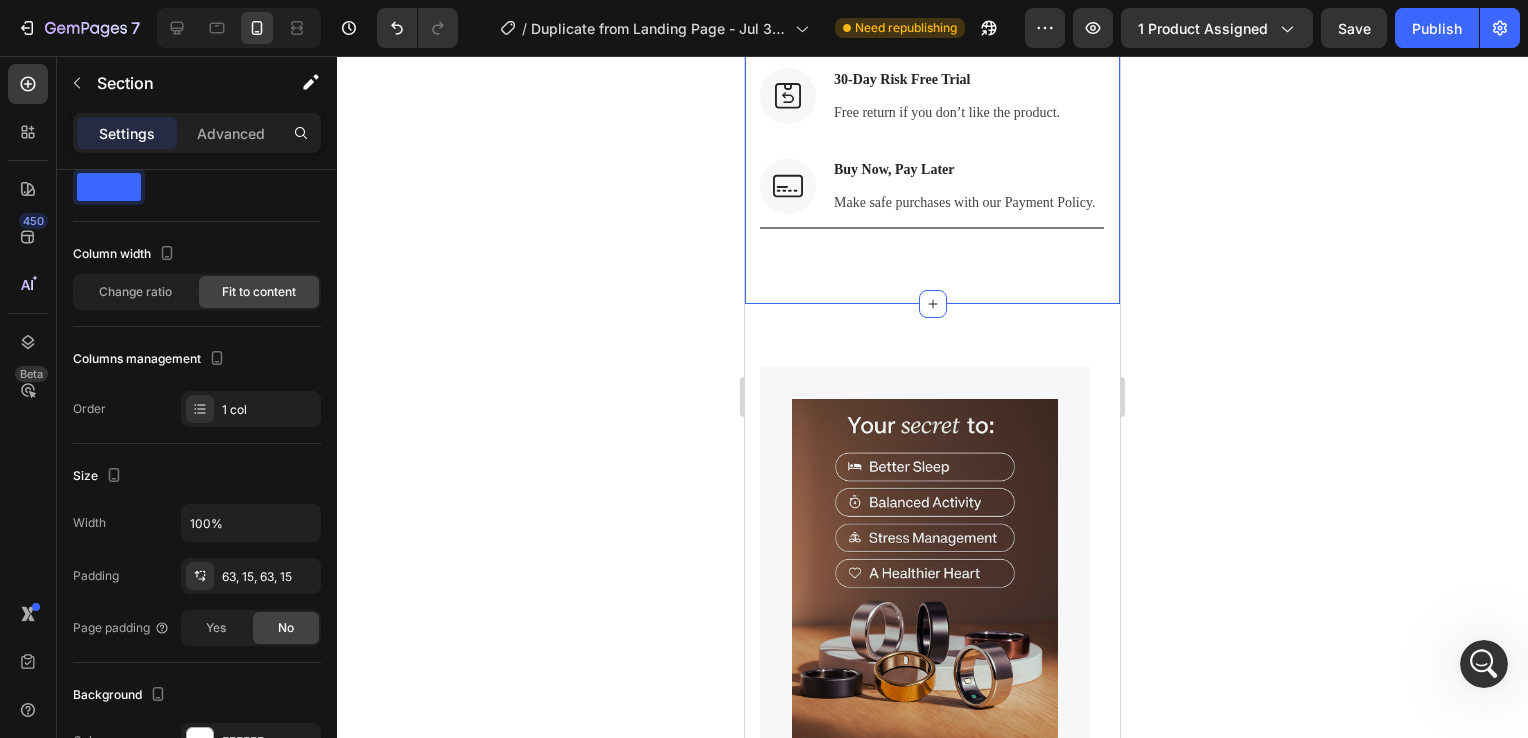 scroll, scrollTop: 479, scrollLeft: 0, axis: vertical 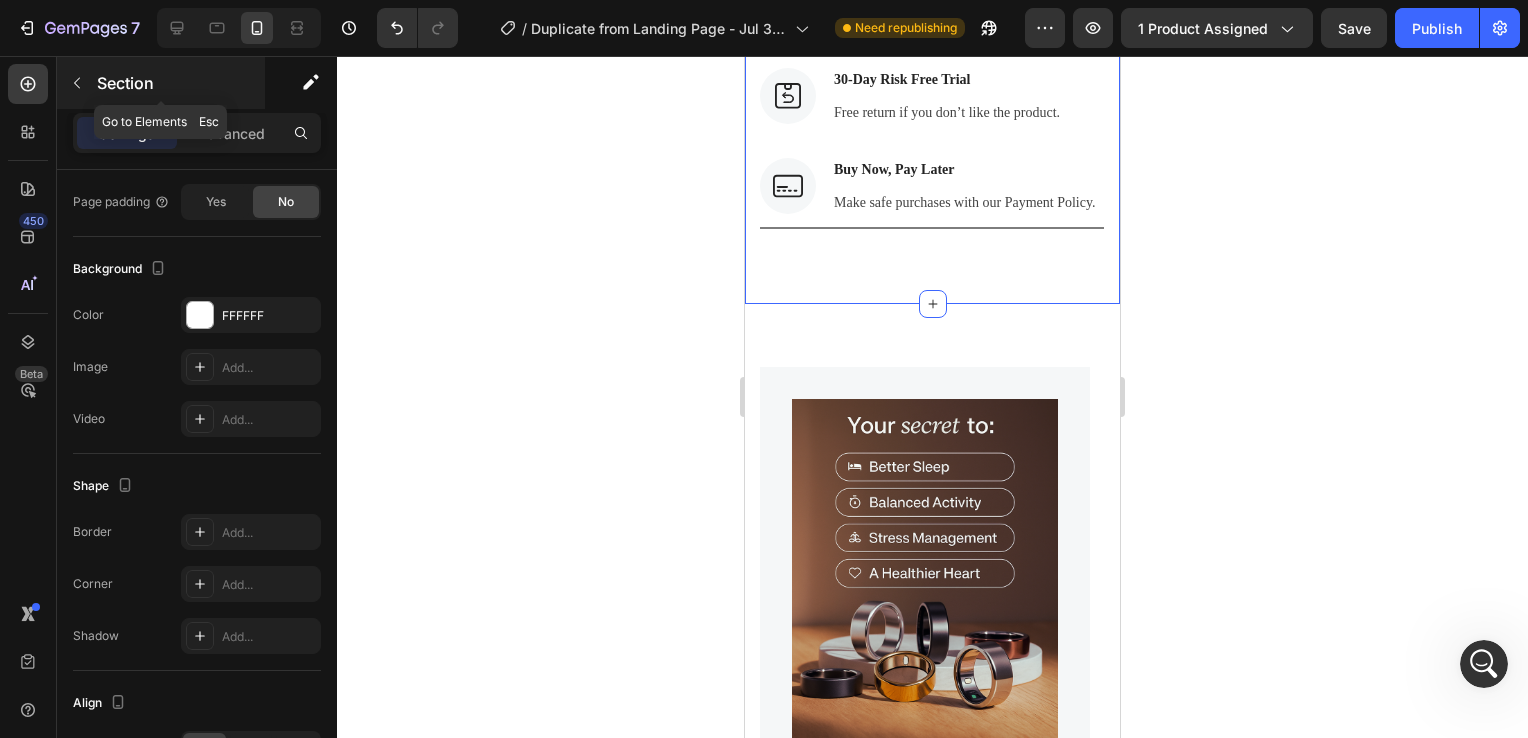 click 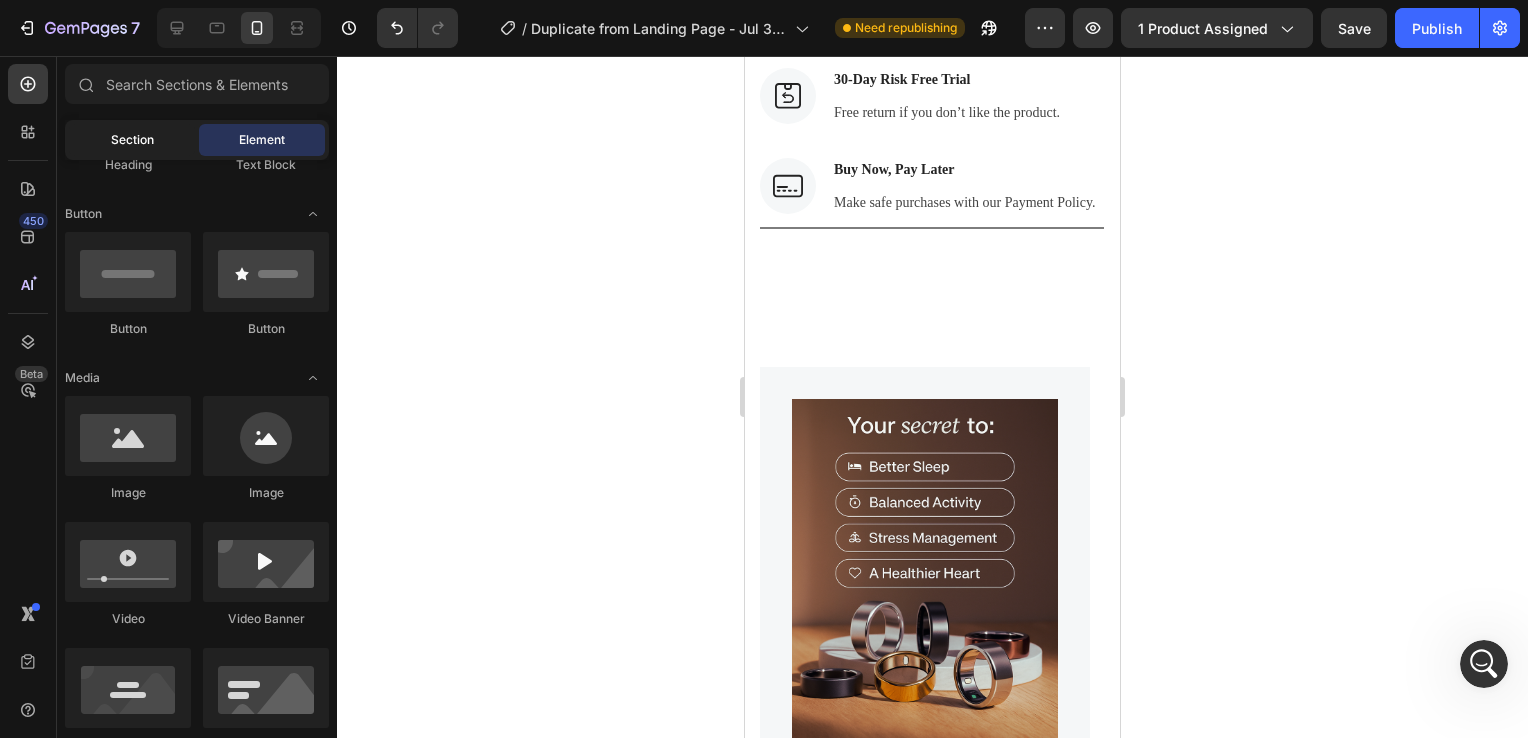 click on "Section" at bounding box center [132, 140] 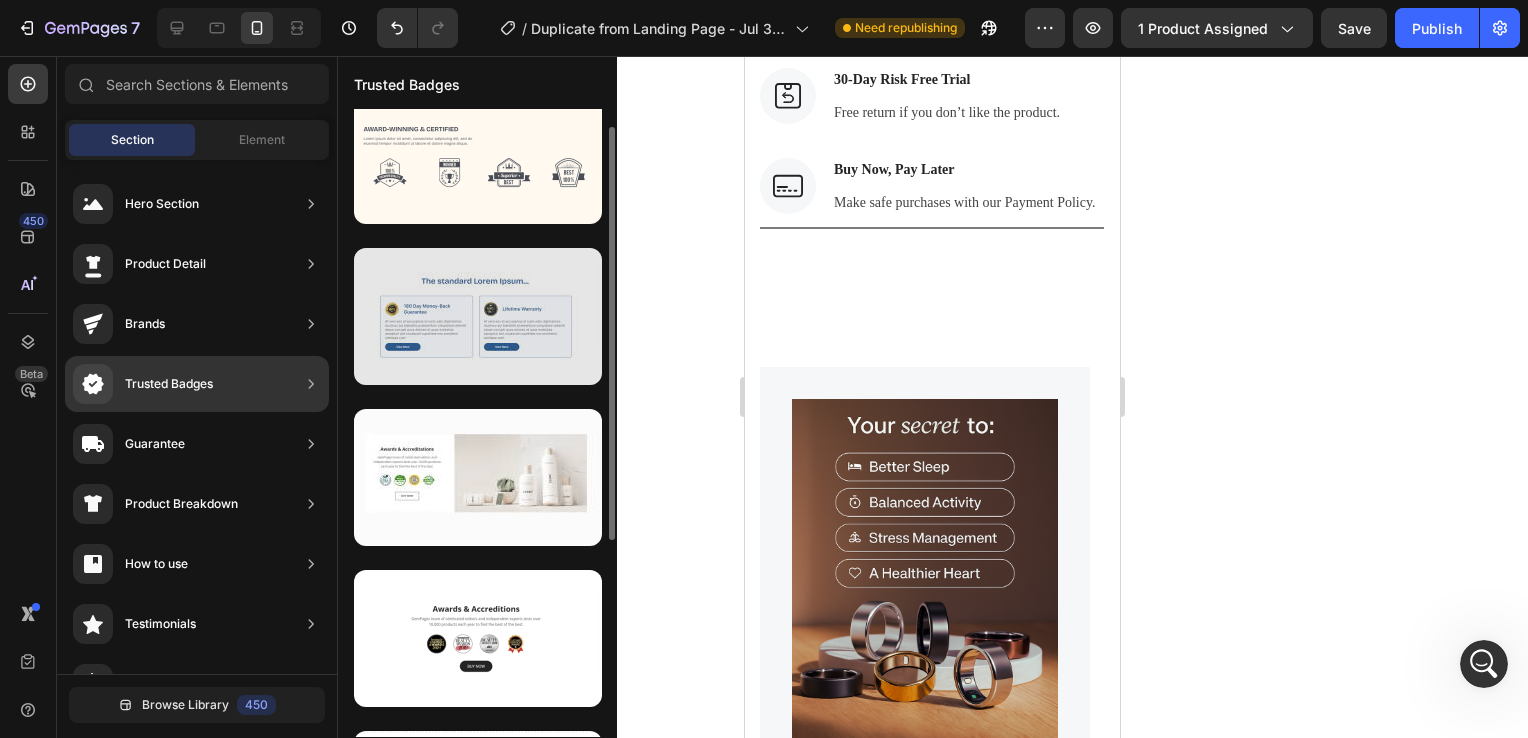 scroll, scrollTop: 0, scrollLeft: 0, axis: both 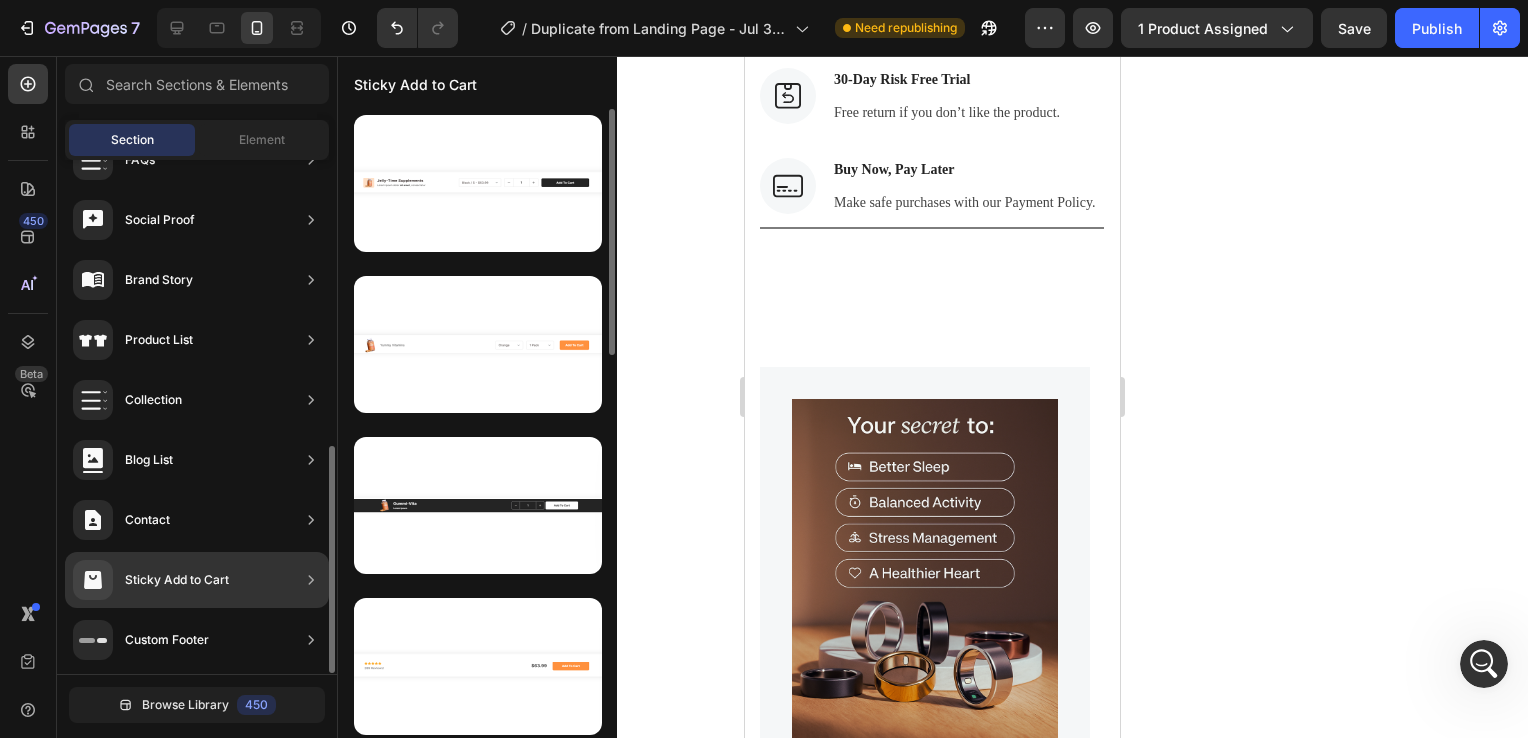 click on "Sticky Add to Cart" 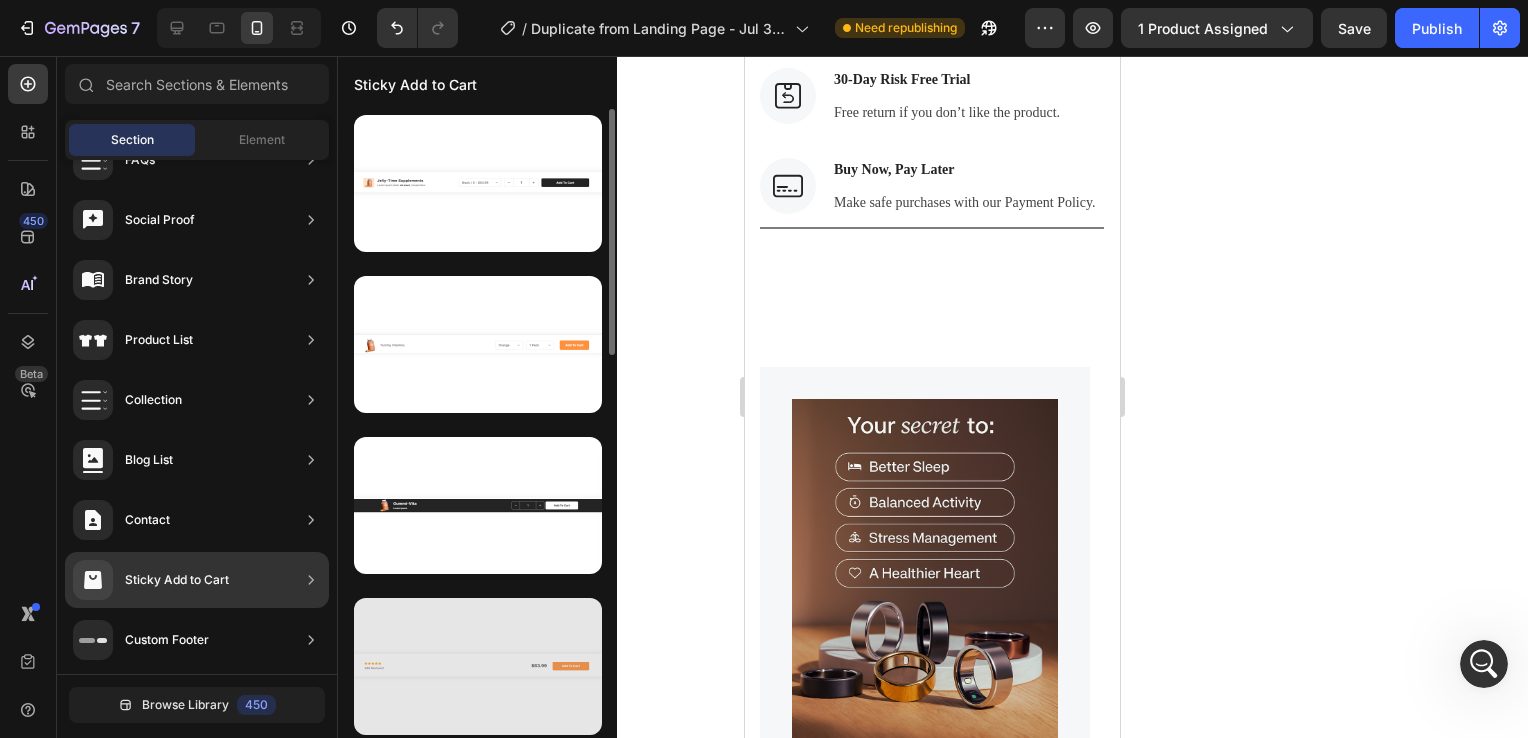 click at bounding box center [478, 666] 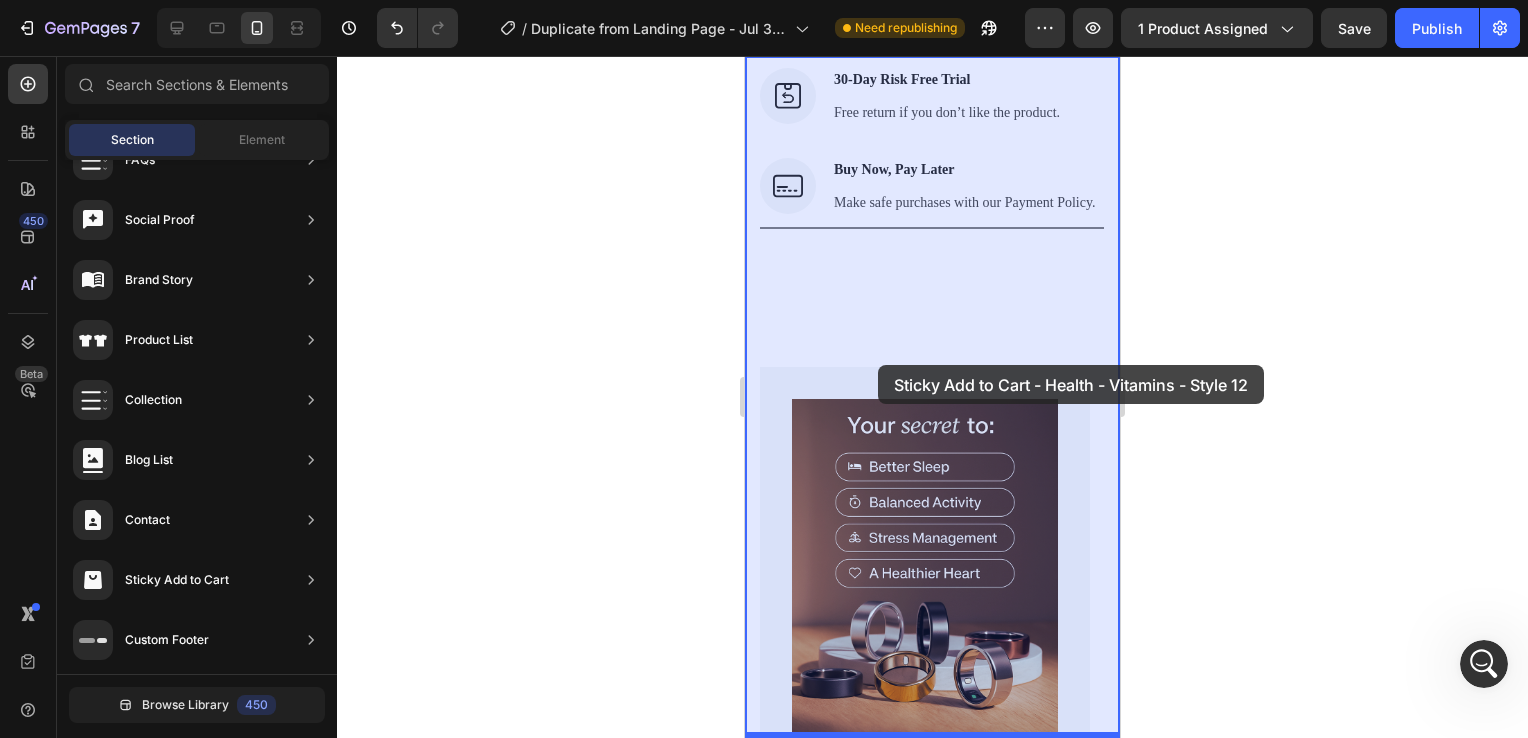 drag, startPoint x: 1205, startPoint y: 710, endPoint x: 876, endPoint y: 365, distance: 476.72424 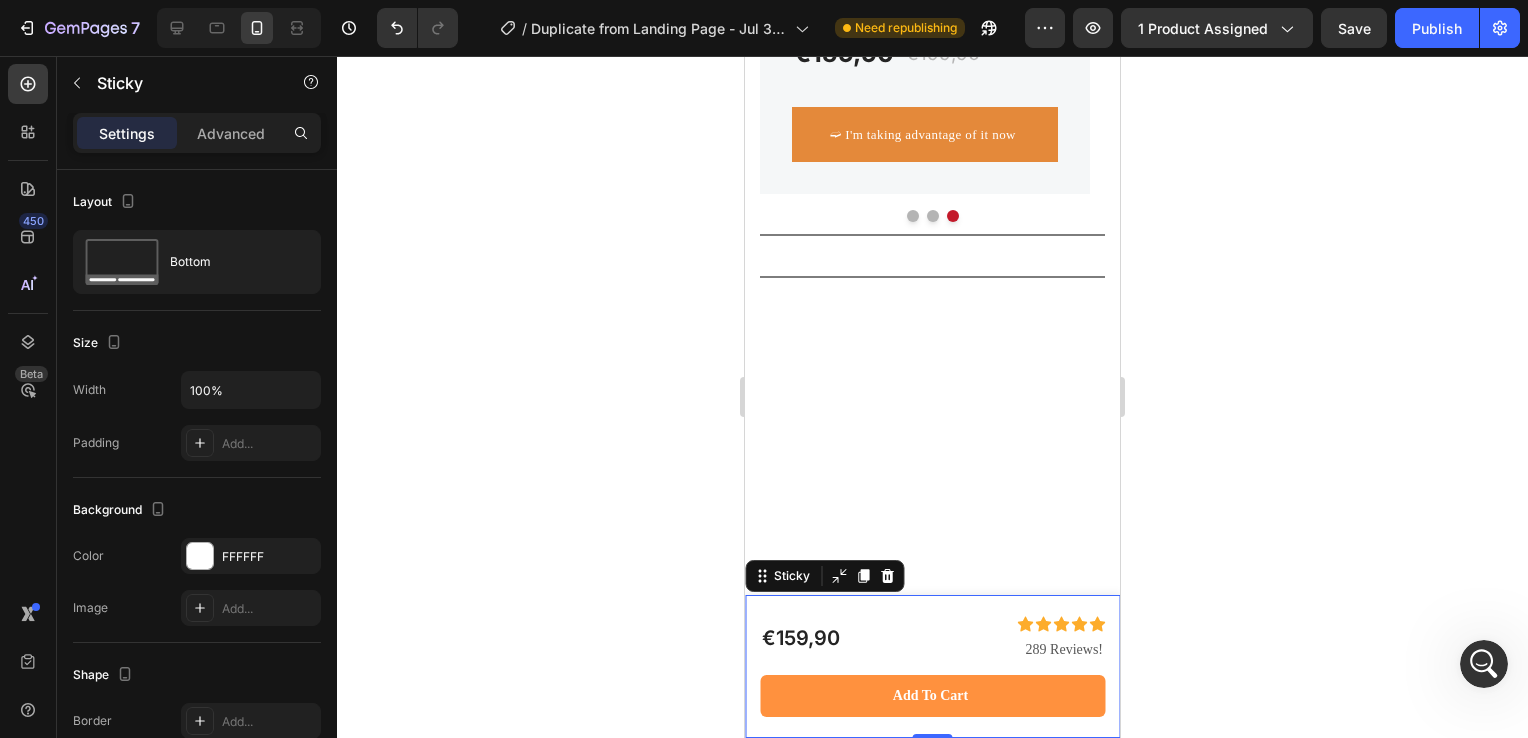 scroll, scrollTop: 8793, scrollLeft: 0, axis: vertical 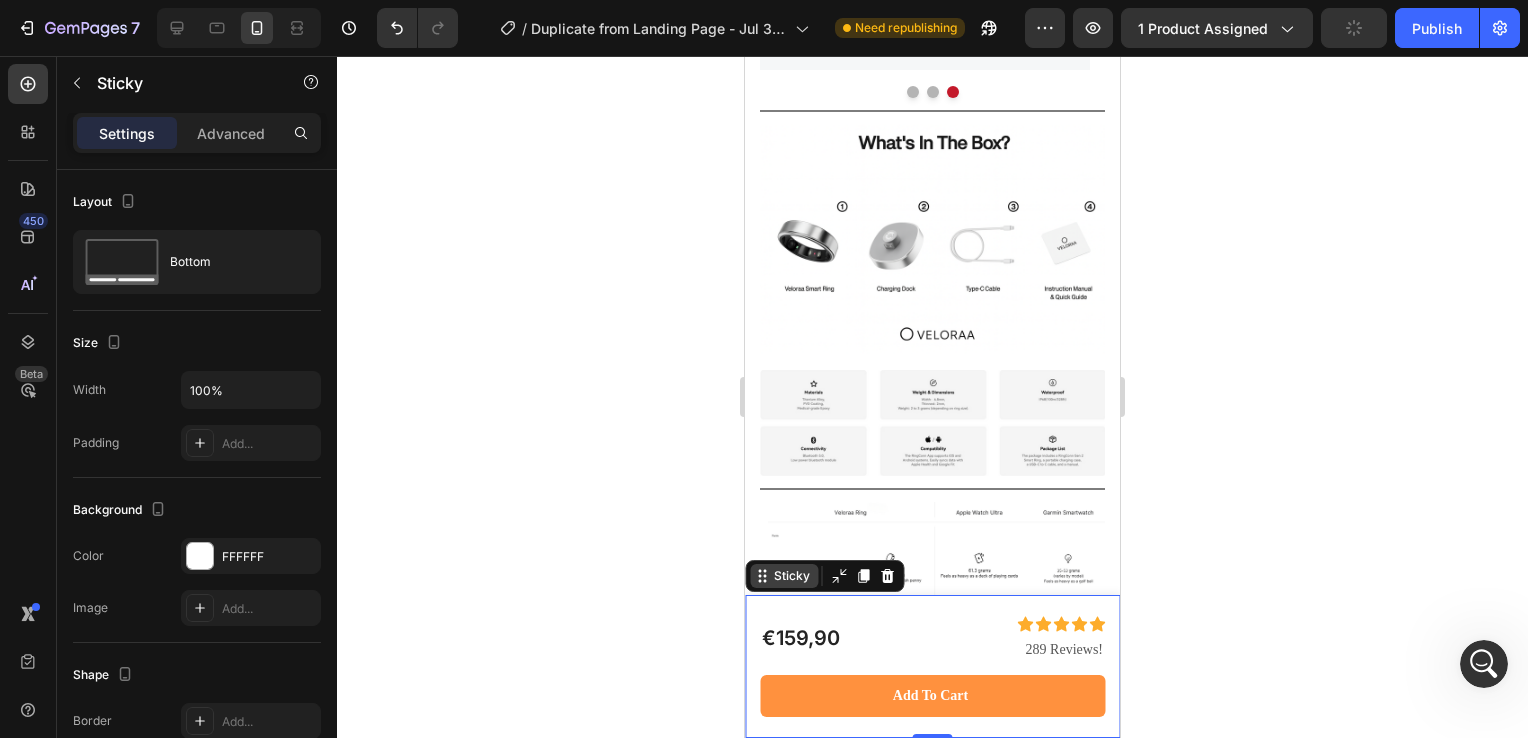 click on "Sticky" at bounding box center [784, 576] 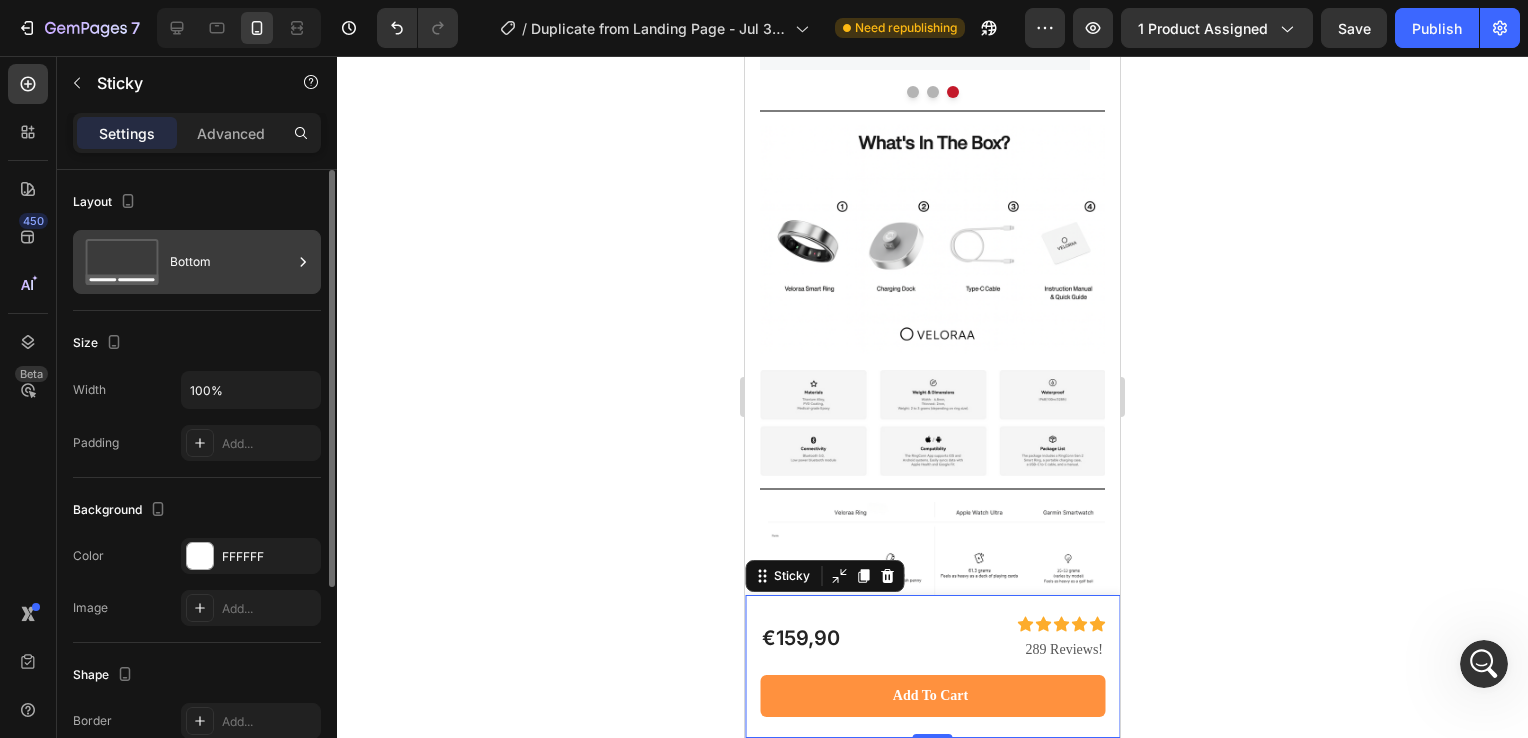 click 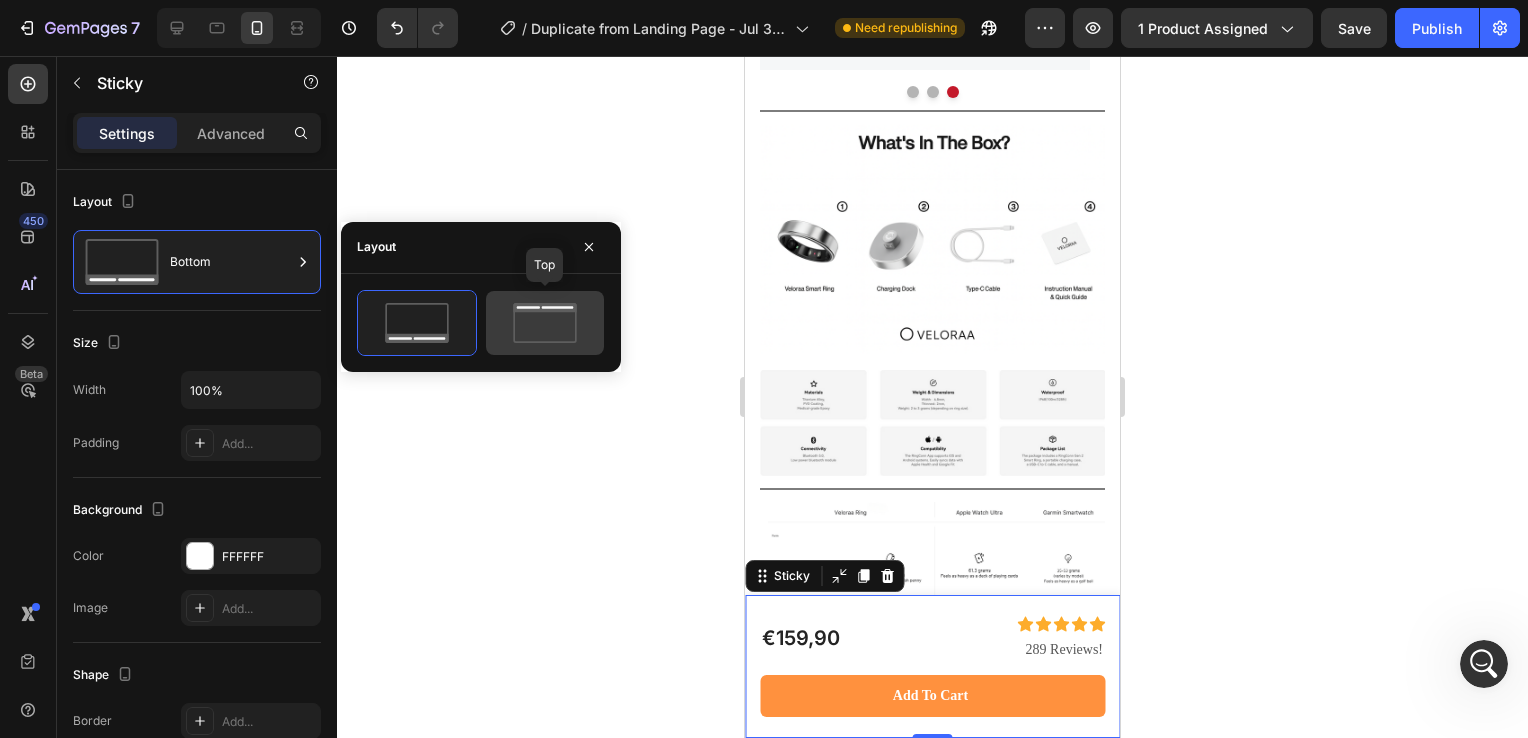 click 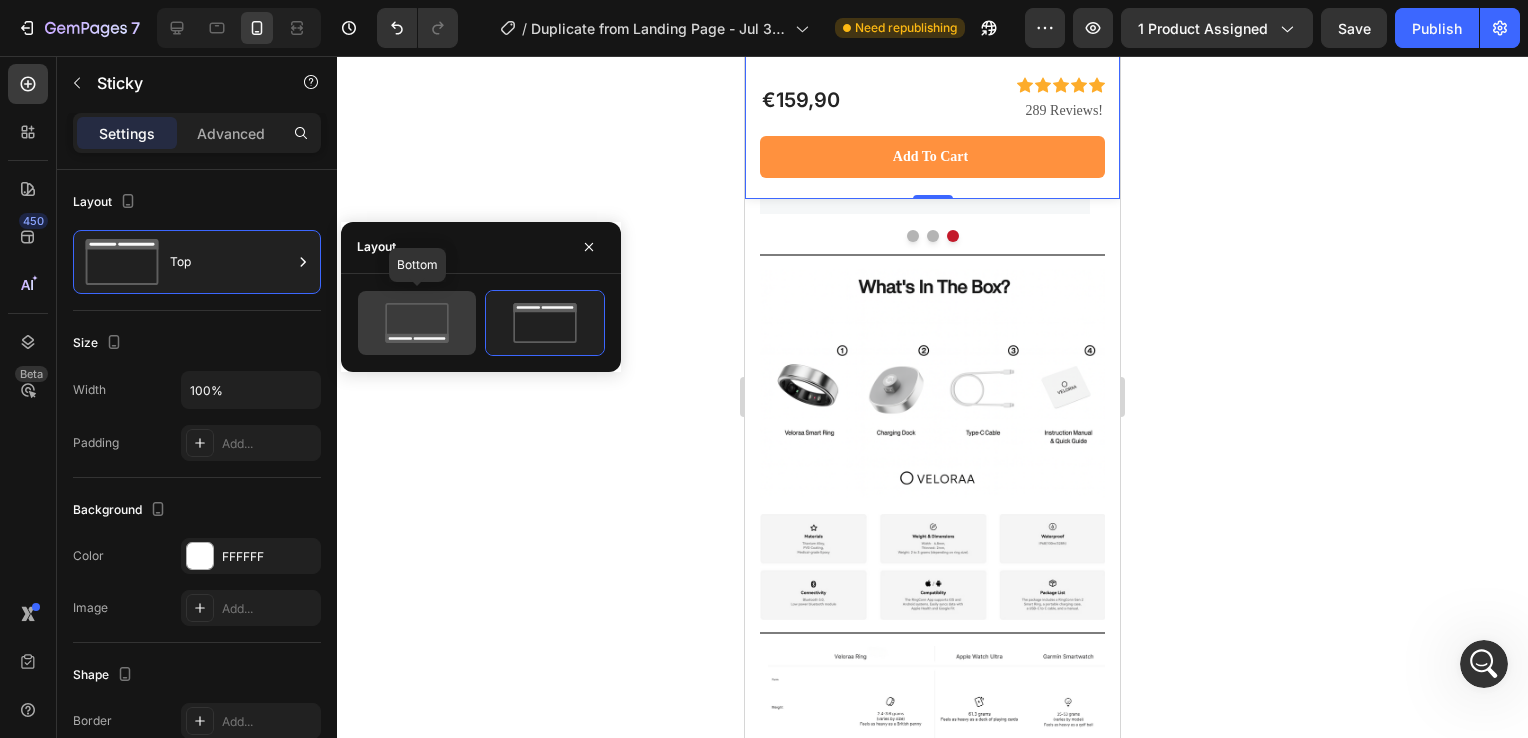 click 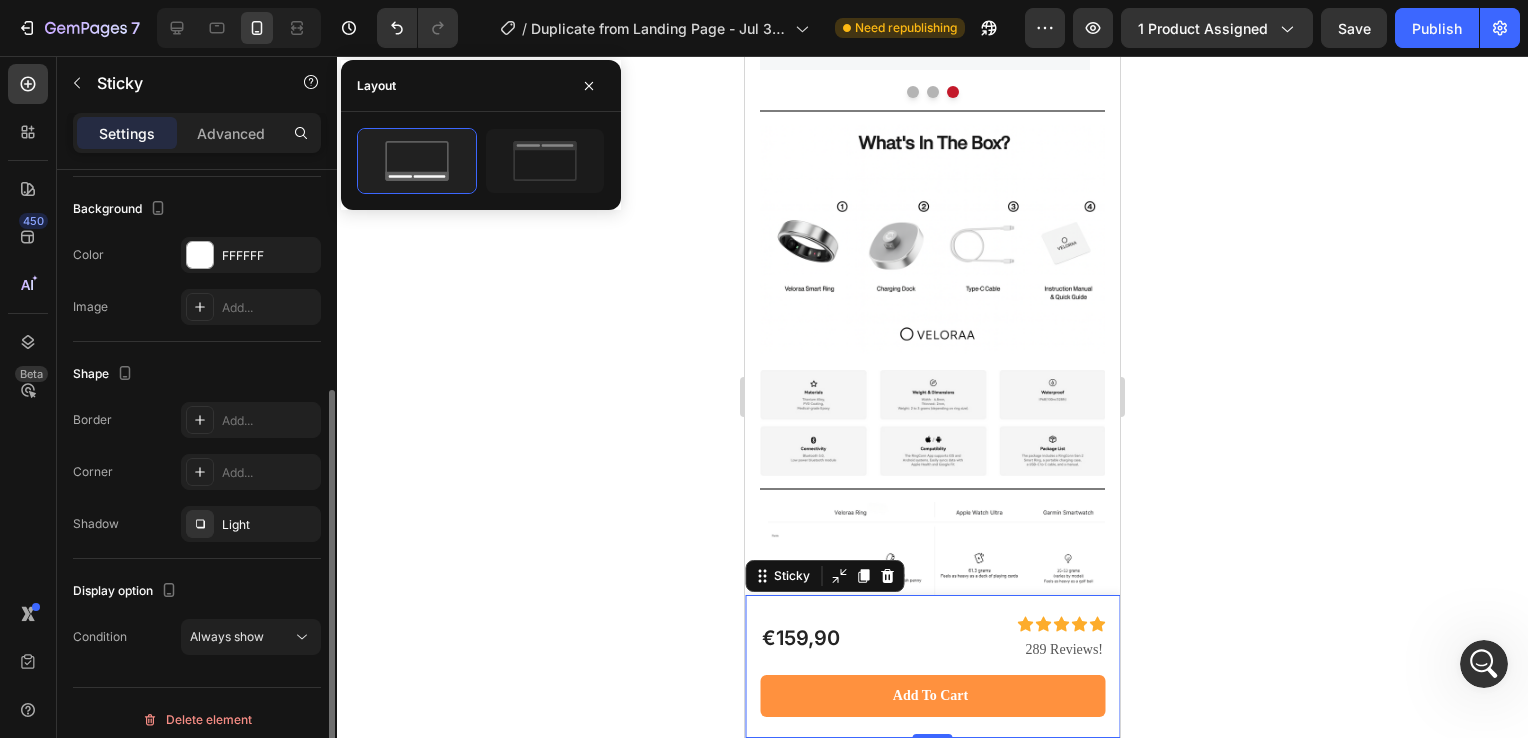 scroll, scrollTop: 312, scrollLeft: 0, axis: vertical 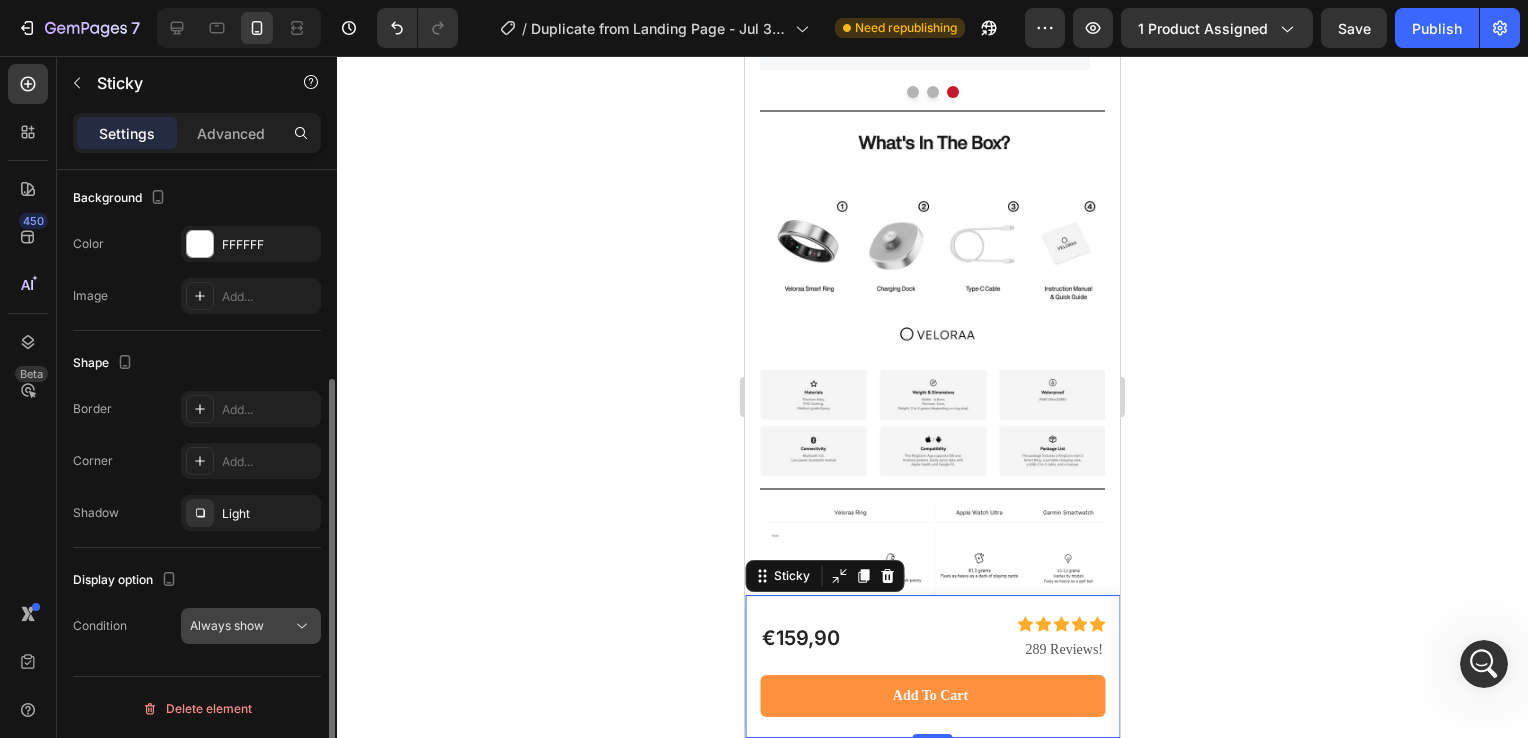 click on "Always show" at bounding box center (241, 626) 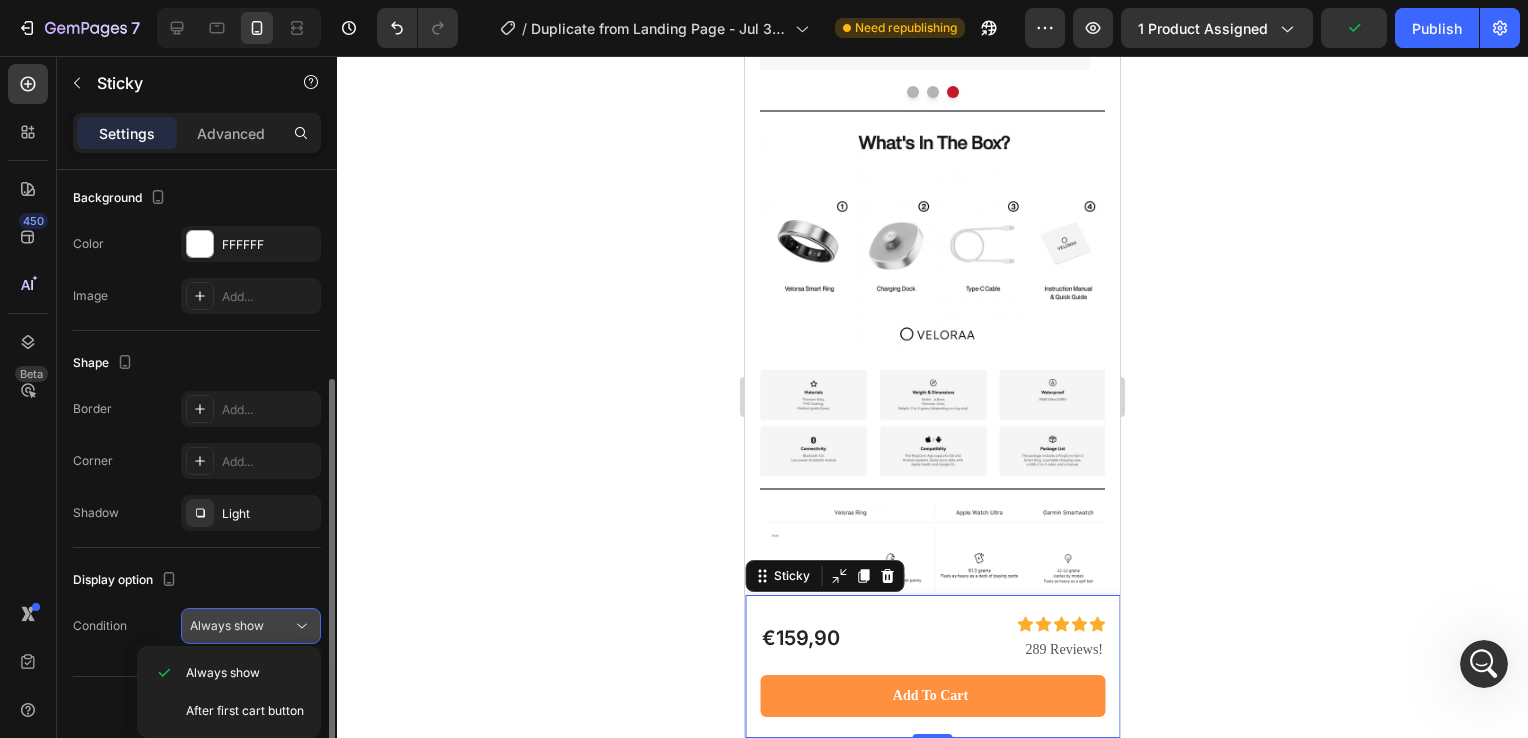 click on "Always show" at bounding box center [241, 626] 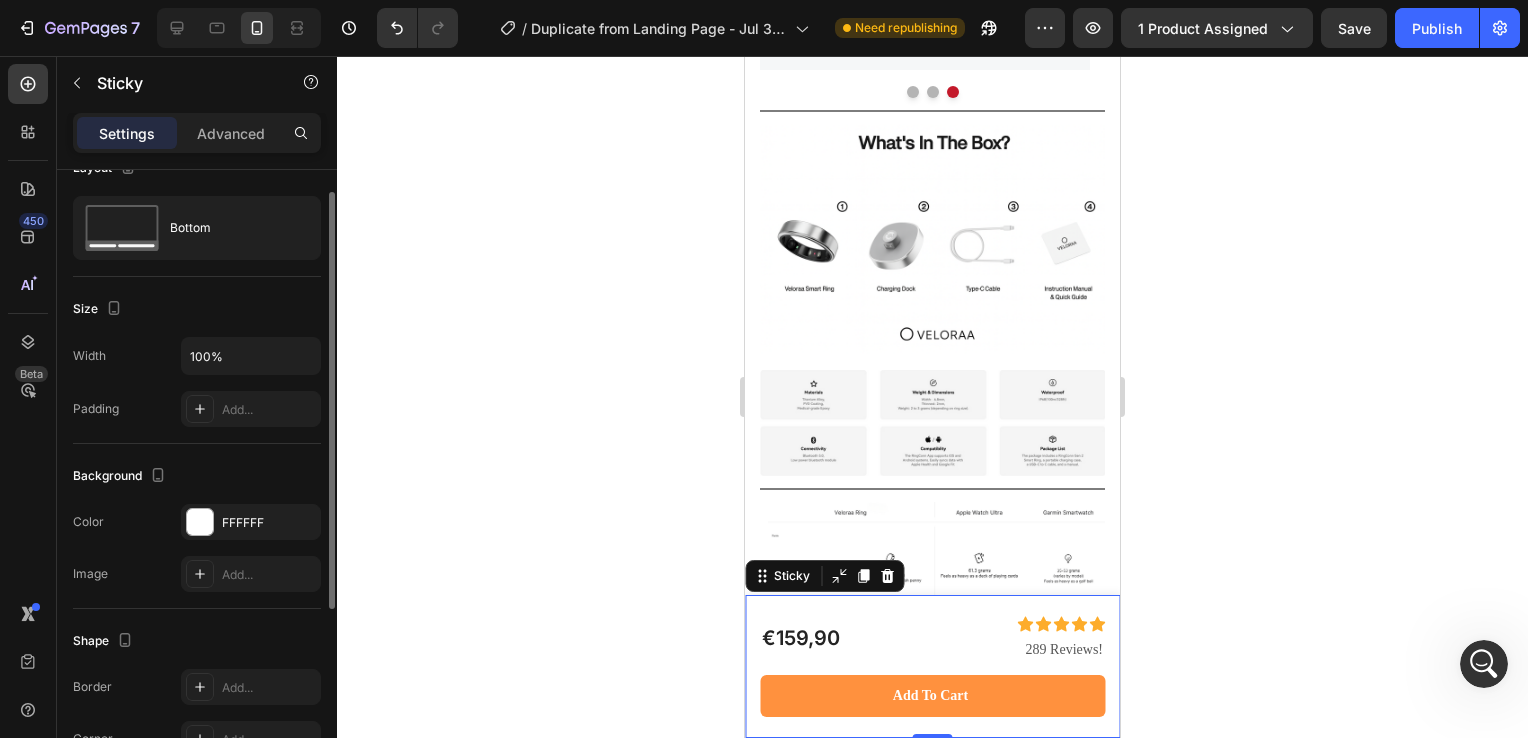 scroll, scrollTop: 0, scrollLeft: 0, axis: both 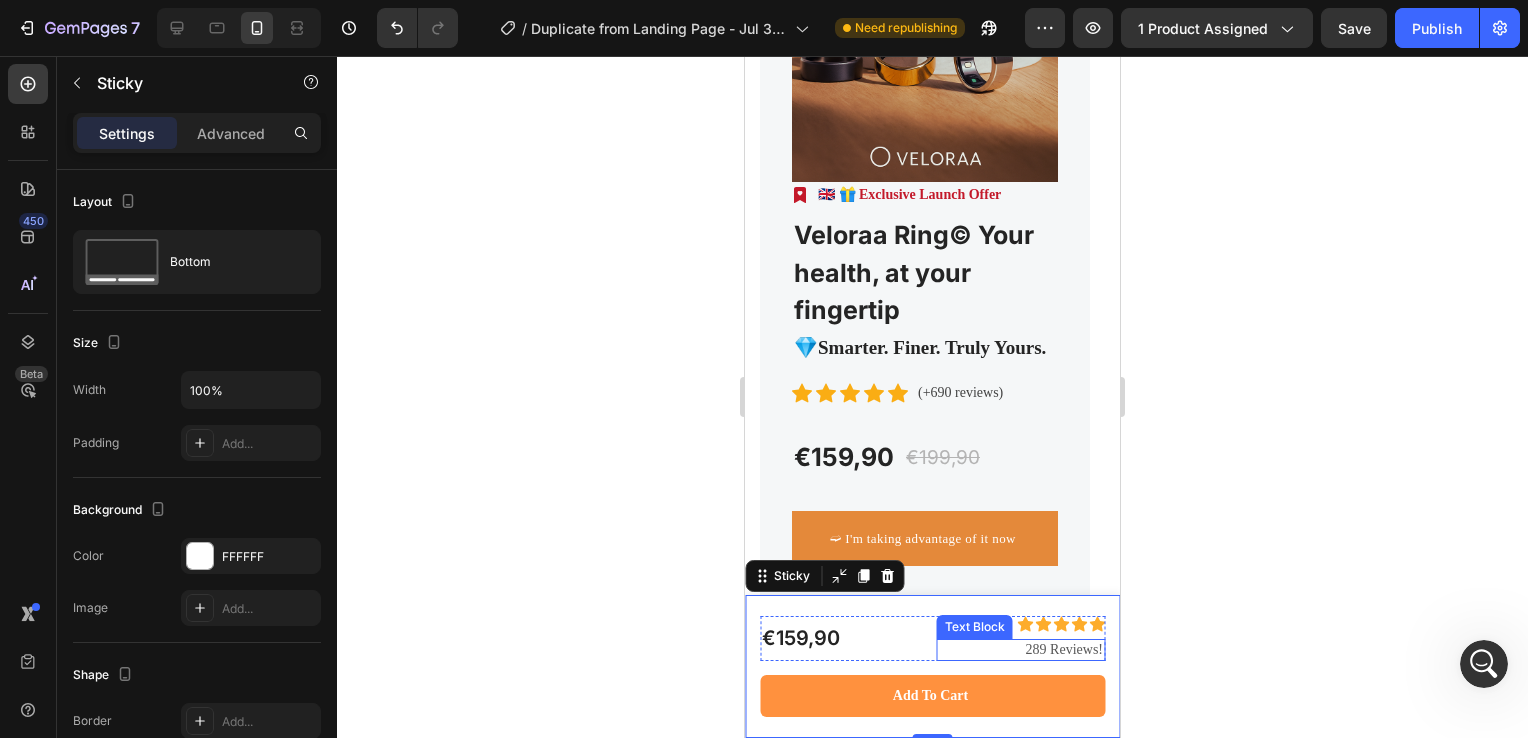 click on "289 Reviews!" at bounding box center [1021, 650] 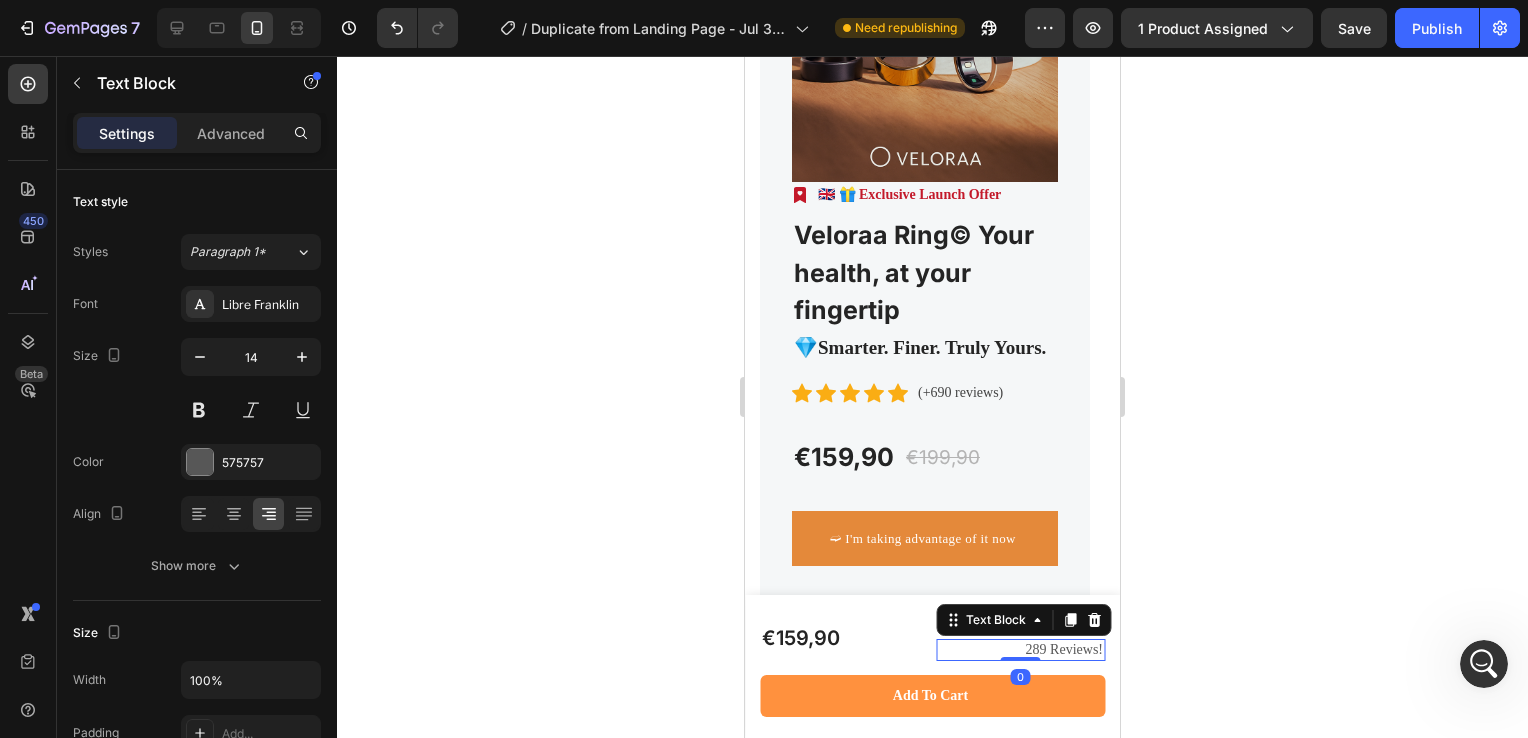 click on "289 Reviews!" at bounding box center (1021, 650) 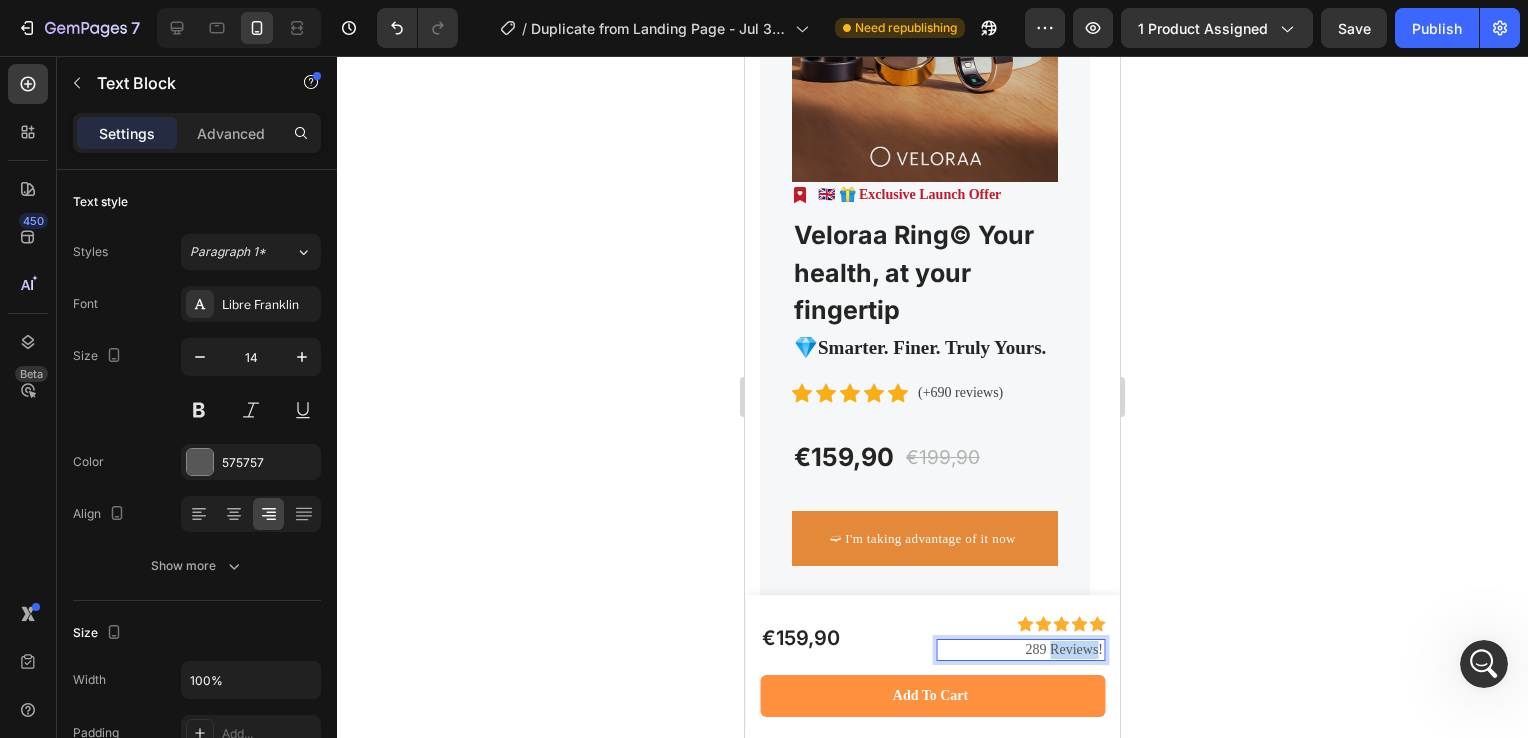 click on "289 Reviews!" at bounding box center (1021, 650) 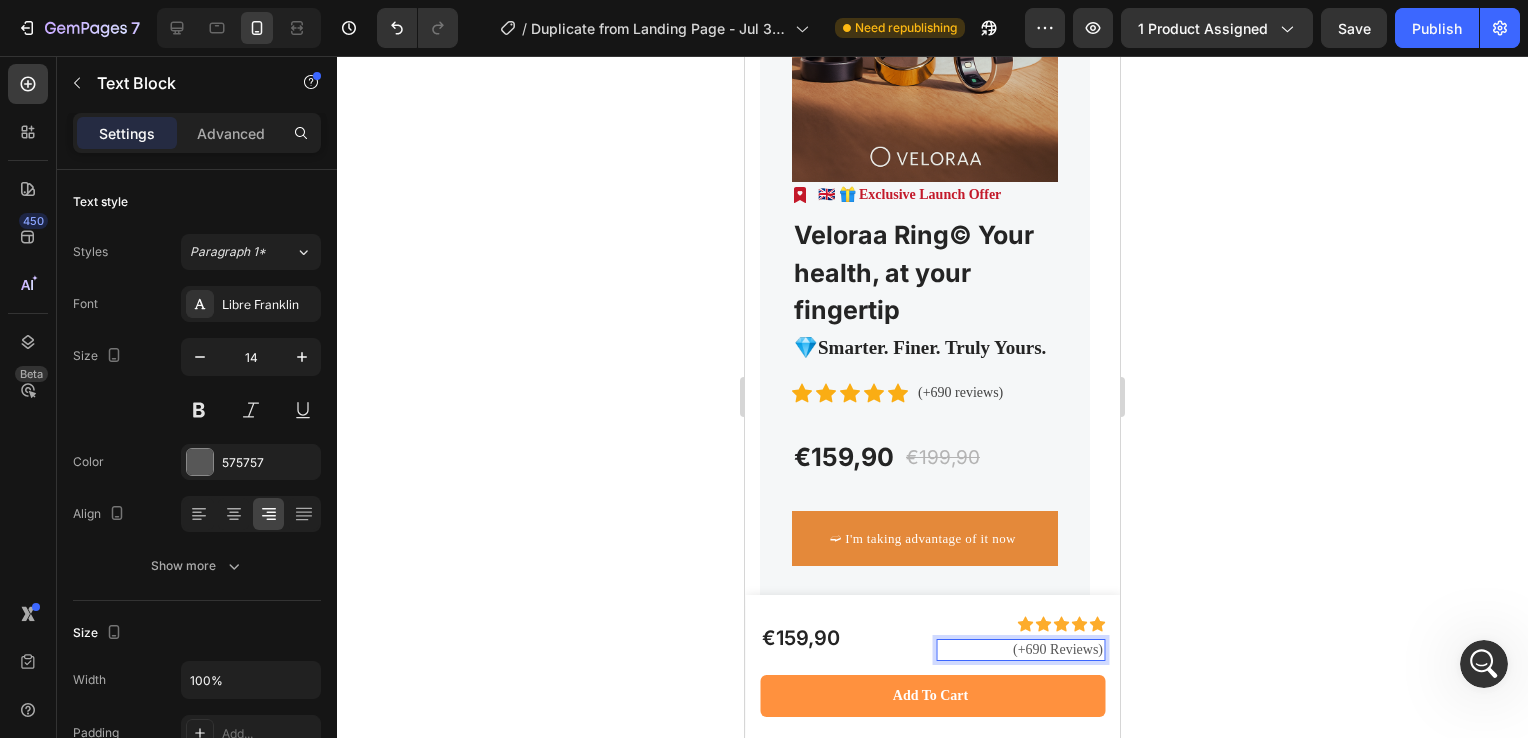 click 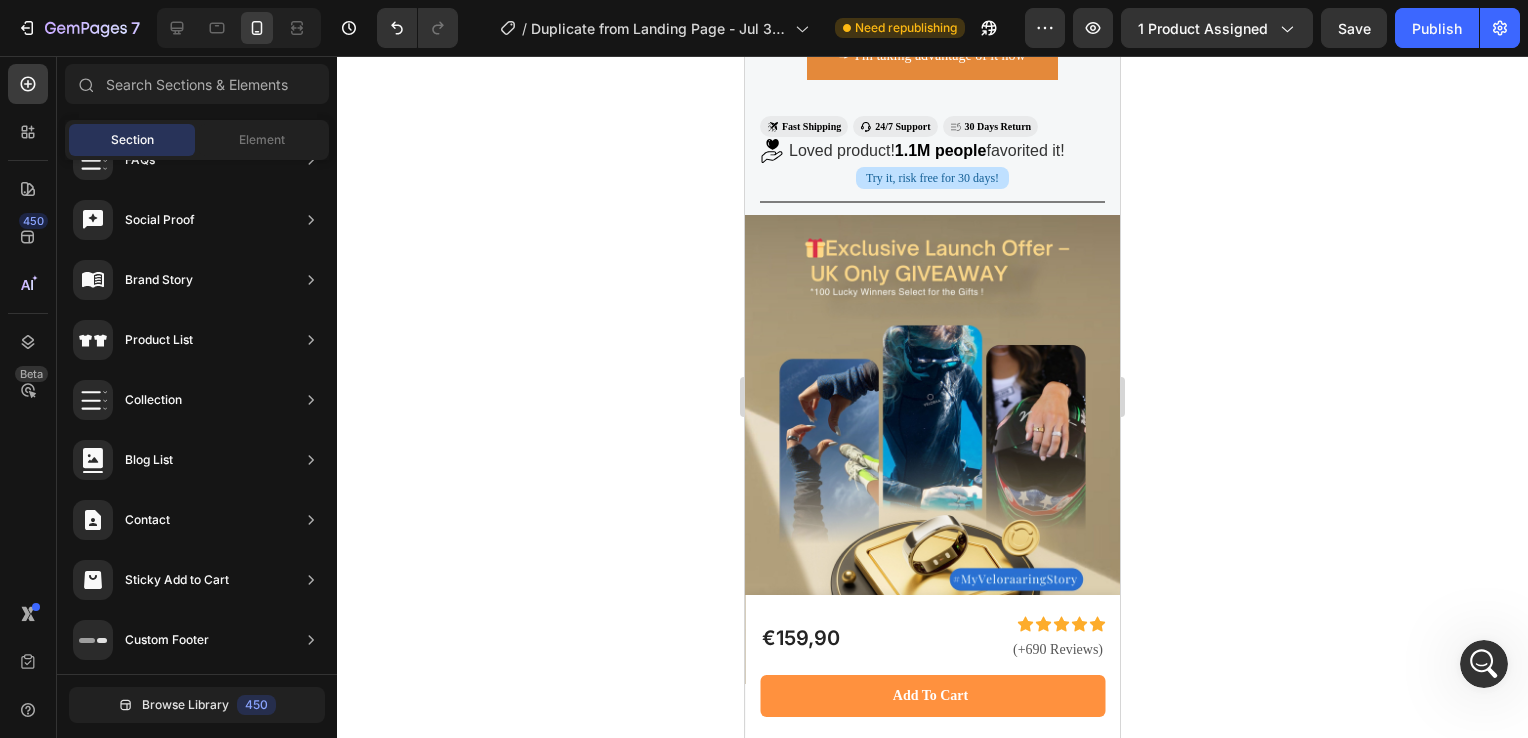 scroll, scrollTop: 7737, scrollLeft: 0, axis: vertical 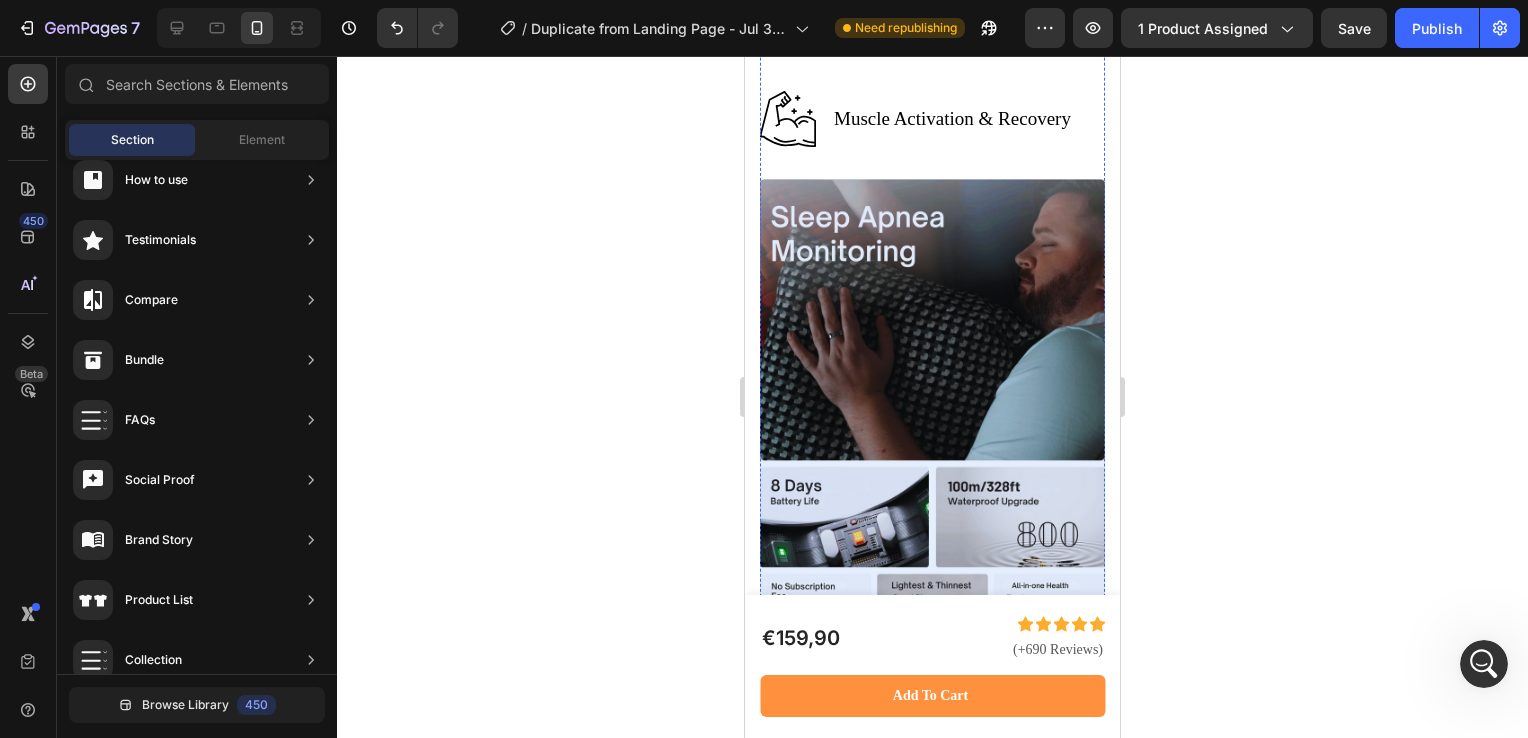 click at bounding box center [932, -22] 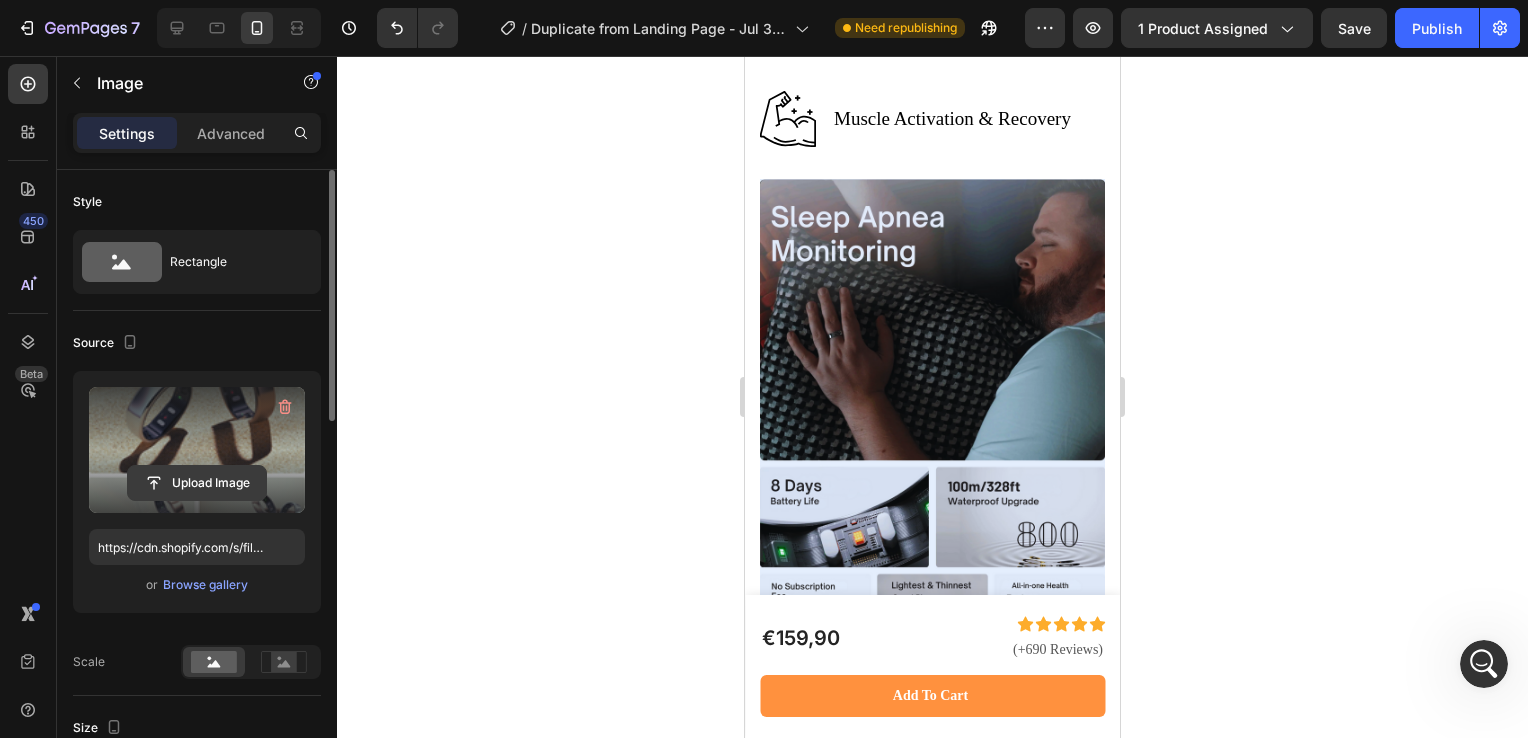 click 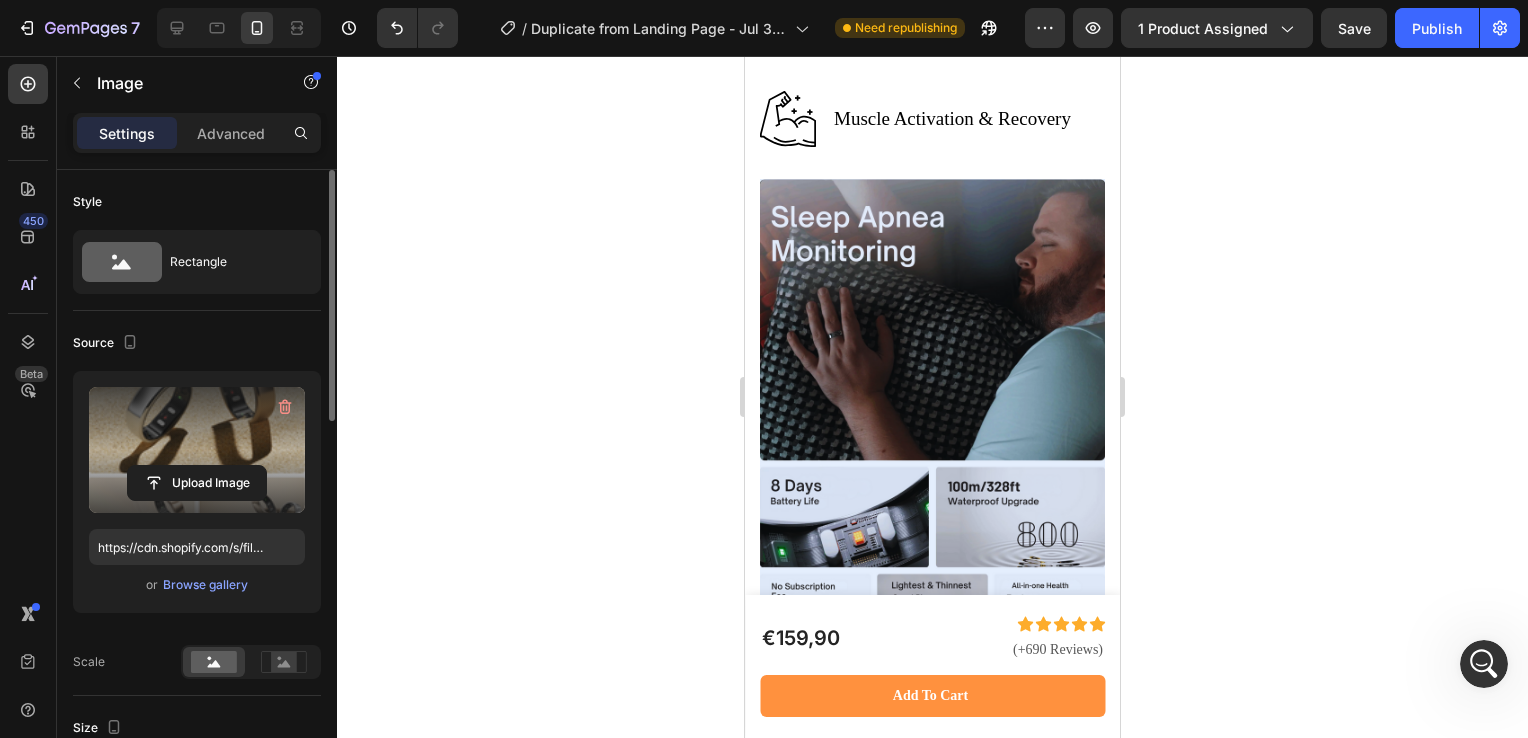 type on "https://cdn.shopify.com/s/files/1/0938/6298/6115/files/gempages_577621640456700604-9160757c-dbf5-4522-986c-b6e6239f310e.png" 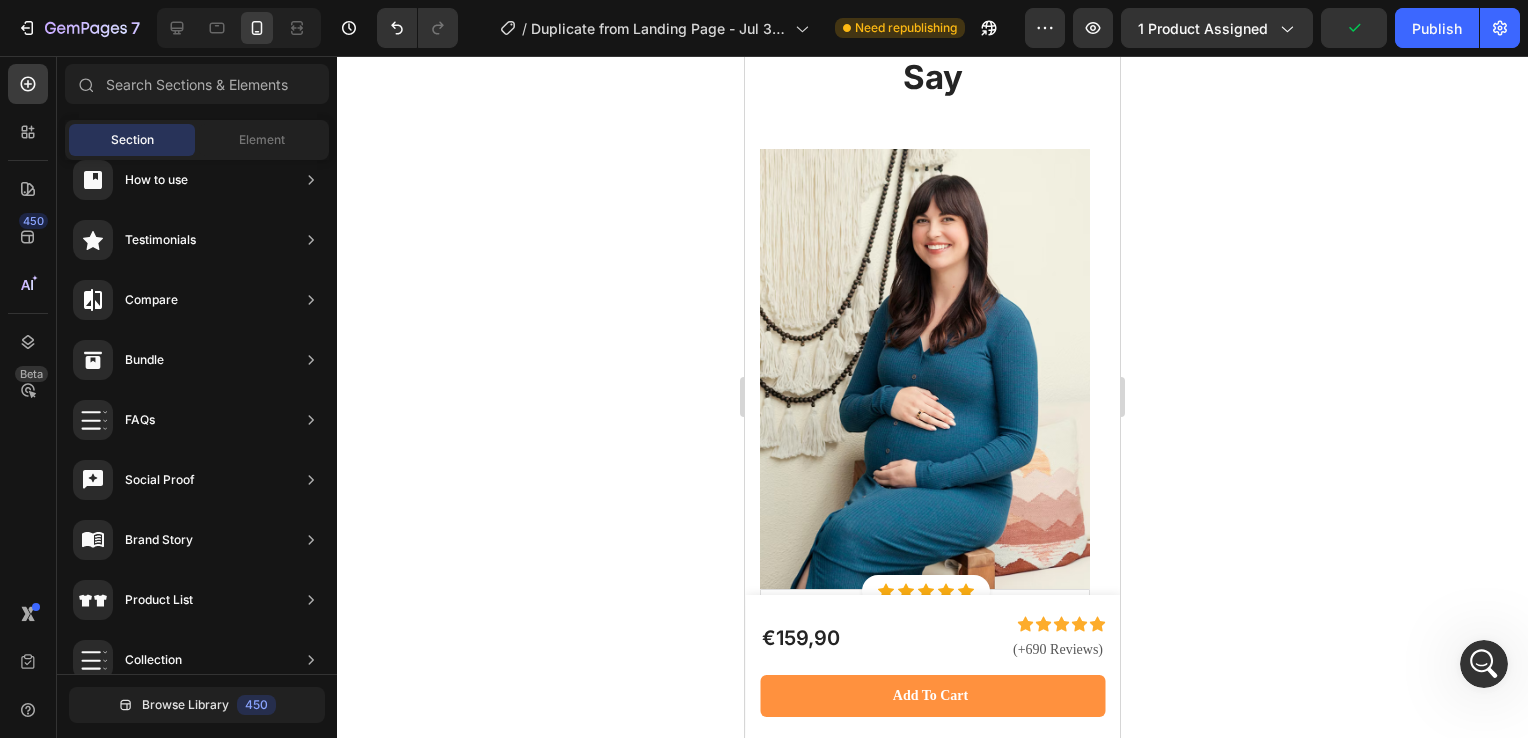 scroll, scrollTop: 4920, scrollLeft: 0, axis: vertical 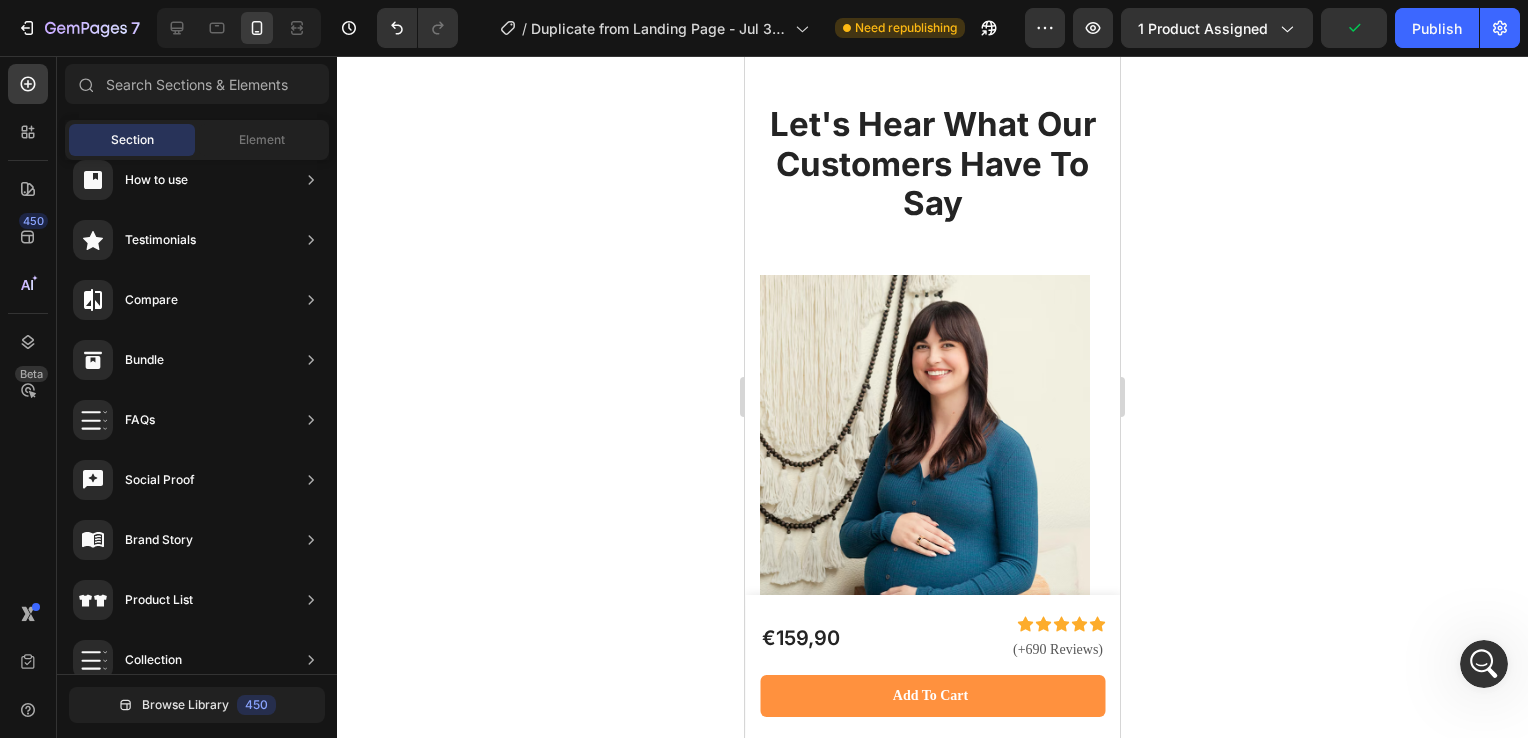 click at bounding box center (932, -293) 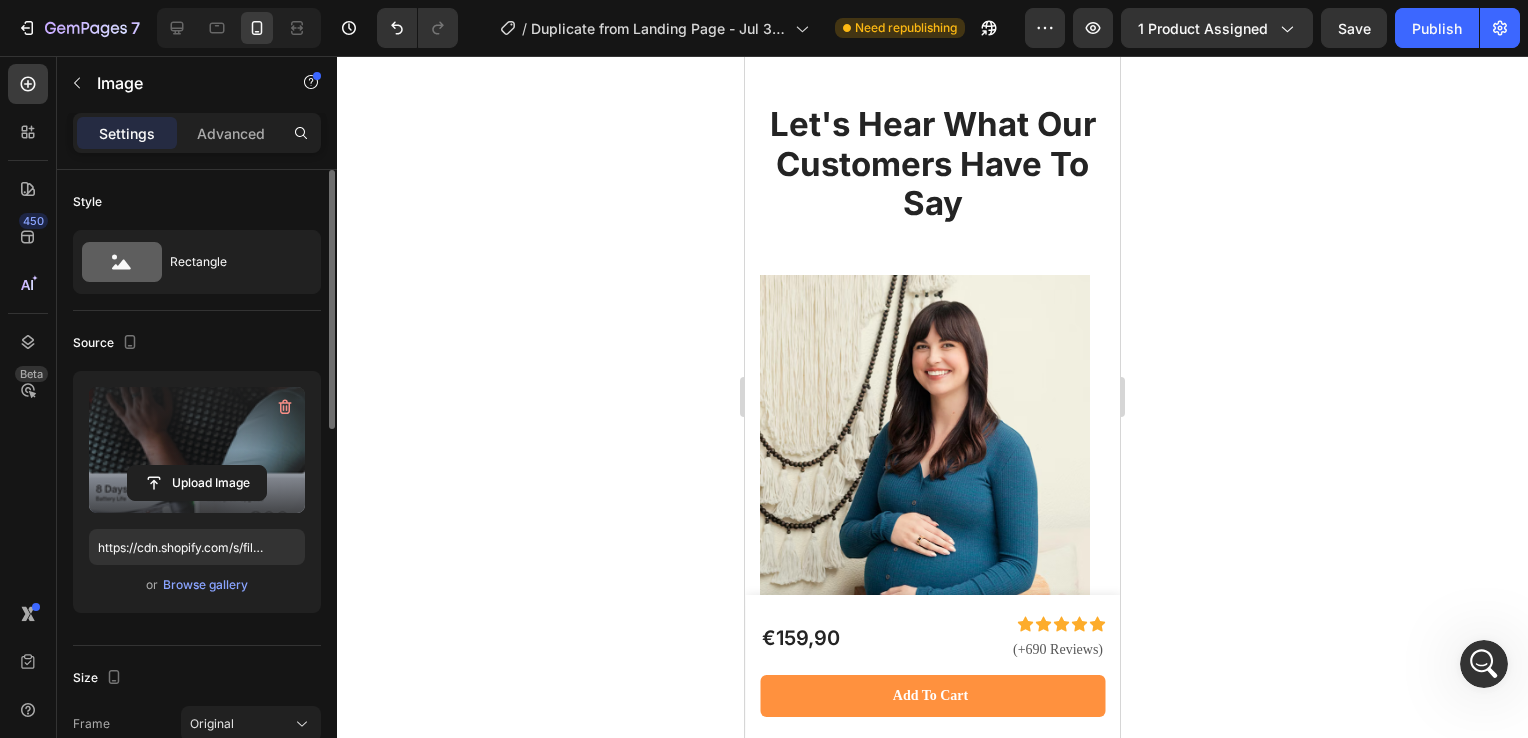 click at bounding box center [197, 450] 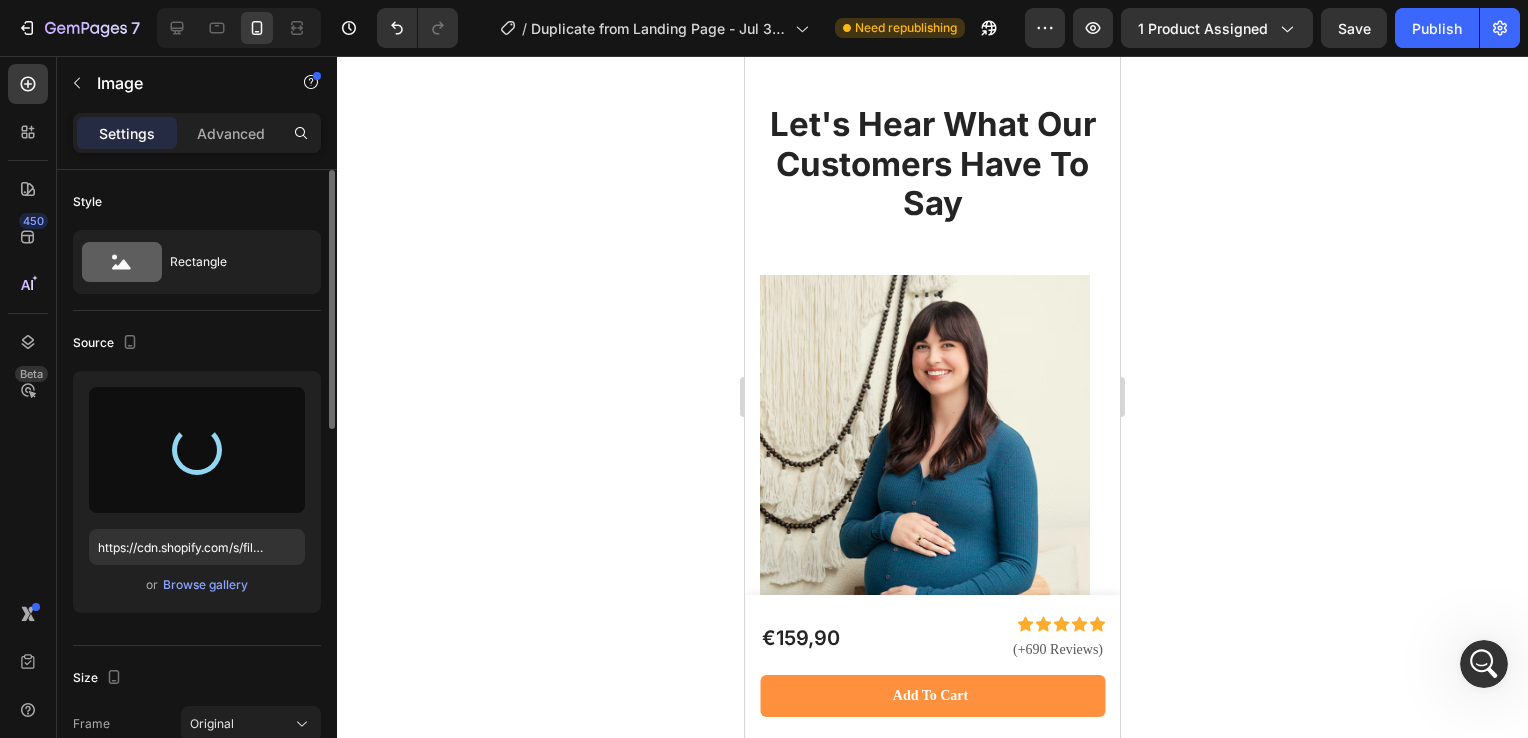 type on "https://cdn.shopify.com/s/files/1/0938/6298/6115/files/gempages_577621640456700604-d32ba908-dd21-49bf-90dc-a33408e7b17c.png" 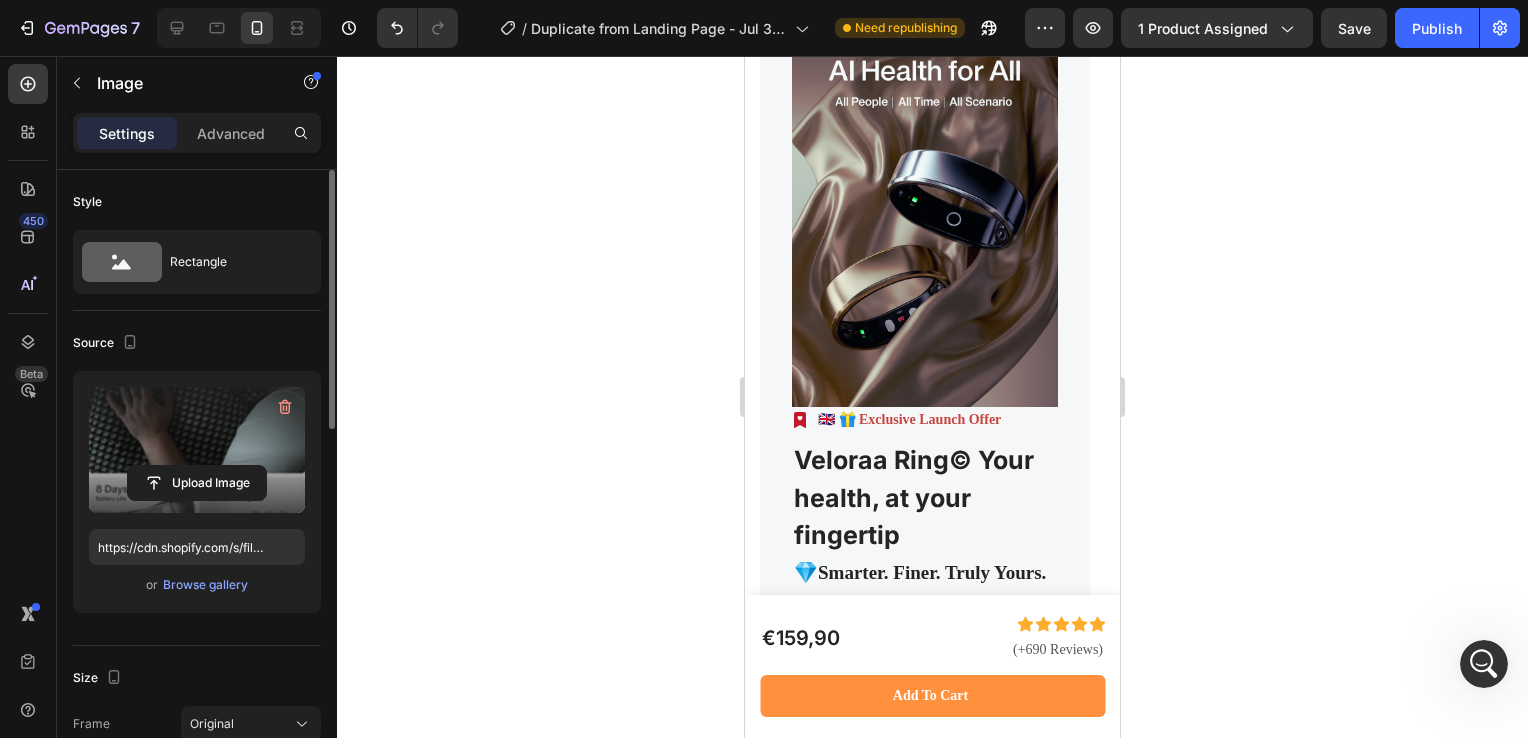 scroll, scrollTop: 8365, scrollLeft: 0, axis: vertical 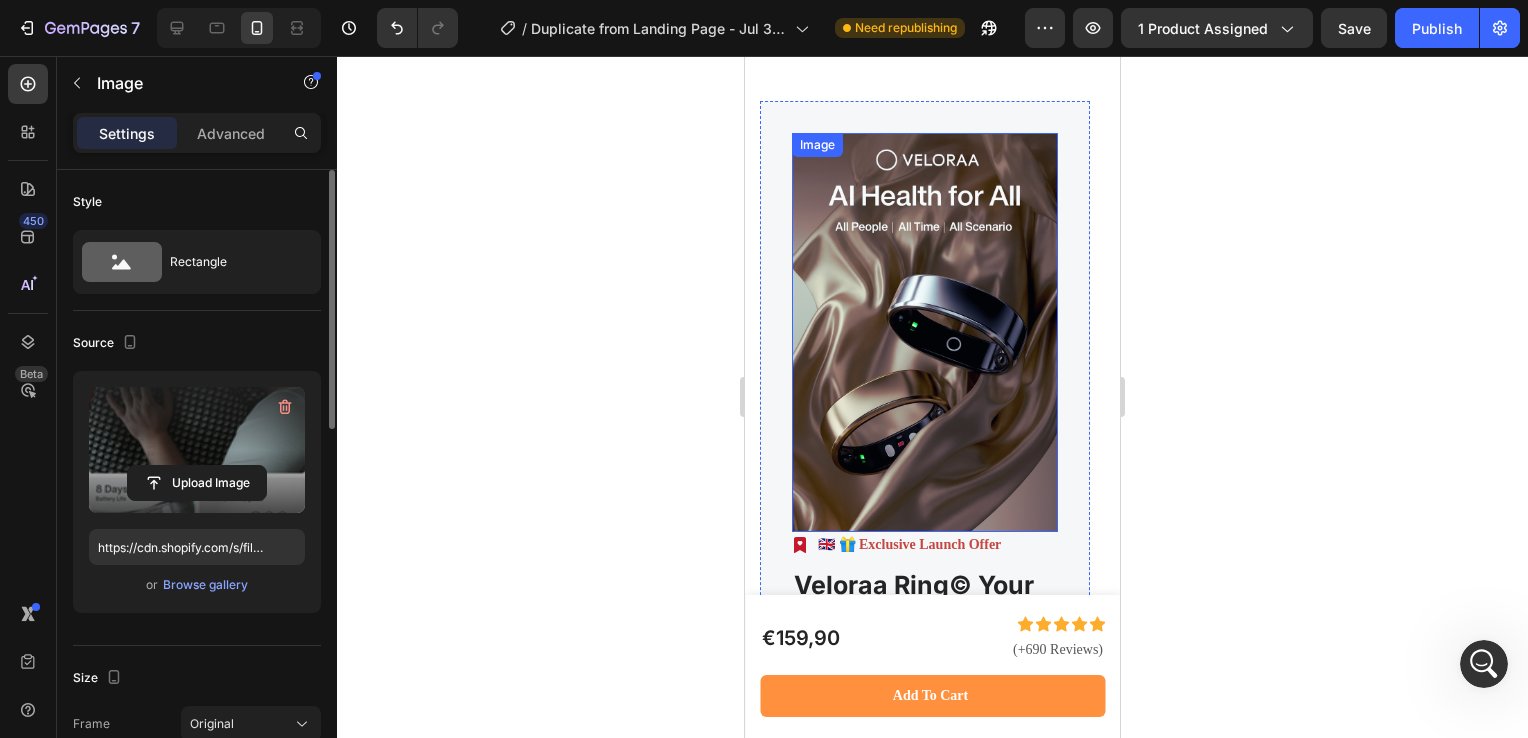 click at bounding box center (925, 332) 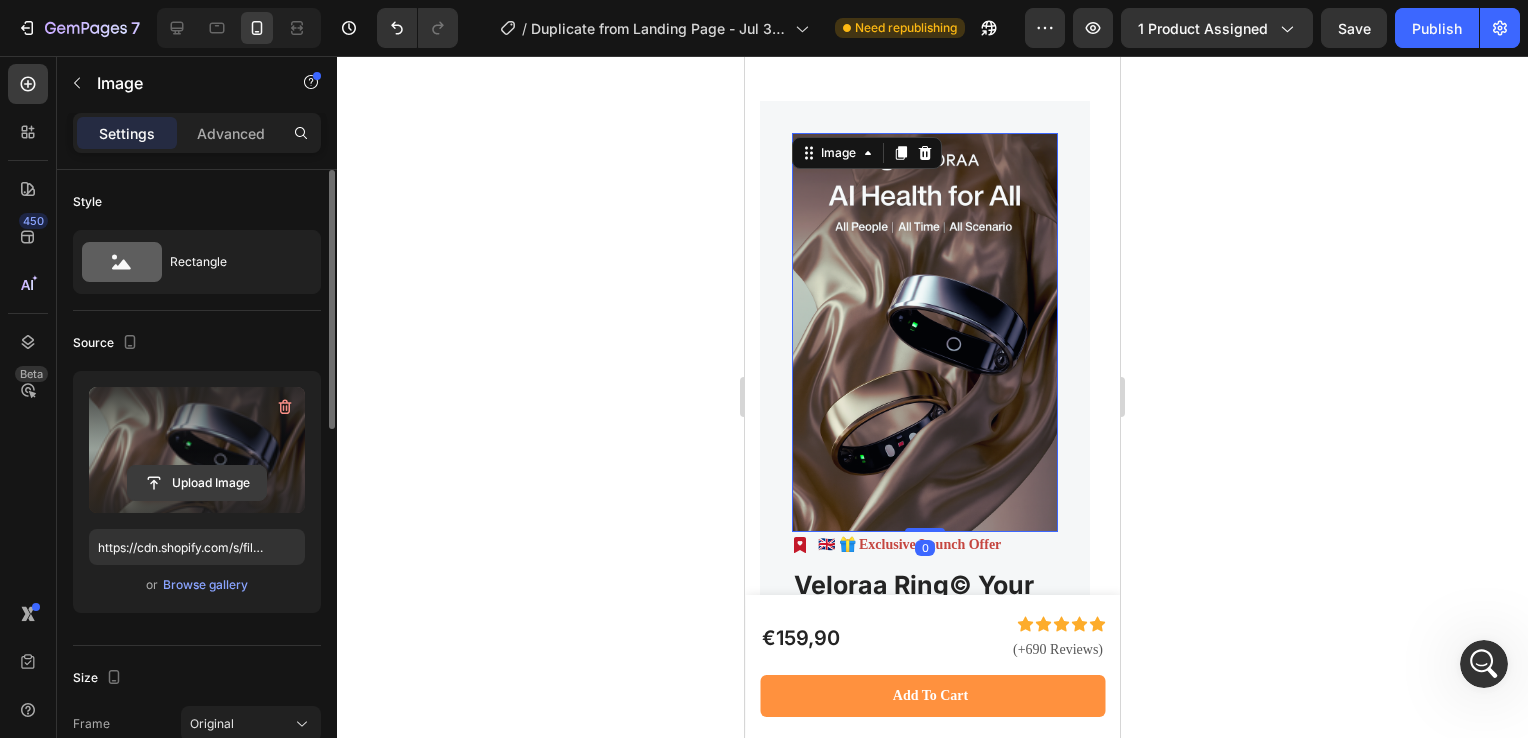 click 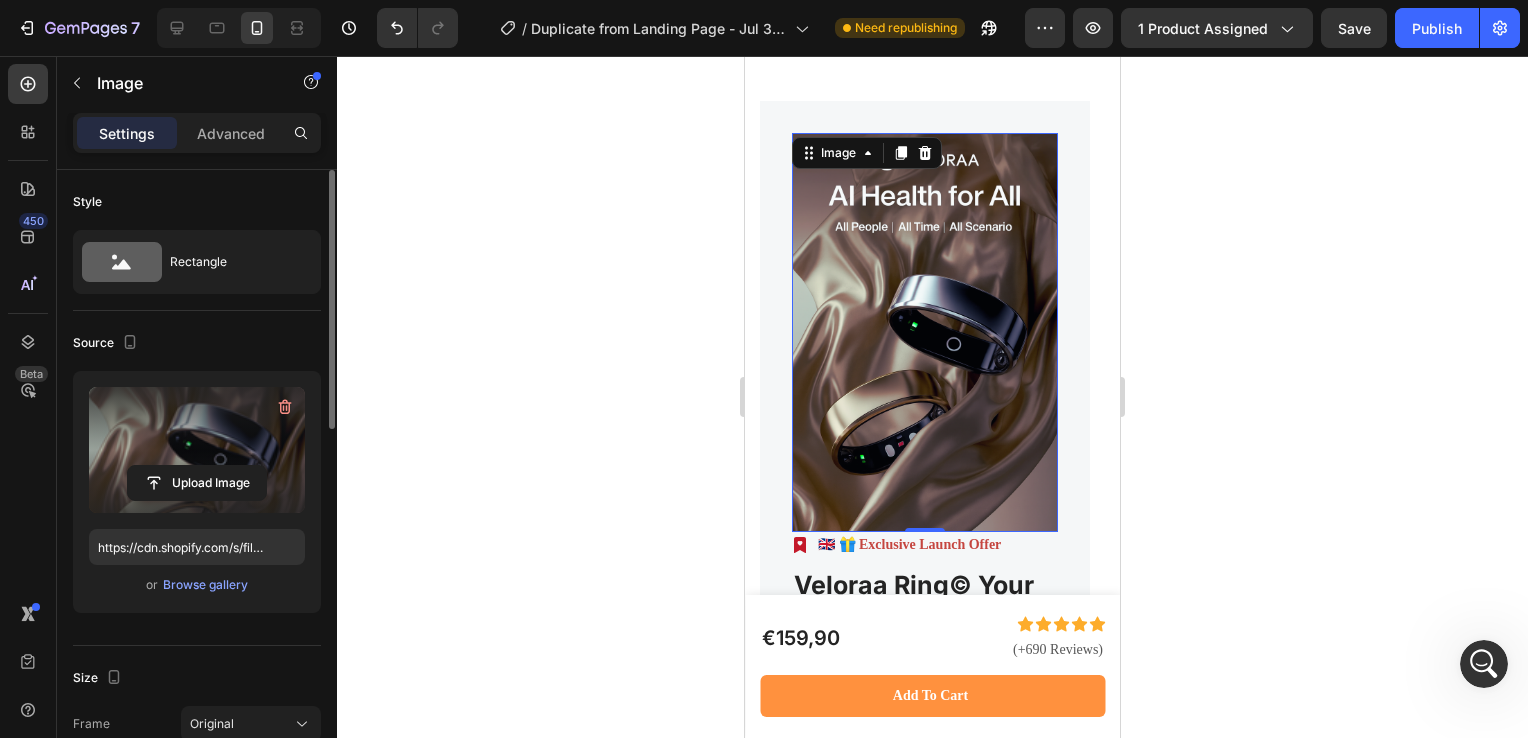 click 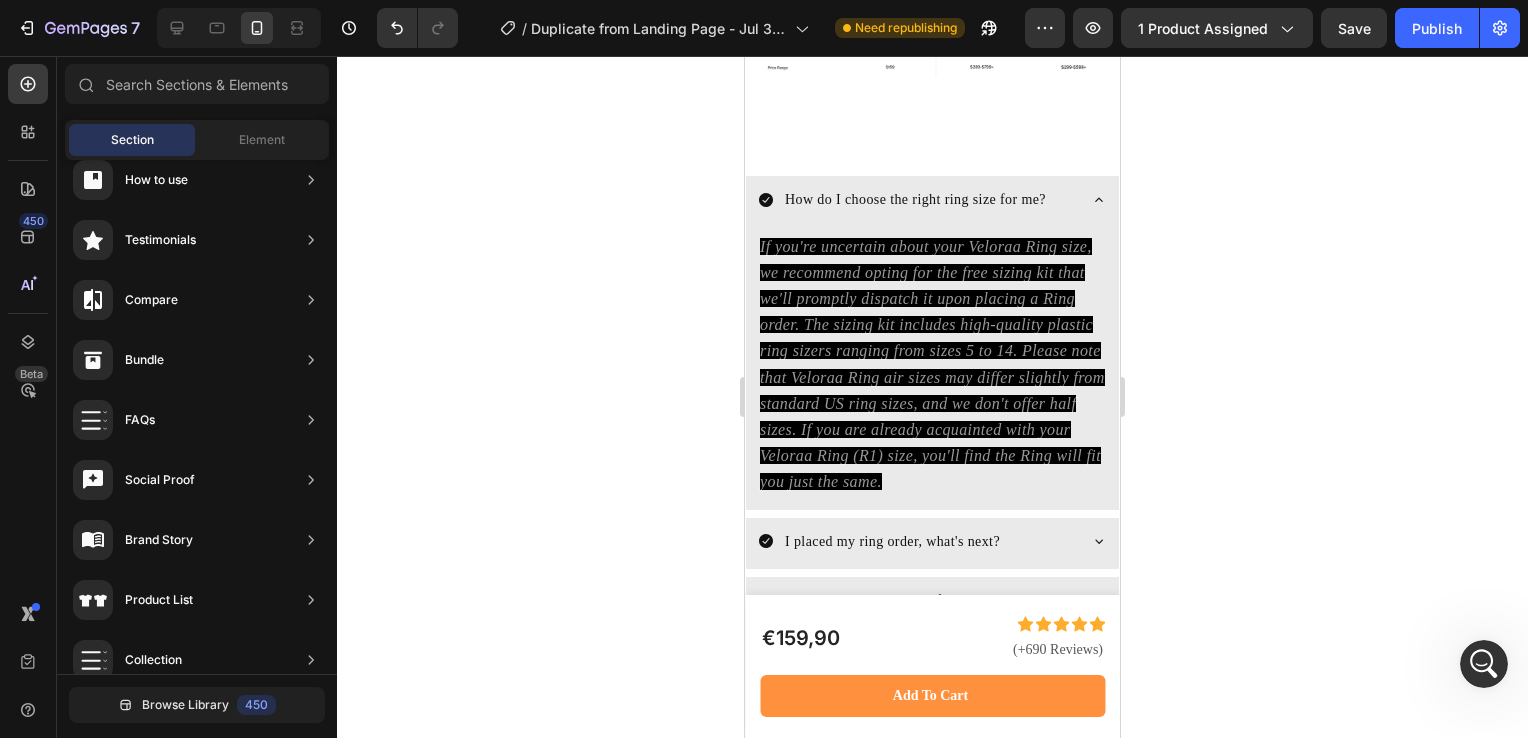 scroll, scrollTop: 10152, scrollLeft: 0, axis: vertical 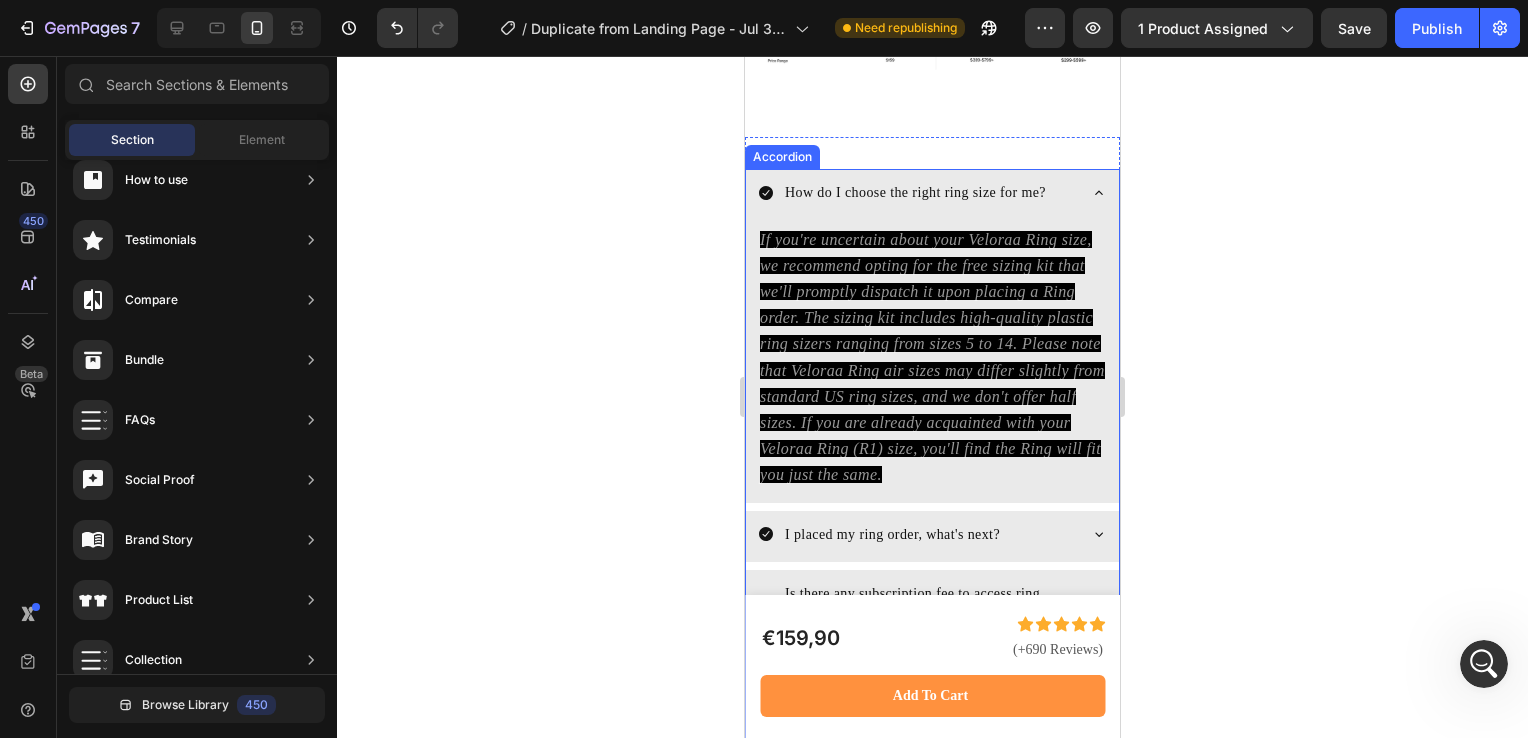 click 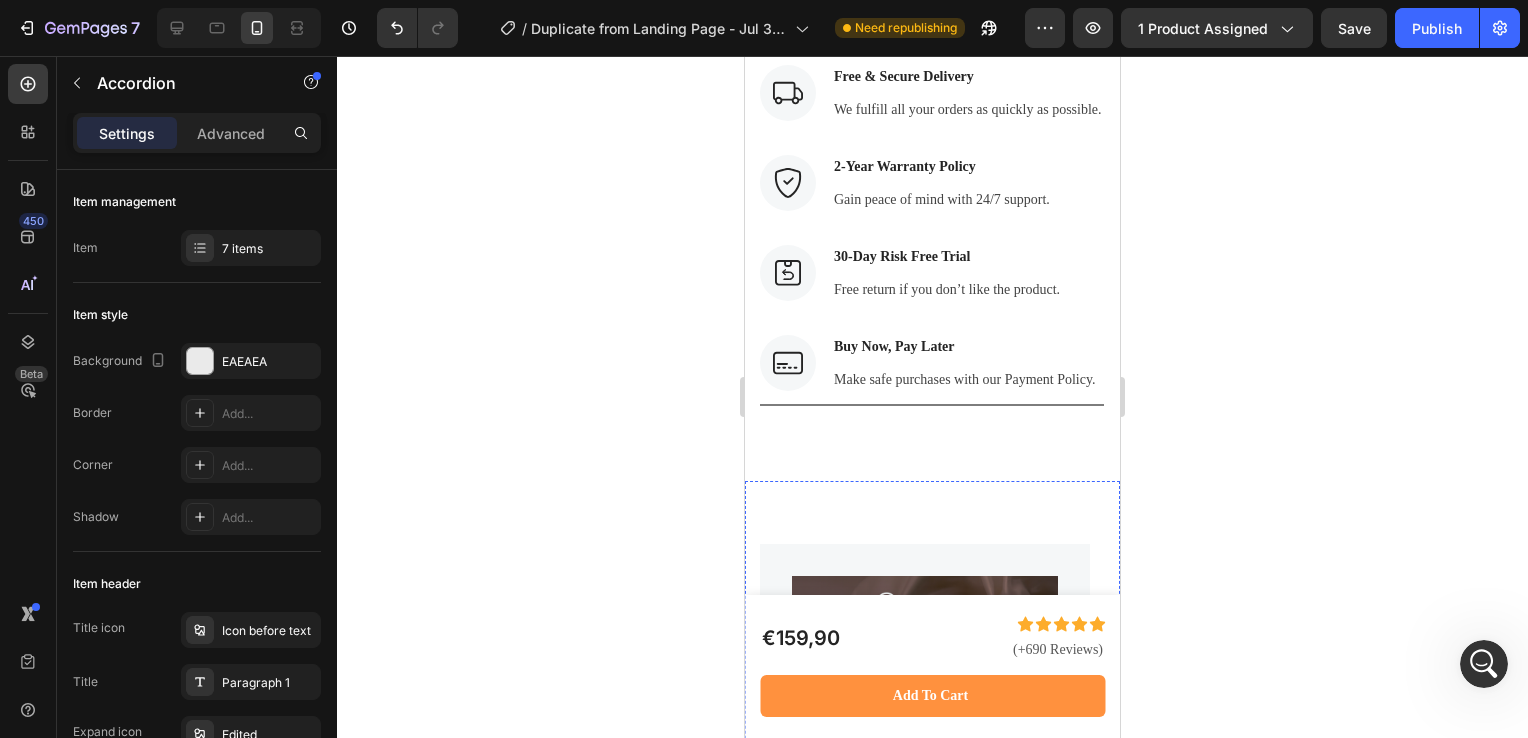 scroll, scrollTop: 7980, scrollLeft: 0, axis: vertical 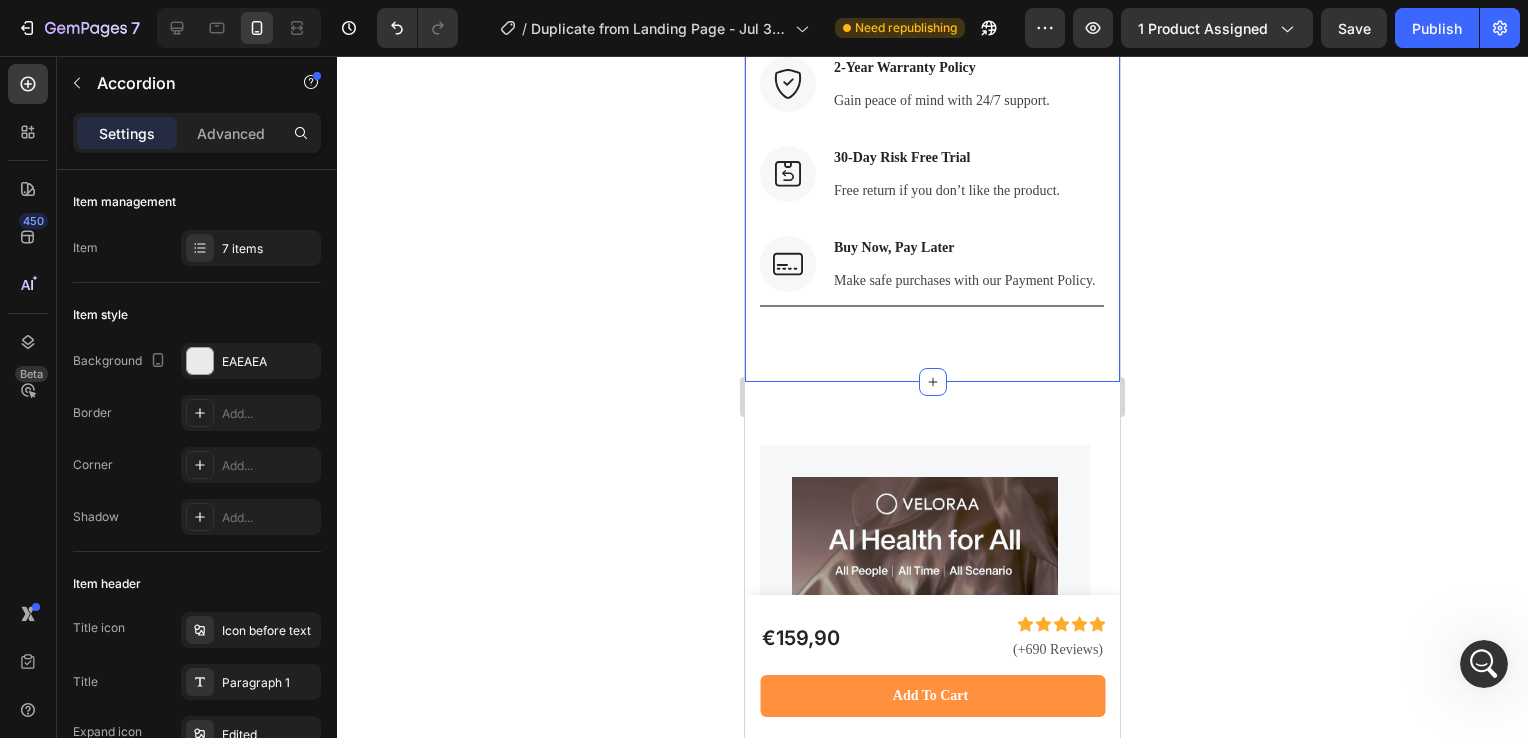 click on "Image Free & Secure Delivery Text block We fulfill all your orders as quickly as possible. Text block Row Image 2-Year Warranty Policy Text block Gain peace of mind with 24/7 support. Text block Row Image 30-Day Risk Free Trial Text block Free return if you don’t like the product. Text block Row Image Buy Now, Pay Later Text block Make safe purchases with our Payment Policy. Text block Row Row                Title Line Section 8" at bounding box center [932, 142] 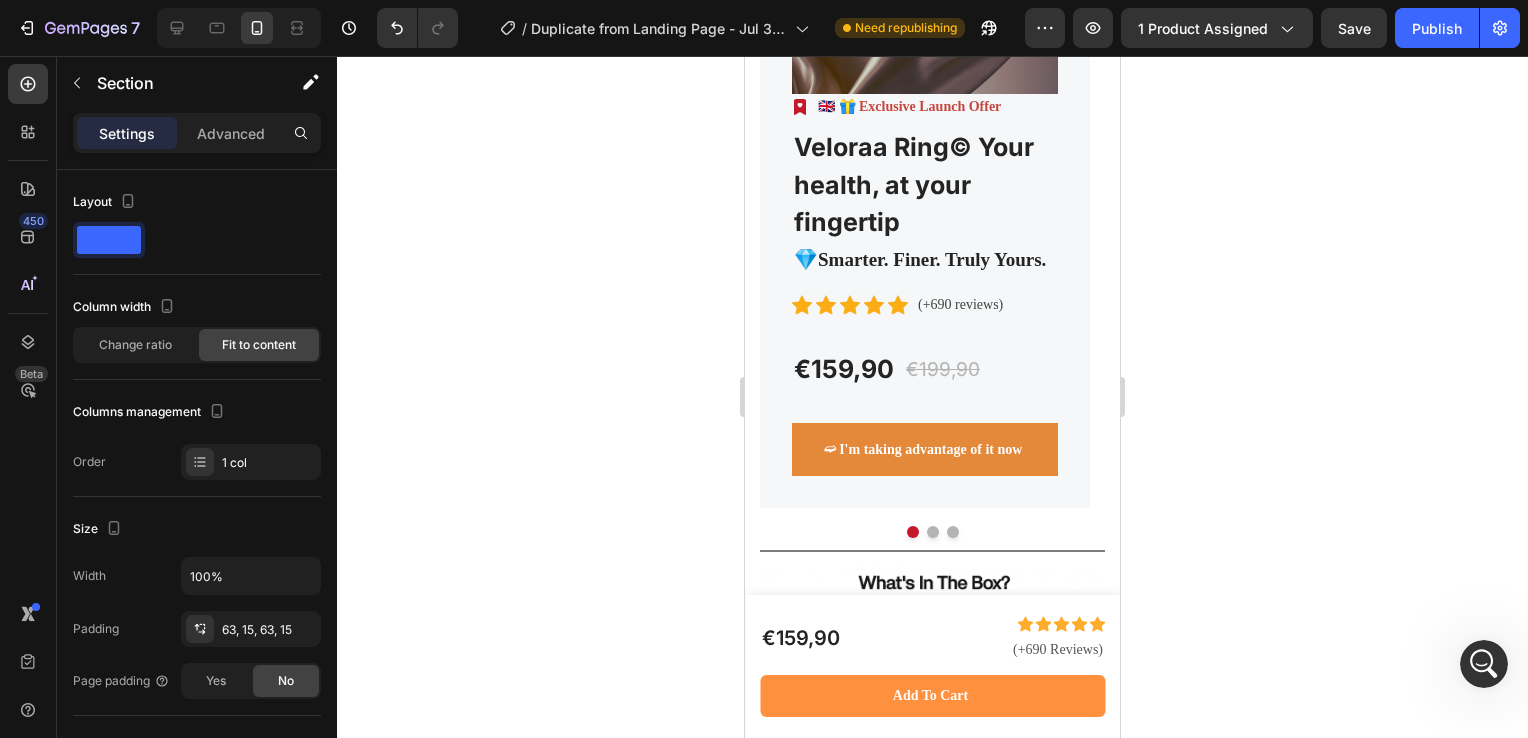 scroll, scrollTop: 8355, scrollLeft: 0, axis: vertical 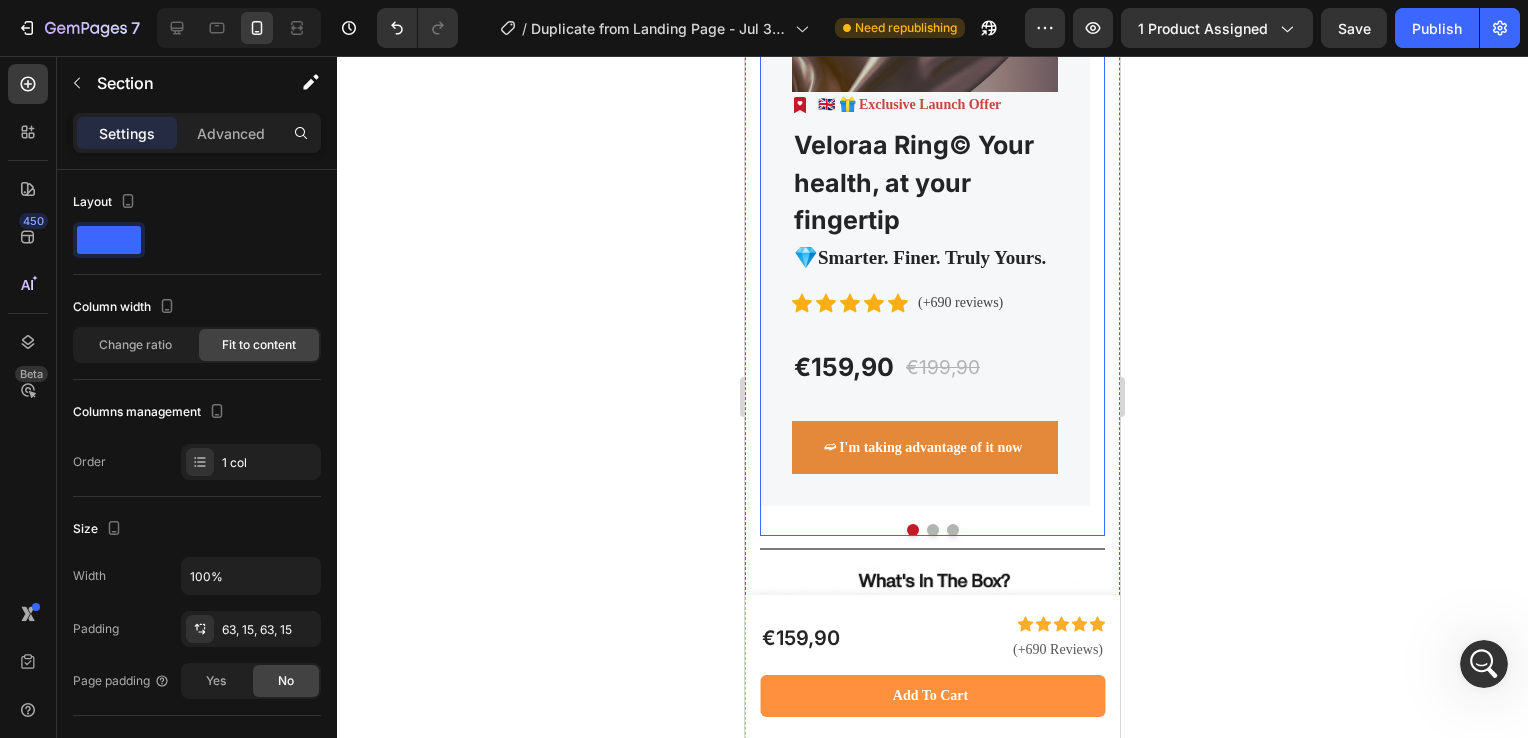 click at bounding box center (933, 530) 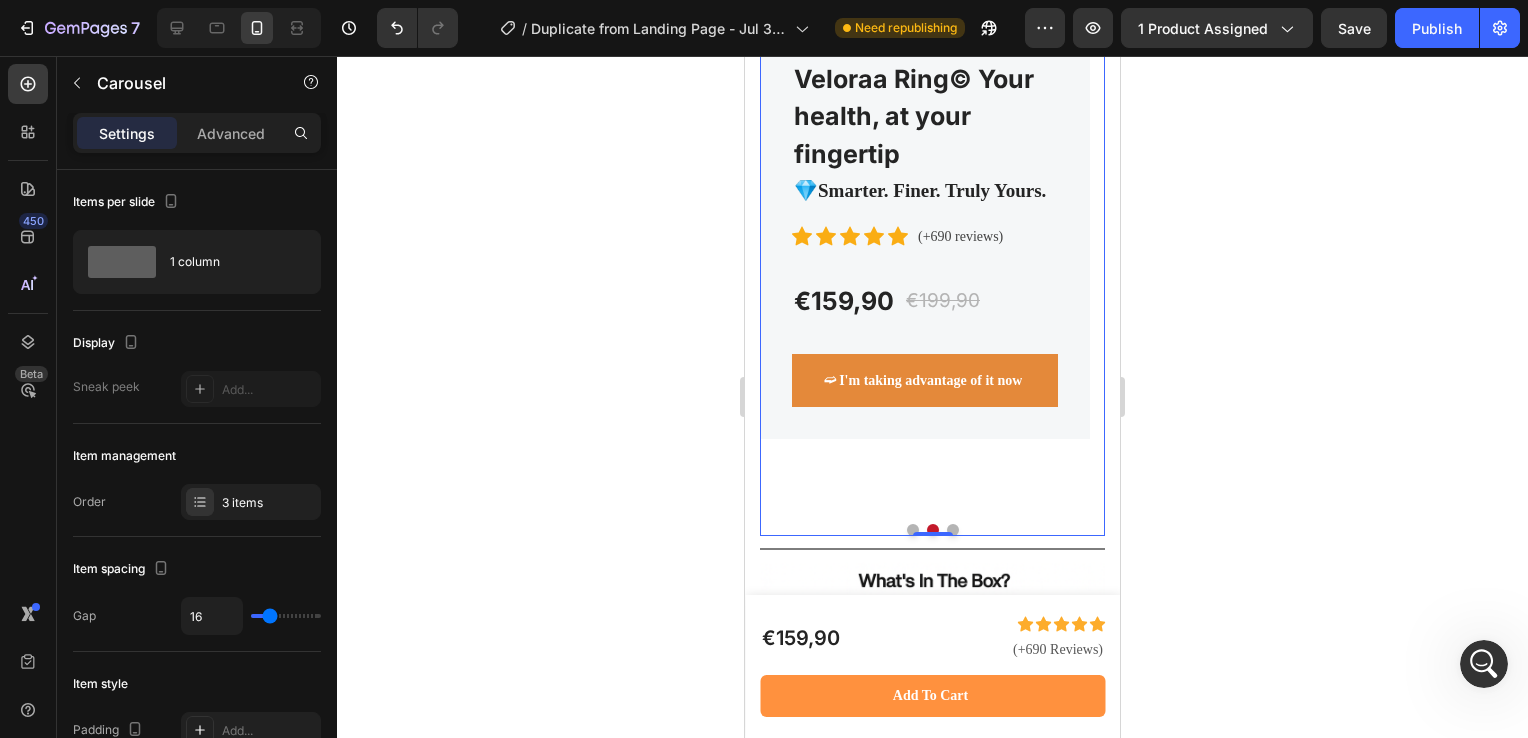 click at bounding box center (913, 530) 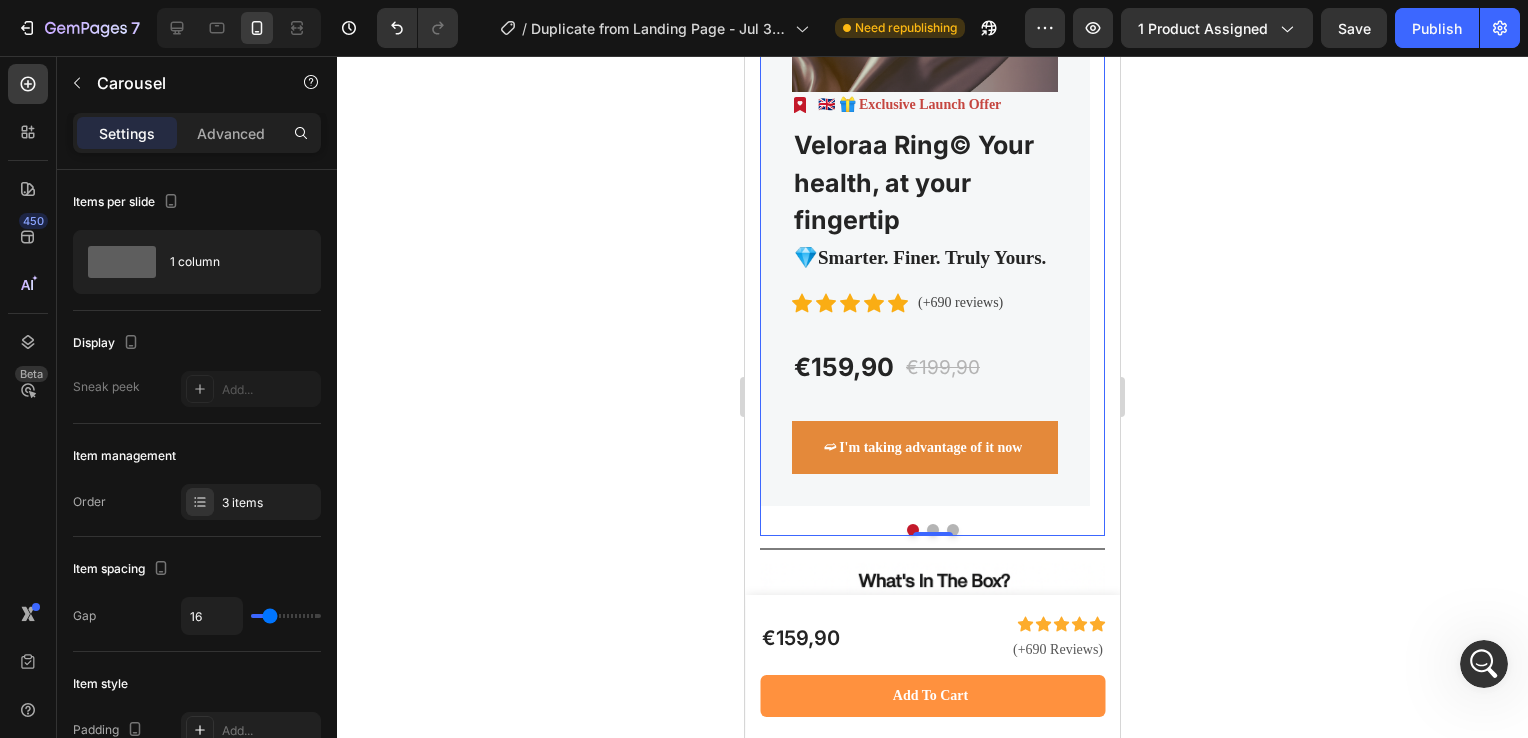 click at bounding box center (953, 530) 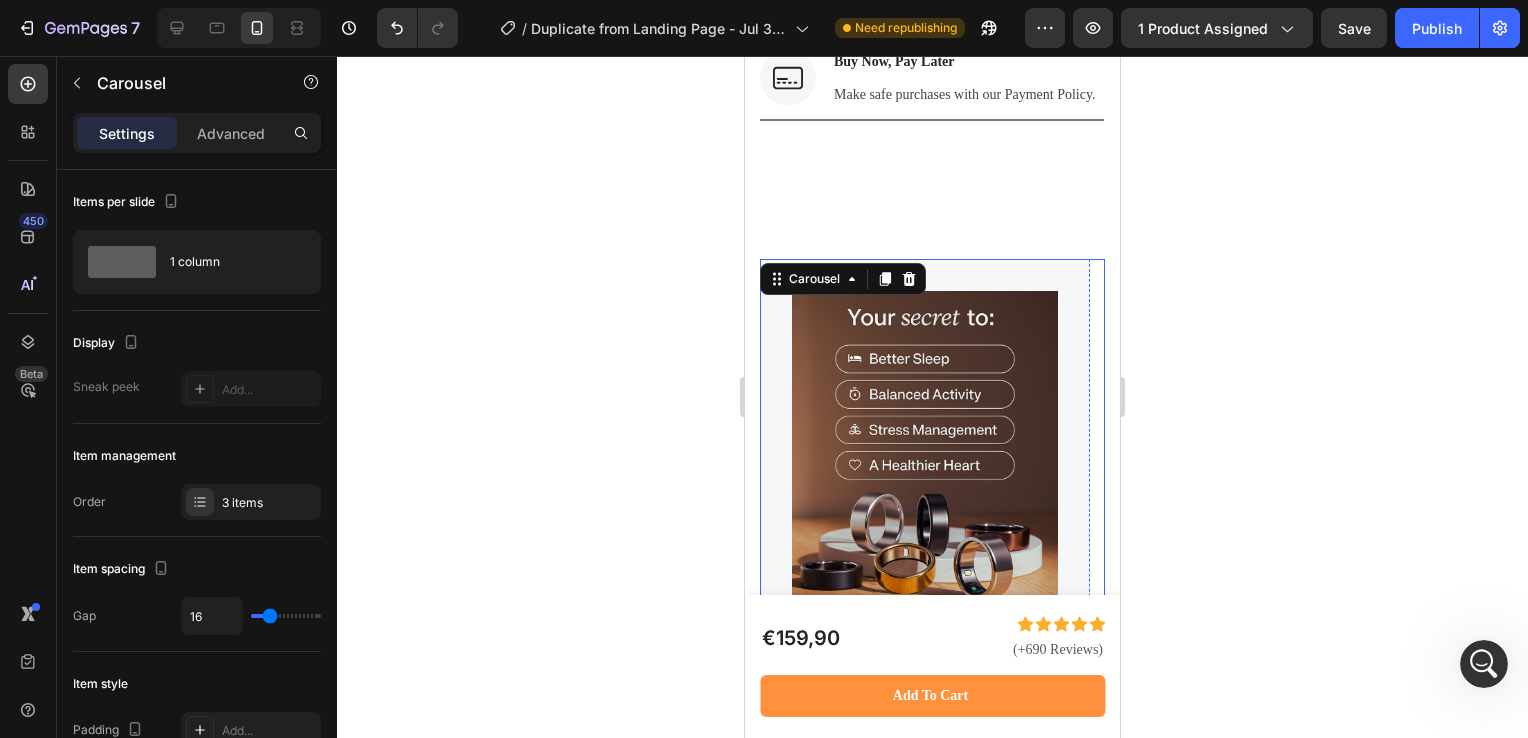 scroll, scrollTop: 7665, scrollLeft: 0, axis: vertical 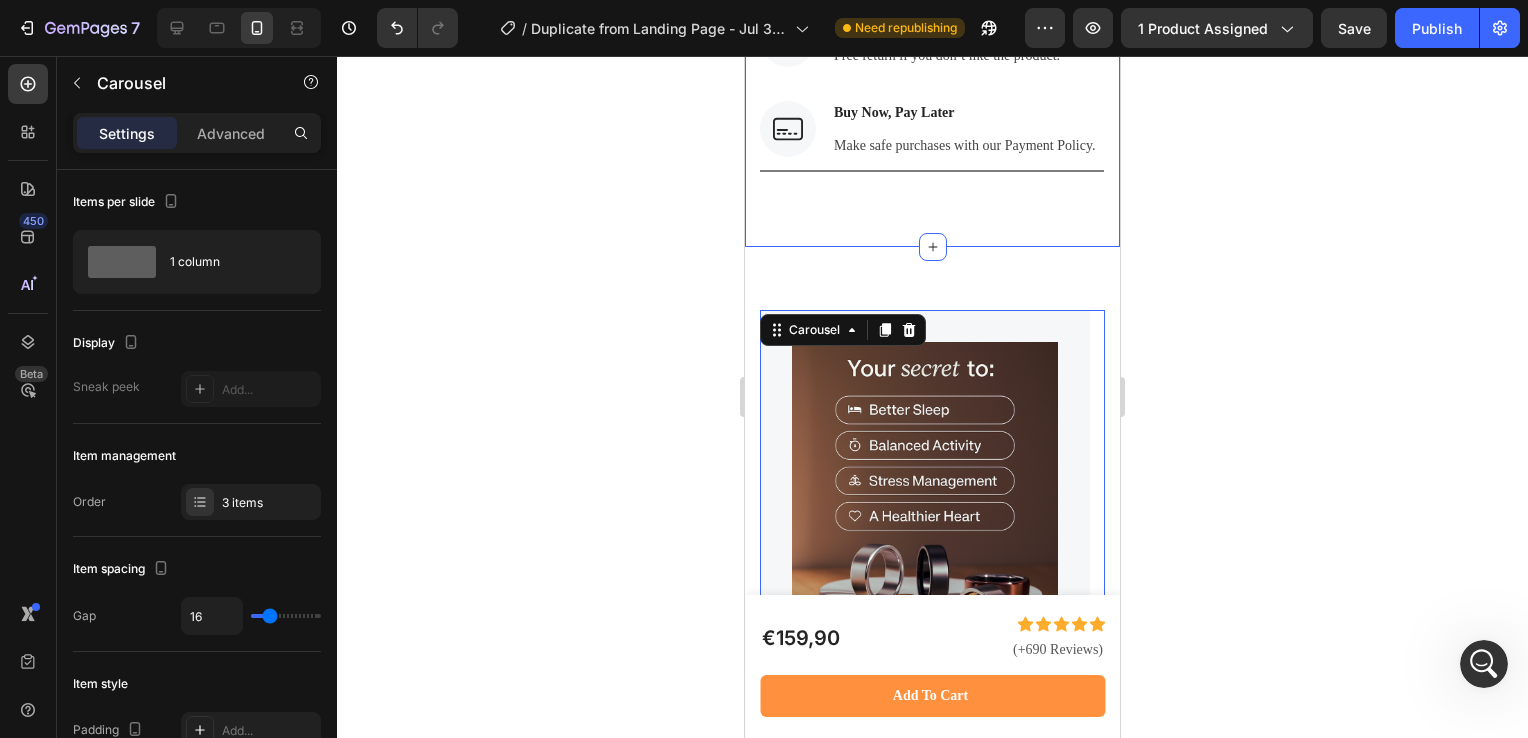 click on "Image Free & Secure Delivery Text block We fulfill all your orders as quickly as possible. Text block Row Image 2-Year Warranty Policy Text block Gain peace of mind with 24/7 support. Text block Row Image 30-Day Risk Free Trial Text block Free return if you don’t like the product. Text block Row Image Buy Now, Pay Later Text block Make safe purchases with our Payment Policy. Text block Row Row                Title Line Section 8" at bounding box center [932, 7] 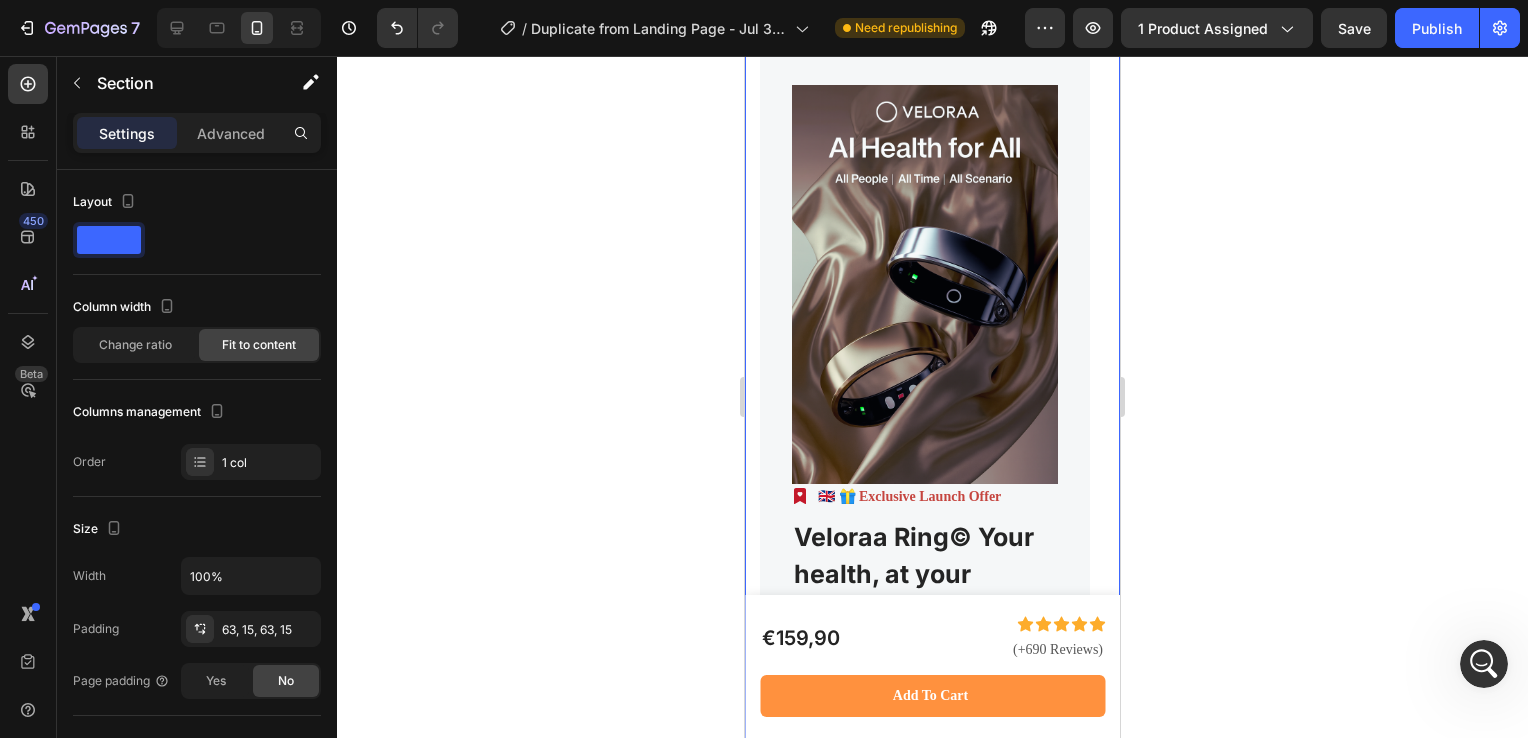 scroll, scrollTop: 8308, scrollLeft: 0, axis: vertical 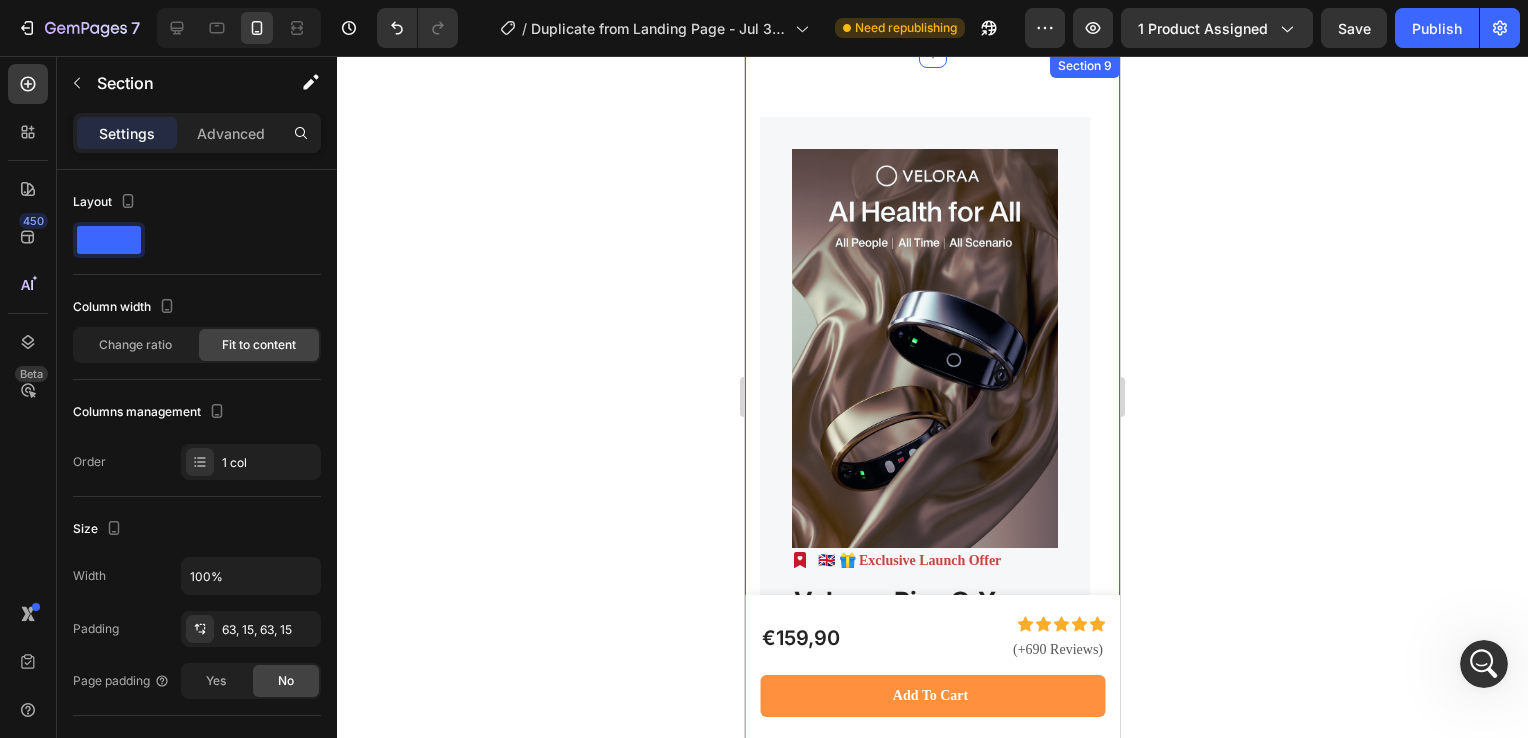 click on "Image Image 🇬🇧 🎁 Exclusive Launch Offer Text block Row Veloraa Ring©  Your health, at your fingertip (P) Title 💎Smarter. Finer. Truly Yours. Text block Icon Icon Icon Icon Icon Icon List Hoz (+690 reviews) Text block Row €159,90 (P) Price (P) Price €199,90 (P) Price (P) Price Row ➫ I'm taking advantage of it now (P) Cart Button Row Product Image Image 🇬🇧 🎁 Exclusive Launch Offer Text block Row Veloraa Ring©  Your health, at your fingertip (P) Title 💎Smarter. Finer. Truly Yours. Text block Icon Icon Icon Icon Icon Icon List Hoz (+690 reviews) Text block Row €159,90 (P) Price (P) Price €199,90 (P) Price (P) Price Row ➫ I'm taking advantage of it now (P) Cart Button Row Product Image Image 🇬🇧 🎁 Exclusive Launch Offer Text block Row Veloraa Ring©  Your health, at your fingertip (P) Title Text block Icon" at bounding box center (932, 997) 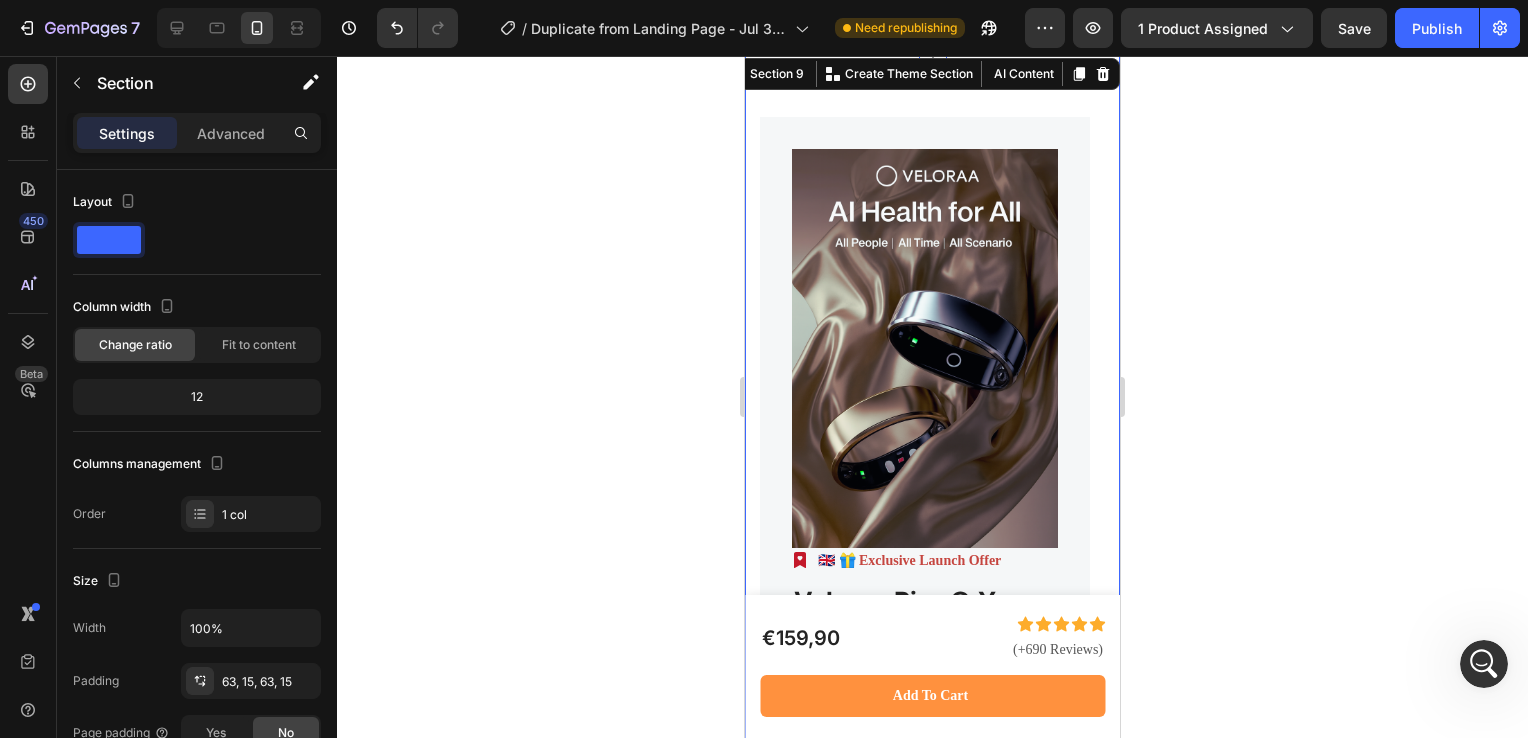 click 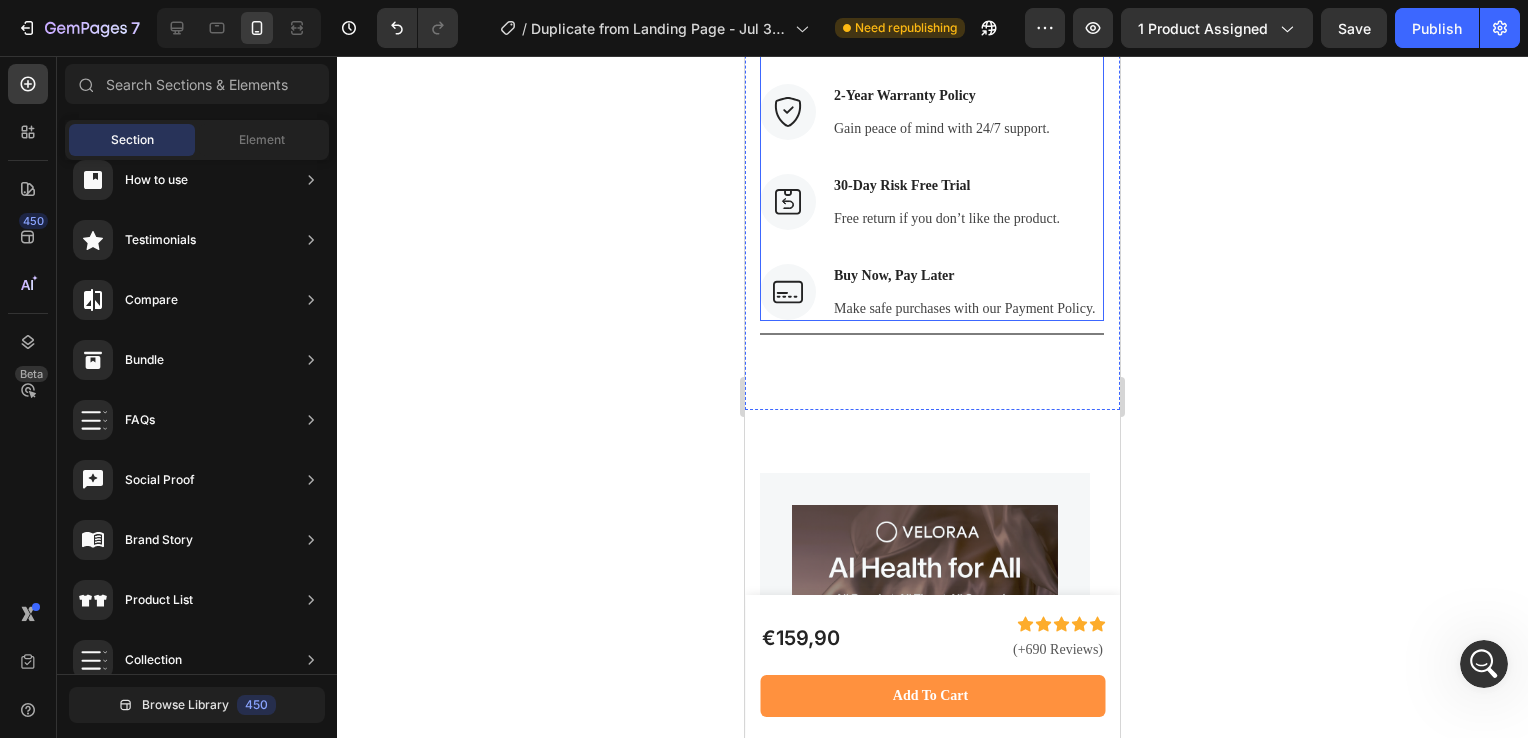 scroll, scrollTop: 8036, scrollLeft: 0, axis: vertical 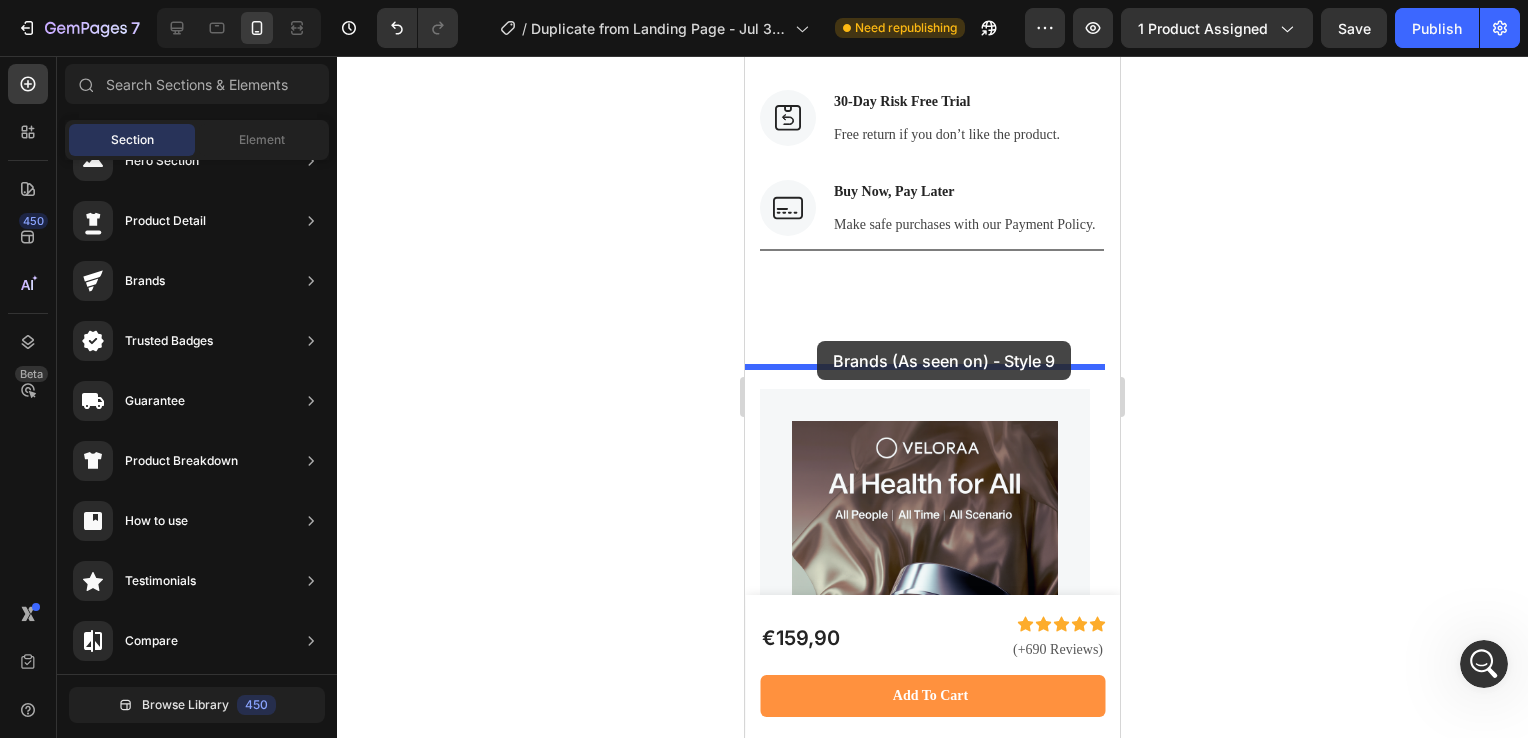 drag, startPoint x: 1205, startPoint y: 512, endPoint x: 817, endPoint y: 341, distance: 424.01062 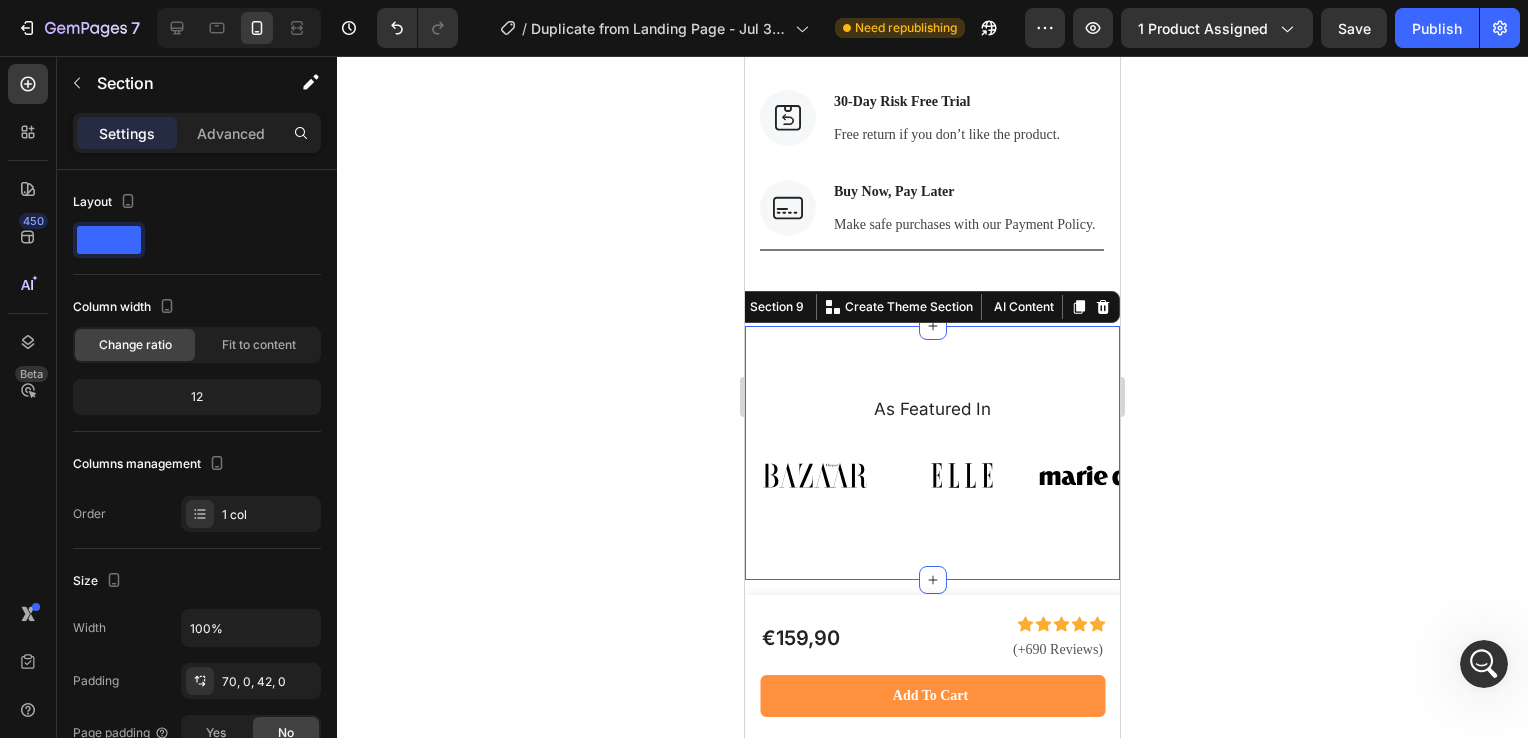 click 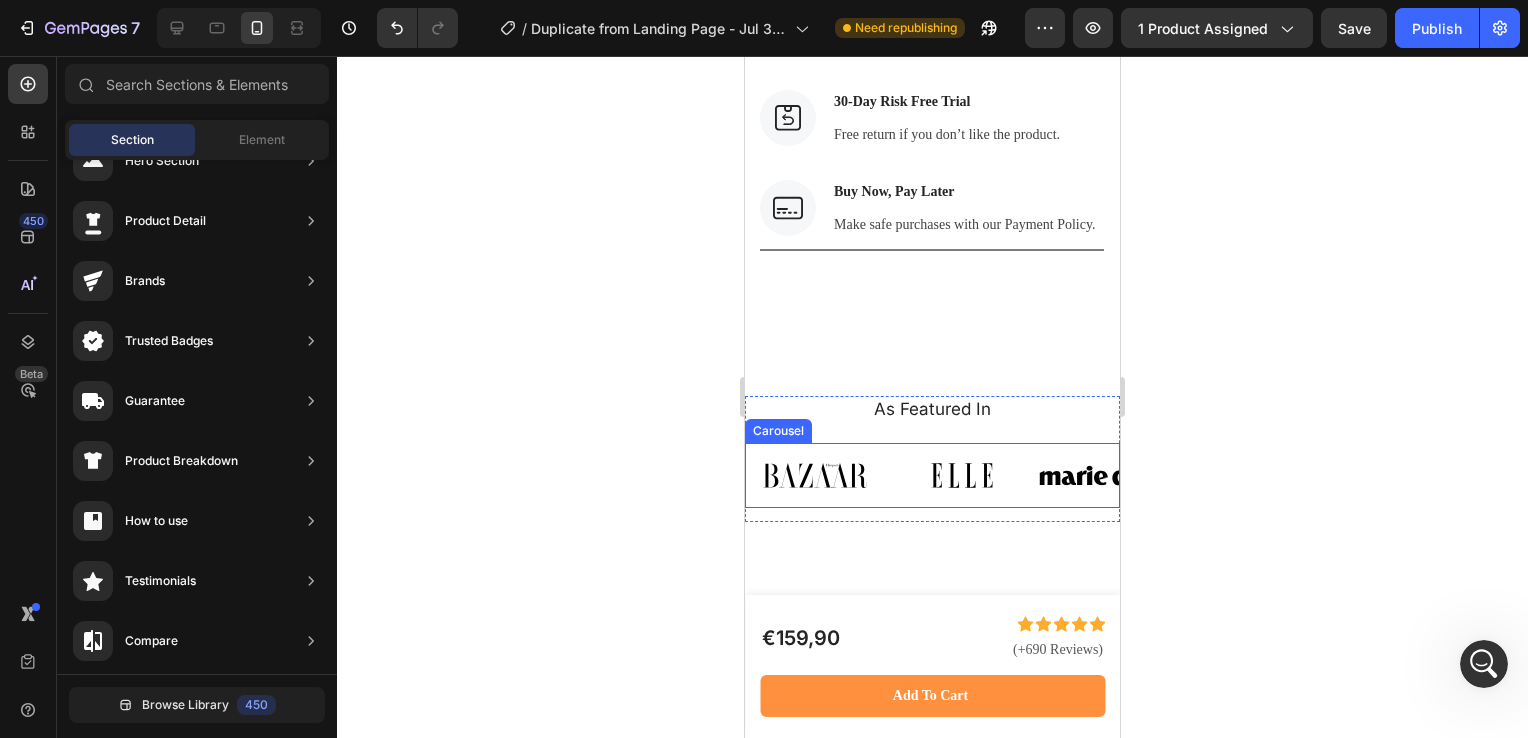 scroll, scrollTop: 8263, scrollLeft: 0, axis: vertical 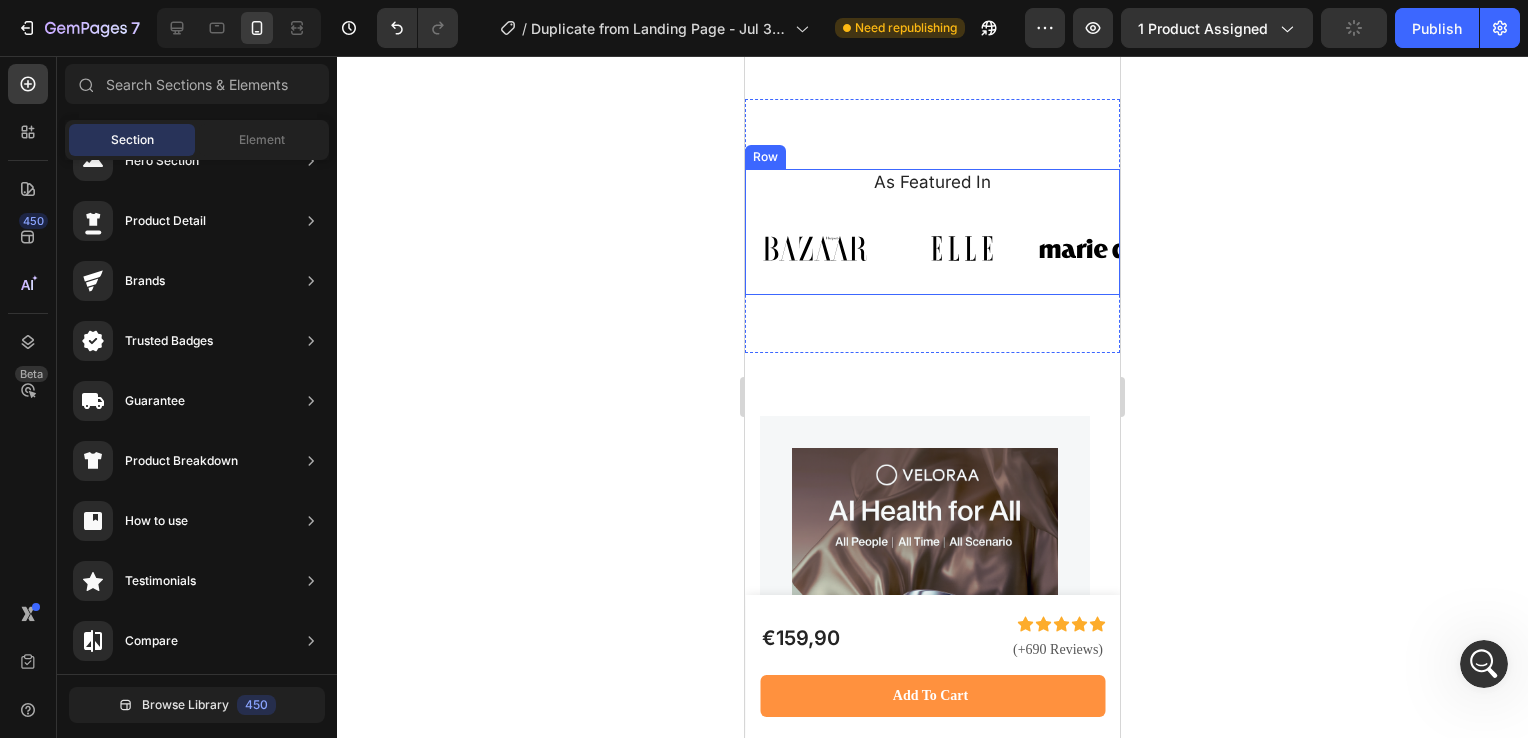 click on "As Featured In Heading Image Image Image Image Image Image Image Carousel" at bounding box center (932, 232) 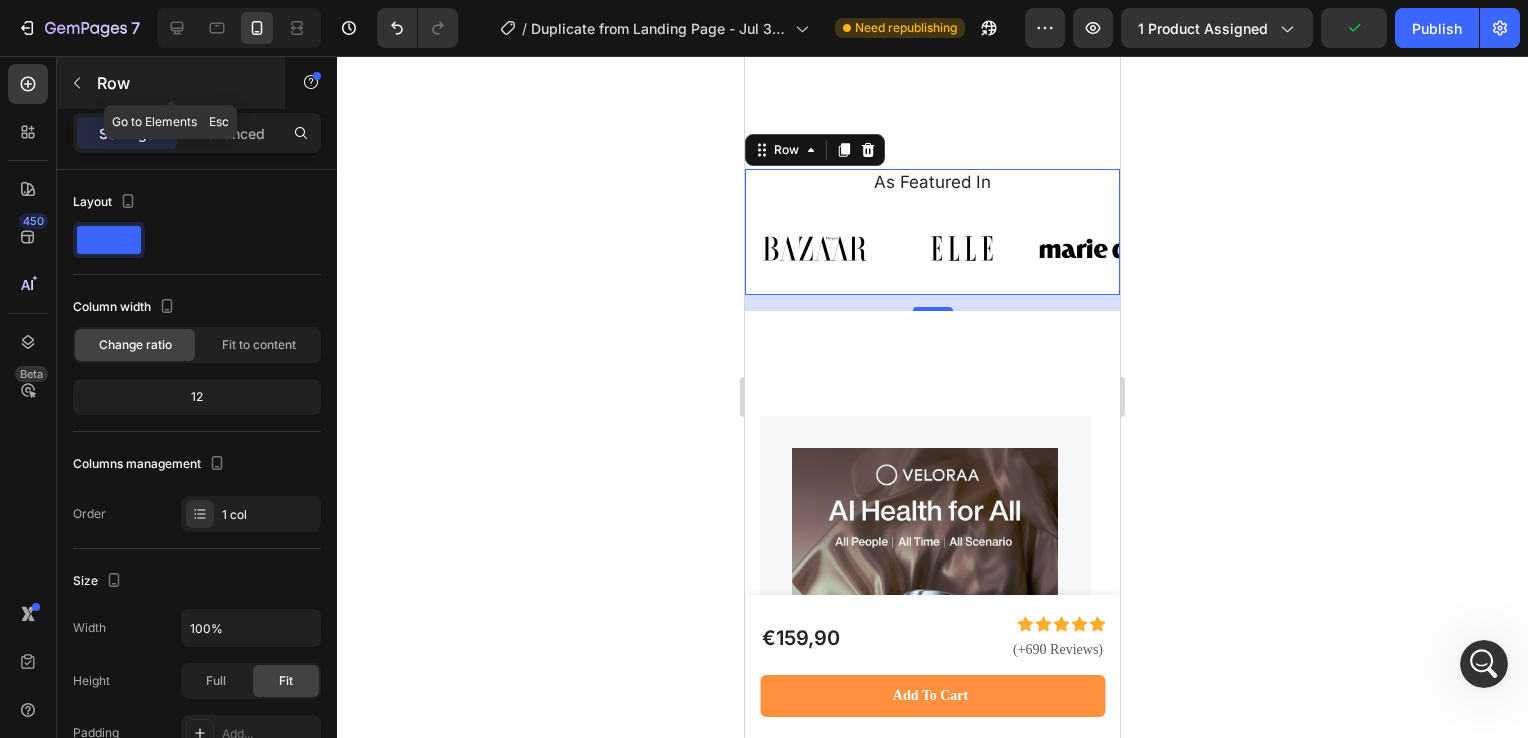 click 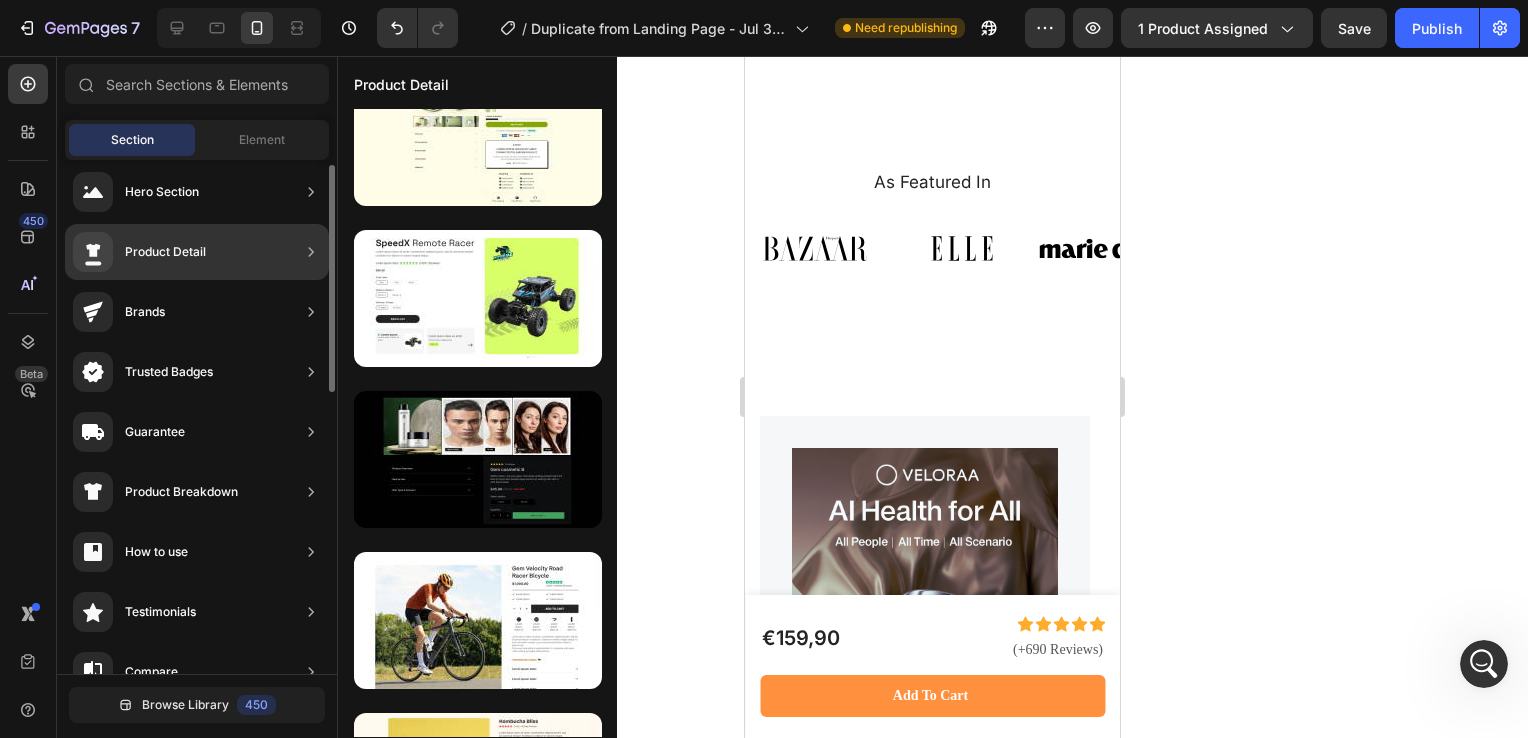 scroll, scrollTop: 0, scrollLeft: 0, axis: both 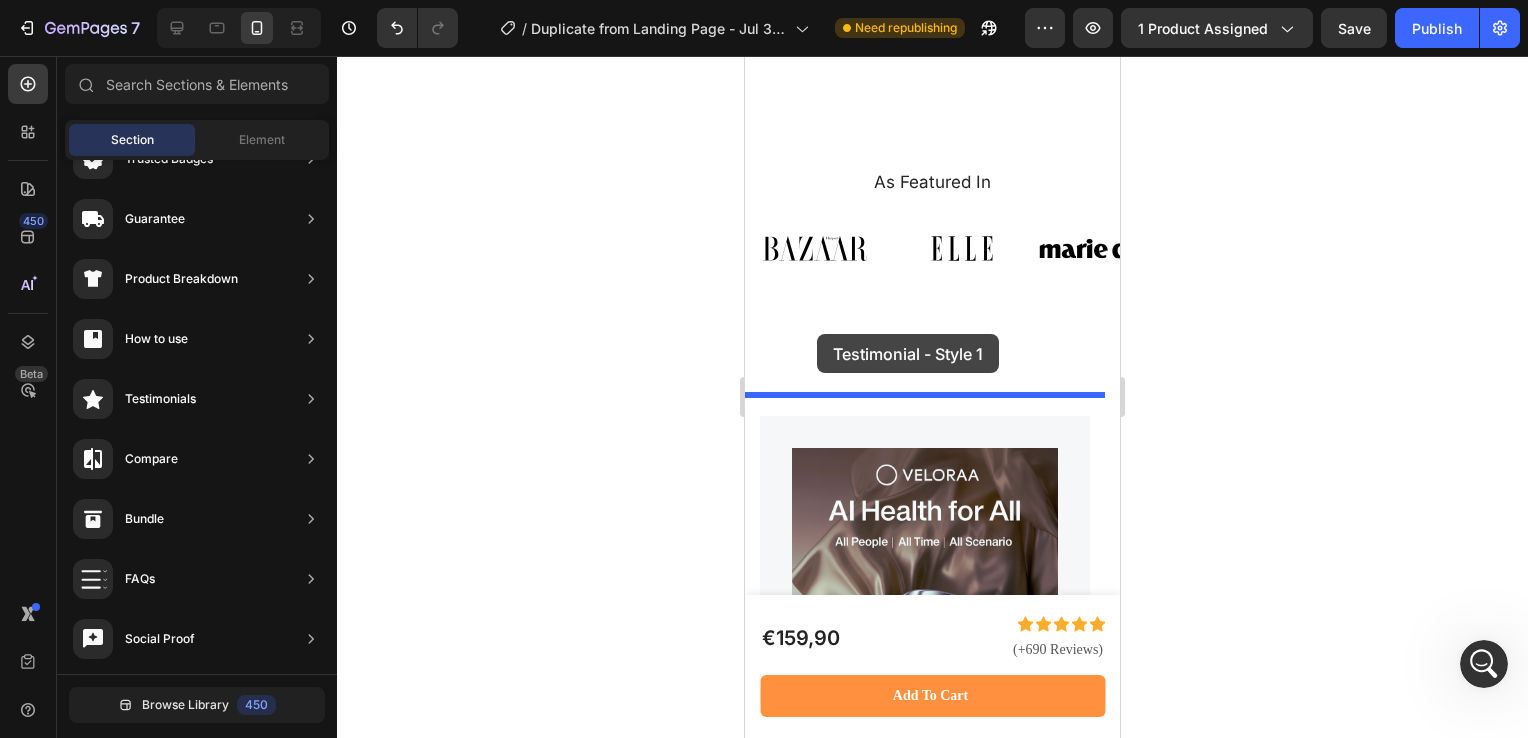 drag, startPoint x: 1208, startPoint y: 263, endPoint x: 817, endPoint y: 334, distance: 397.394 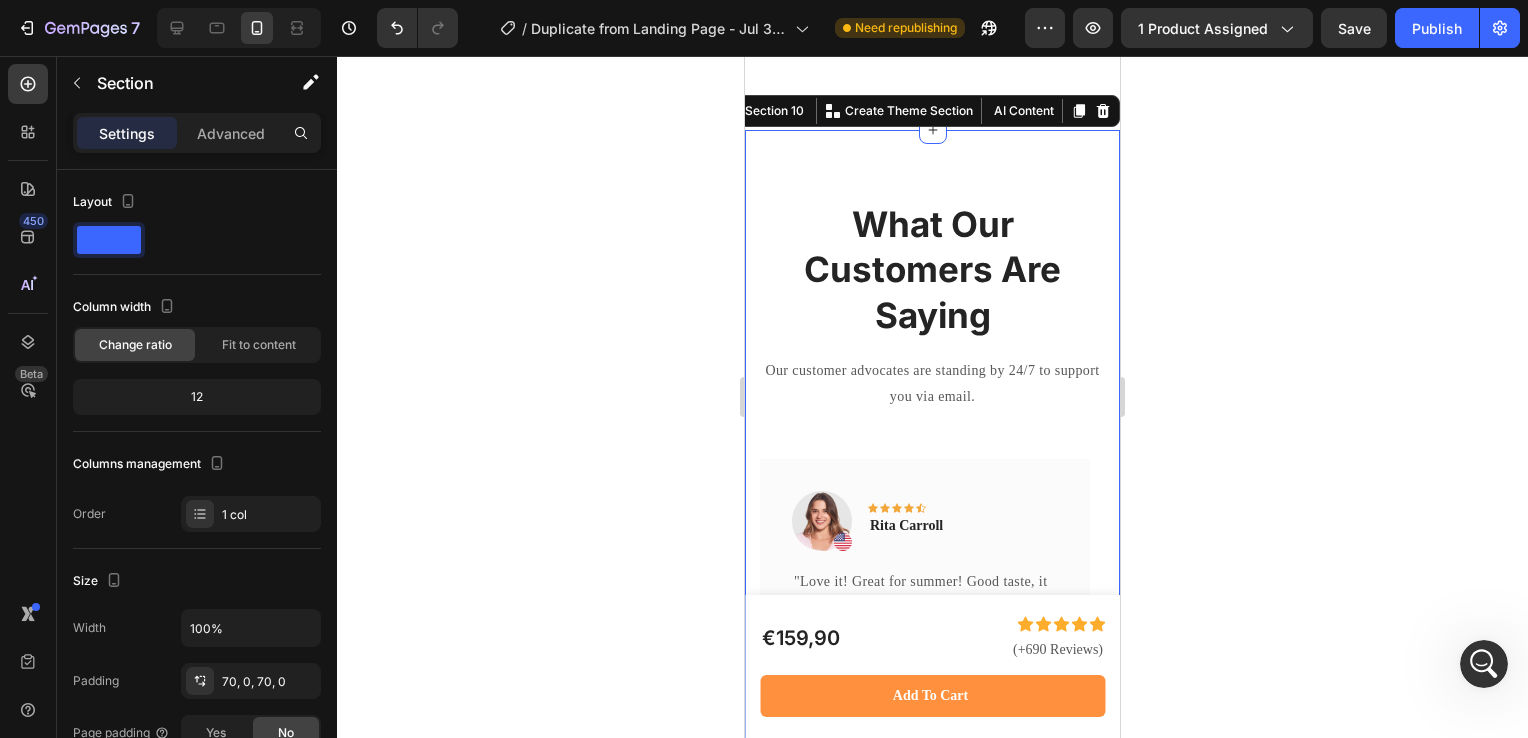scroll, scrollTop: 8532, scrollLeft: 0, axis: vertical 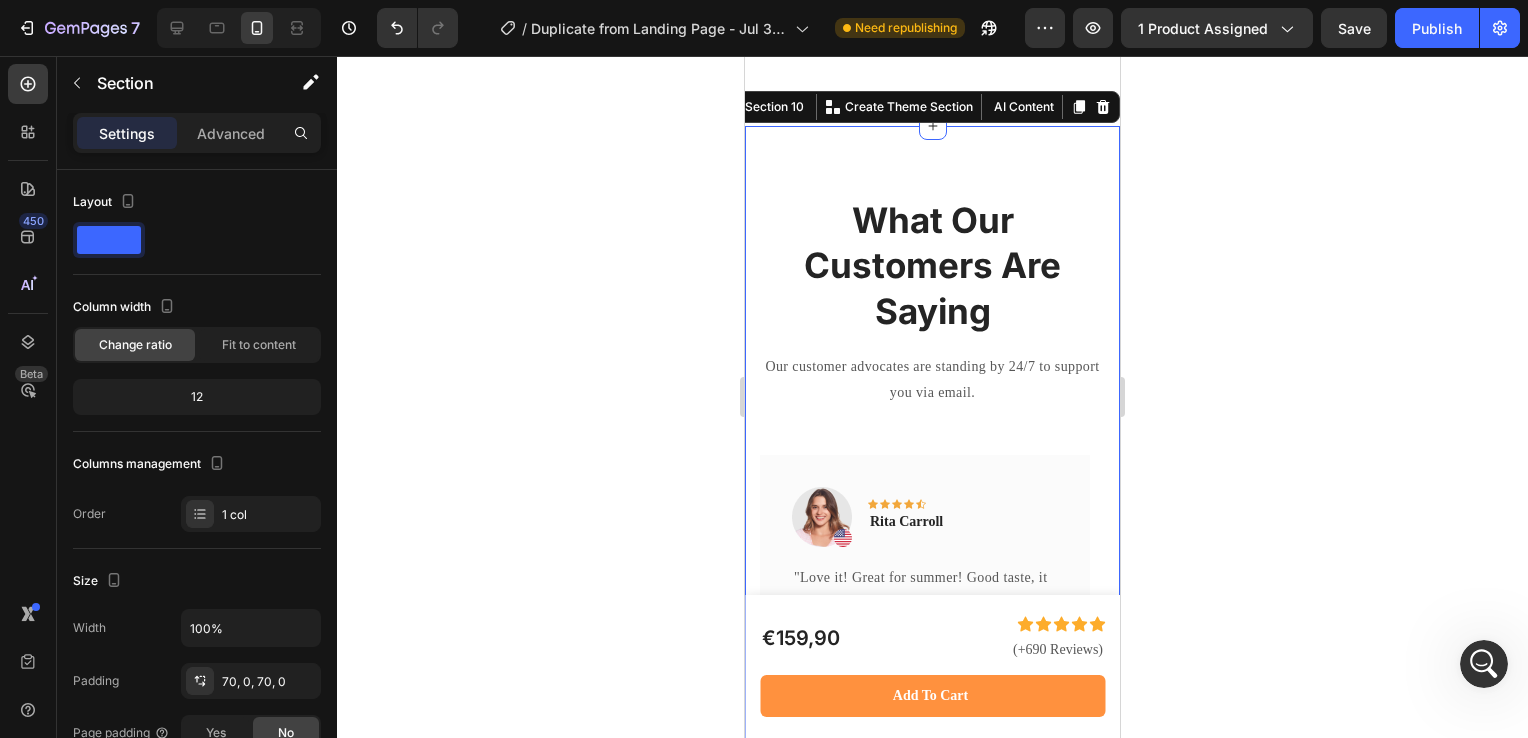click 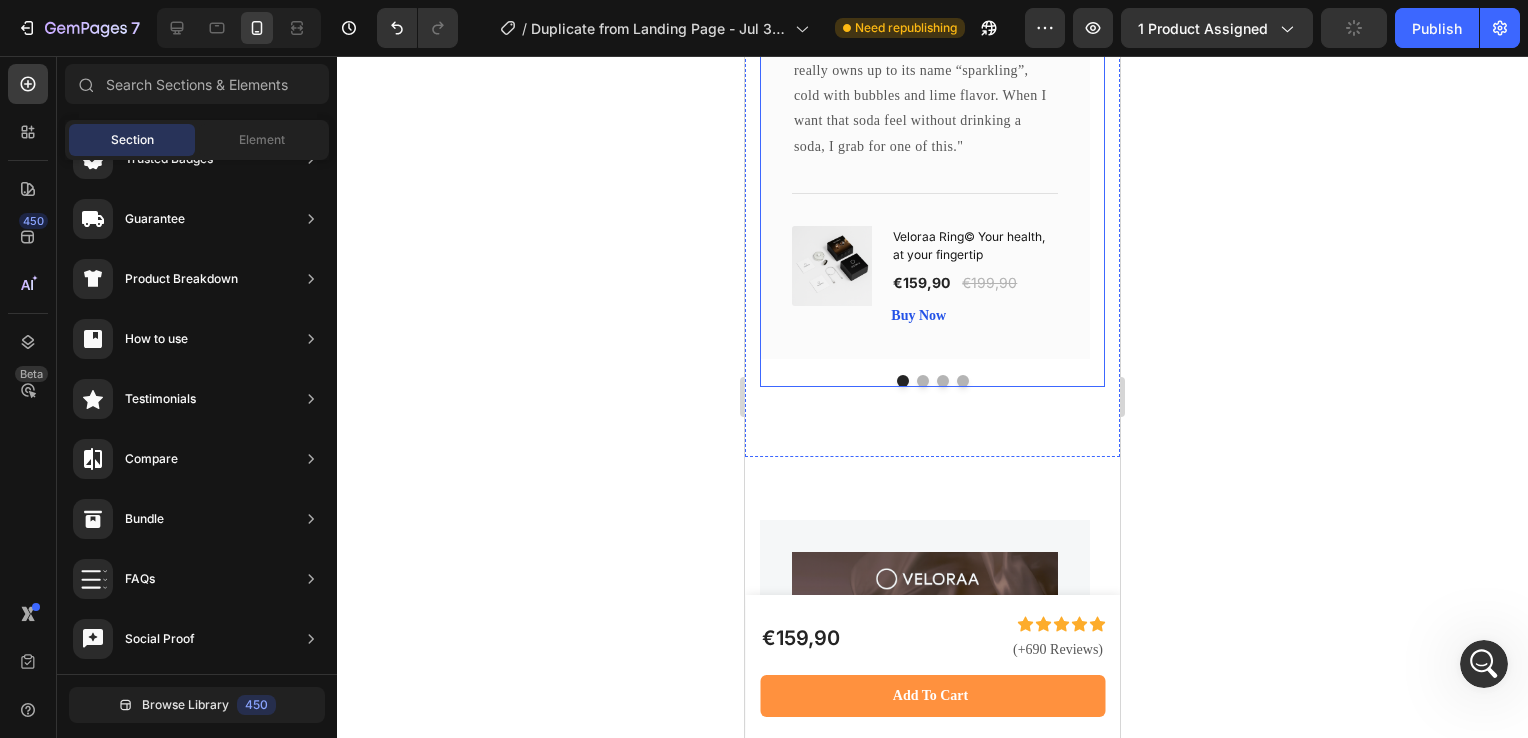 scroll, scrollTop: 9062, scrollLeft: 0, axis: vertical 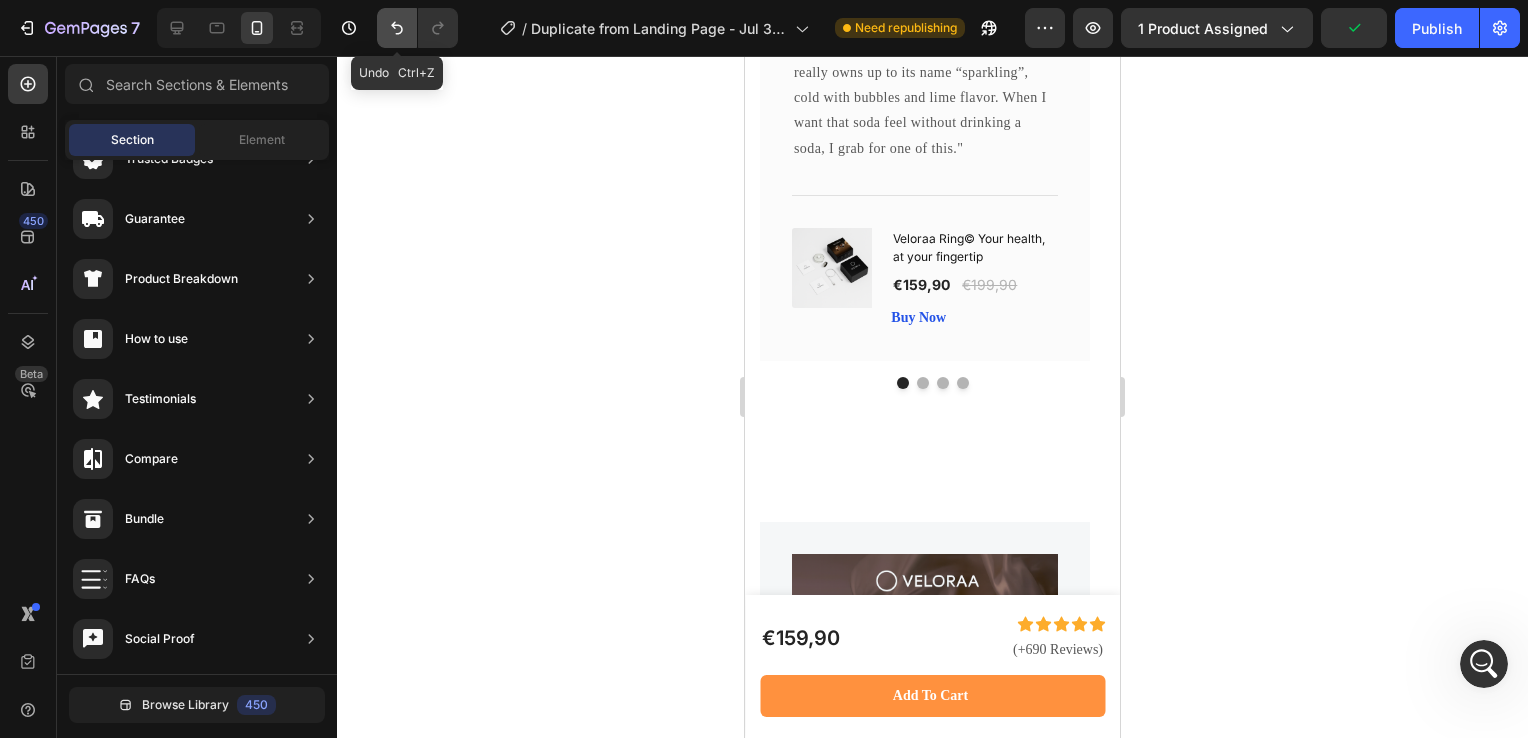 click 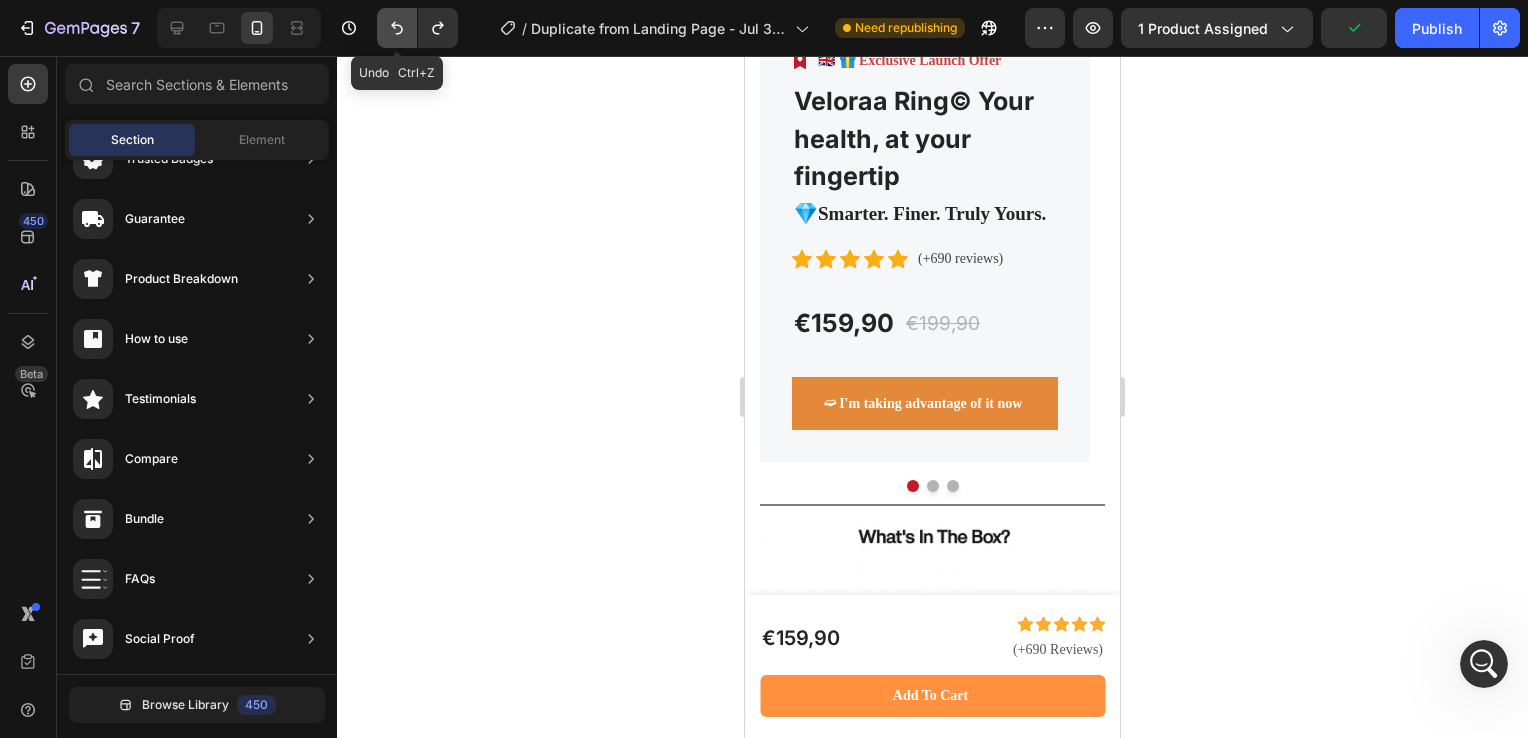 scroll, scrollTop: 8187, scrollLeft: 0, axis: vertical 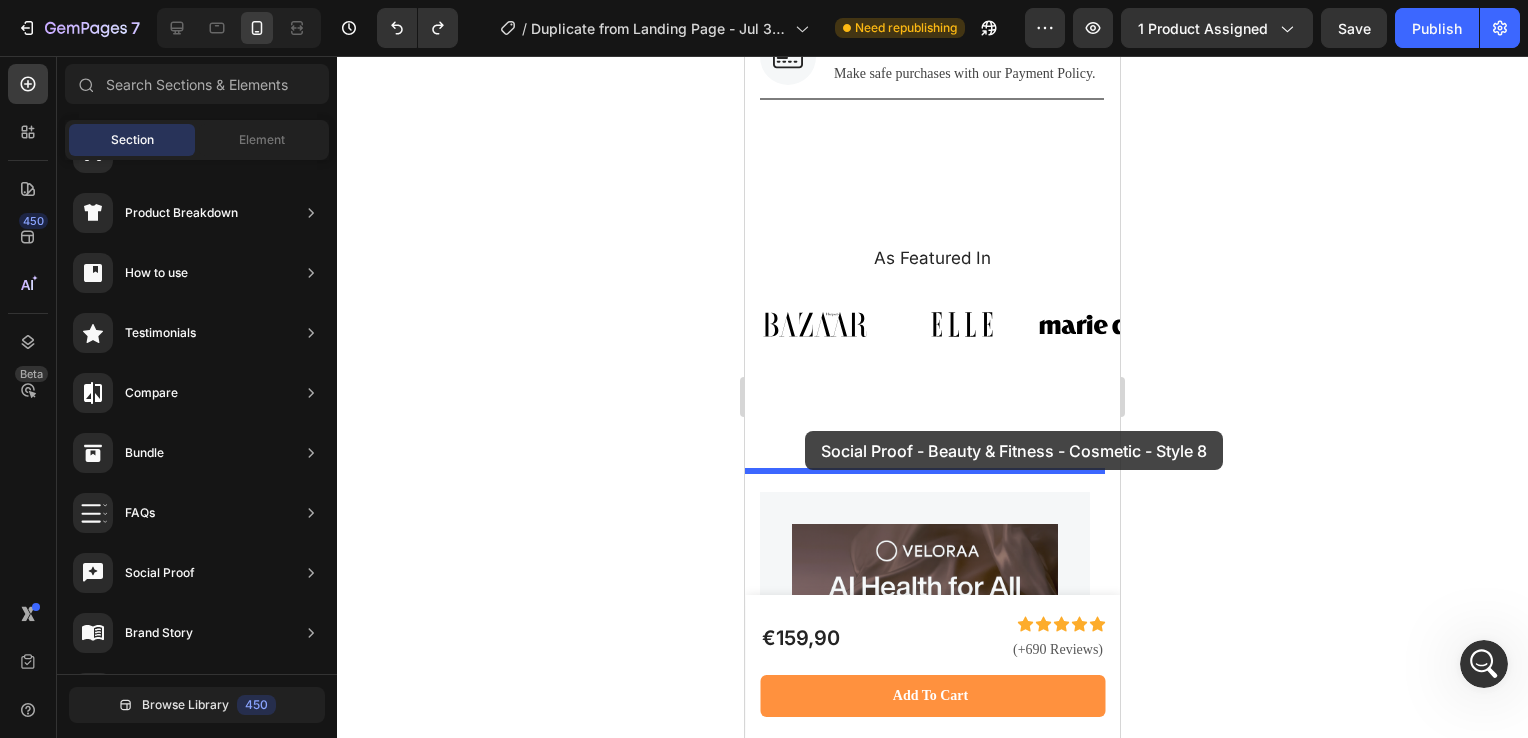 drag, startPoint x: 1197, startPoint y: 547, endPoint x: 805, endPoint y: 431, distance: 408.80313 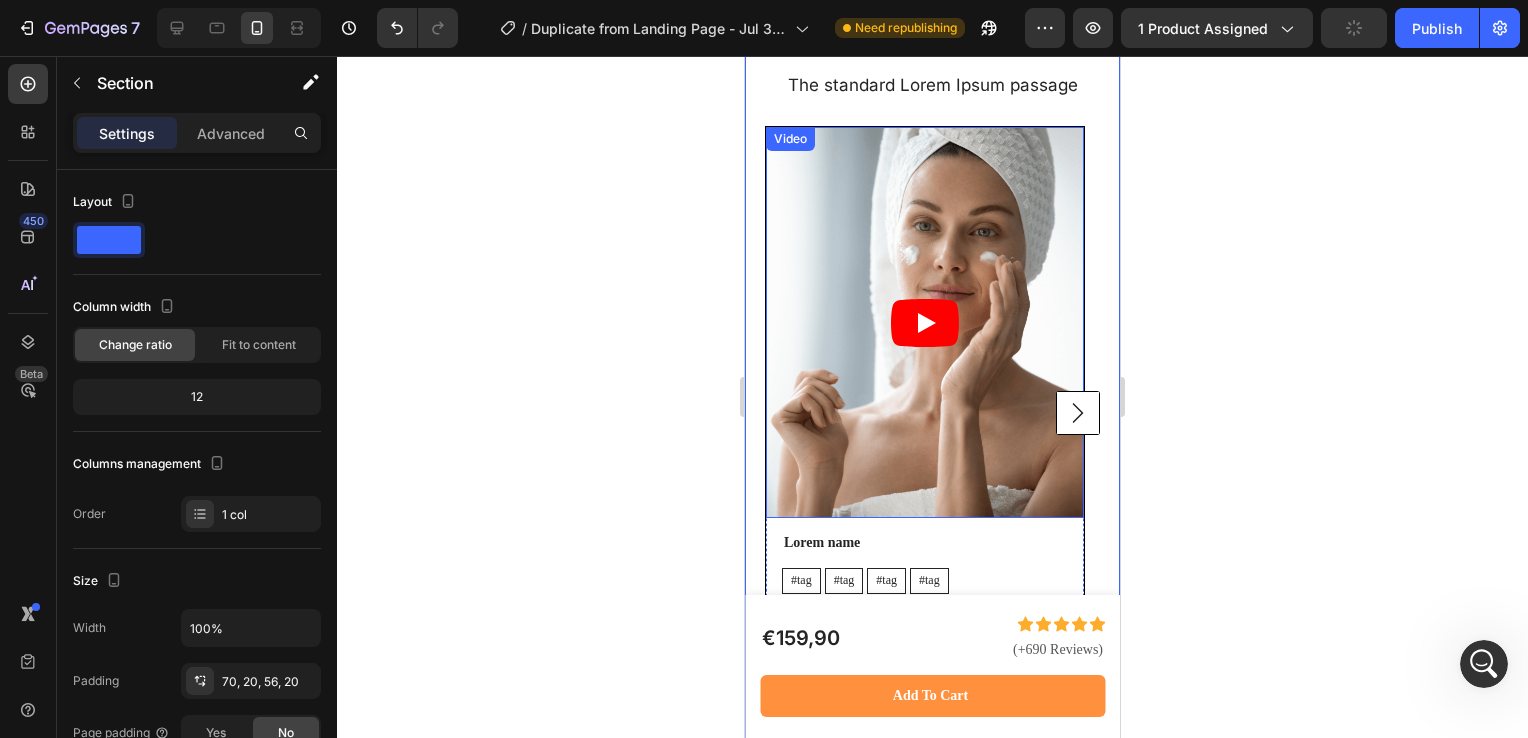 scroll, scrollTop: 8632, scrollLeft: 0, axis: vertical 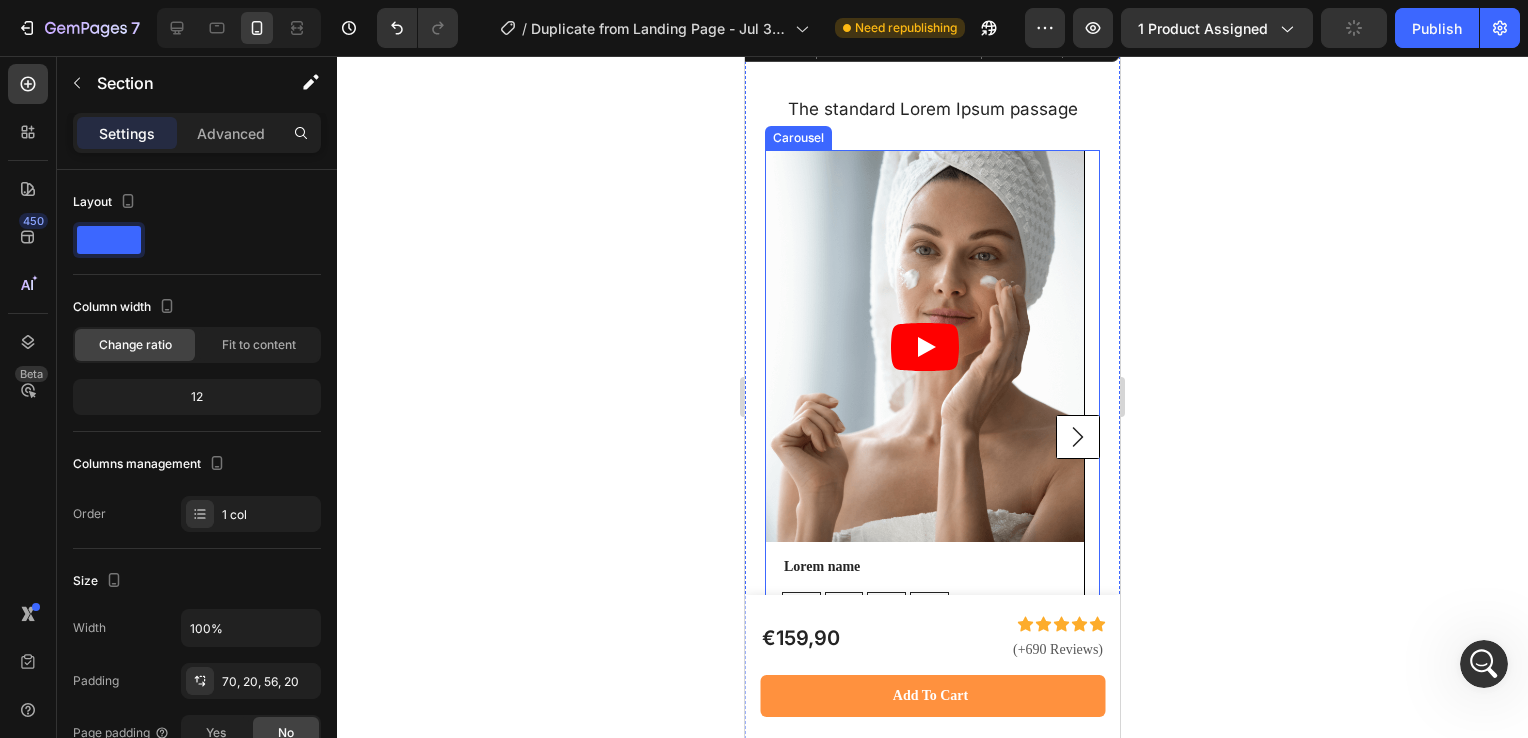 click 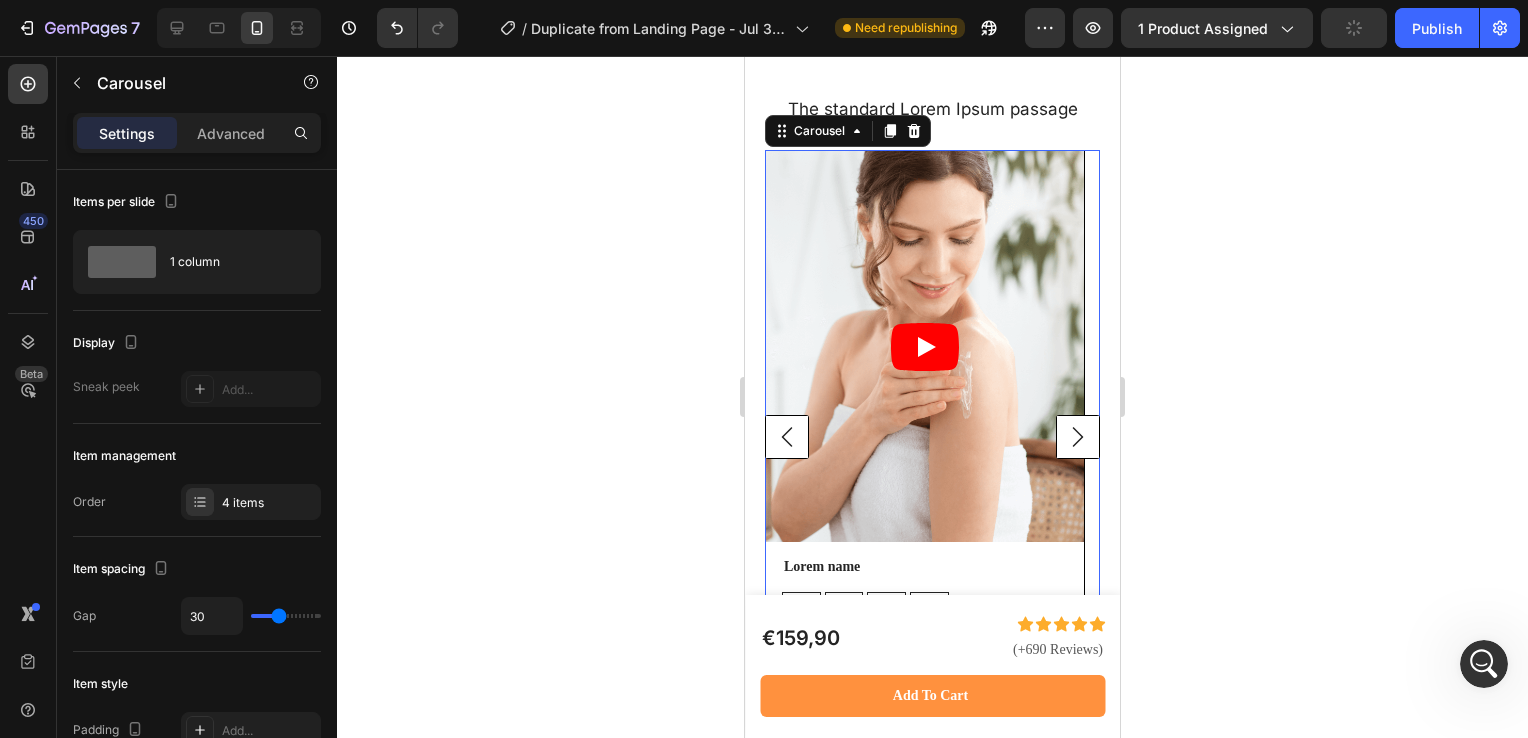 click 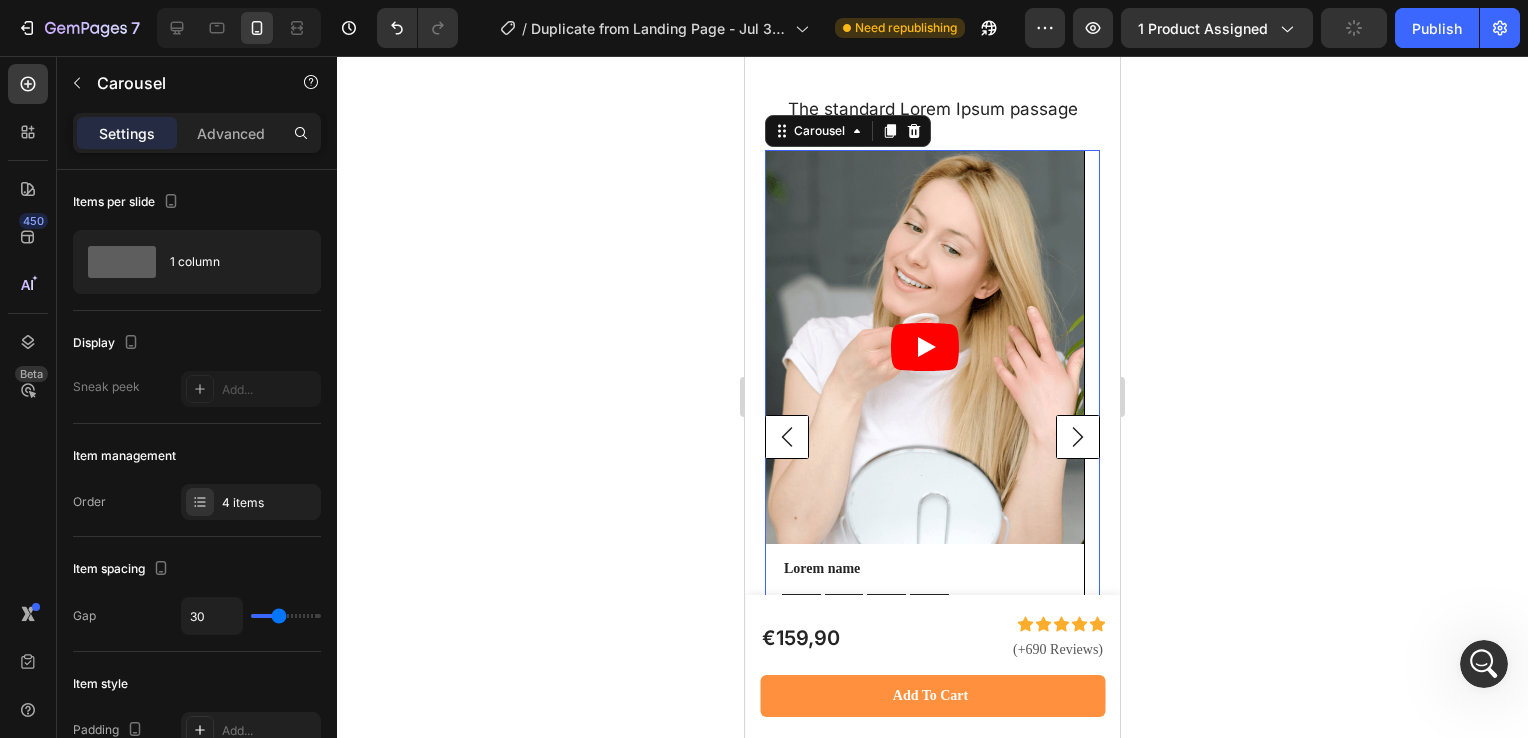 click 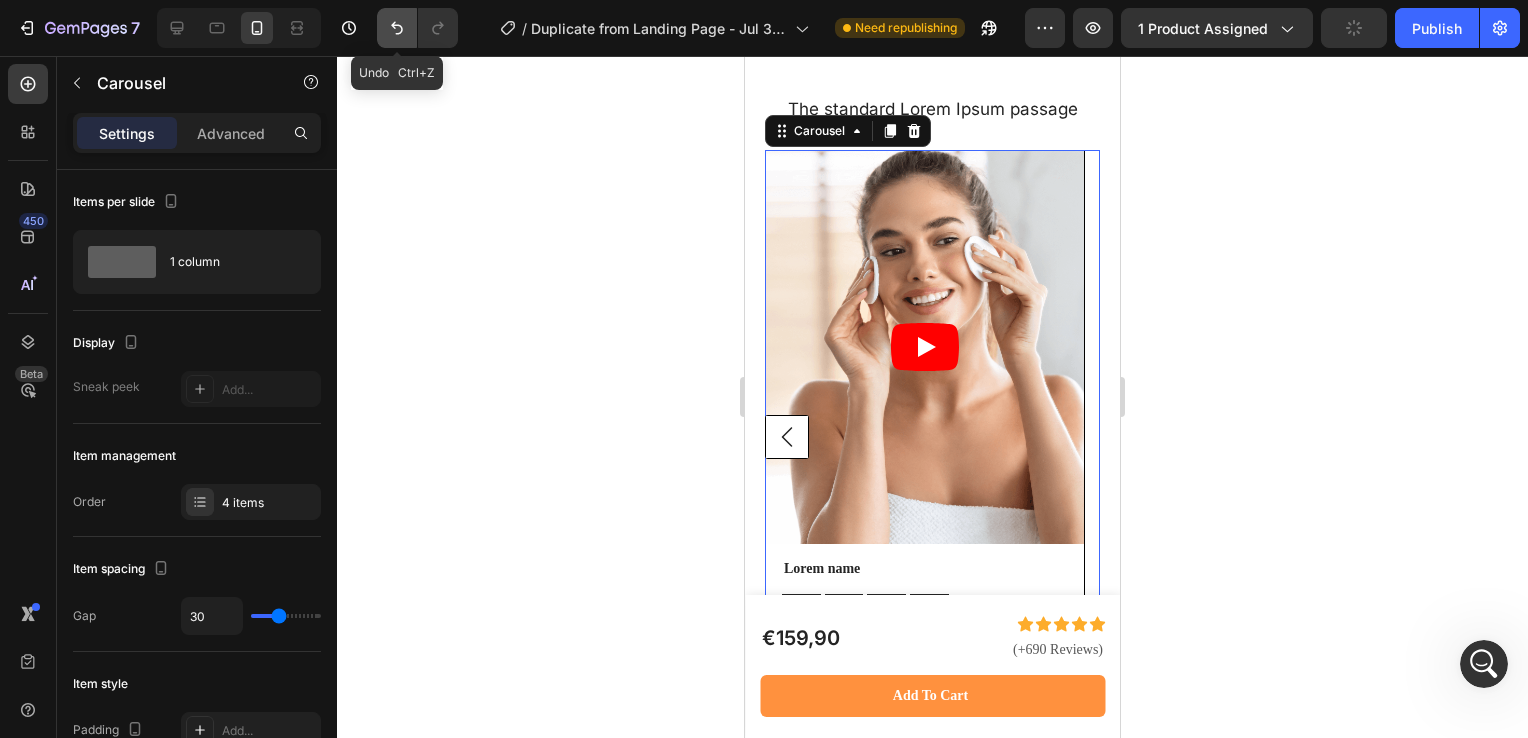 click 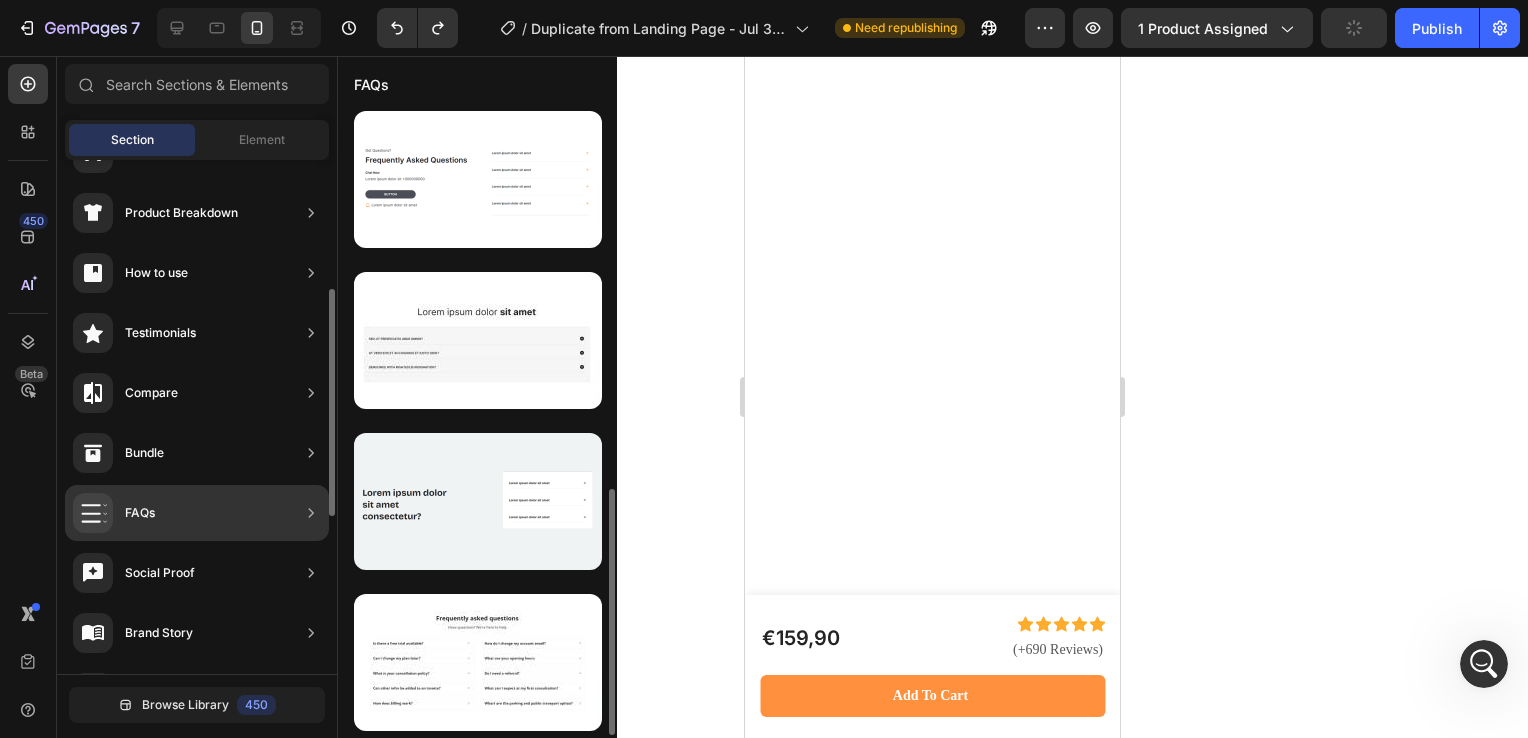 scroll, scrollTop: 969, scrollLeft: 0, axis: vertical 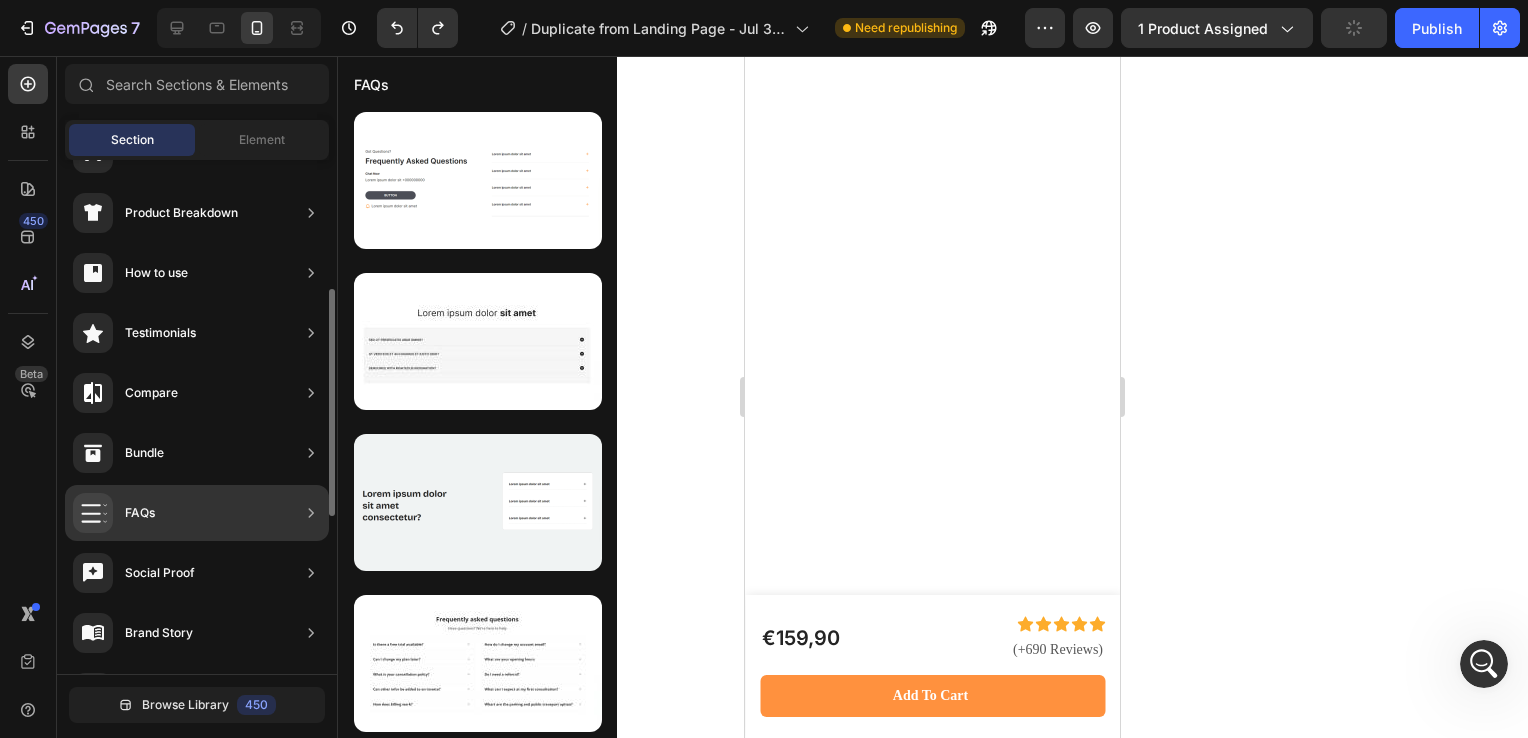 click on "Social Proof" 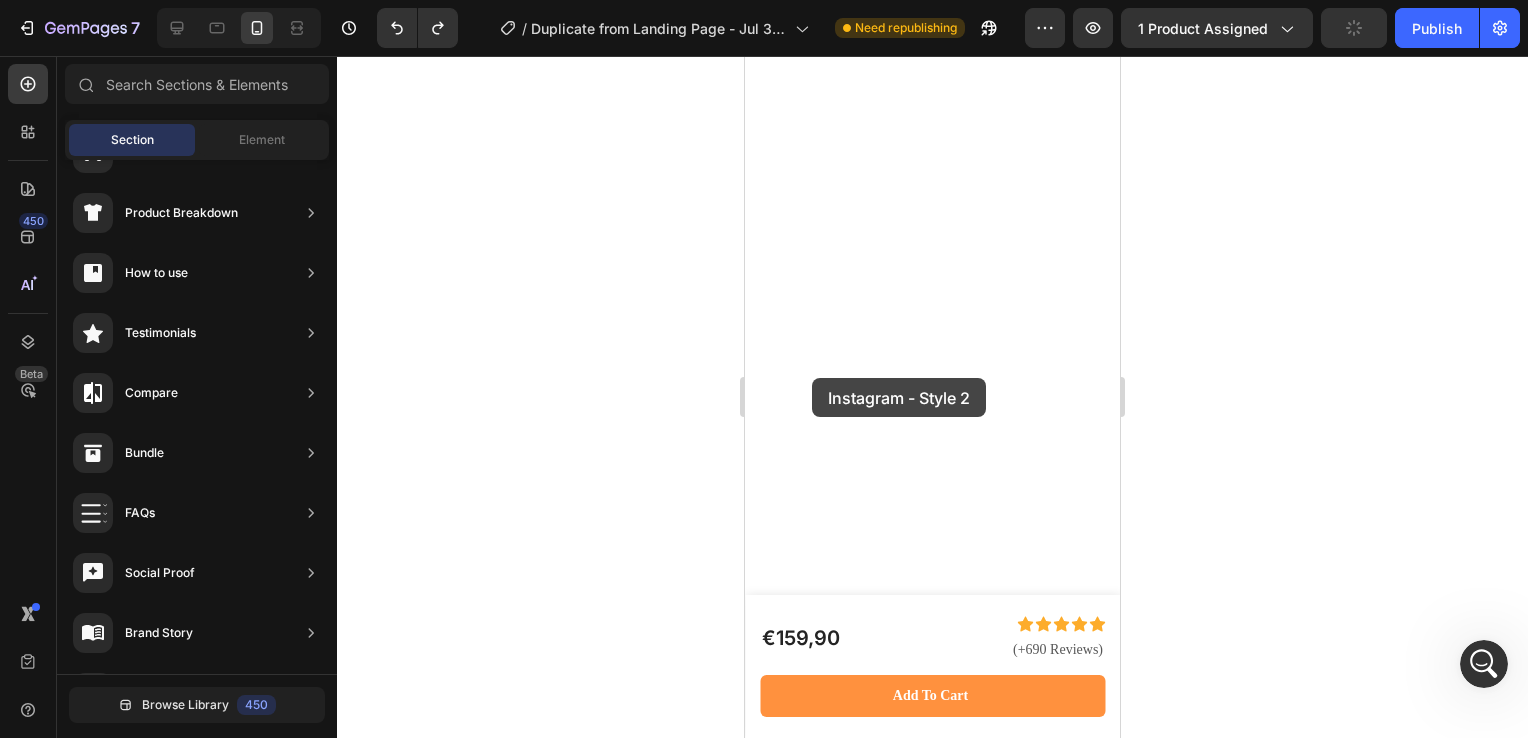 drag, startPoint x: 1187, startPoint y: 411, endPoint x: 812, endPoint y: 378, distance: 376.4492 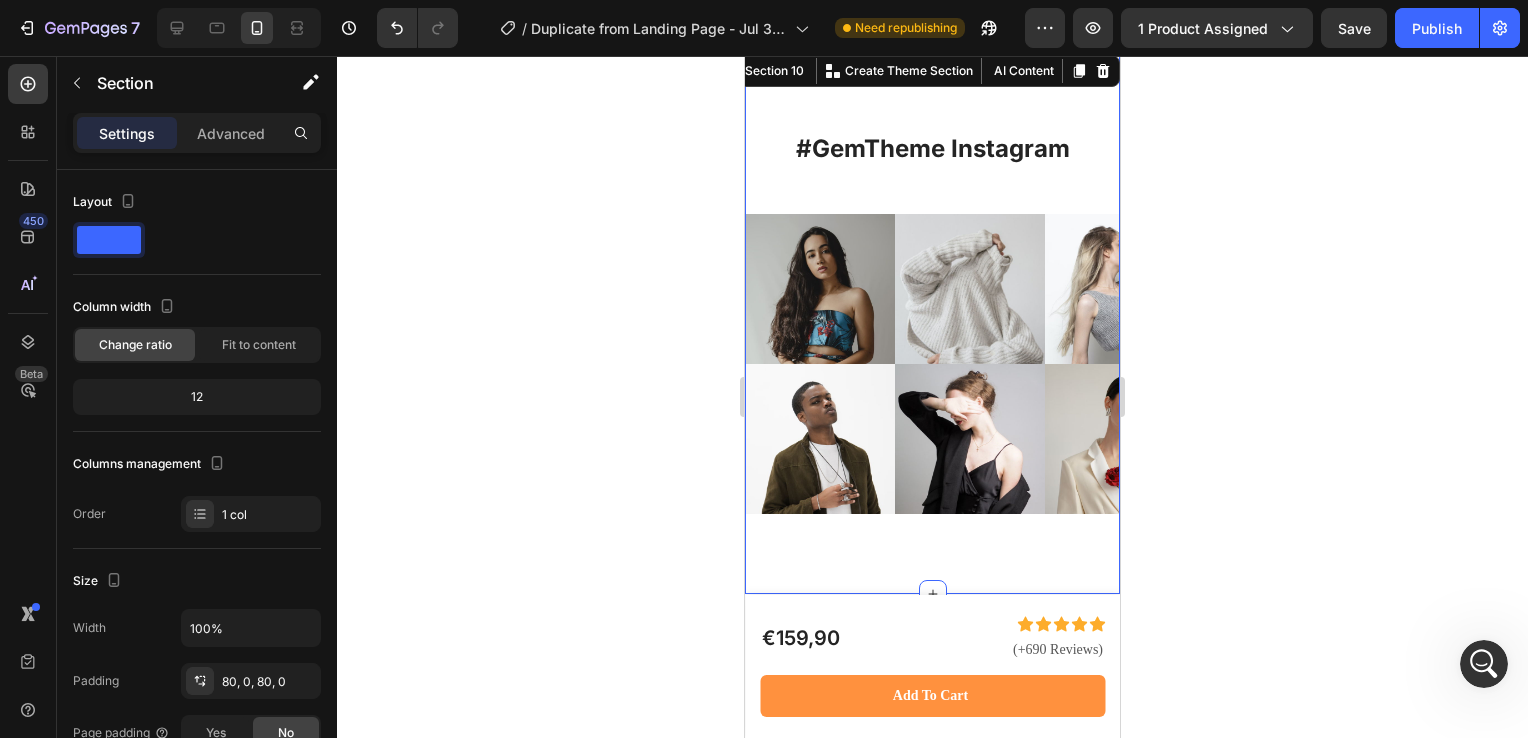 scroll, scrollTop: 8568, scrollLeft: 0, axis: vertical 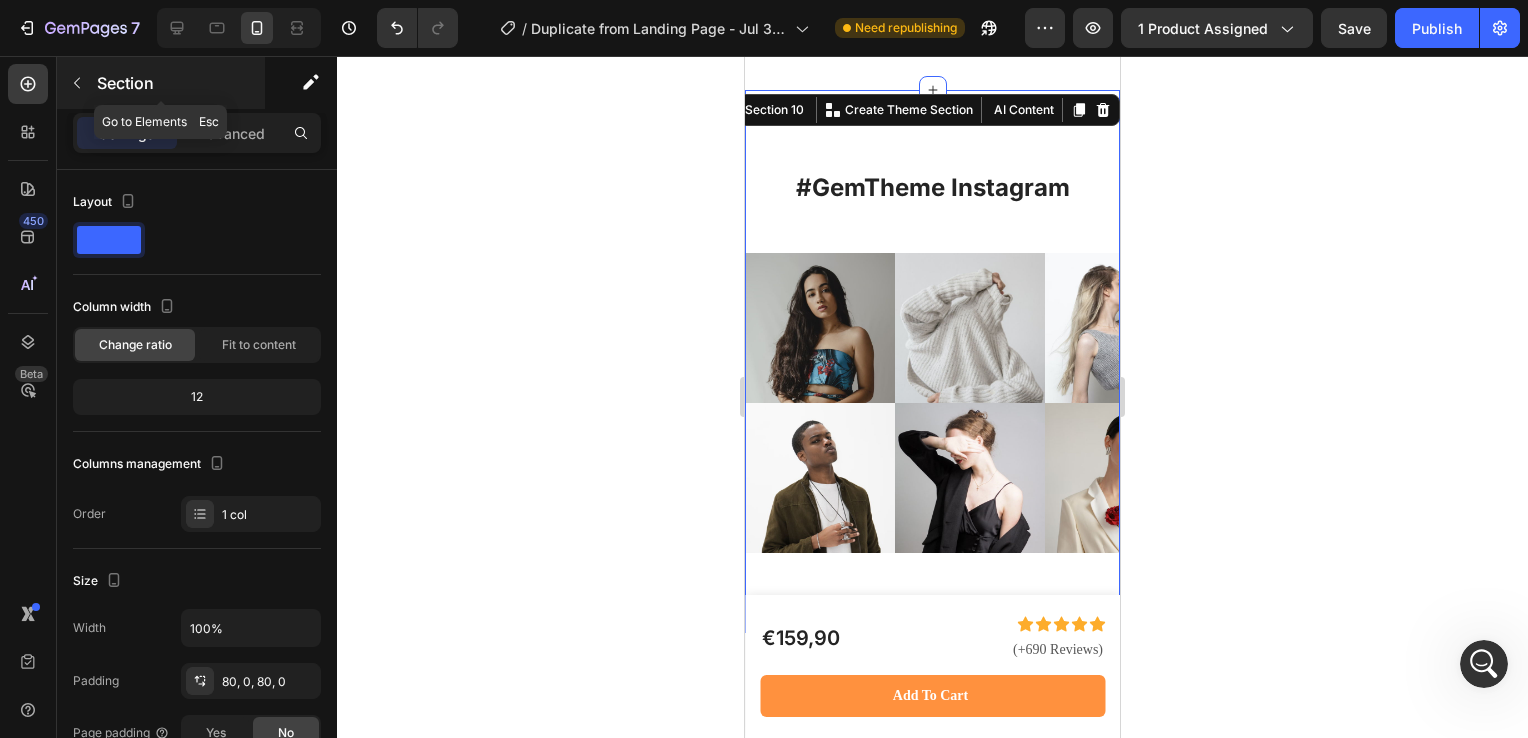 click 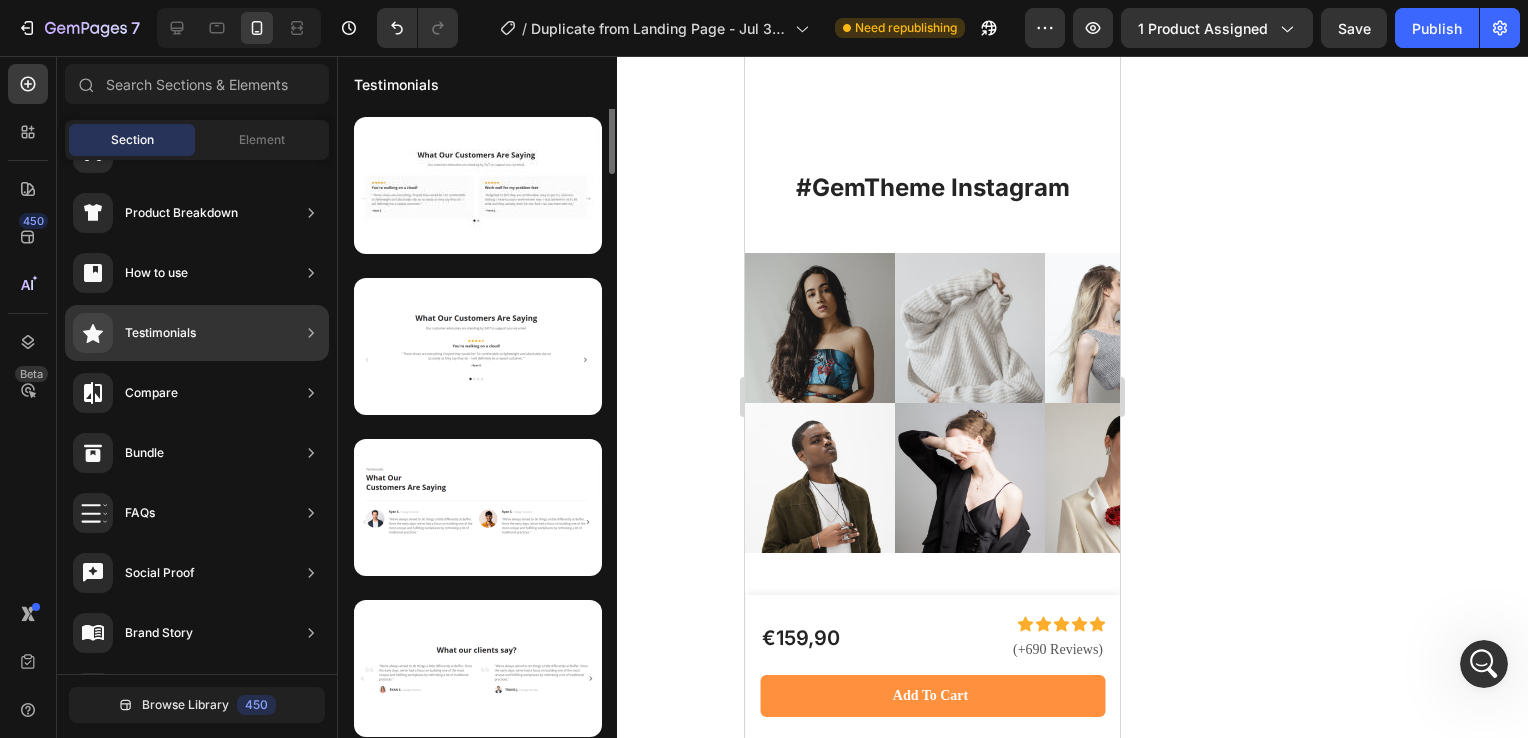 scroll, scrollTop: 0, scrollLeft: 0, axis: both 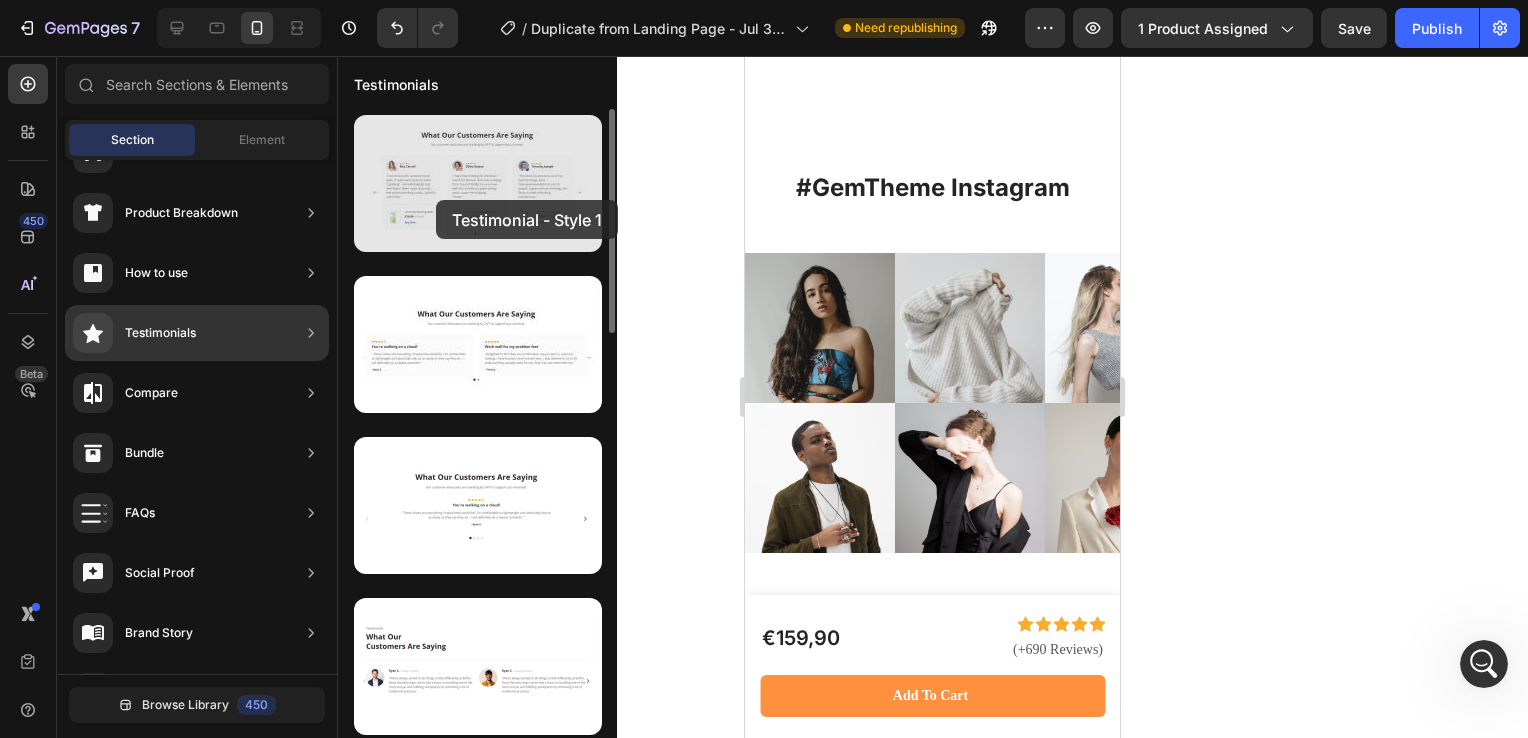 click at bounding box center [478, 183] 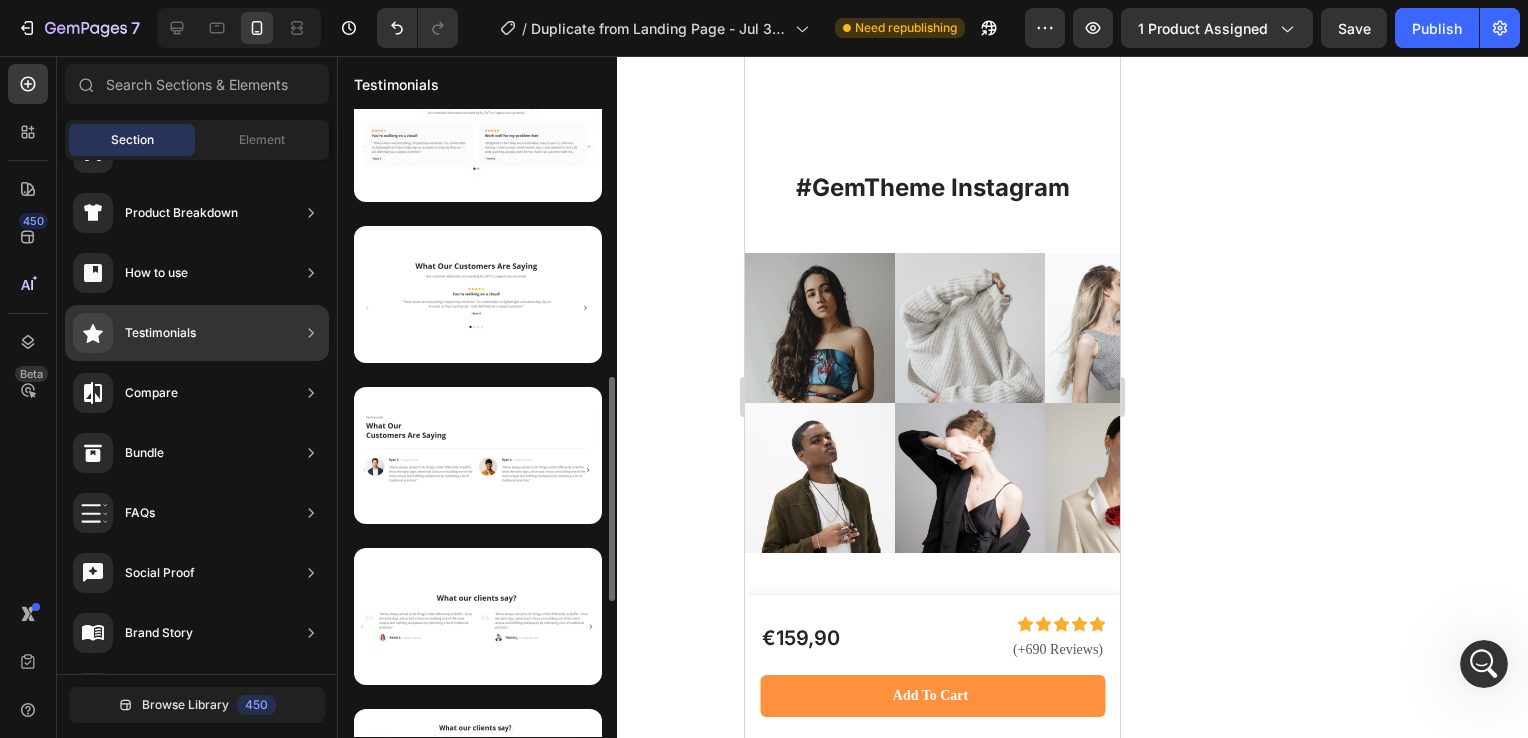 scroll, scrollTop: 401, scrollLeft: 0, axis: vertical 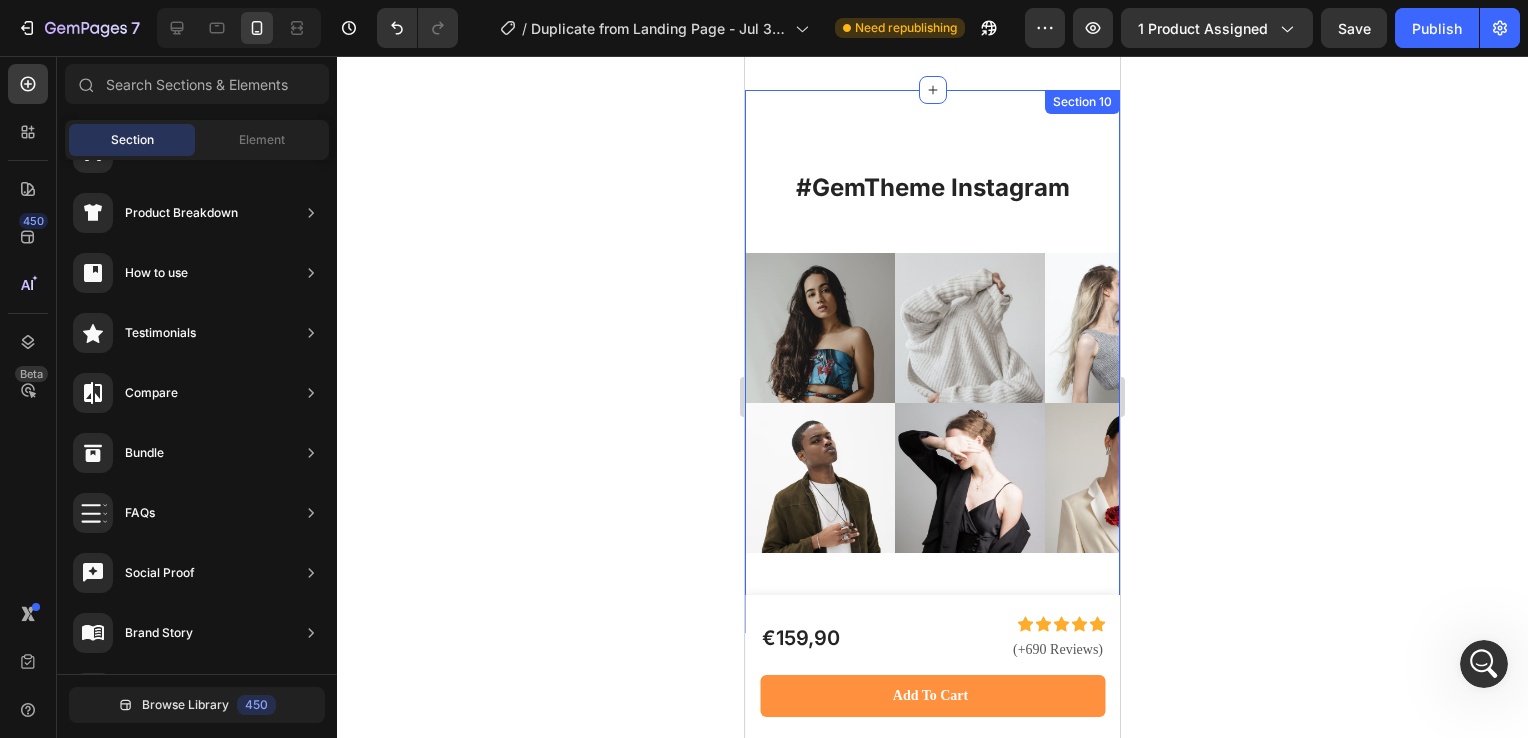 click on "#GemTheme Instagram Heading Row Image Image Image Image Image Image Image Image Carousel Image Image Image Image Image Image Image Image Carousel" at bounding box center (932, 361) 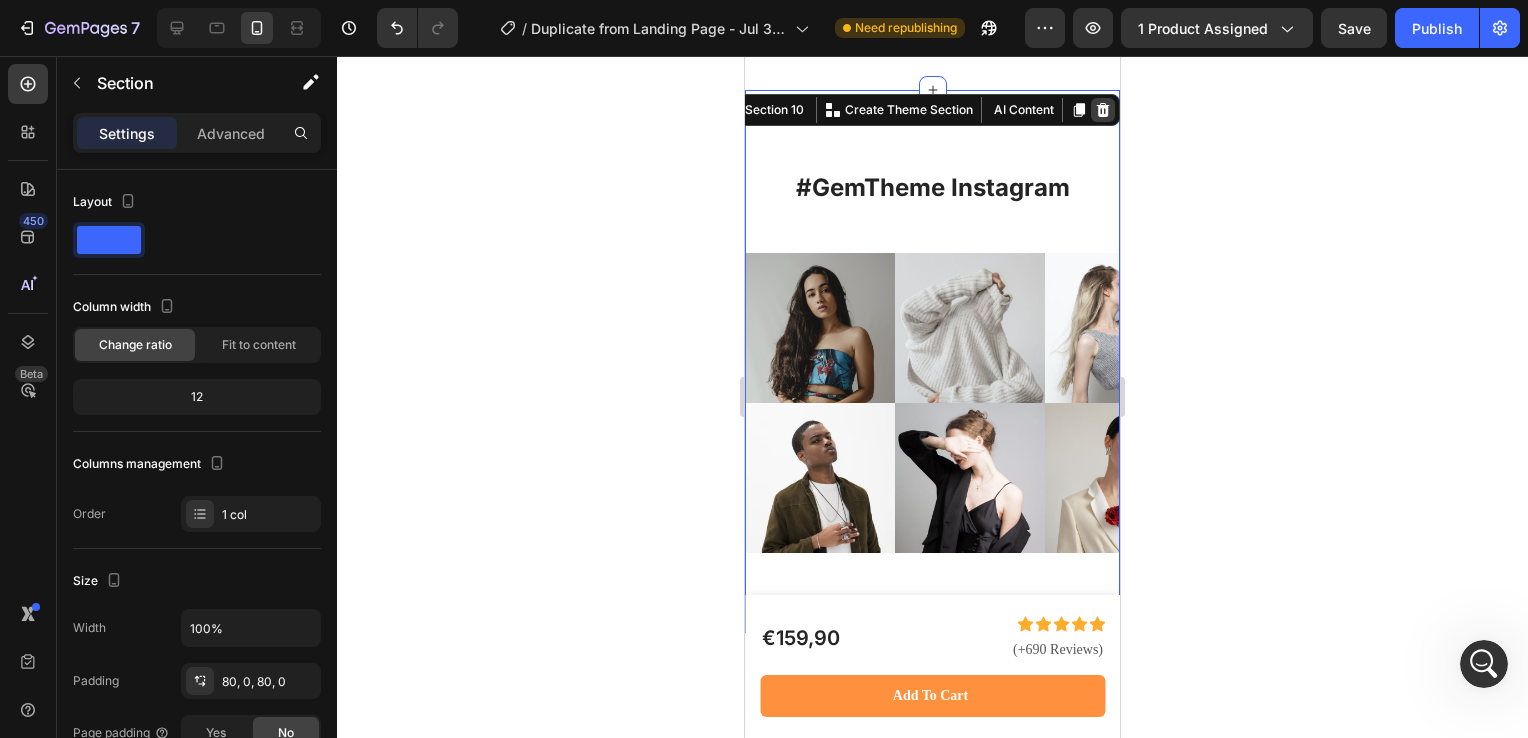 click 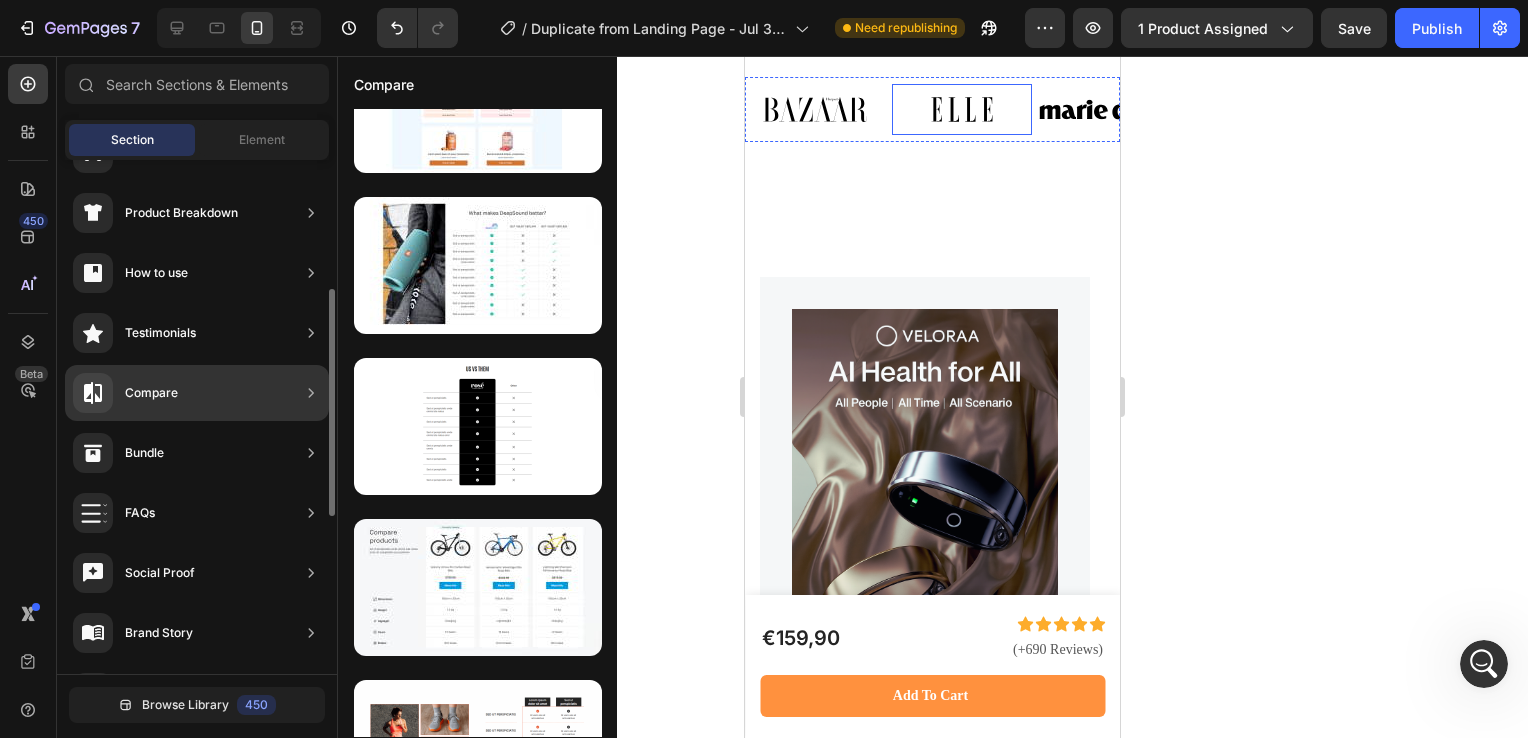 scroll, scrollTop: 8299, scrollLeft: 0, axis: vertical 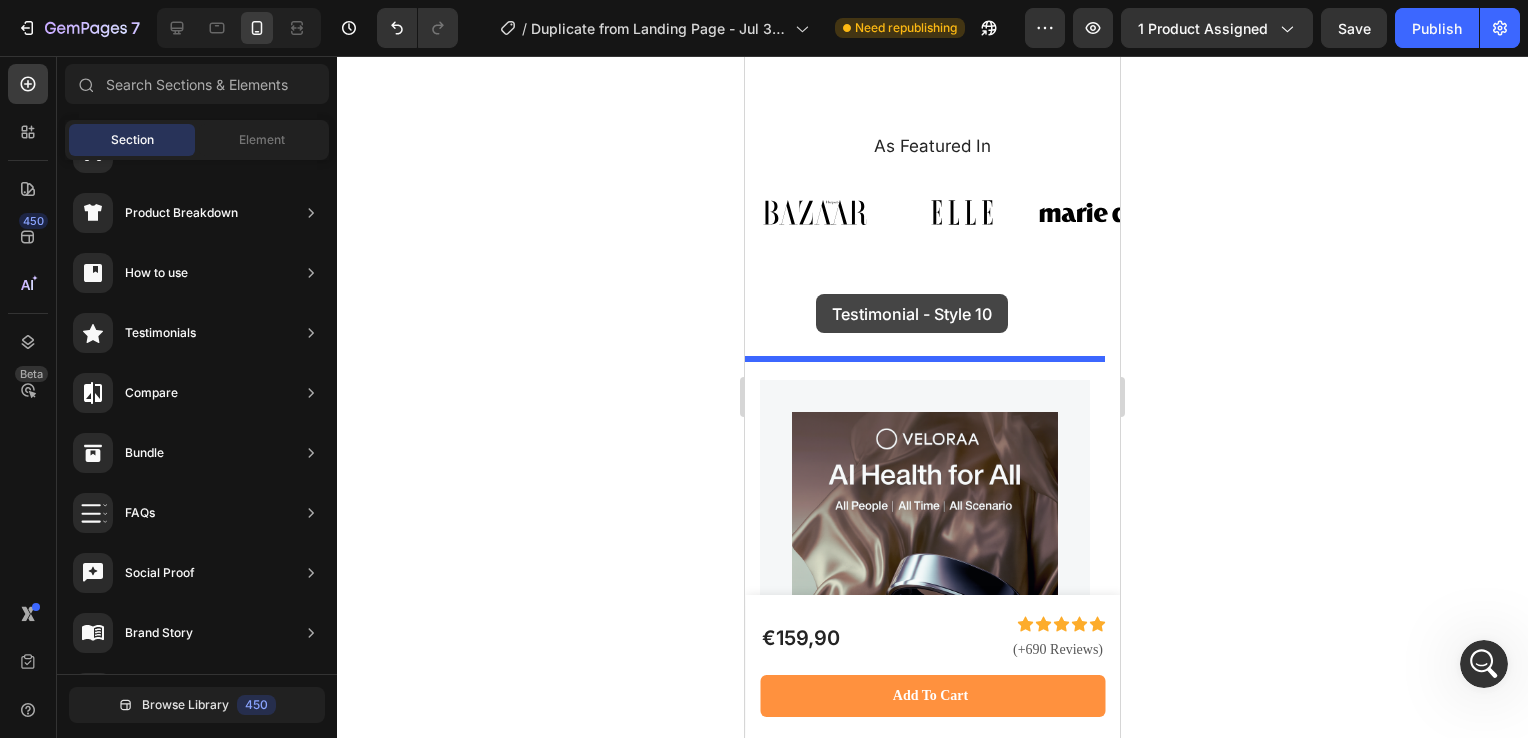 drag, startPoint x: 1206, startPoint y: 357, endPoint x: 816, endPoint y: 294, distance: 395.0557 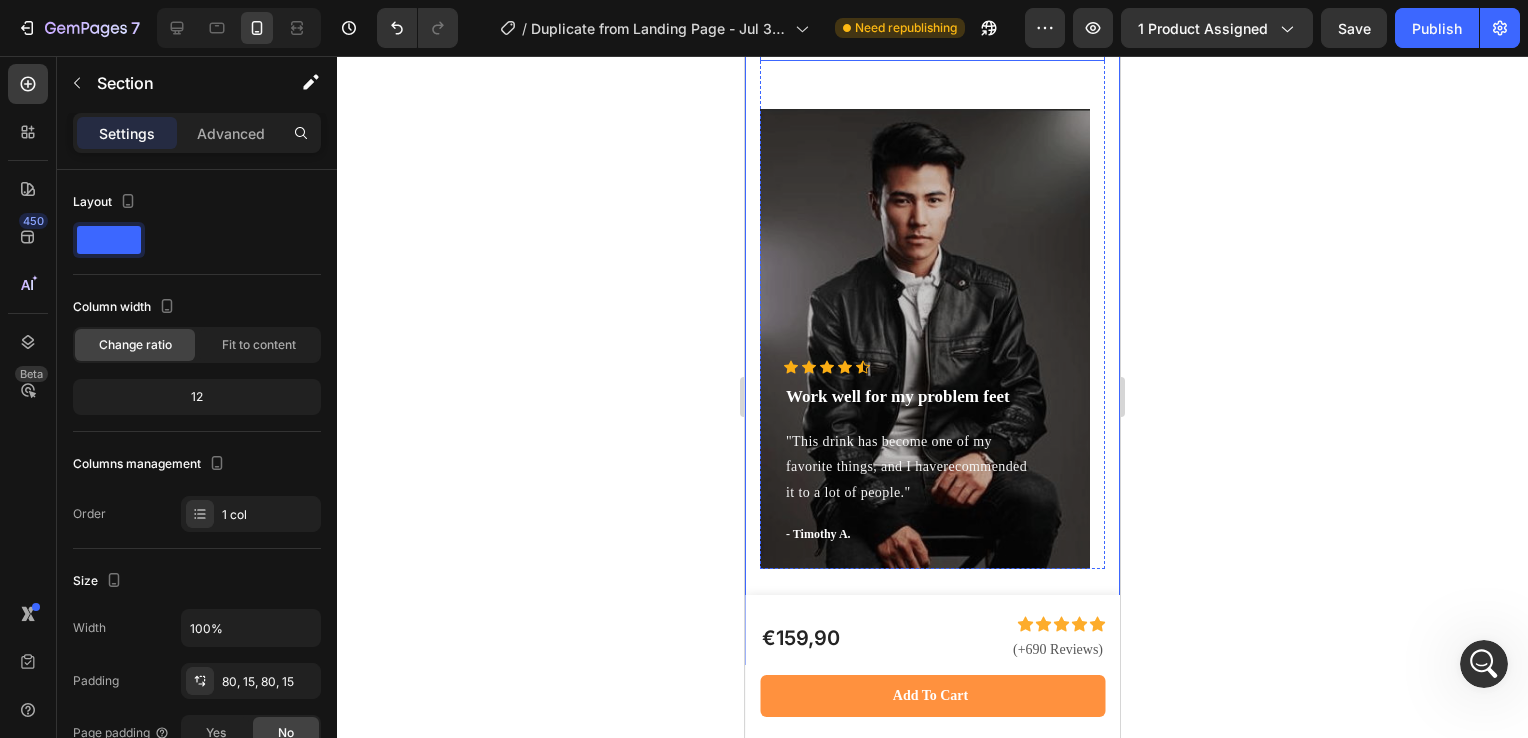 scroll, scrollTop: 8772, scrollLeft: 0, axis: vertical 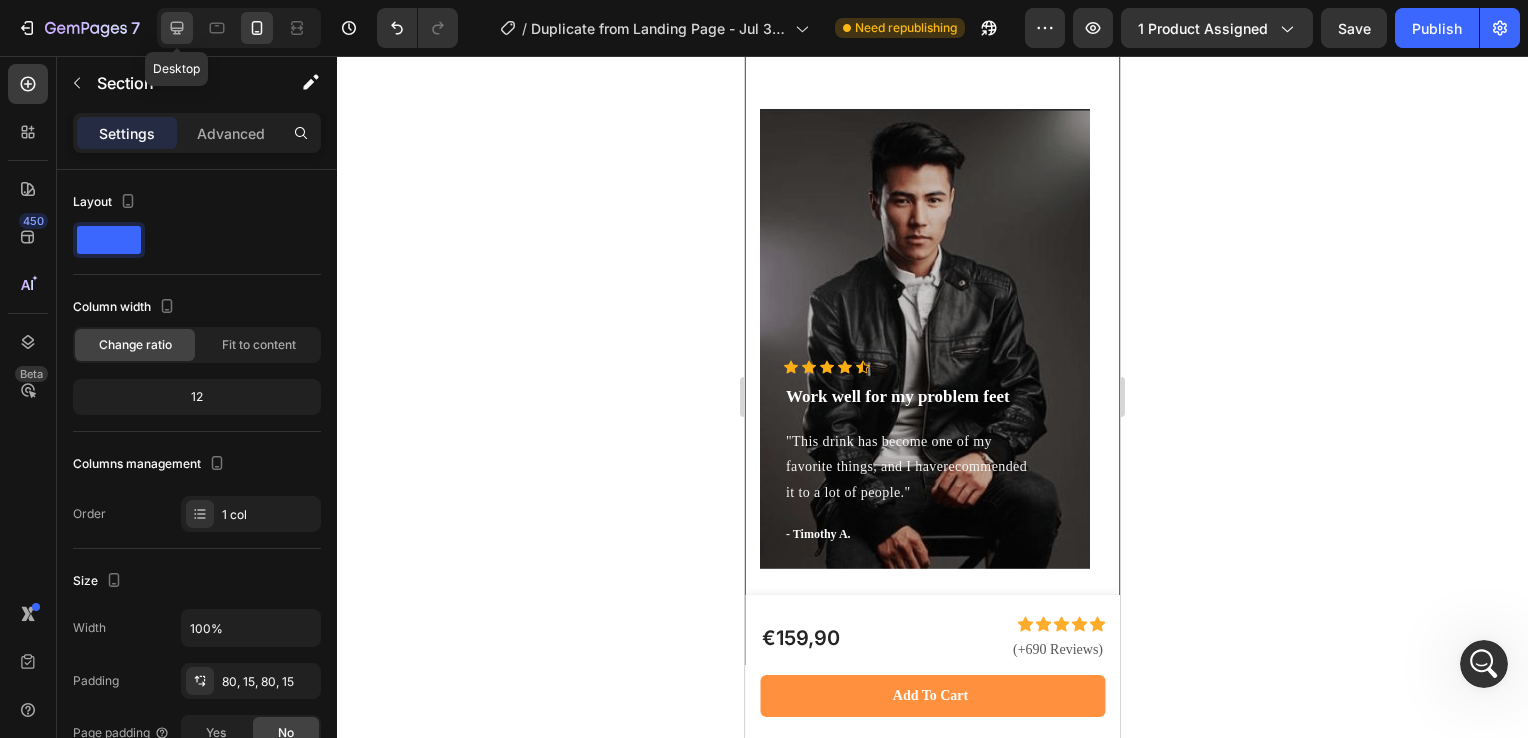 click 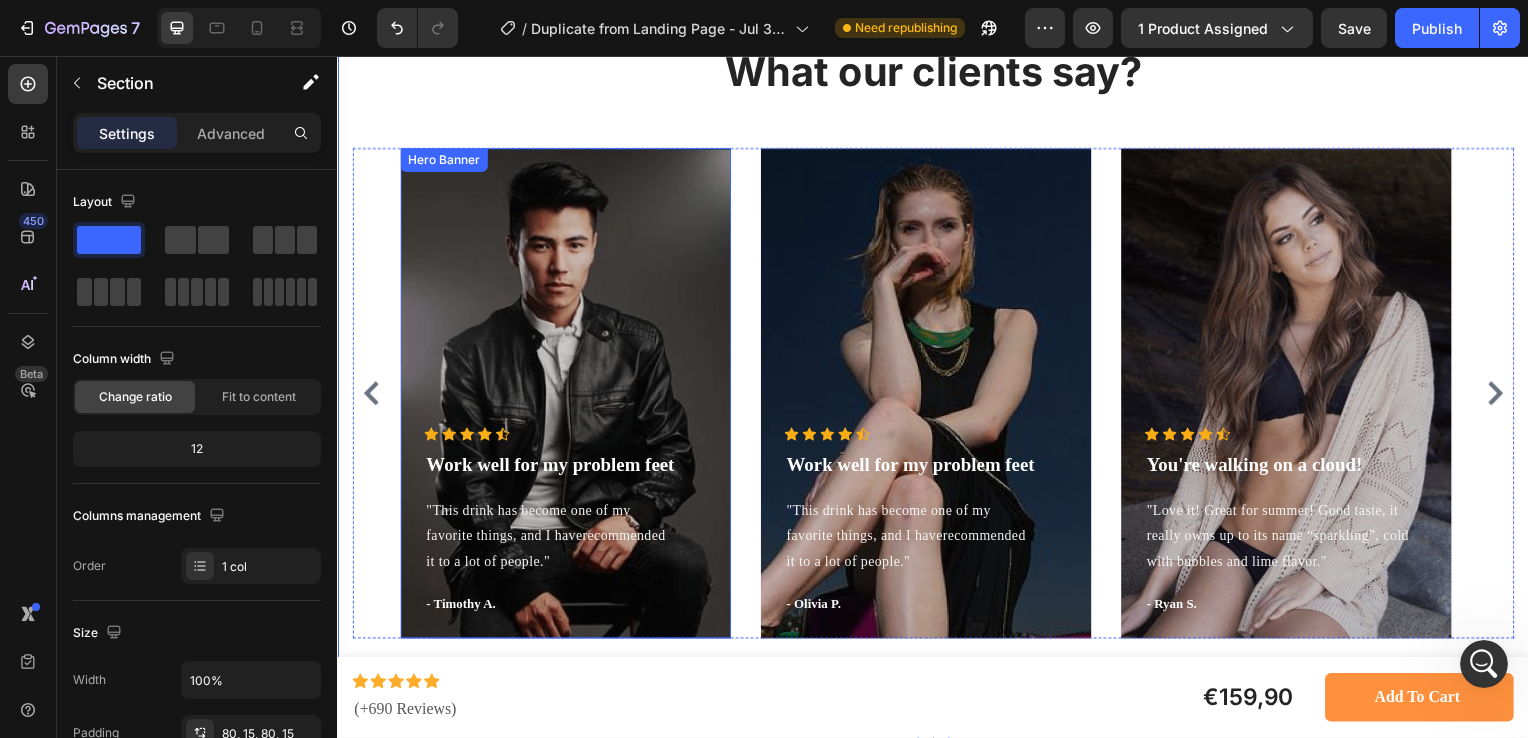 scroll, scrollTop: 8931, scrollLeft: 0, axis: vertical 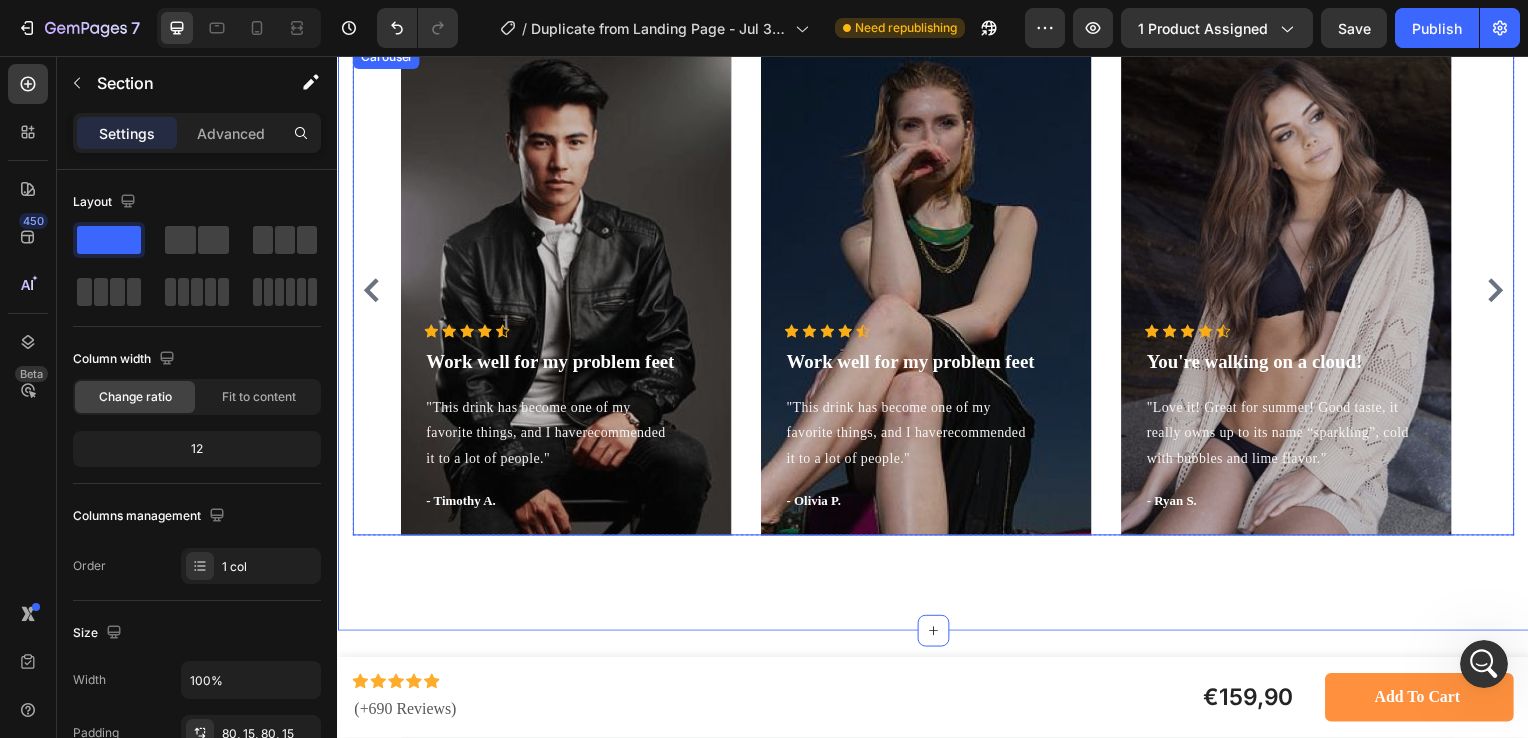 click 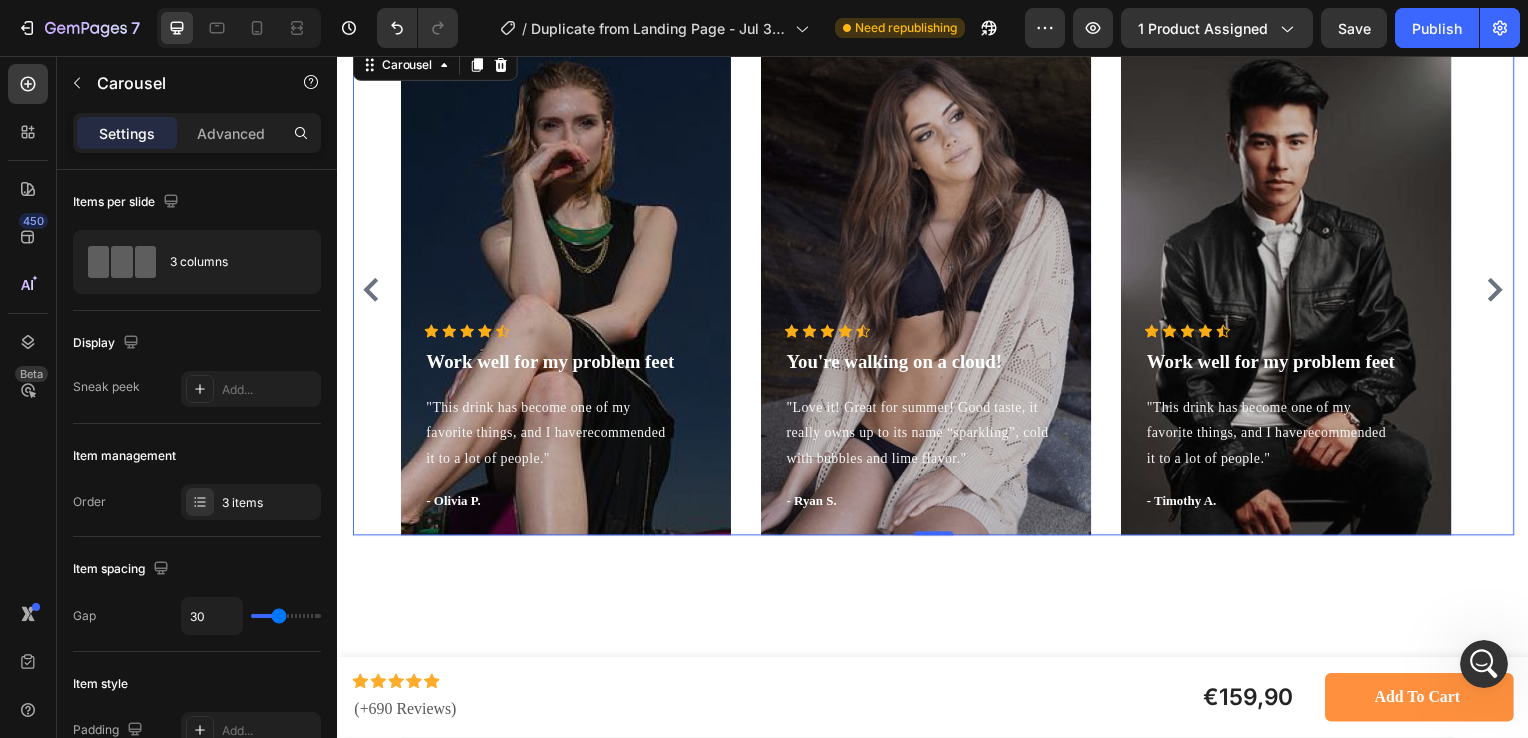 click 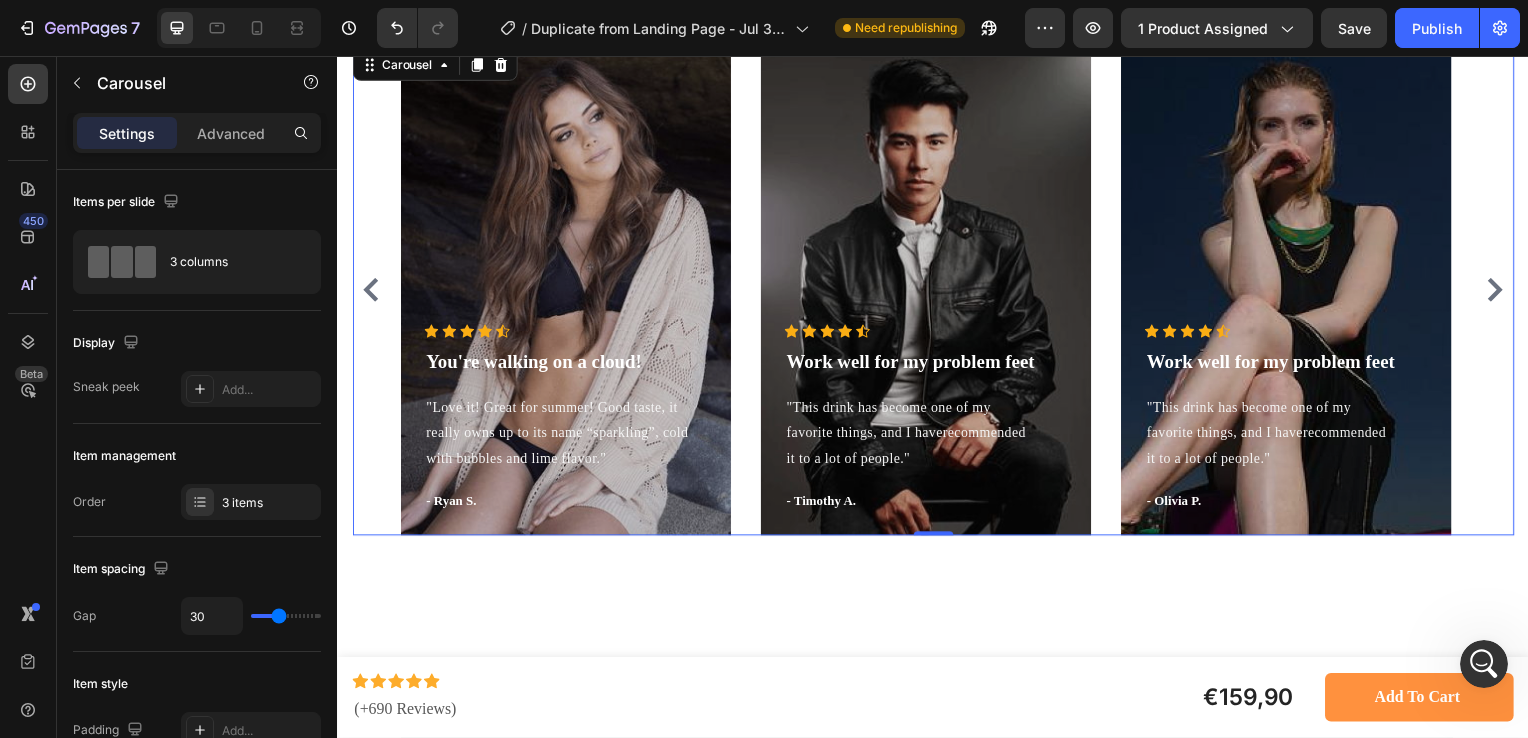 click 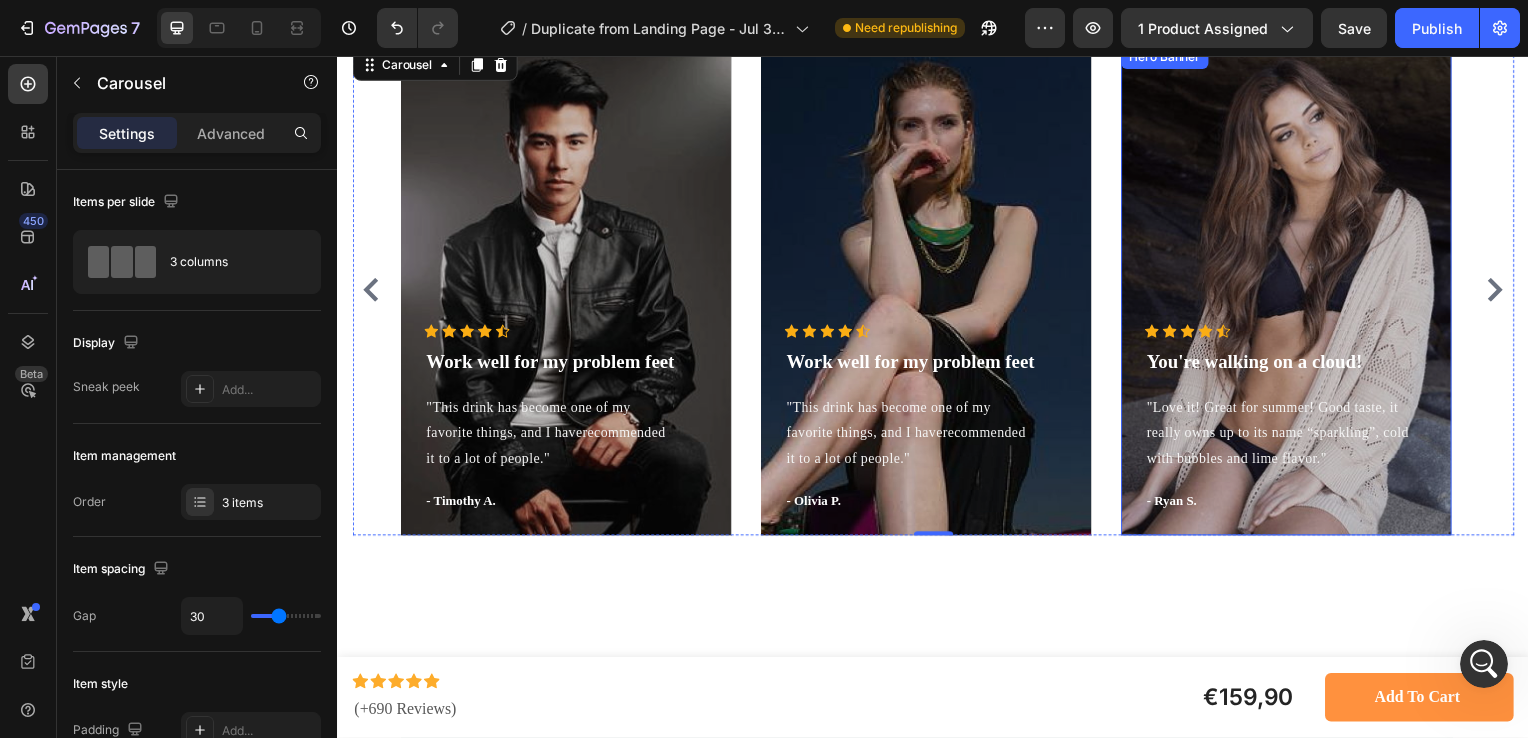 scroll, scrollTop: 8863, scrollLeft: 0, axis: vertical 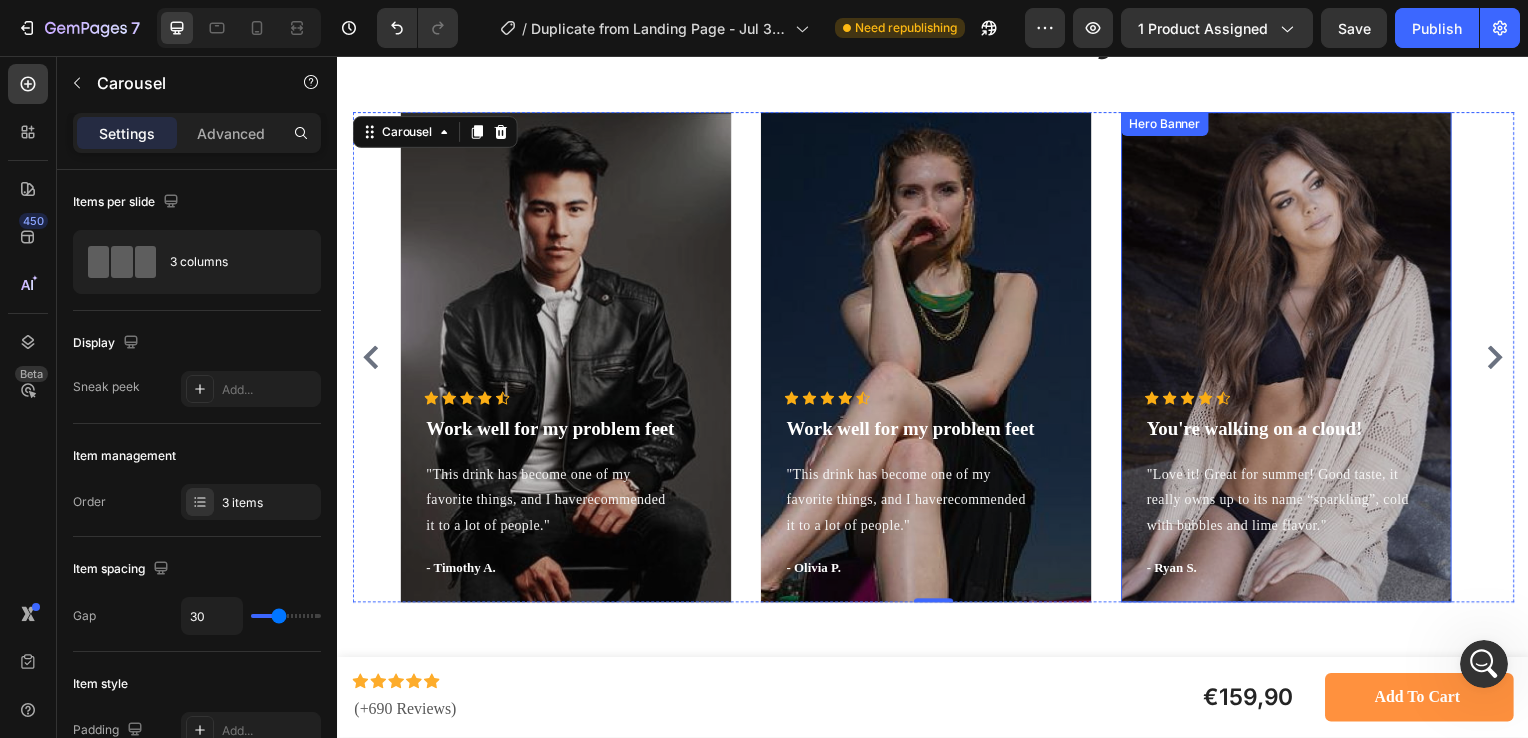 click at bounding box center [1292, 360] 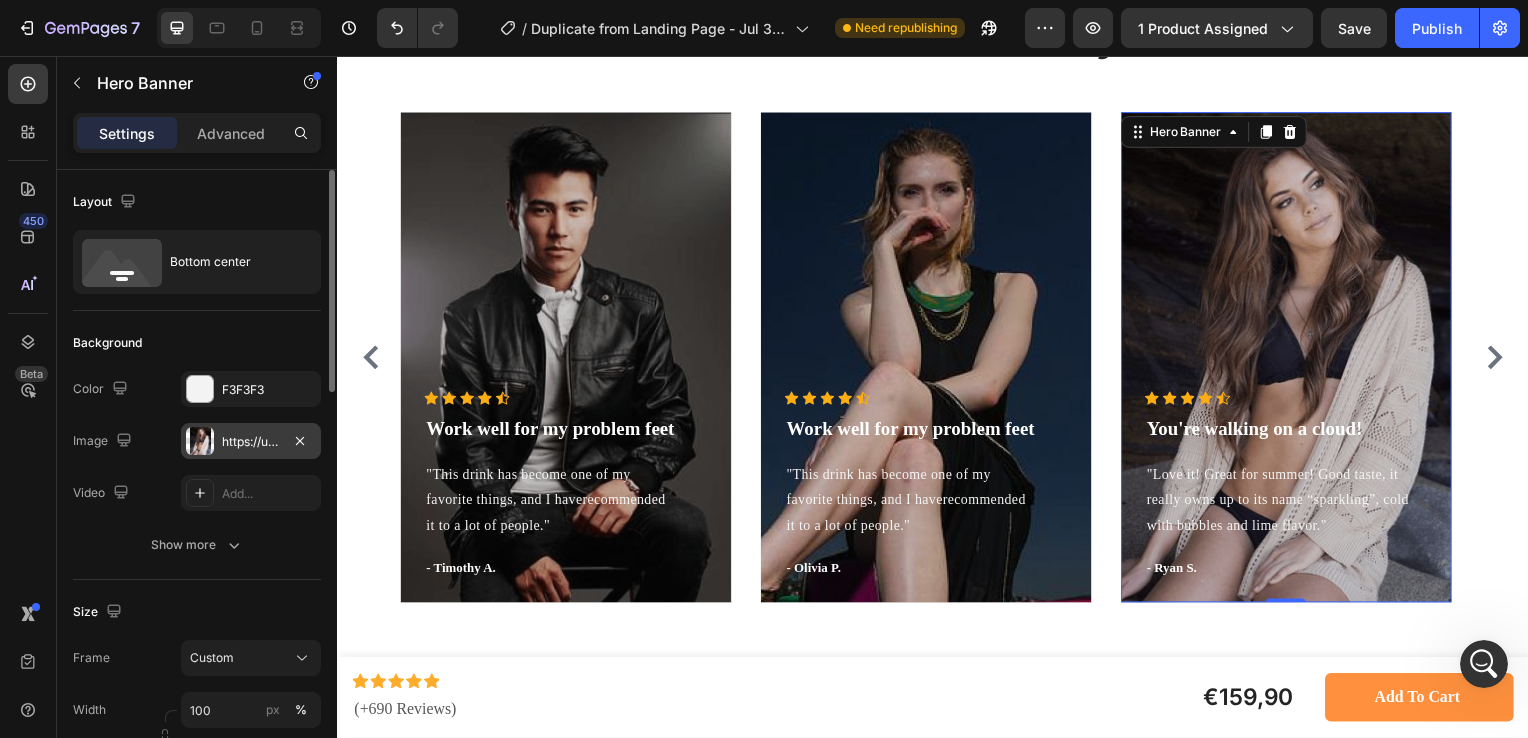 click on "https://ucarecdn.com/15d1bfd4-2086-4647-9846-8aa54b33b674/-/format/auto/" at bounding box center [251, 442] 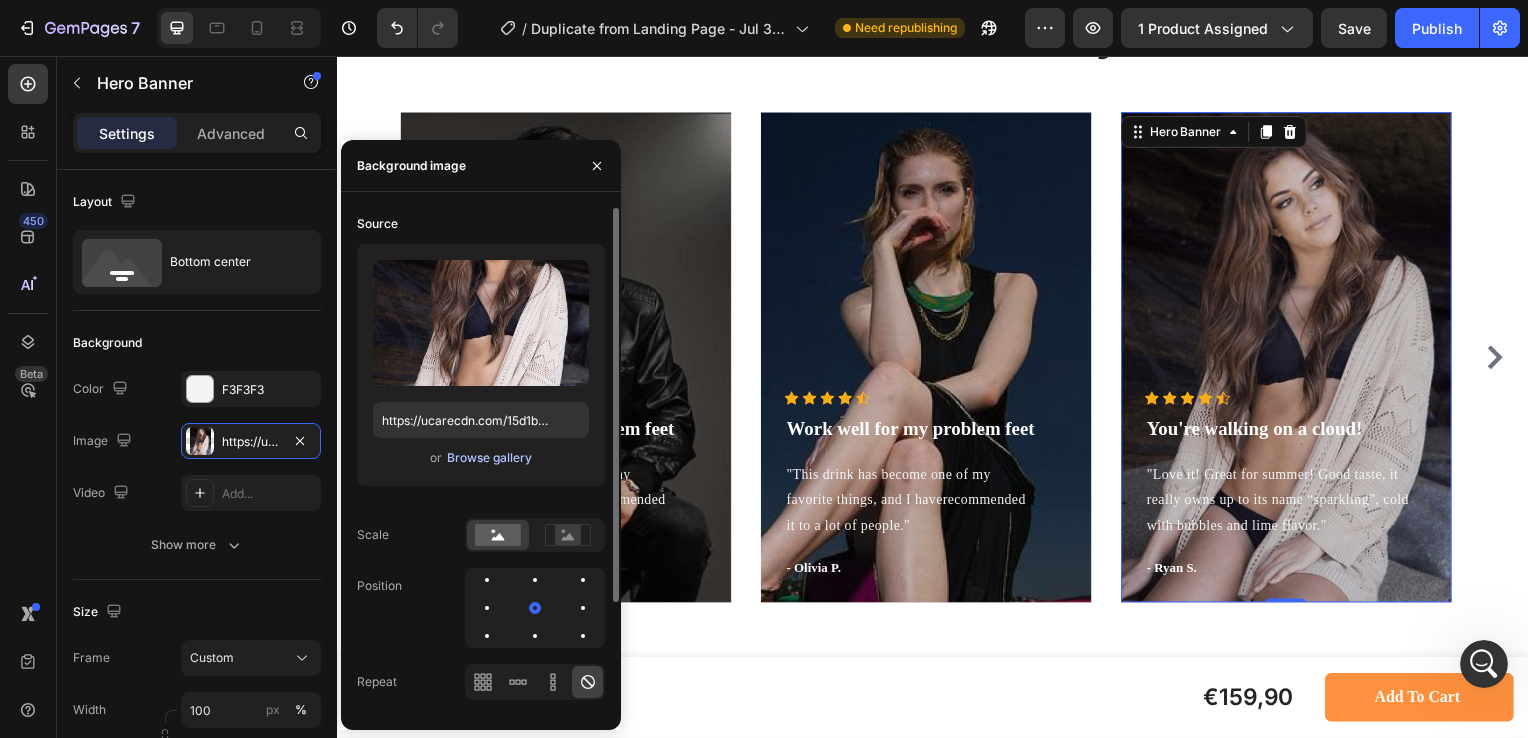click on "Browse gallery" at bounding box center (489, 458) 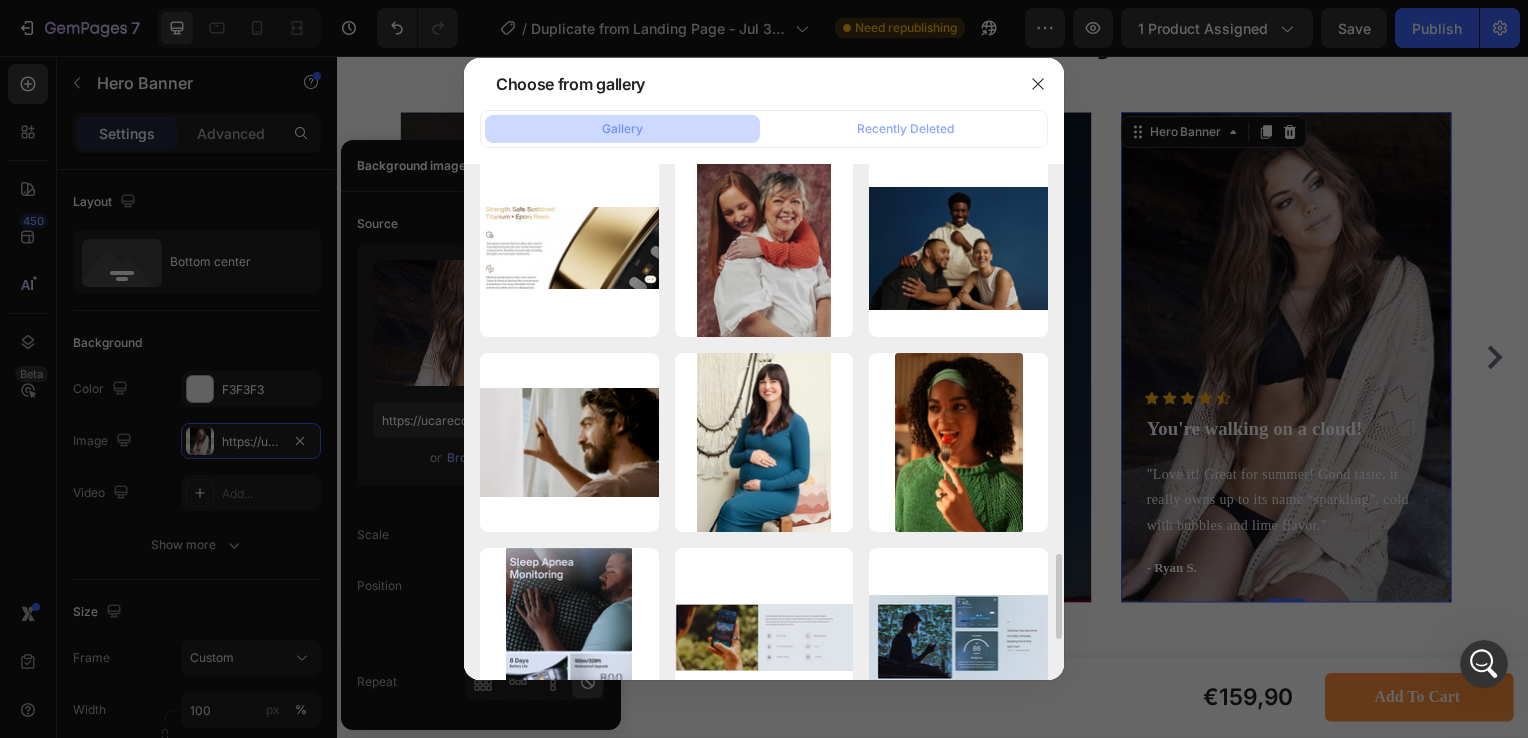 scroll, scrollTop: 2358, scrollLeft: 0, axis: vertical 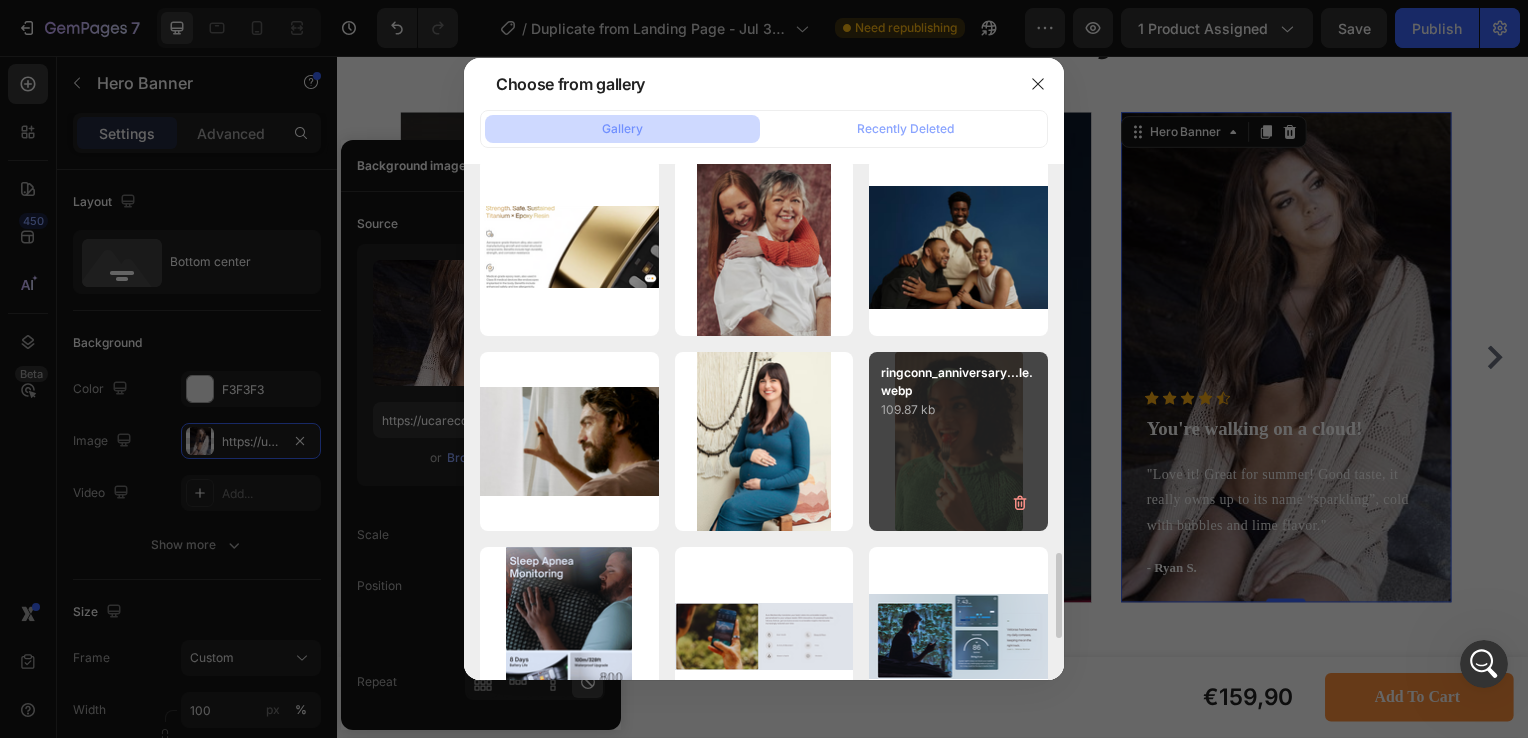 click on "ringconn_anniversary...le.webp 109.87 kb" at bounding box center [958, 441] 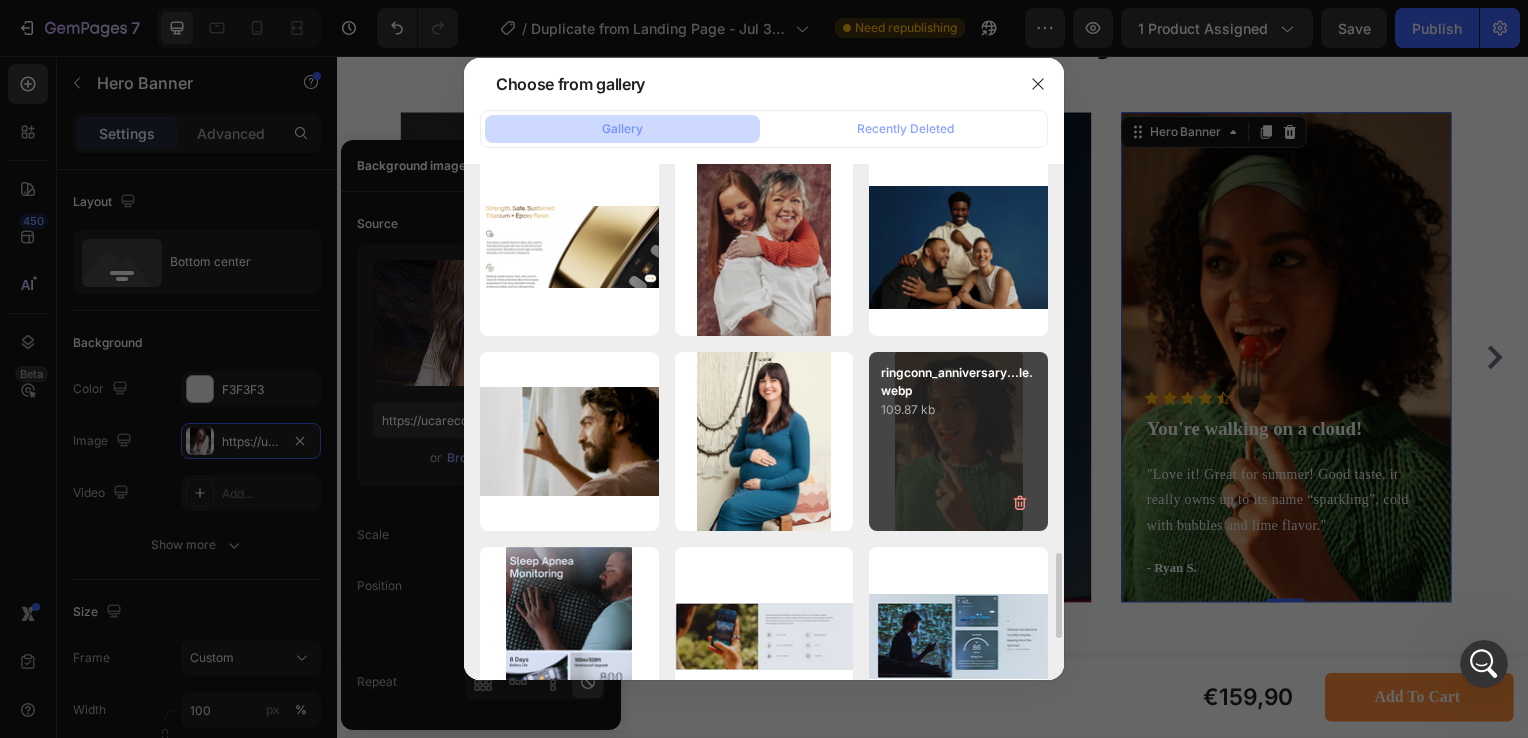 type on "https://cdn.shopify.com/s/files/1/0938/6298/6115/files/gempages_577621640456700604-b8b2f0b5-e6f6-4e97-9427-12d563bf7235.webp" 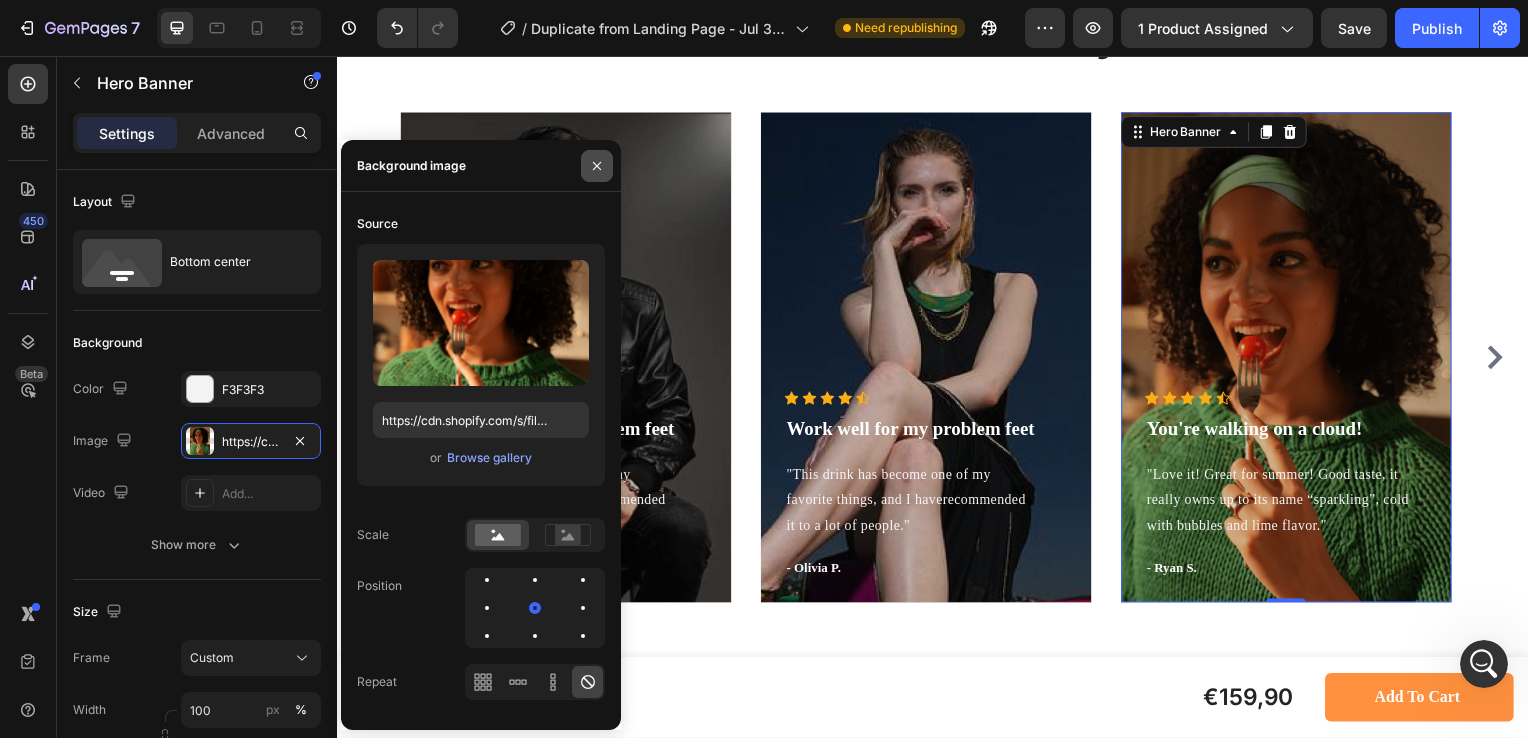 click 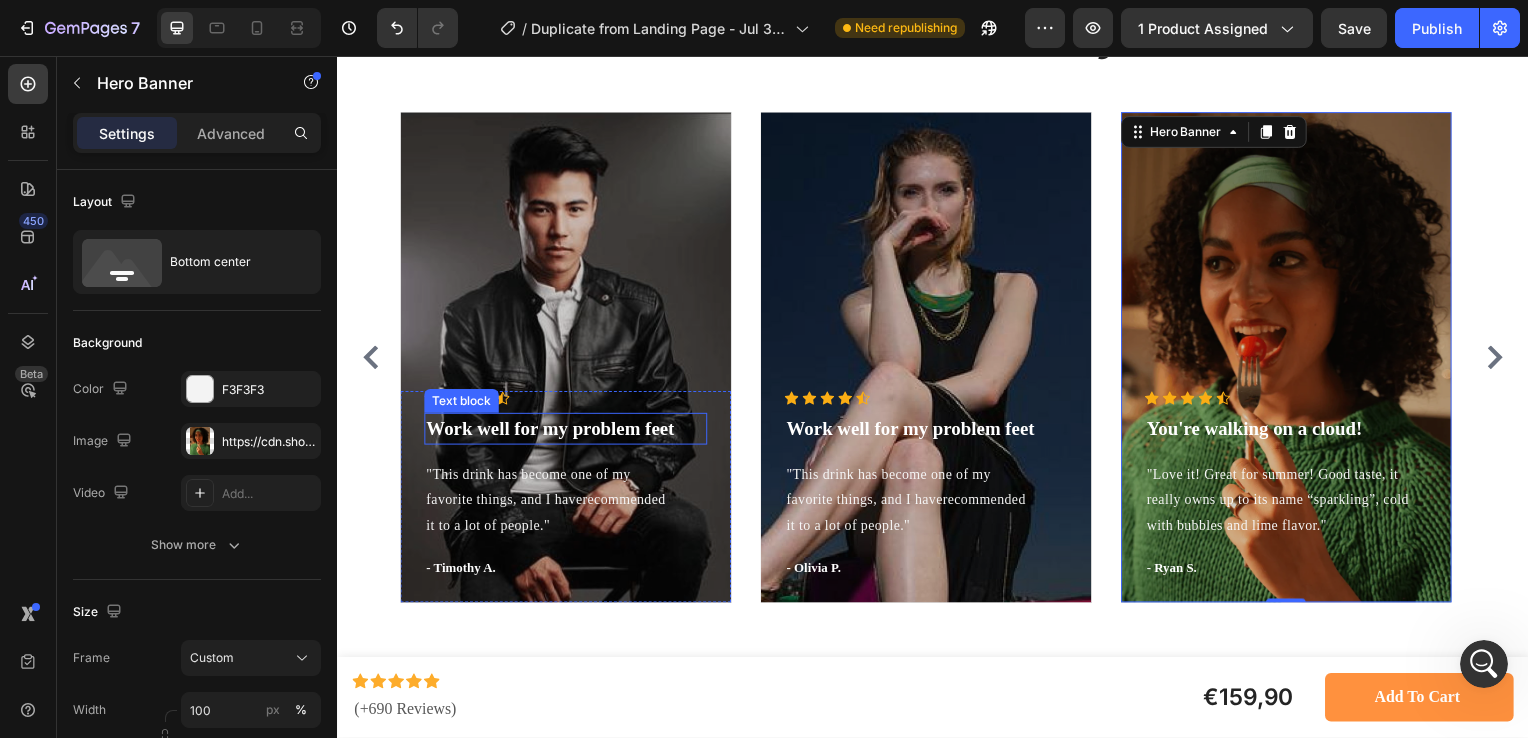click on "Work well for my problem feet" at bounding box center [566, 432] 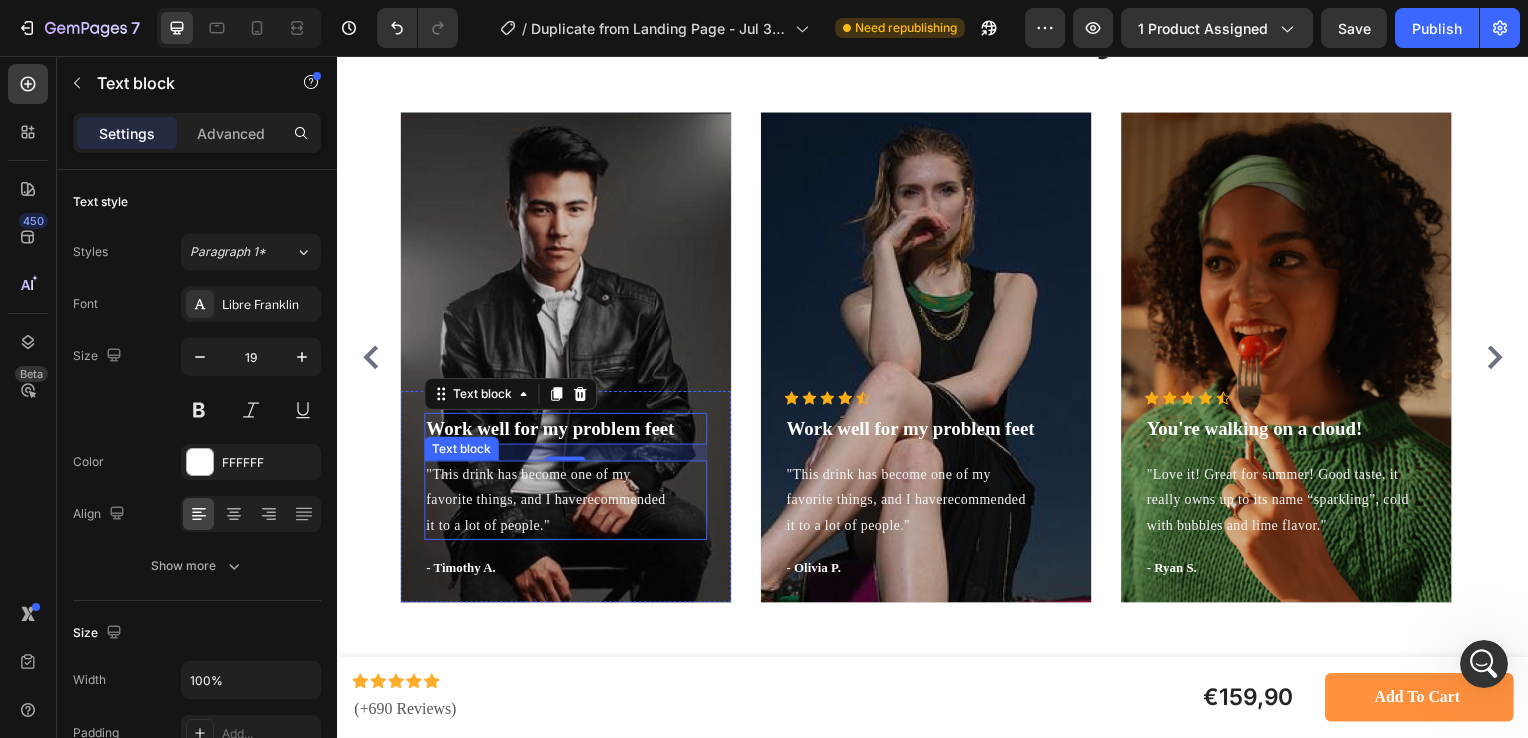 click on ""This drink has become one of my  favorite things, and I haverecommended it to a lot of people."" at bounding box center [566, 504] 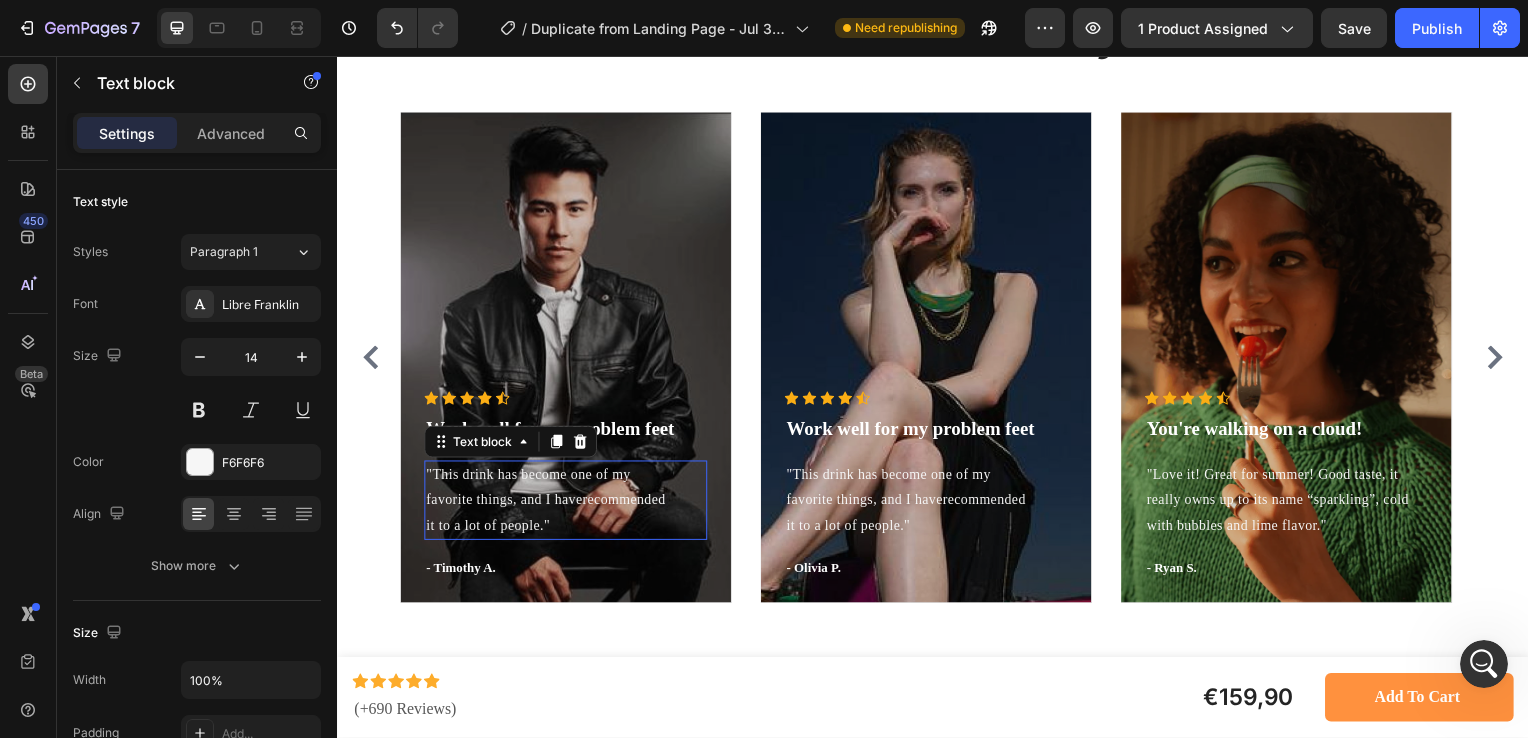 click on ""This drink has become one of my  favorite things, and I haverecommended it to a lot of people."" at bounding box center [566, 504] 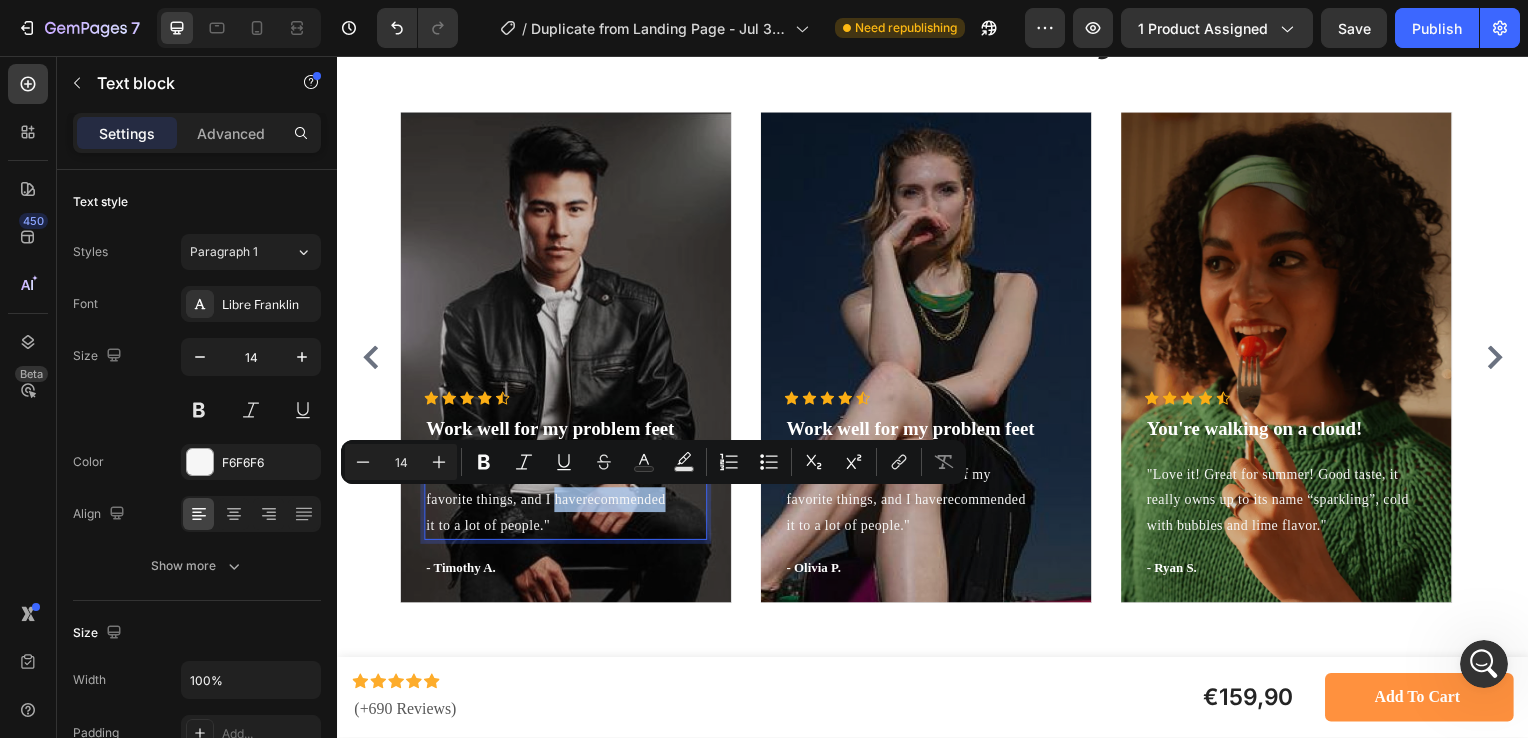 click on ""This drink has become one of my  favorite things, and I haverecommended it to a lot of people."" at bounding box center (566, 504) 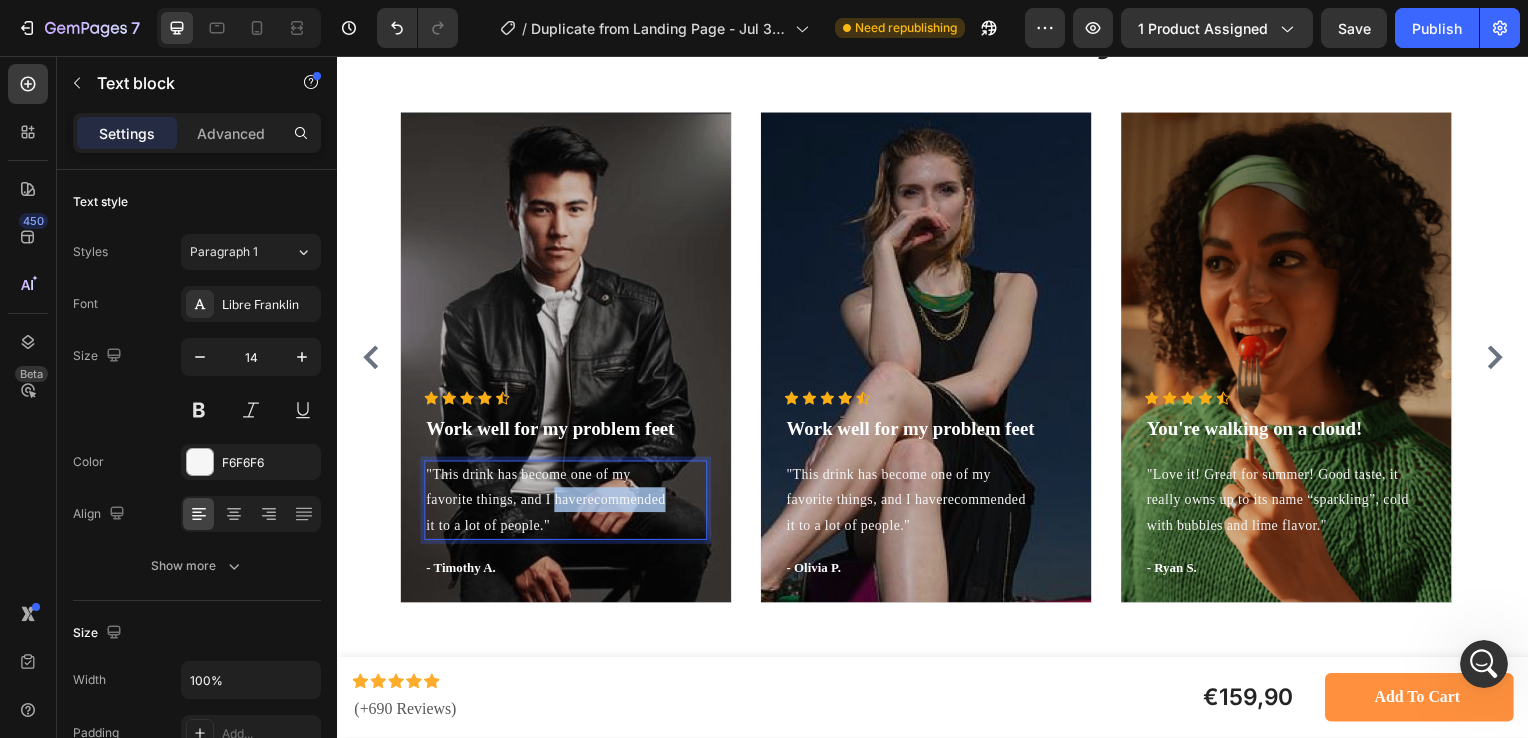 click on ""This drink has become one of my  favorite things, and I haverecommended it to a lot of people."" at bounding box center [566, 504] 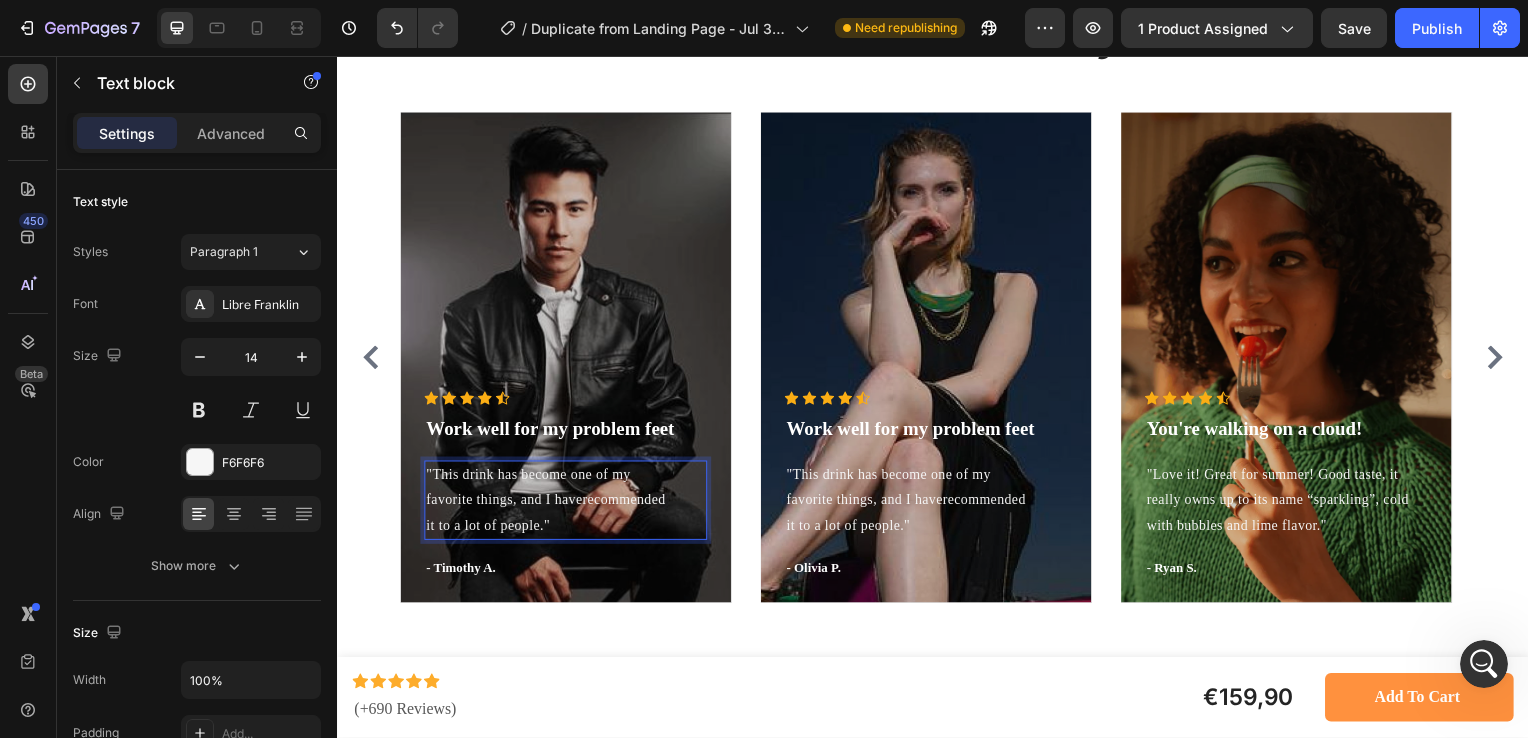 click on ""This drink has become one of my  favorite things, and I haverecommended it to a lot of people."" at bounding box center [566, 504] 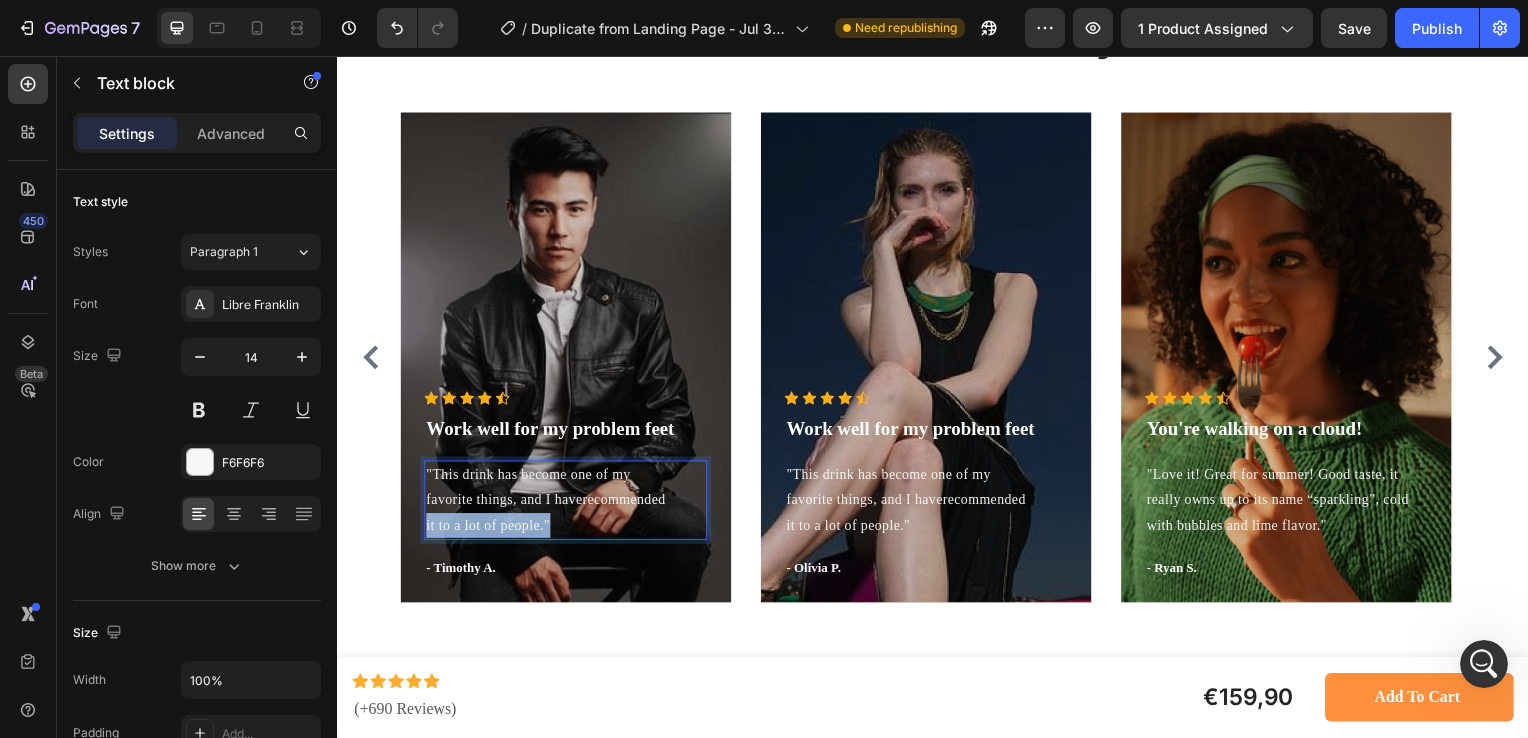 click on ""This drink has become one of my  favorite things, and I haverecommended it to a lot of people."" at bounding box center (566, 504) 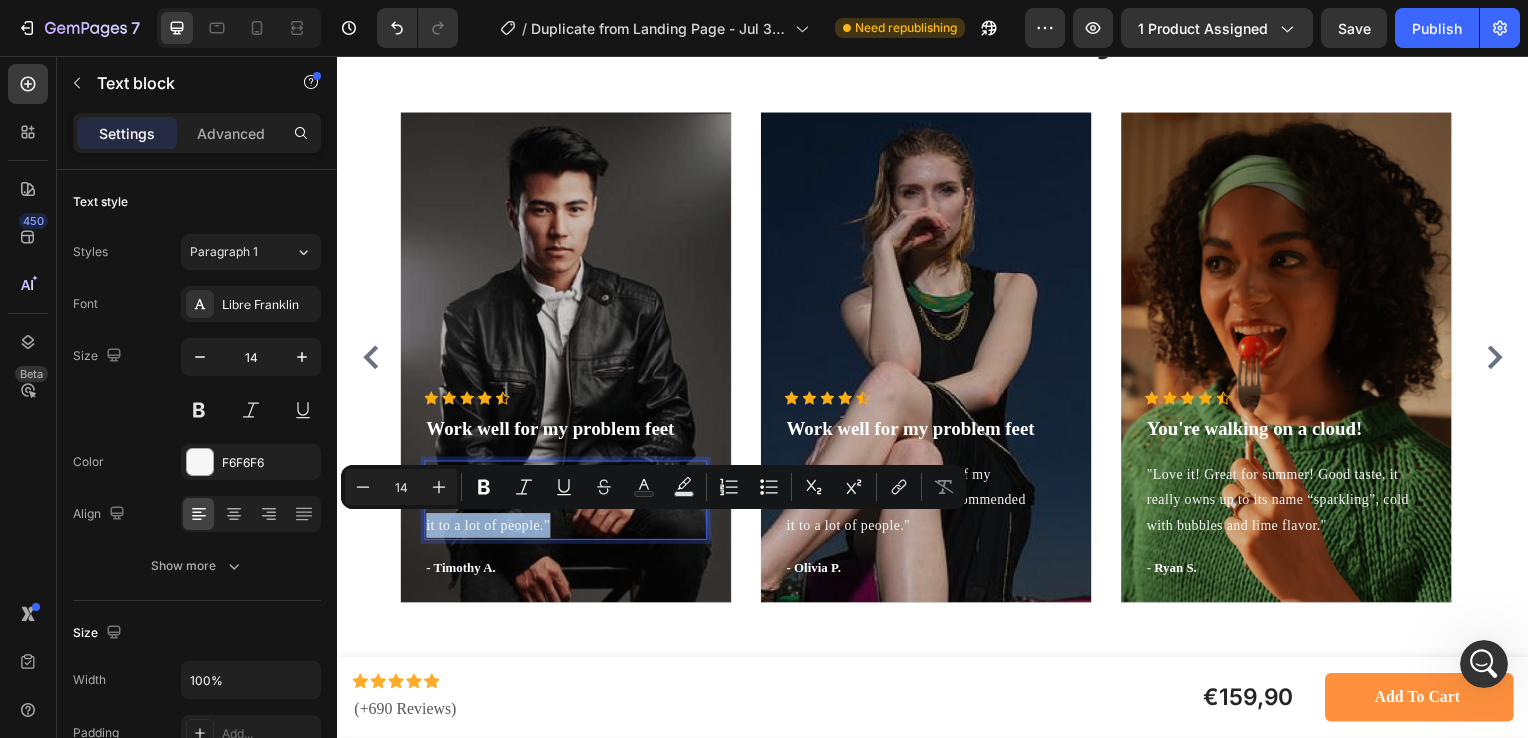 click on ""This drink has become one of my  favorite things, and I haverecommended it to a lot of people."" at bounding box center [566, 504] 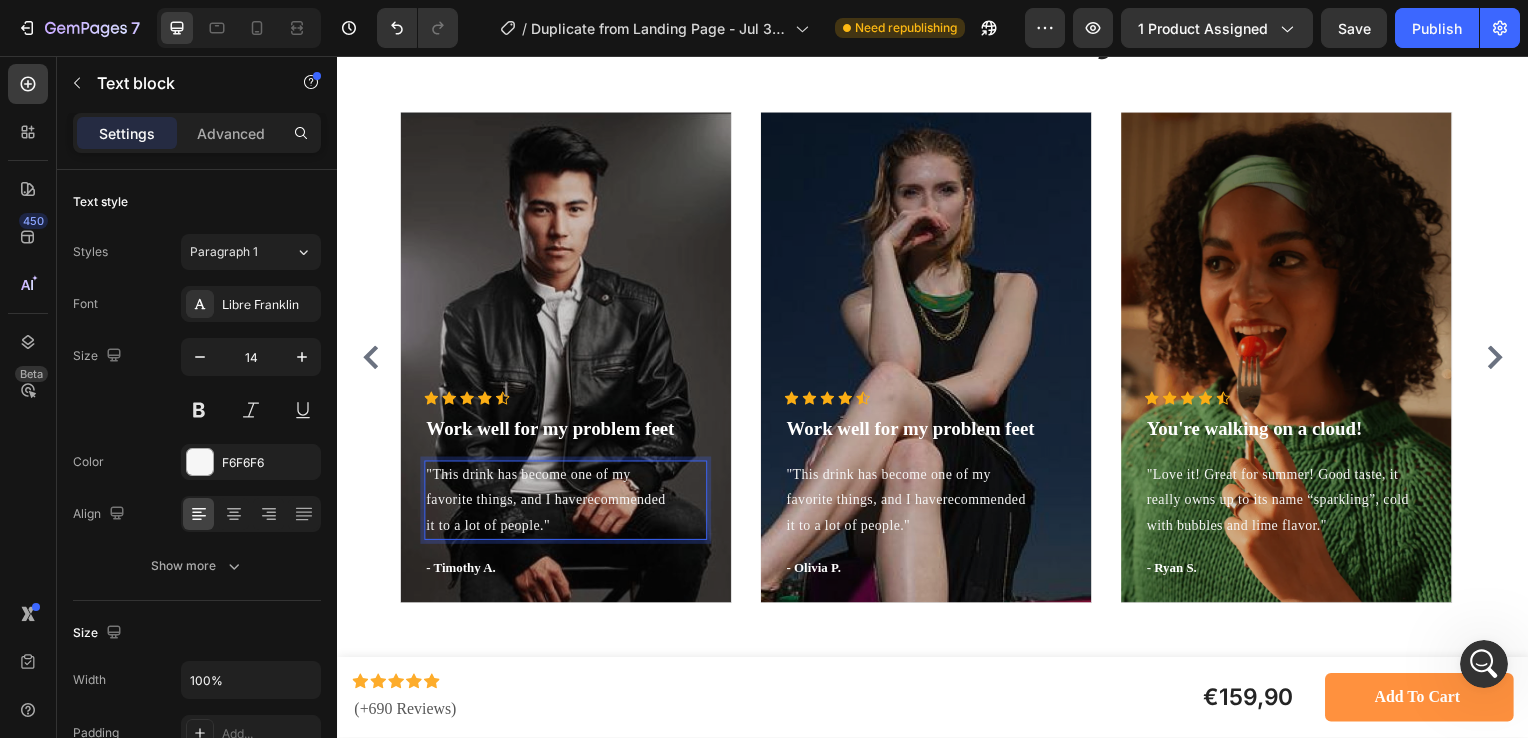 click on ""This drink has become one of my  favorite things, and I haverecommended it to a lot of people."" at bounding box center [566, 504] 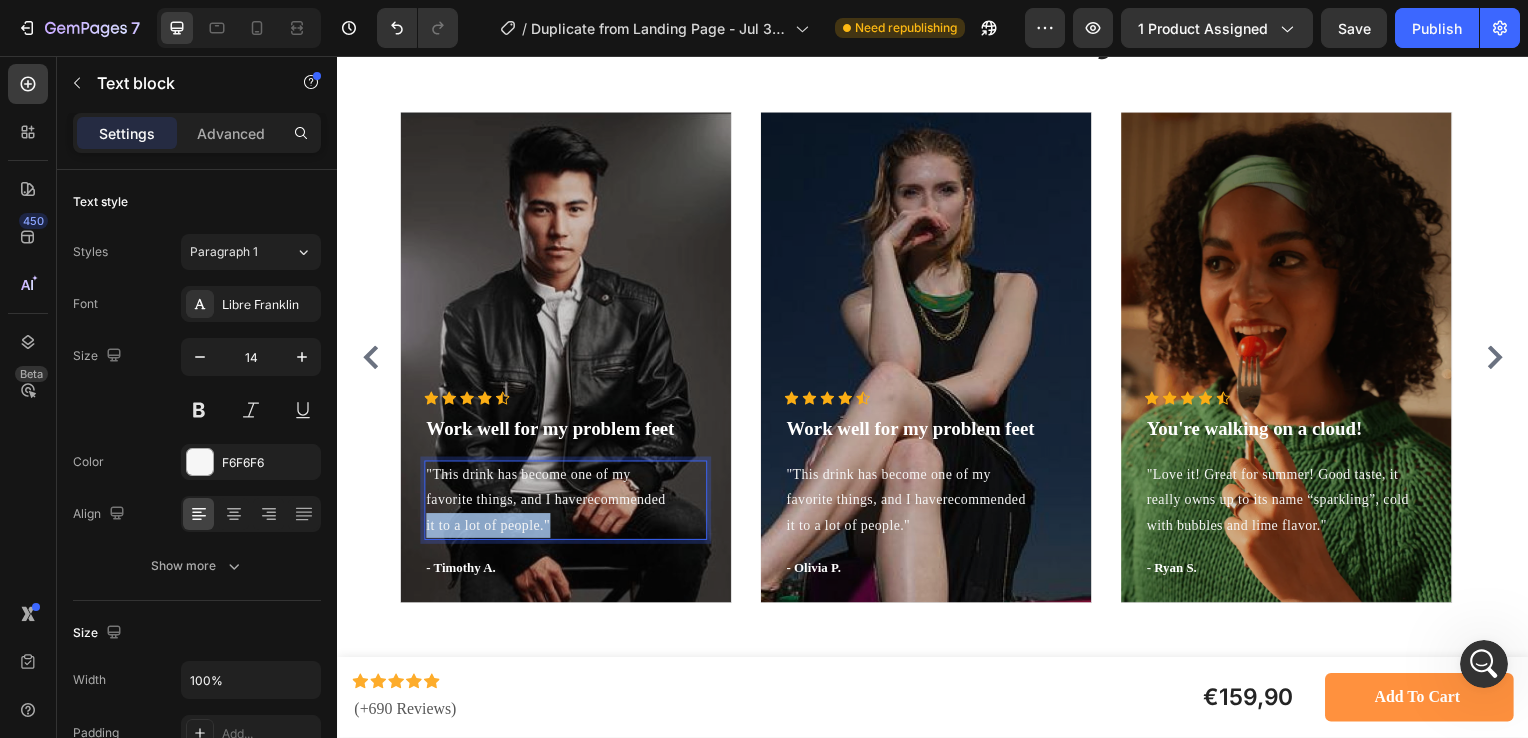 click on ""This drink has become one of my  favorite things, and I haverecommended it to a lot of people."" at bounding box center (566, 504) 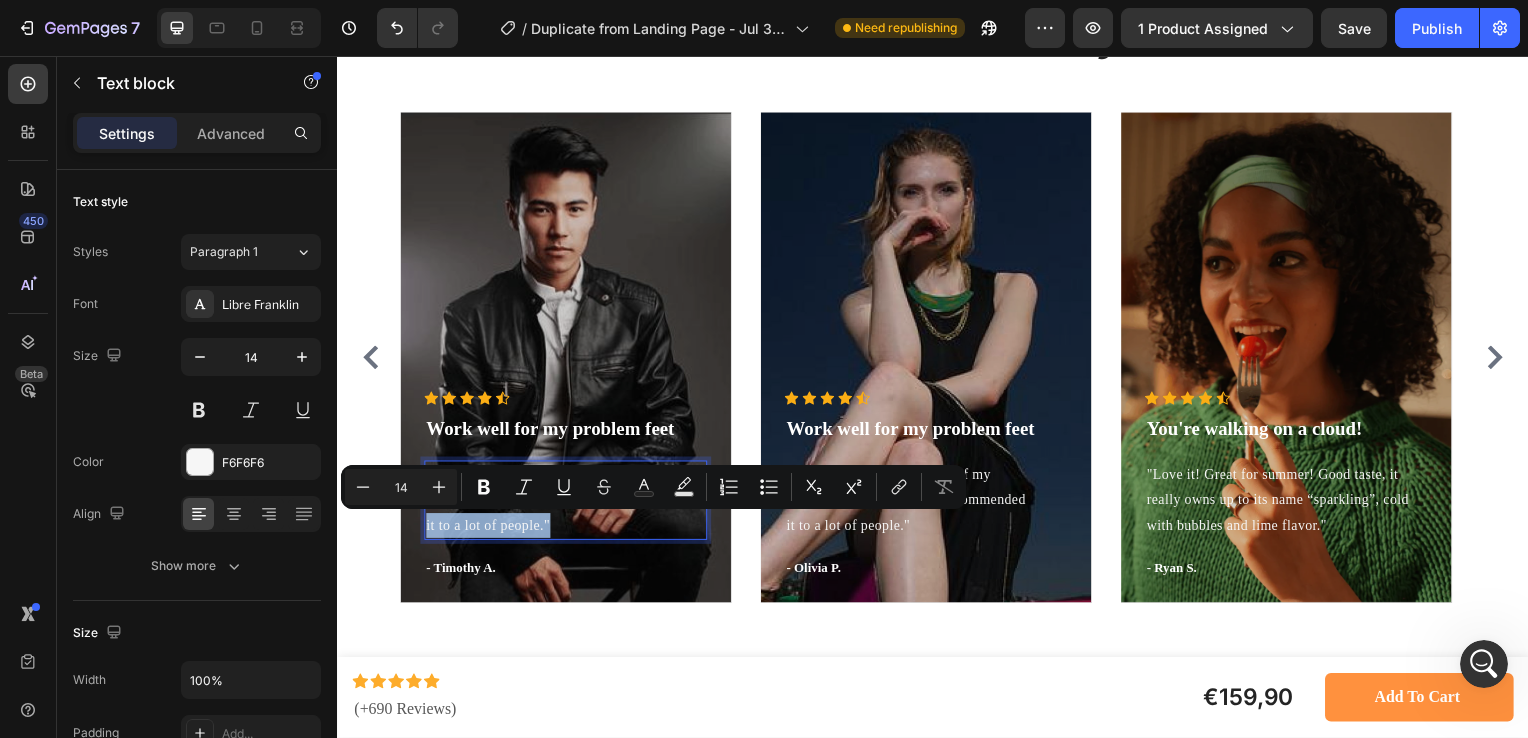 click on ""This drink has become one of my  favorite things, and I haverecommended it to a lot of people."" at bounding box center [566, 504] 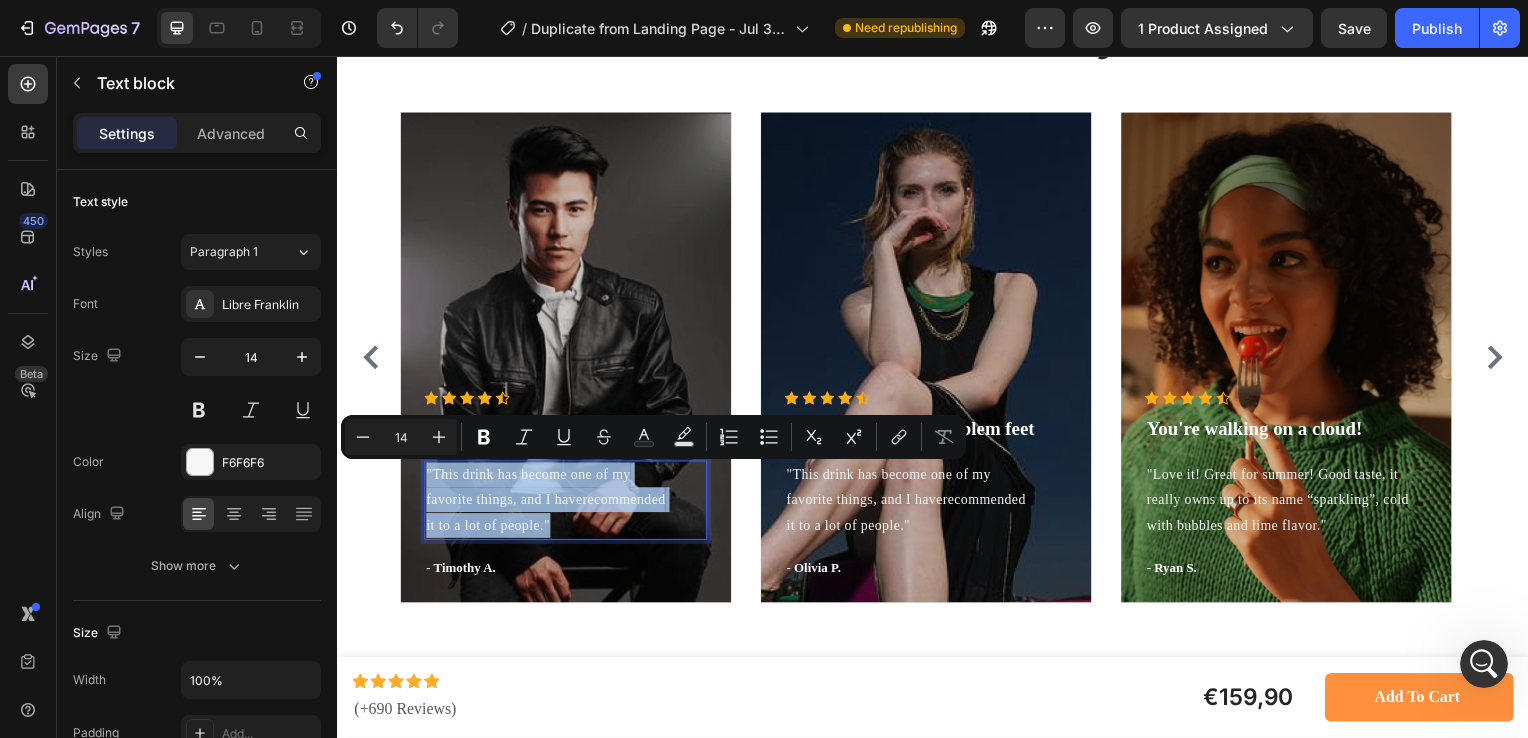drag, startPoint x: 552, startPoint y: 528, endPoint x: 424, endPoint y: 471, distance: 140.11781 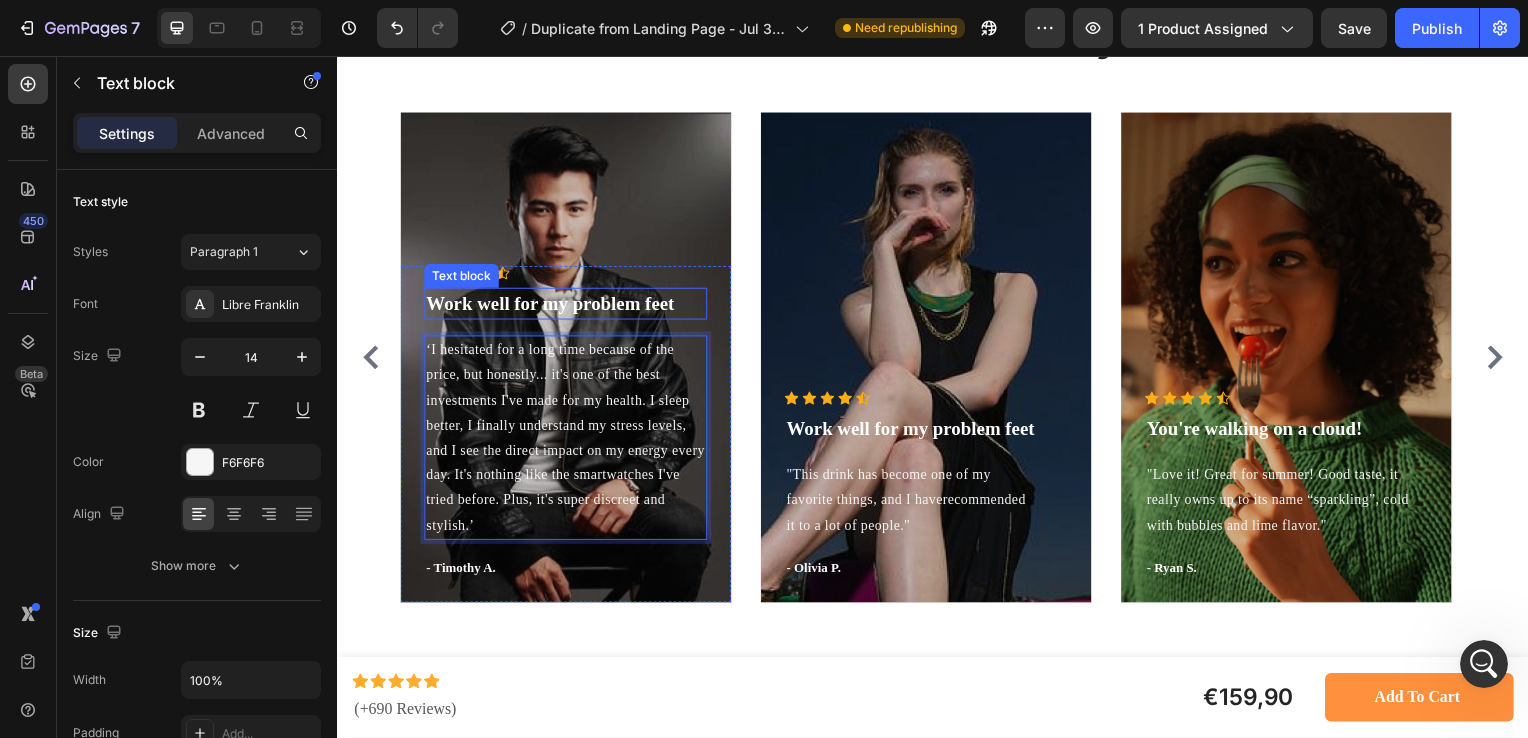 click on "Work well for my problem feet" at bounding box center (566, 306) 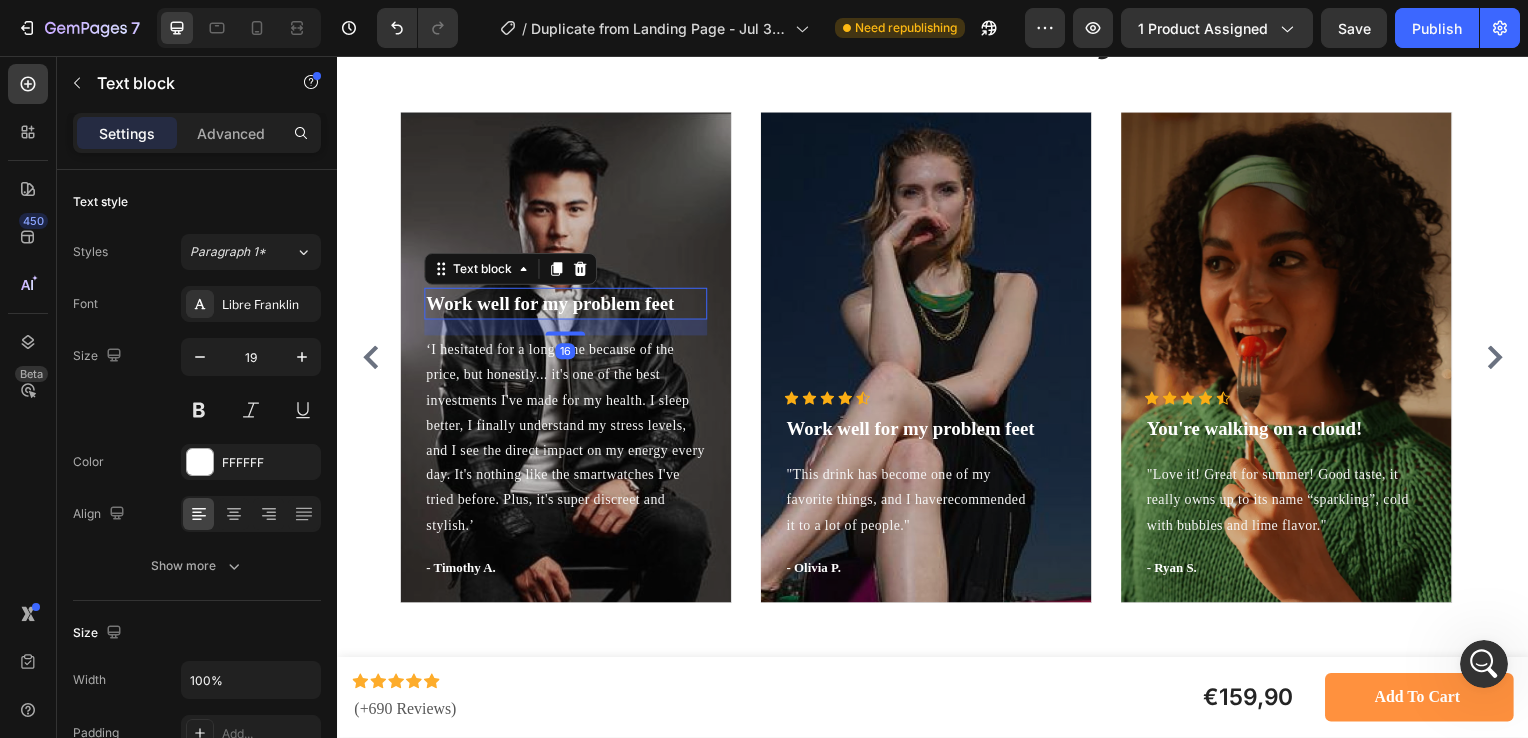 click on "Work well for my problem feet" at bounding box center [566, 306] 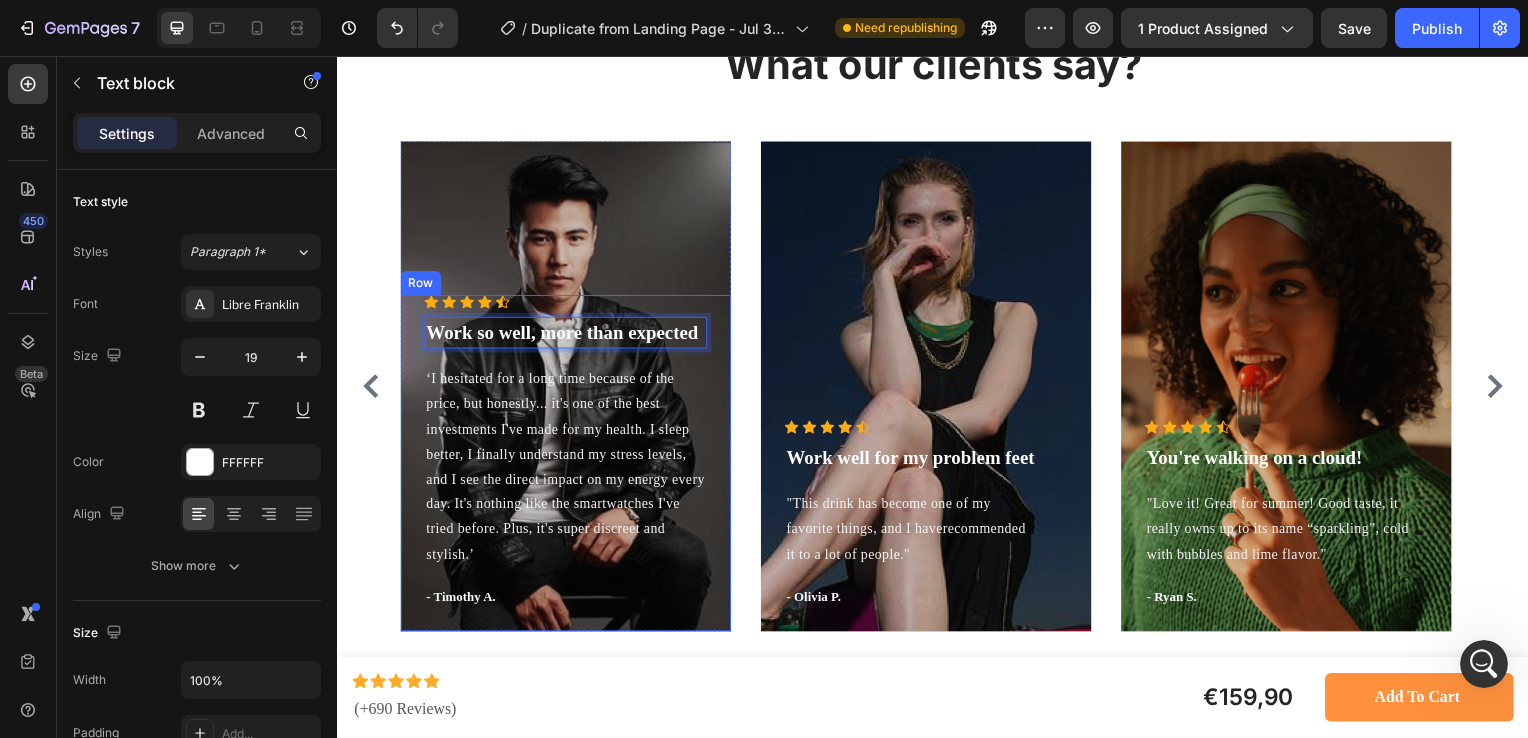 scroll, scrollTop: 8863, scrollLeft: 0, axis: vertical 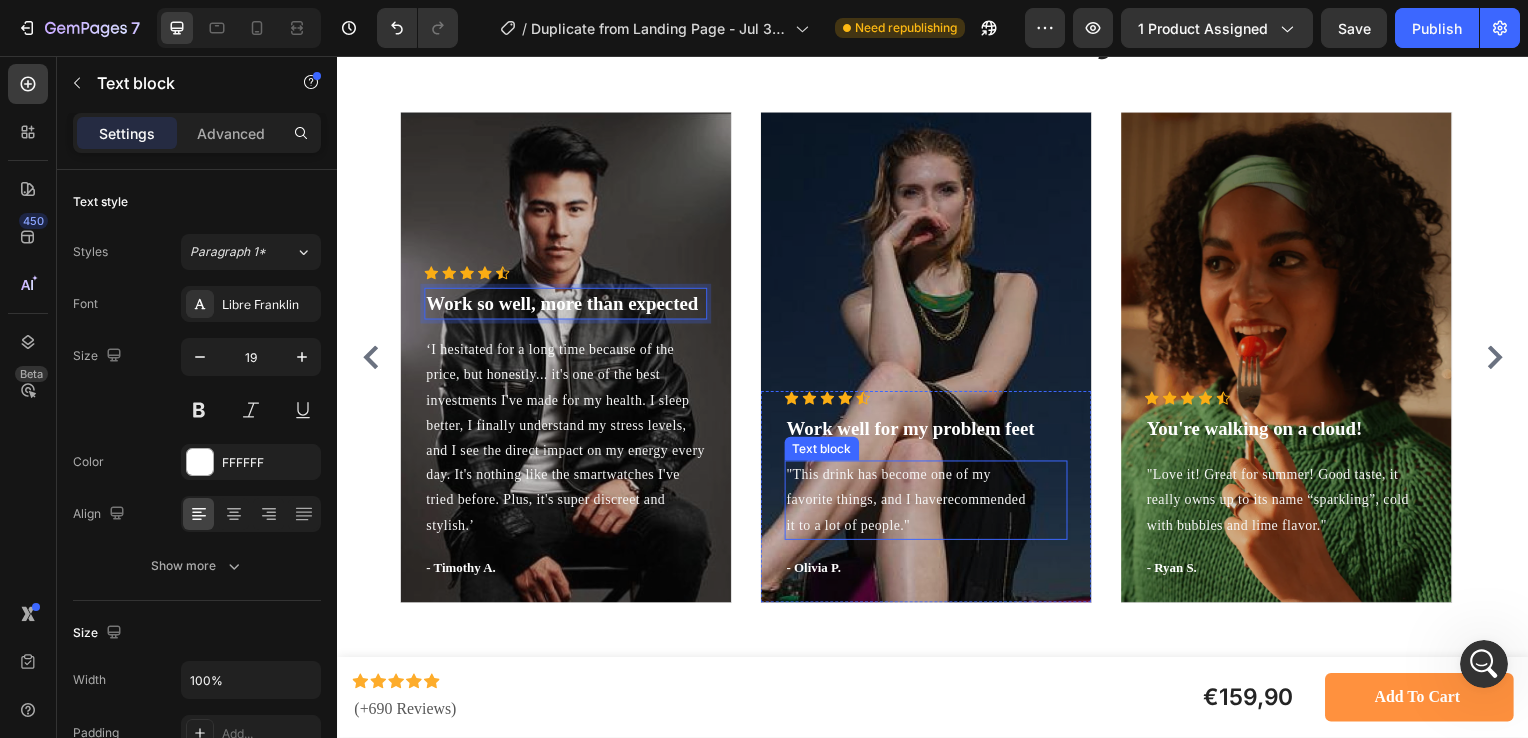 click on ""This drink has become one of my  favorite things, and I haverecommended it to a lot of people."" at bounding box center [929, 504] 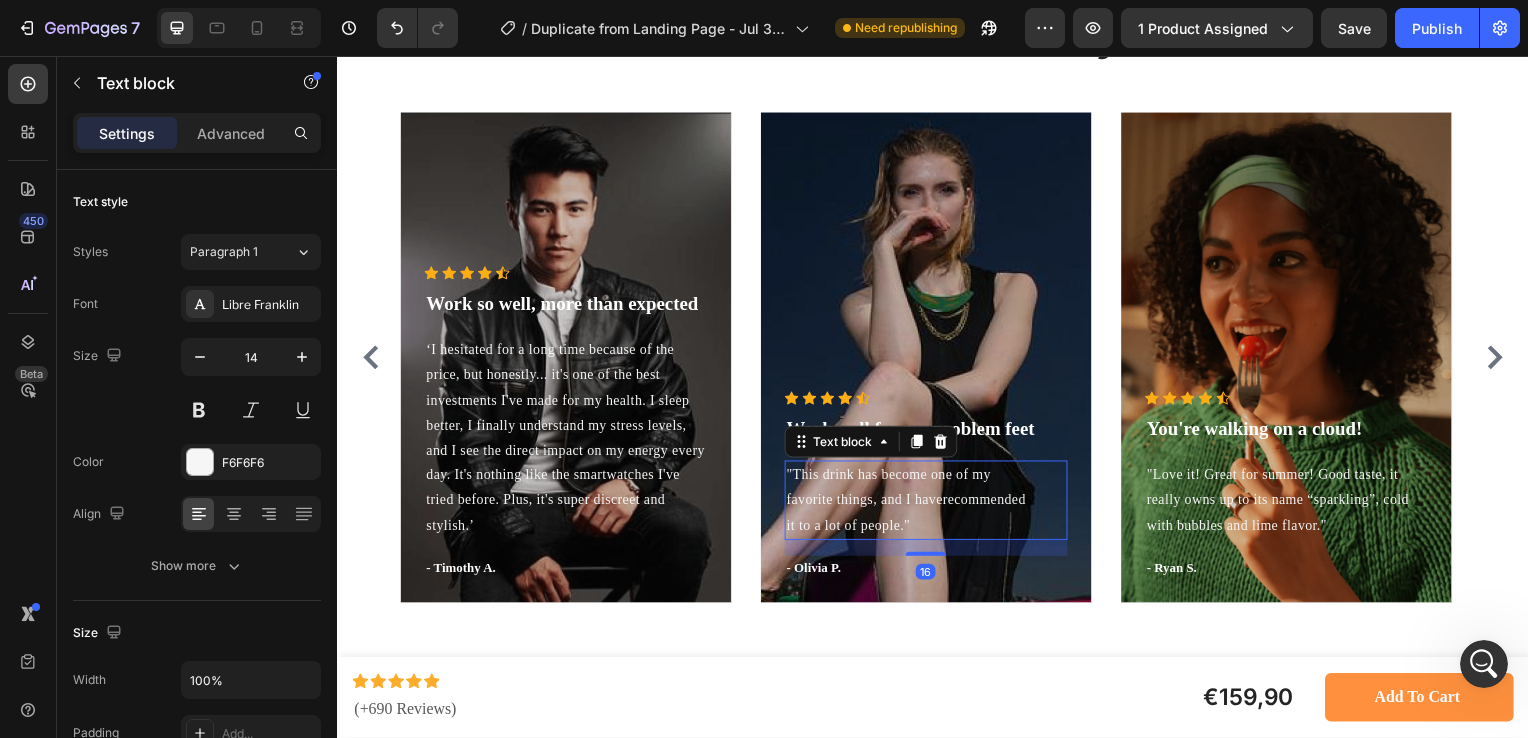 click on ""This drink has become one of my  favorite things, and I haverecommended it to a lot of people."" at bounding box center (929, 504) 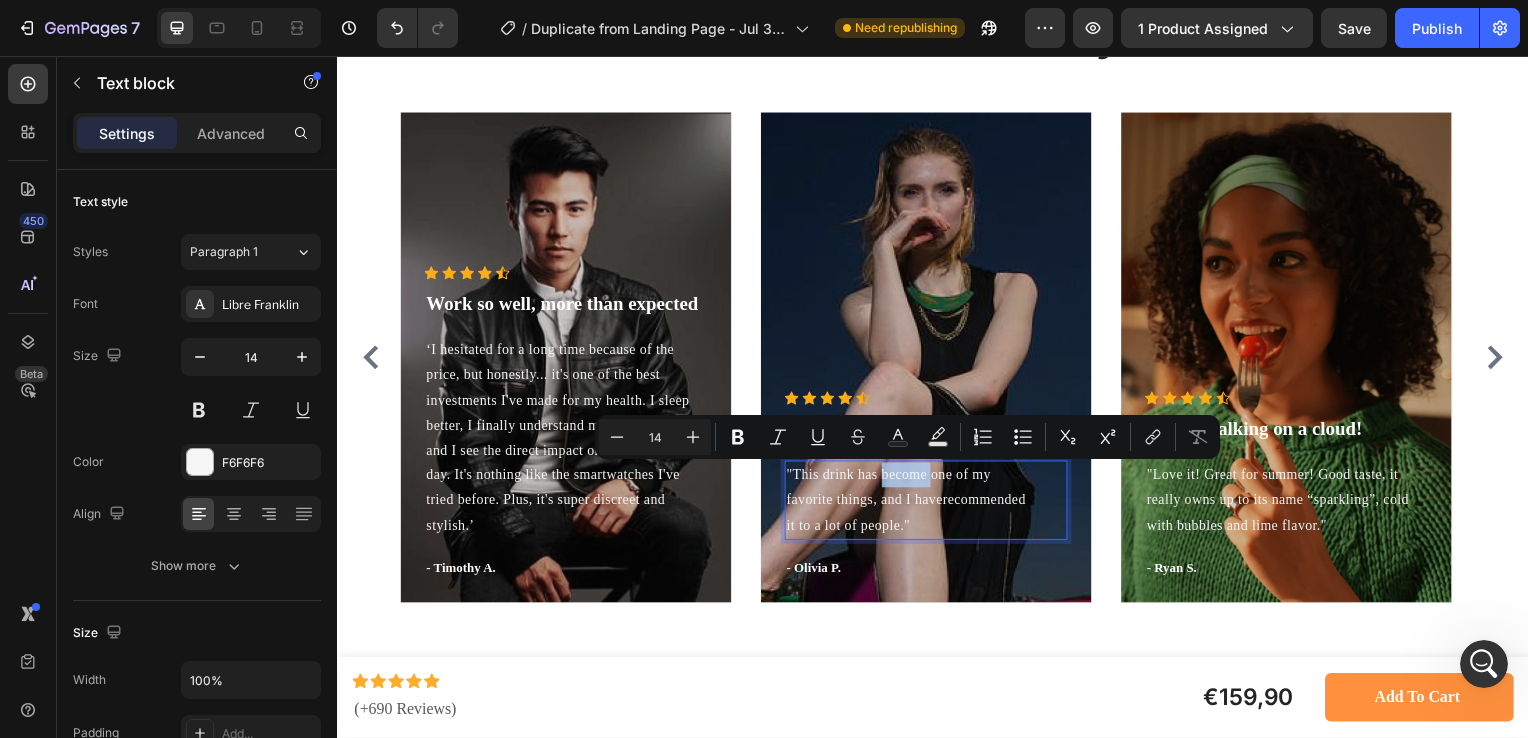 click on ""This drink has become one of my  favorite things, and I haverecommended it to a lot of people."" at bounding box center (929, 504) 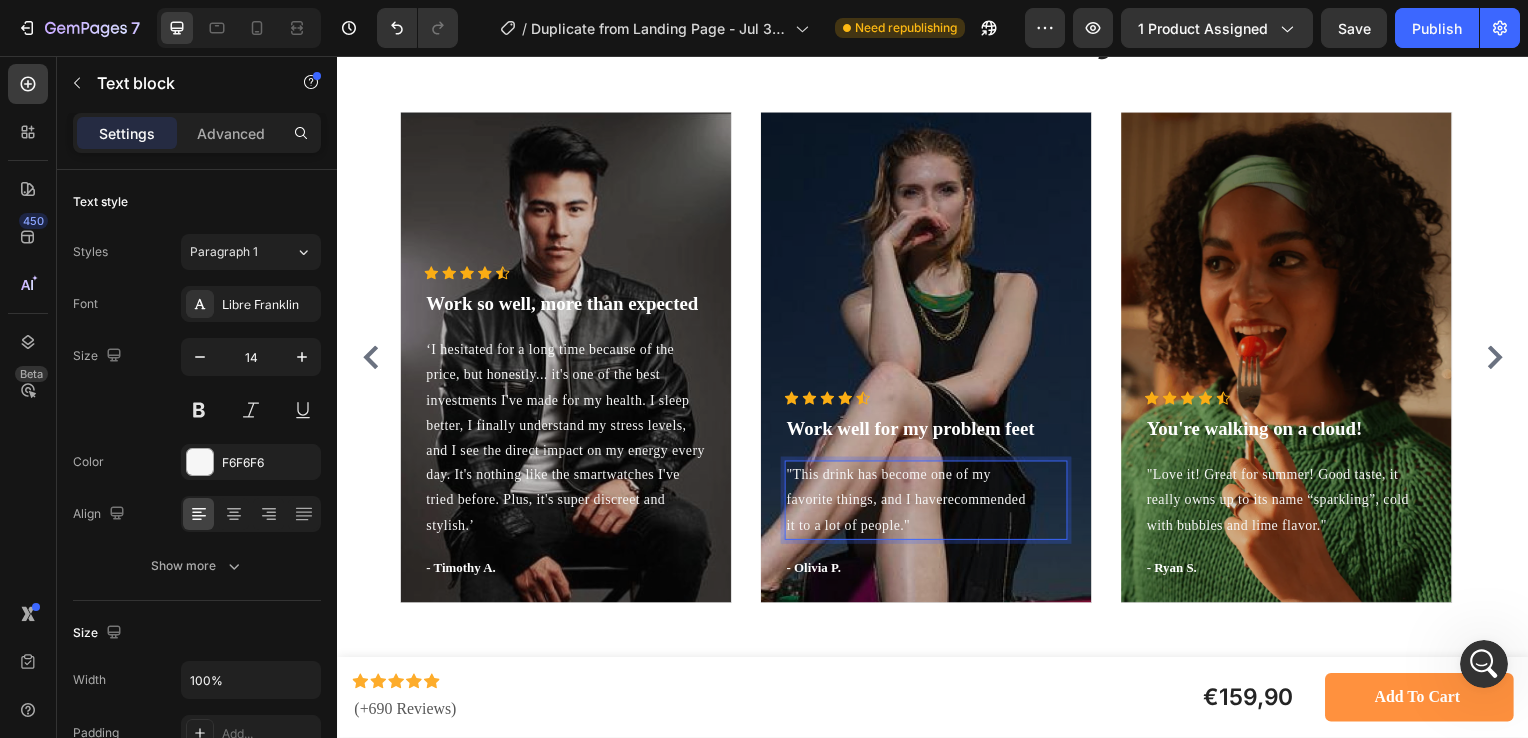 click on ""This drink has become one of my  favorite things, and I haverecommended it to a lot of people."" at bounding box center (929, 504) 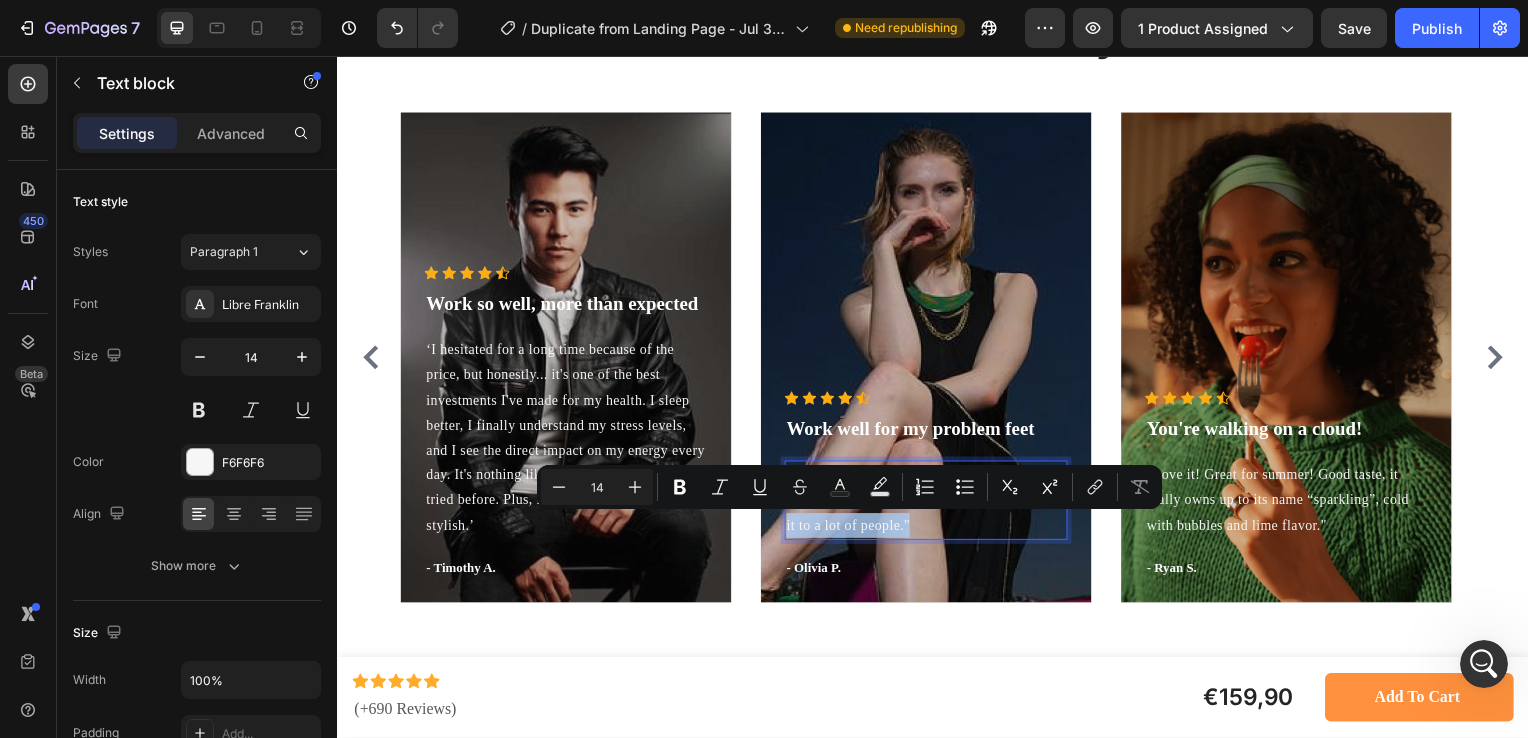 click on ""This drink has become one of my  favorite things, and I haverecommended it to a lot of people."" at bounding box center (929, 504) 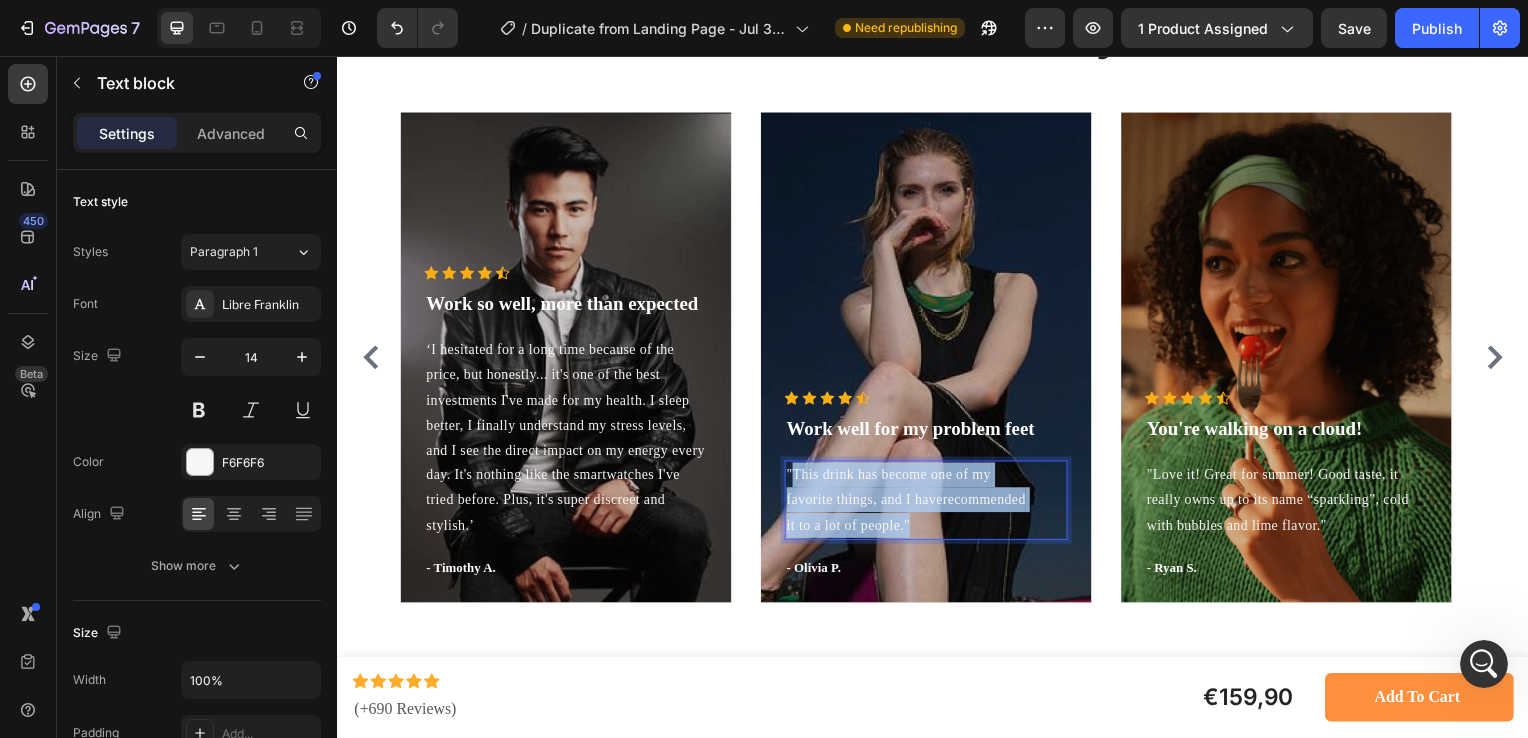drag, startPoint x: 921, startPoint y: 531, endPoint x: 793, endPoint y: 471, distance: 141.36478 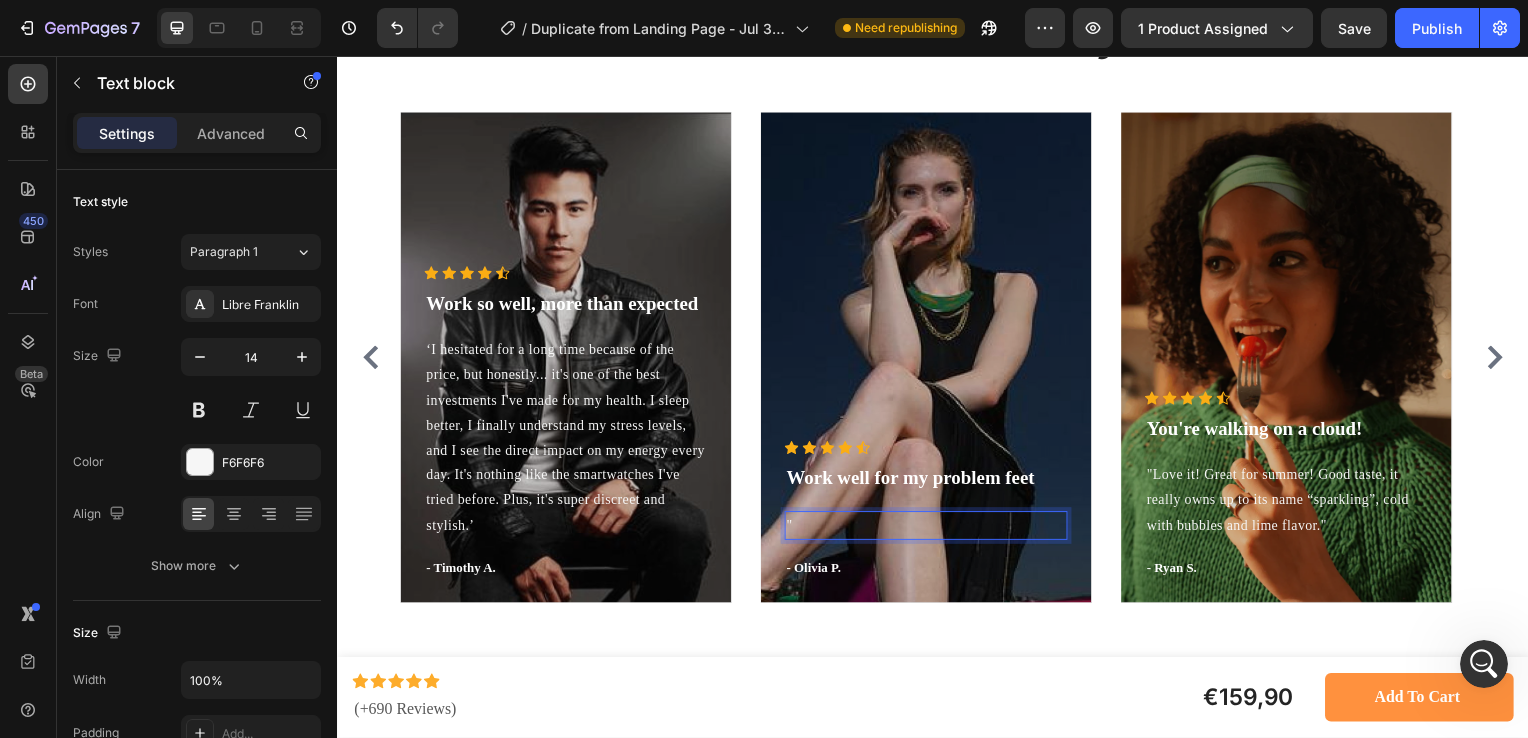 scroll, scrollTop: 8913, scrollLeft: 0, axis: vertical 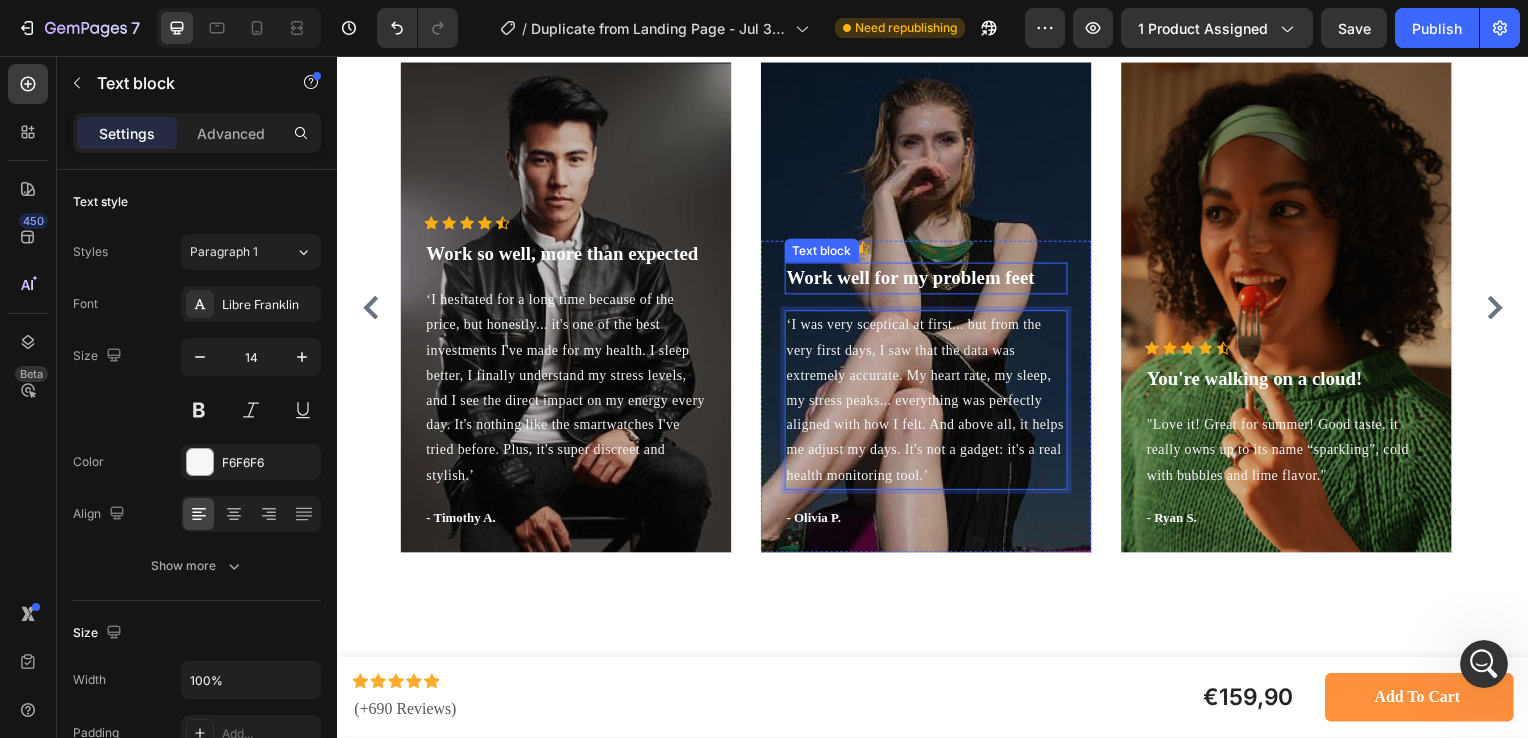 click on "Work well for my problem feet" at bounding box center (929, 281) 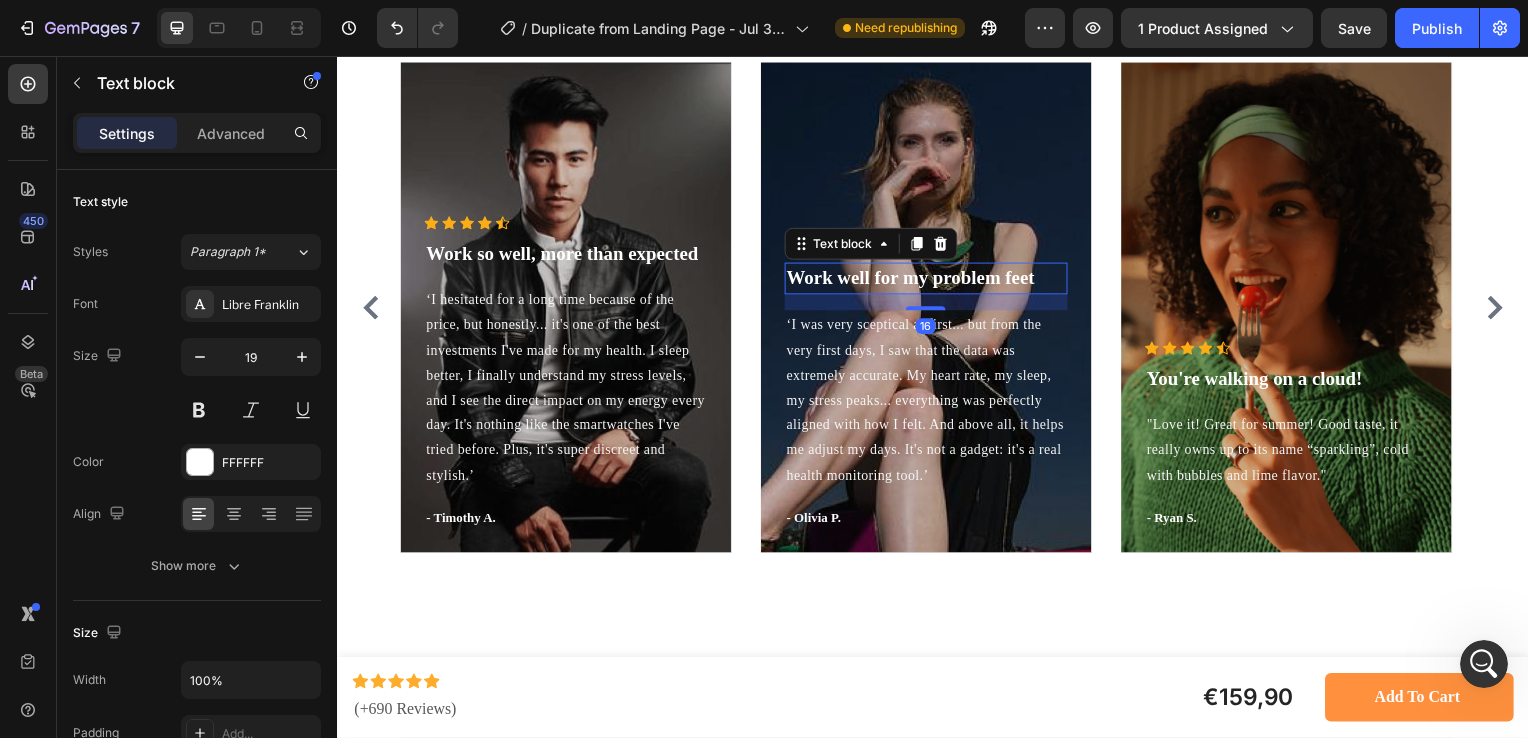 click on "Work well for my problem feet" at bounding box center [929, 281] 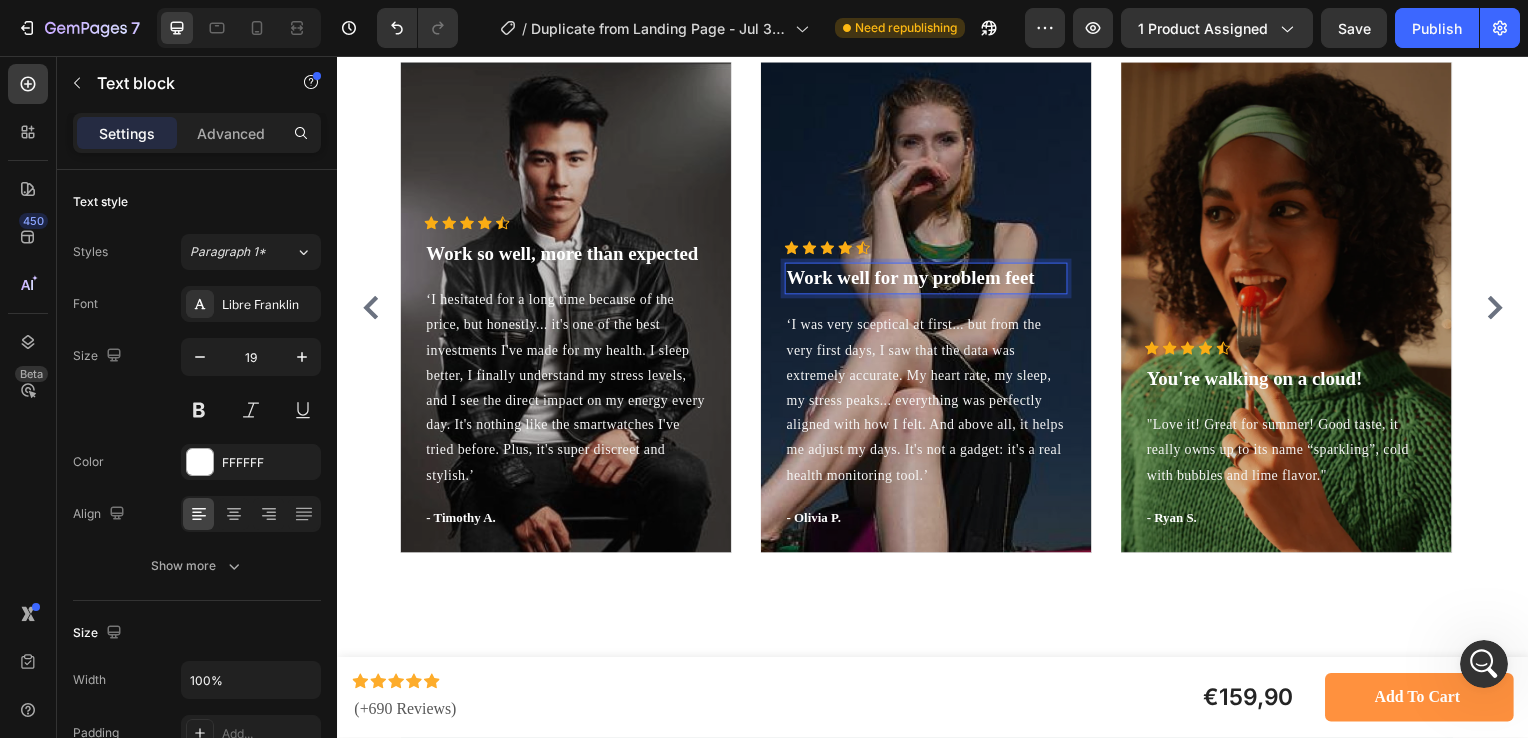 click on "Work well for my problem feet" at bounding box center [929, 281] 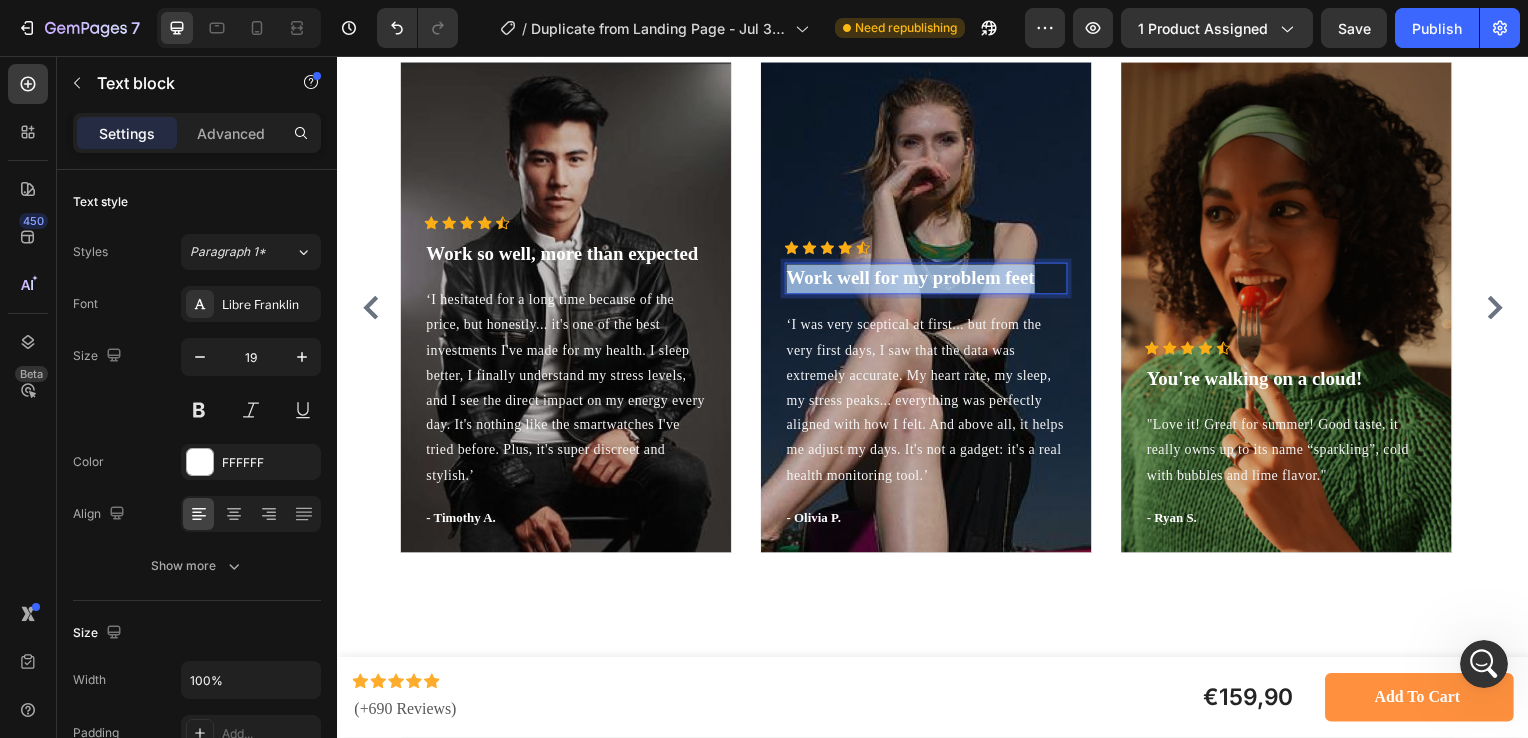 click on "Work well for my problem feet" at bounding box center (929, 281) 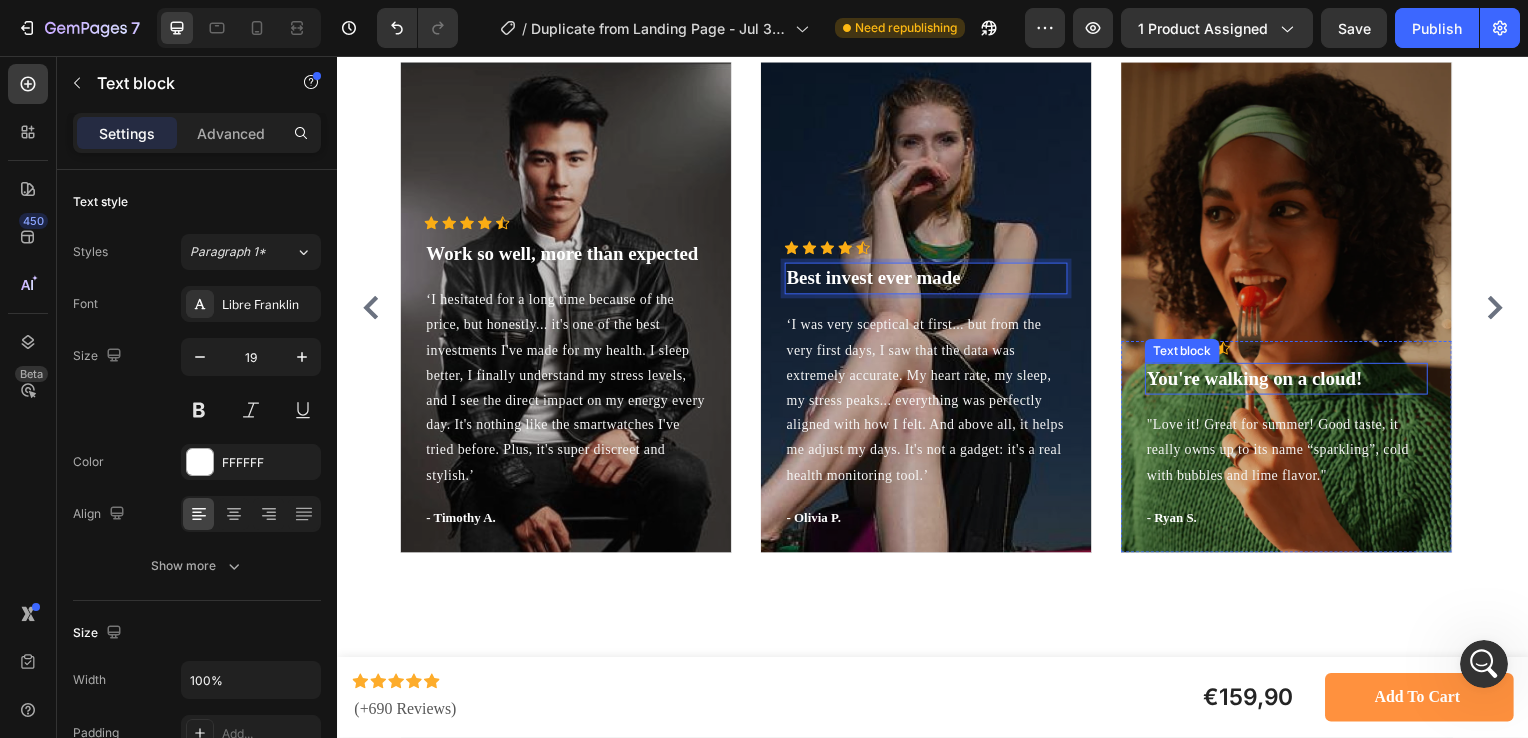 click on "You're walking on a cloud!" at bounding box center [1292, 382] 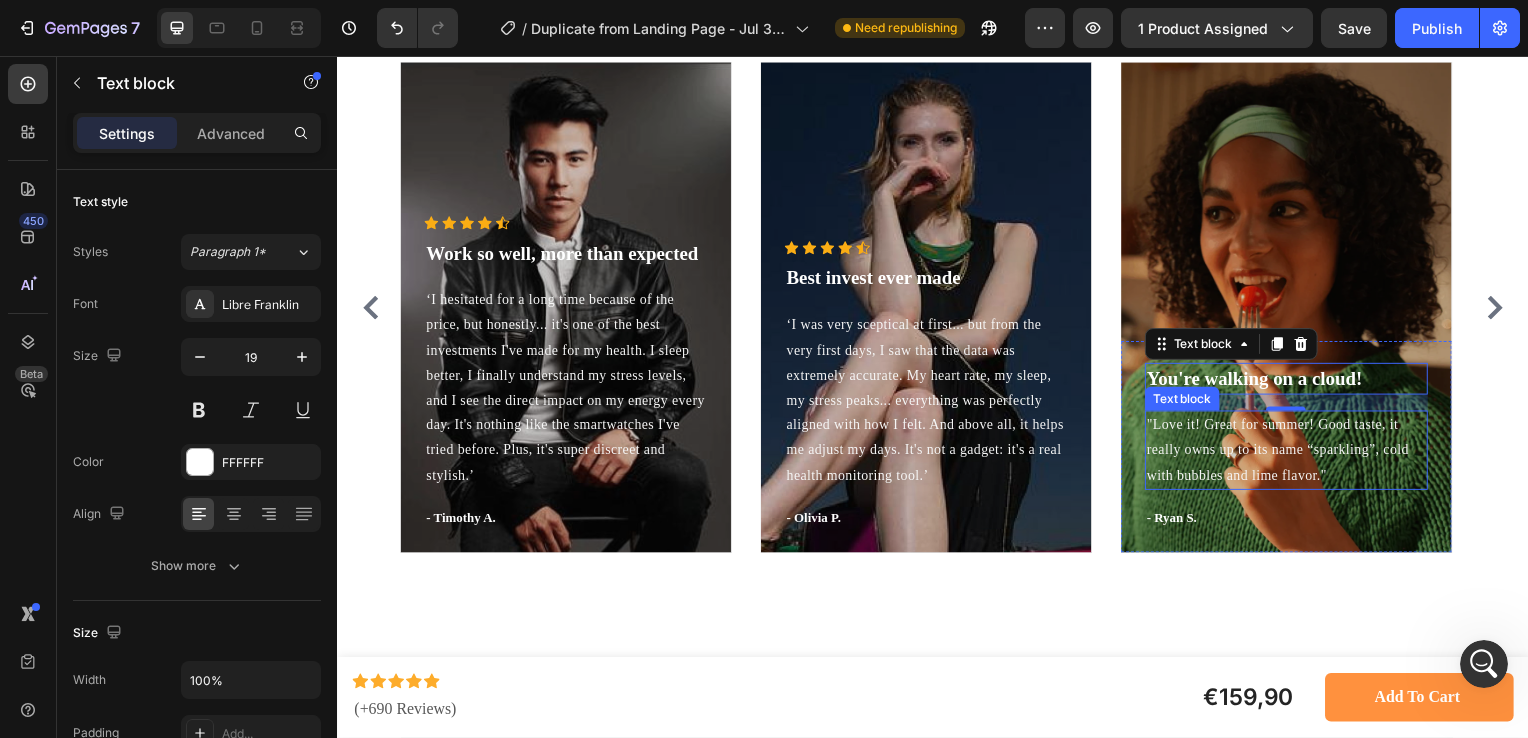 click on ""Love it! Great for summer! Good taste, it really owns up to its name “sparkling”, cold with bubbles and lime flavor."" at bounding box center [1292, 454] 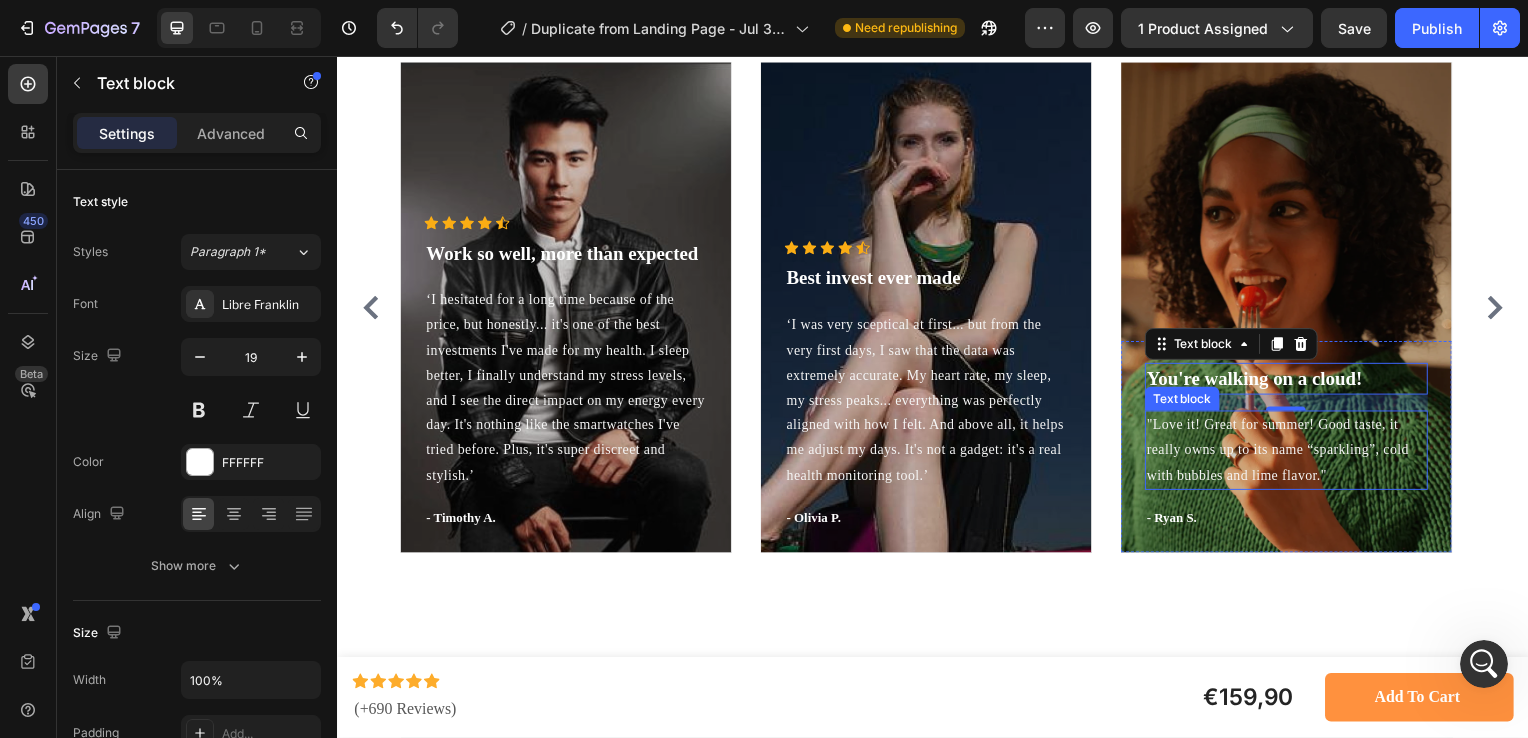 click on ""Love it! Great for summer! Good taste, it really owns up to its name “sparkling”, cold with bubbles and lime flavor."" at bounding box center [1292, 454] 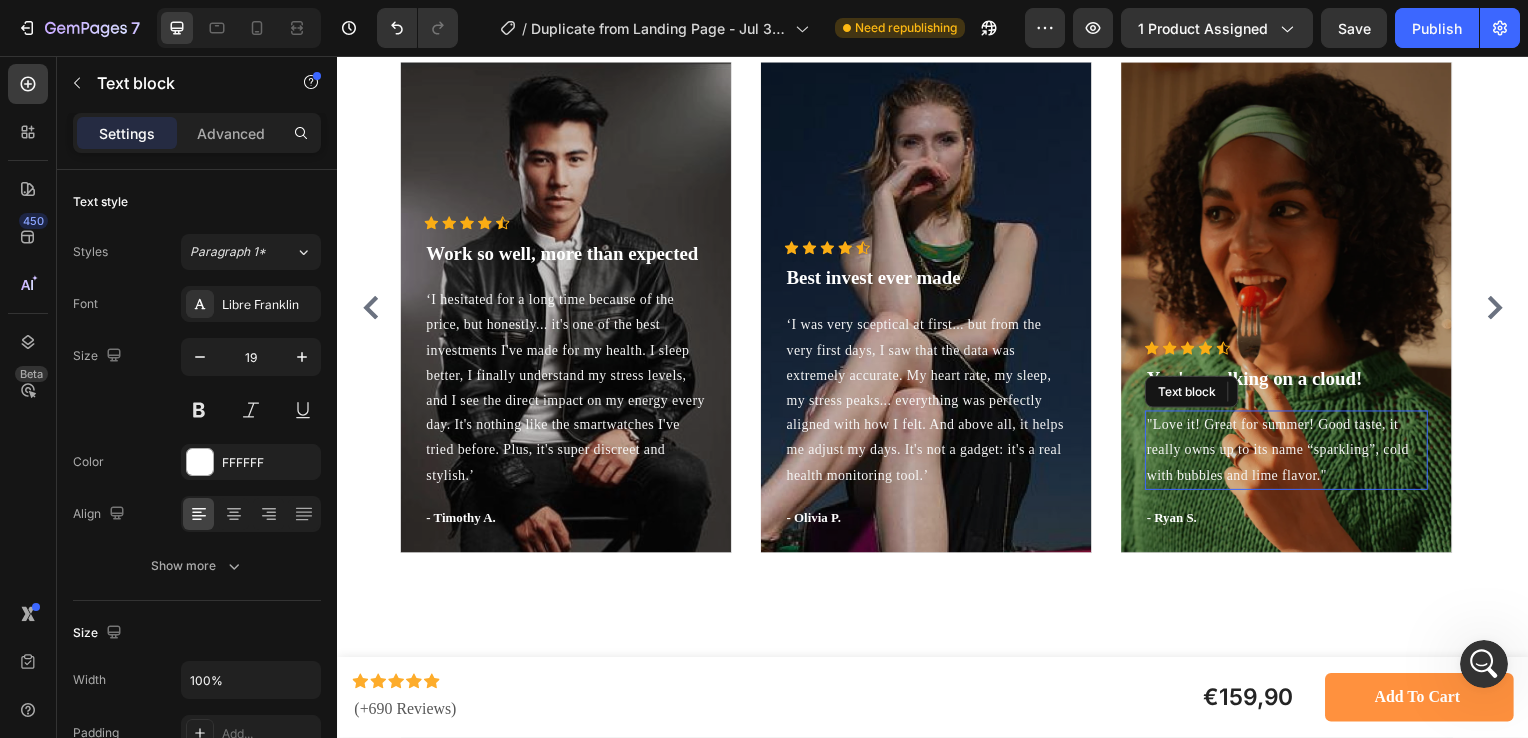 click on ""Love it! Great for summer! Good taste, it really owns up to its name “sparkling”, cold with bubbles and lime flavor."" at bounding box center (1292, 454) 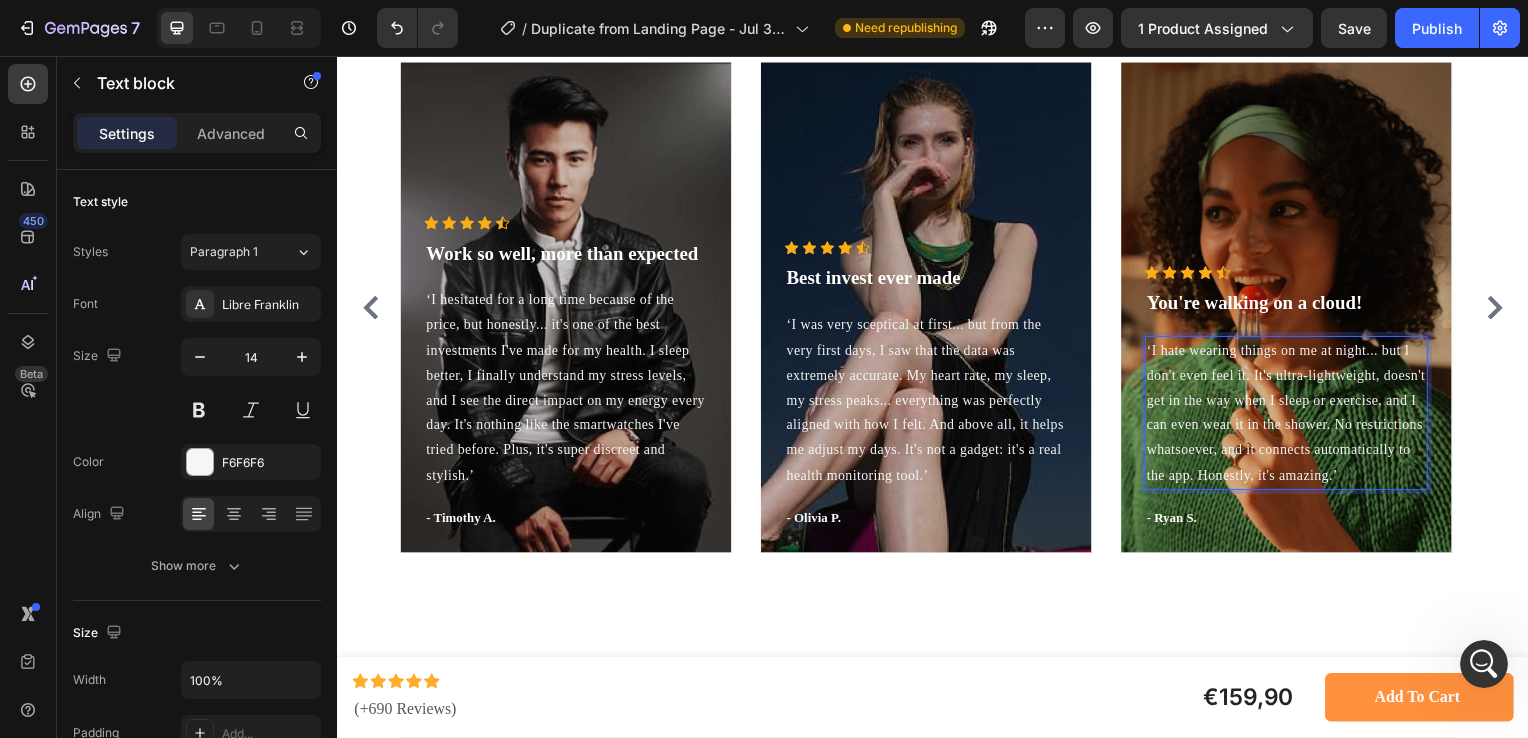 scroll, scrollTop: 8837, scrollLeft: 0, axis: vertical 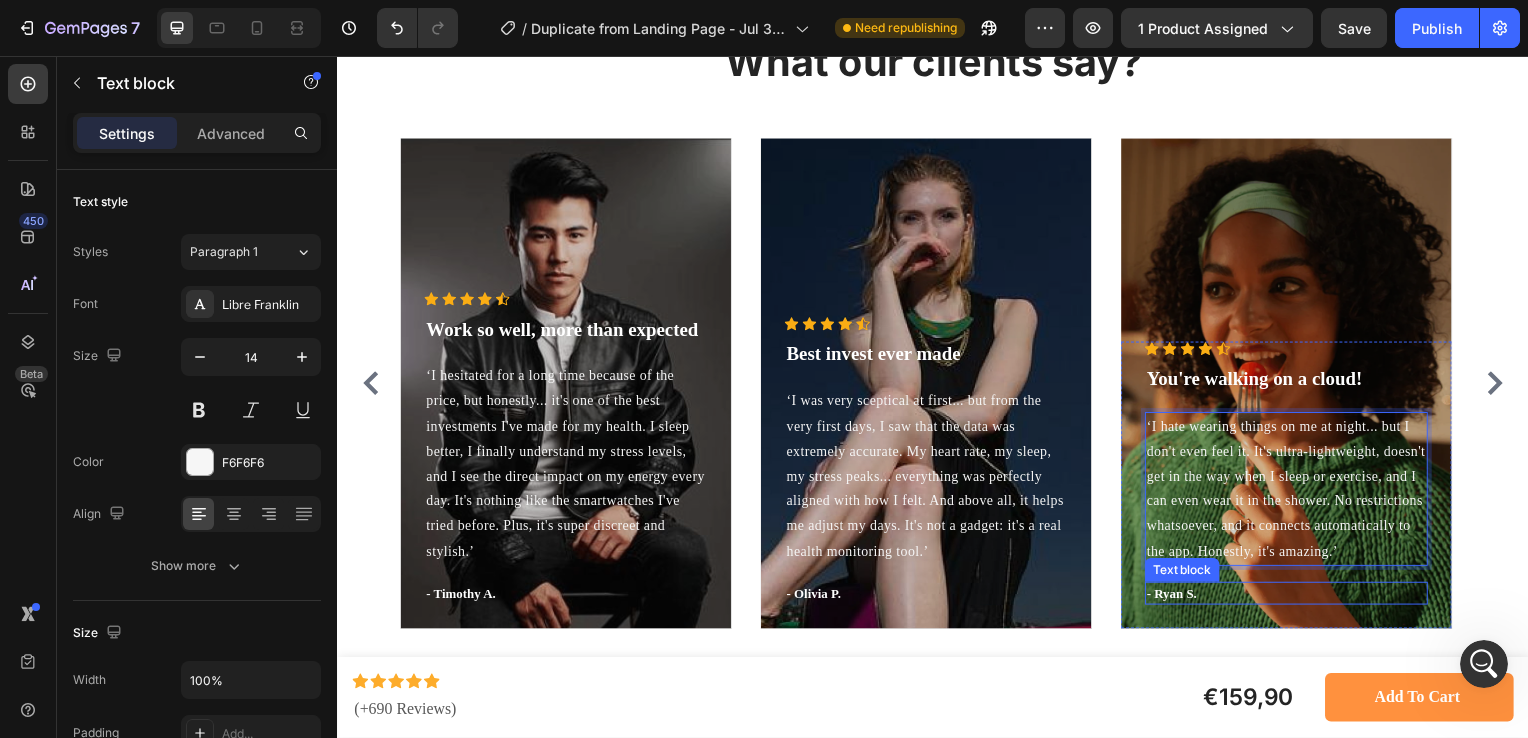 click on "- Ryan S." at bounding box center [1292, 598] 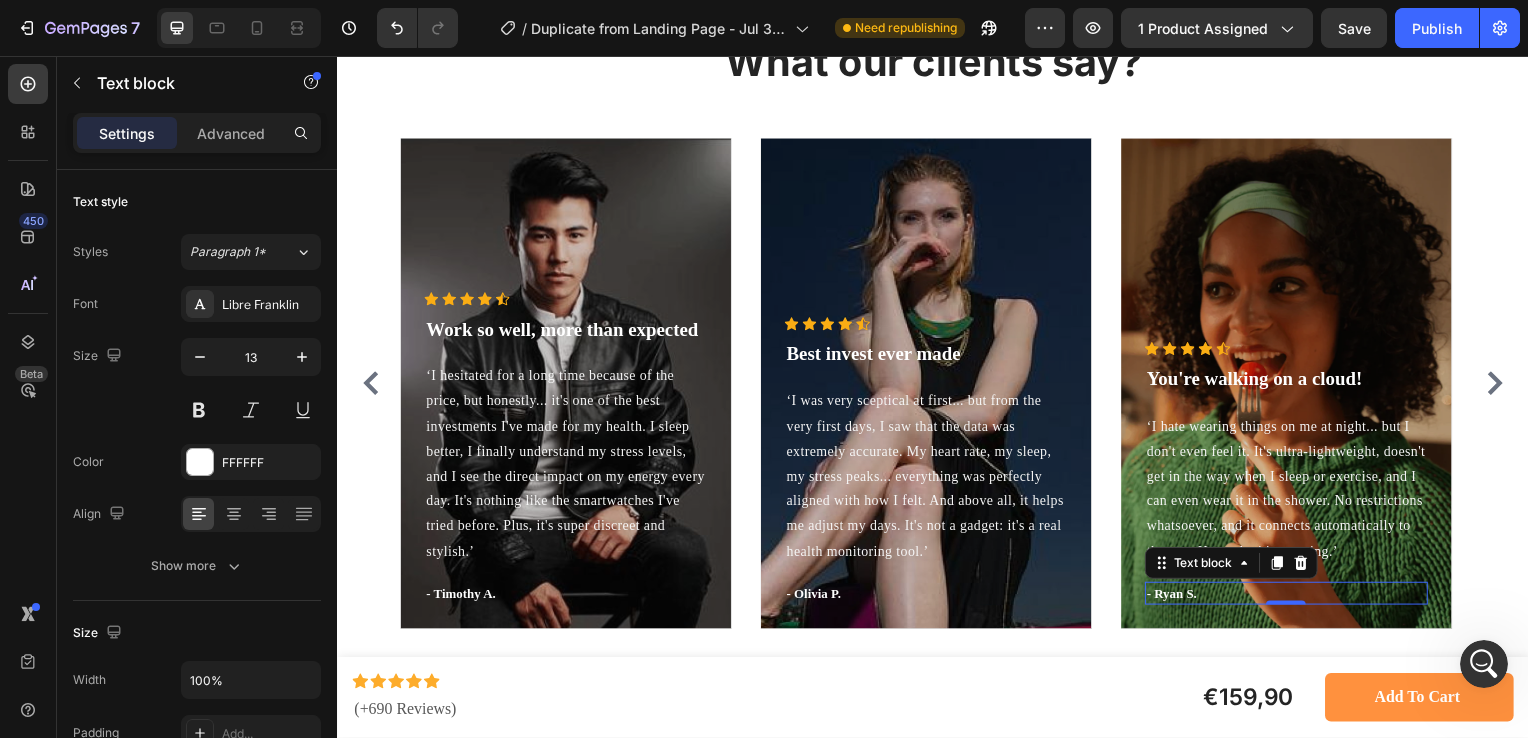 click on "- Ryan S." at bounding box center (1292, 598) 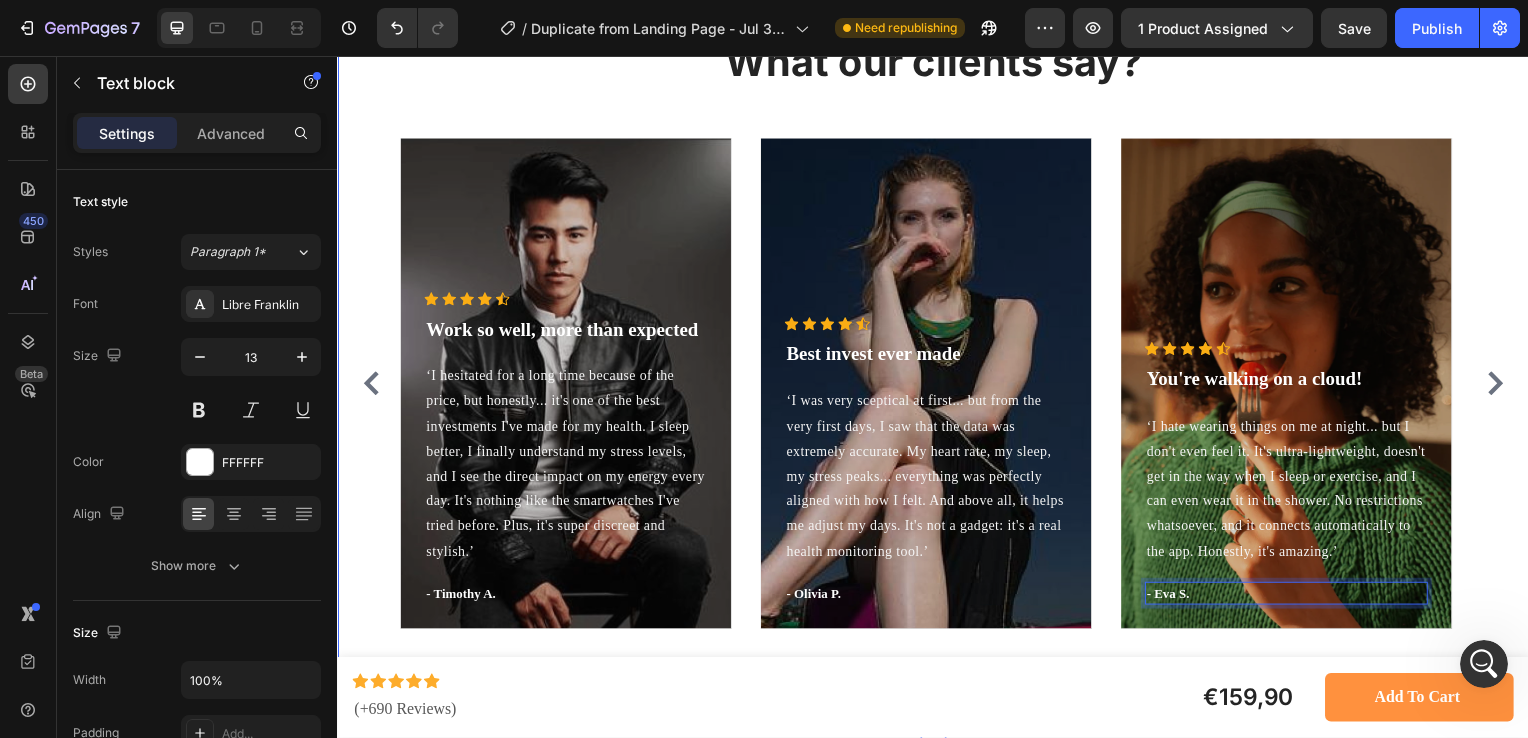 click on "What our clients say? Heading                Icon                Icon                Icon                Icon
Icon Icon List Hoz Work so well, more than expected  Text block ‘I hesitated for a long time because of the price, but honestly... it's one of the best investments I've made for my health. I sleep better, I finally understand my stress levels, and I see the direct impact on my energy every day. It's nothing like the smartwatches I've tried before. Plus, it's super discreet and stylish.’ Text block - Timothy A. Text block Row Hero Banner                Icon                Icon                Icon                Icon
Icon Icon List Hoz Best invest ever made  Text block Text block - Olivia P. Text block Row Hero Banner                Icon                Icon                Icon                Icon
Icon Icon List Hoz You're walking on a cloud! Text block Text block - Eva S. Text block   0 Row Hero Banner Carousel Row Section 10" at bounding box center [937, 342] 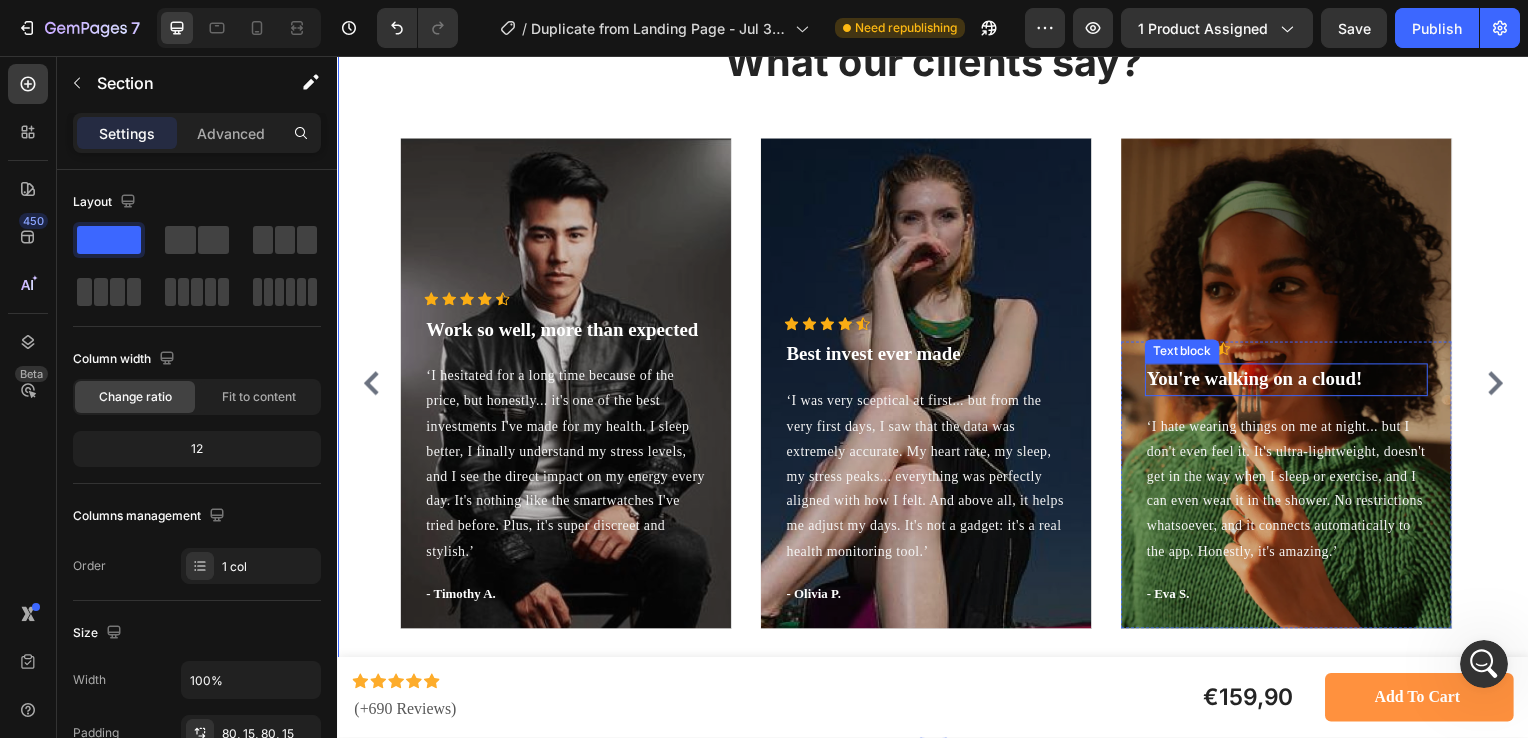 click on "You're walking on a cloud!" at bounding box center (1292, 382) 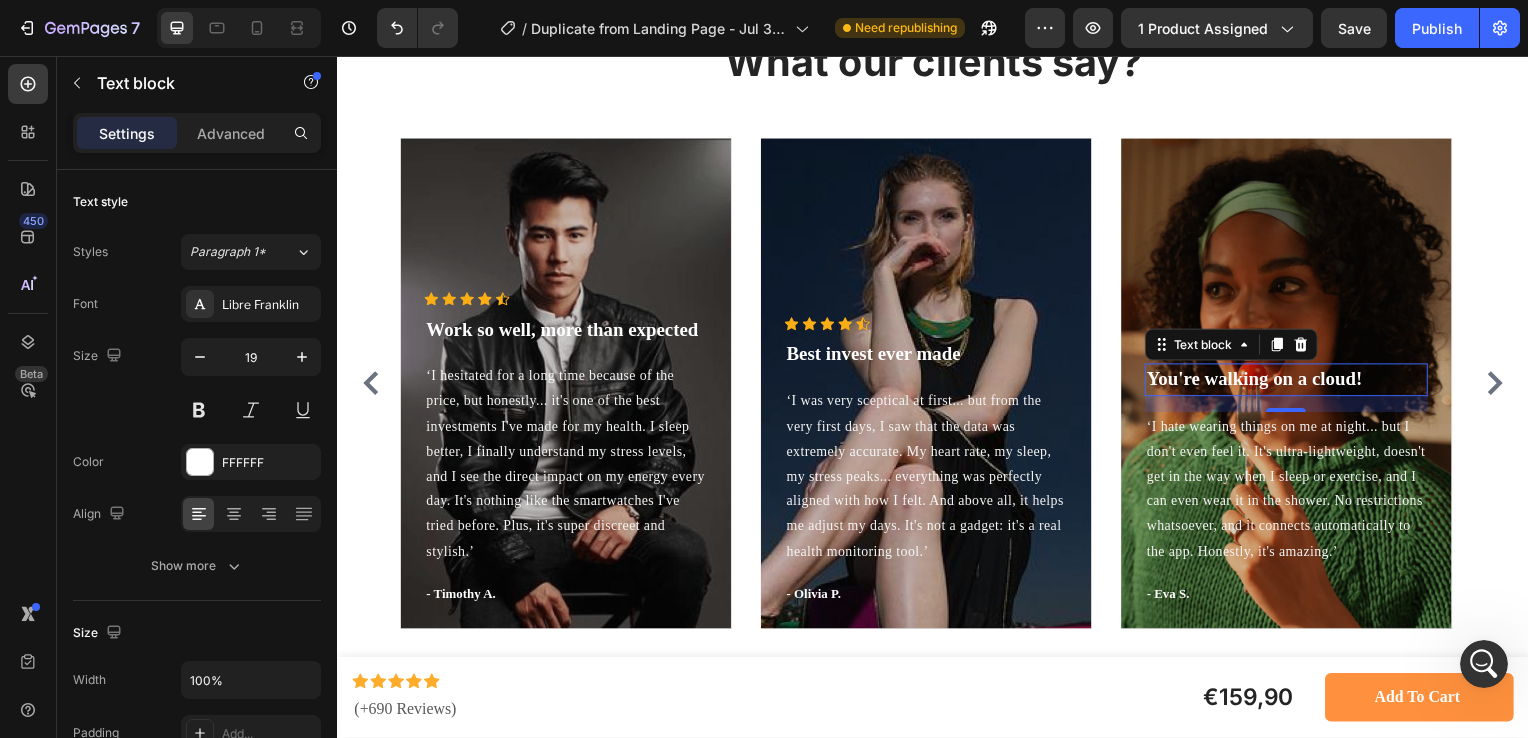 click on "You're walking on a cloud!" at bounding box center (1292, 382) 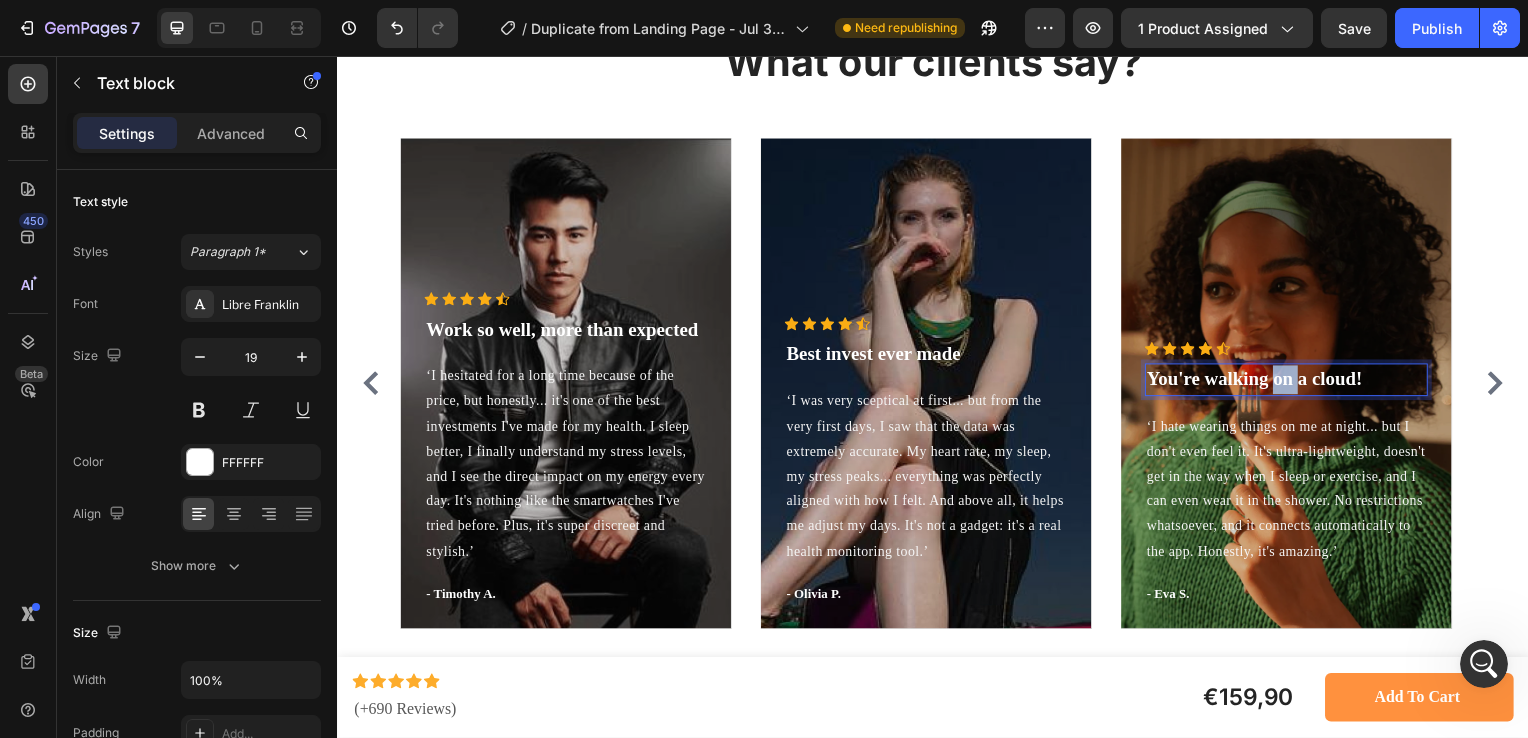 click on "You're walking on a cloud!" at bounding box center (1292, 382) 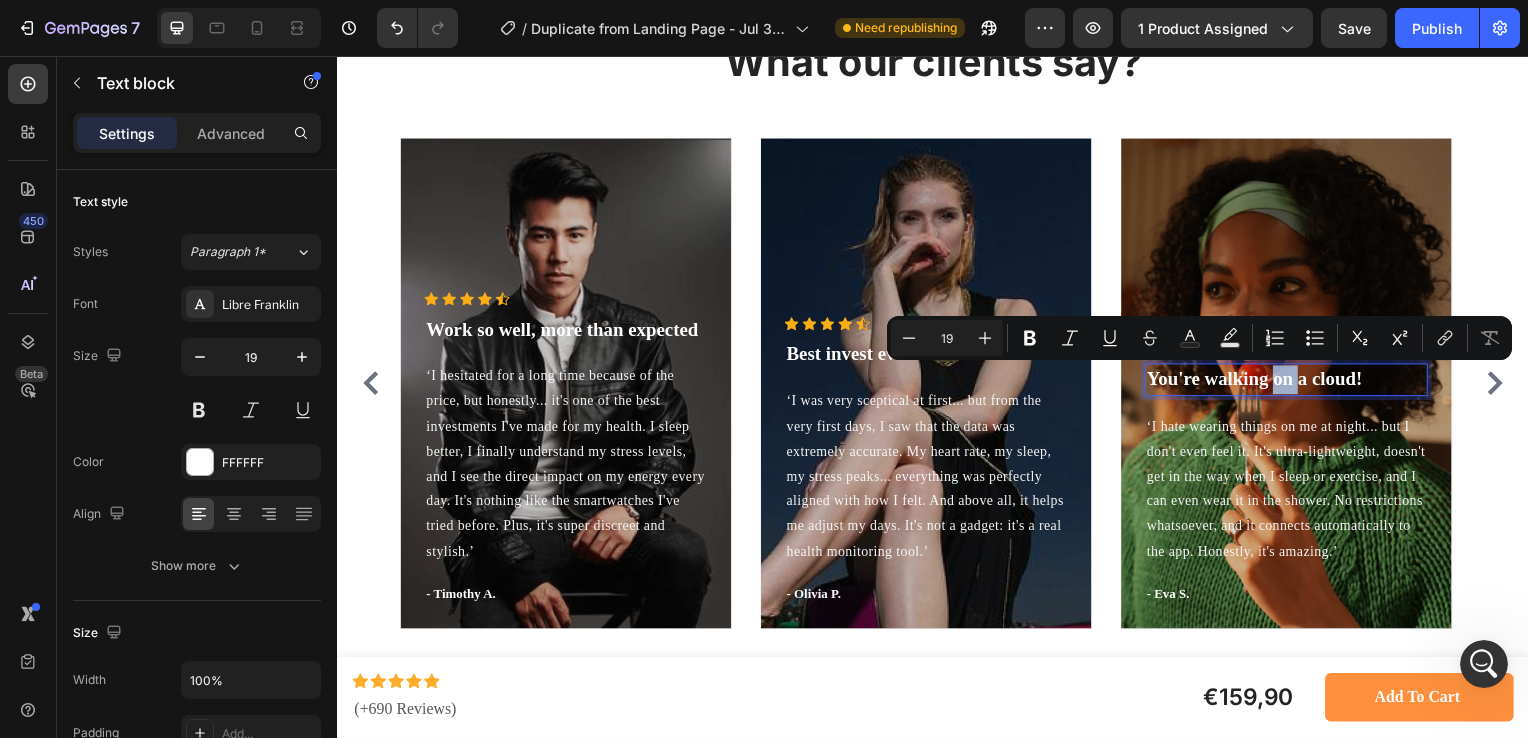 click on "You're walking on a cloud!" at bounding box center (1292, 382) 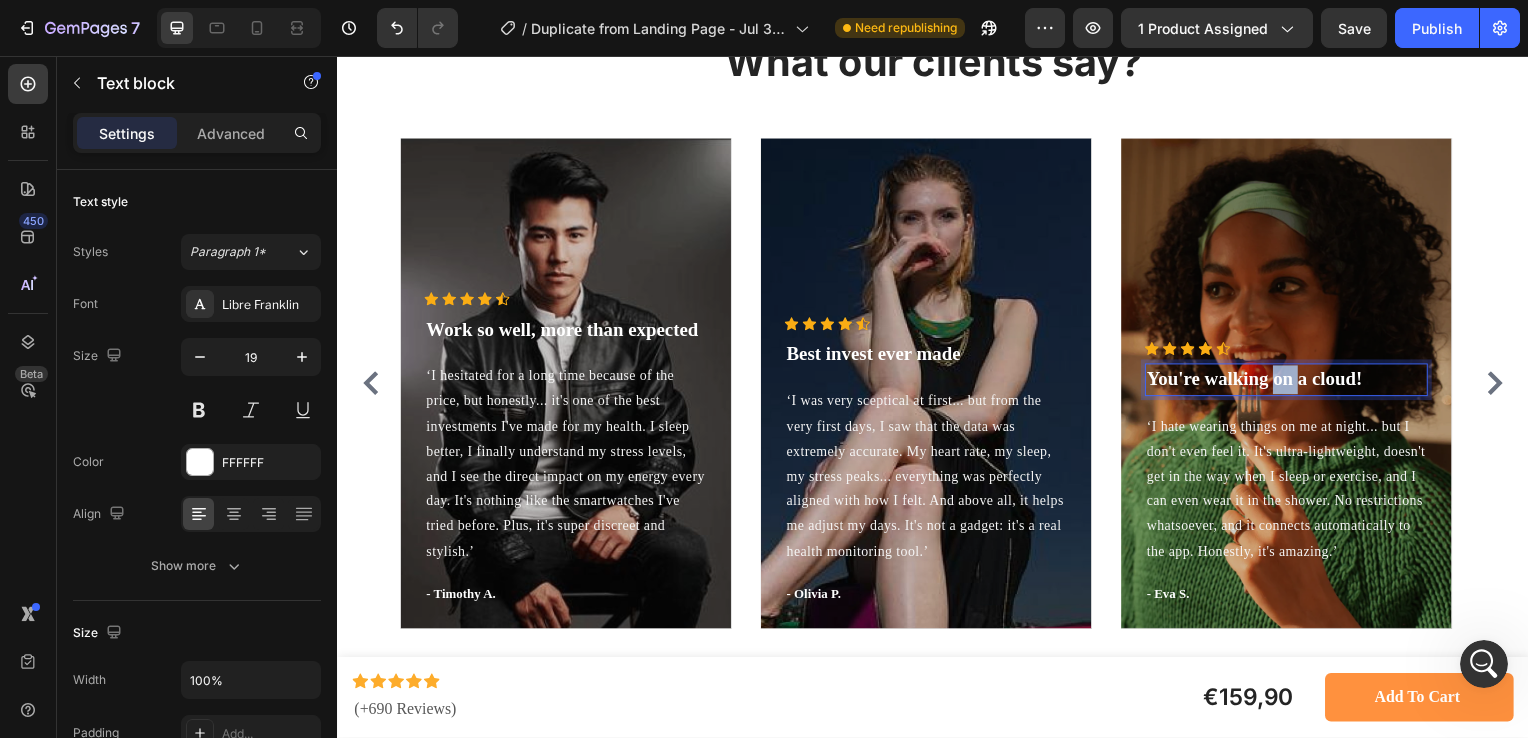 click on "You're walking on a cloud!" at bounding box center (1292, 382) 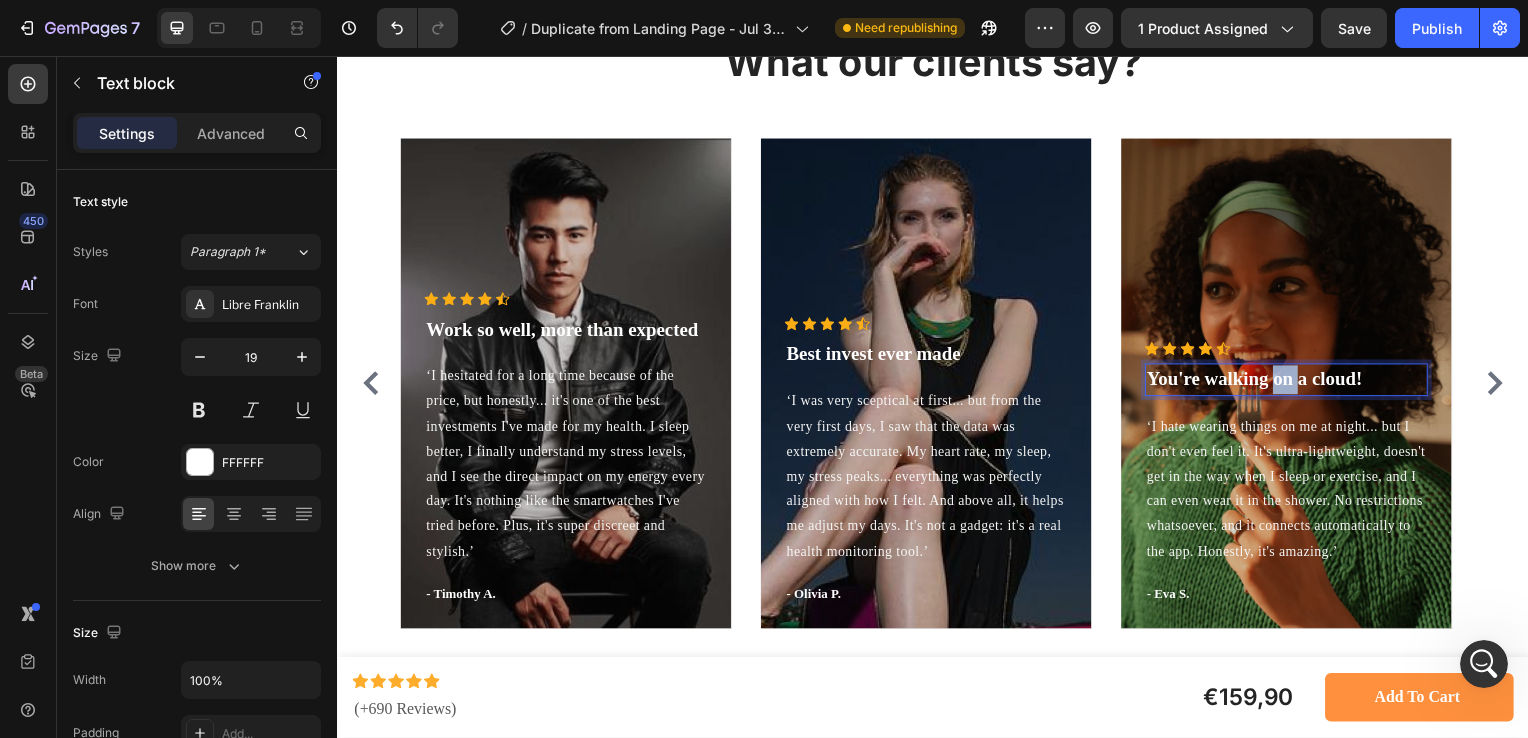 click on "You're walking on a cloud!" at bounding box center (1292, 382) 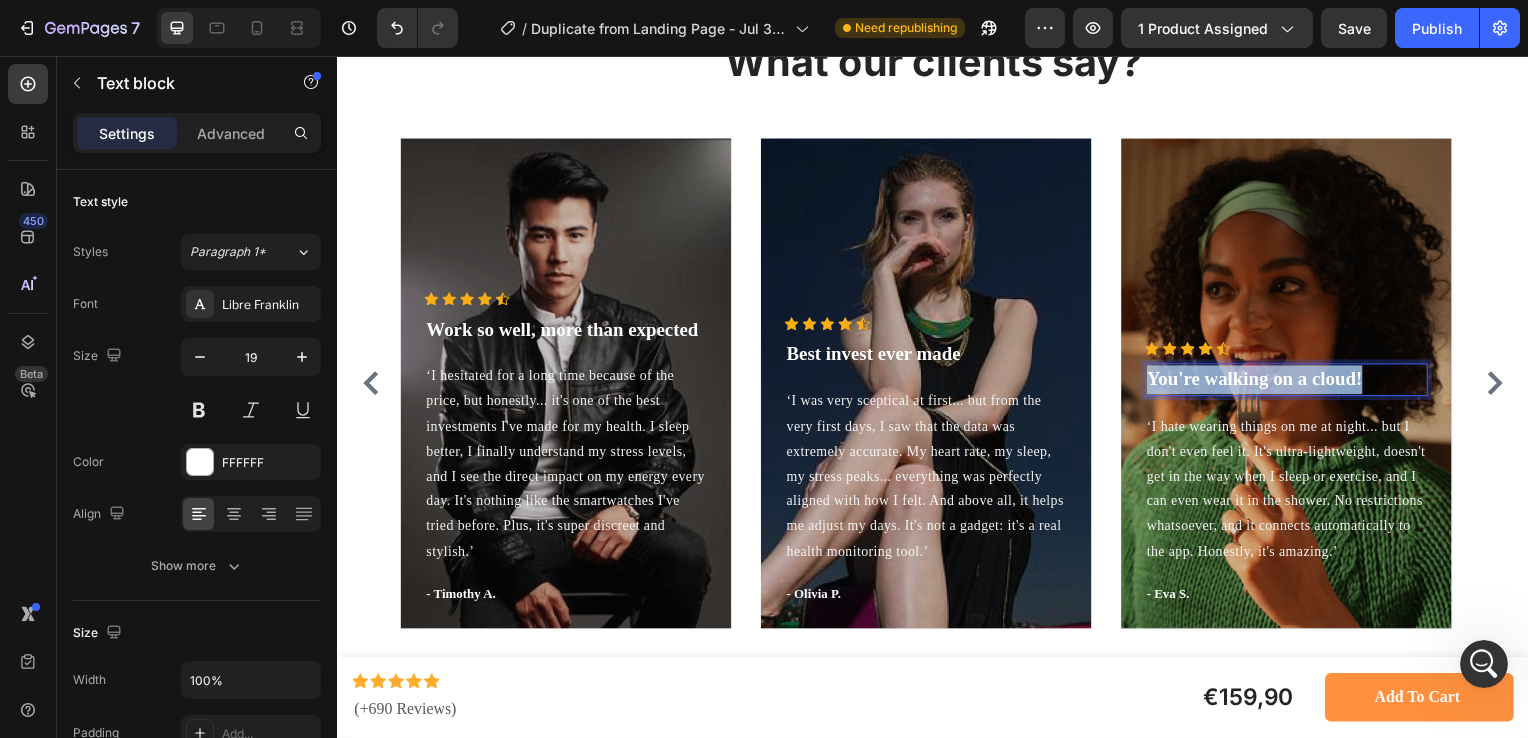 click on "You're walking on a cloud!" at bounding box center (1292, 382) 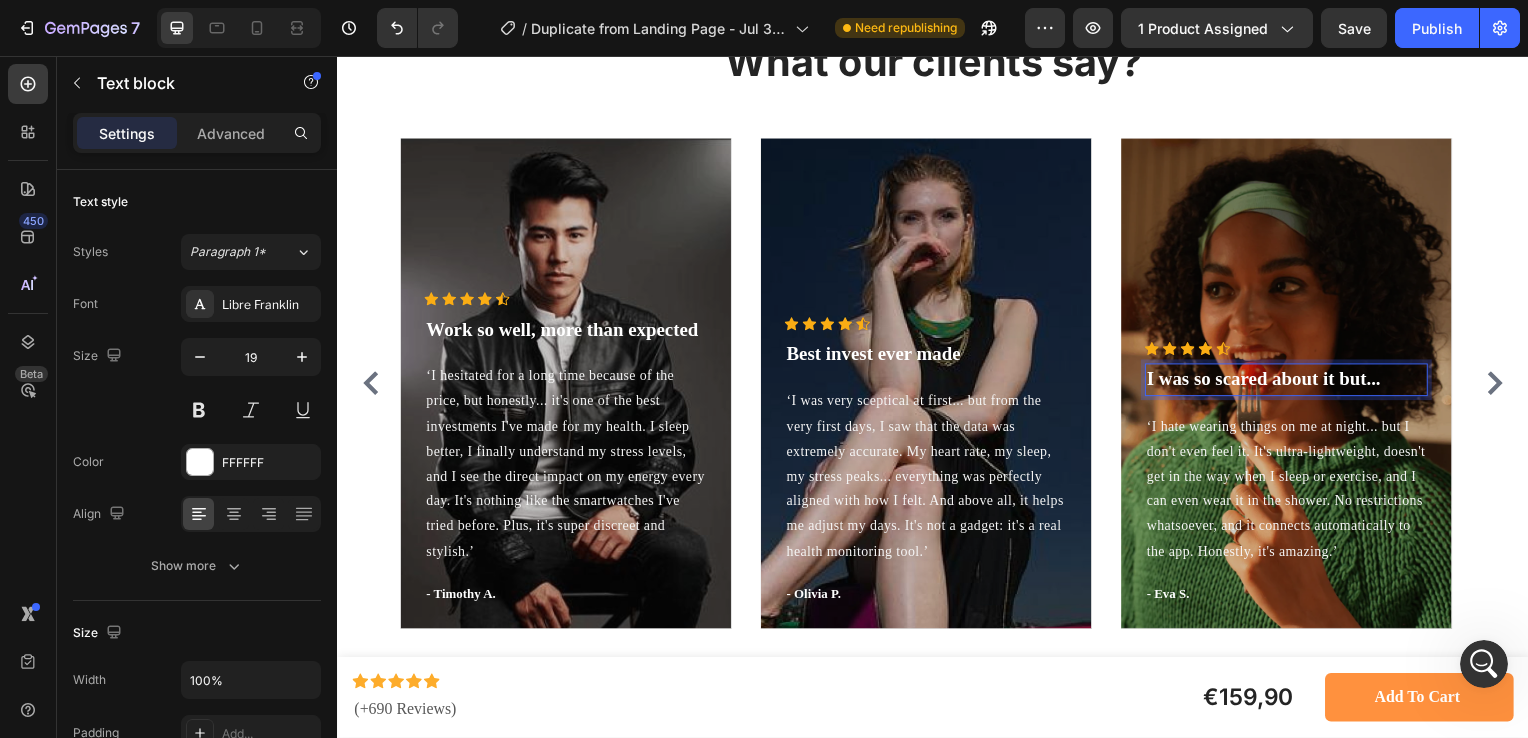 click on "I was so scared about it but..." at bounding box center [1292, 382] 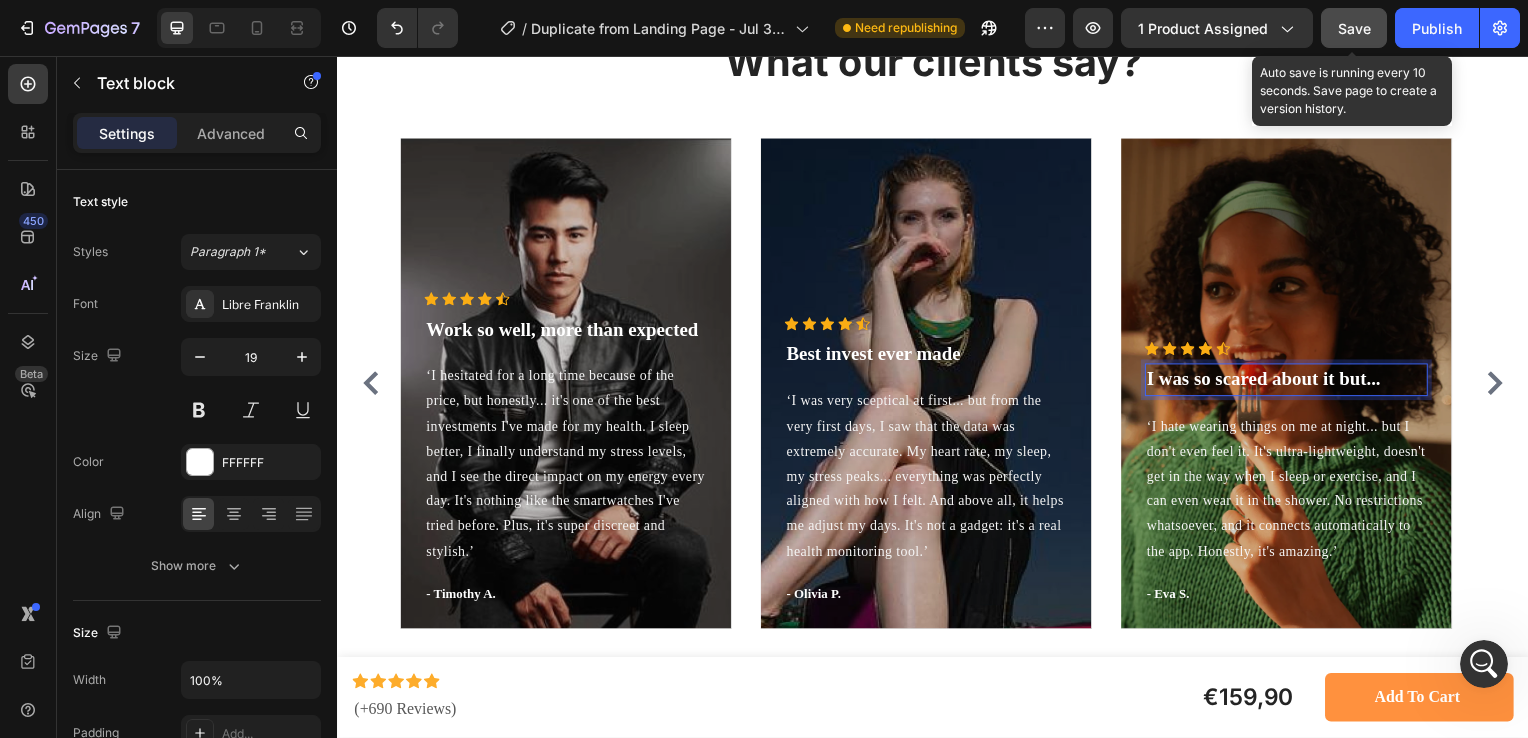 click on "Save" at bounding box center (1354, 28) 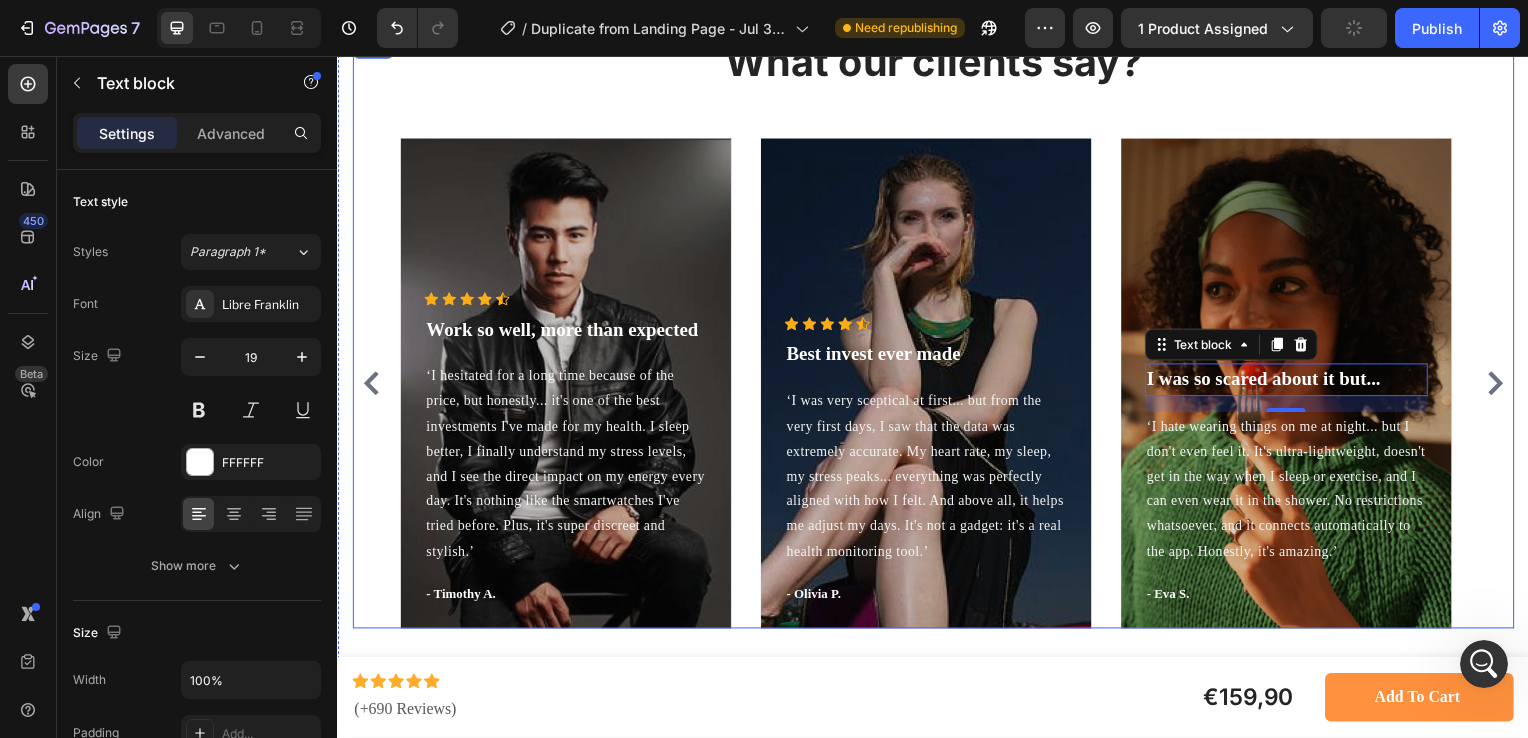 scroll, scrollTop: 8745, scrollLeft: 0, axis: vertical 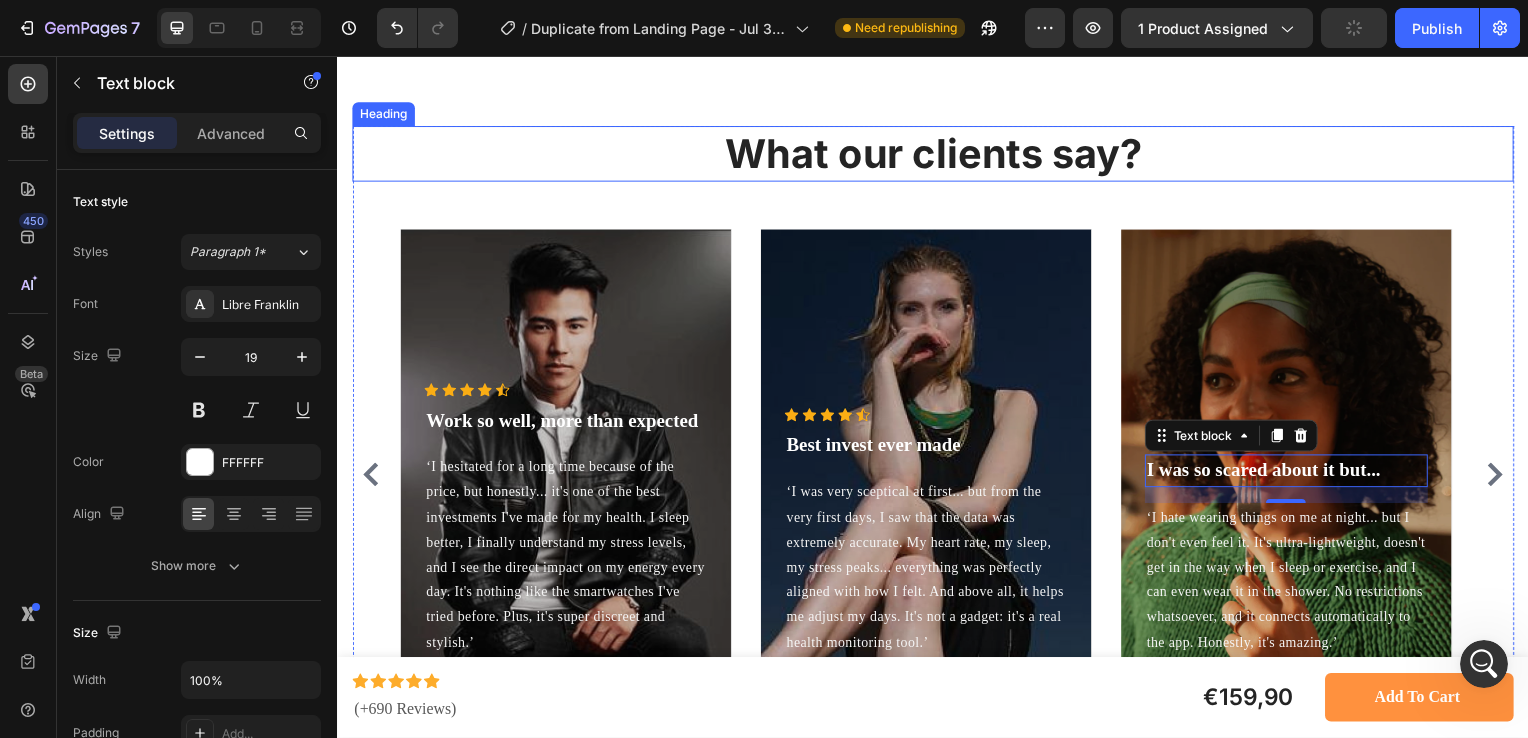 click on "What our clients say?" at bounding box center (937, 155) 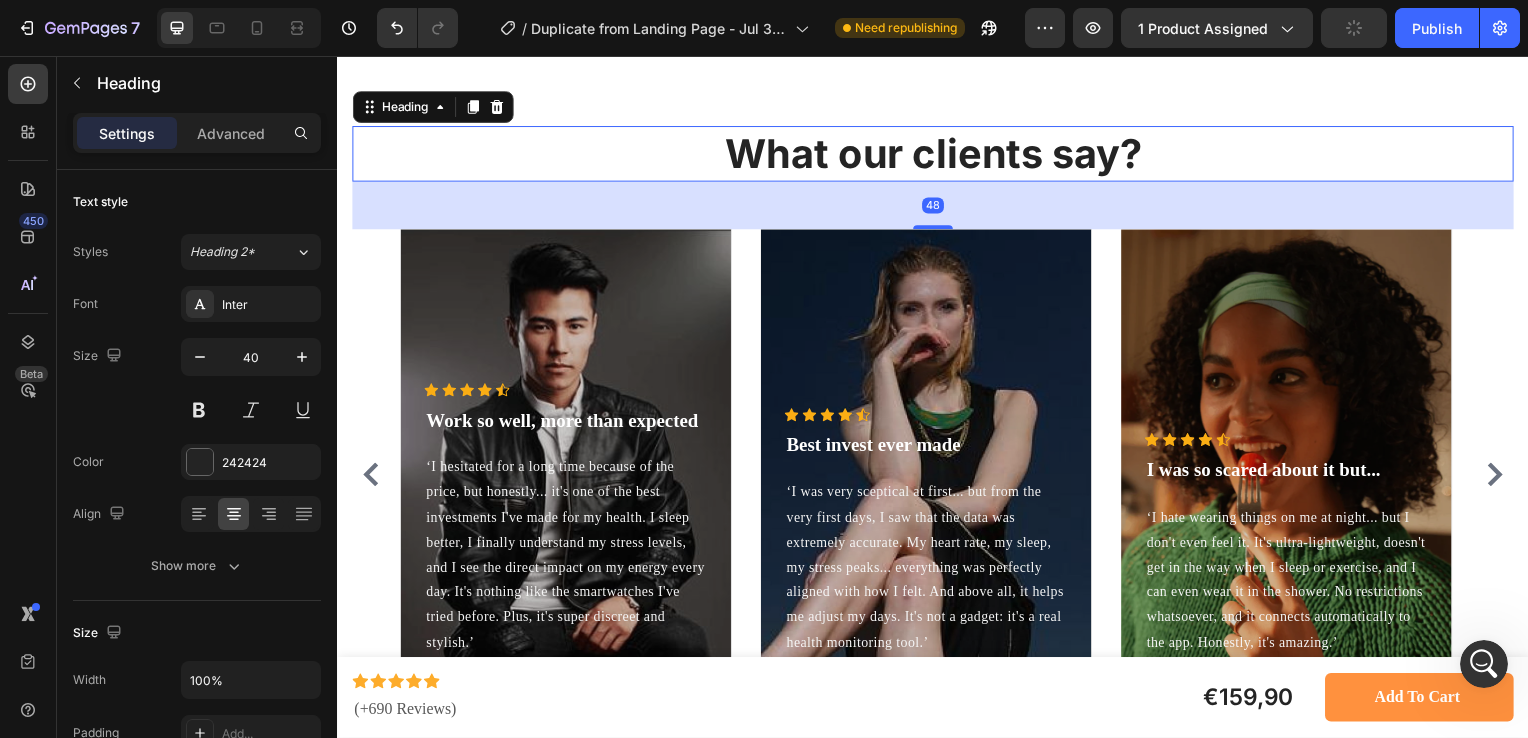 click on "What our clients say?" at bounding box center (937, 155) 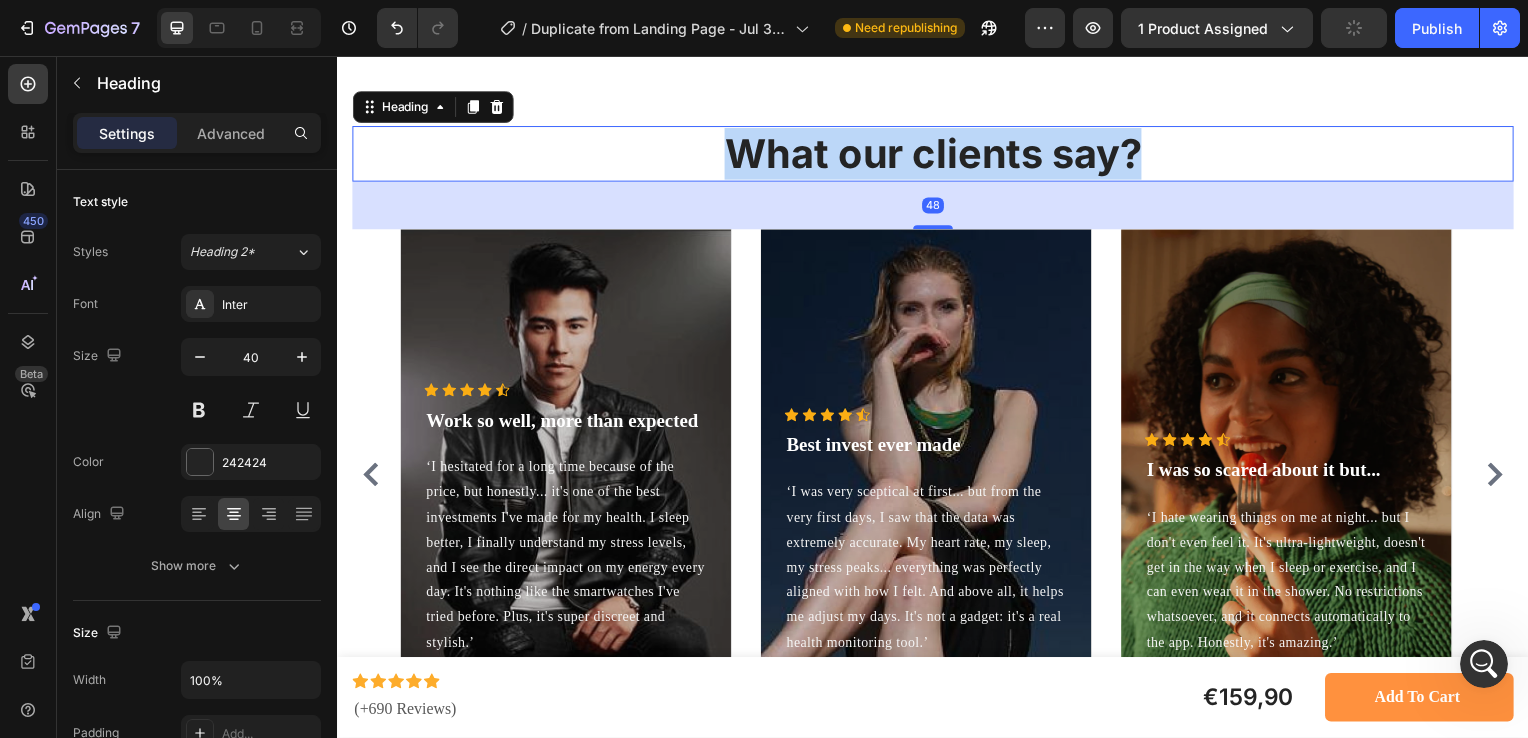 click on "What our clients say?" at bounding box center (937, 155) 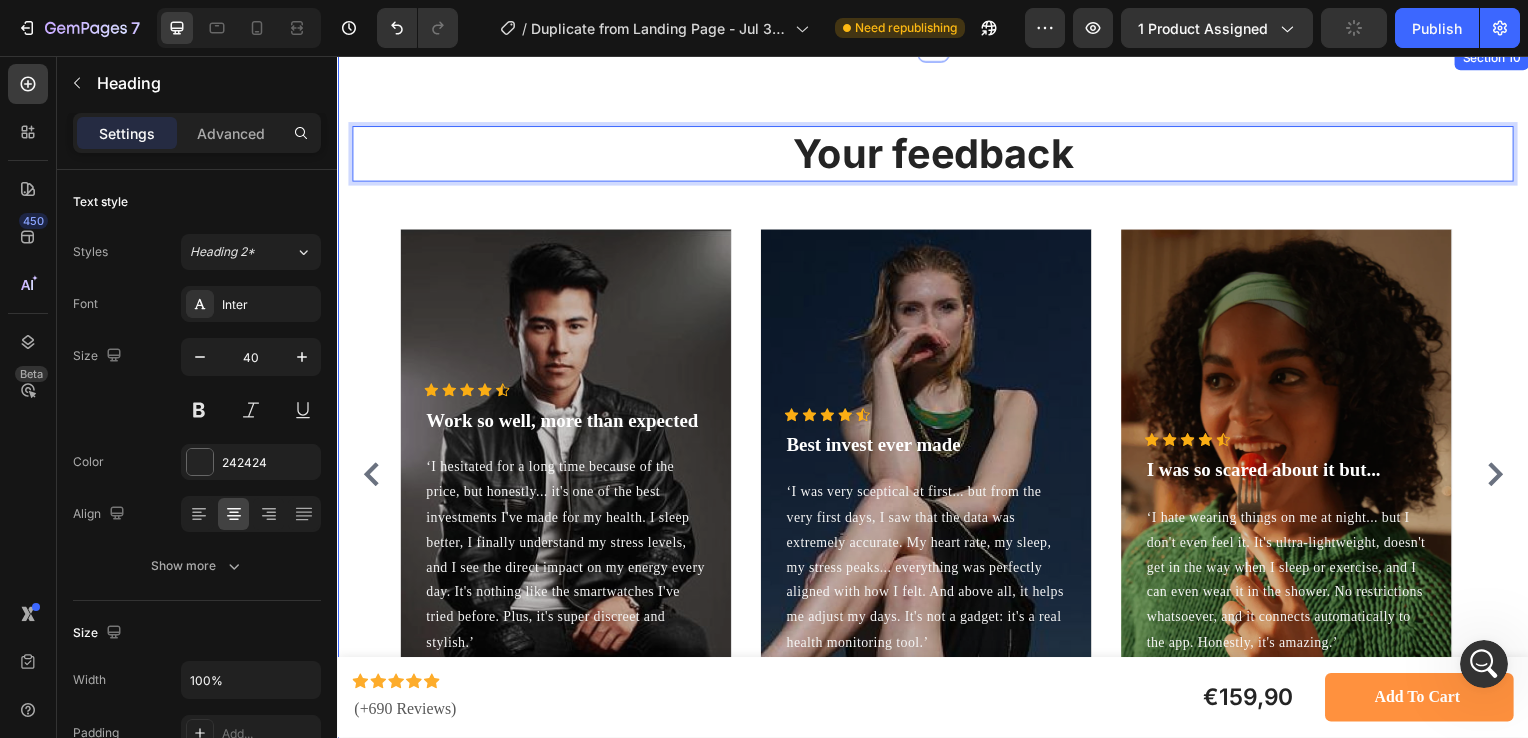 click on "Your feedback Heading   48                Icon                Icon                Icon                Icon
Icon Icon List Hoz Work so well, more than expected  Text block ‘I hesitated for a long time because of the price, but honestly... it's one of the best investments I've made for my health. I sleep better, I finally understand my stress levels, and I see the direct impact on my energy every day. It's nothing like the smartwatches I've tried before. Plus, it's super discreet and stylish.’ Text block - Timothy A. Text block Row Hero Banner                Icon                Icon                Icon                Icon
Icon Icon List Hoz Best invest ever made  Text block ‘I was very sceptical at first... but from the very first days, I saw that the data was extremely accurate. My heart rate, my sleep, my stress peaks... everything was perfectly aligned with how I felt. And above all, it helps me adjust my days. It's not a gadget: it's a real health monitoring tool.’" at bounding box center (937, 434) 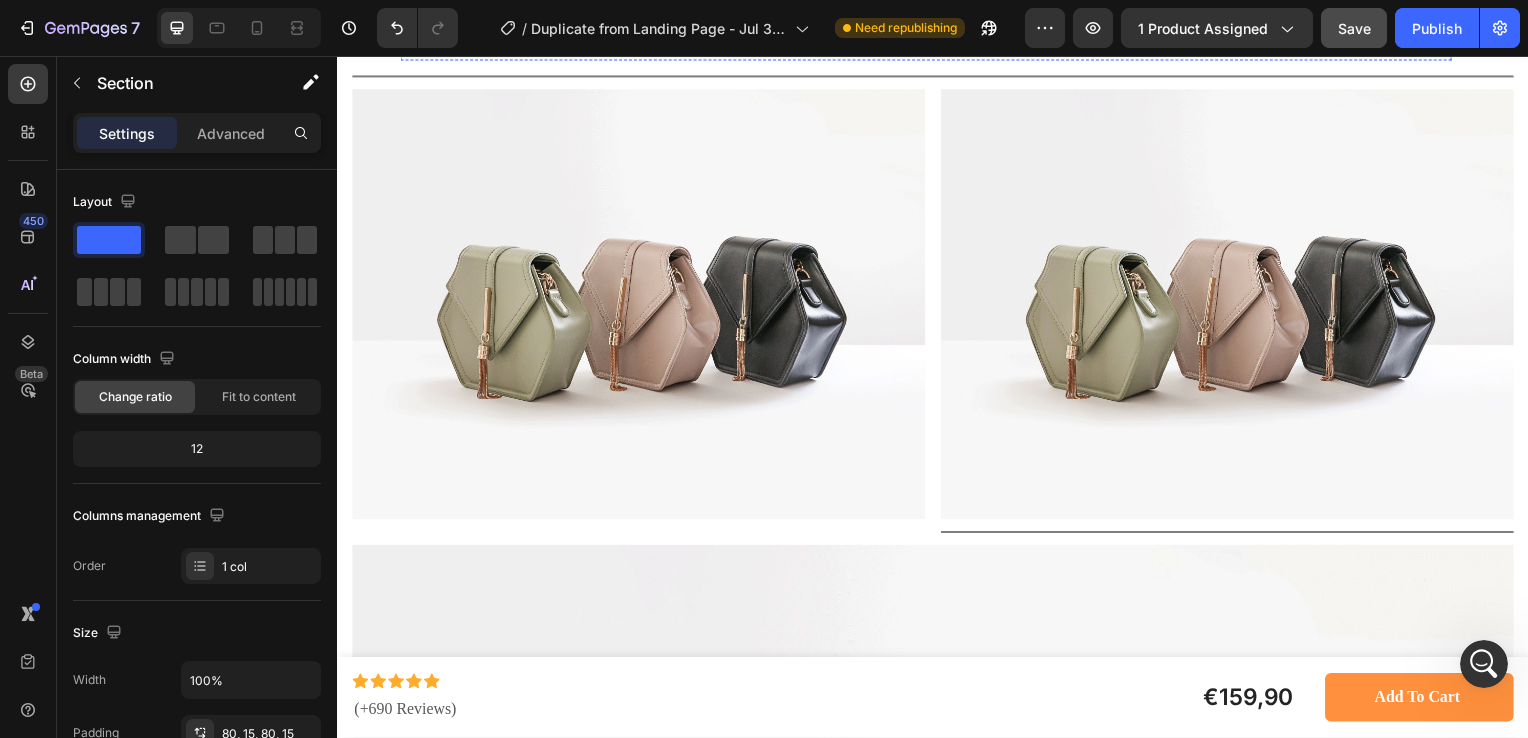 scroll, scrollTop: 9948, scrollLeft: 0, axis: vertical 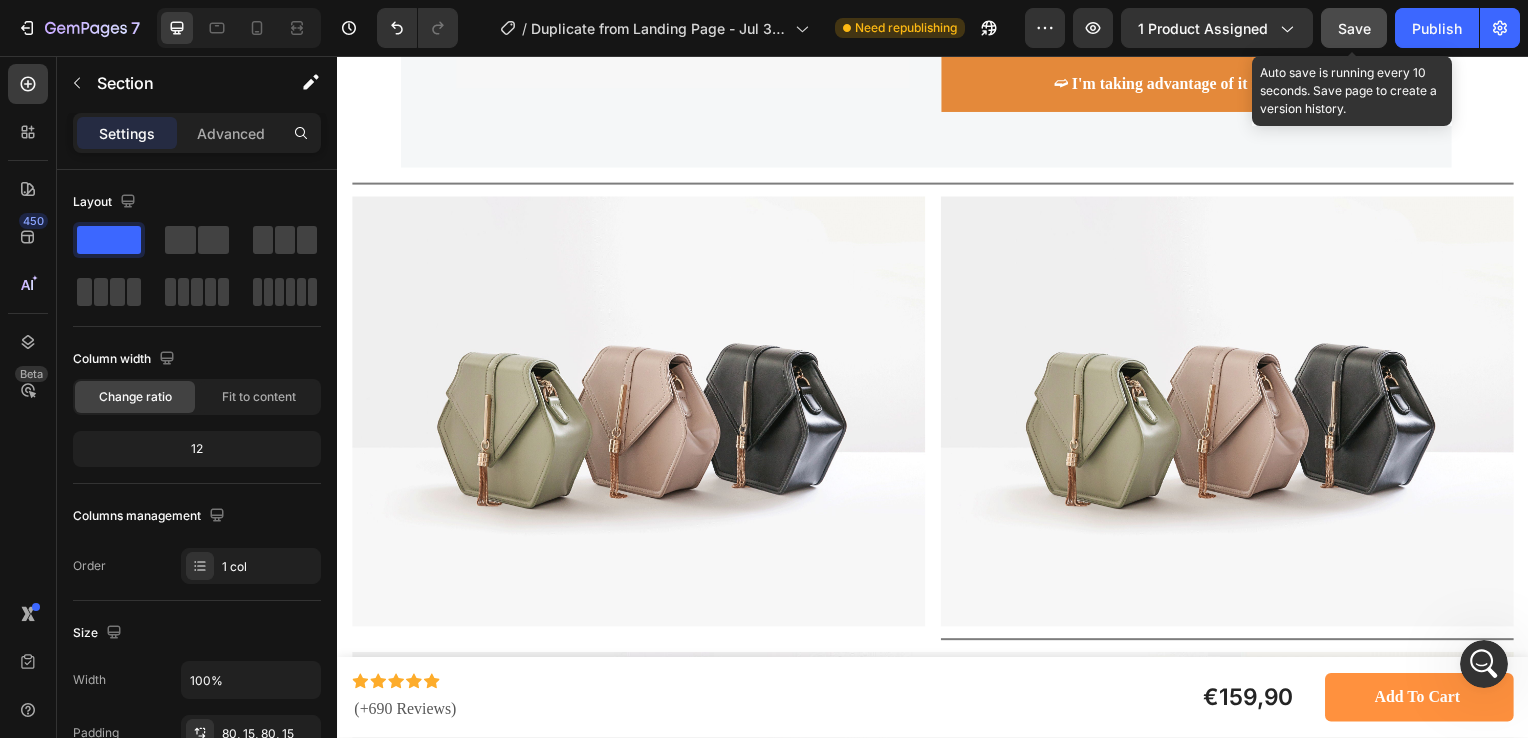 click on "Save" at bounding box center [1354, 28] 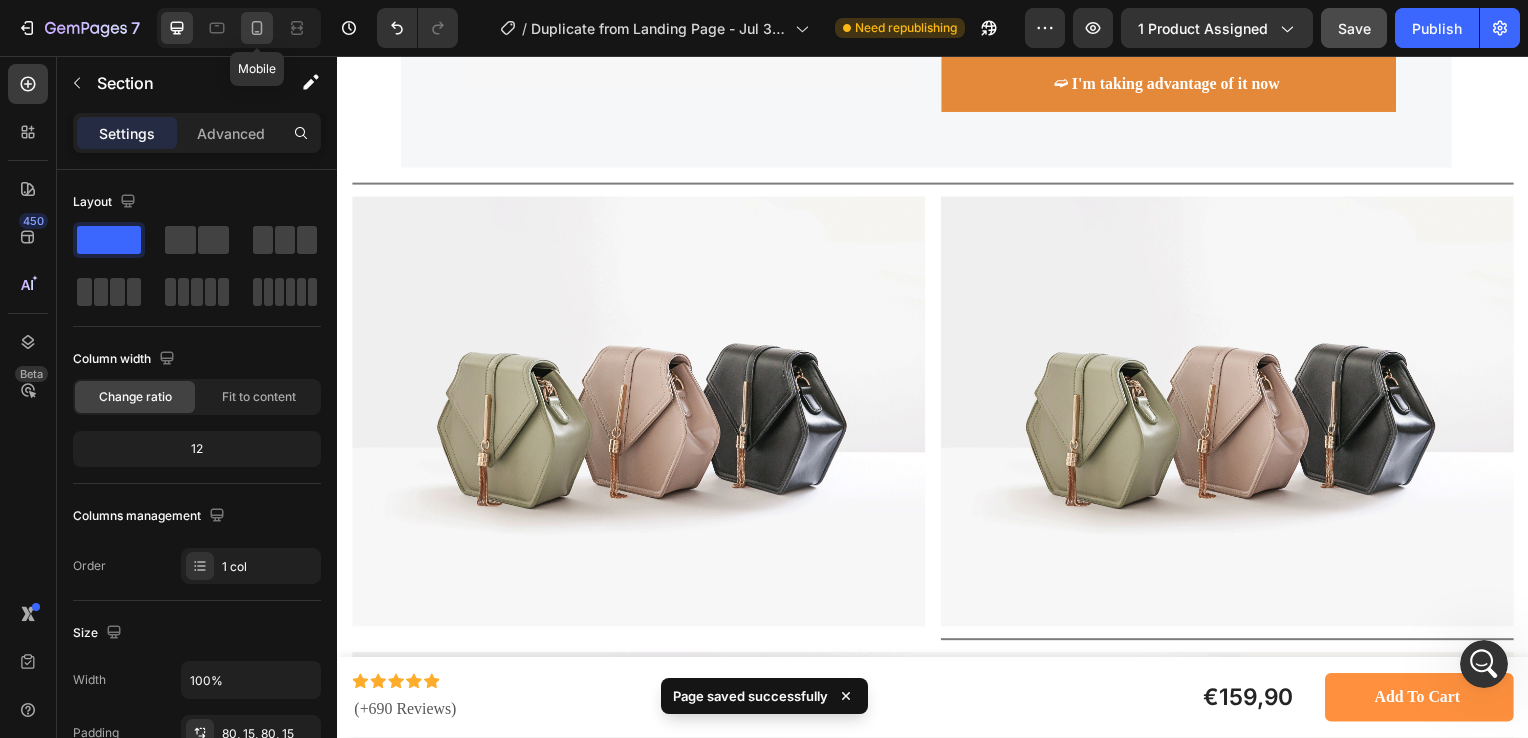 click 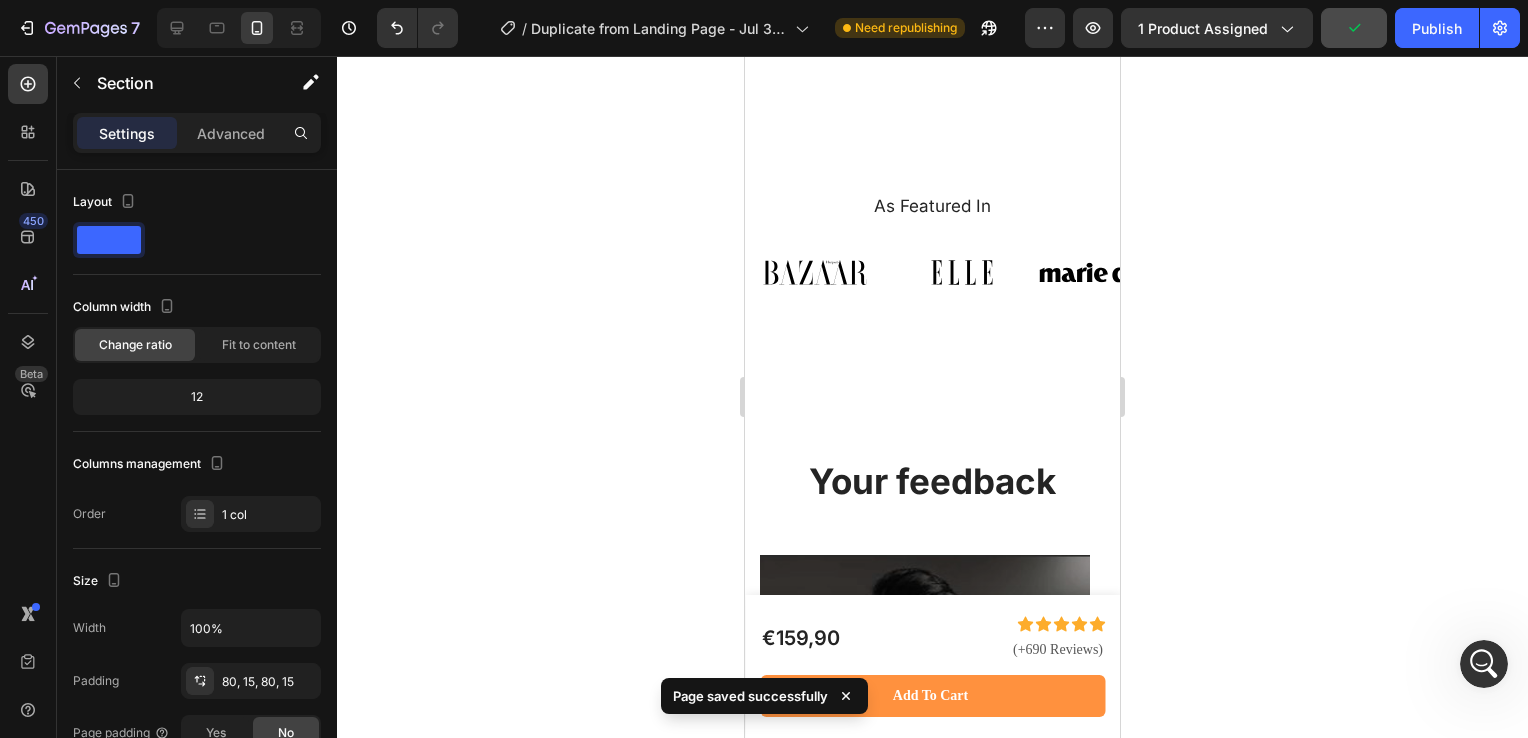 scroll, scrollTop: 8234, scrollLeft: 0, axis: vertical 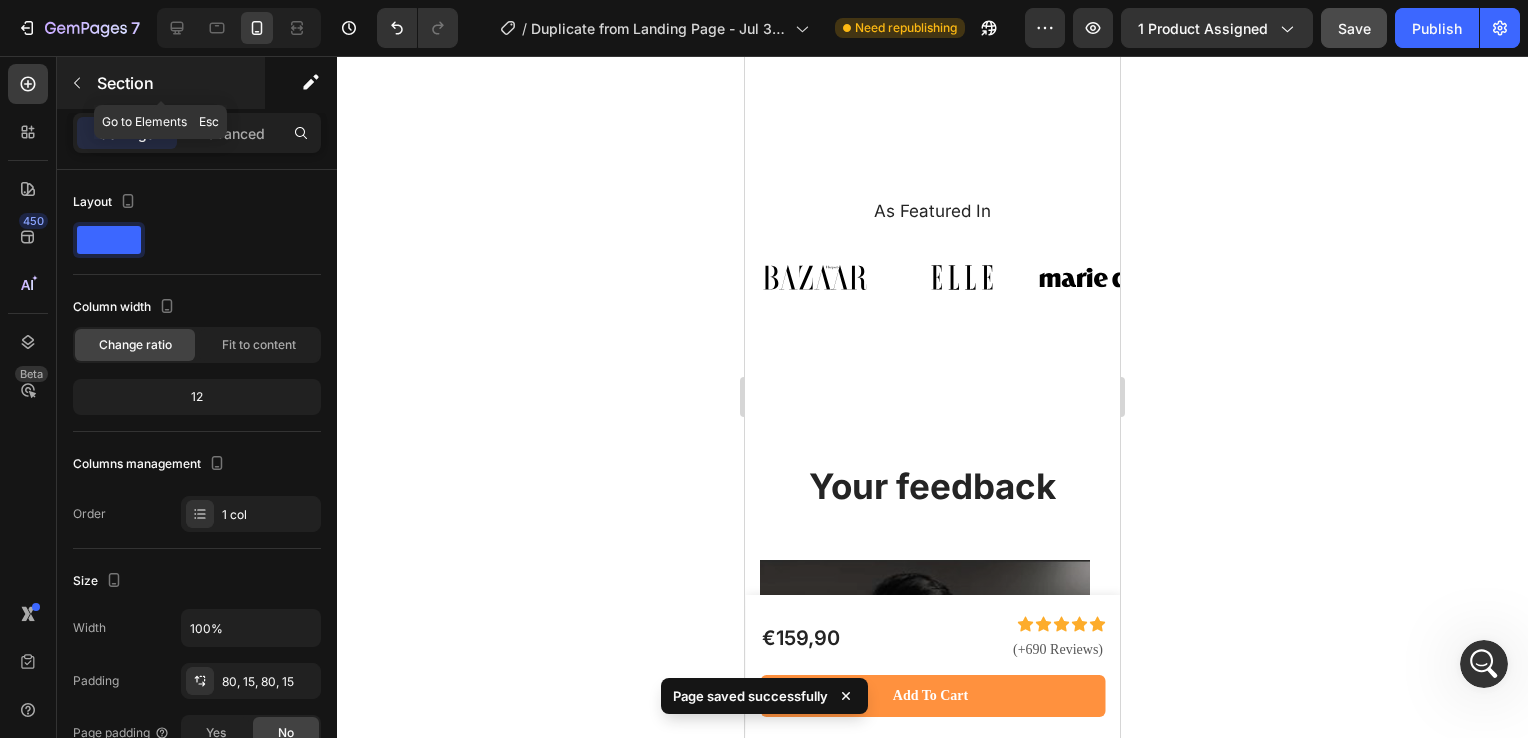 click 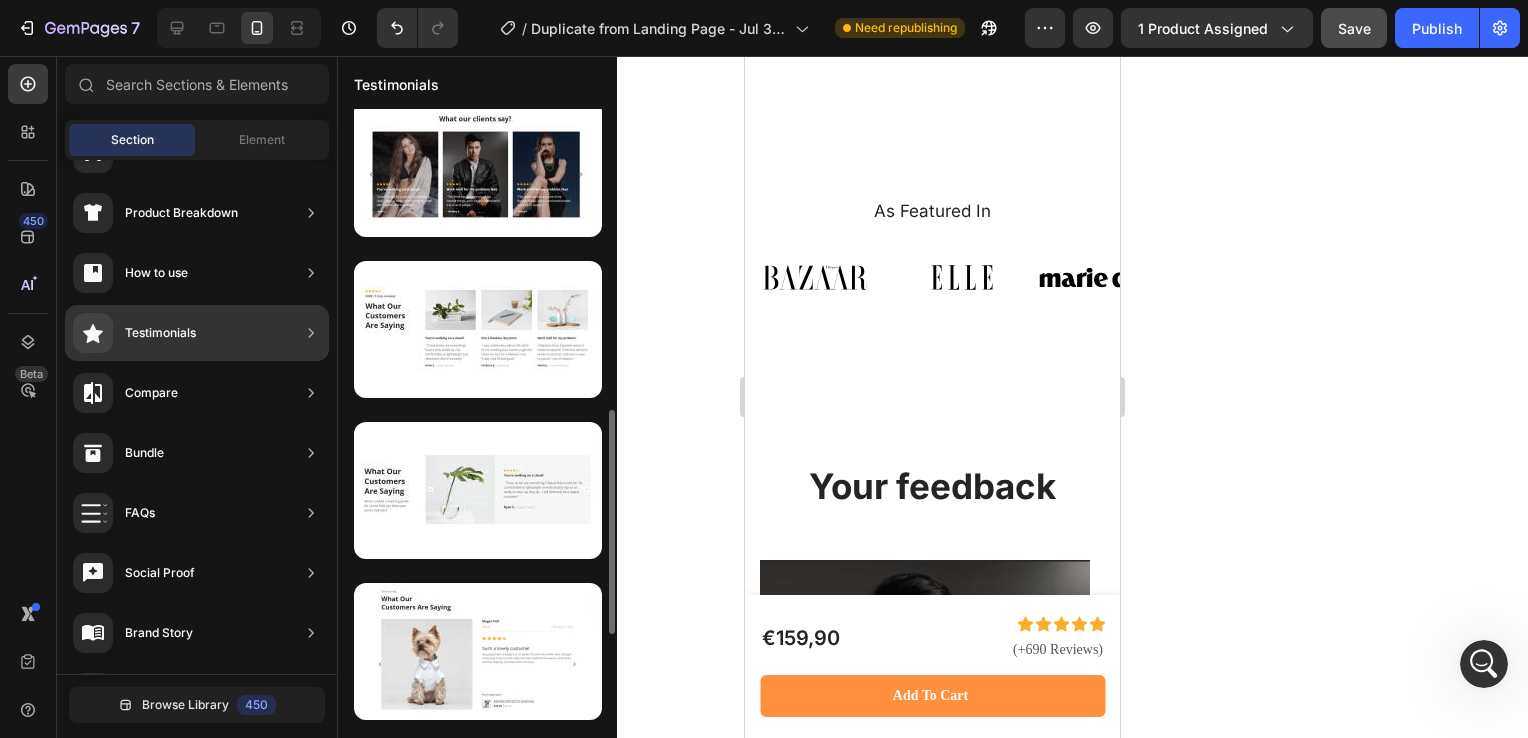 scroll, scrollTop: 1130, scrollLeft: 0, axis: vertical 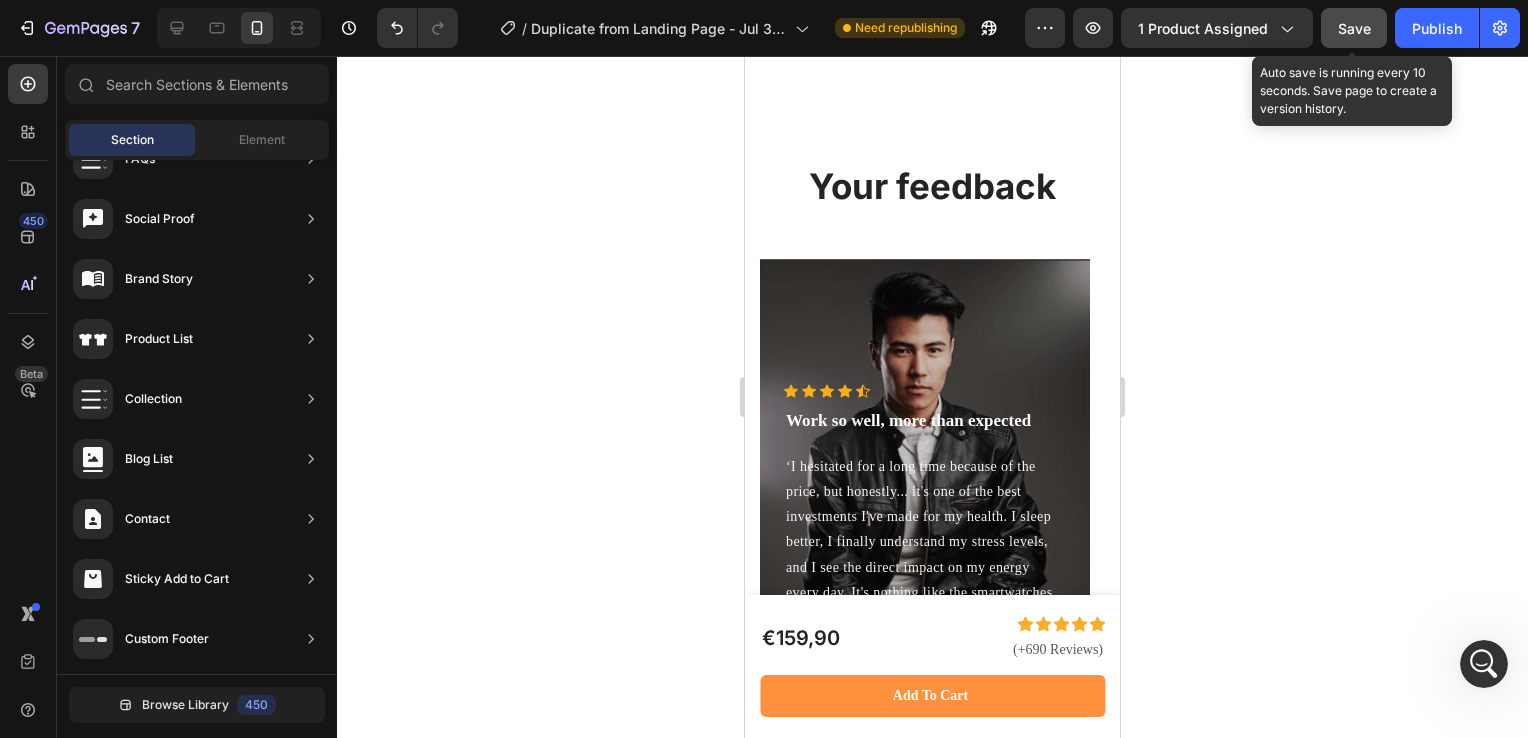 click on "Save" 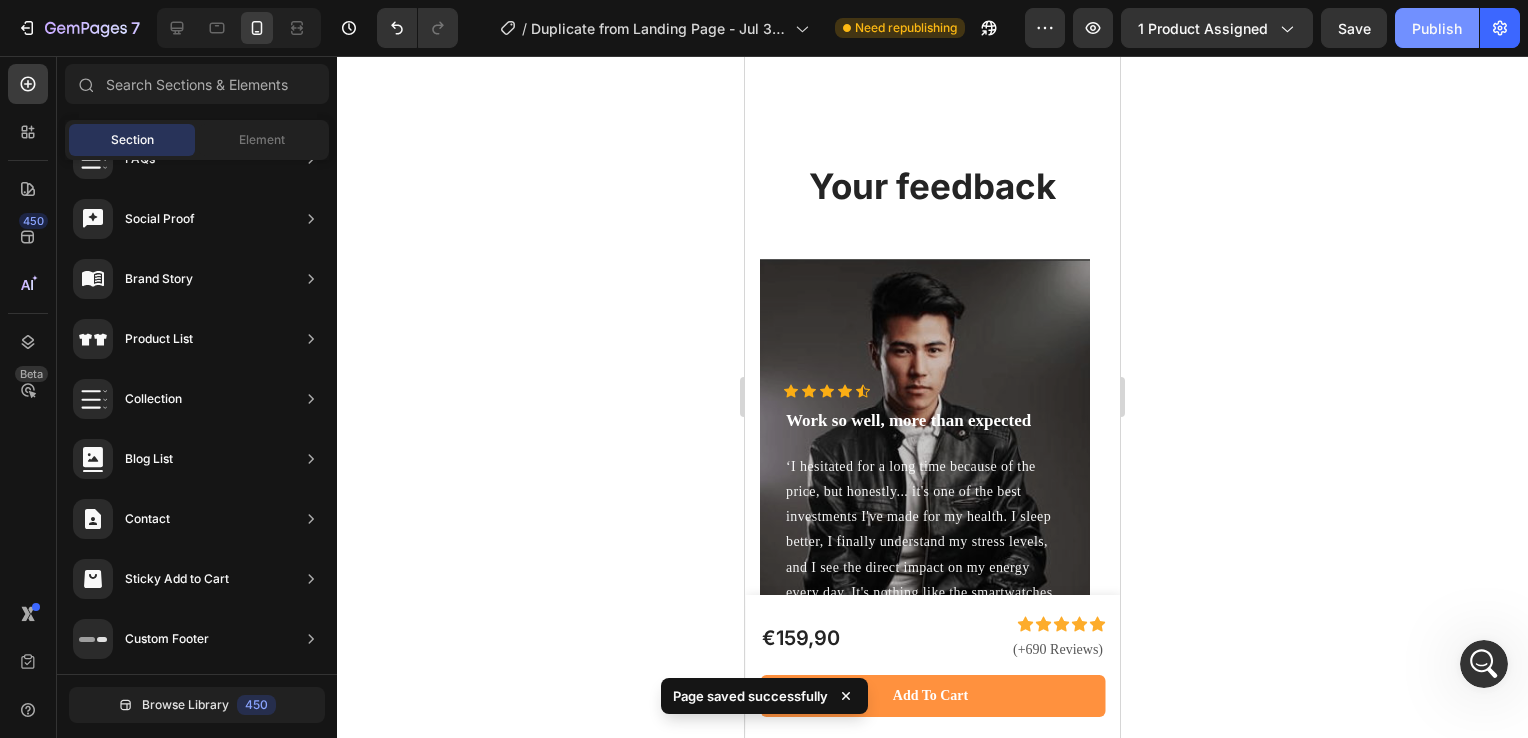 click on "Publish" at bounding box center [1437, 28] 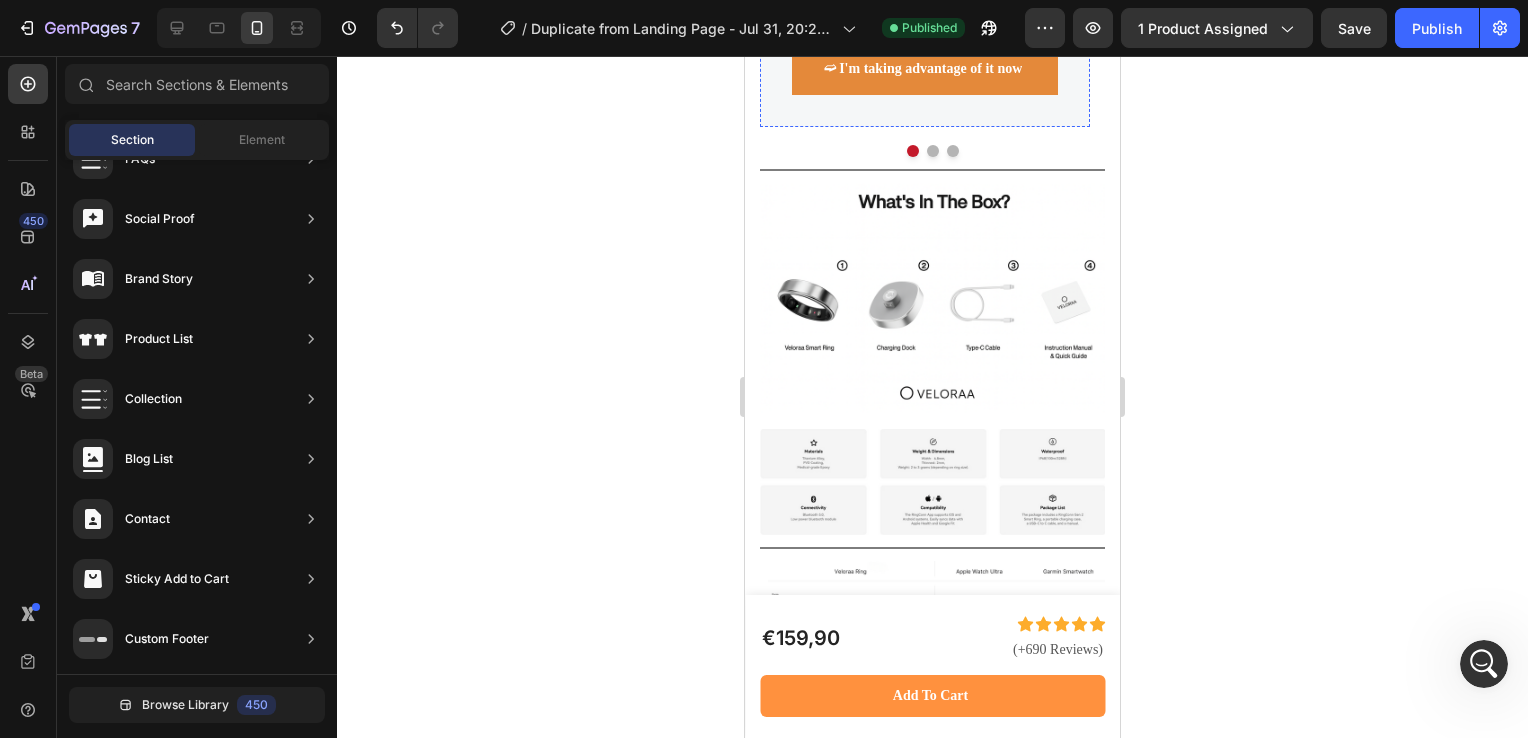 scroll, scrollTop: 10316, scrollLeft: 0, axis: vertical 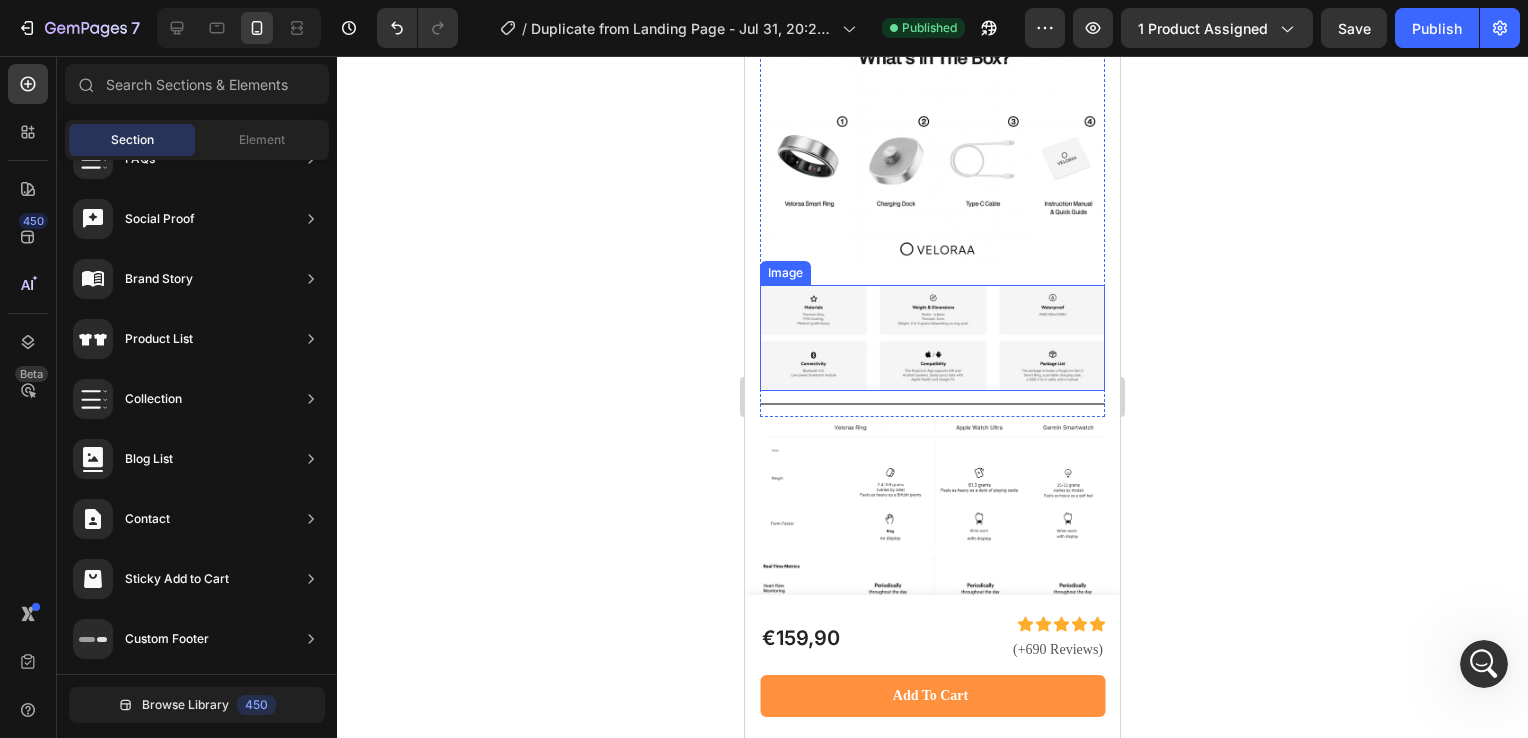click at bounding box center (932, 338) 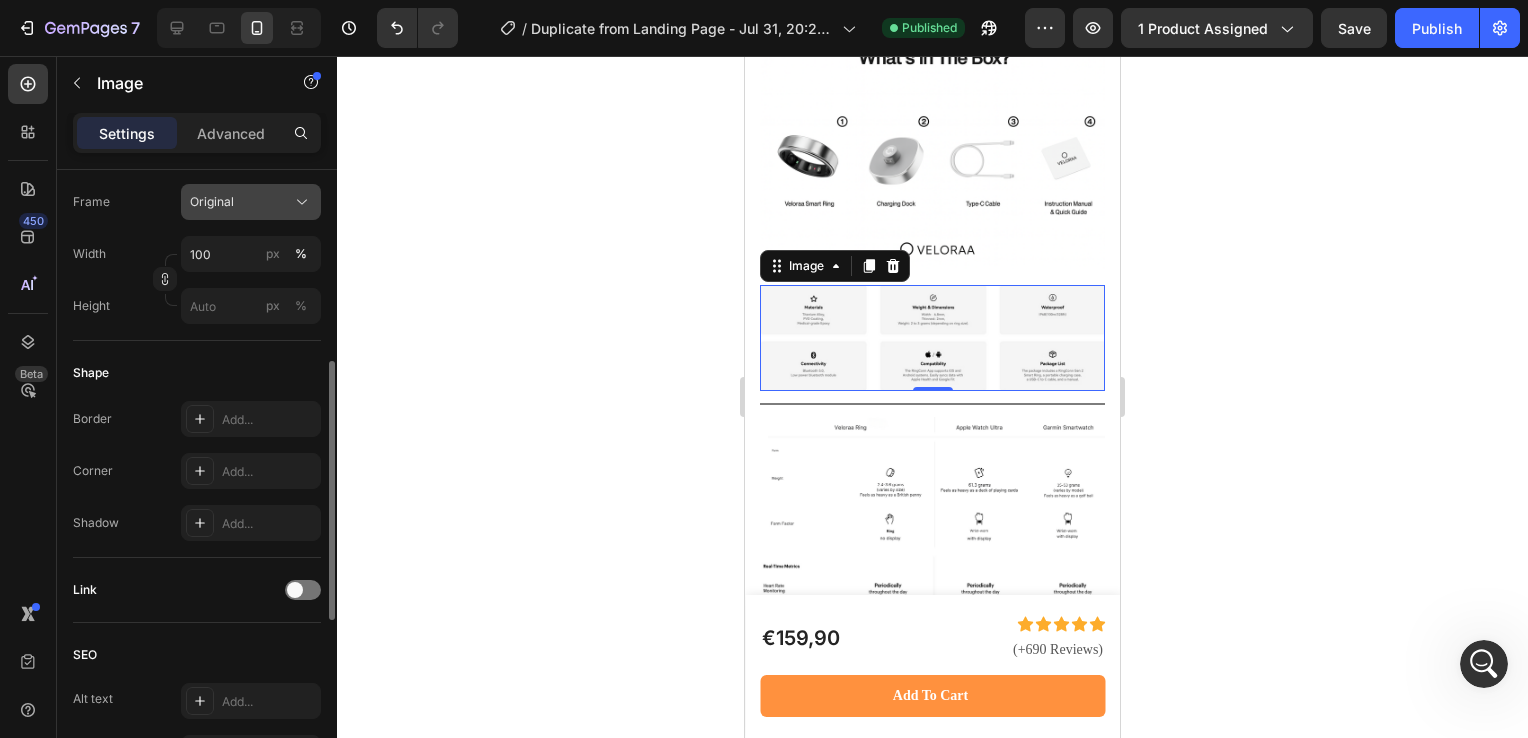 scroll, scrollTop: 450, scrollLeft: 0, axis: vertical 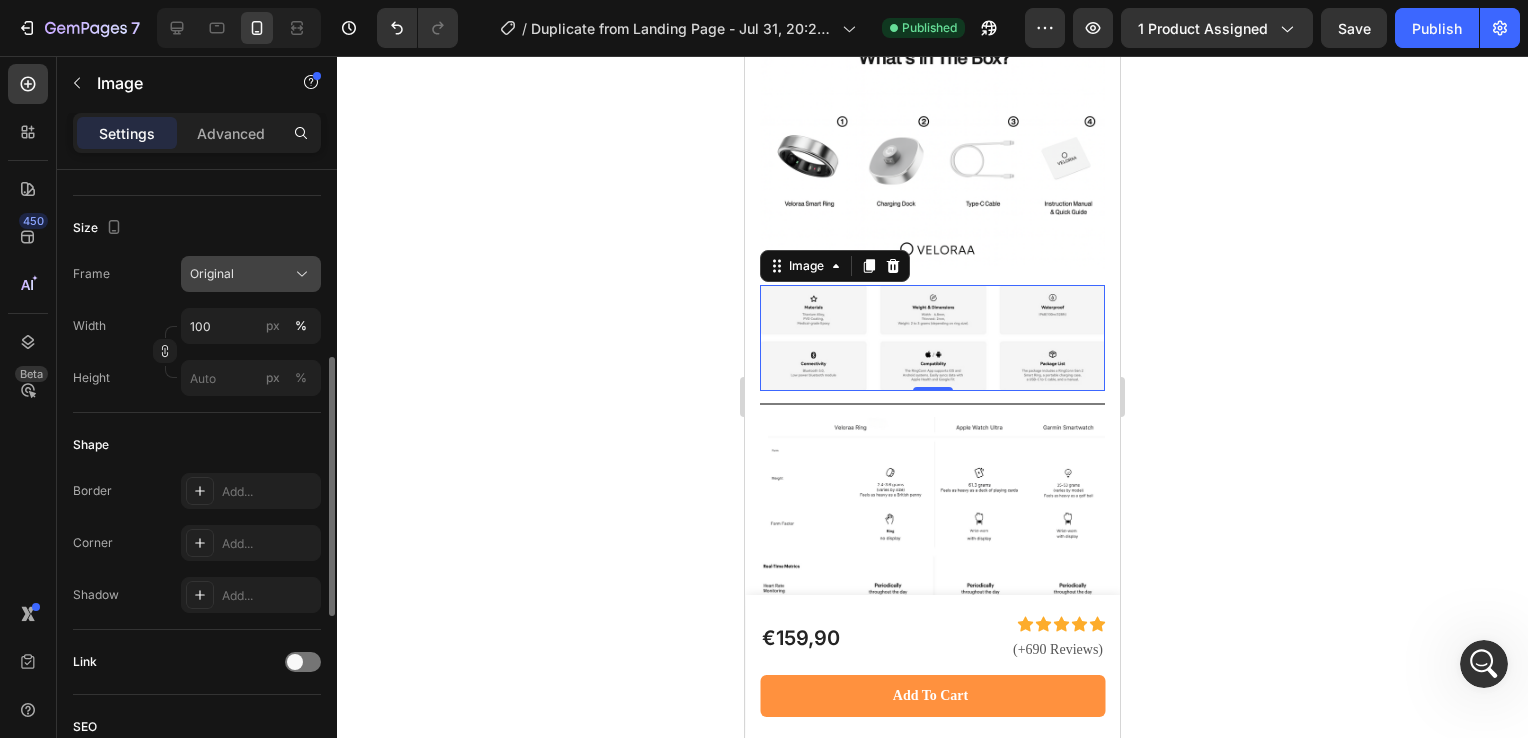 click on "Original" 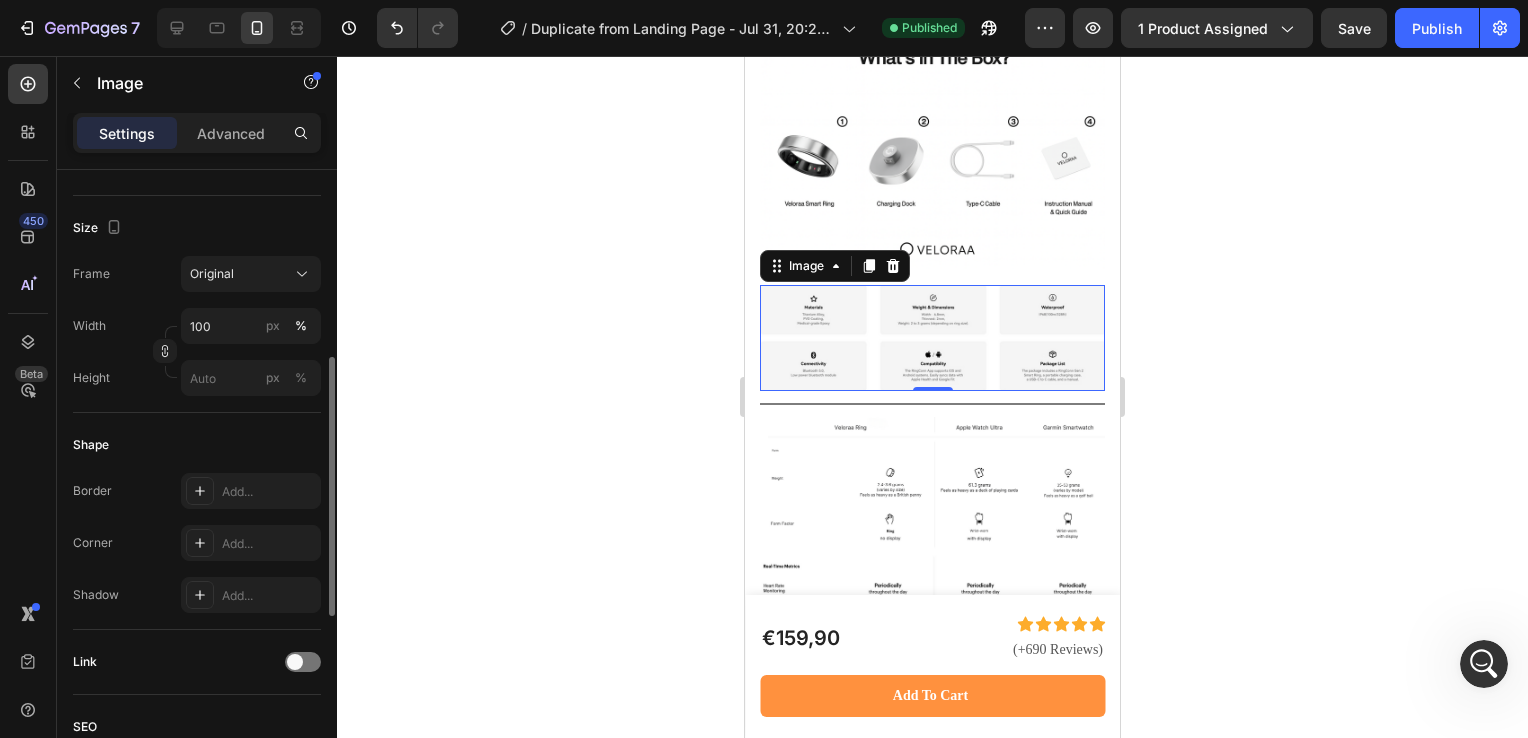 click on "Size" at bounding box center (197, 228) 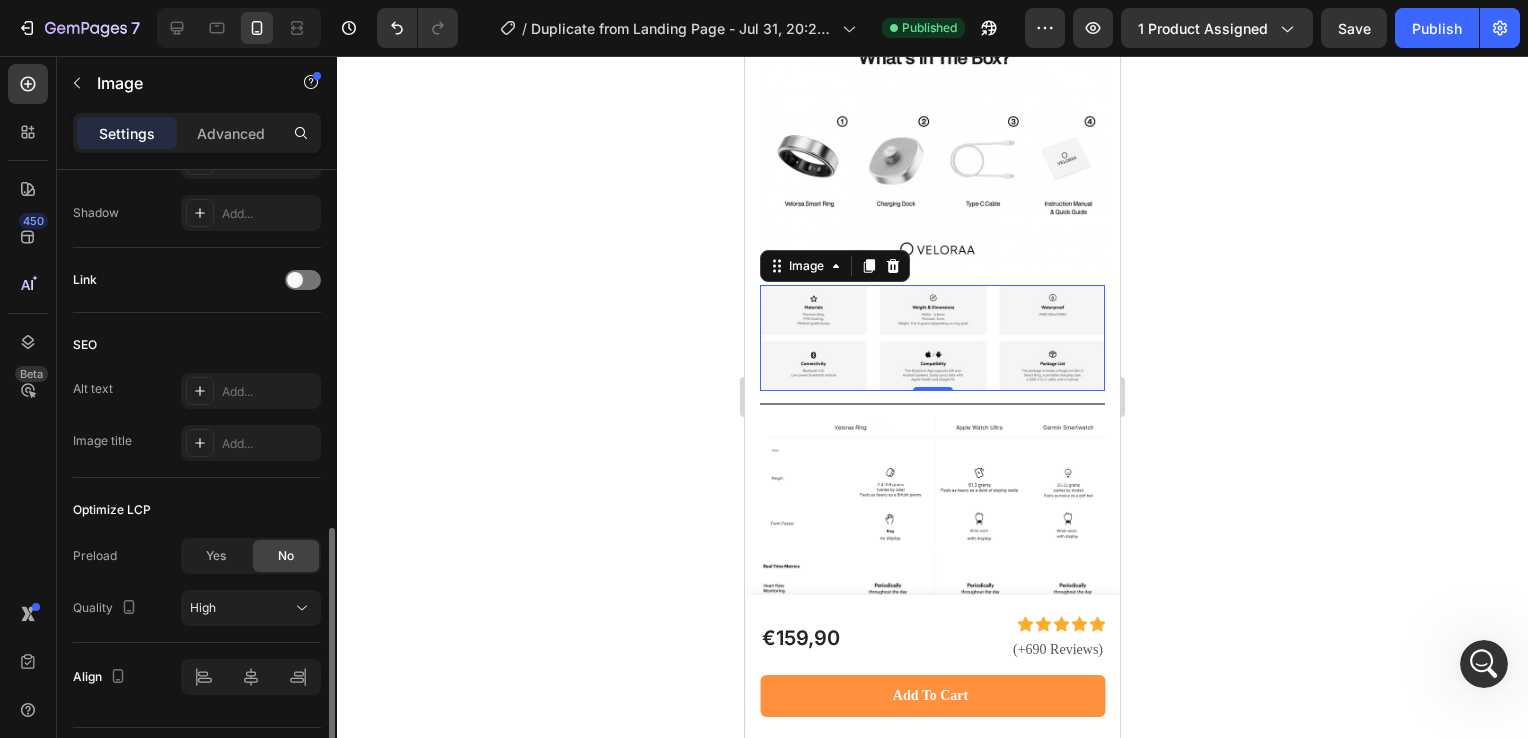scroll, scrollTop: 883, scrollLeft: 0, axis: vertical 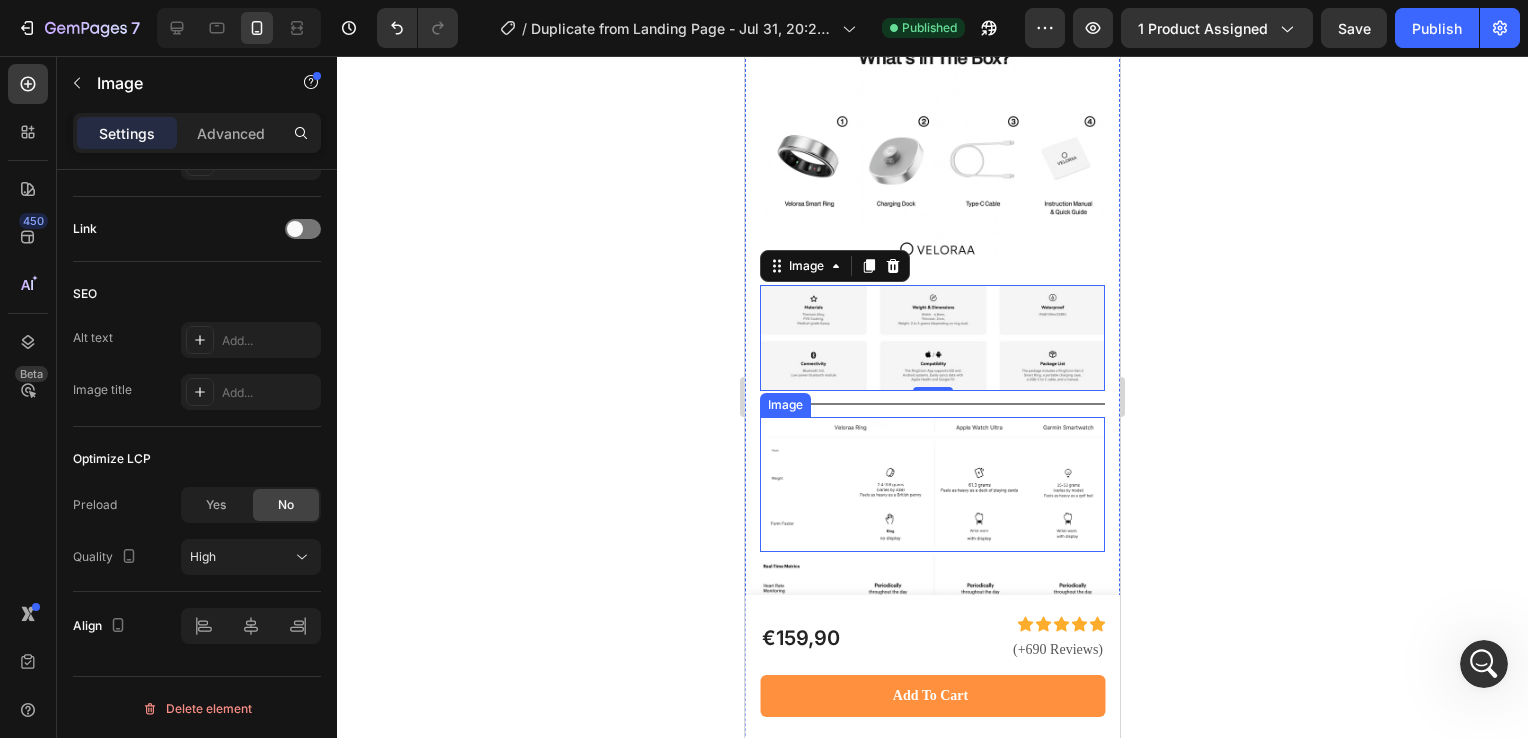 click at bounding box center [932, 484] 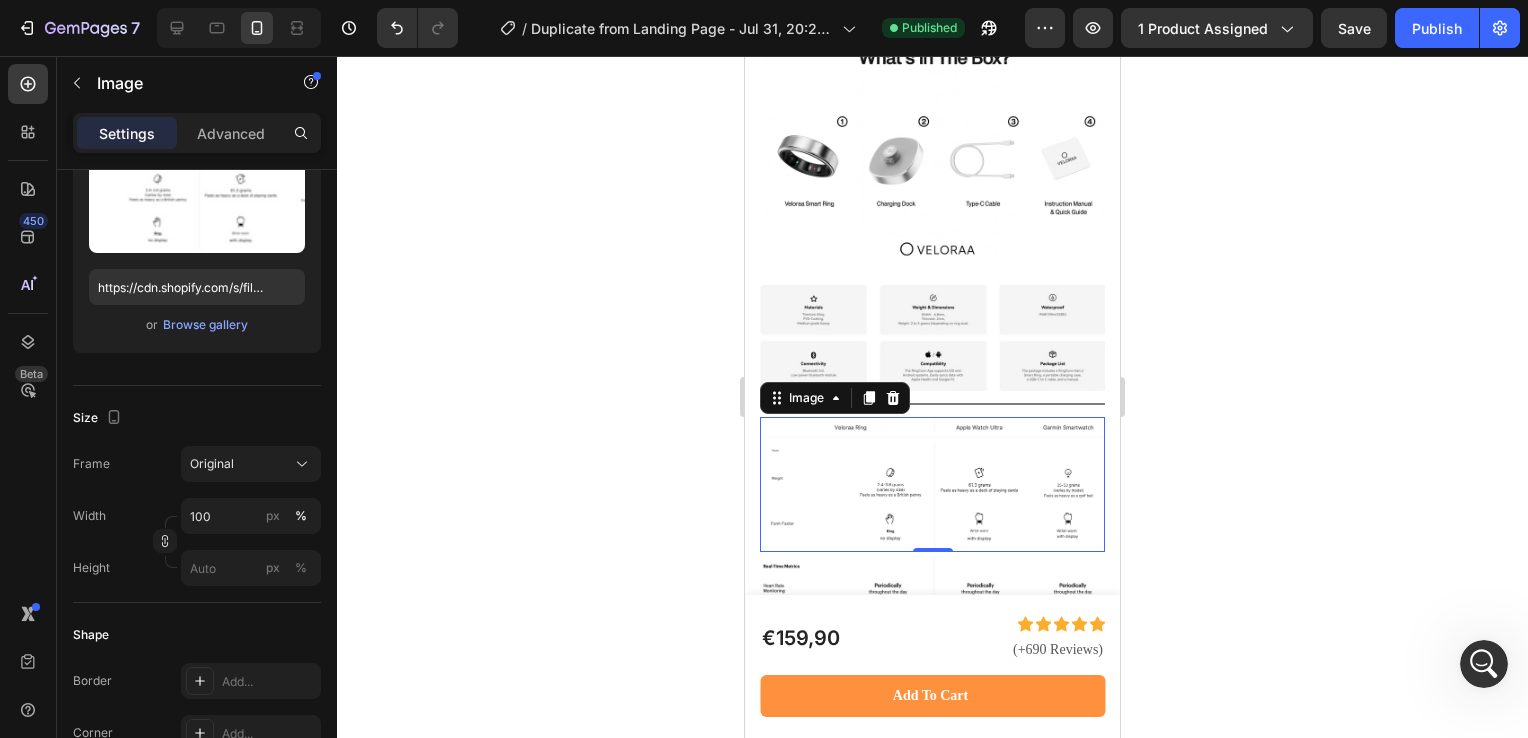 scroll, scrollTop: 0, scrollLeft: 0, axis: both 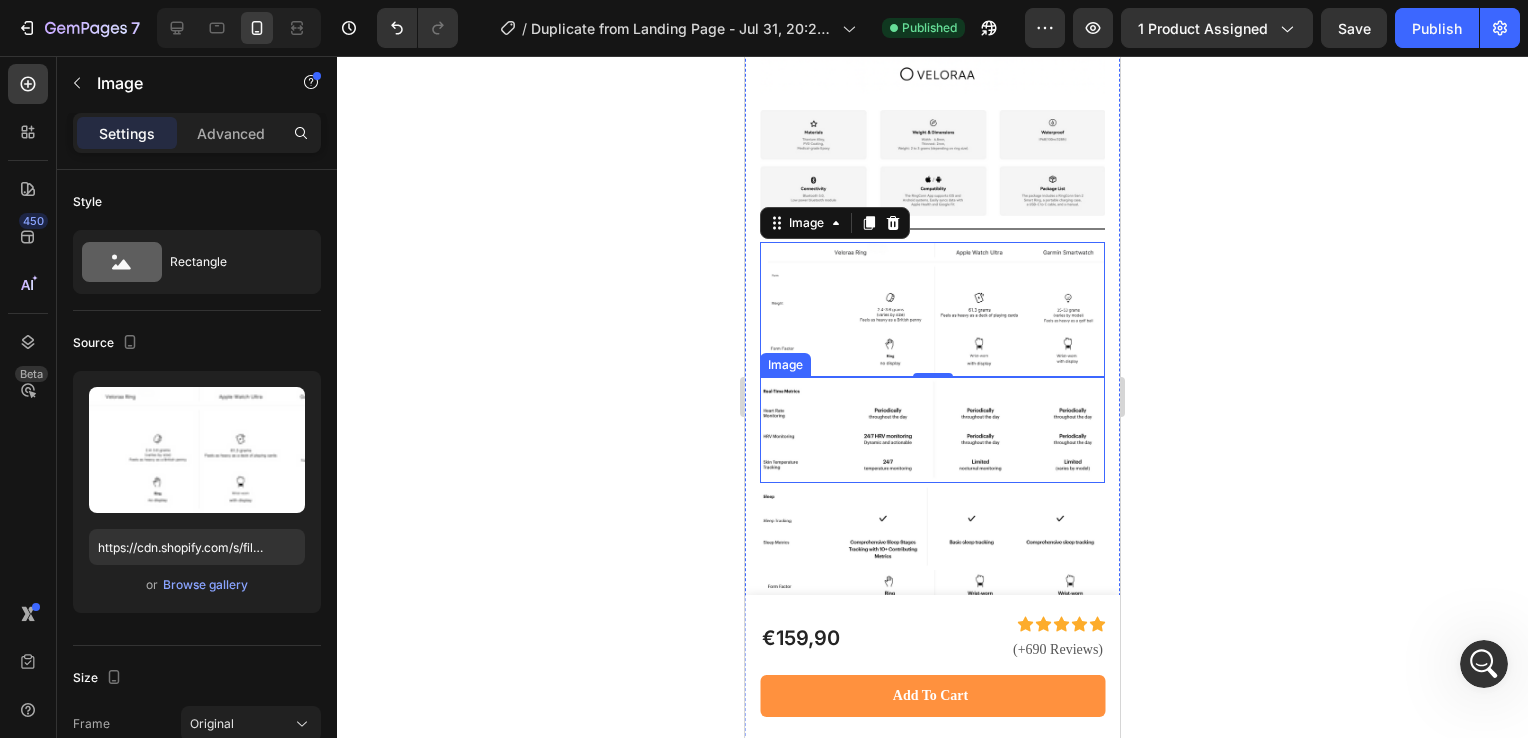 click at bounding box center (932, 429) 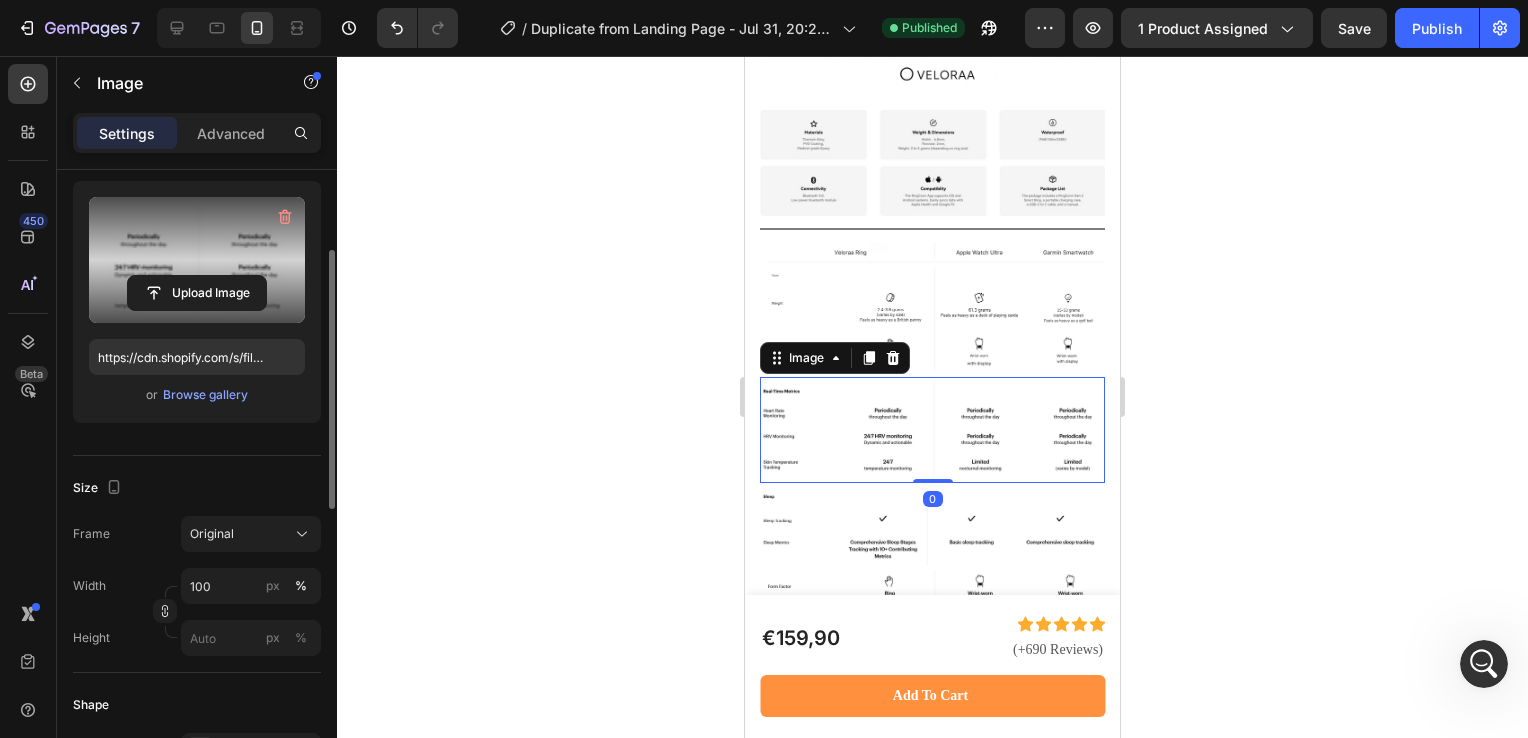 scroll, scrollTop: 191, scrollLeft: 0, axis: vertical 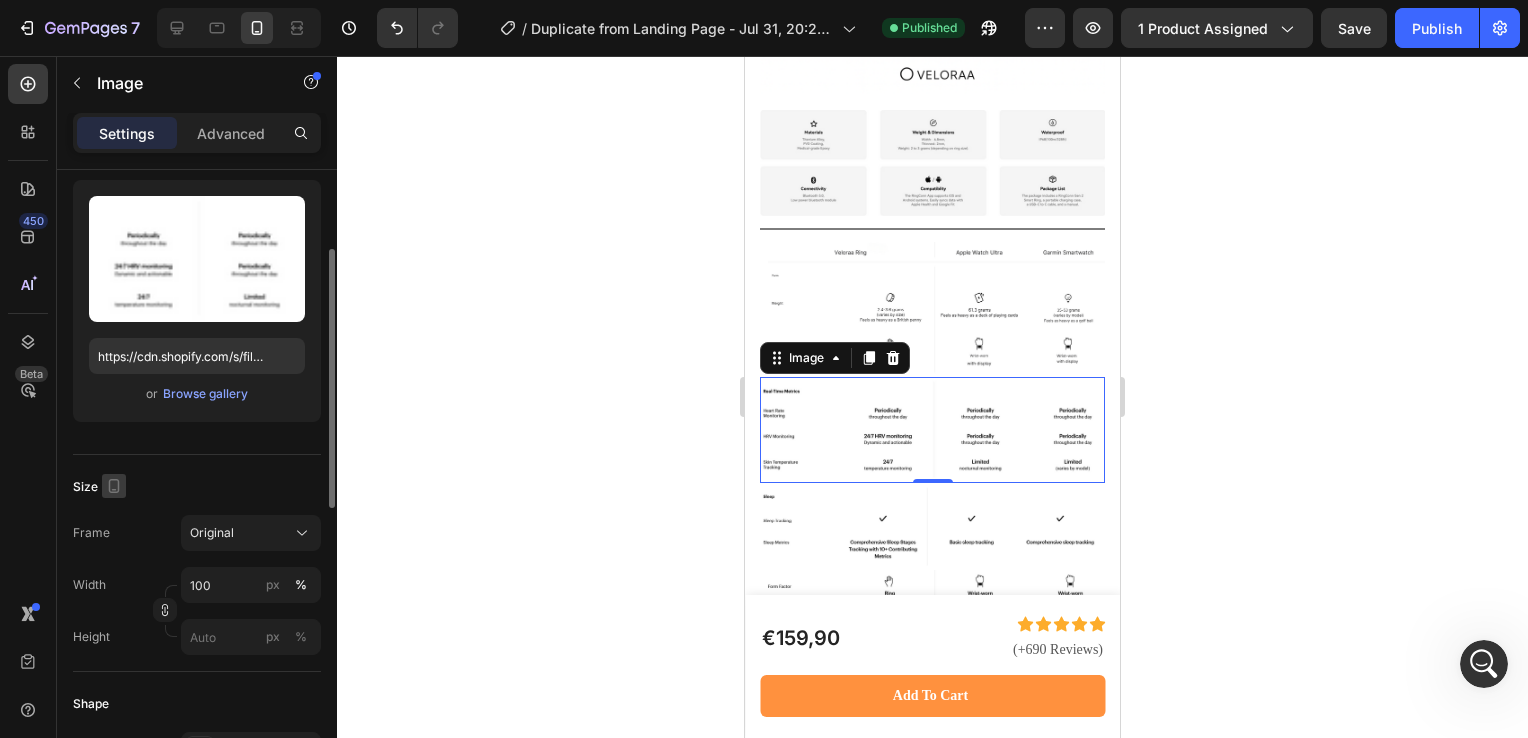click 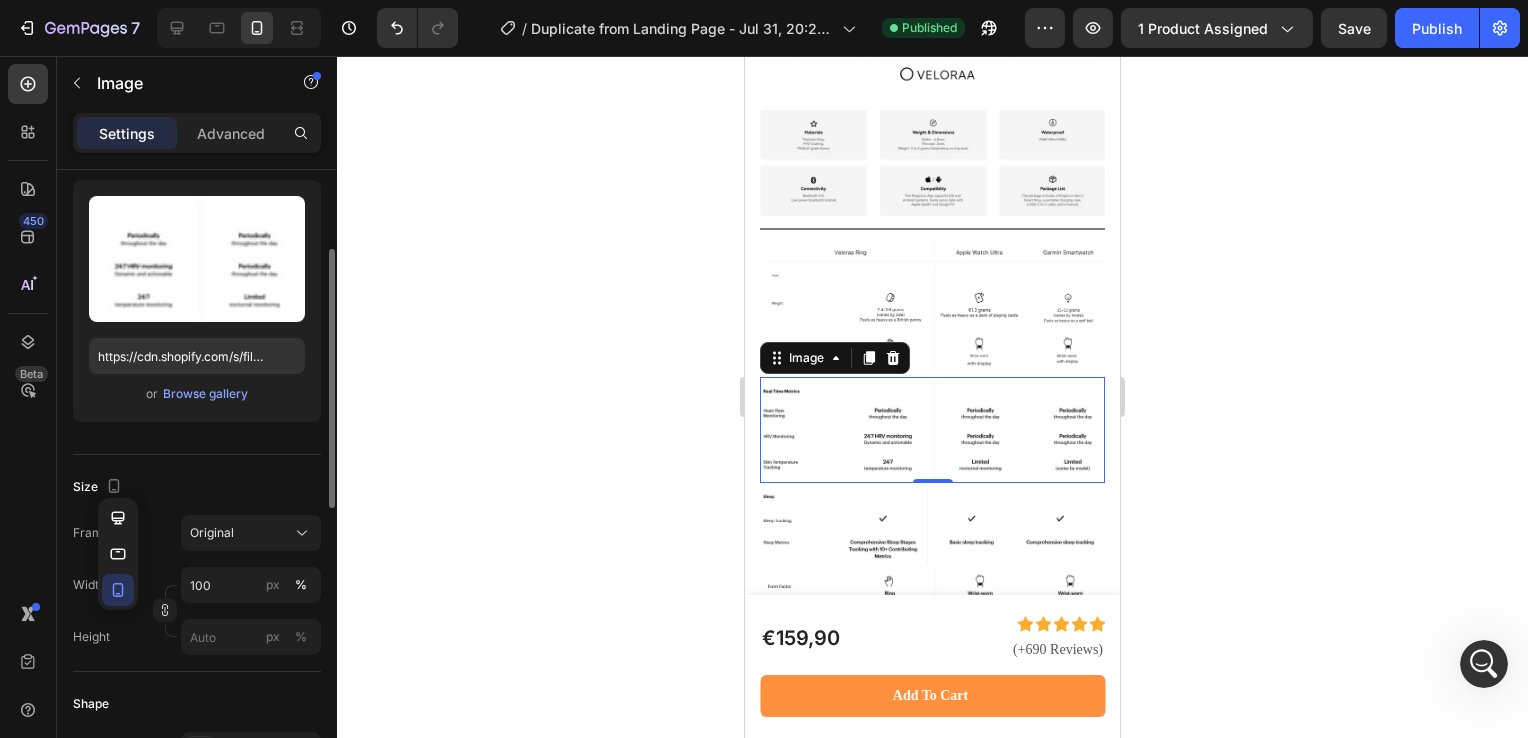 click on "Size Frame Original Width 100 px % Height px %" 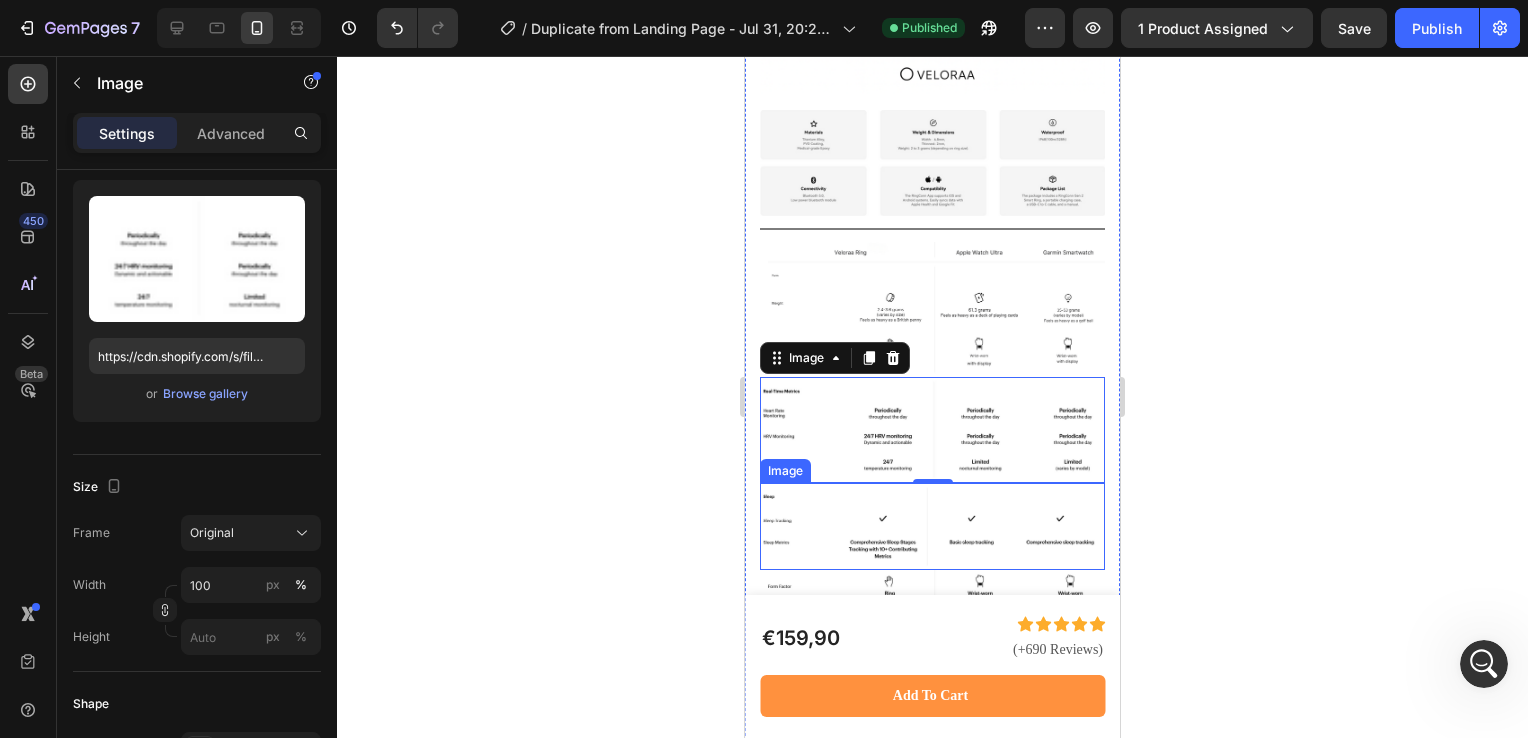 click at bounding box center (932, 527) 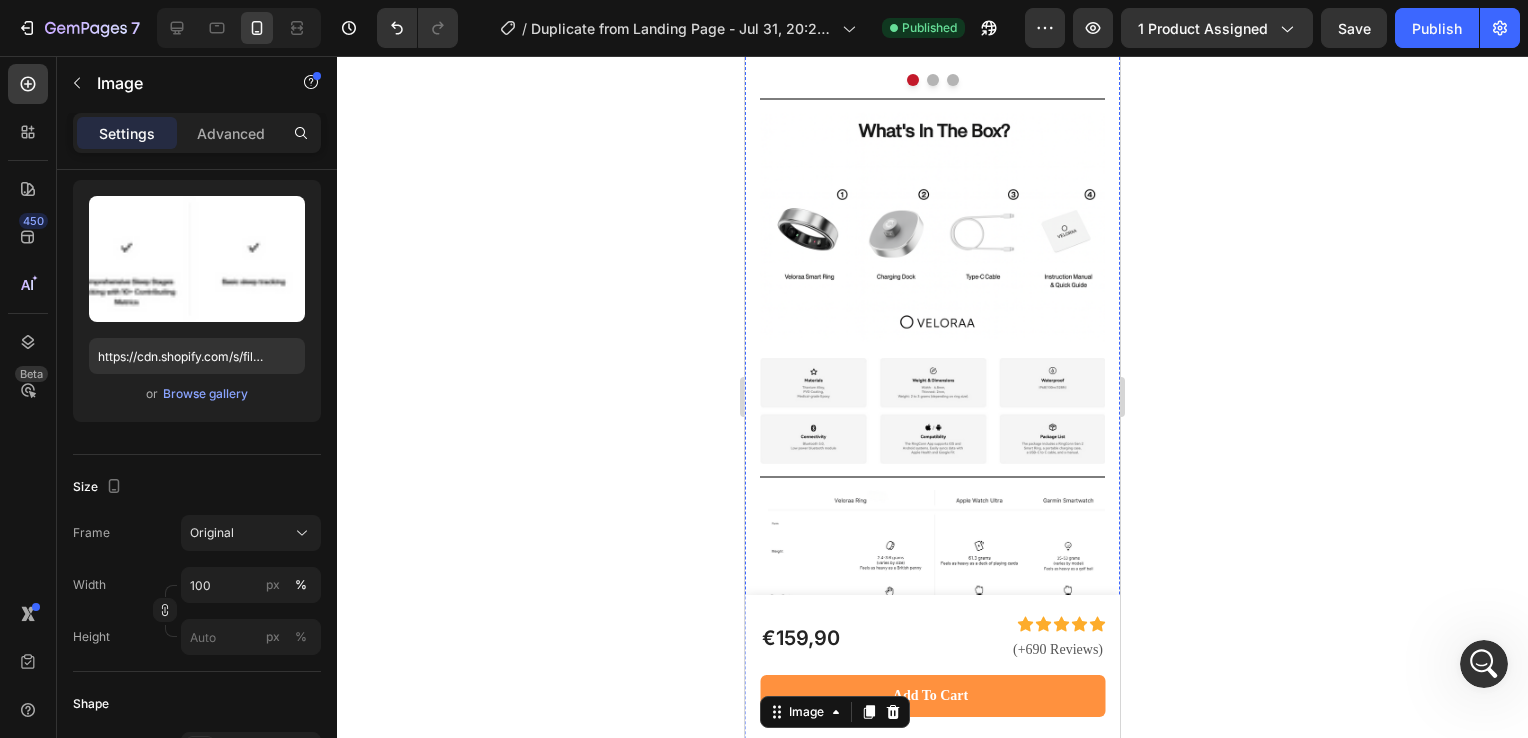 scroll, scrollTop: 10242, scrollLeft: 0, axis: vertical 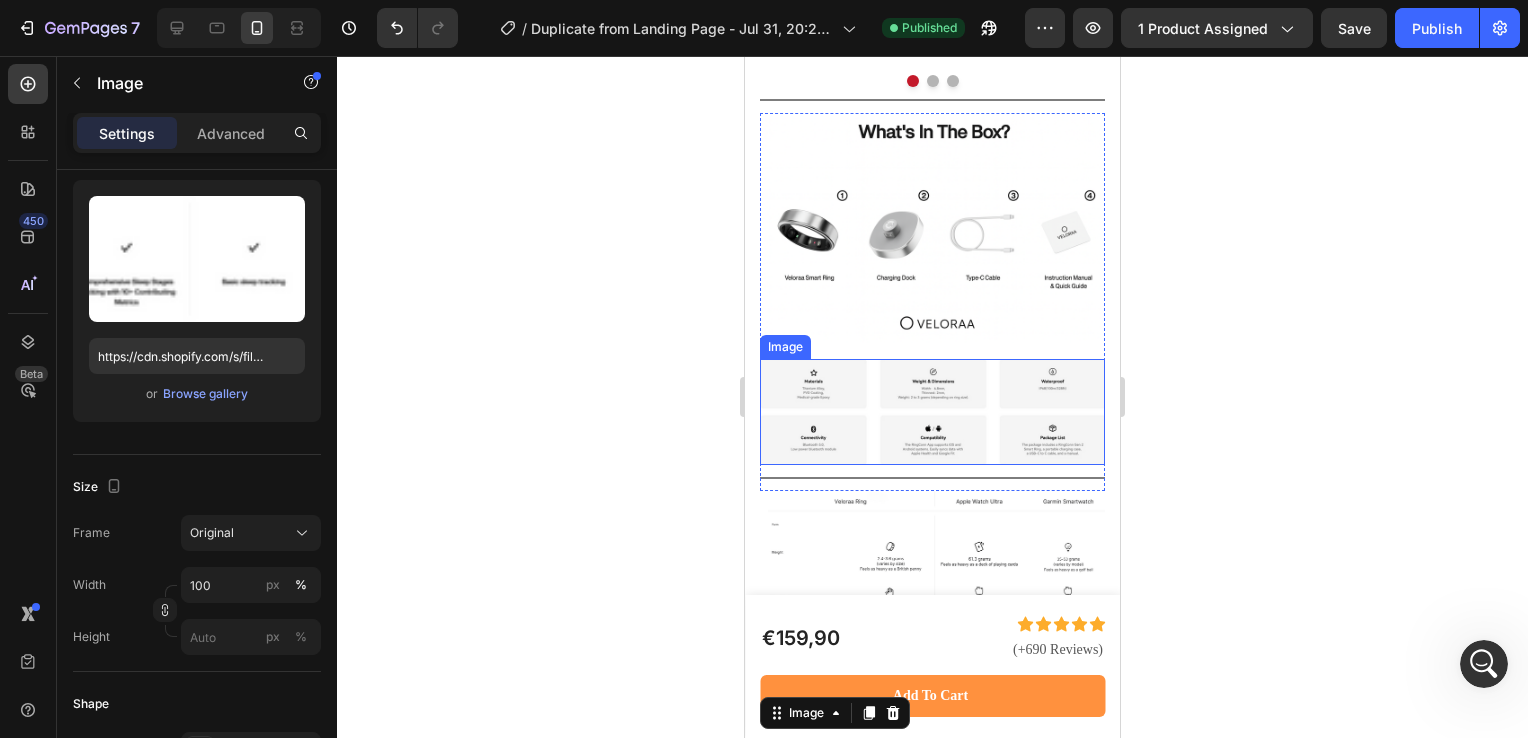 click at bounding box center (932, 412) 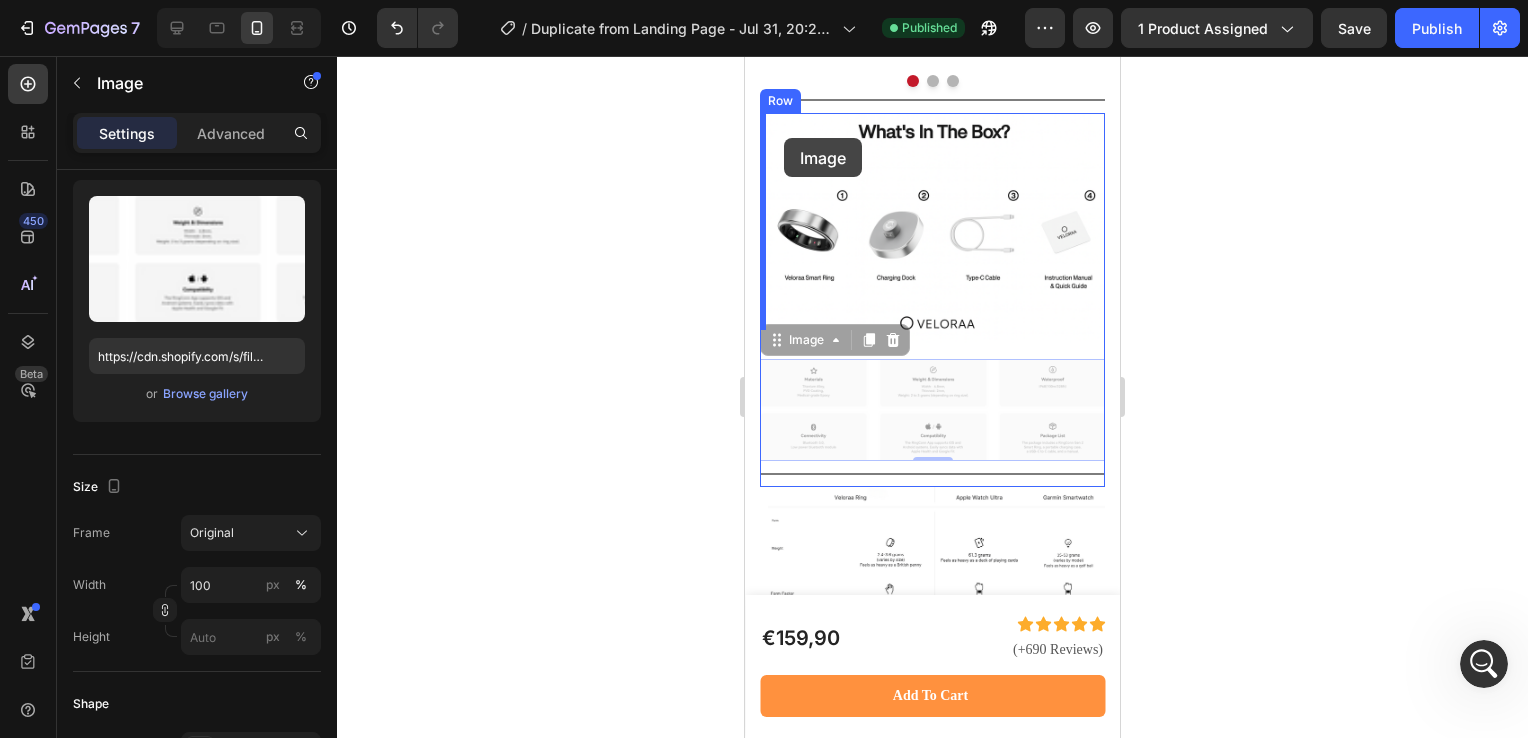 scroll, scrollTop: 10199, scrollLeft: 0, axis: vertical 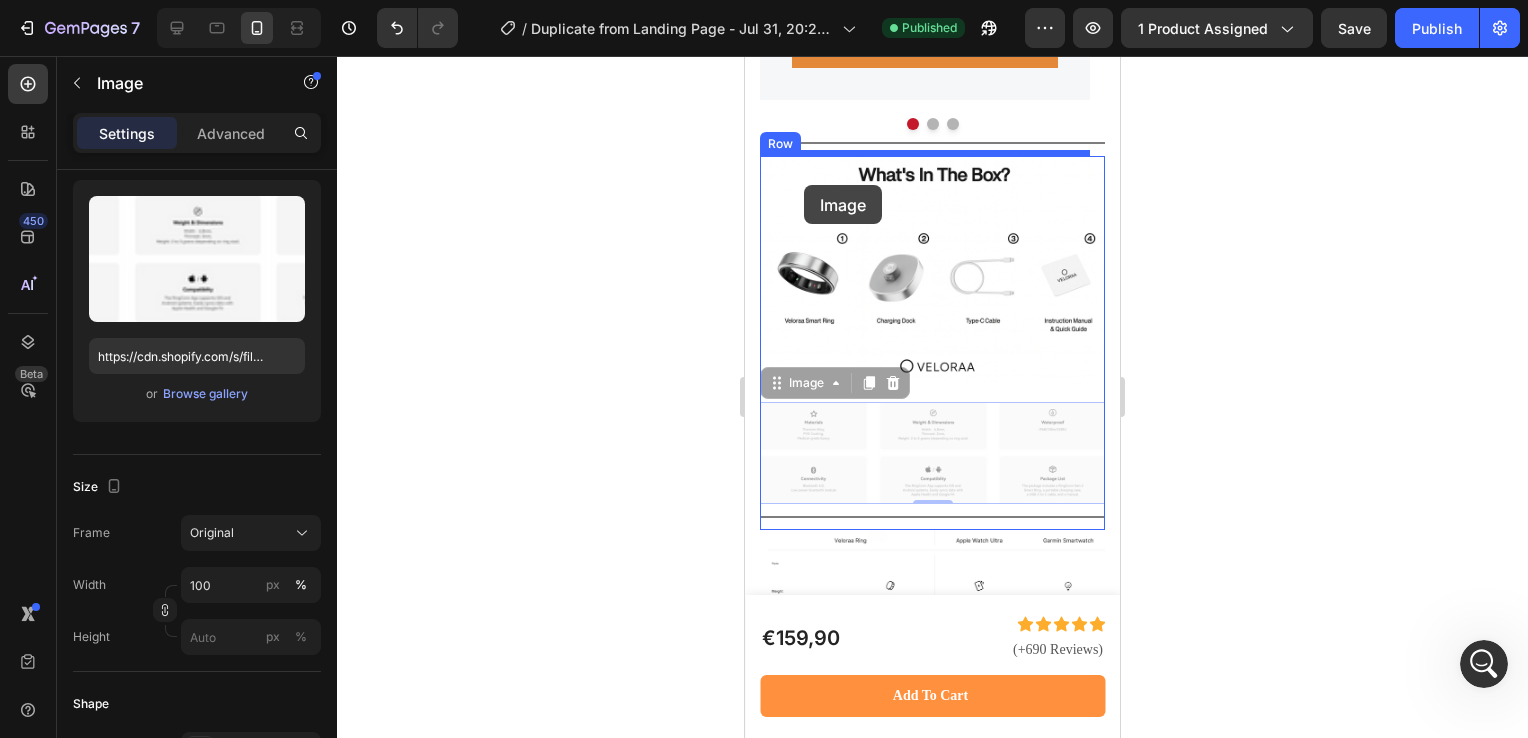 drag, startPoint x: 775, startPoint y: 335, endPoint x: 804, endPoint y: 185, distance: 152.77762 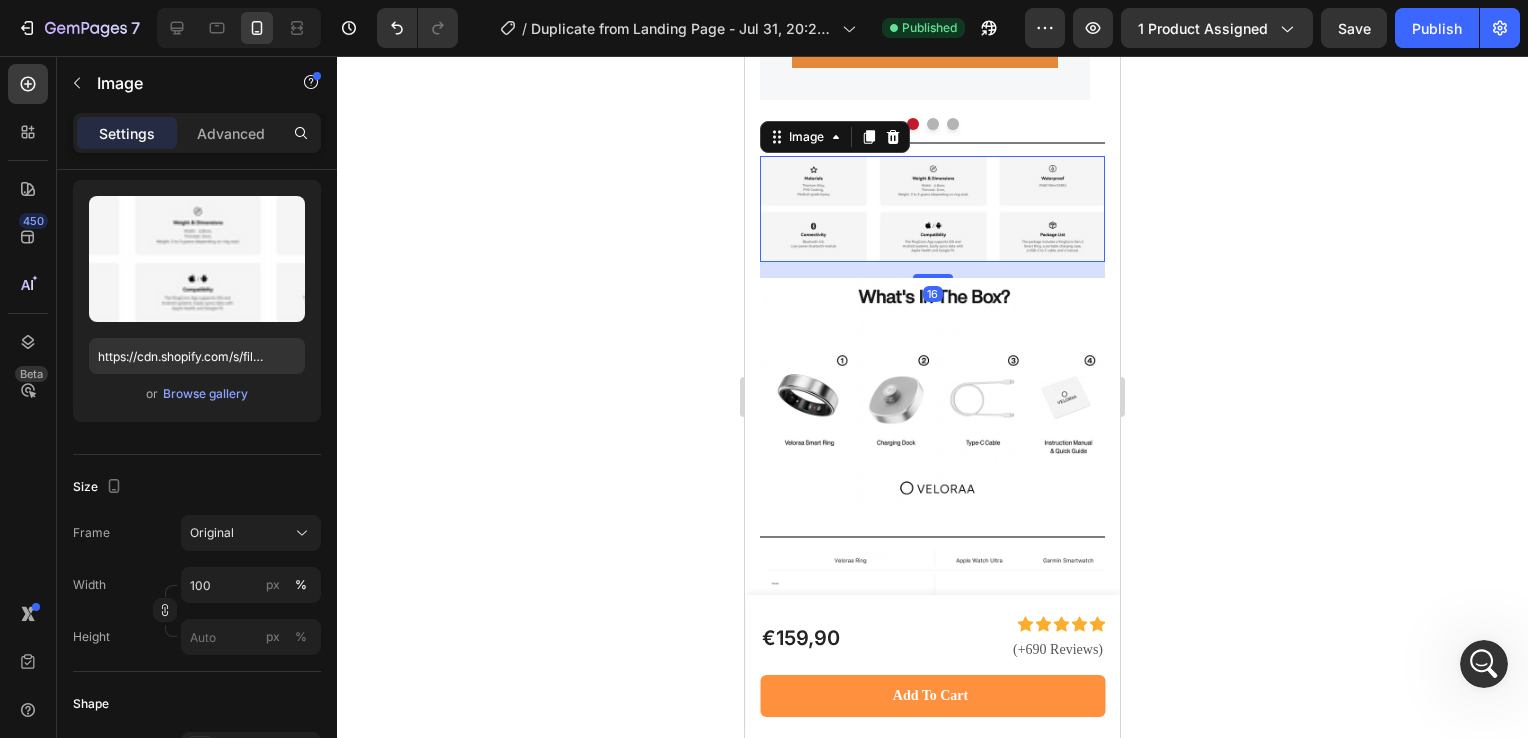click 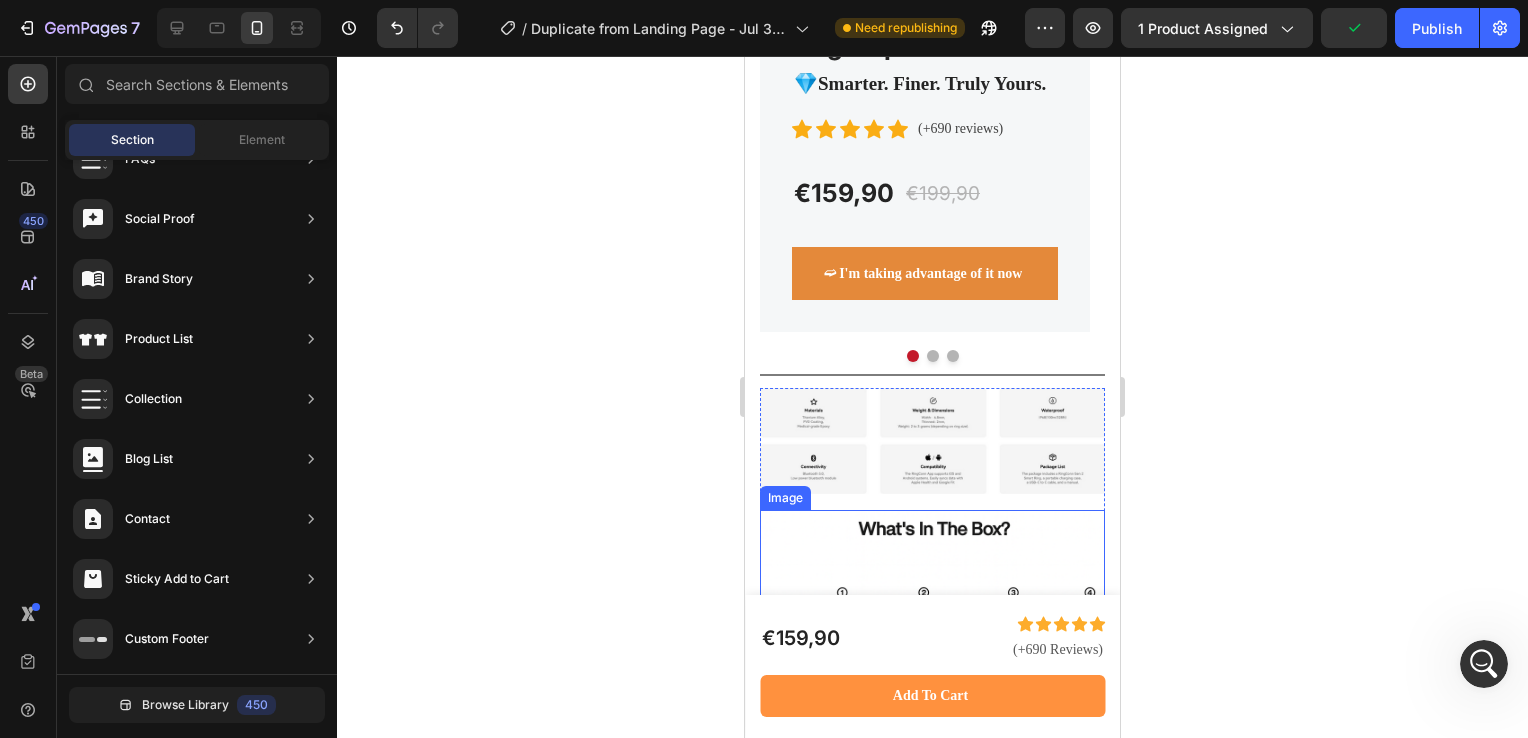 scroll, scrollTop: 10044, scrollLeft: 0, axis: vertical 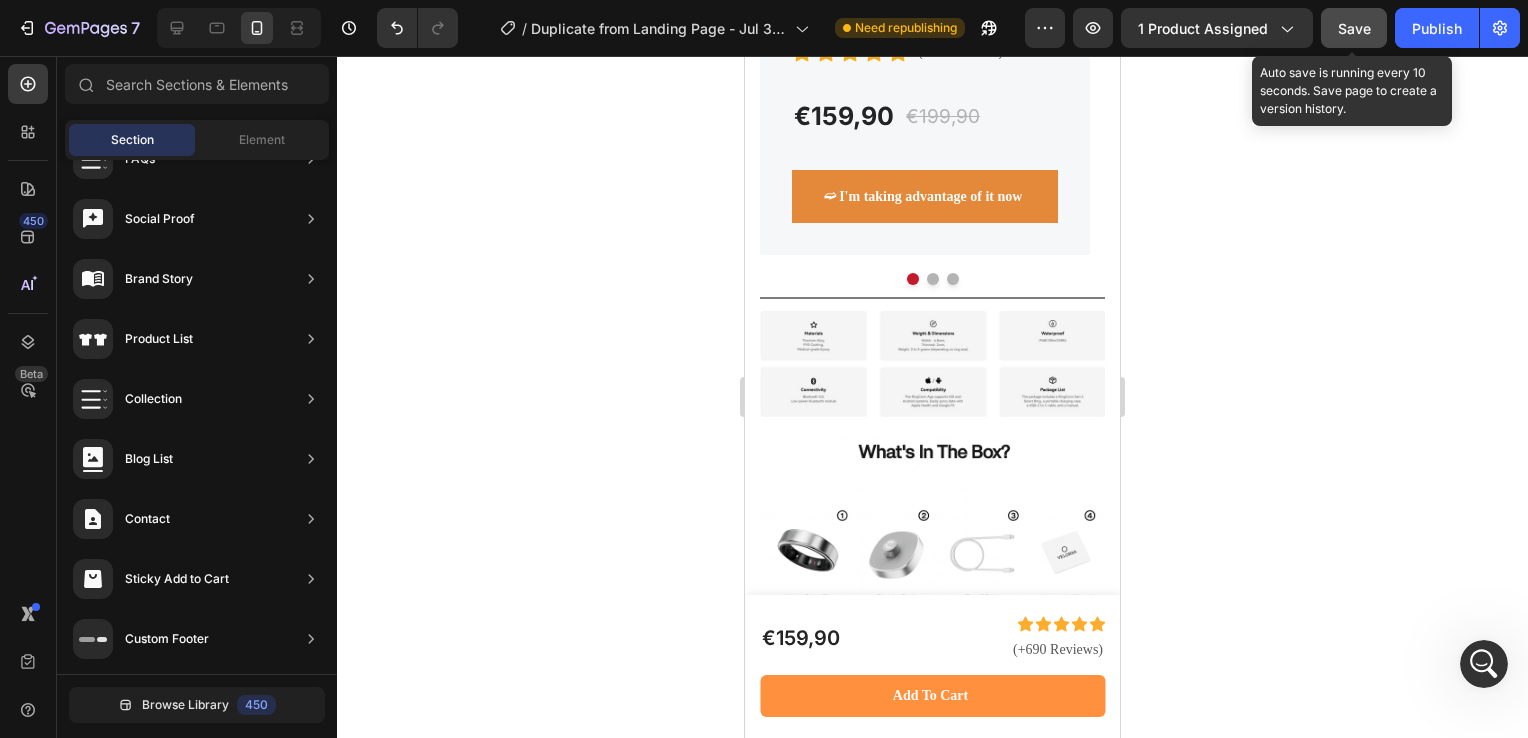 click on "Save" 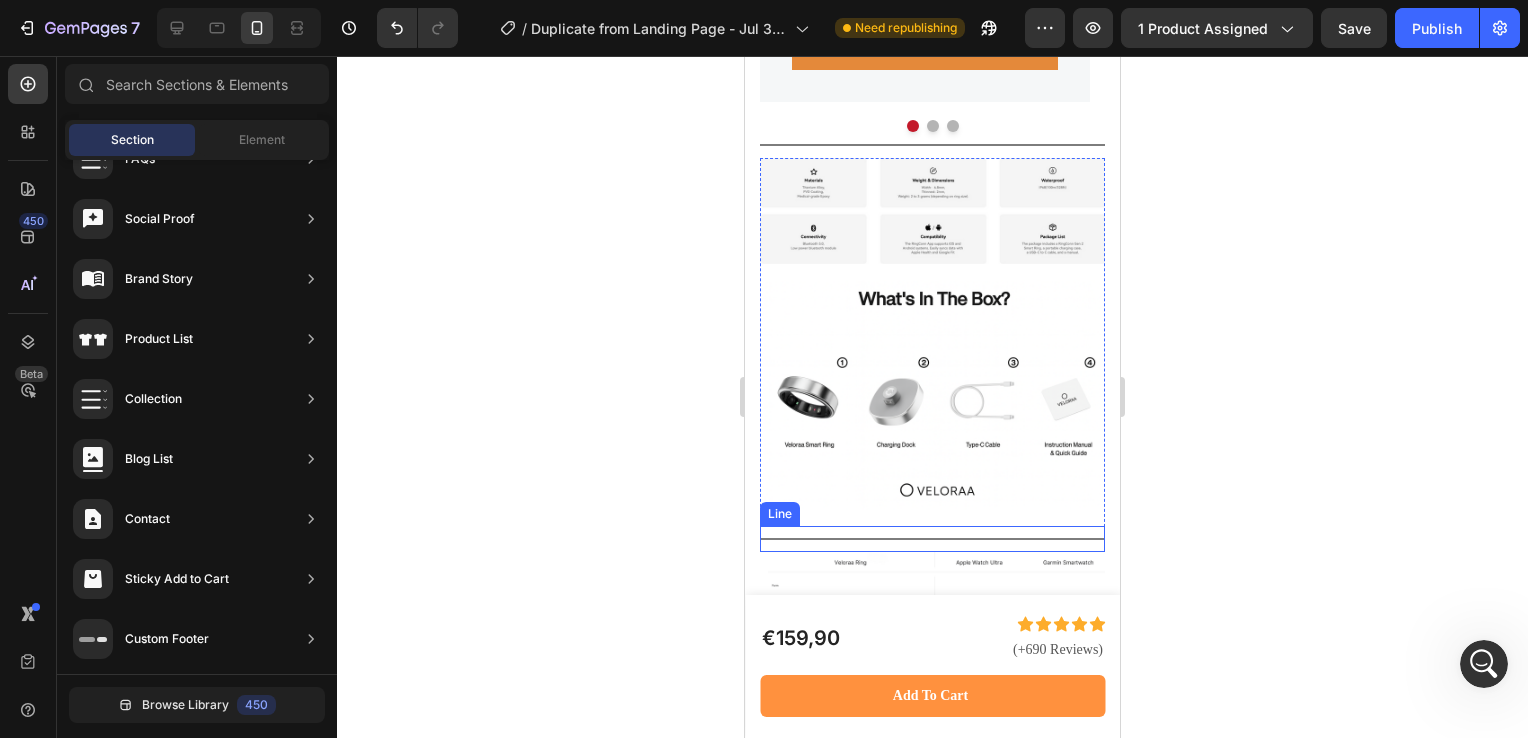 scroll, scrollTop: 10223, scrollLeft: 0, axis: vertical 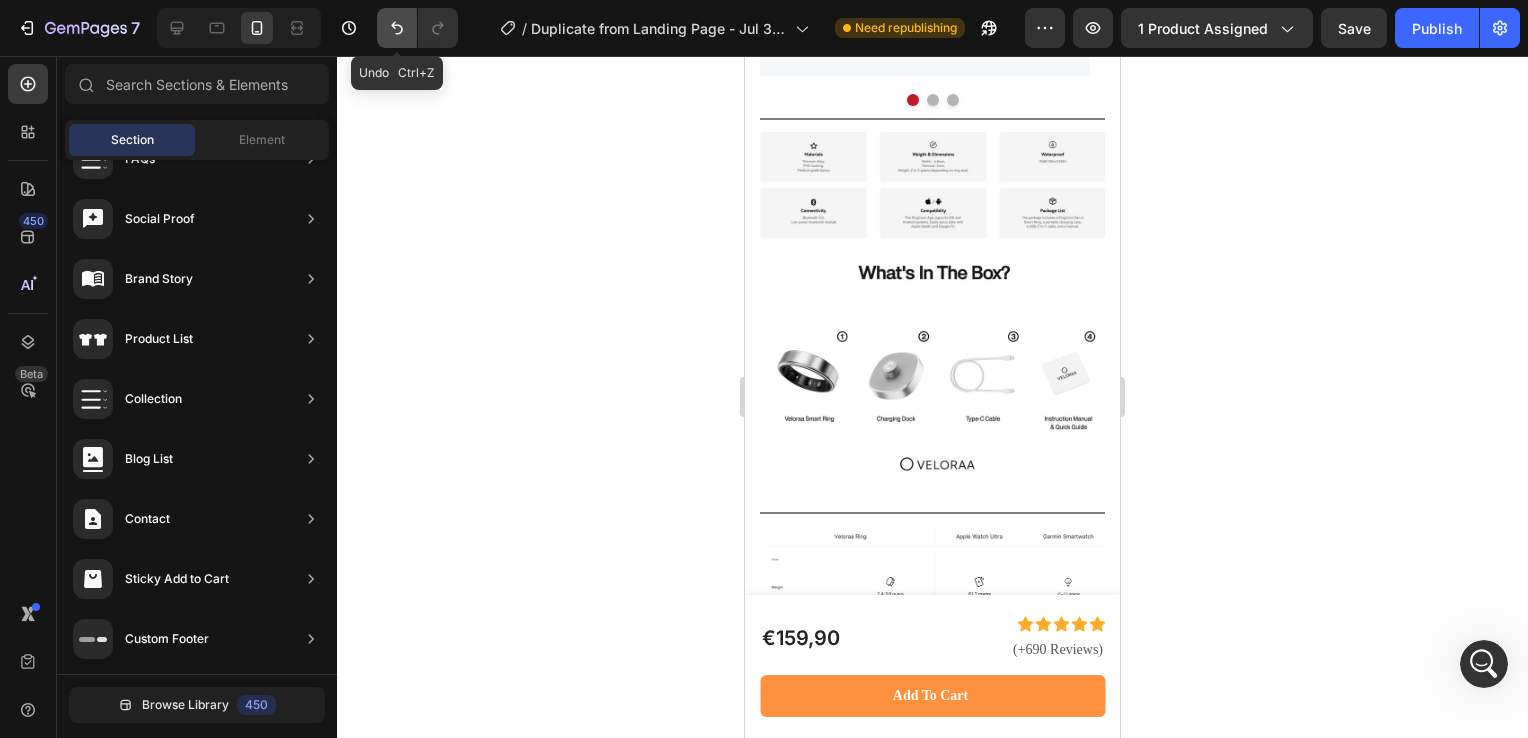 click 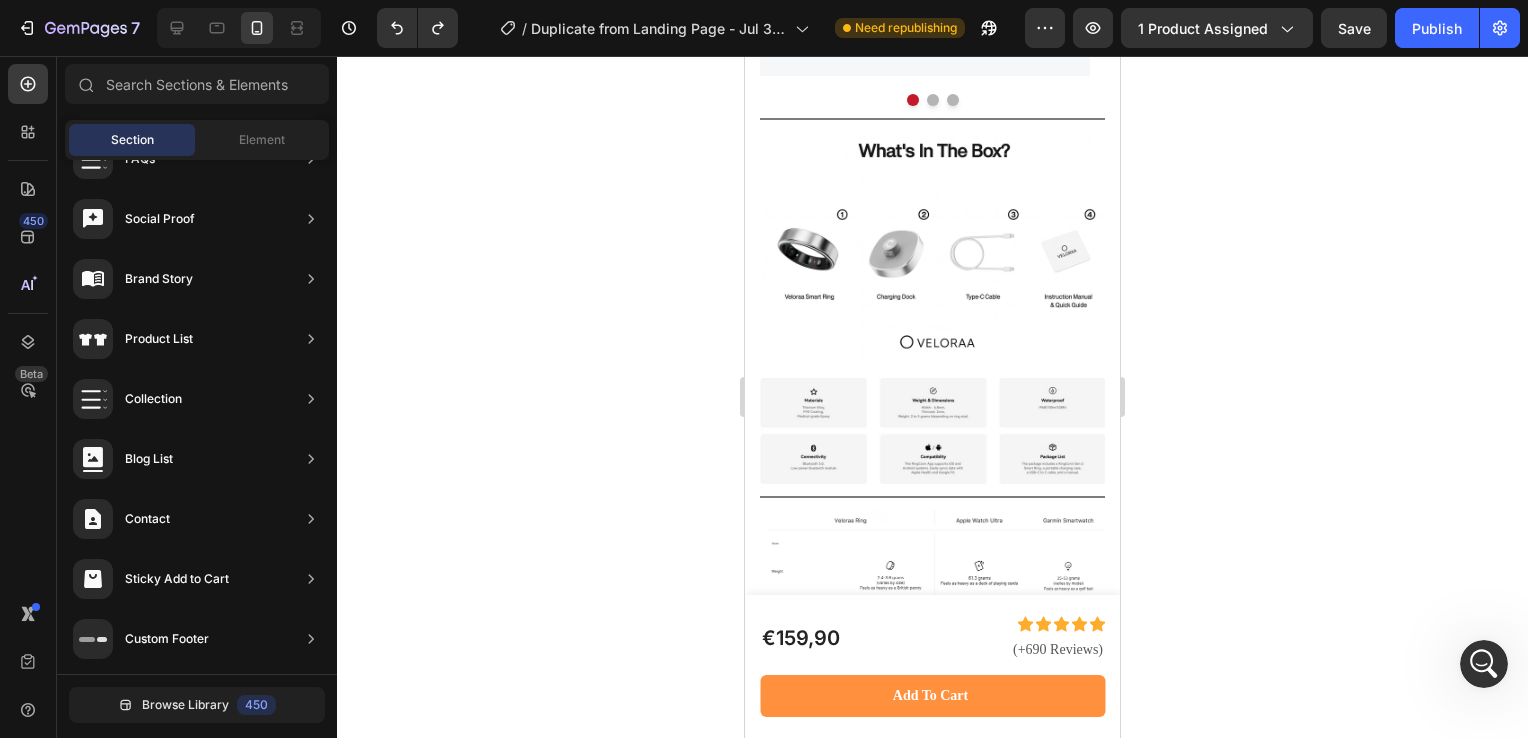 click 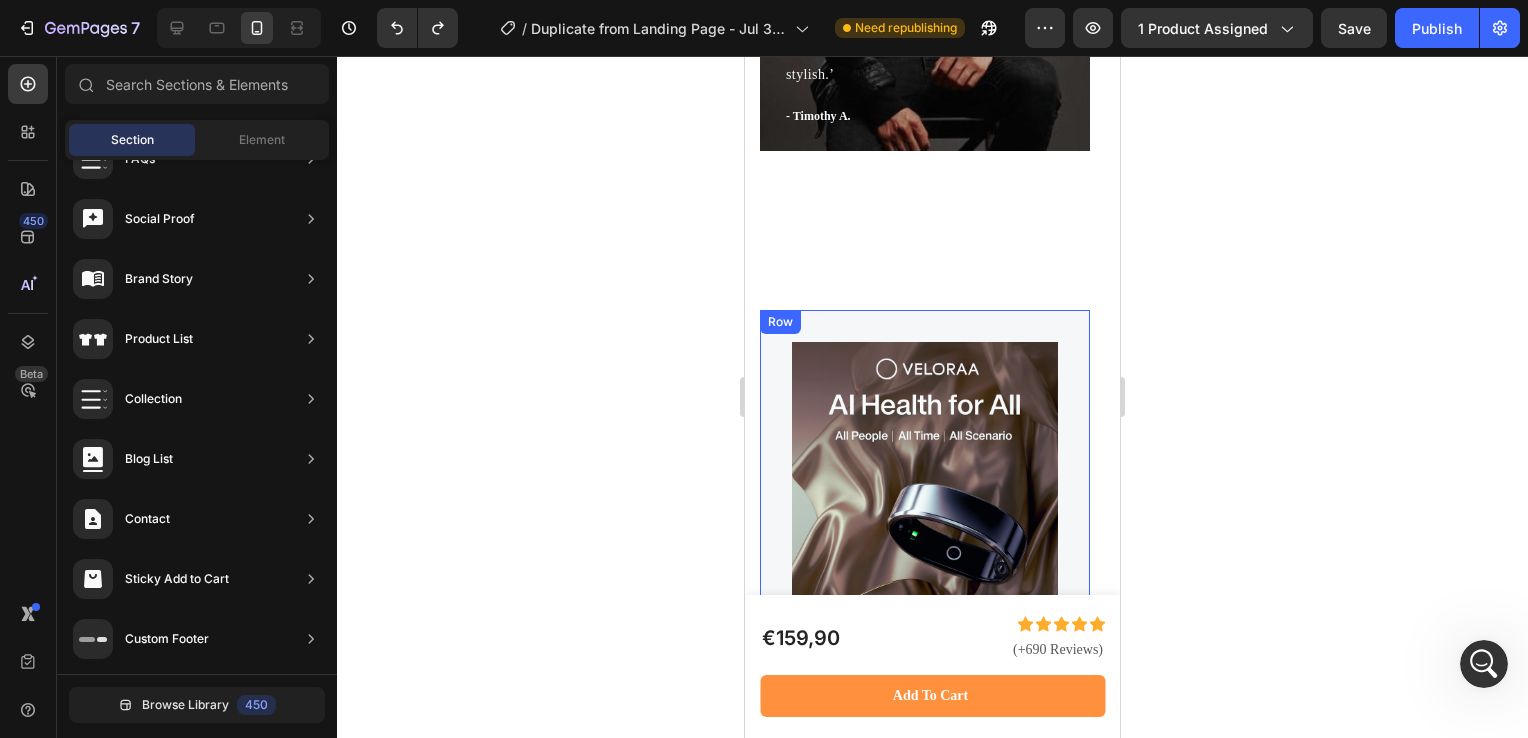 scroll, scrollTop: 9088, scrollLeft: 0, axis: vertical 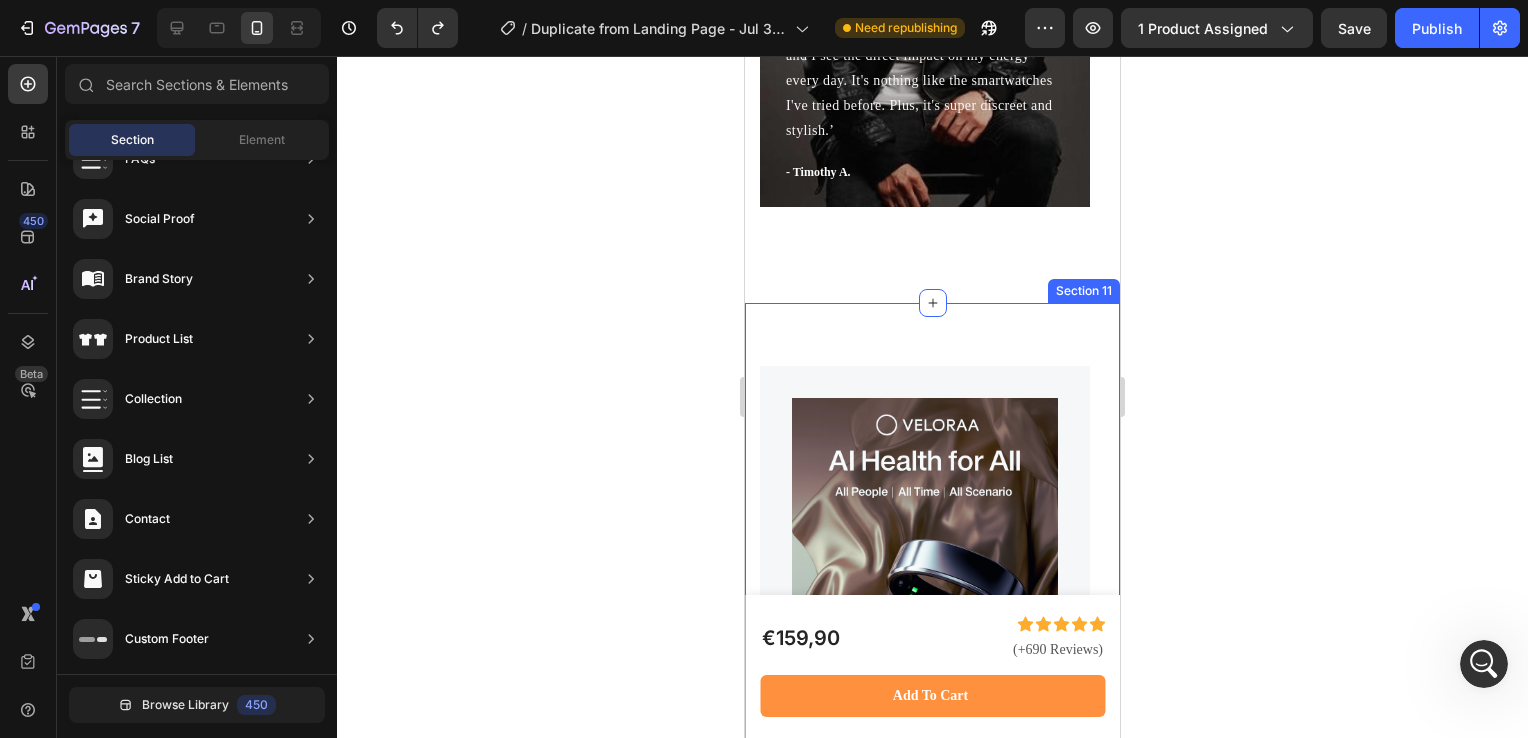 click on "Image Image 🇬🇧 🎁 Exclusive Launch Offer Text block Row Veloraa Ring©  Your health, at your fingertip (P) Title 💎Smarter. Finer. Truly Yours. Text block Icon Icon Icon Icon Icon Icon List Hoz (+690 reviews) Text block Row €159,90 (P) Price (P) Price €199,90 (P) Price (P) Price Row ➫ I'm taking advantage of it now (P) Cart Button Row Product Image Image 🇬🇧 🎁 Exclusive Launch Offer Text block Row Veloraa Ring©  Your health, at your fingertip (P) Title 💎Smarter. Finer. Truly Yours. Text block Icon Icon Icon Icon Icon Icon List Hoz (+690 reviews) Text block Row €159,90 (P) Price (P) Price €199,90 (P) Price (P) Price Row ➫ I'm taking advantage of it now (P) Cart Button Row Product Image Image 🇬🇧 🎁 Exclusive Launch Offer Text block Row Veloraa Ring©  Your health, at your fingertip (P) Title Text block Icon" at bounding box center (932, 1246) 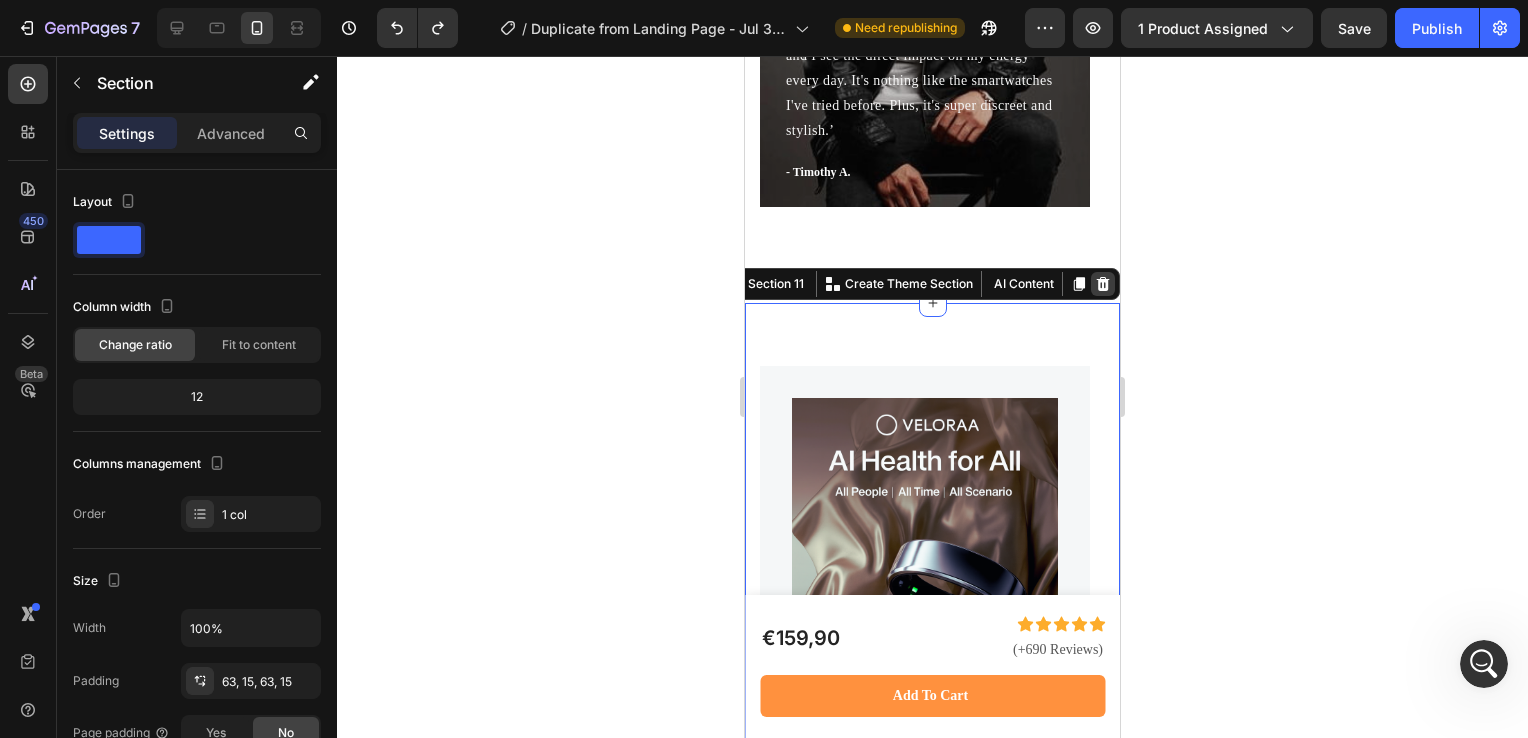 click 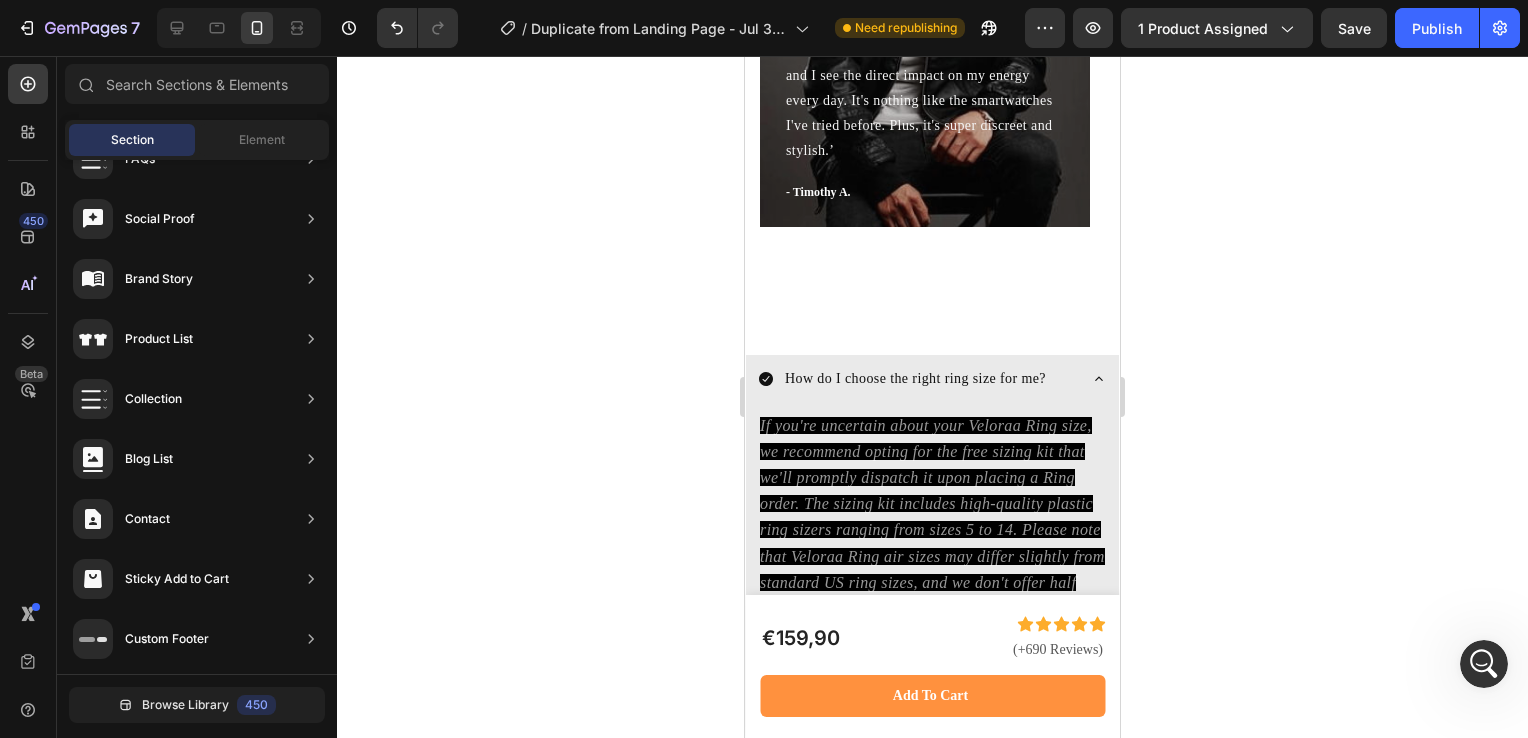 scroll, scrollTop: 9036, scrollLeft: 0, axis: vertical 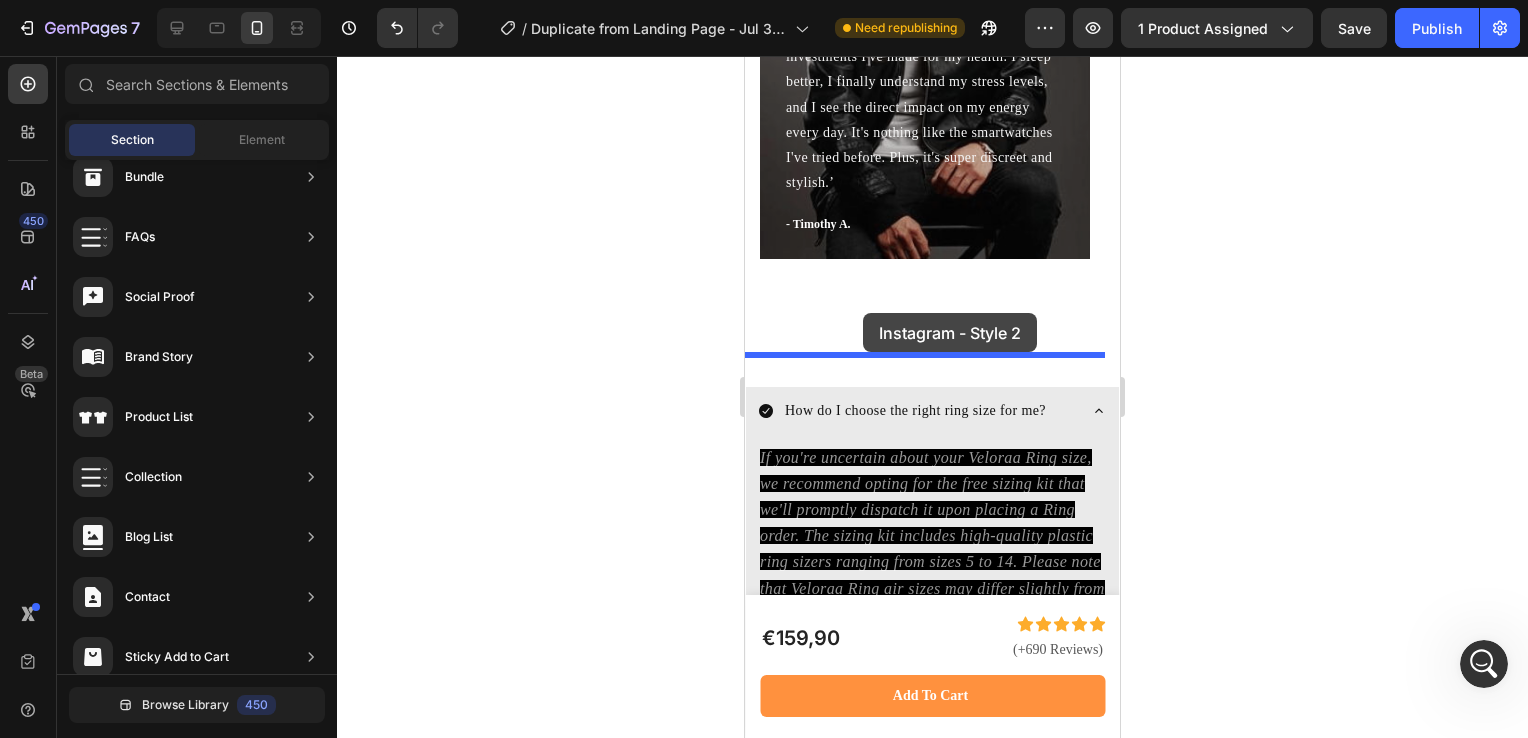 drag, startPoint x: 1207, startPoint y: 398, endPoint x: 862, endPoint y: 316, distance: 354.61105 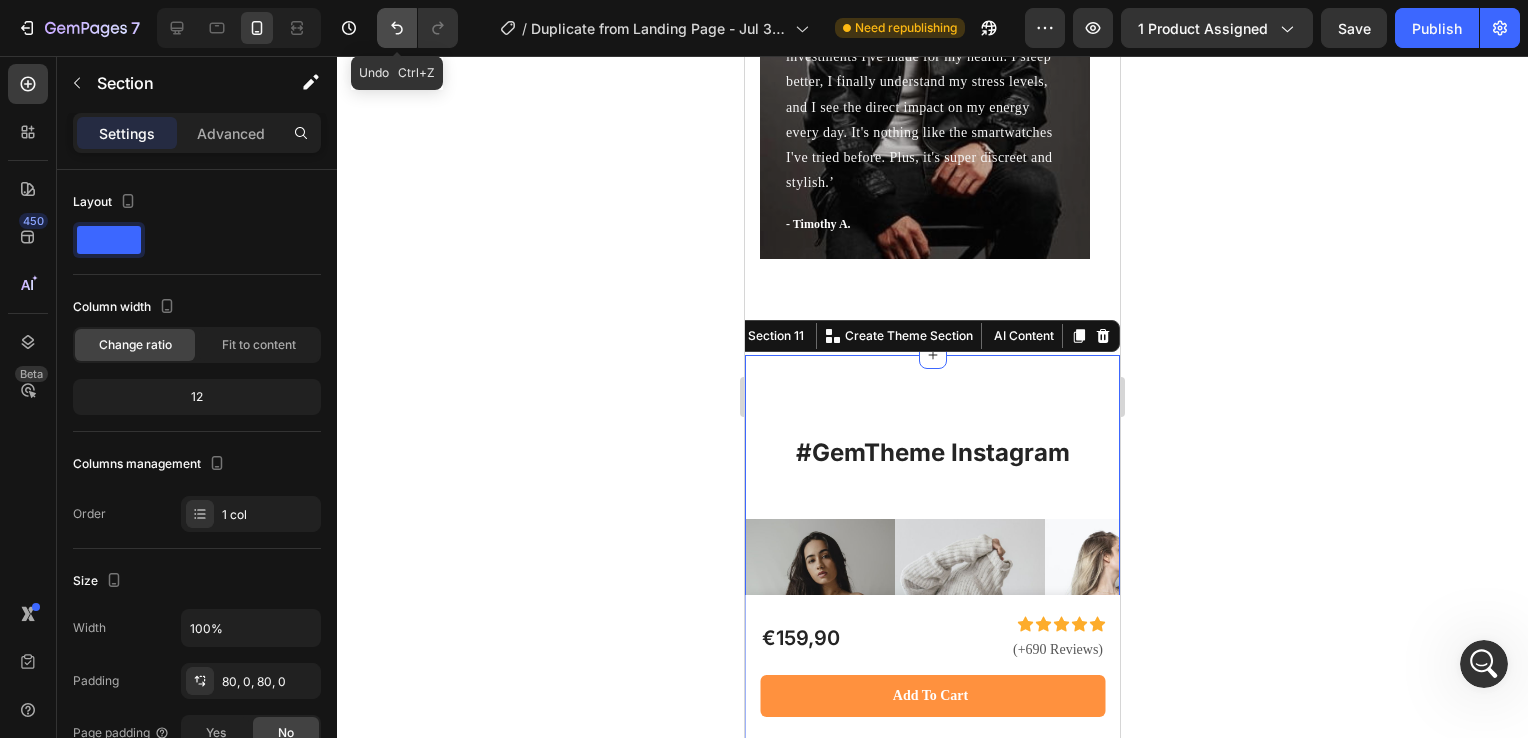 click 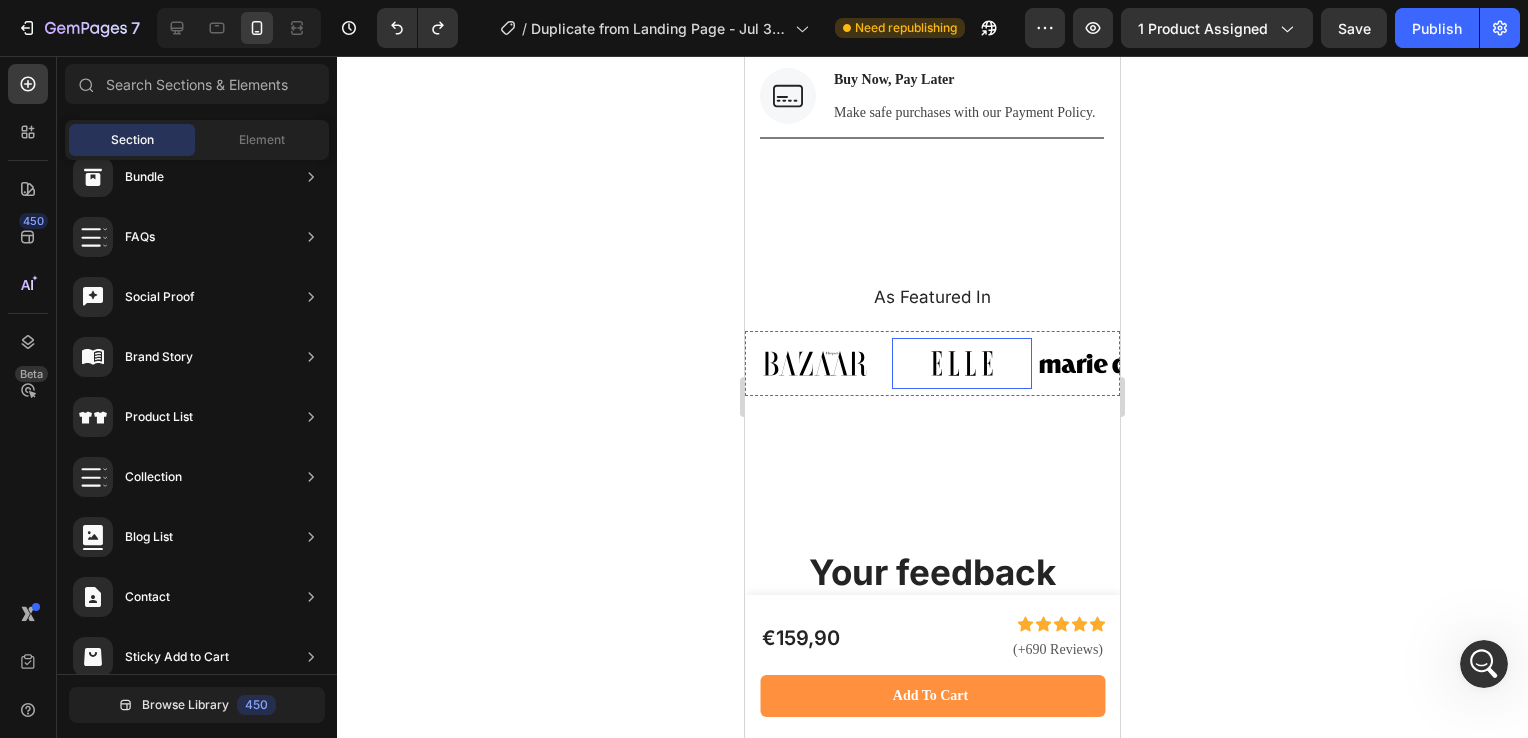 scroll, scrollTop: 8128, scrollLeft: 0, axis: vertical 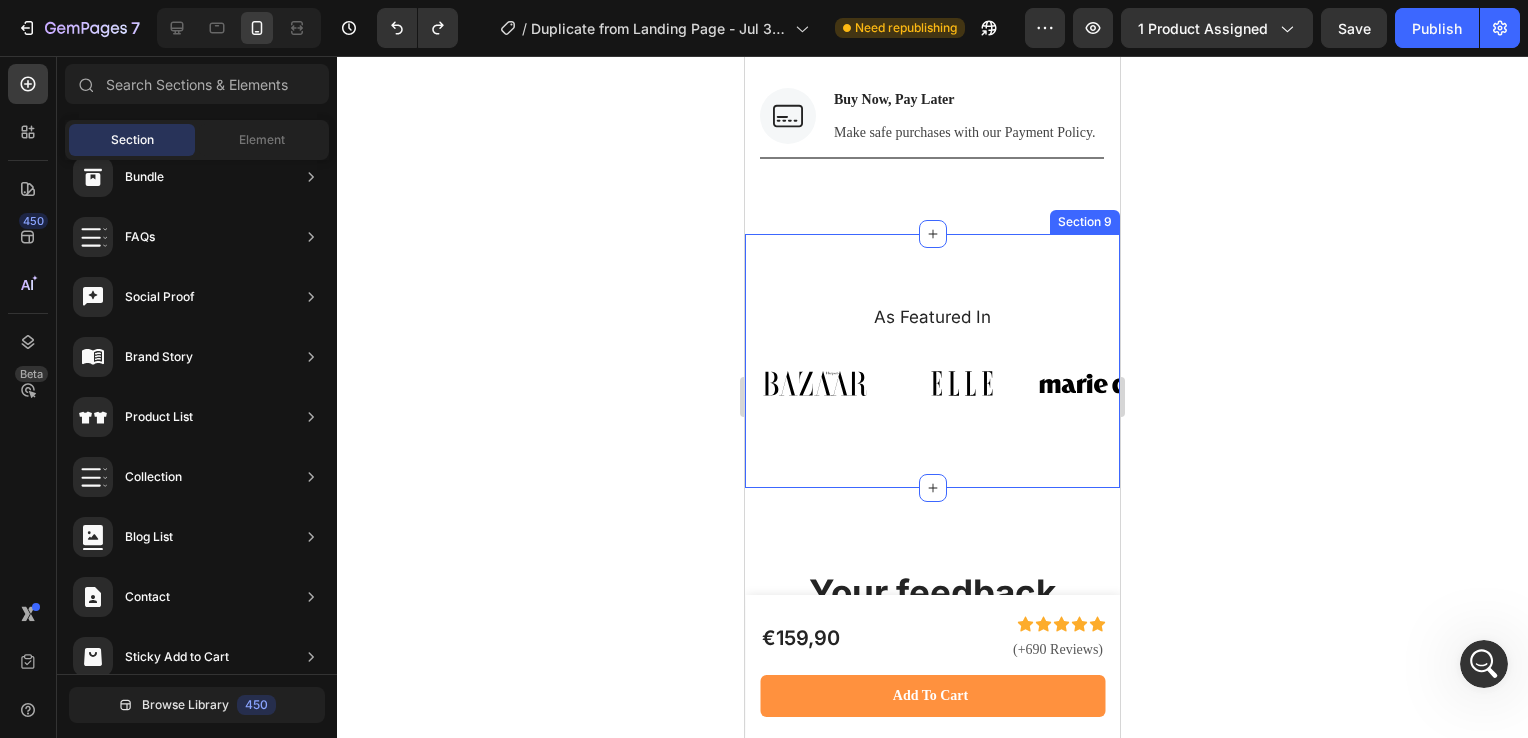 click on "As Featured In Heading Image Image Image Image Image Image Image Carousel Row Section 9" at bounding box center (932, 361) 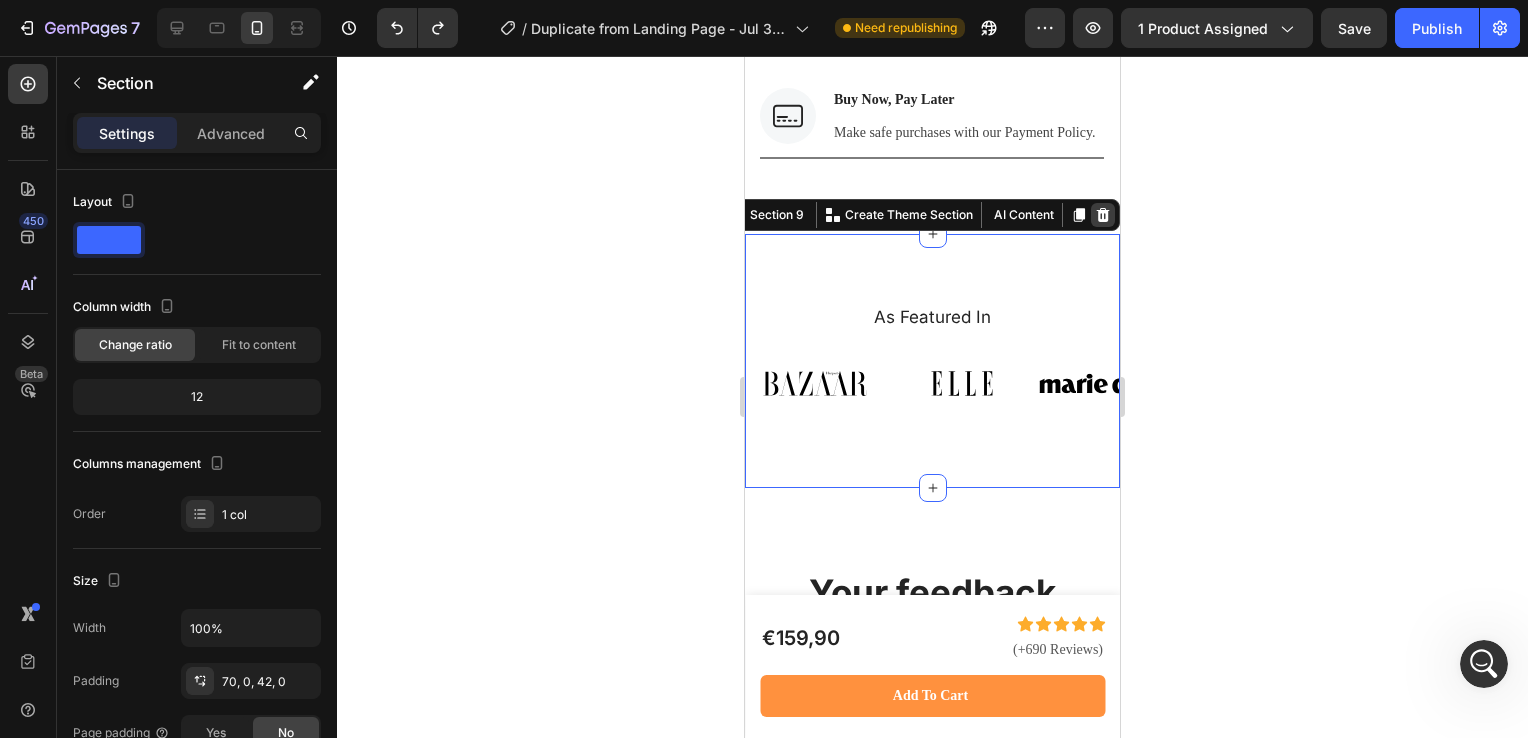 click 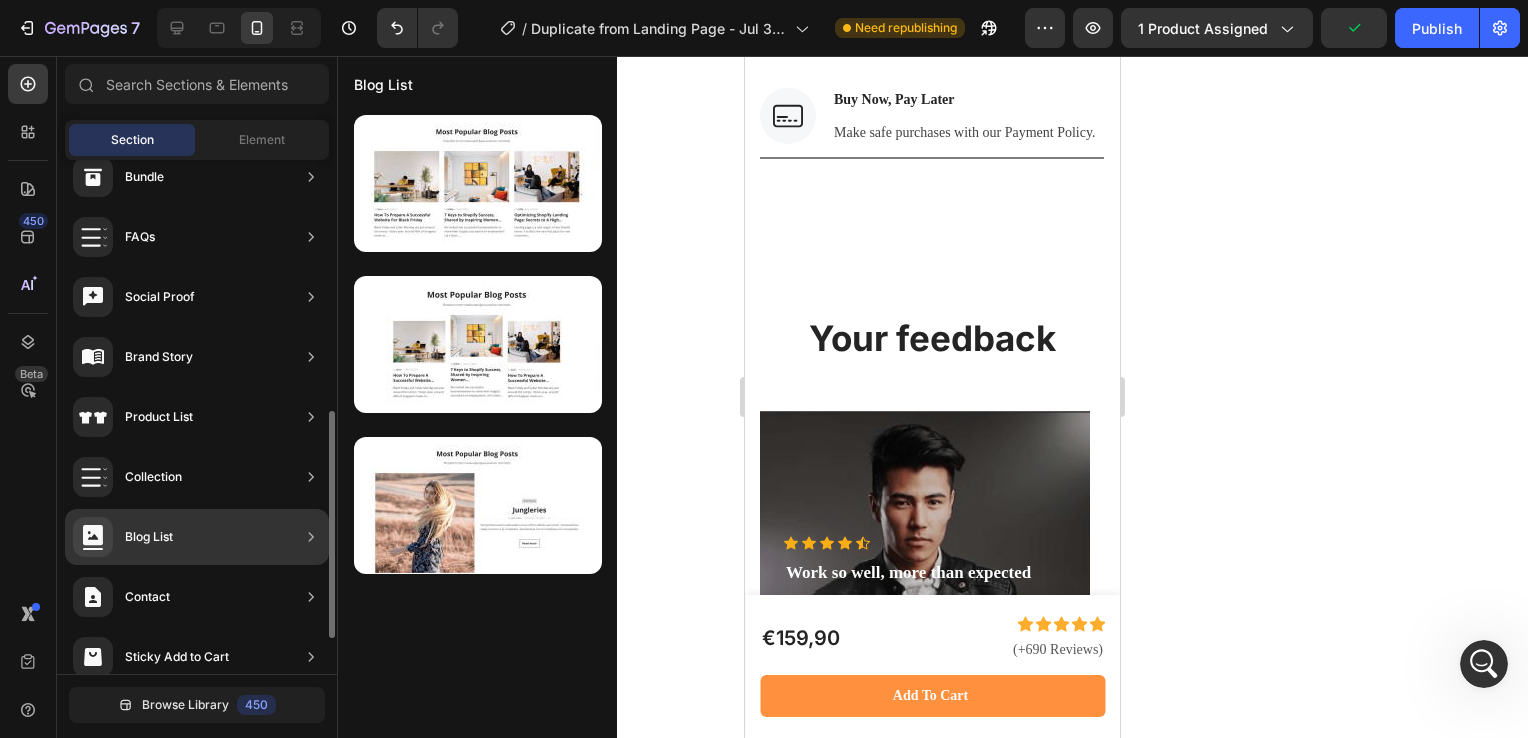 scroll, scrollTop: 0, scrollLeft: 0, axis: both 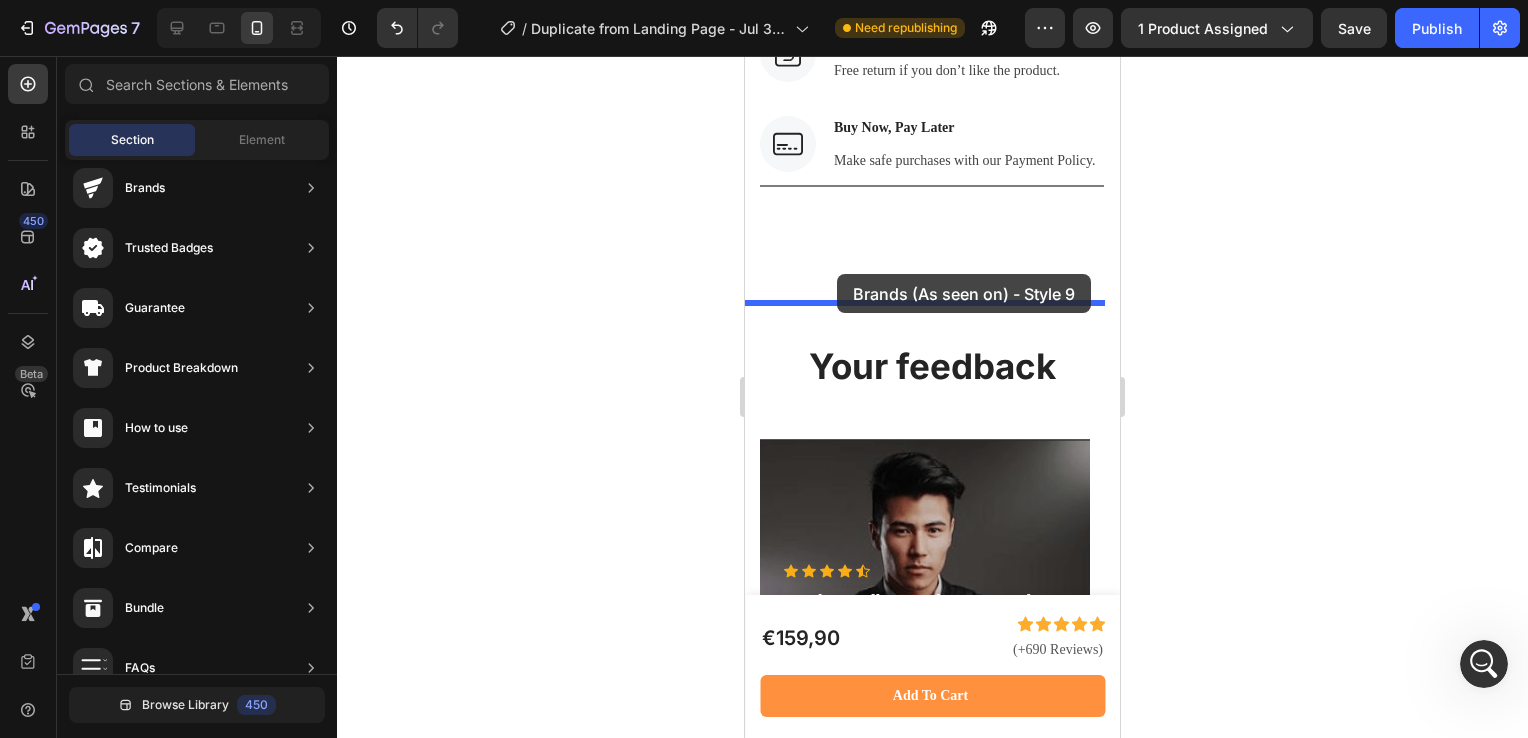 drag, startPoint x: 1192, startPoint y: 464, endPoint x: 837, endPoint y: 275, distance: 402.17657 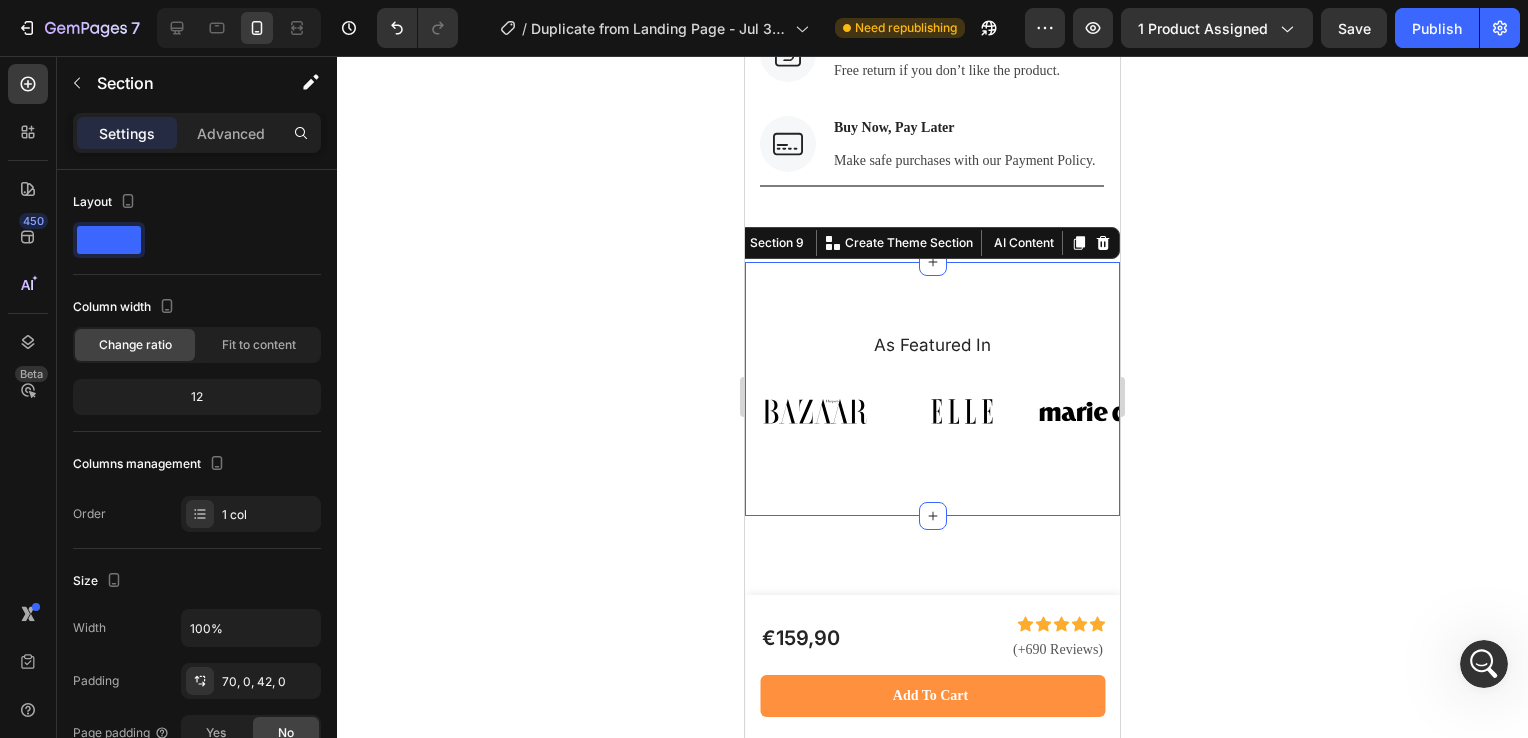 click 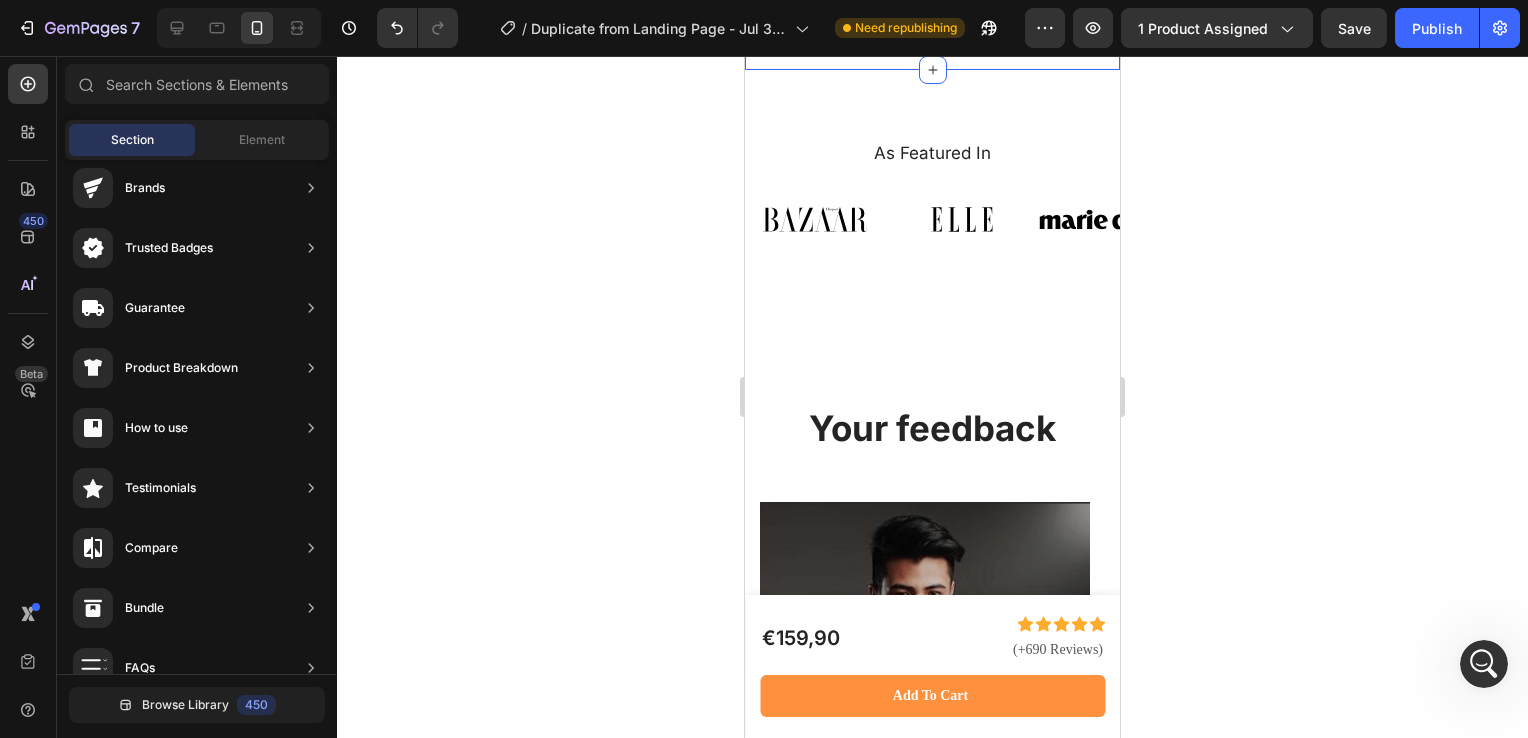 scroll, scrollTop: 8180, scrollLeft: 0, axis: vertical 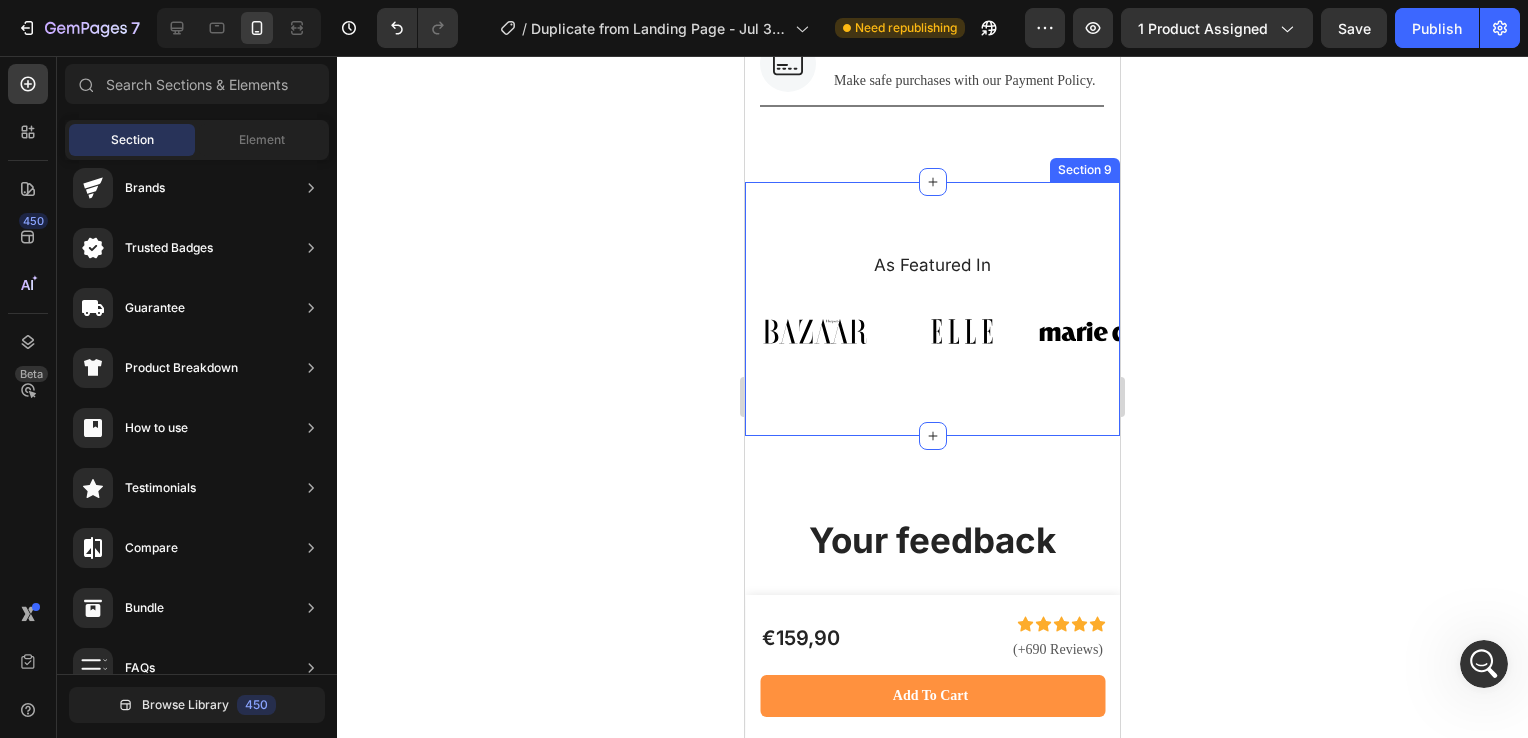 click on "As Featured In Heading Image Image Image Image Image Image Image Carousel Row Section 9" at bounding box center [932, 309] 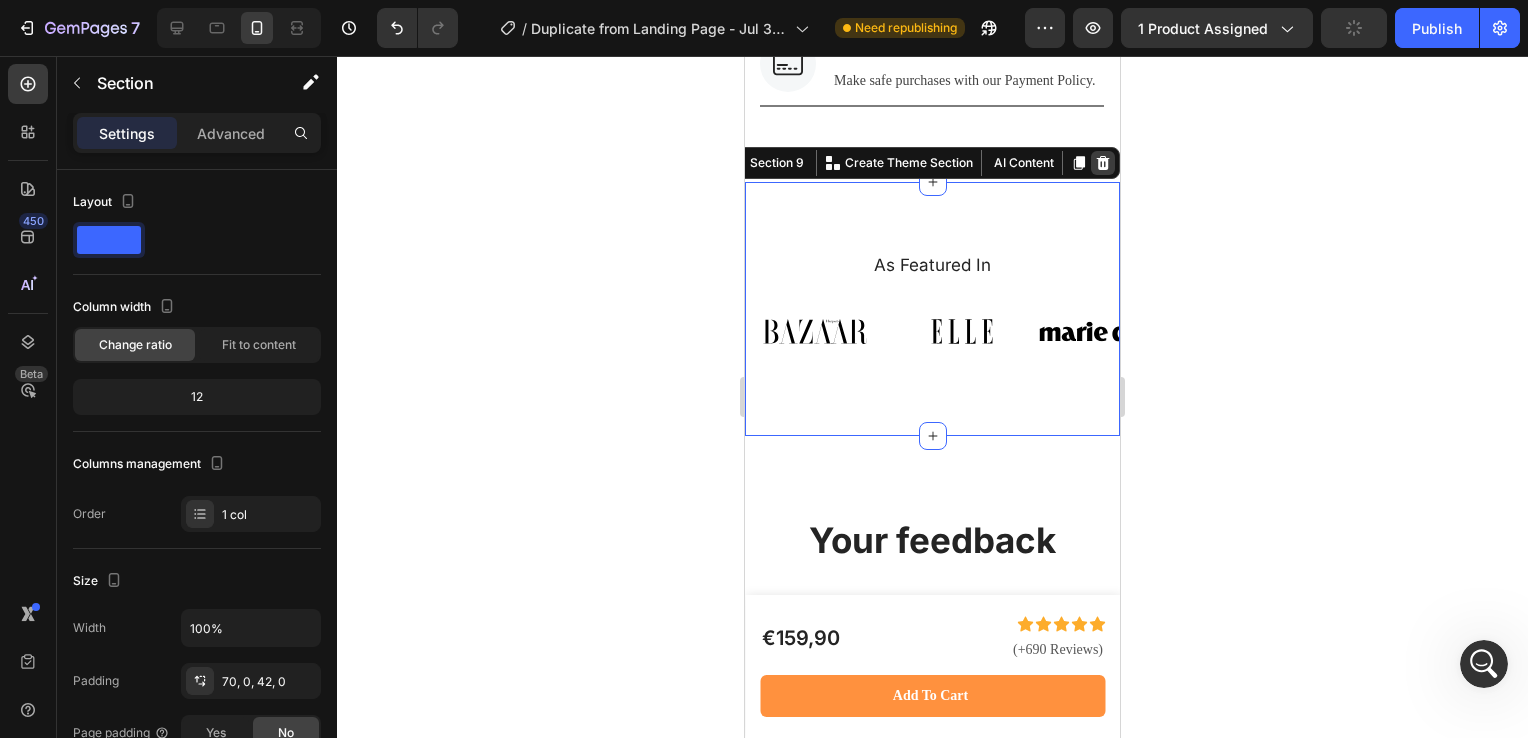 click 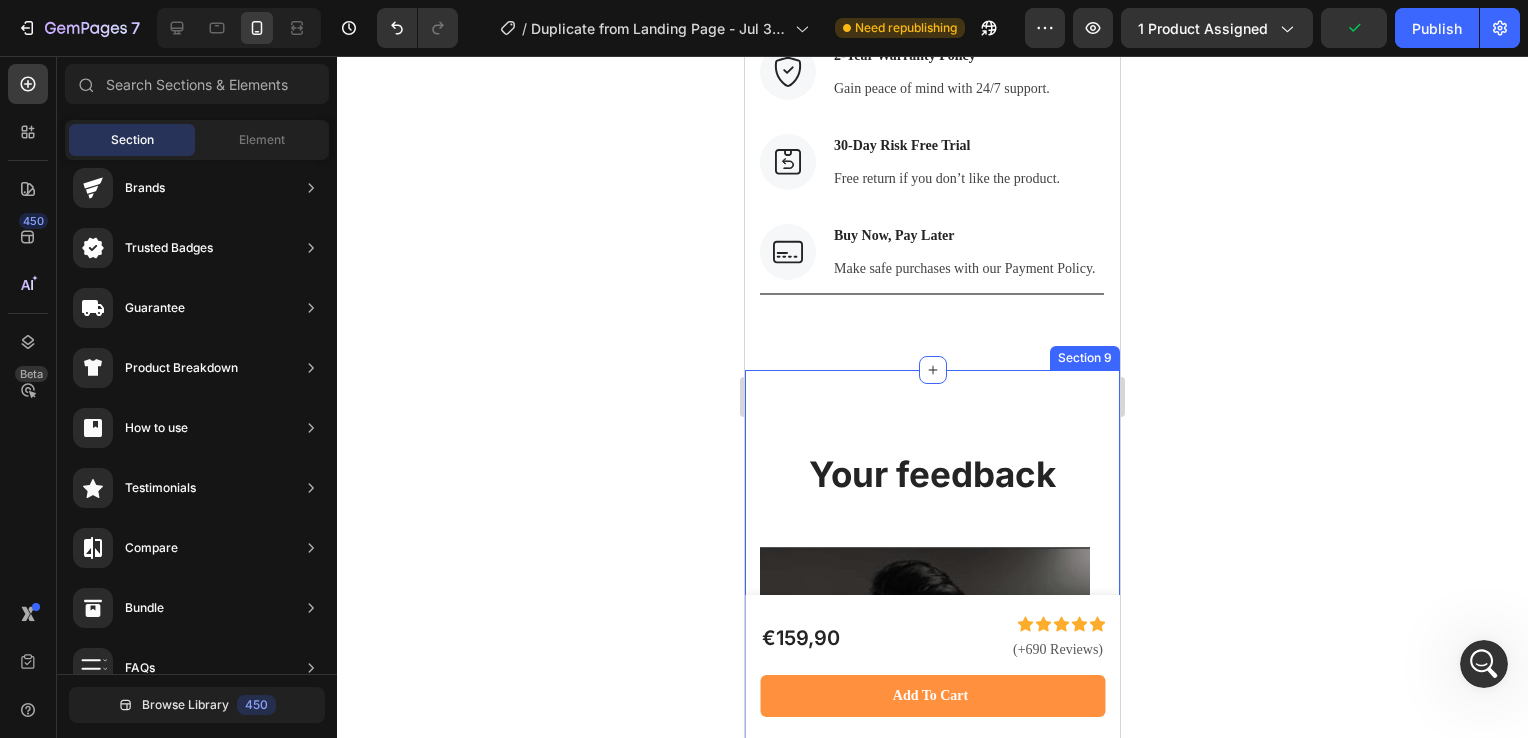 scroll, scrollTop: 7992, scrollLeft: 0, axis: vertical 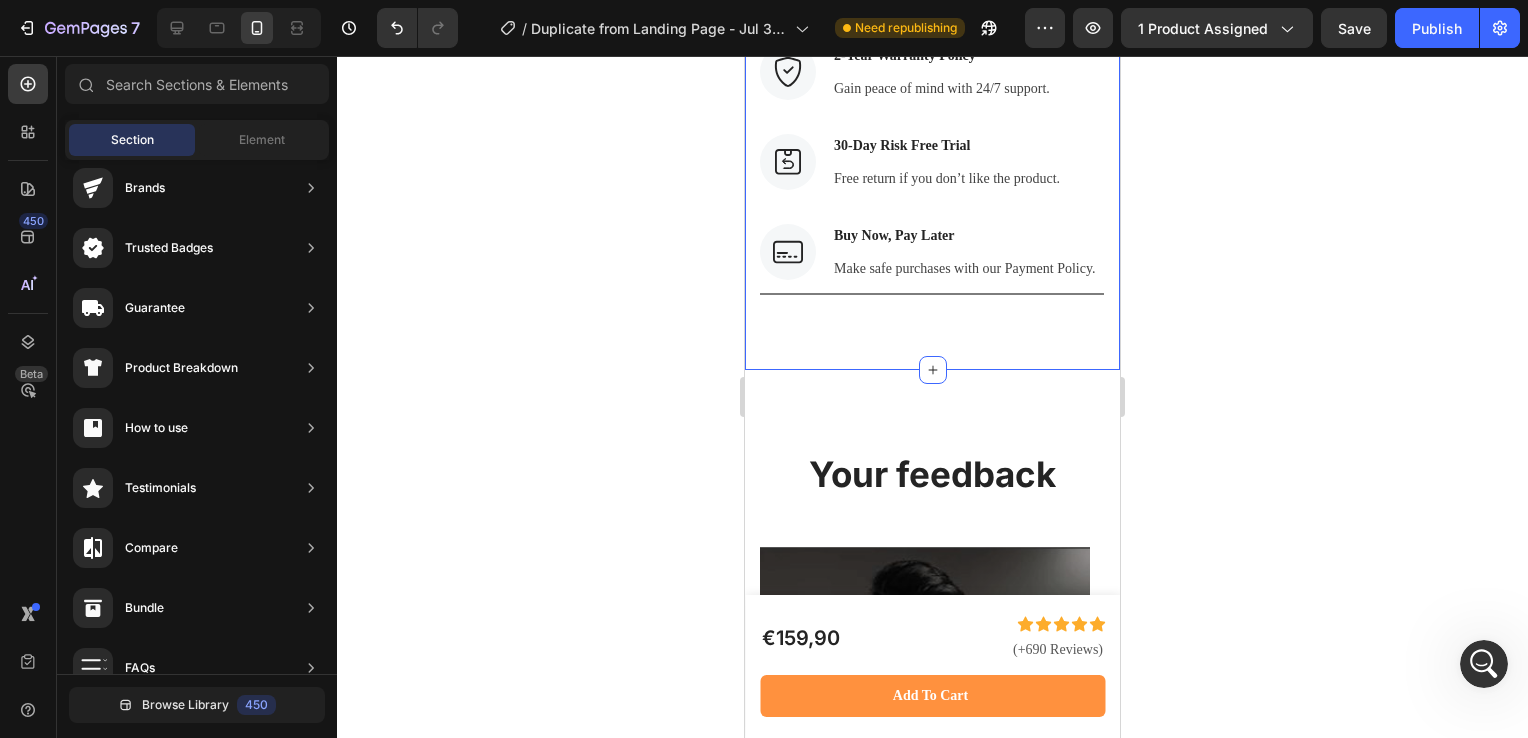 click on "Image Free & Secure Delivery Text block We fulfill all your orders as quickly as possible. Text block Row Image 2-Year Warranty Policy Text block Gain peace of mind with 24/7 support. Text block Row Image 30-Day Risk Free Trial Text block Free return if you don’t like the product. Text block Row Image Buy Now, Pay Later Text block Make safe purchases with our Payment Policy. Text block Row Row                Title Line Section 8" at bounding box center (932, 130) 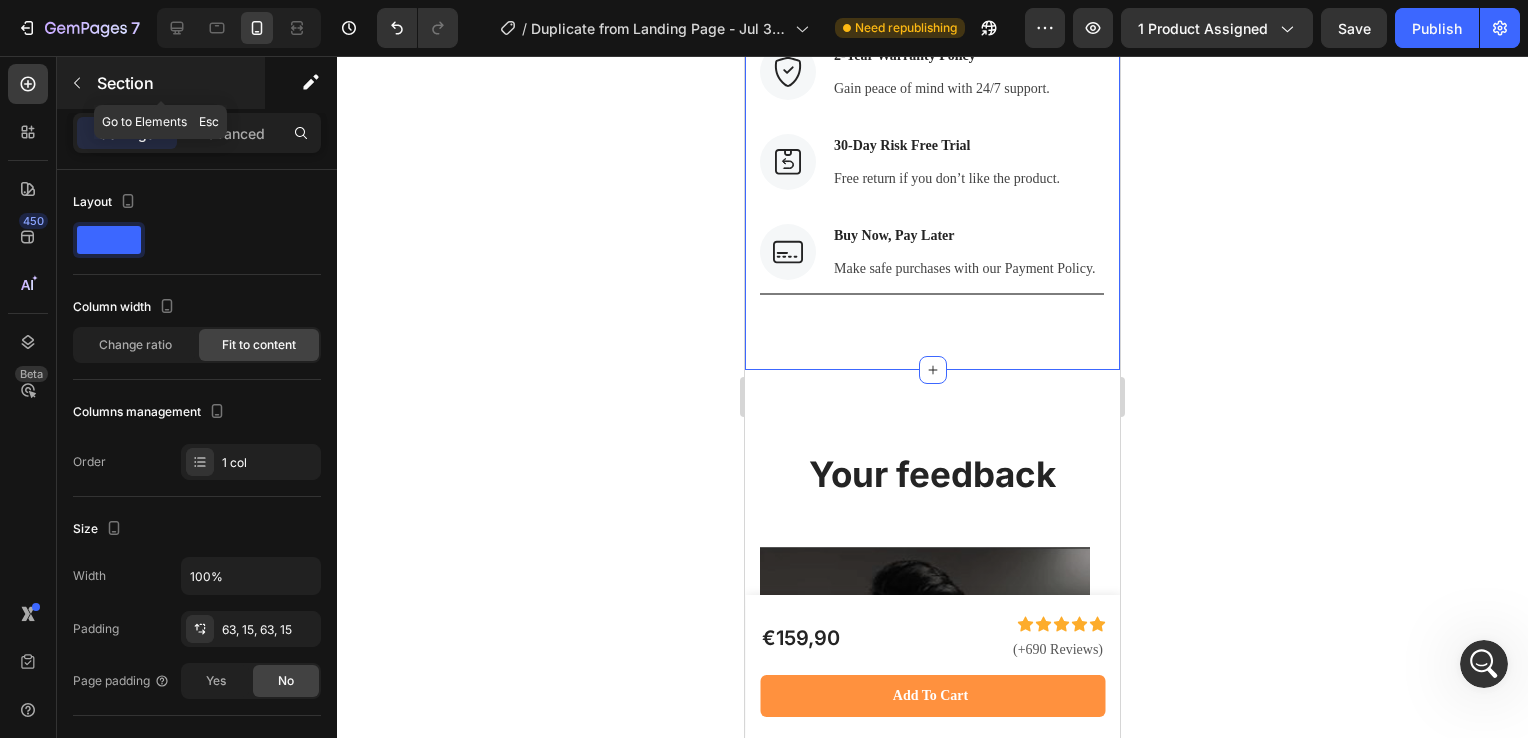 click 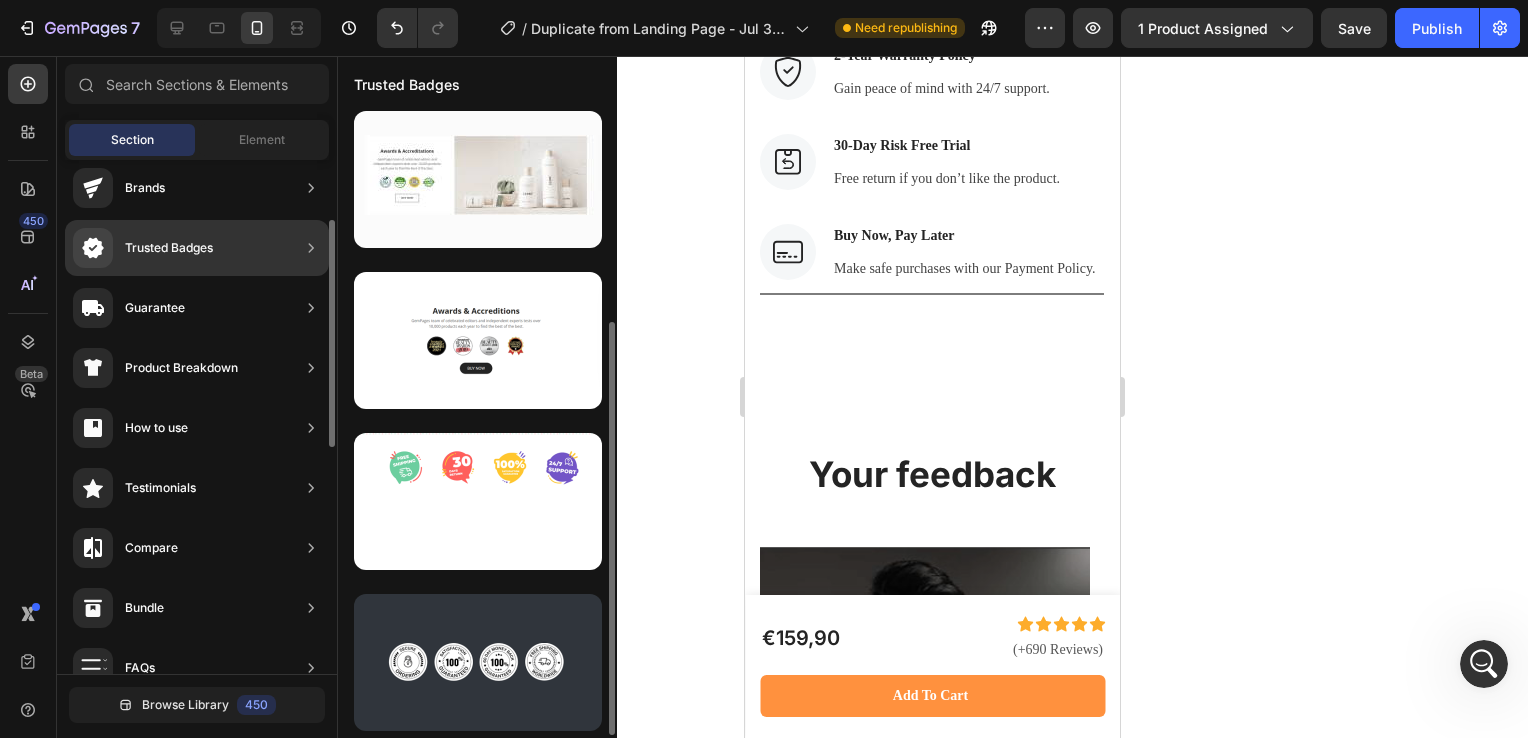 scroll, scrollTop: 325, scrollLeft: 0, axis: vertical 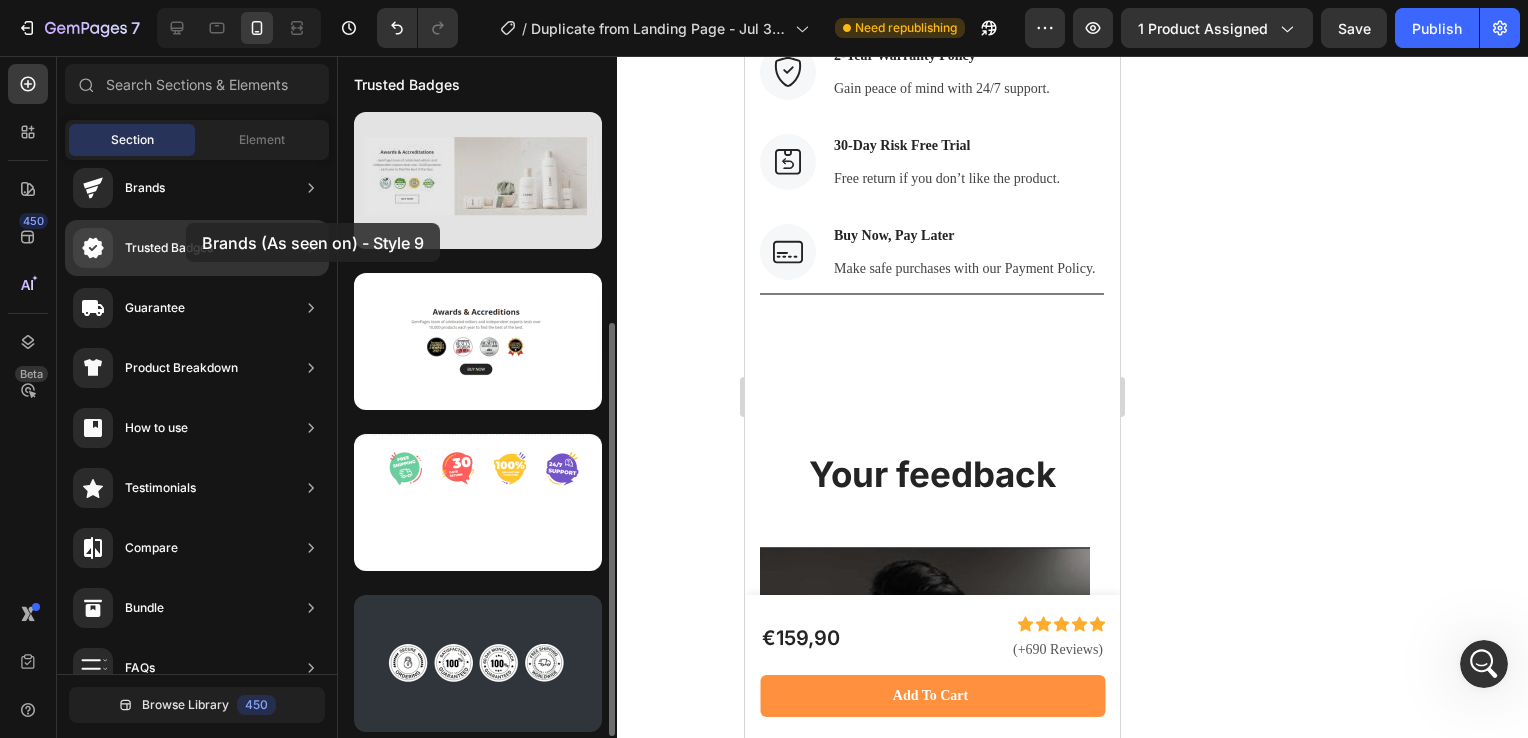 drag, startPoint x: 470, startPoint y: 506, endPoint x: 508, endPoint y: 228, distance: 280.5851 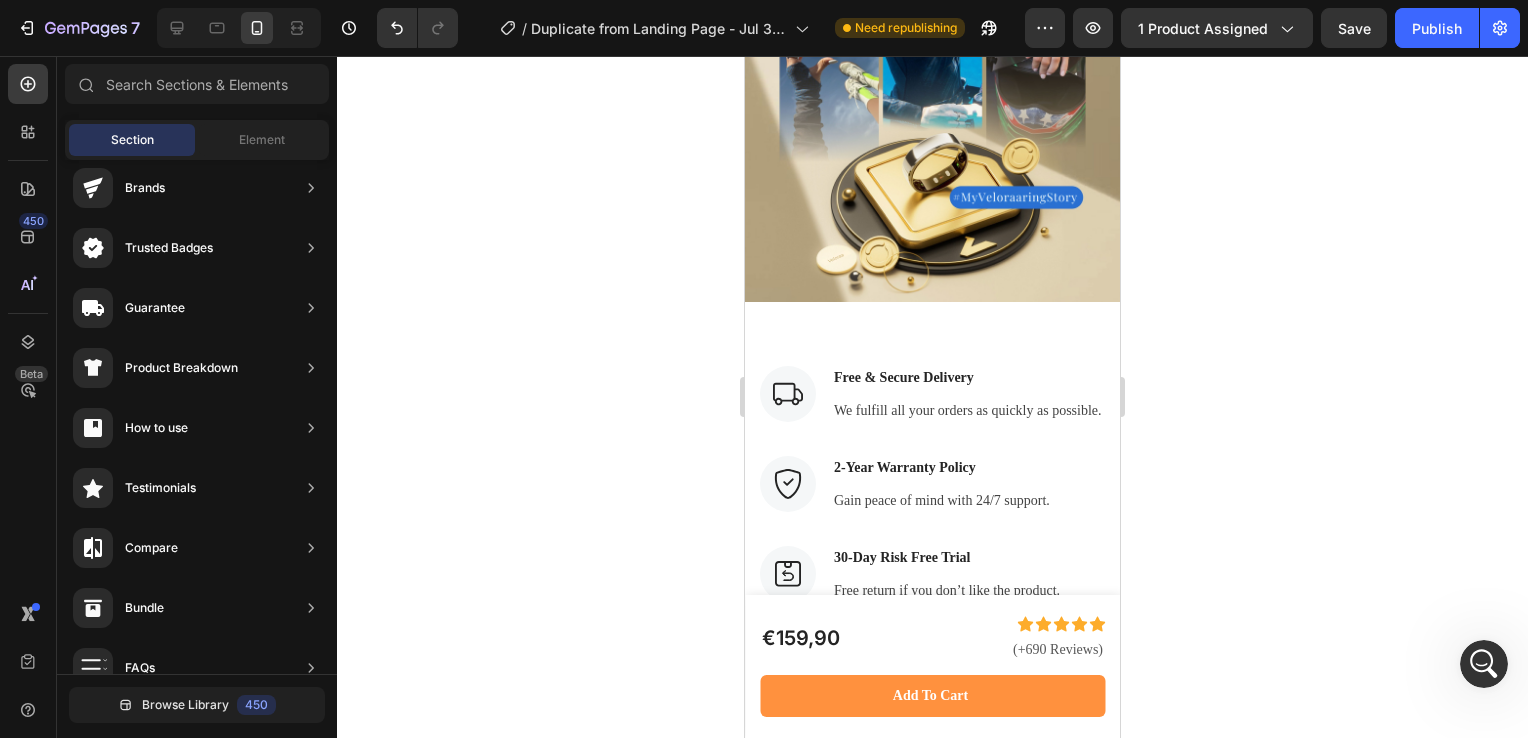 scroll, scrollTop: 6910, scrollLeft: 0, axis: vertical 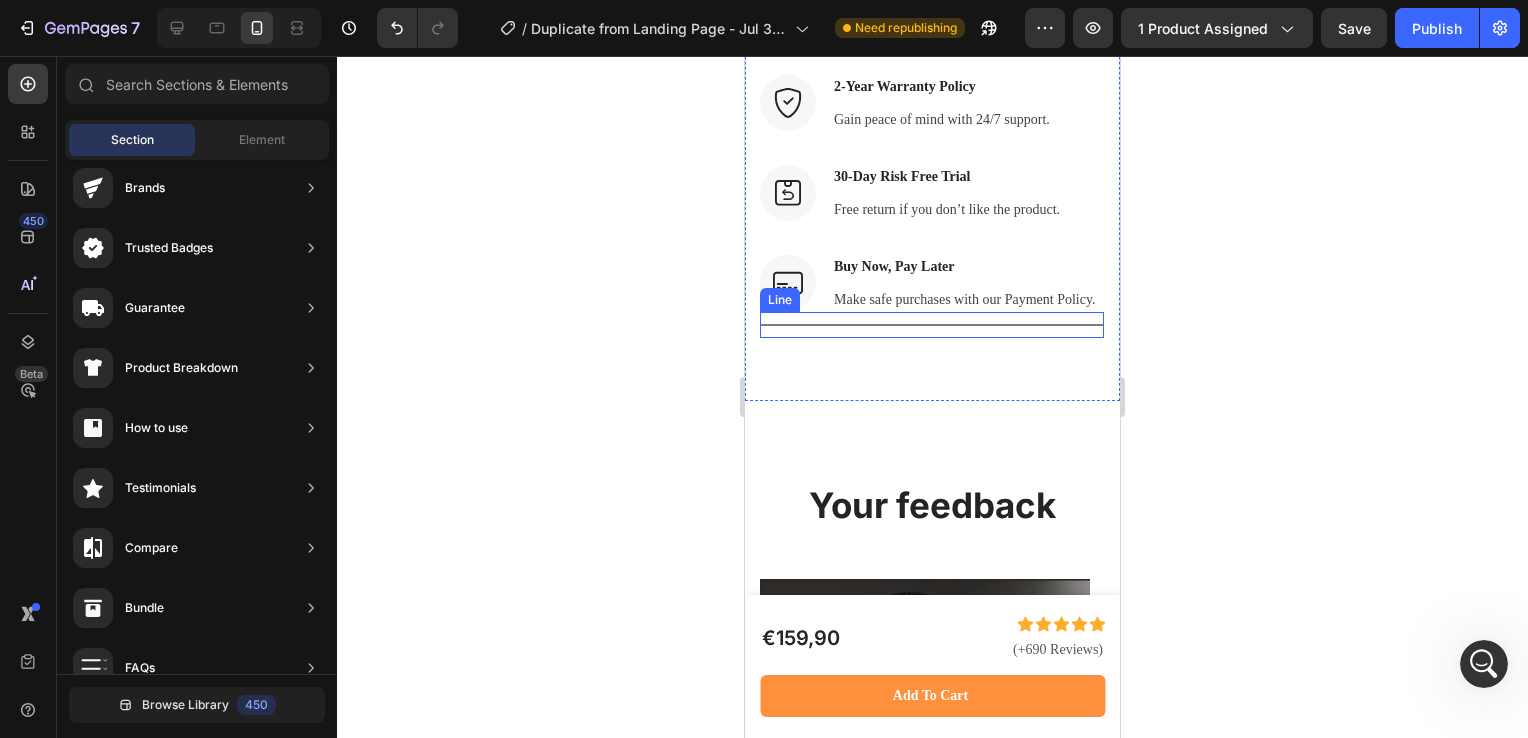 click on "Title Line" at bounding box center [932, 325] 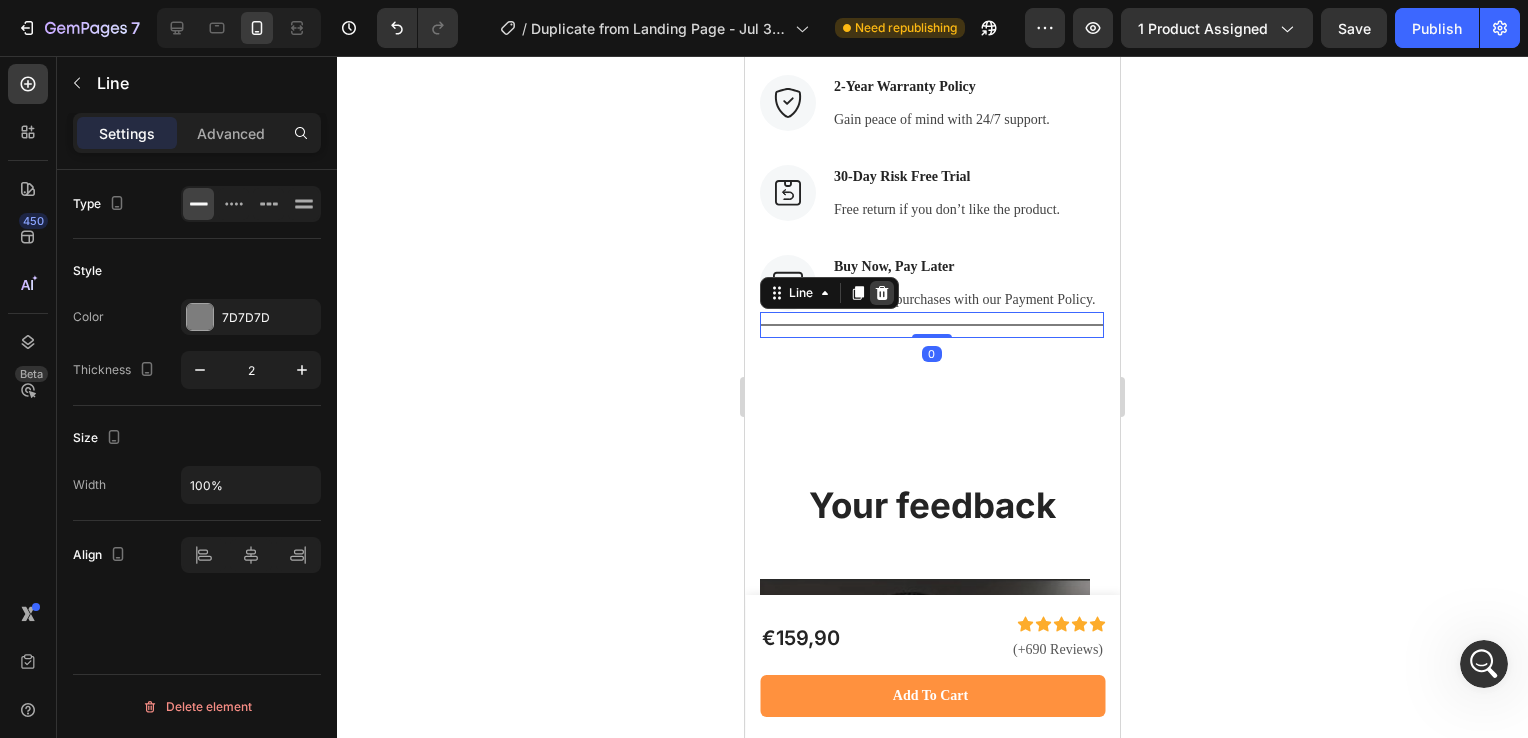 click 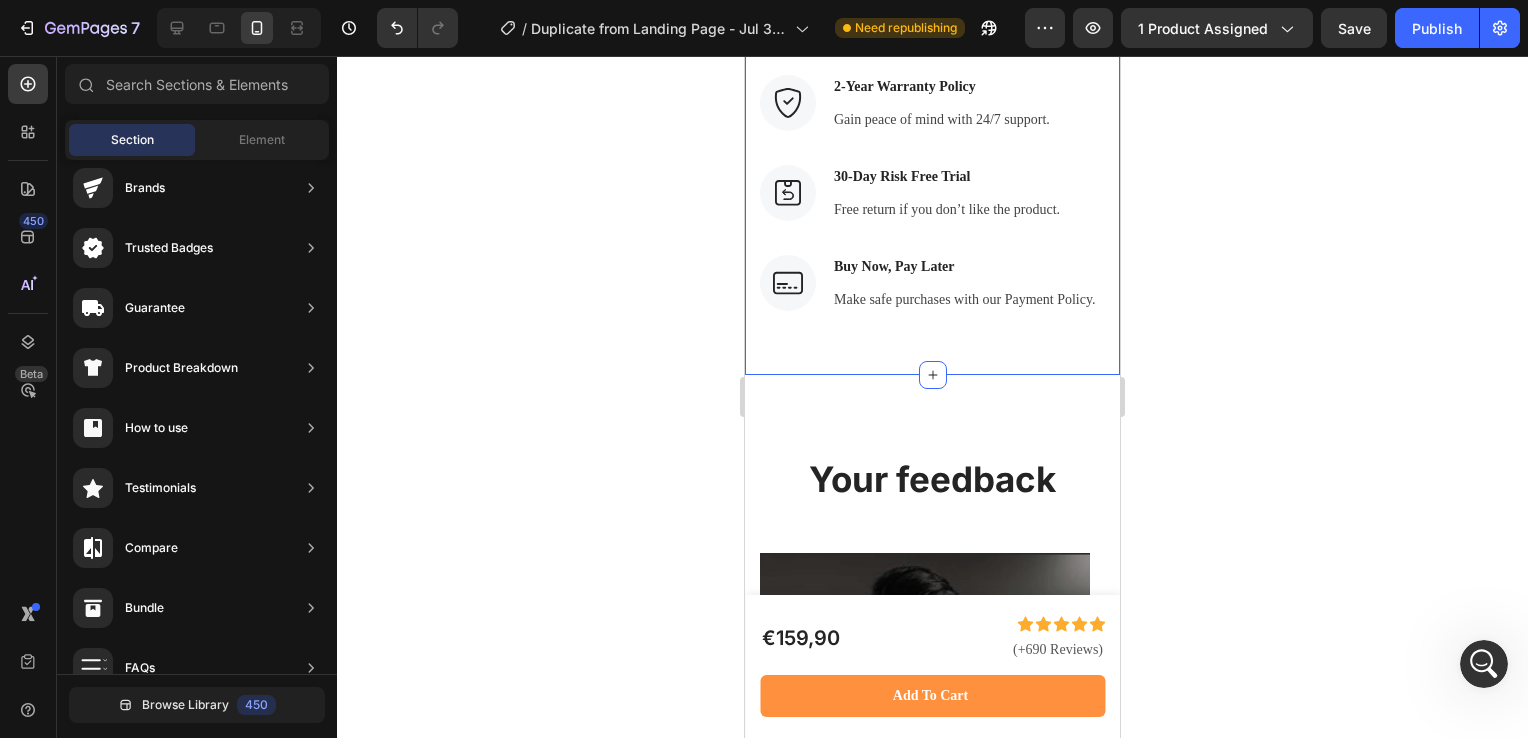 scroll, scrollTop: 7026, scrollLeft: 0, axis: vertical 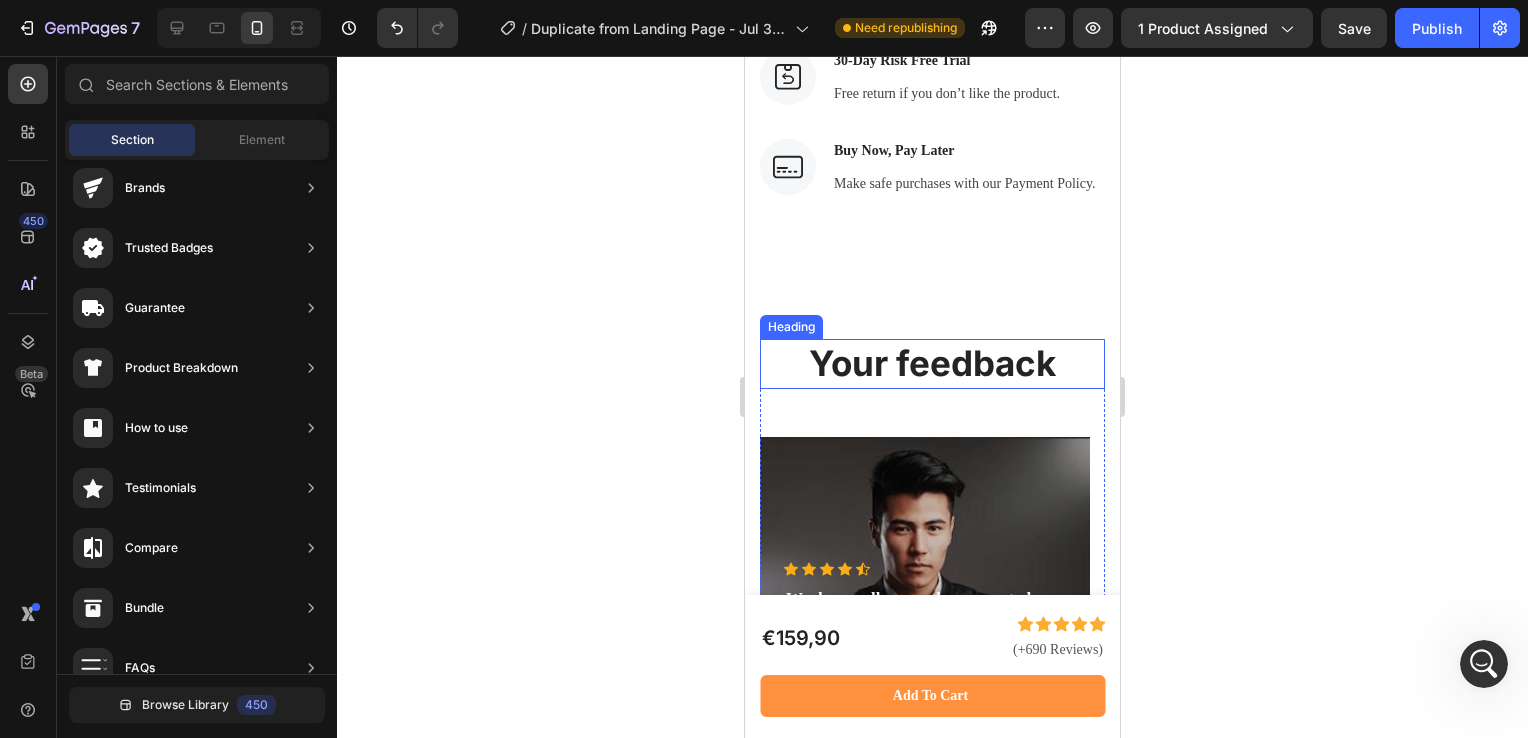 click on "Your feedback" at bounding box center (932, 364) 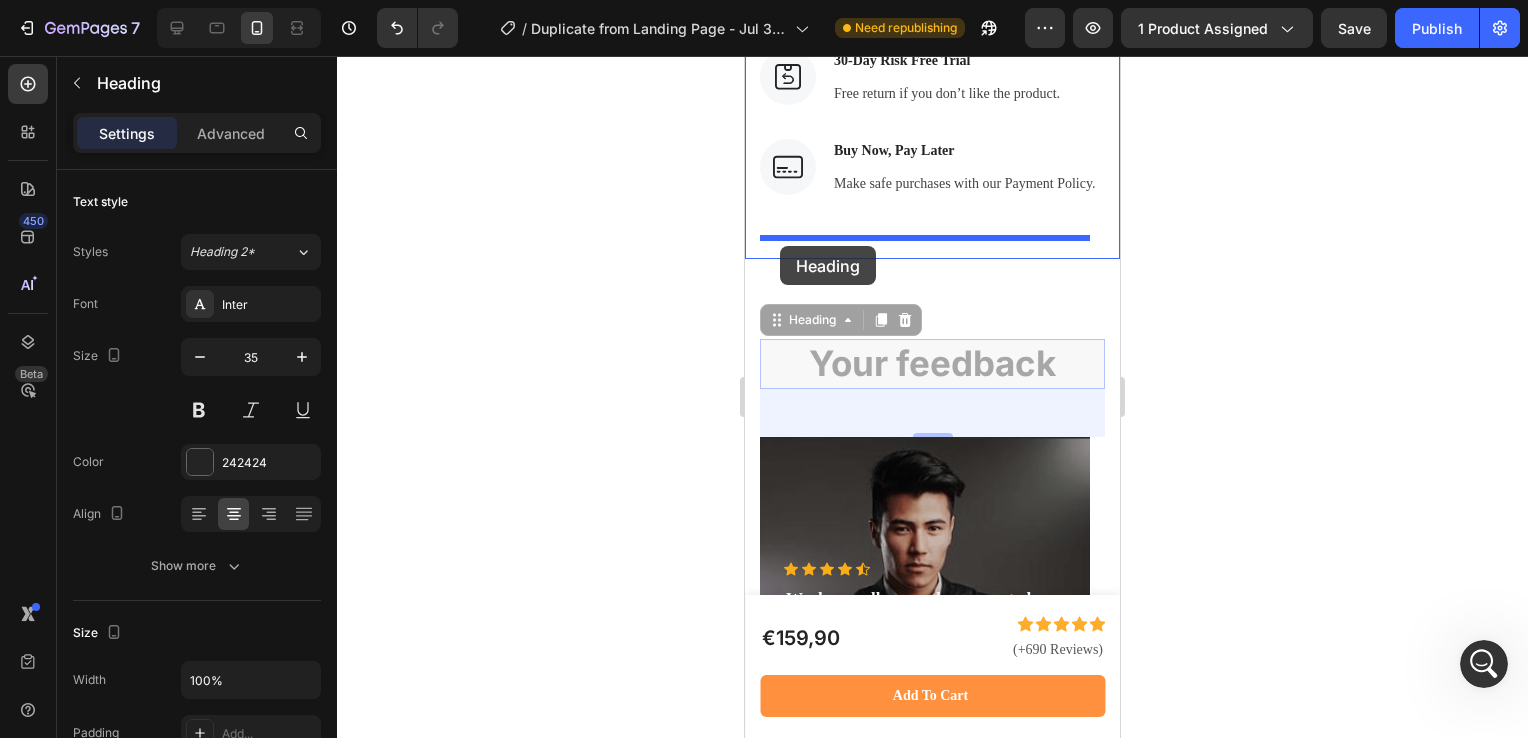 drag, startPoint x: 772, startPoint y: 371, endPoint x: 780, endPoint y: 246, distance: 125.25574 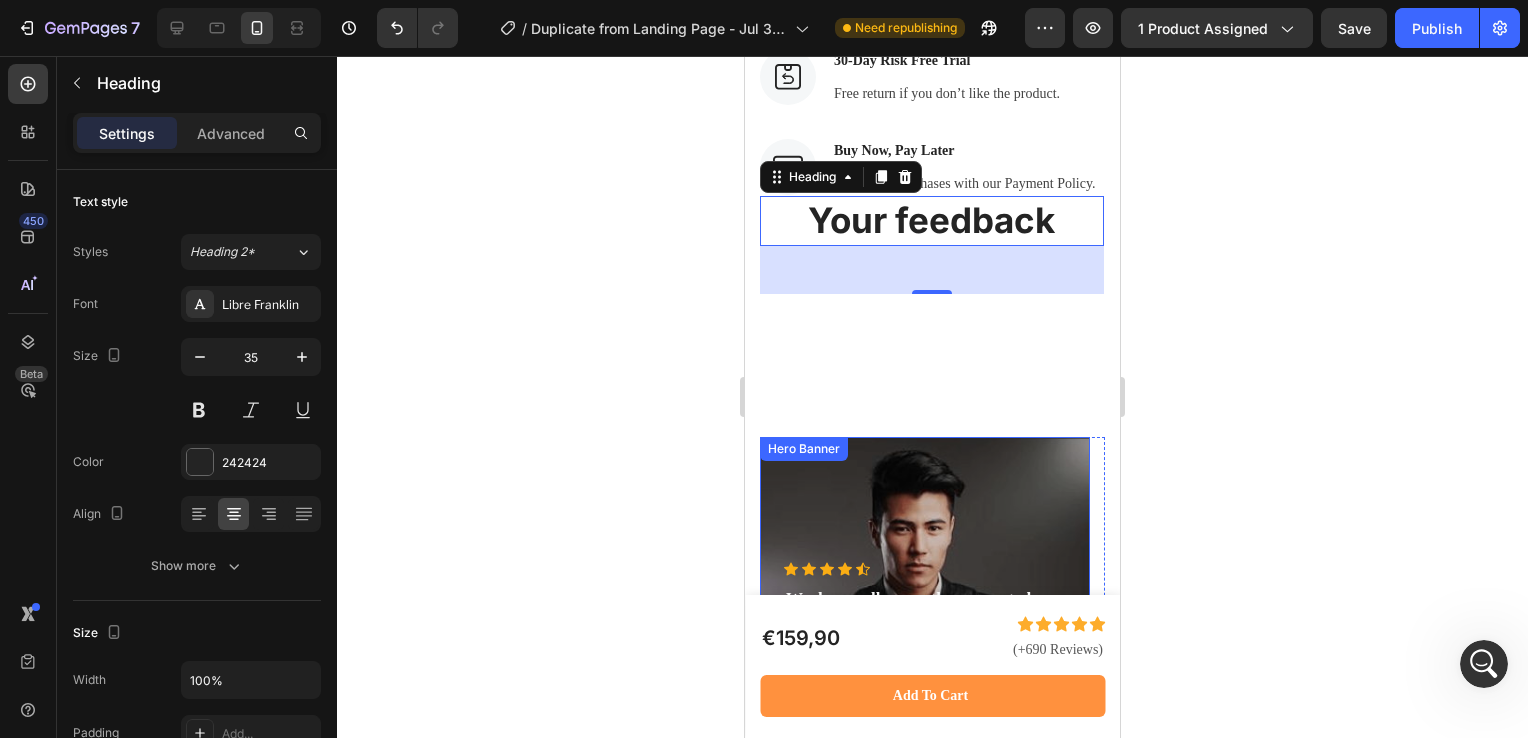 scroll, scrollTop: 7140, scrollLeft: 0, axis: vertical 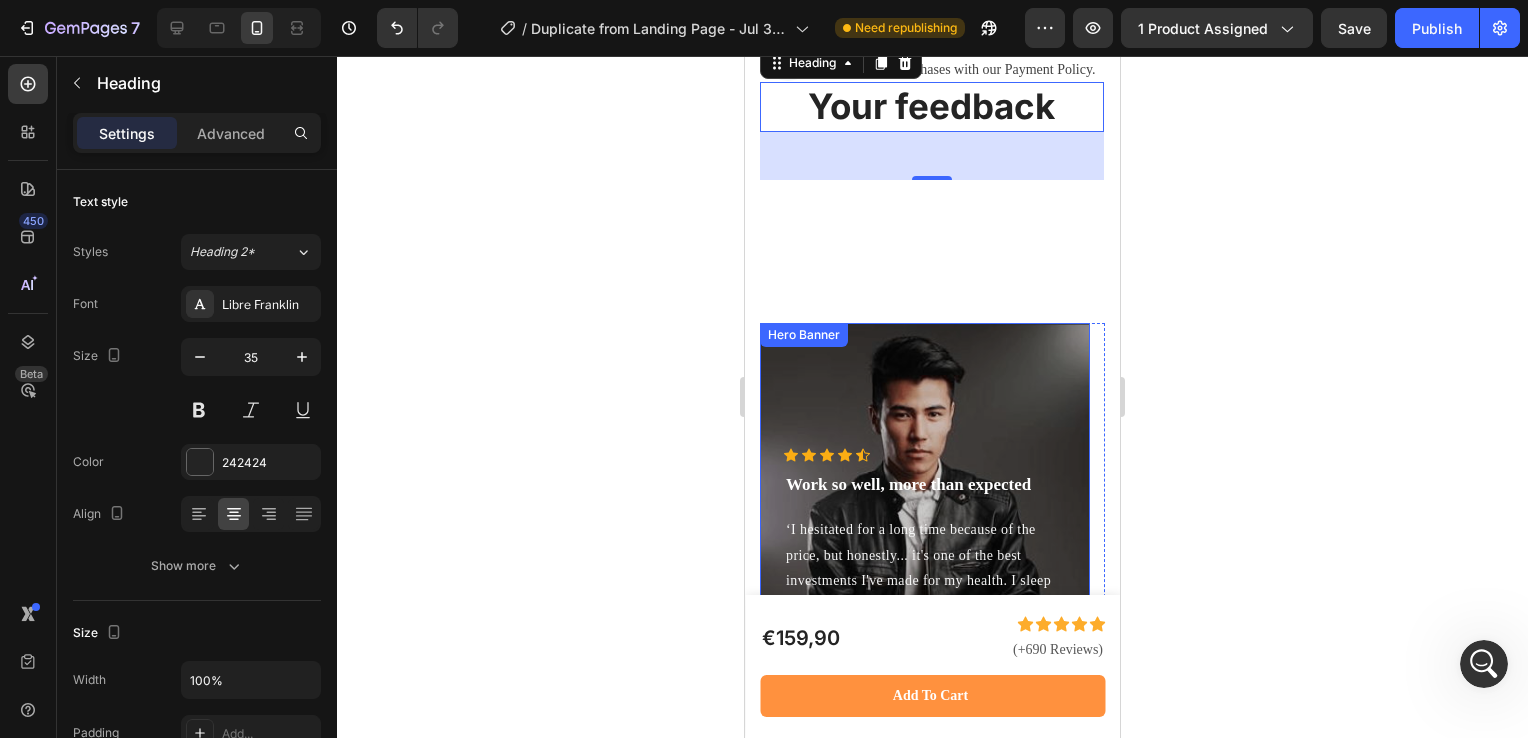 click at bounding box center (925, 553) 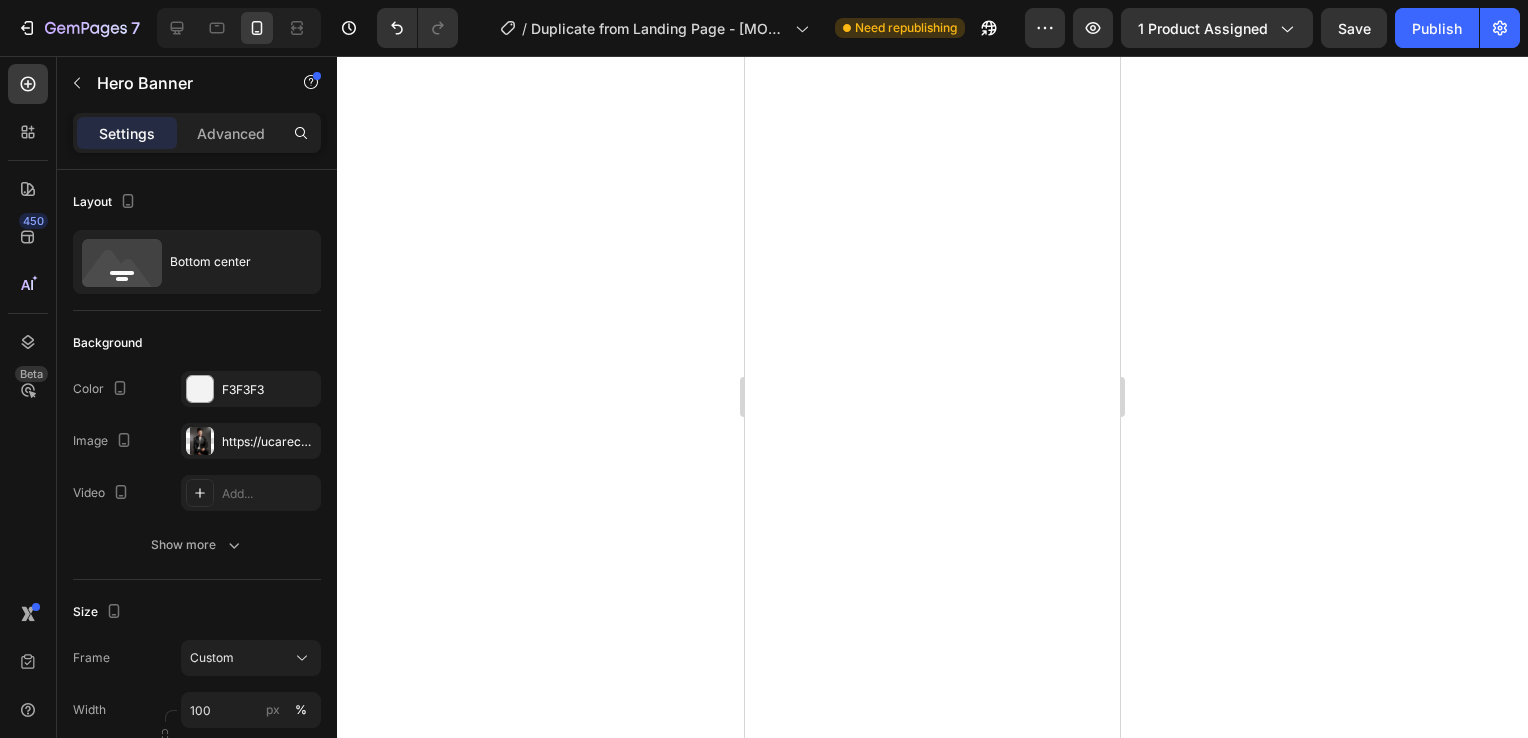 scroll, scrollTop: 0, scrollLeft: 0, axis: both 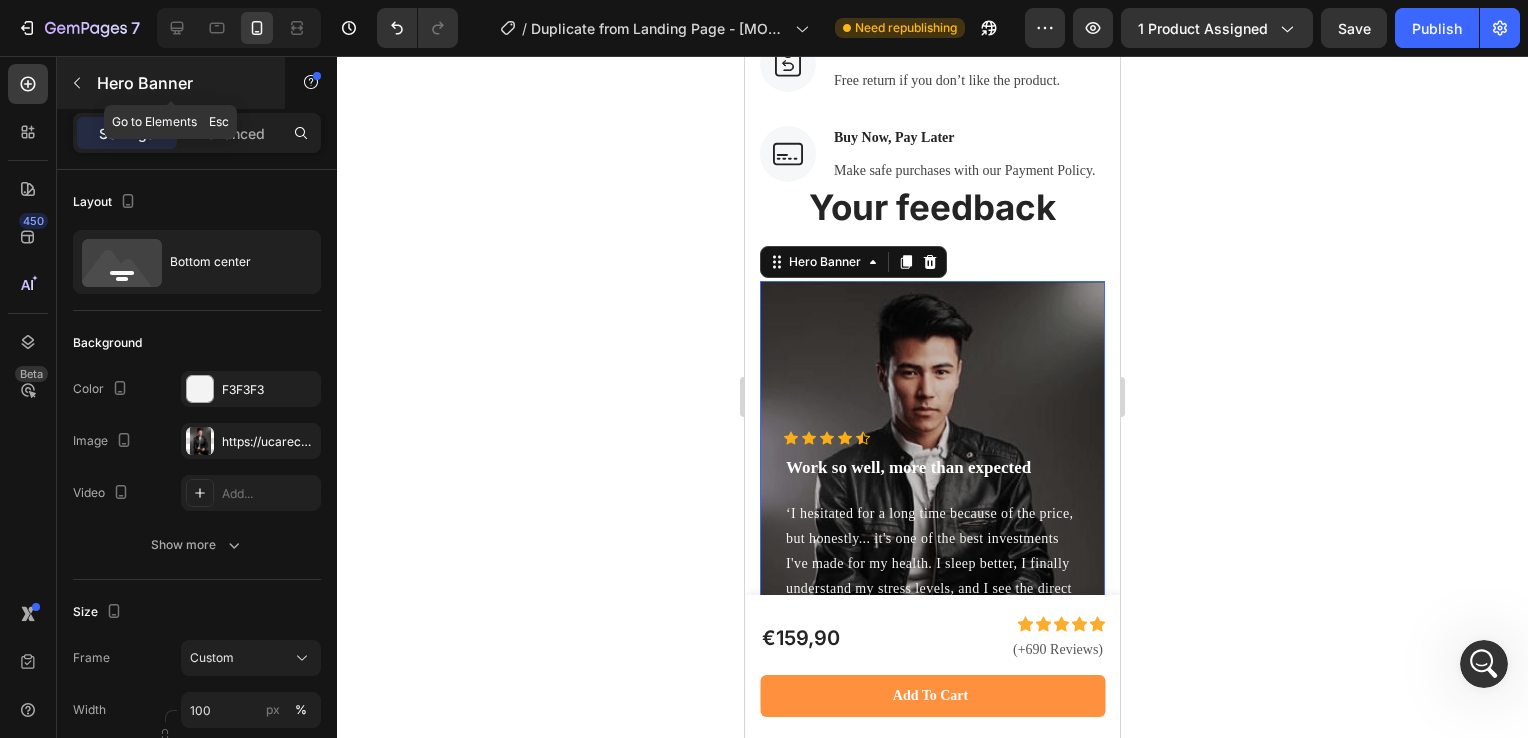 click 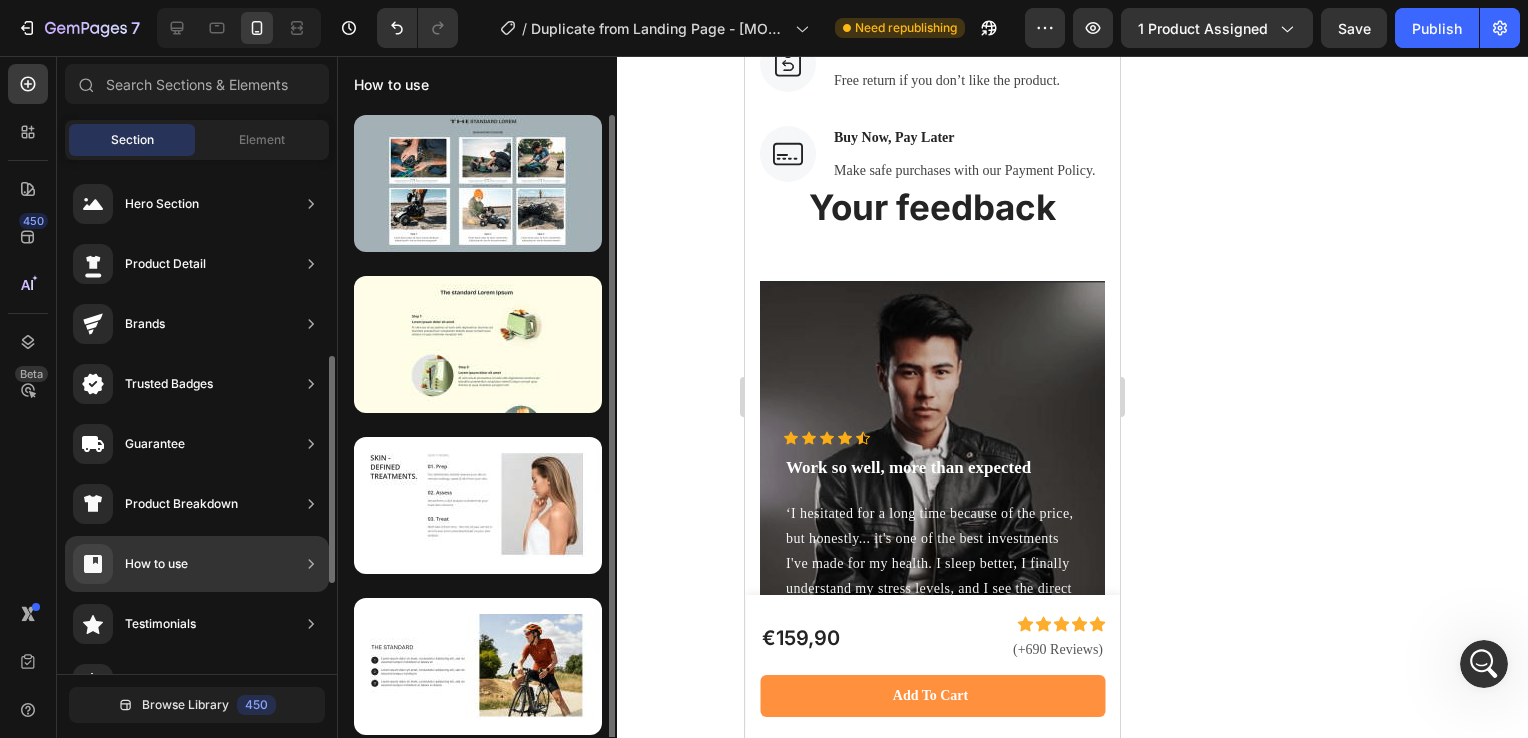 scroll, scrollTop: 3, scrollLeft: 0, axis: vertical 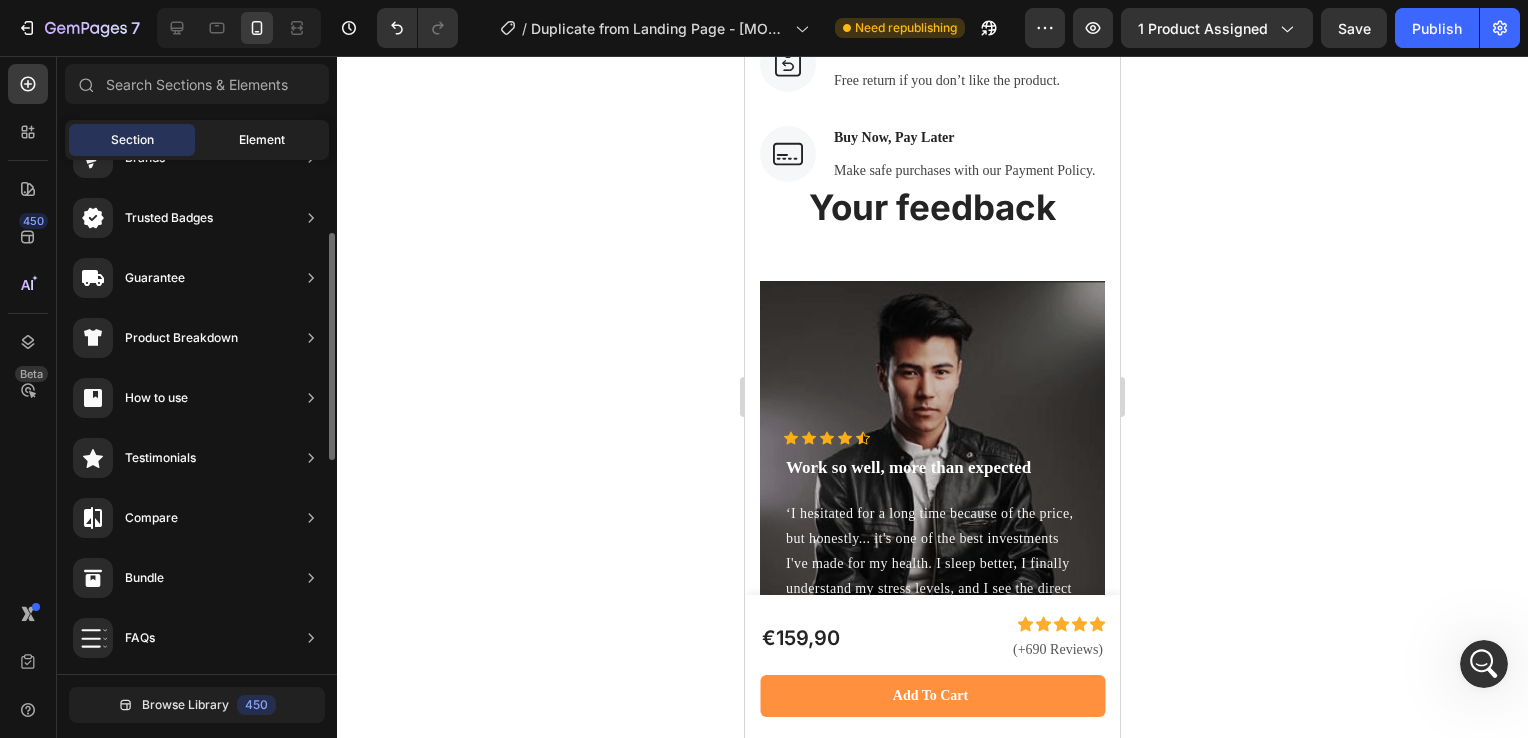 click on "Element" at bounding box center (262, 140) 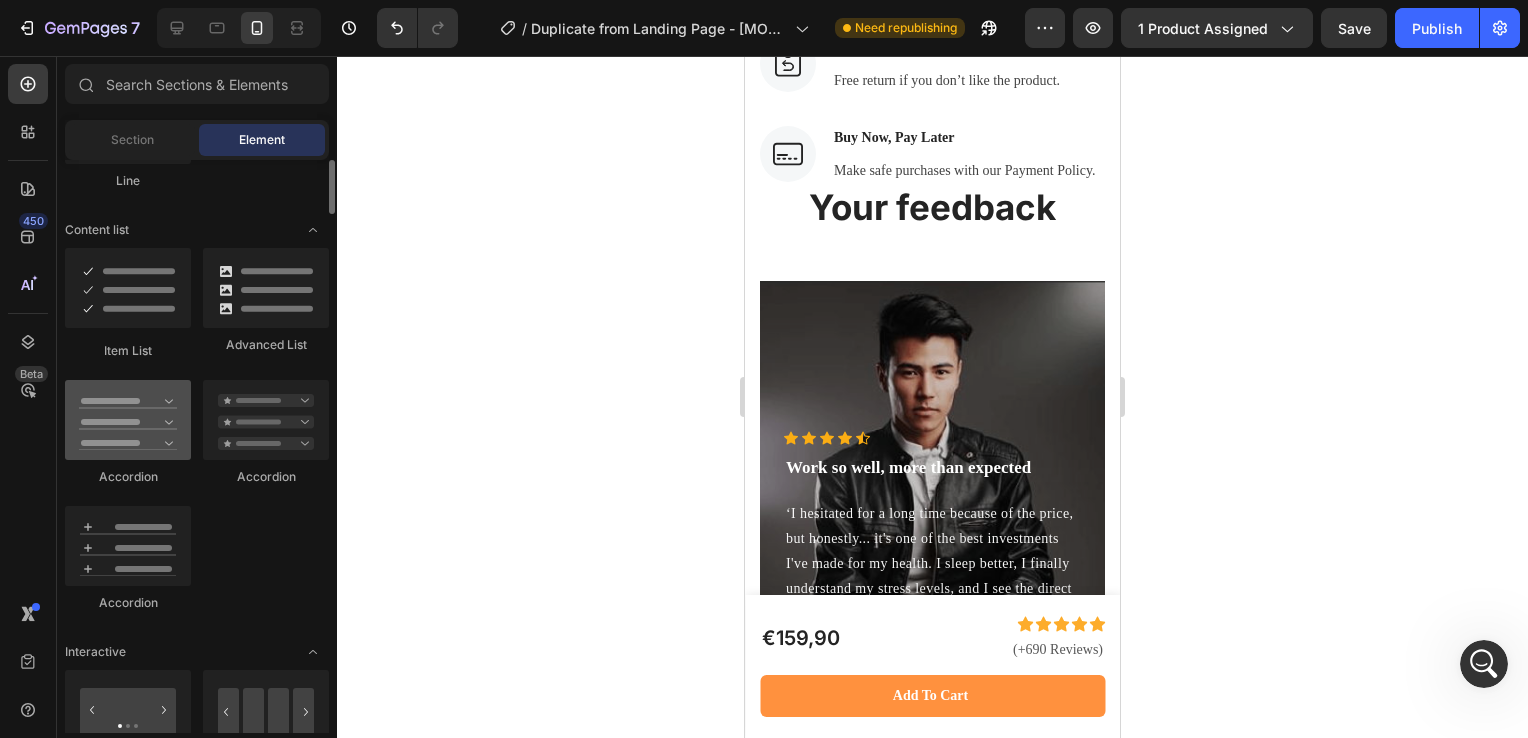 scroll, scrollTop: 1393, scrollLeft: 0, axis: vertical 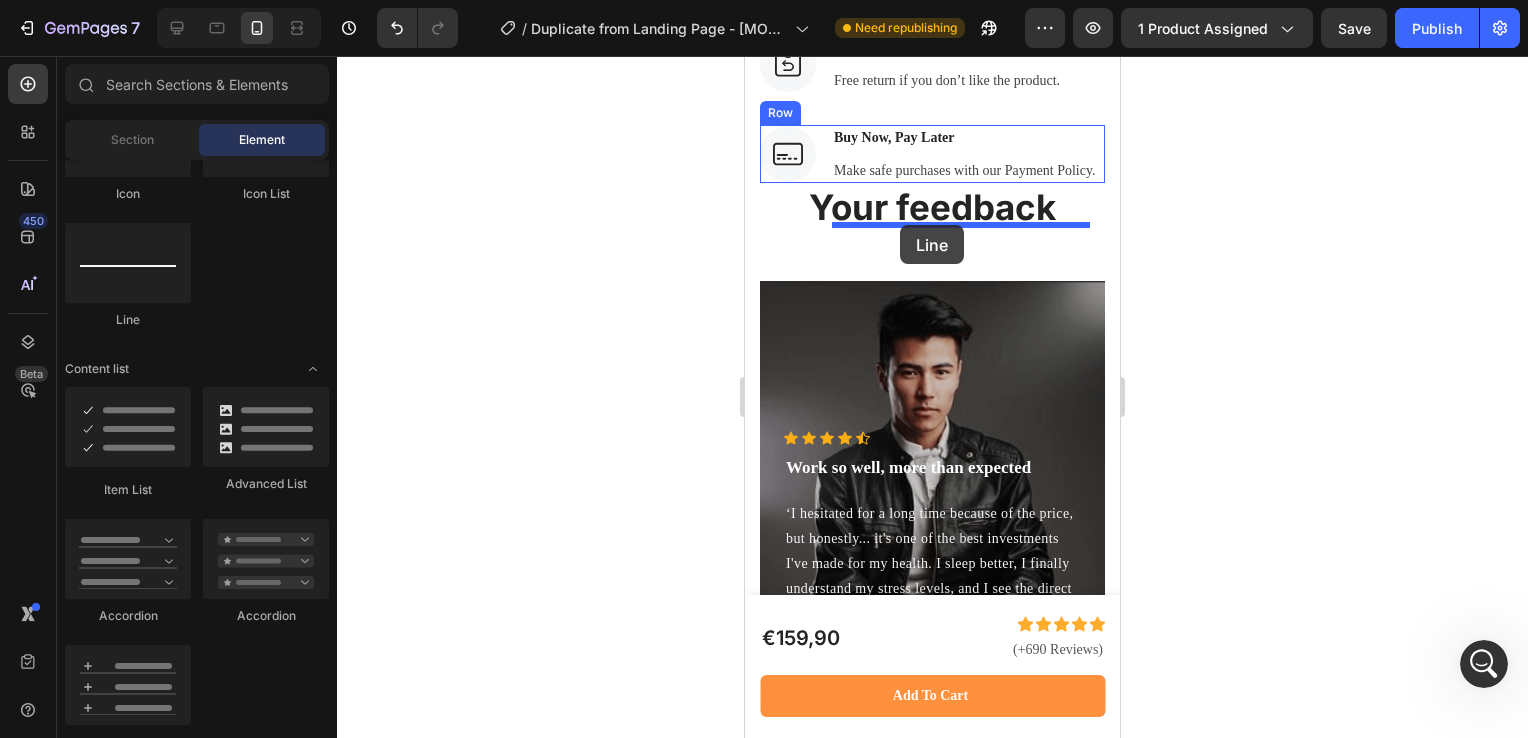 drag, startPoint x: 818, startPoint y: 254, endPoint x: 900, endPoint y: 225, distance: 86.977005 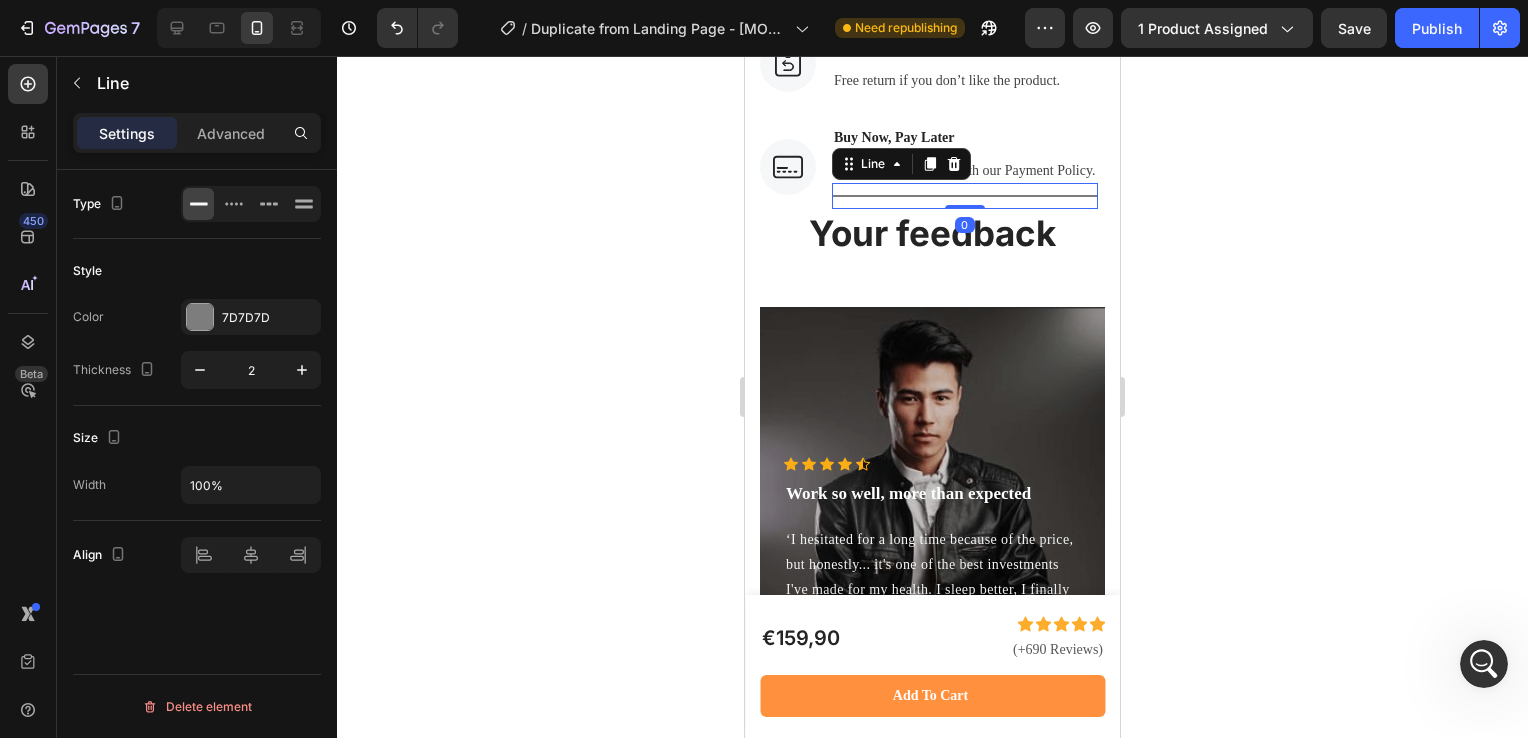 click 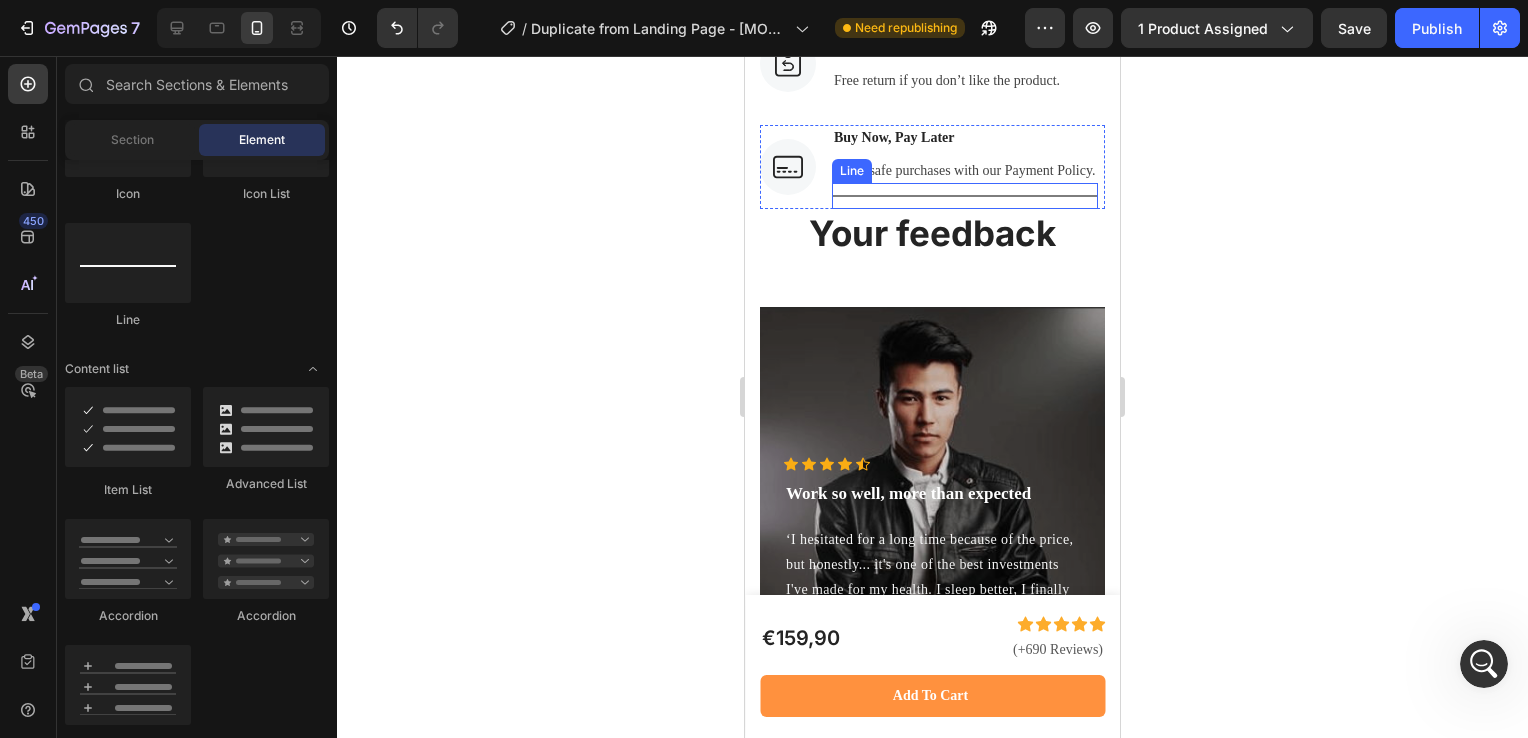 click on "Title Line" at bounding box center (965, 196) 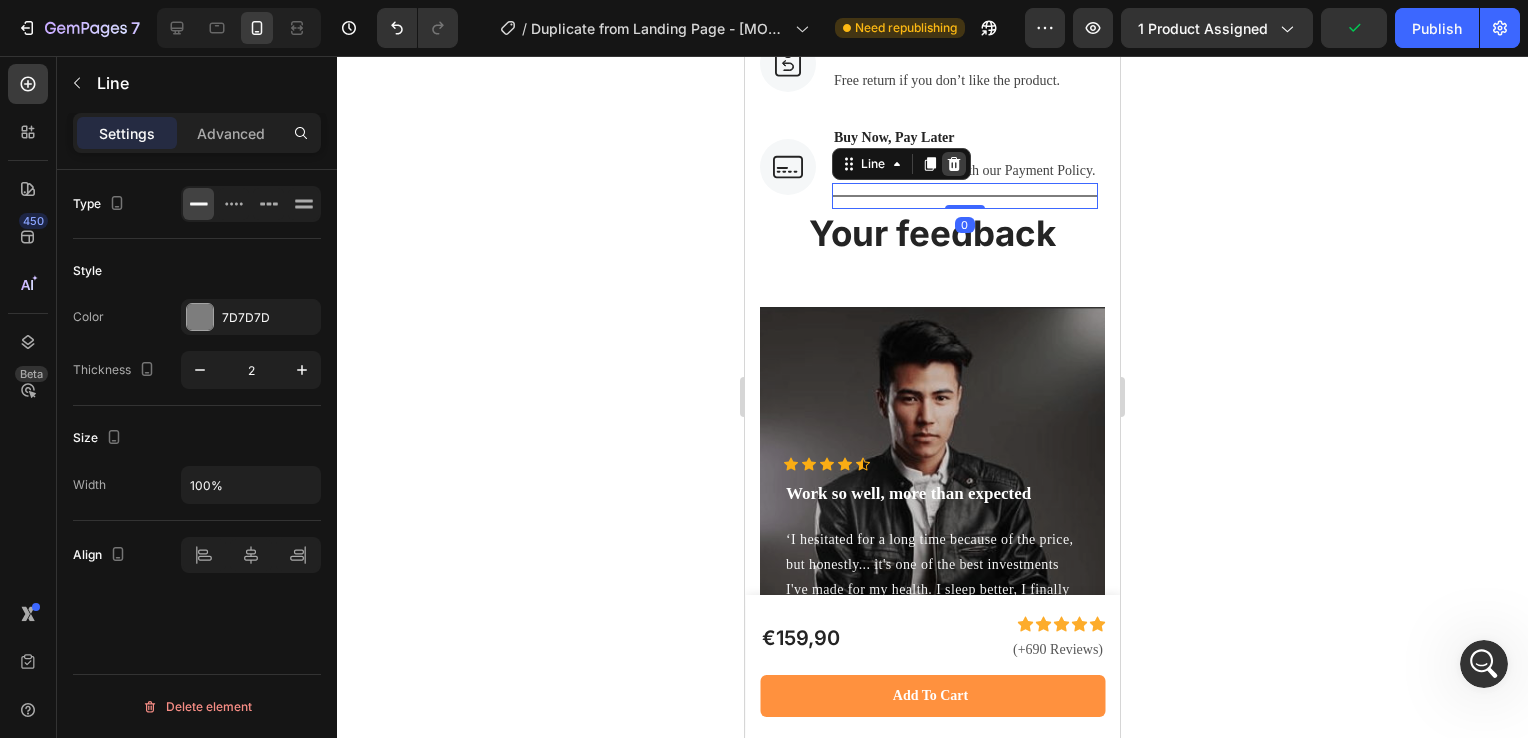 click 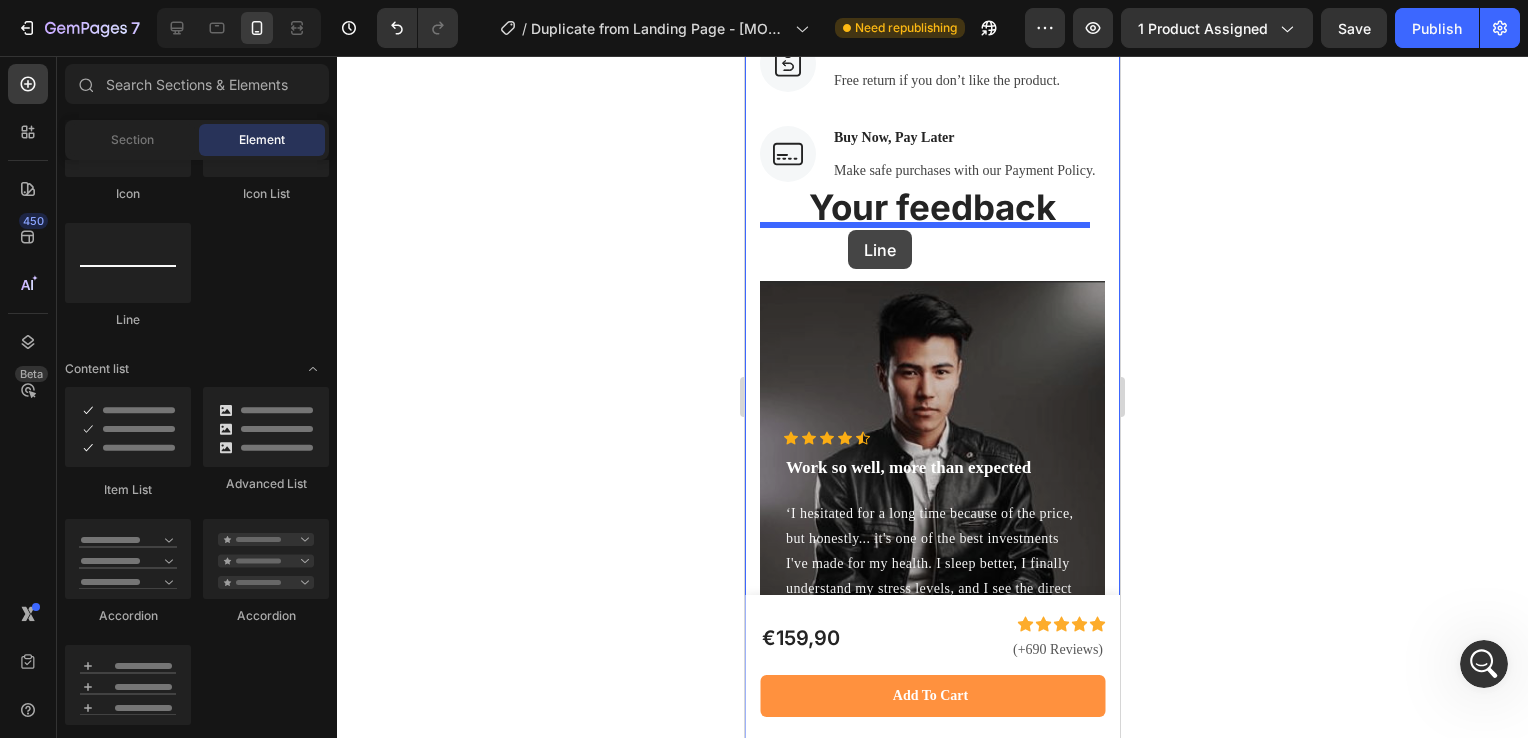 drag, startPoint x: 1224, startPoint y: 325, endPoint x: 847, endPoint y: 230, distance: 388.78528 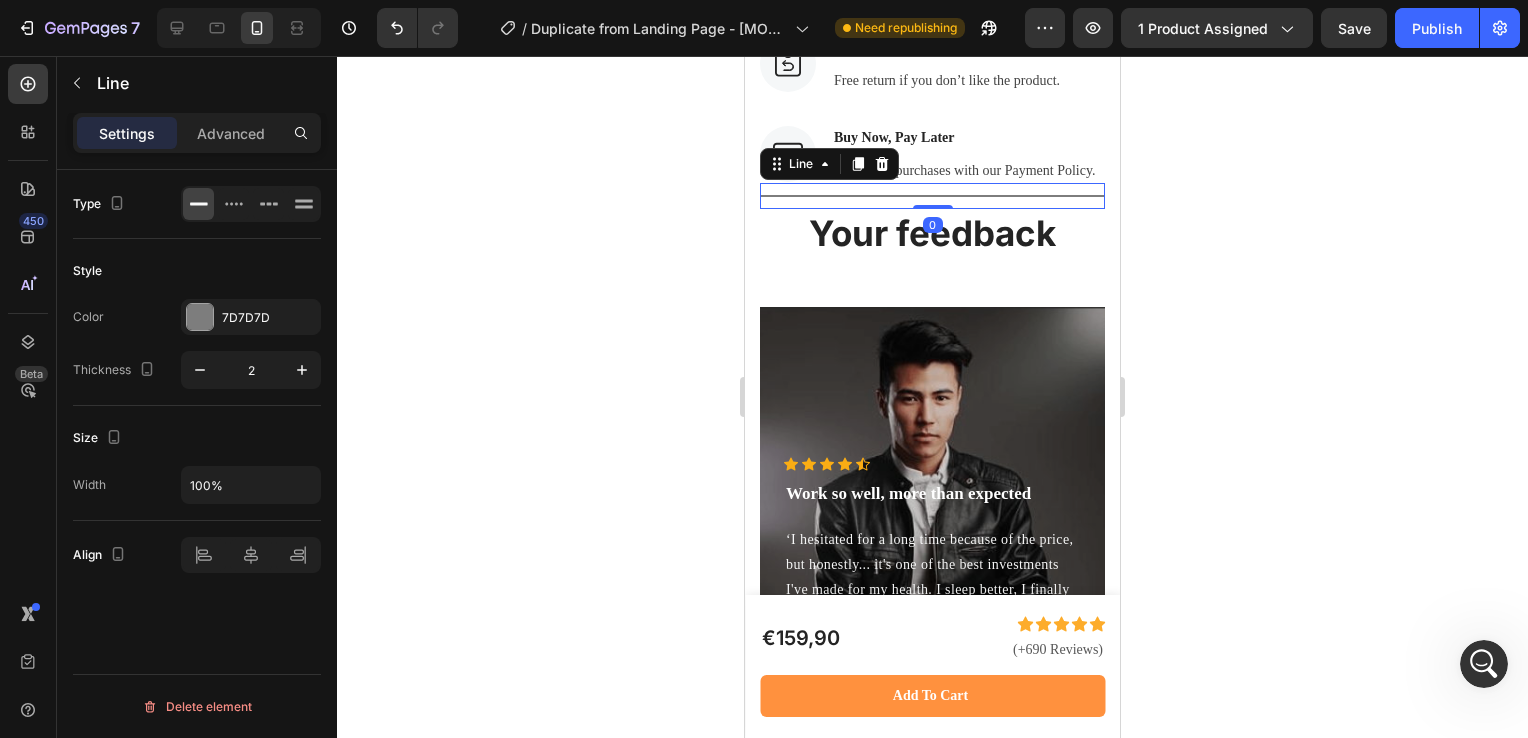 click 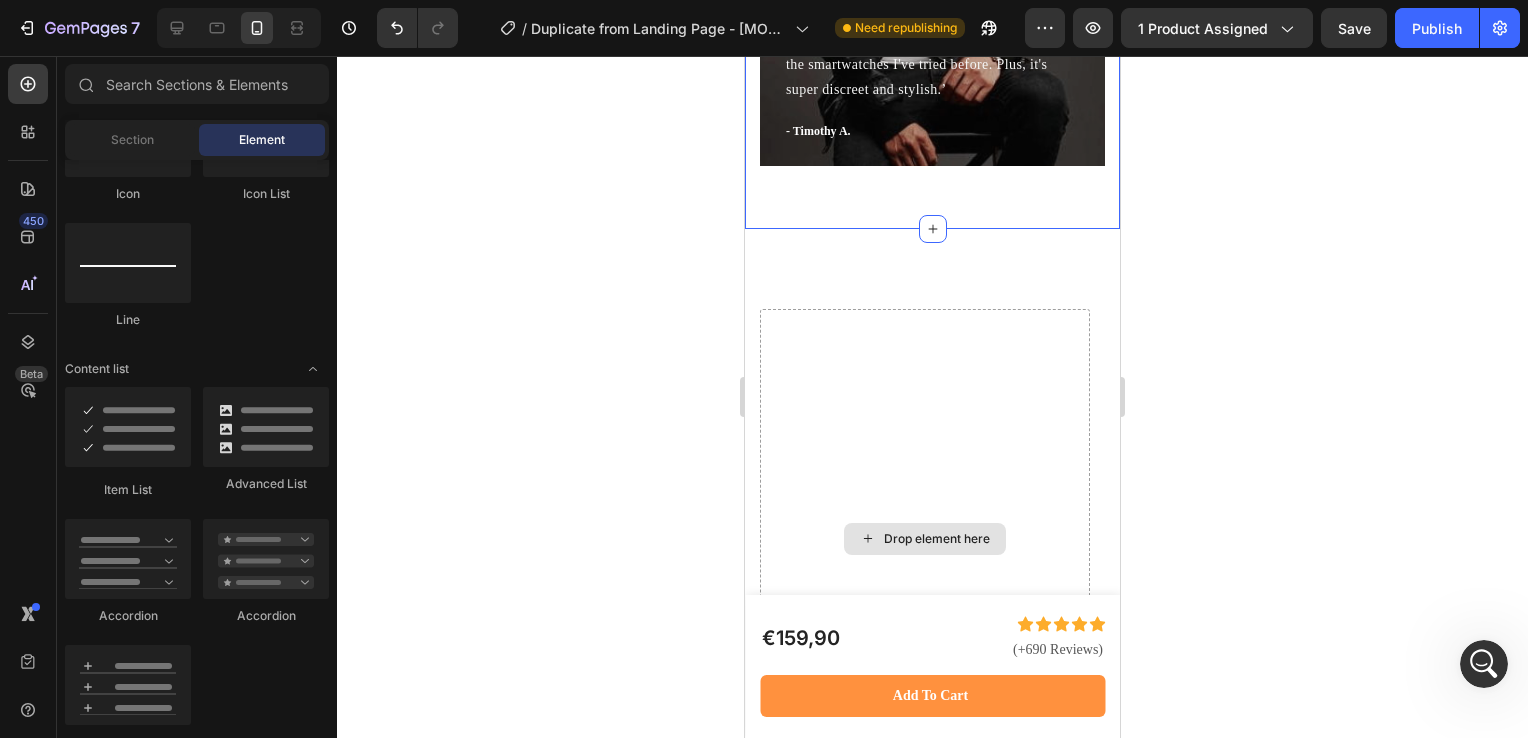 scroll, scrollTop: 7768, scrollLeft: 0, axis: vertical 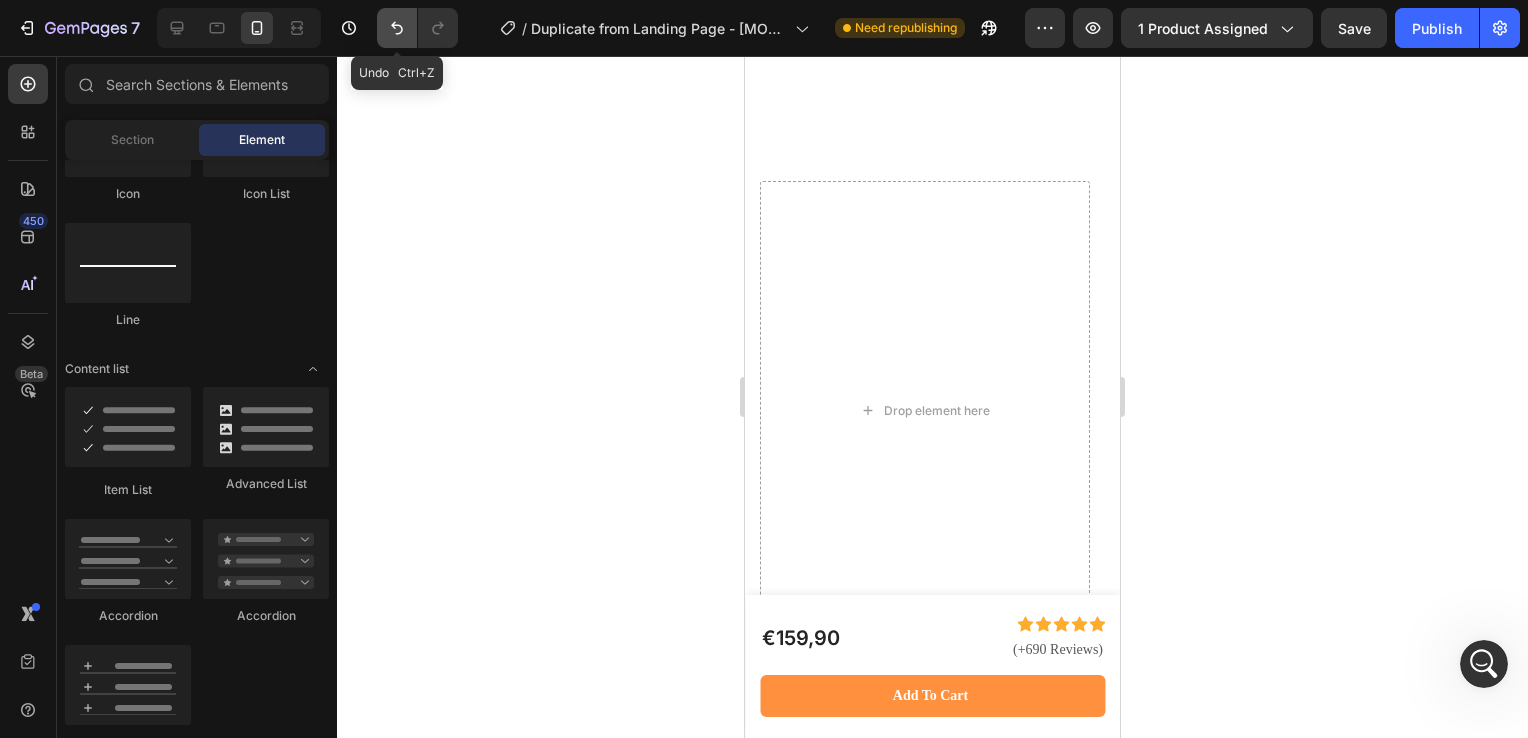 click 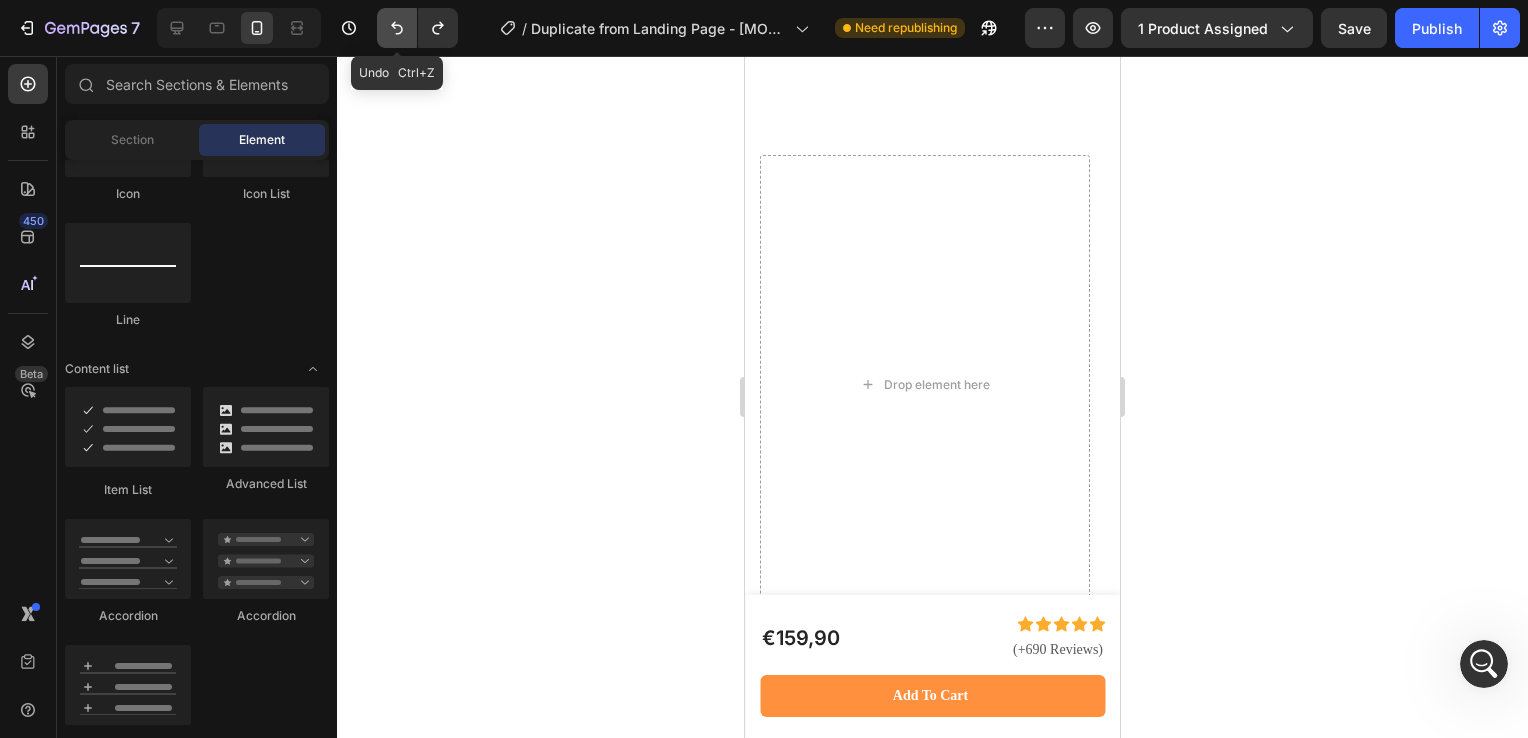 scroll, scrollTop: 7742, scrollLeft: 0, axis: vertical 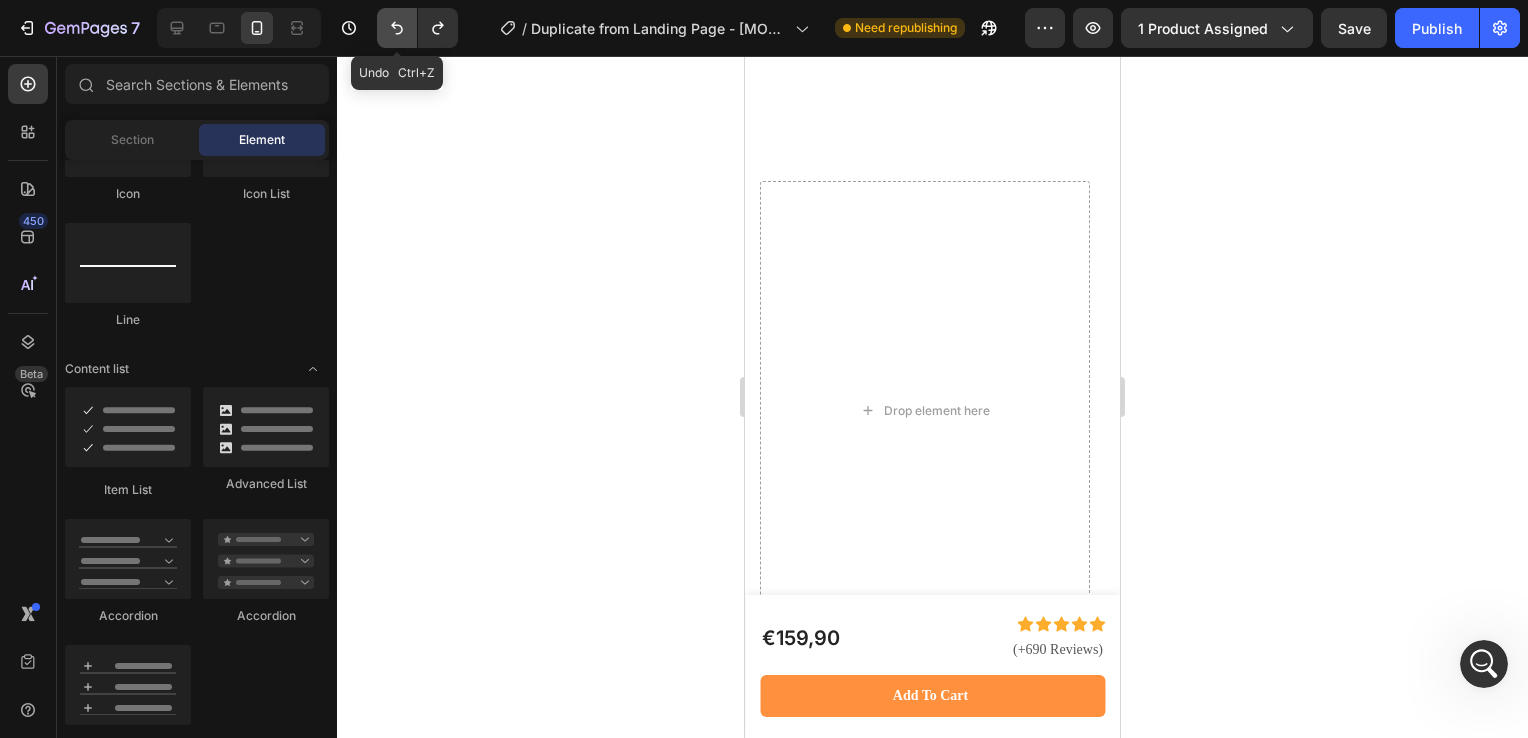 click 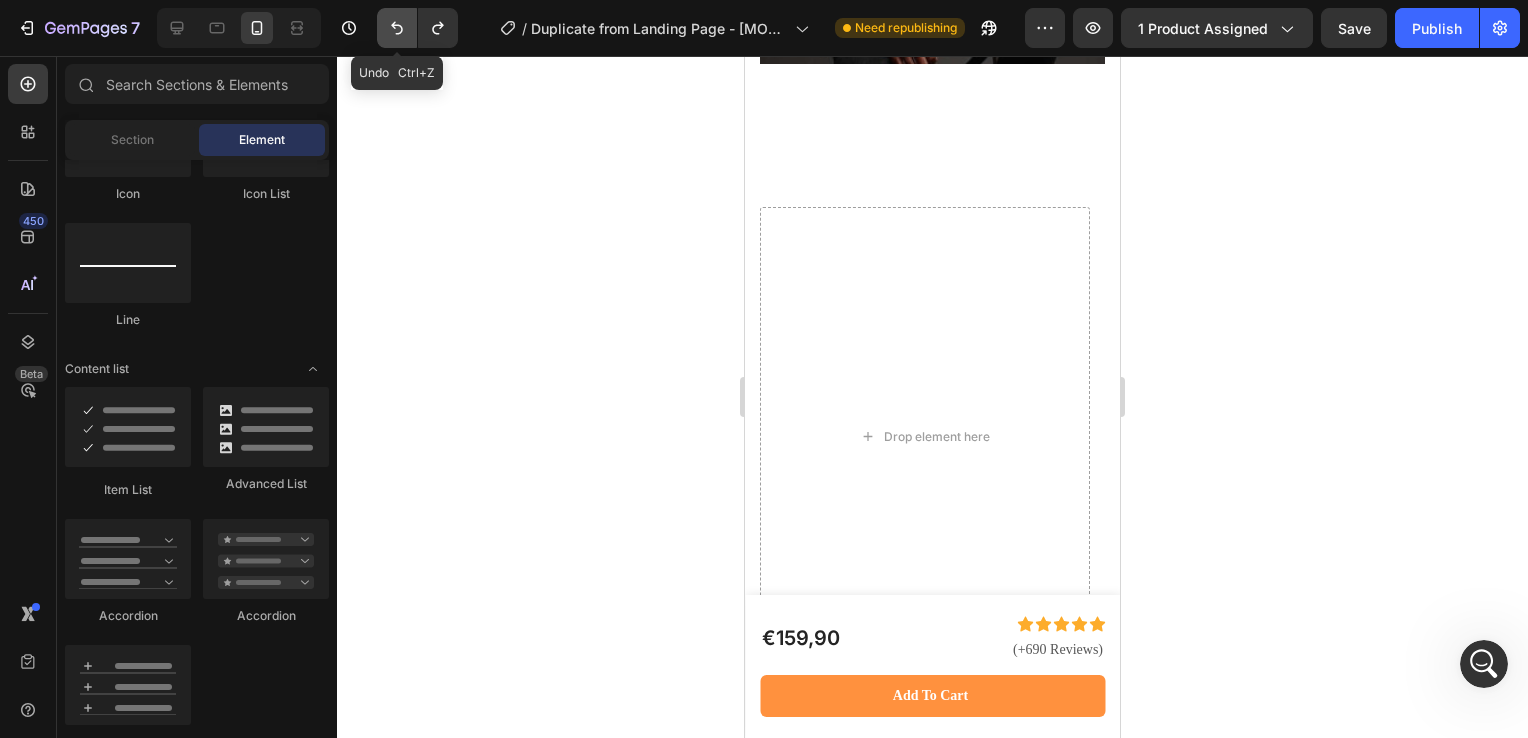 scroll, scrollTop: 7768, scrollLeft: 0, axis: vertical 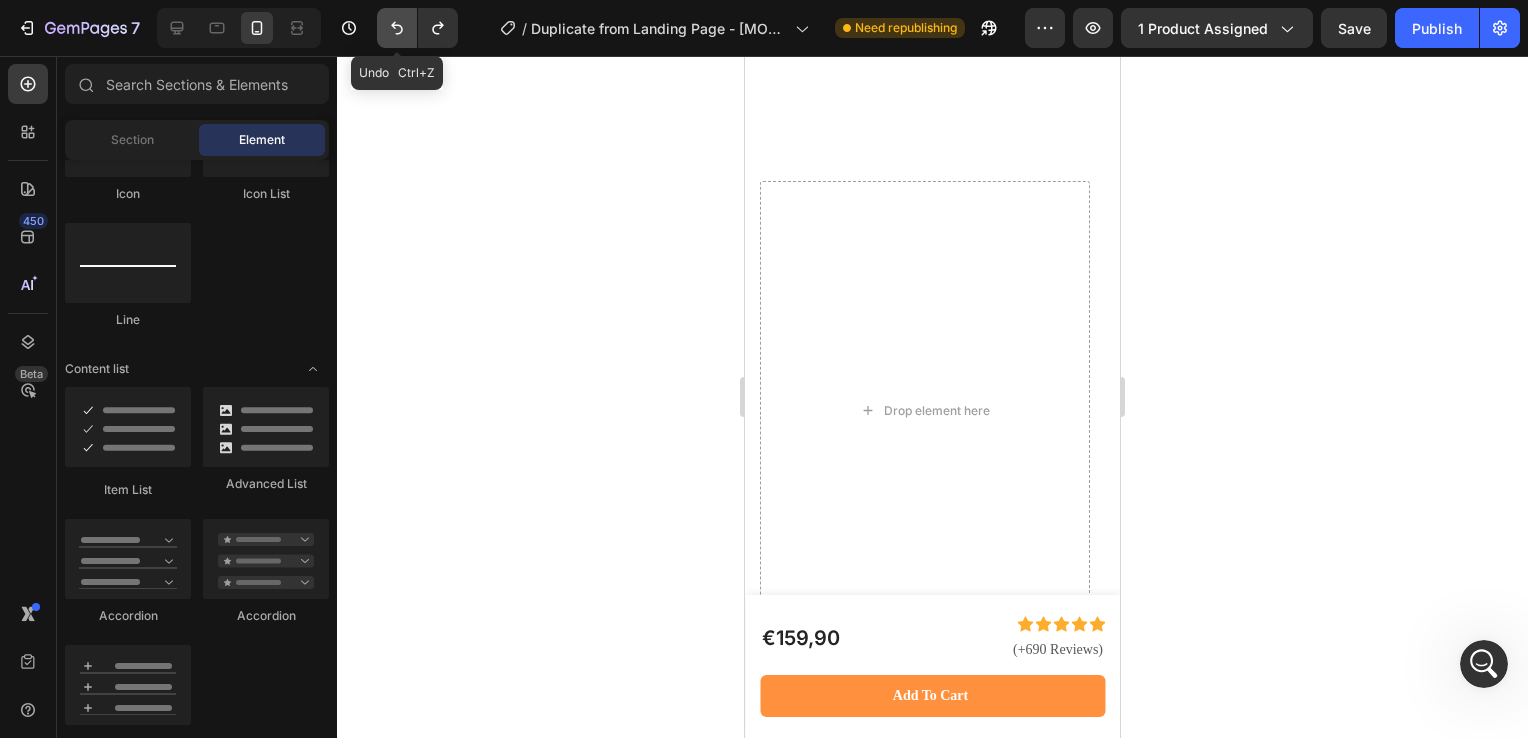 click 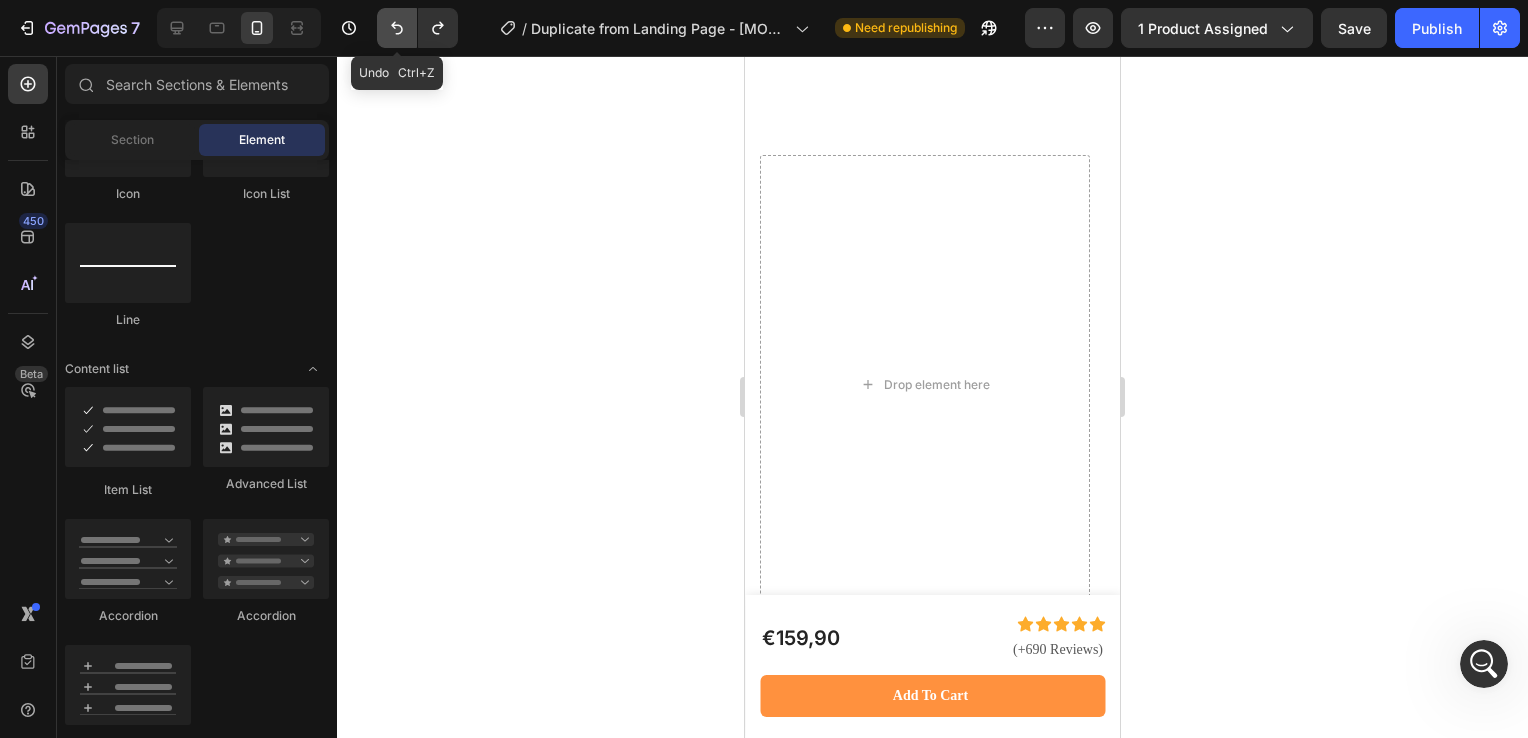 scroll, scrollTop: 7742, scrollLeft: 0, axis: vertical 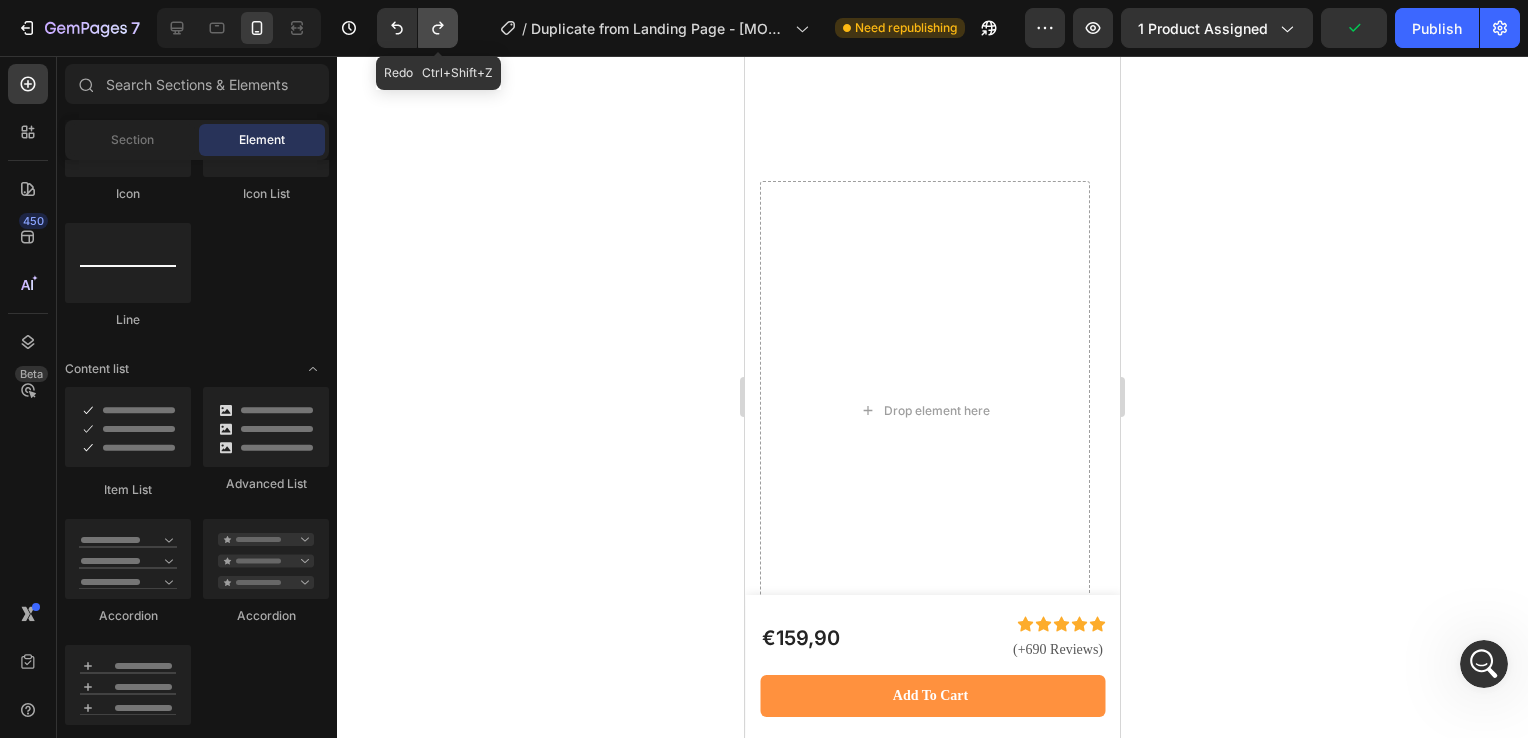 click 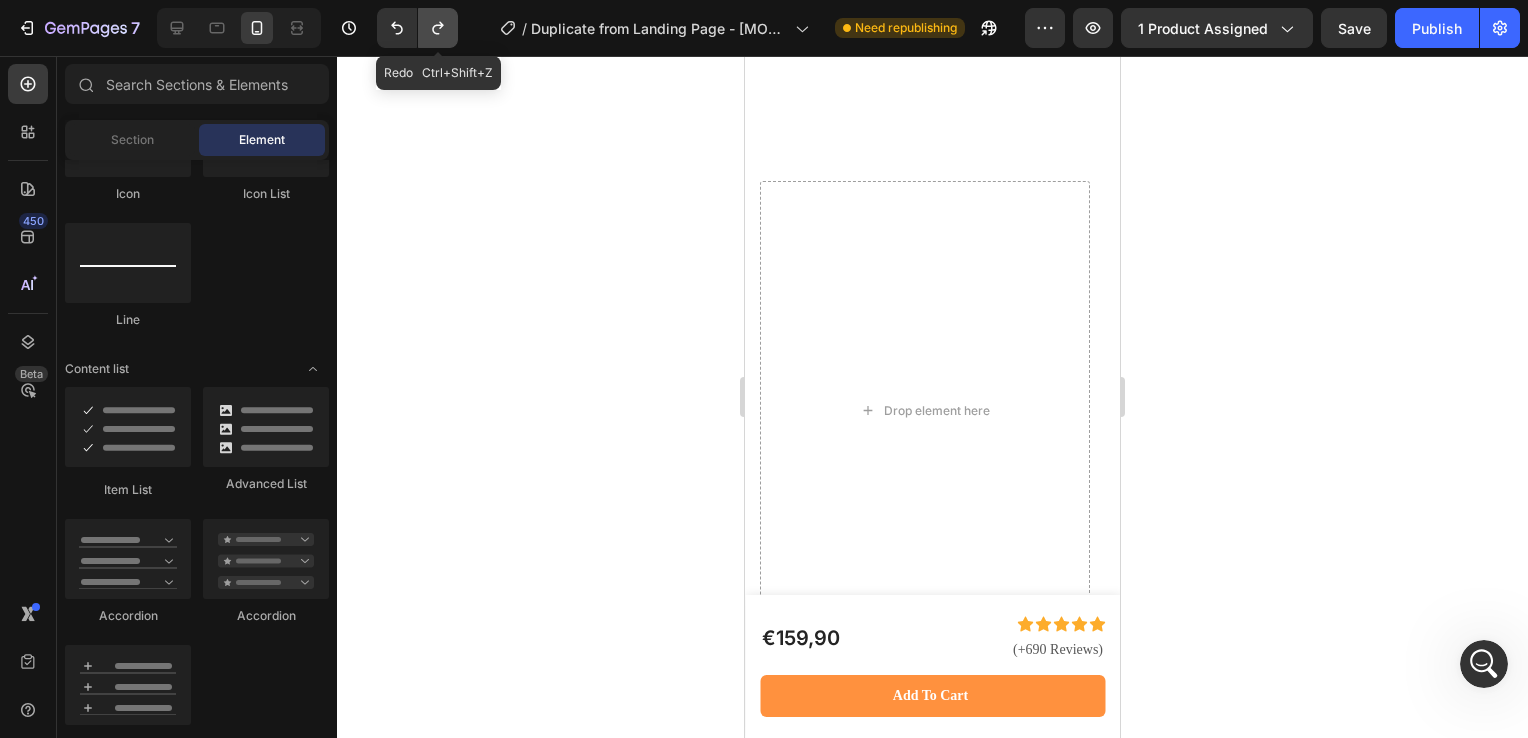 click 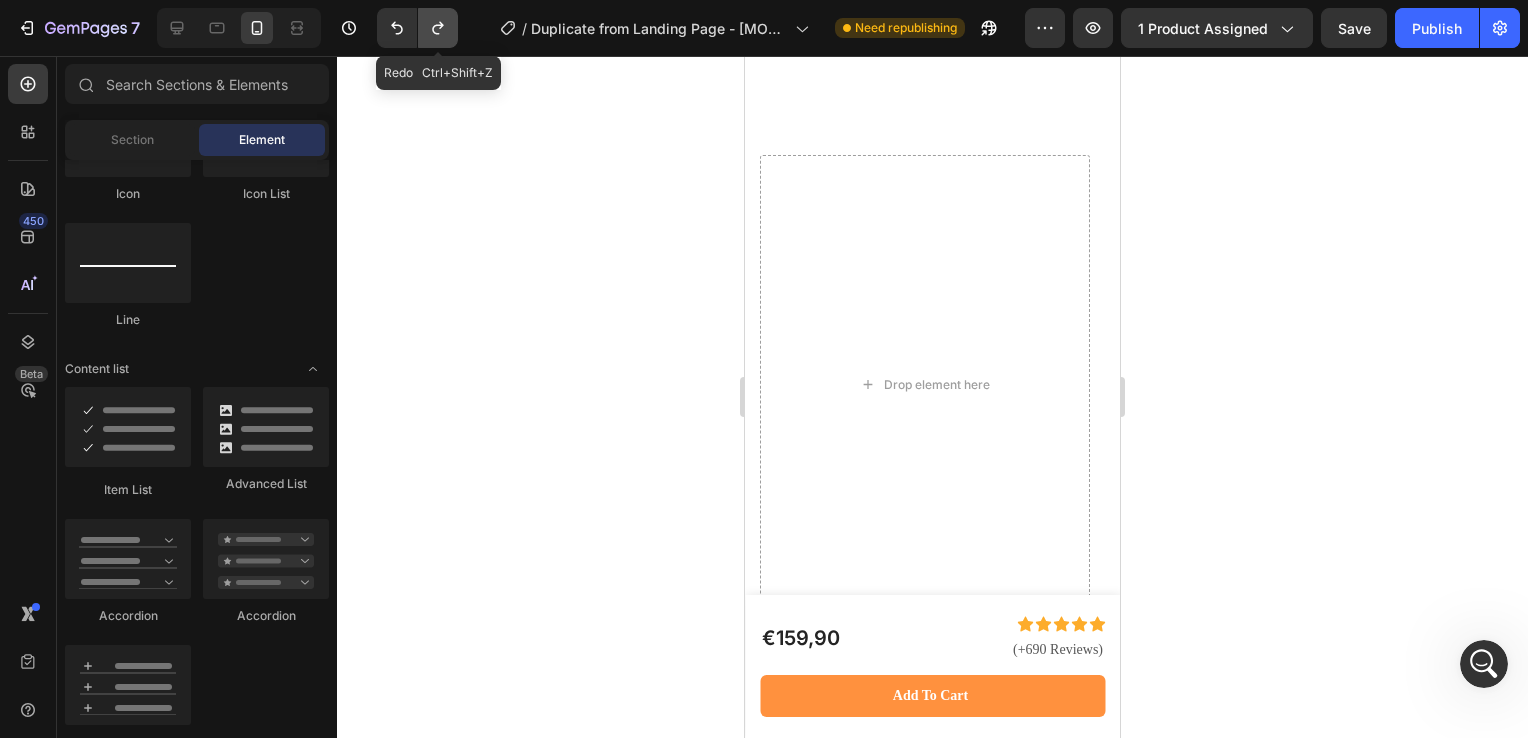 scroll, scrollTop: 7742, scrollLeft: 0, axis: vertical 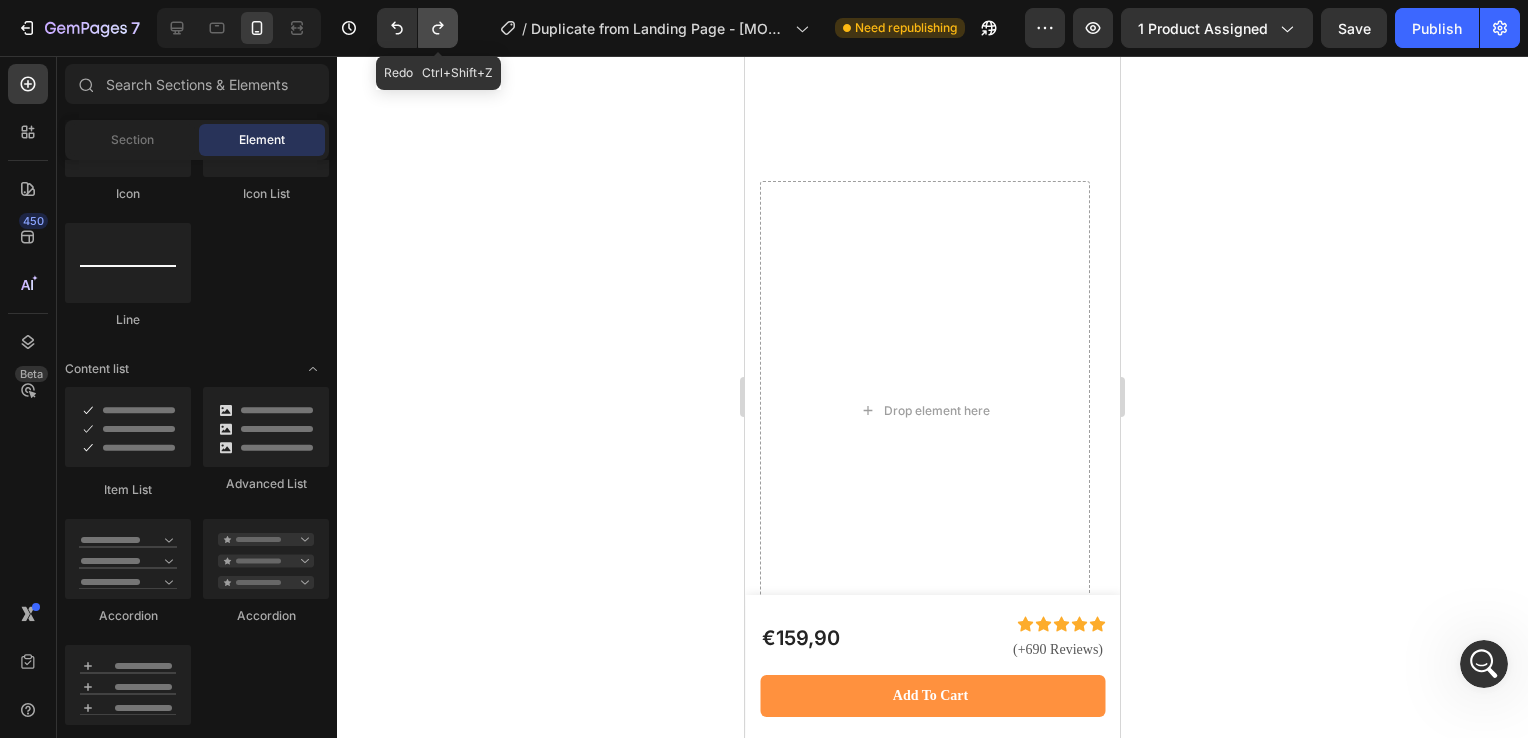 click 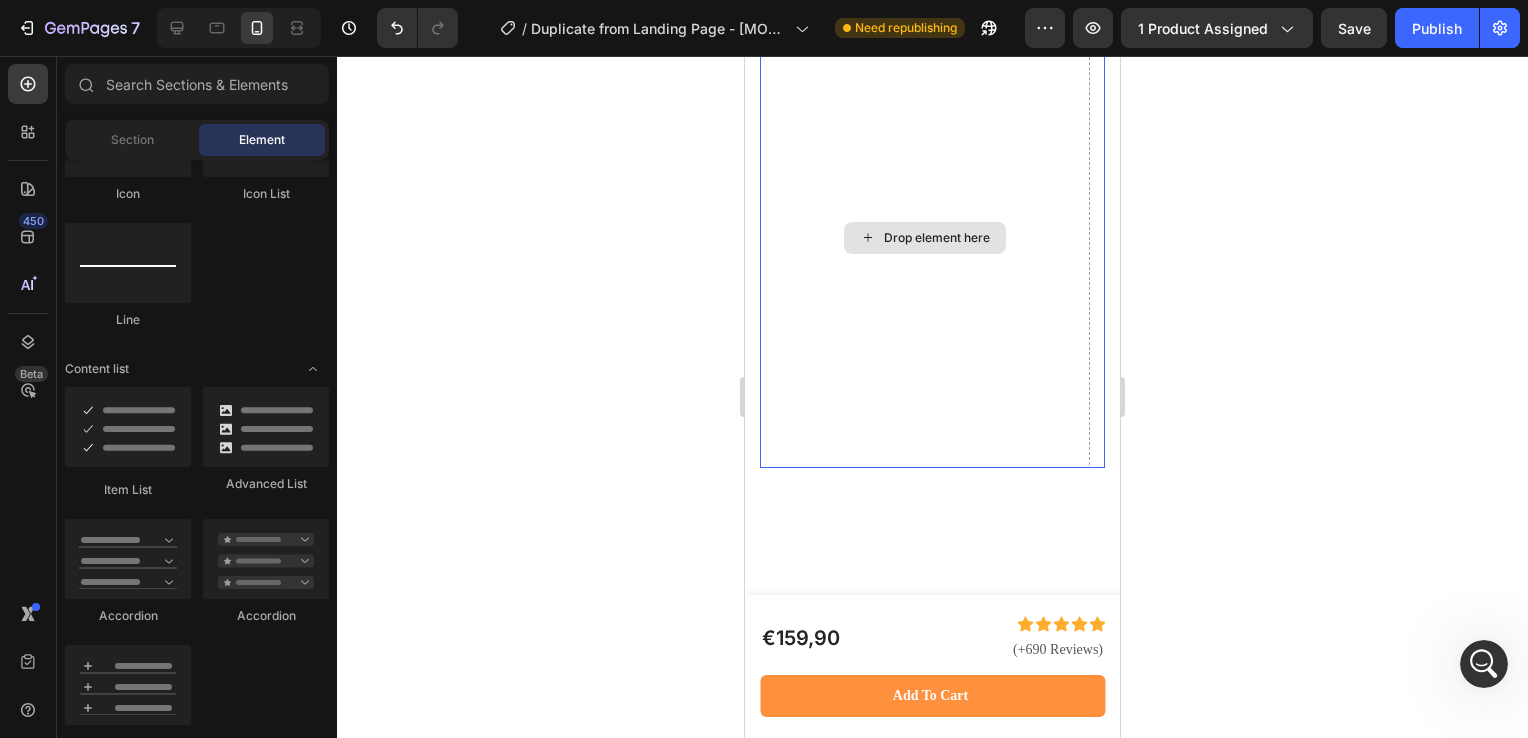 scroll, scrollTop: 7884, scrollLeft: 0, axis: vertical 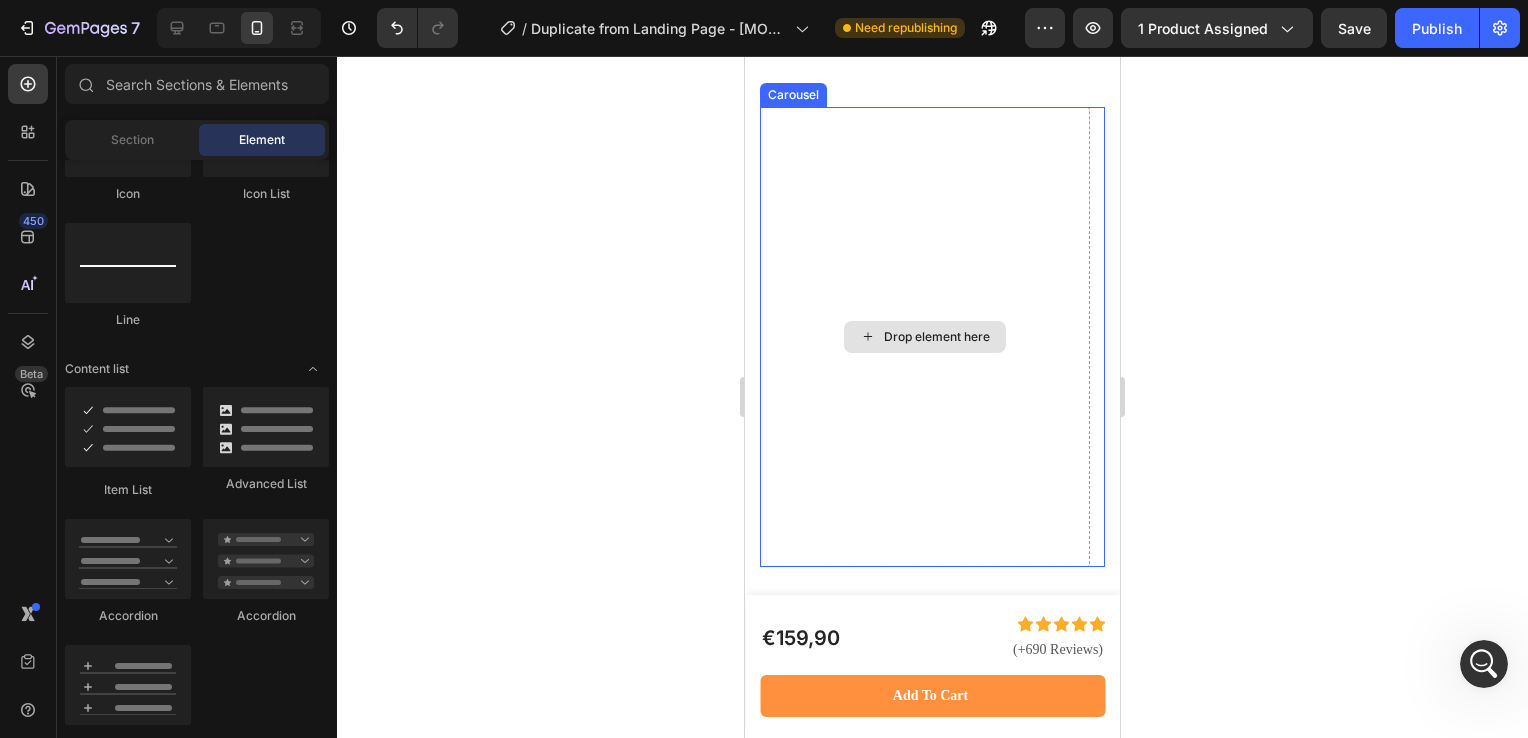 click on "Drop element here" at bounding box center [925, 337] 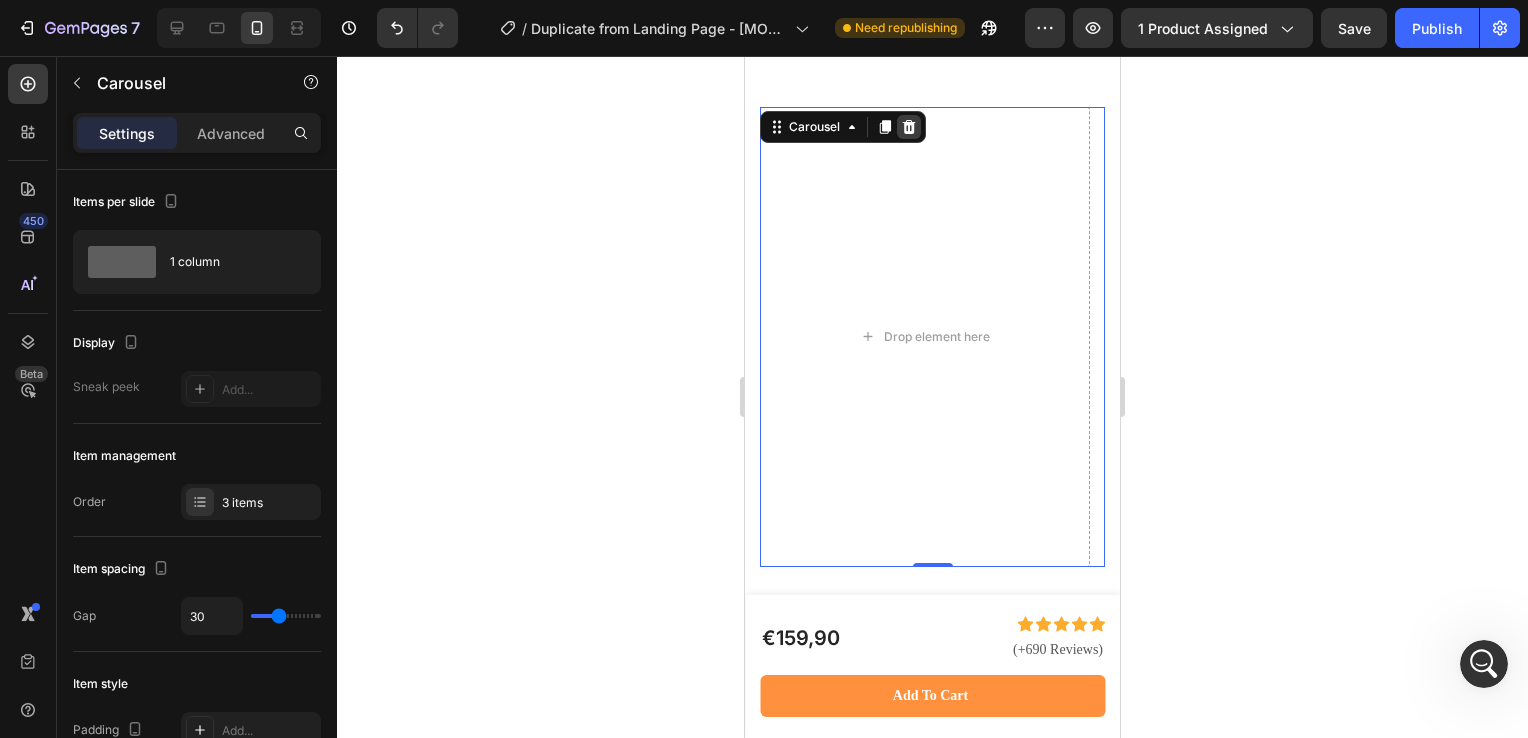 click 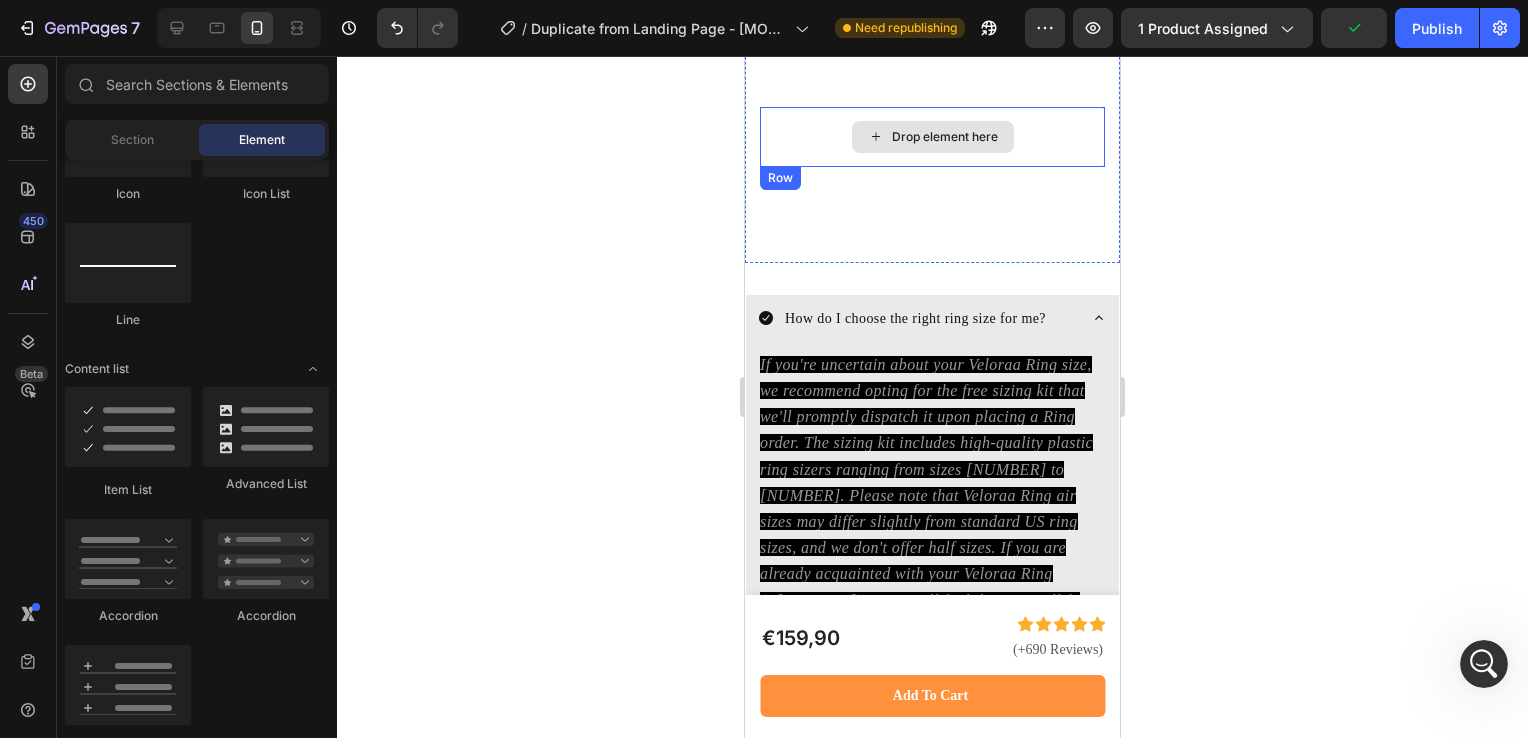scroll, scrollTop: 7700, scrollLeft: 0, axis: vertical 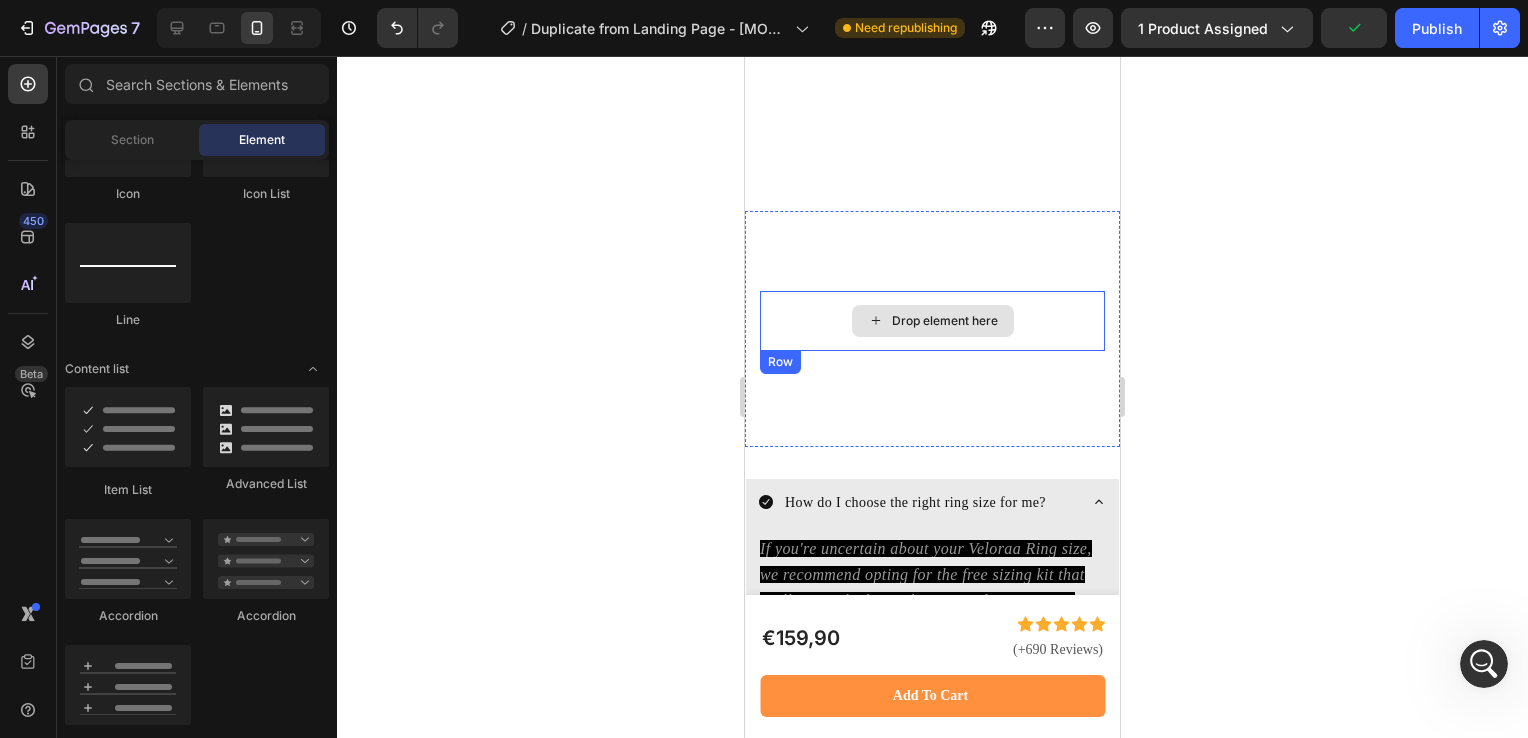 click on "Drop element here Row Section 9" at bounding box center [932, 329] 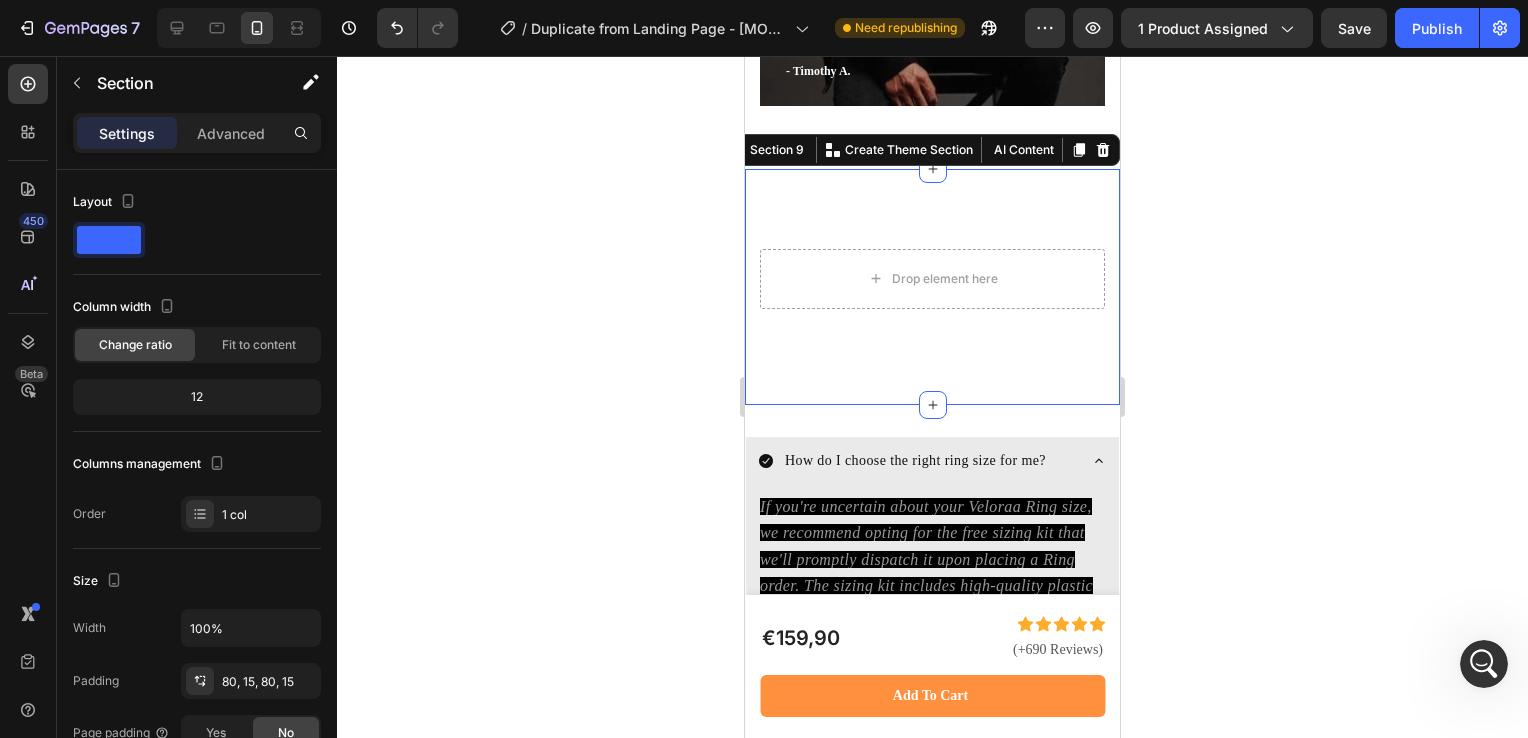 scroll, scrollTop: 7700, scrollLeft: 0, axis: vertical 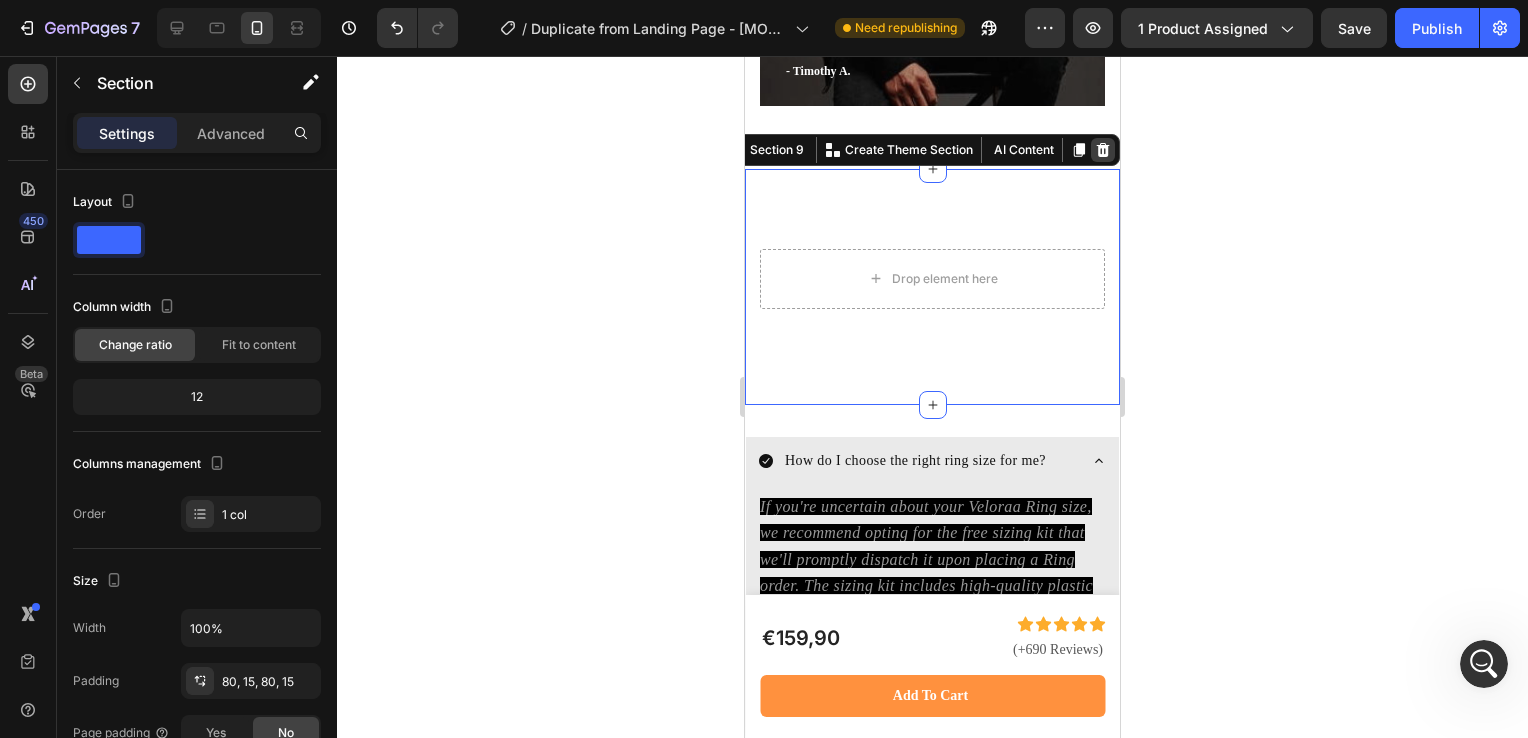 click 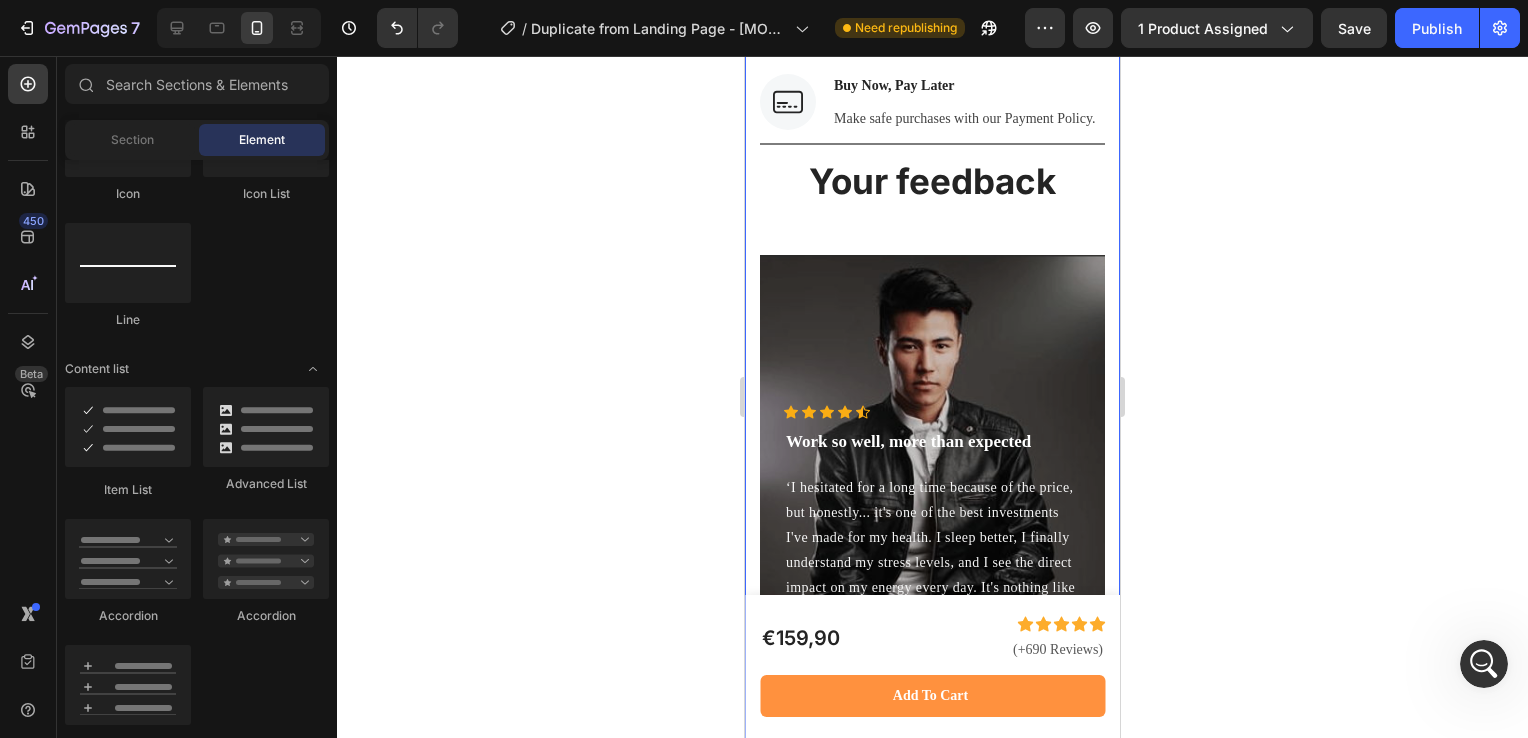 scroll, scrollTop: 6943, scrollLeft: 0, axis: vertical 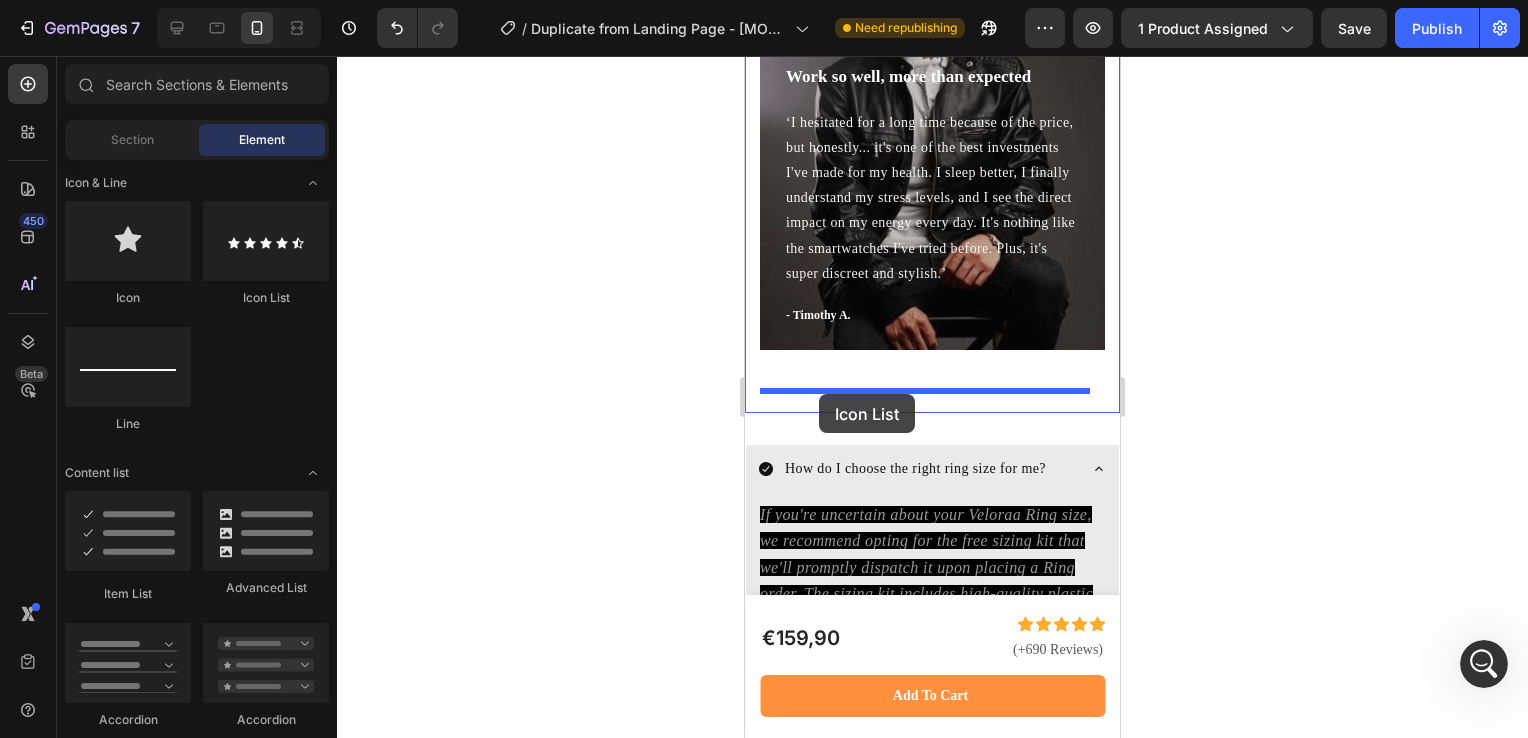 drag, startPoint x: 992, startPoint y: 322, endPoint x: 818, endPoint y: 394, distance: 188.30826 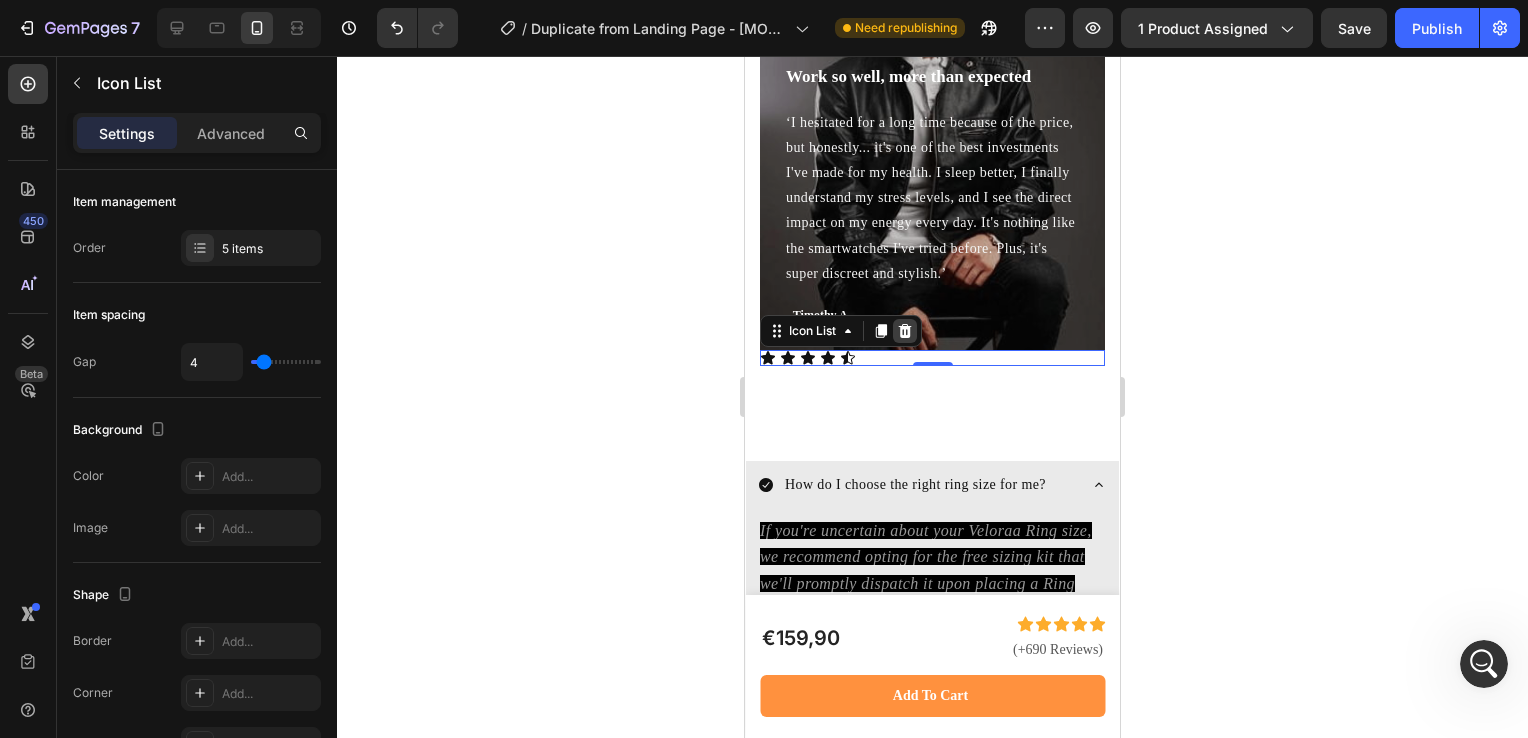 click 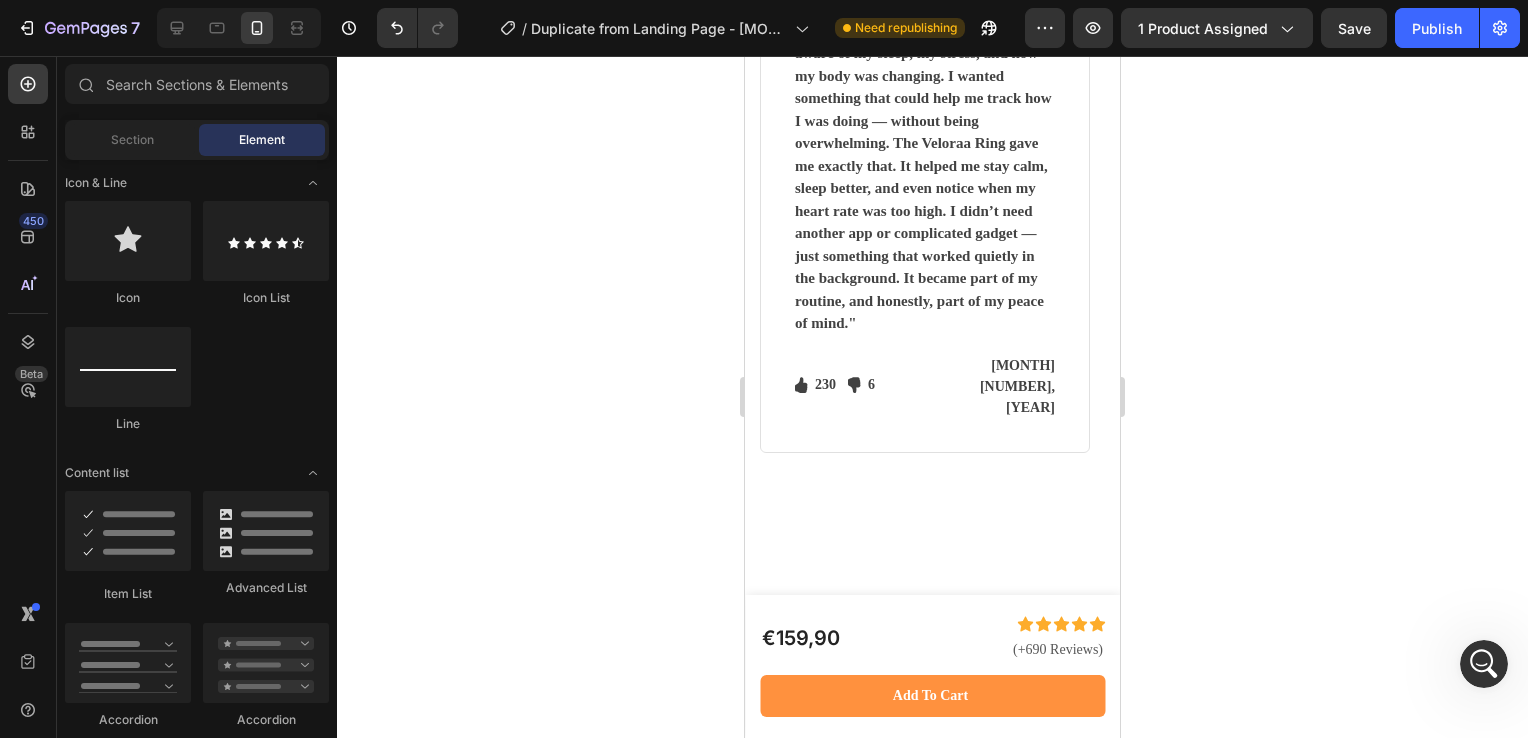 scroll, scrollTop: 5270, scrollLeft: 0, axis: vertical 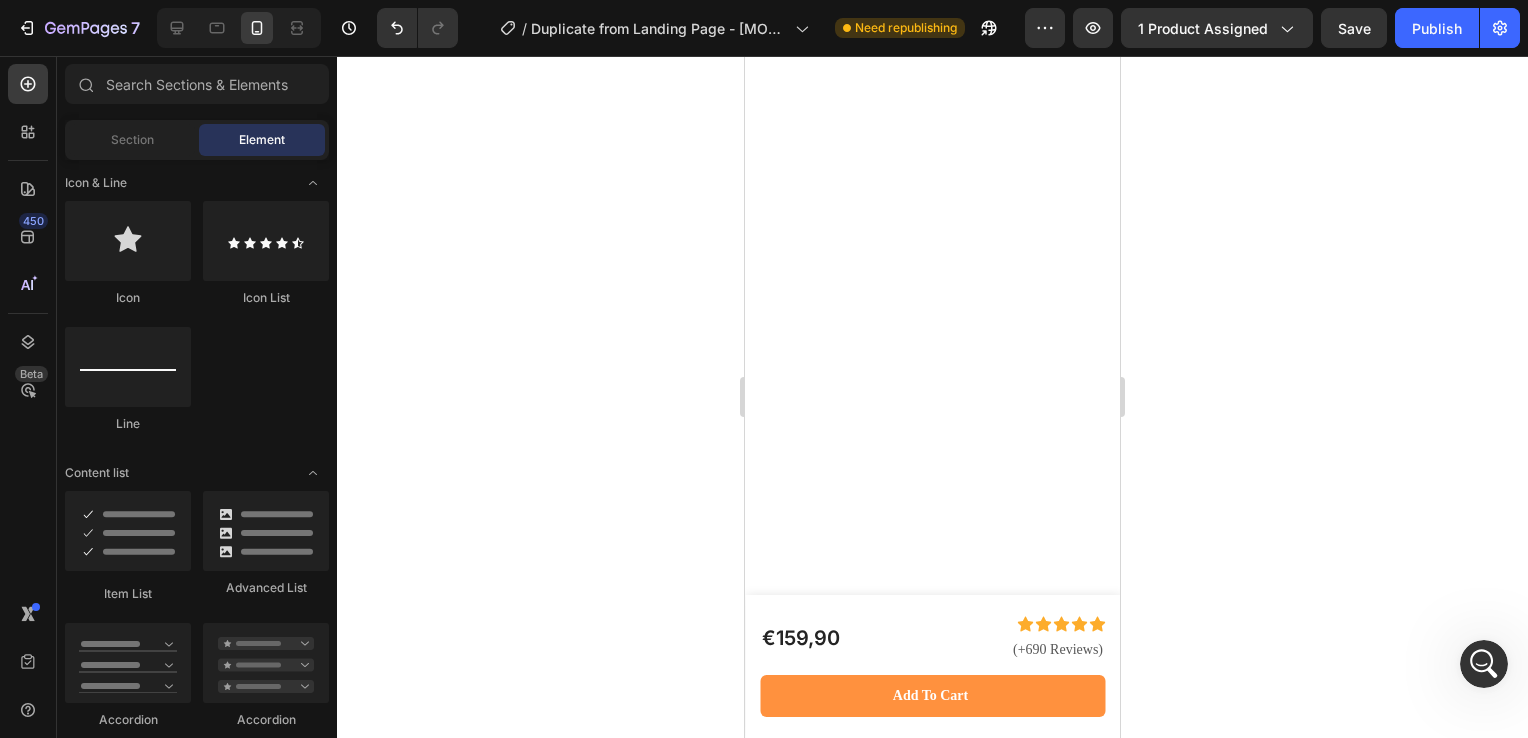 click on "Let's Hear What Our Customers Have To Say" at bounding box center [932, -697] 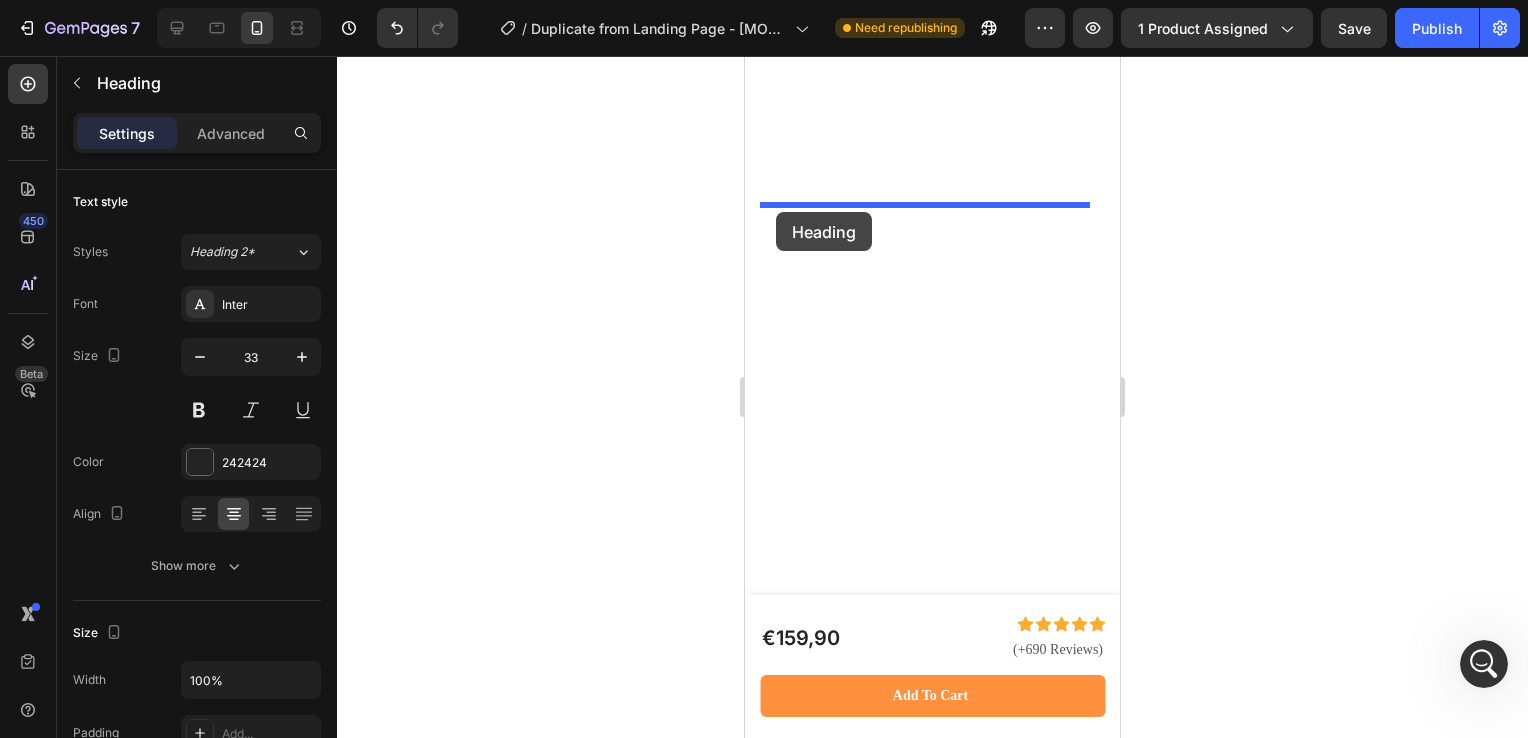 drag, startPoint x: 775, startPoint y: 318, endPoint x: 776, endPoint y: 212, distance: 106.004715 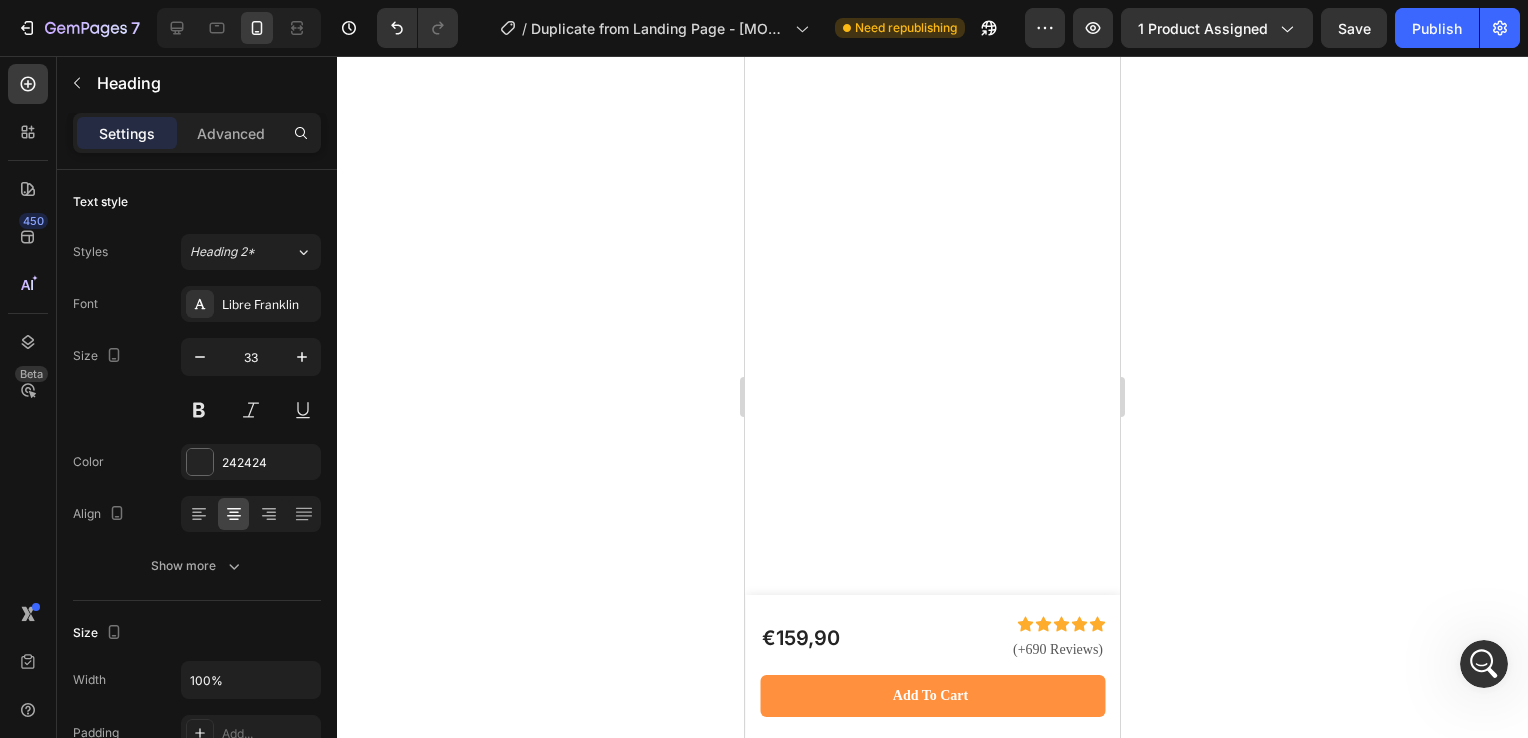 scroll, scrollTop: 5350, scrollLeft: 0, axis: vertical 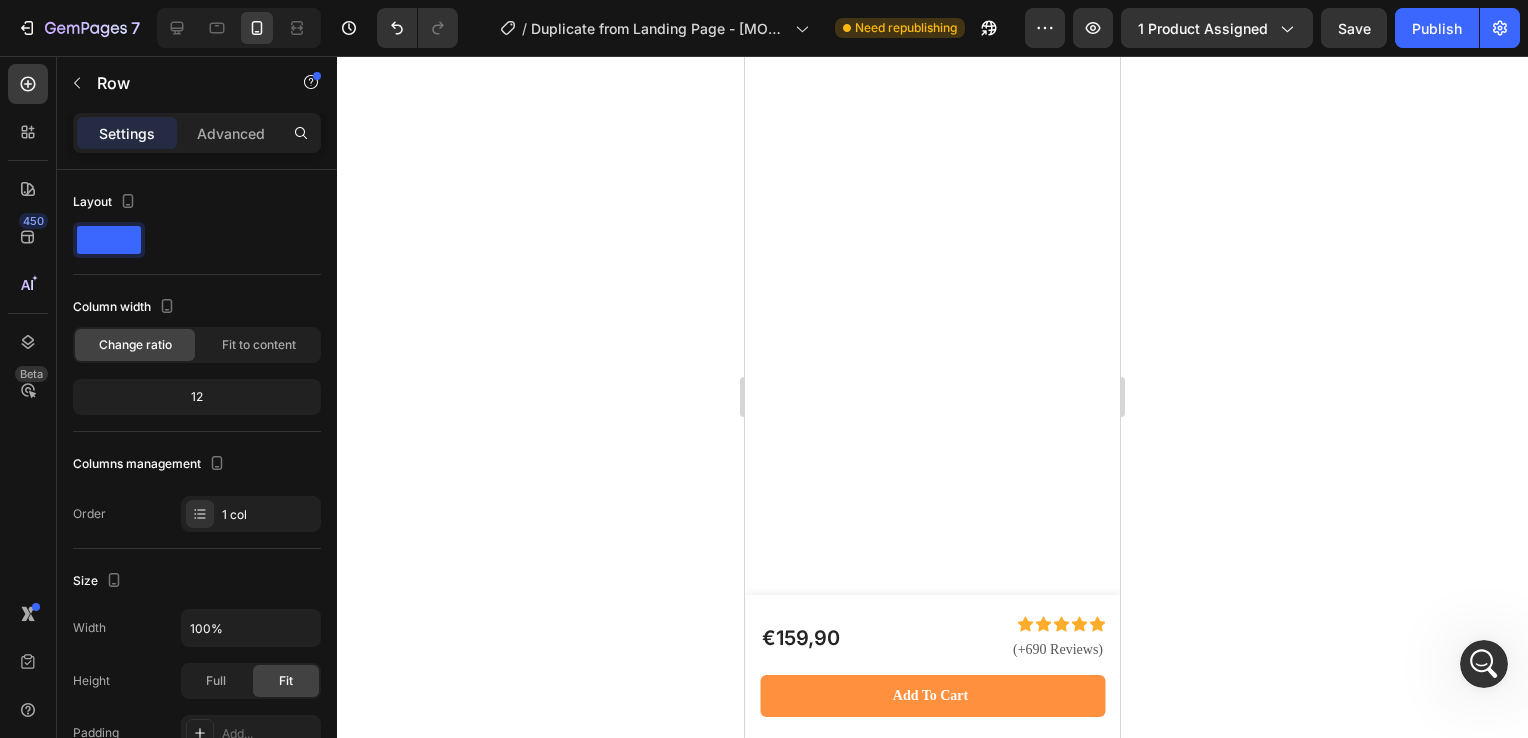 click 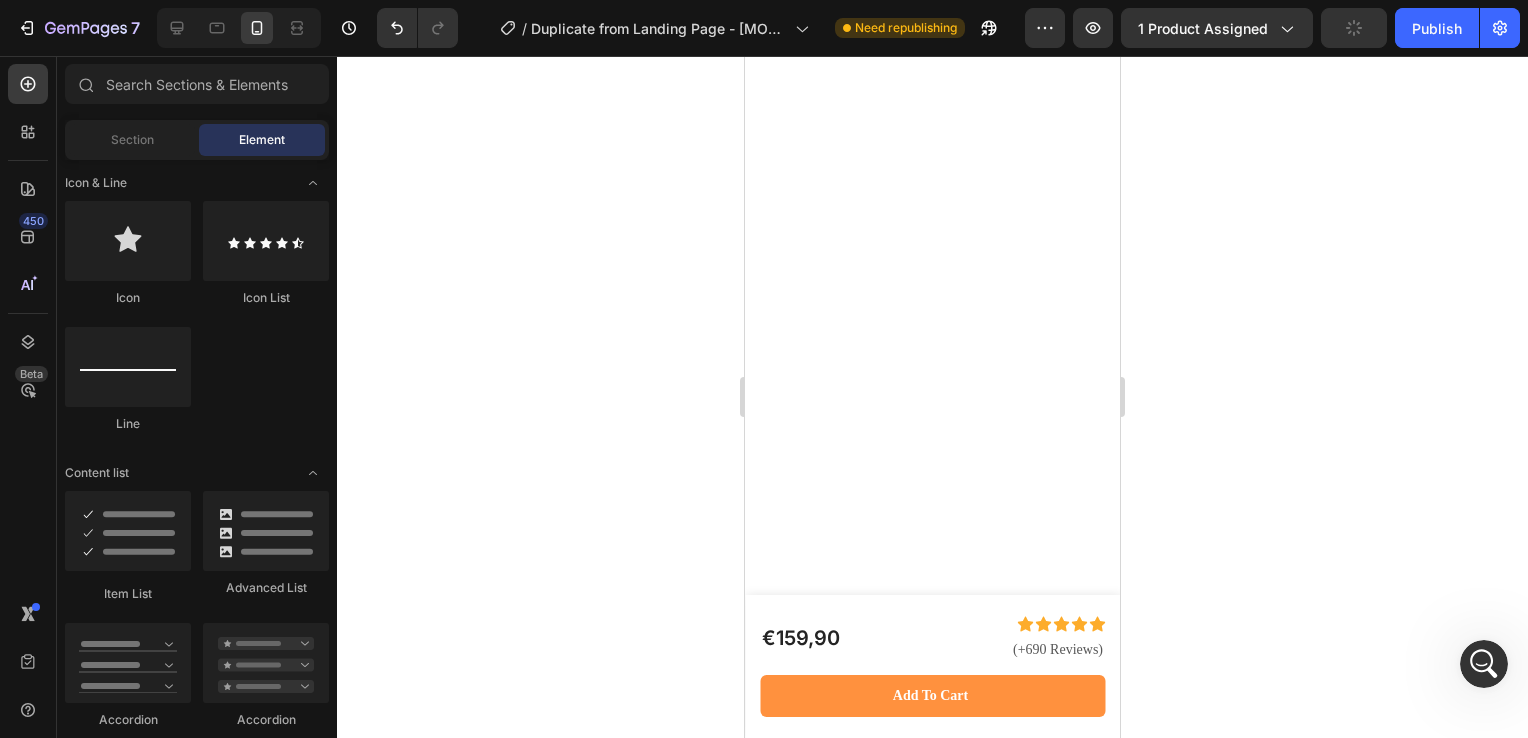 scroll, scrollTop: 5482, scrollLeft: 0, axis: vertical 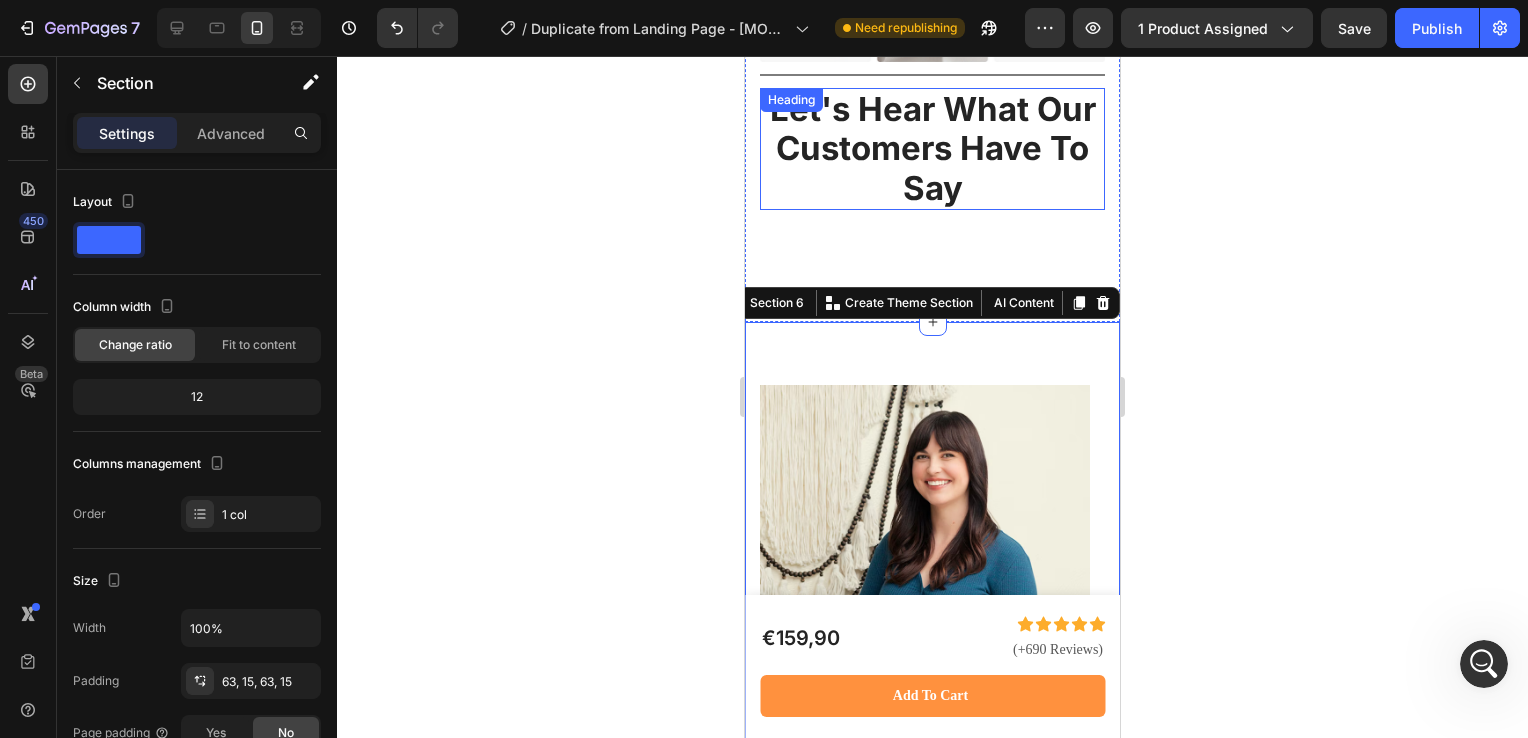 click on "Let's Hear What Our Customers Have To Say" at bounding box center [932, 149] 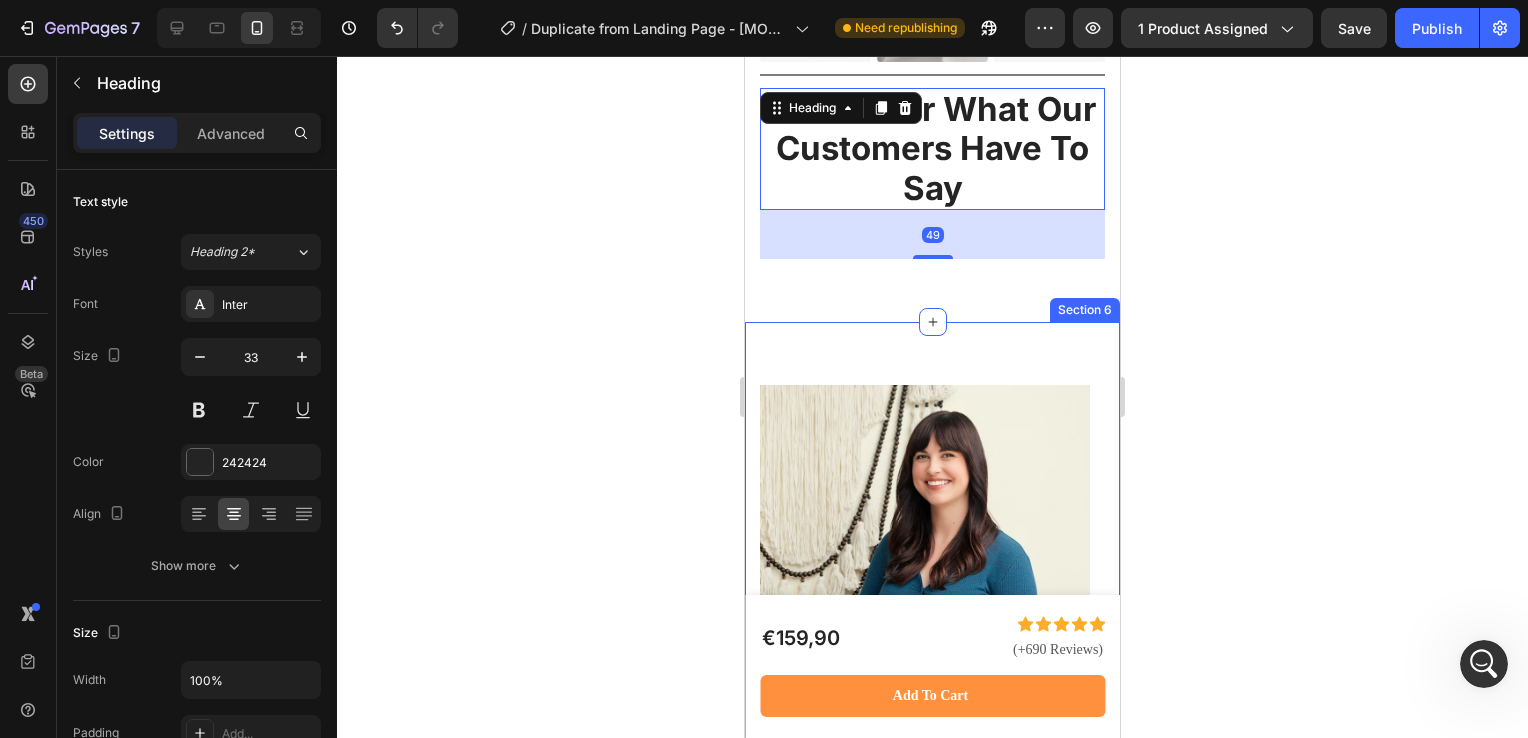 click on "Image                Icon                Icon                Icon                Icon                Icon Icon List Hoz Row Row Image Regina Moore Text block Image Row "During my pregnancy, I became hyper-aware of my sleep, my stress, and how my body was changing. I wanted something that could help me track how I was doing — without being overwhelming. The Veloraa Ring gave me exactly that. It helped me stay calm, sleep better, and even notice when my heart rate was too high. I didn’t need another app or complicated gadget — just something that worked quietly in the background. It became part of my routine, and honestly, part of my peace of mind." Text block
Icon 230 Text block Icon List
Icon 6 Text block Icon List Row July 22, 2025 Text block Row Row Row Image                Icon                Icon                Icon                Icon                Icon Icon List Hoz Row Row Image Valérie Jacobs Text block Image Row Text block
Icon 121 Text block 2" at bounding box center (932, 877) 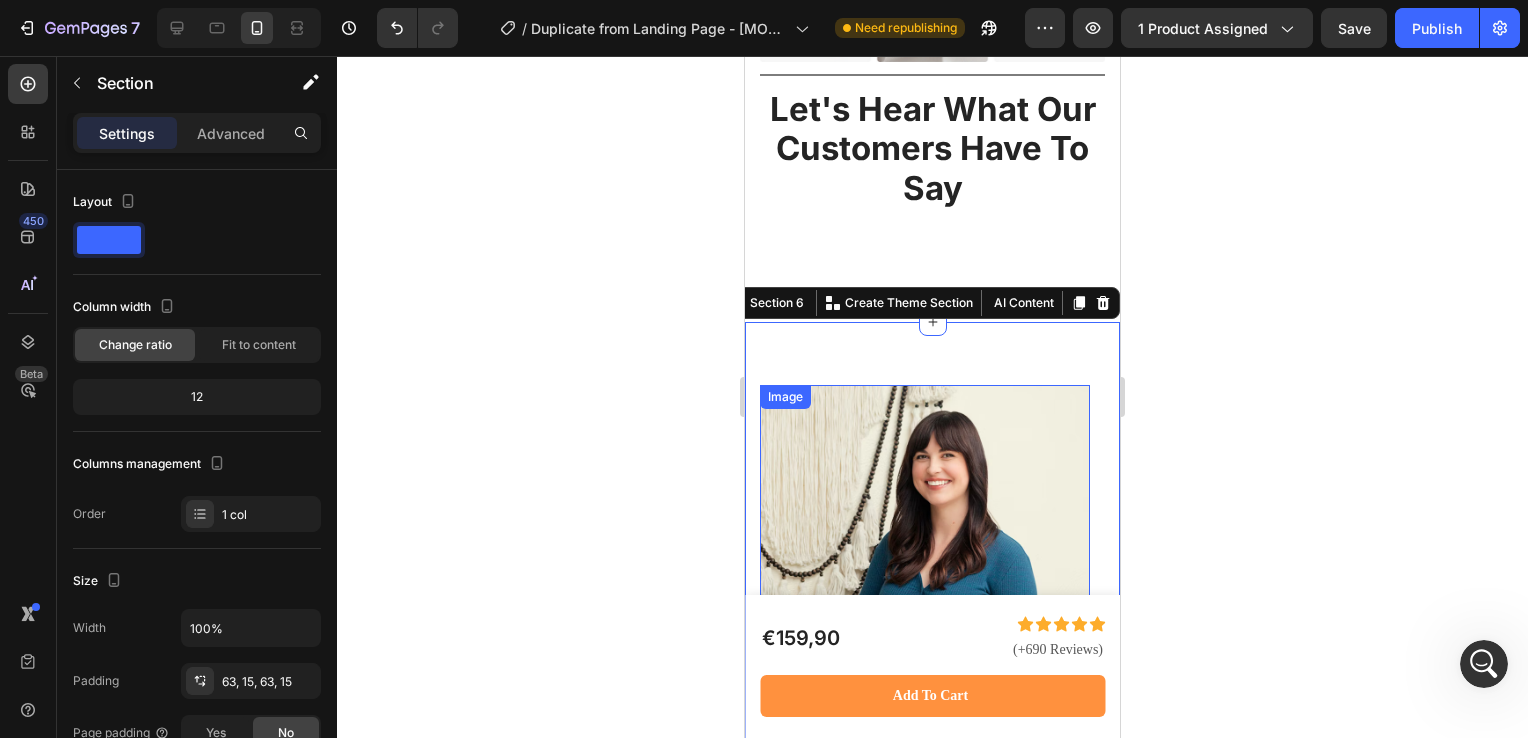 click at bounding box center (925, 605) 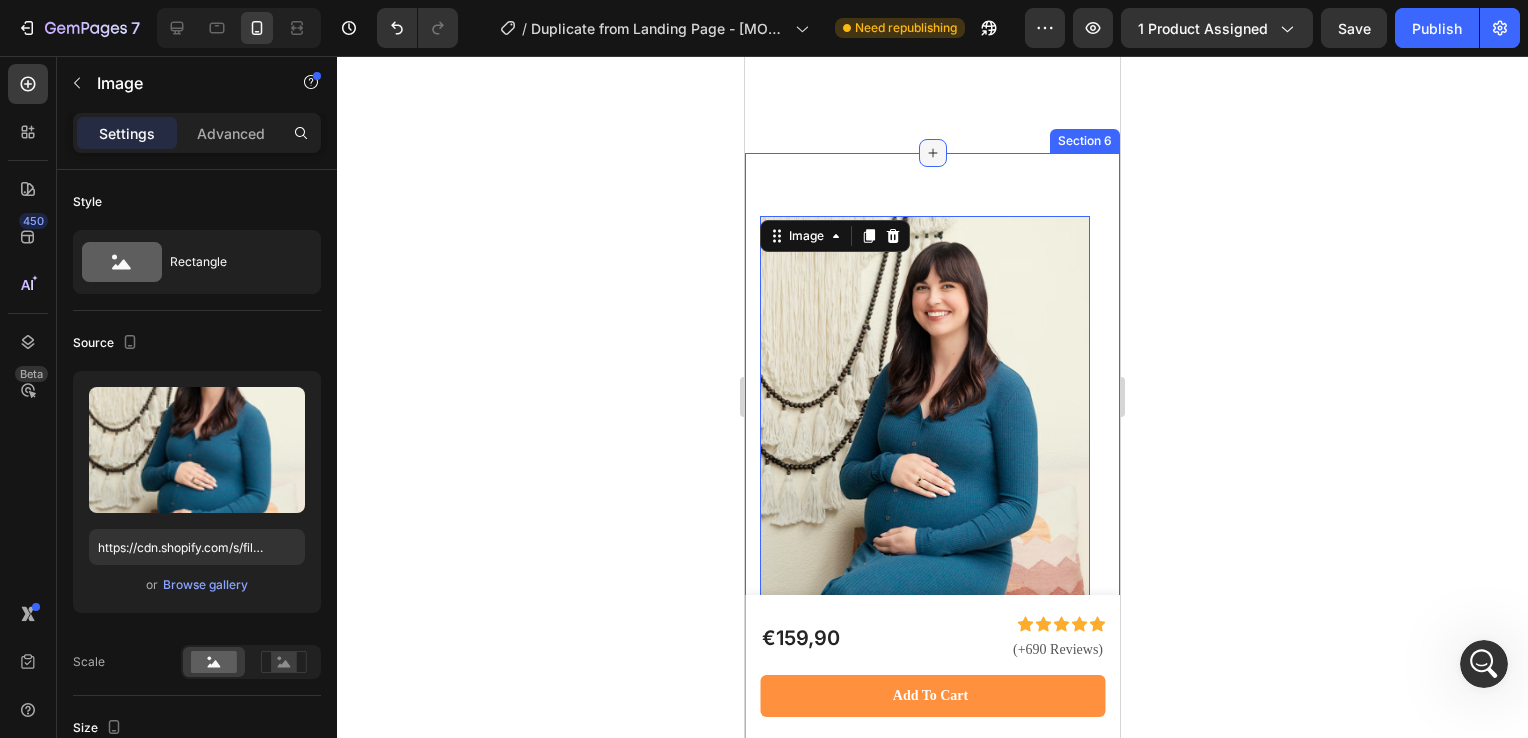 scroll, scrollTop: 5514, scrollLeft: 0, axis: vertical 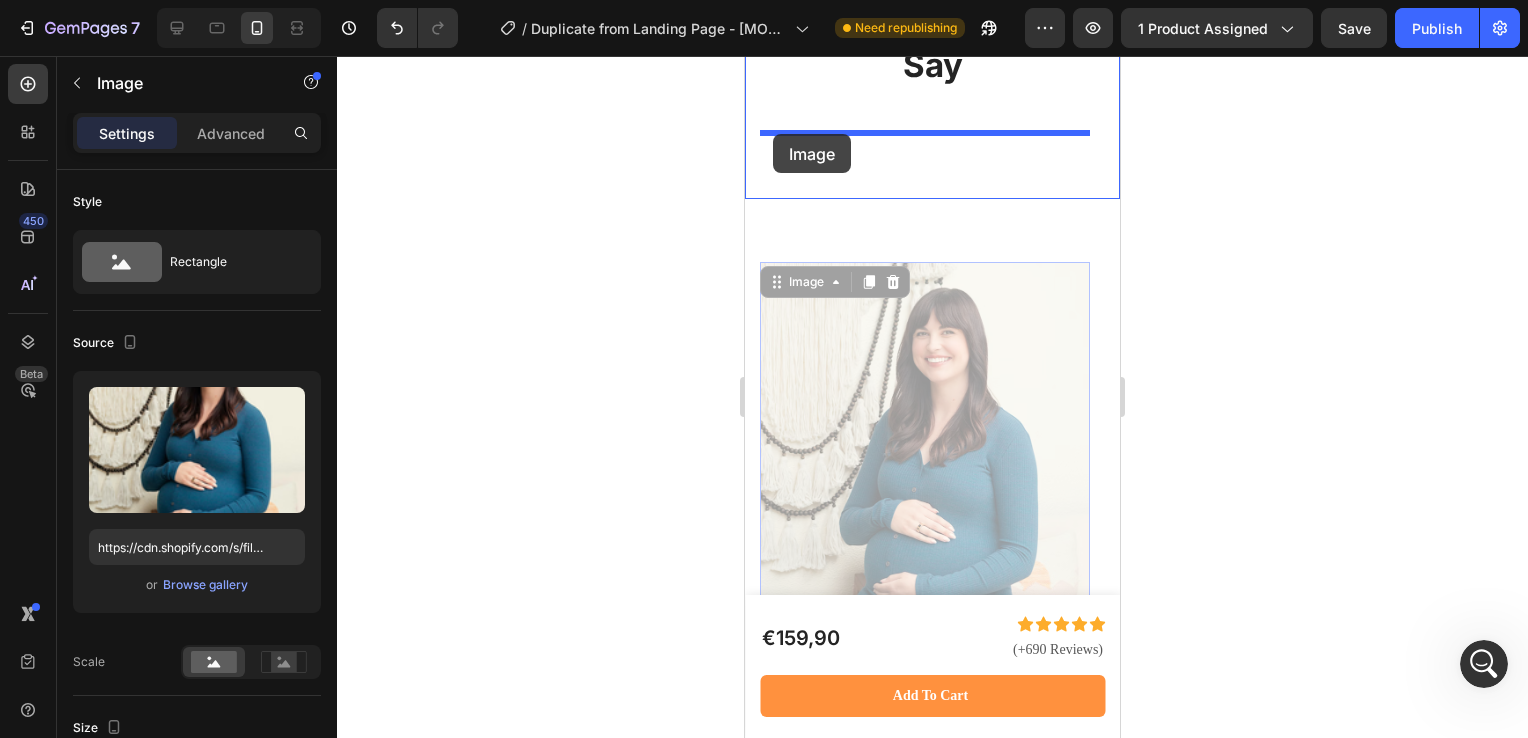 drag, startPoint x: 776, startPoint y: 282, endPoint x: 773, endPoint y: 134, distance: 148.0304 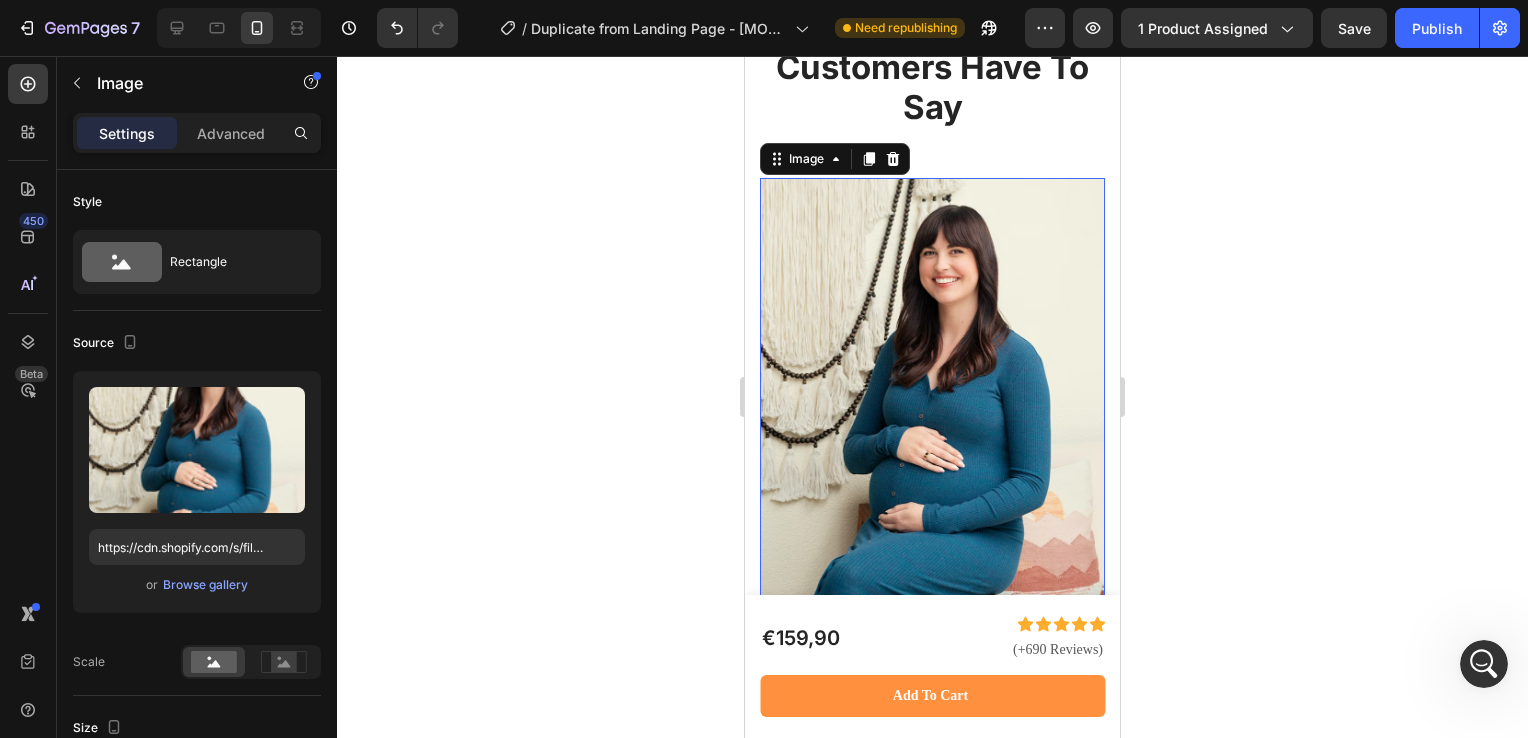 scroll, scrollTop: 5471, scrollLeft: 0, axis: vertical 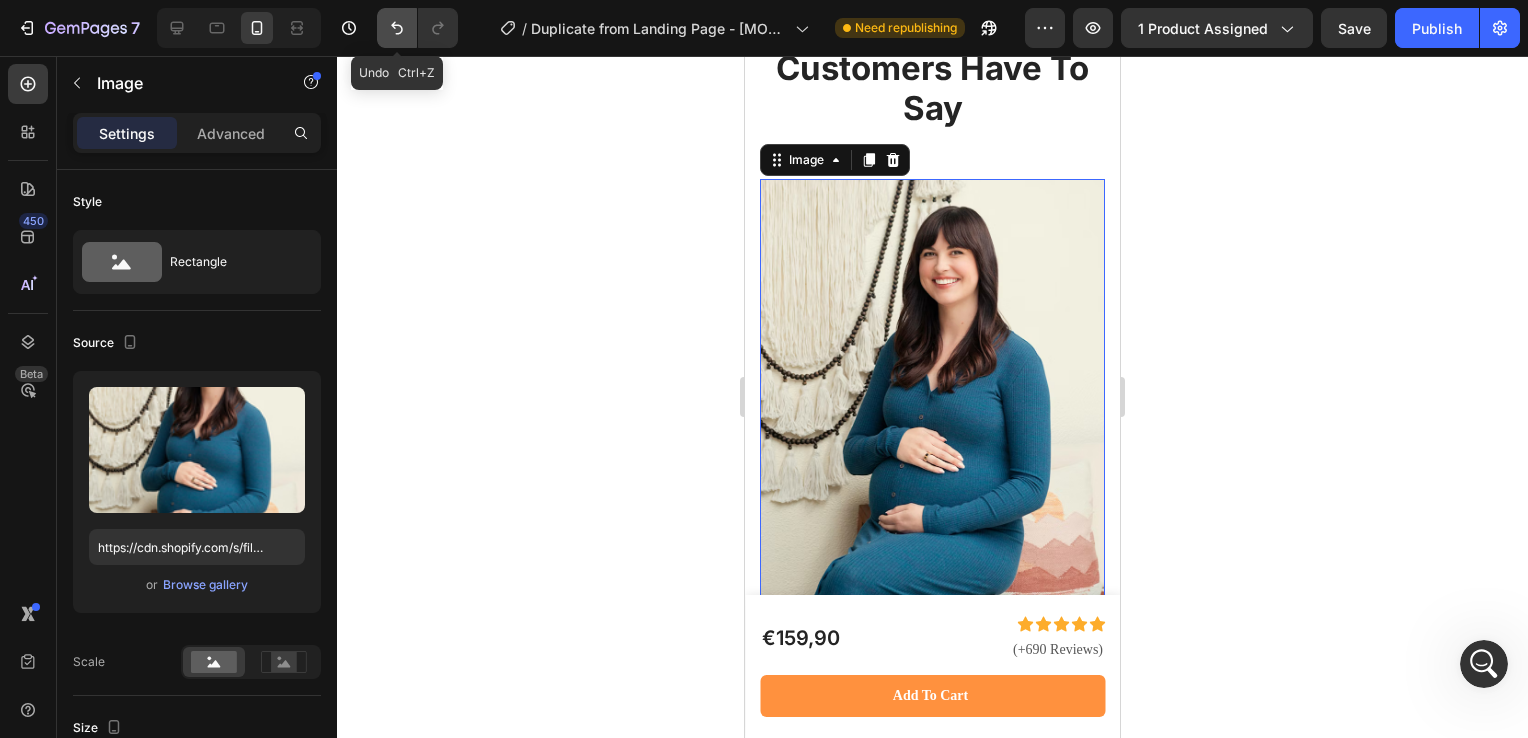 click 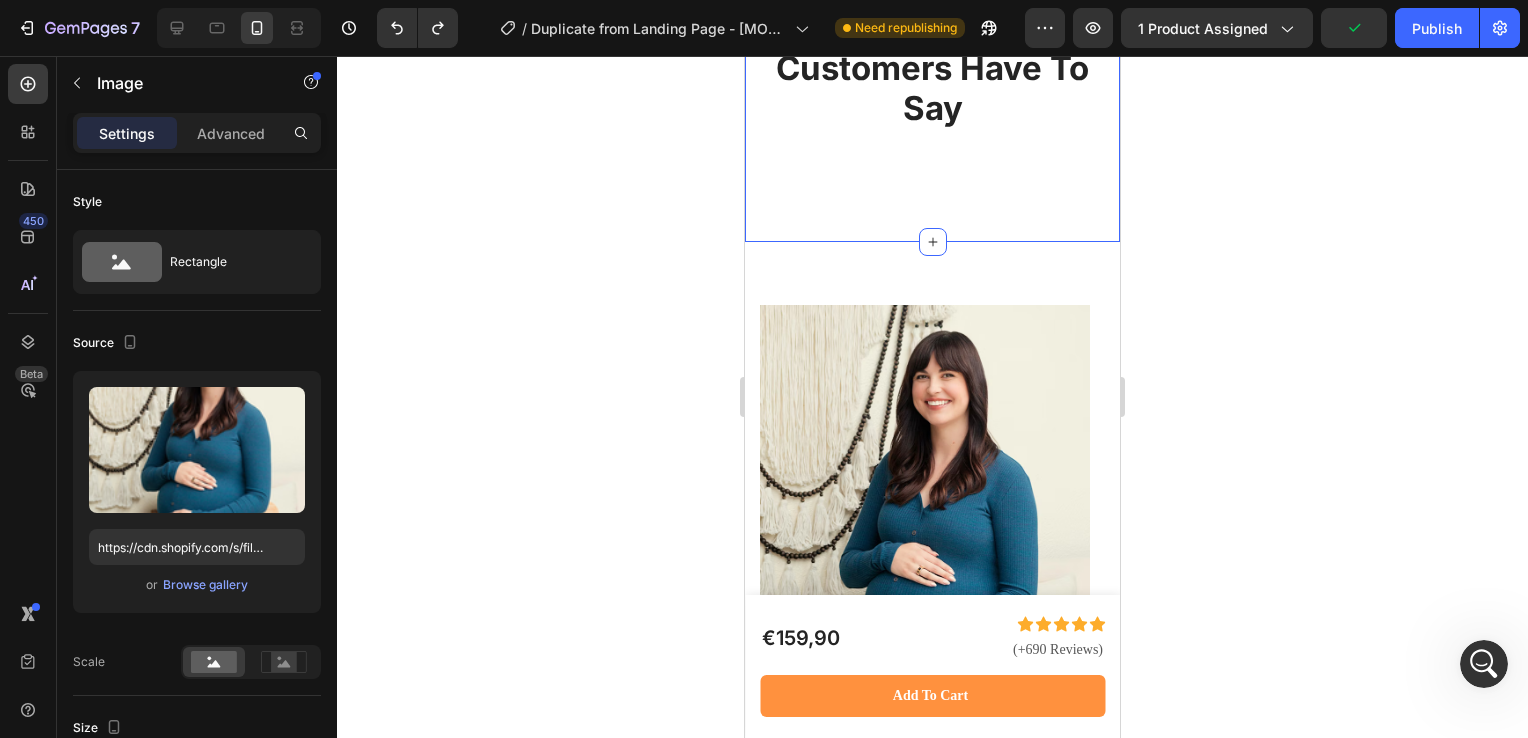 scroll, scrollTop: 5218, scrollLeft: 0, axis: vertical 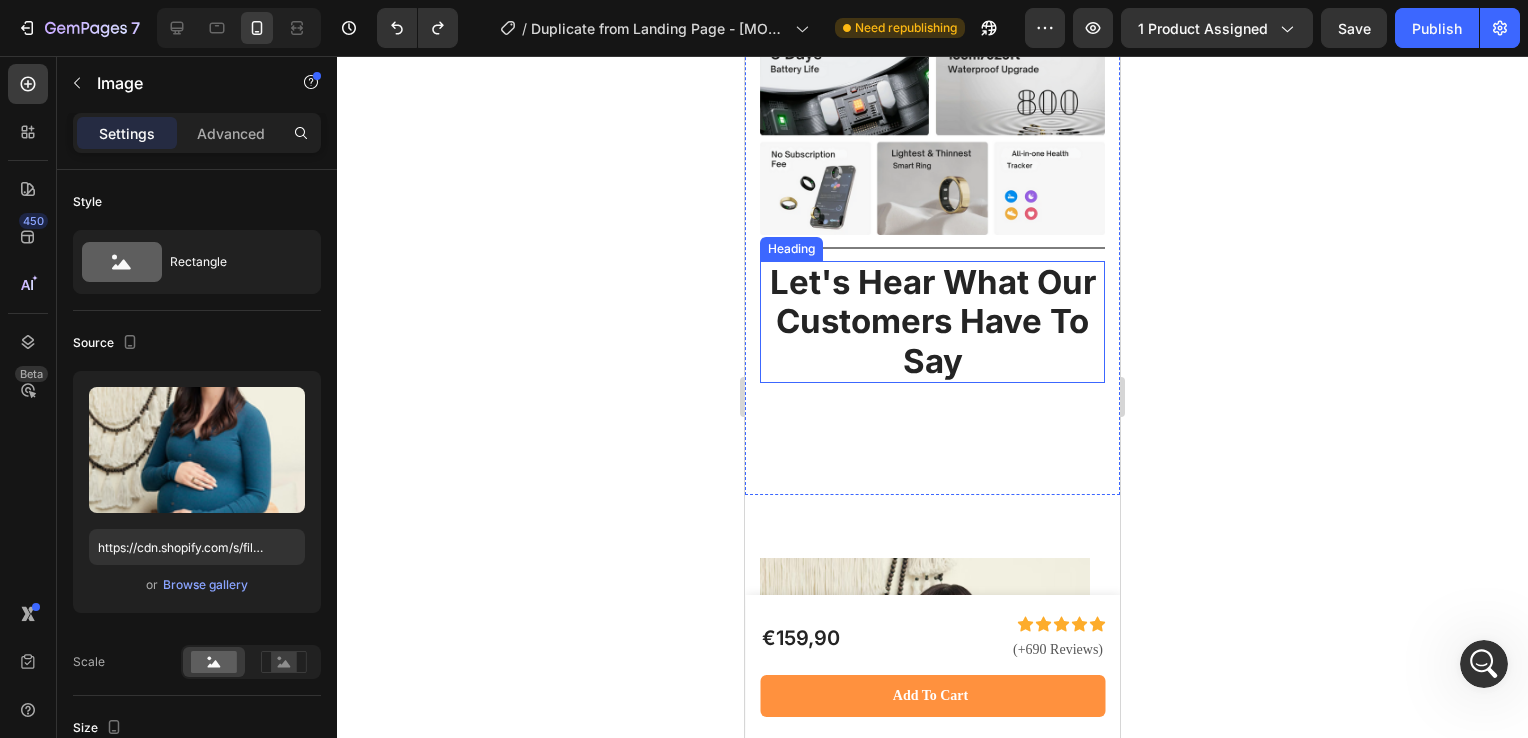click on "Let's Hear What Our Customers Have To Say" at bounding box center [932, 322] 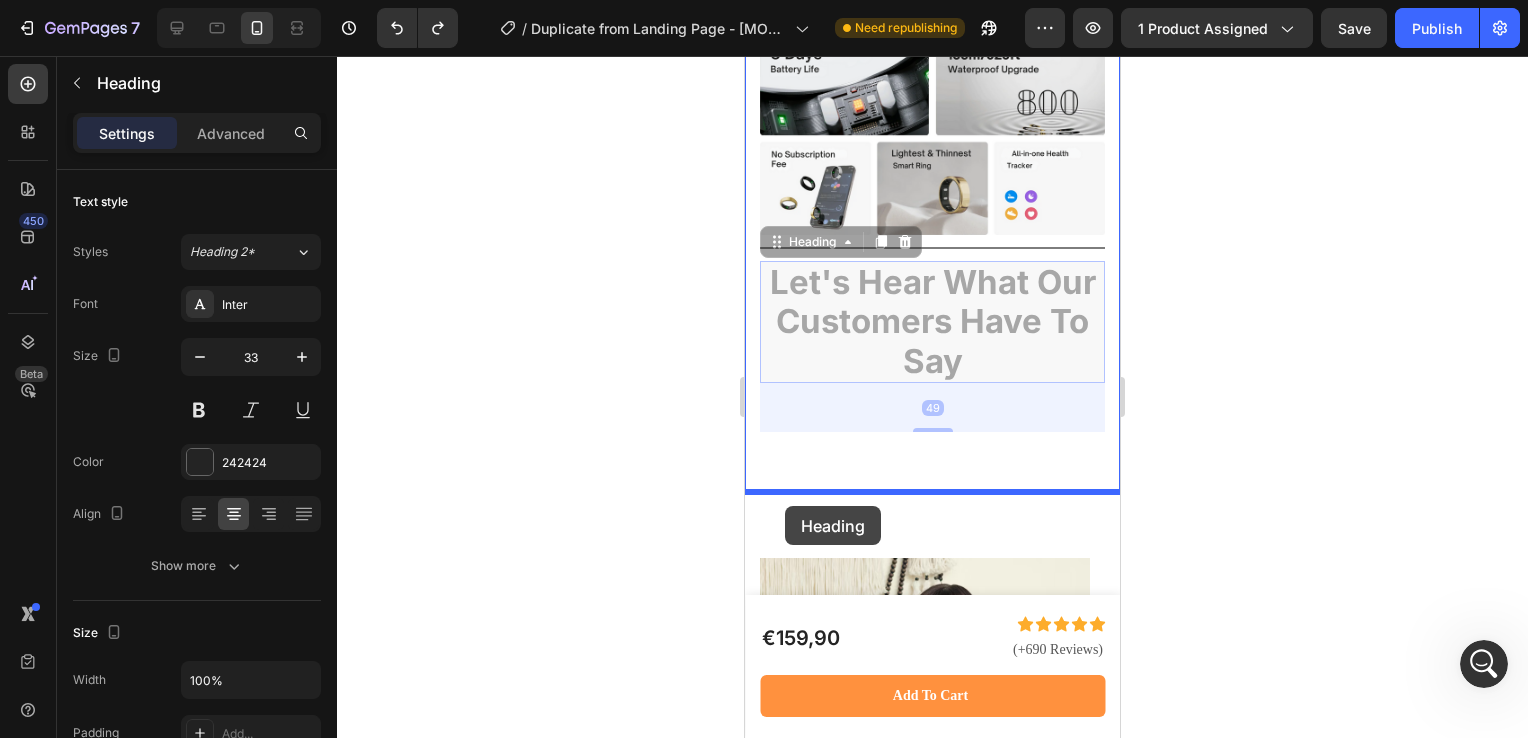 drag, startPoint x: 775, startPoint y: 239, endPoint x: 787, endPoint y: 513, distance: 274.26263 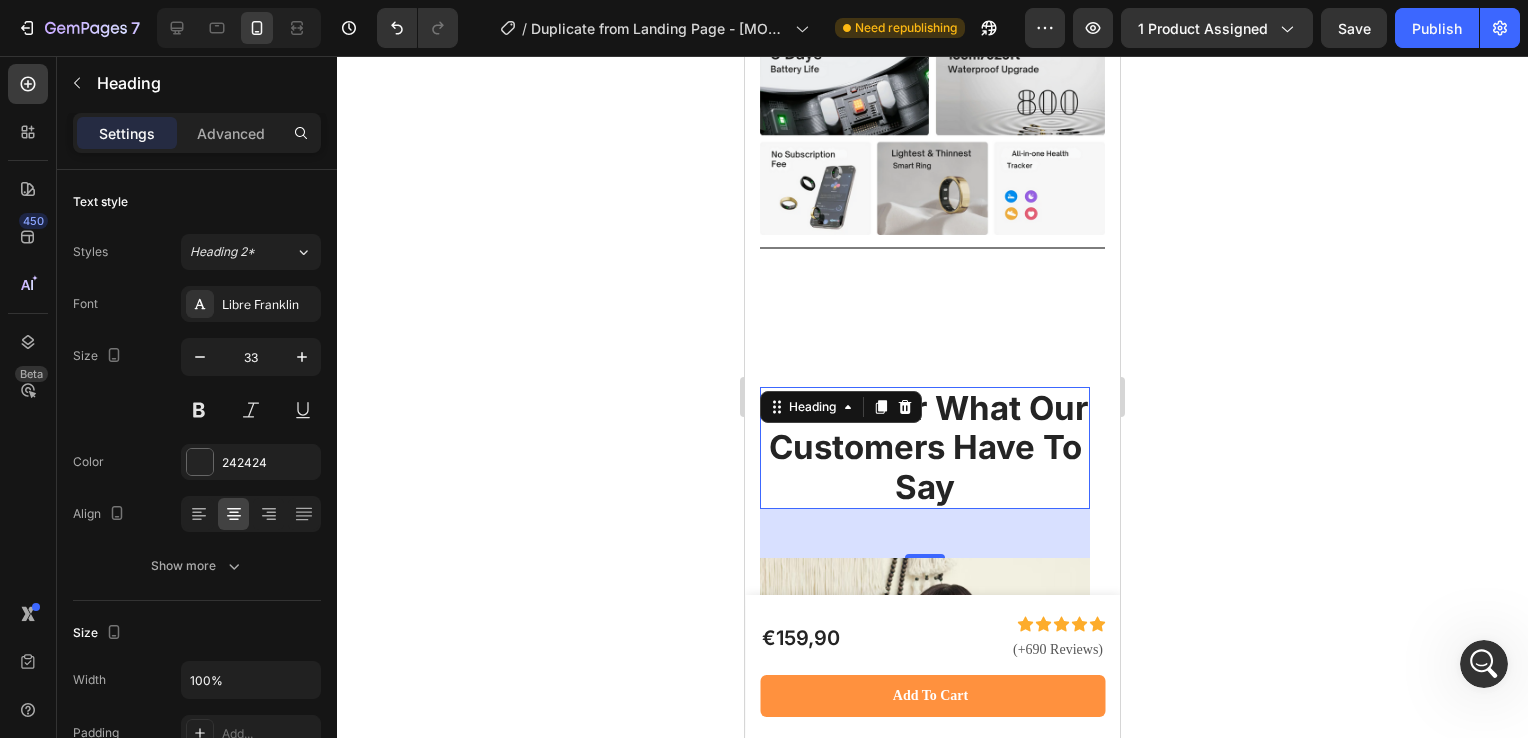 click 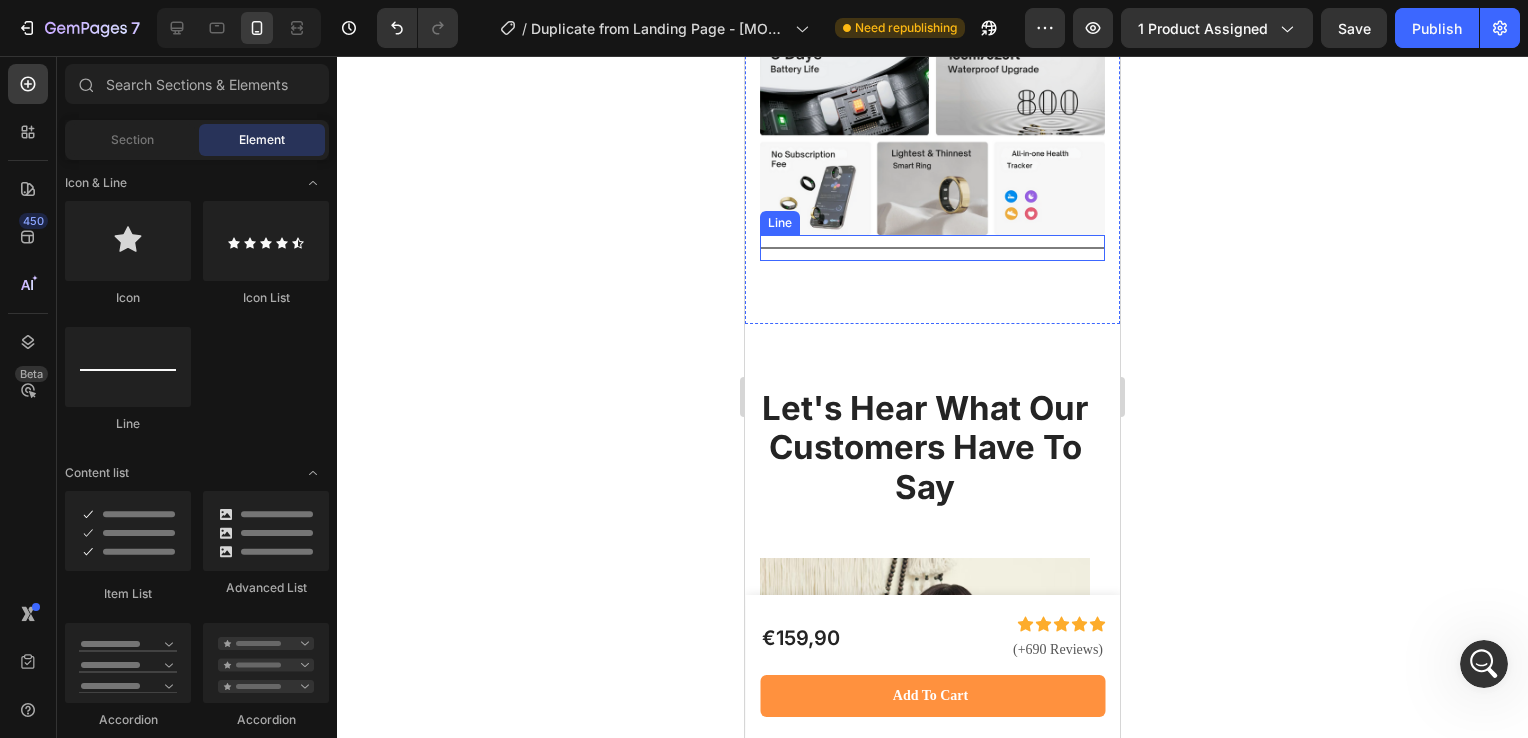click on "Title Line" at bounding box center (932, 248) 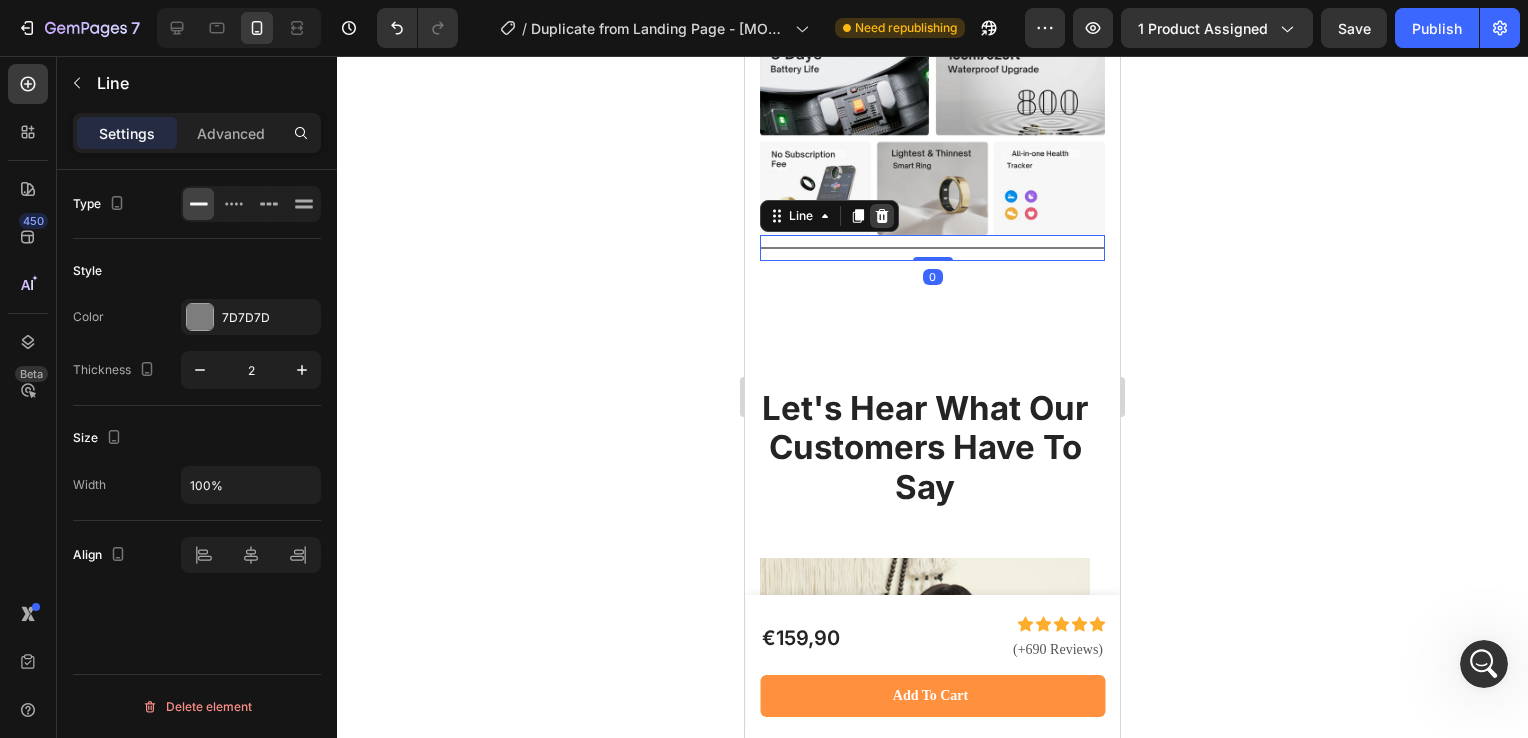 click 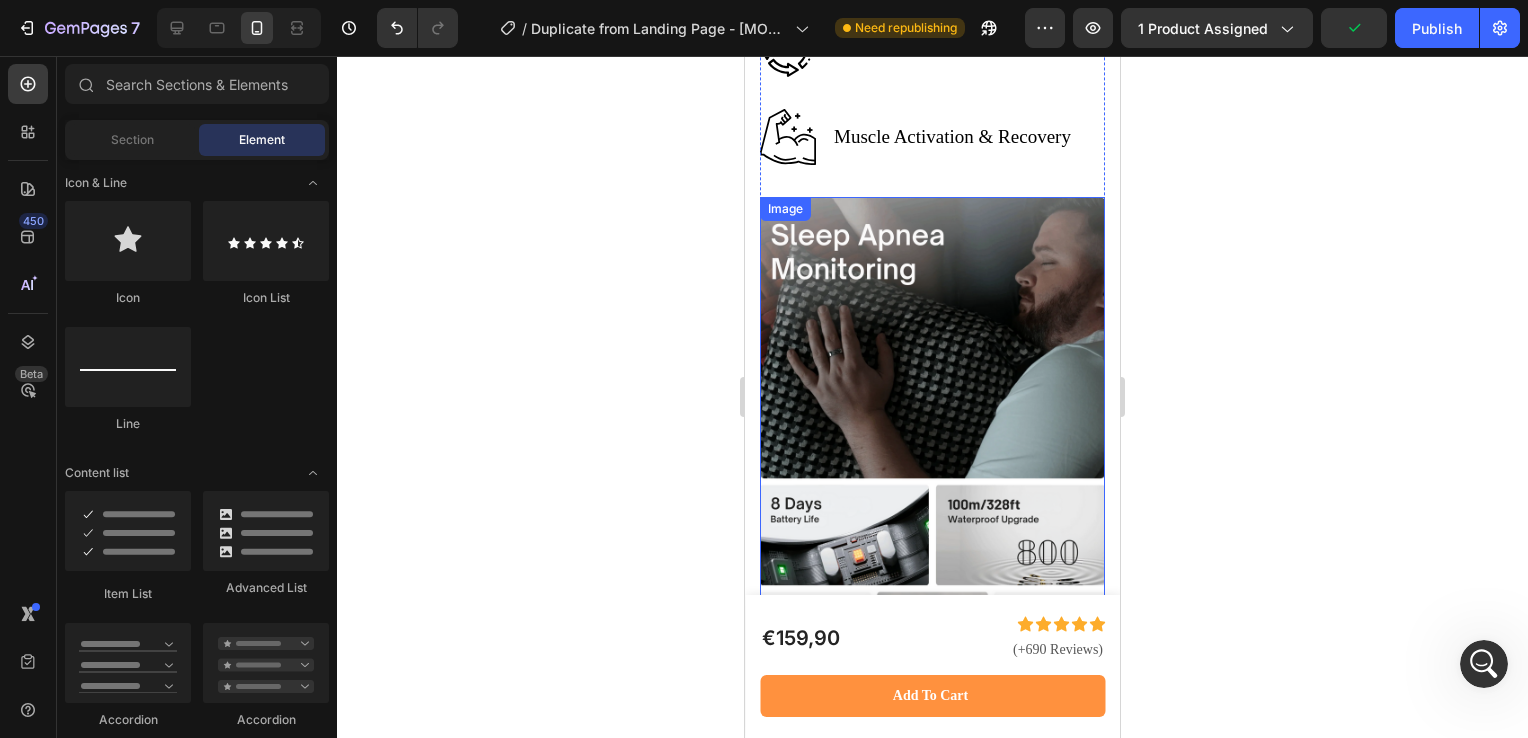 scroll, scrollTop: 5253, scrollLeft: 0, axis: vertical 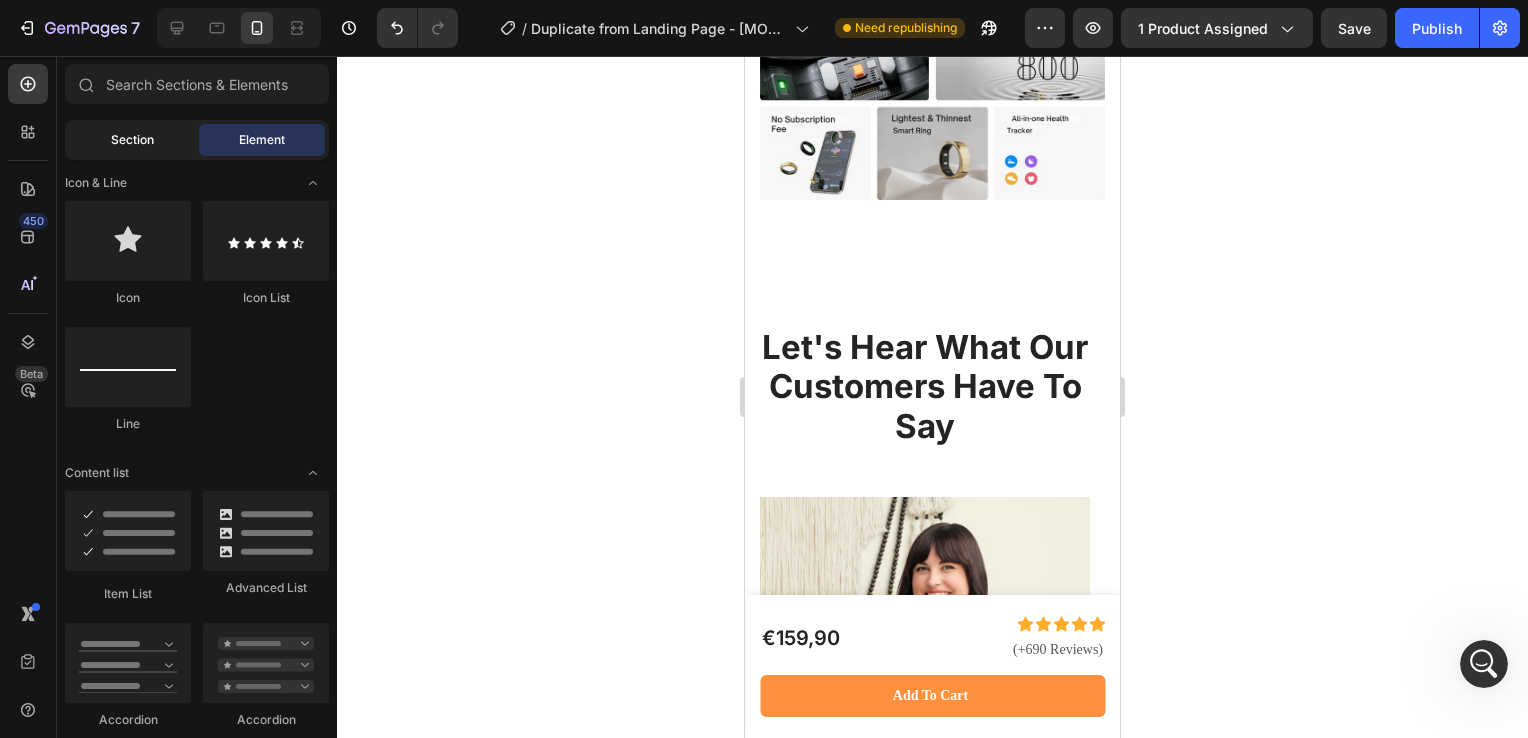 click on "Section" at bounding box center [132, 140] 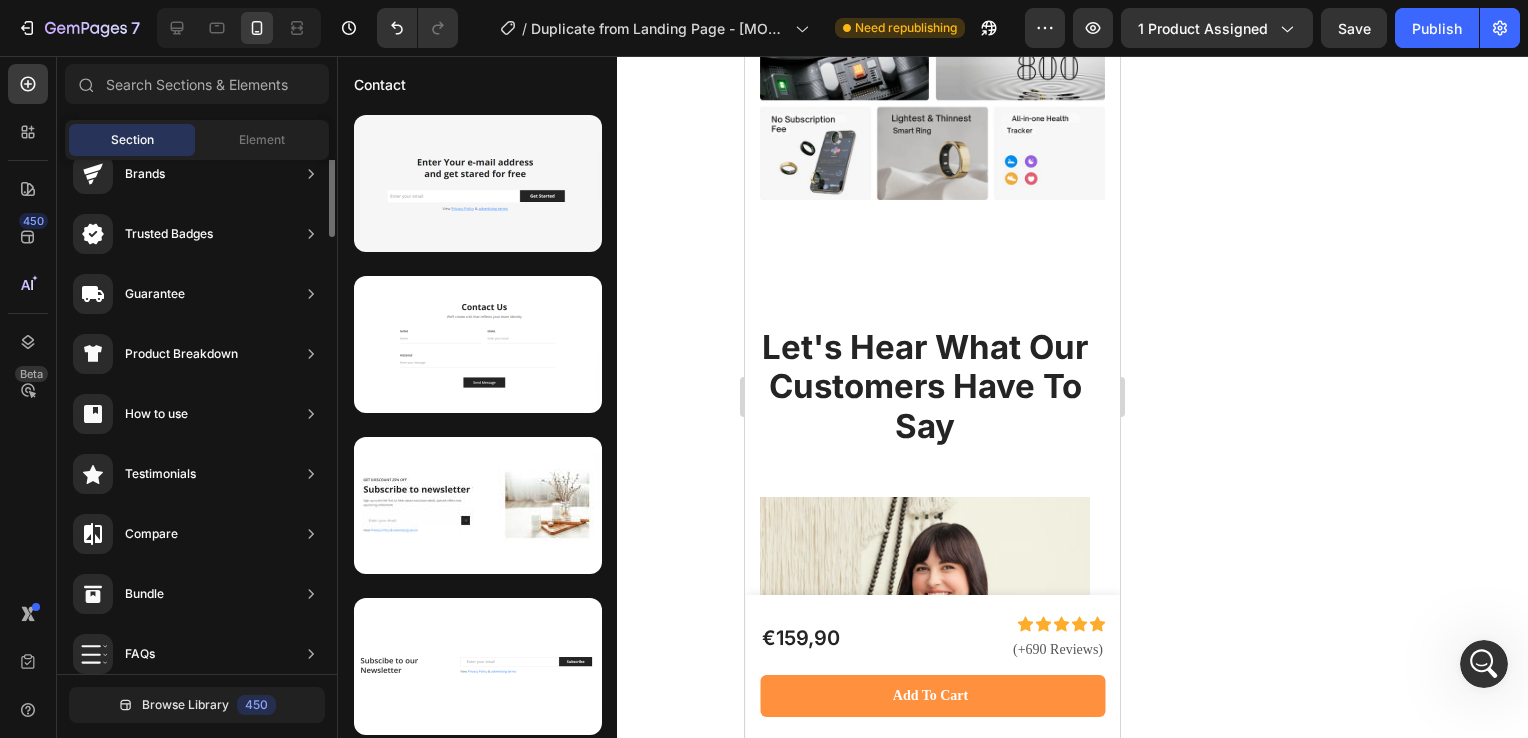 scroll, scrollTop: 0, scrollLeft: 0, axis: both 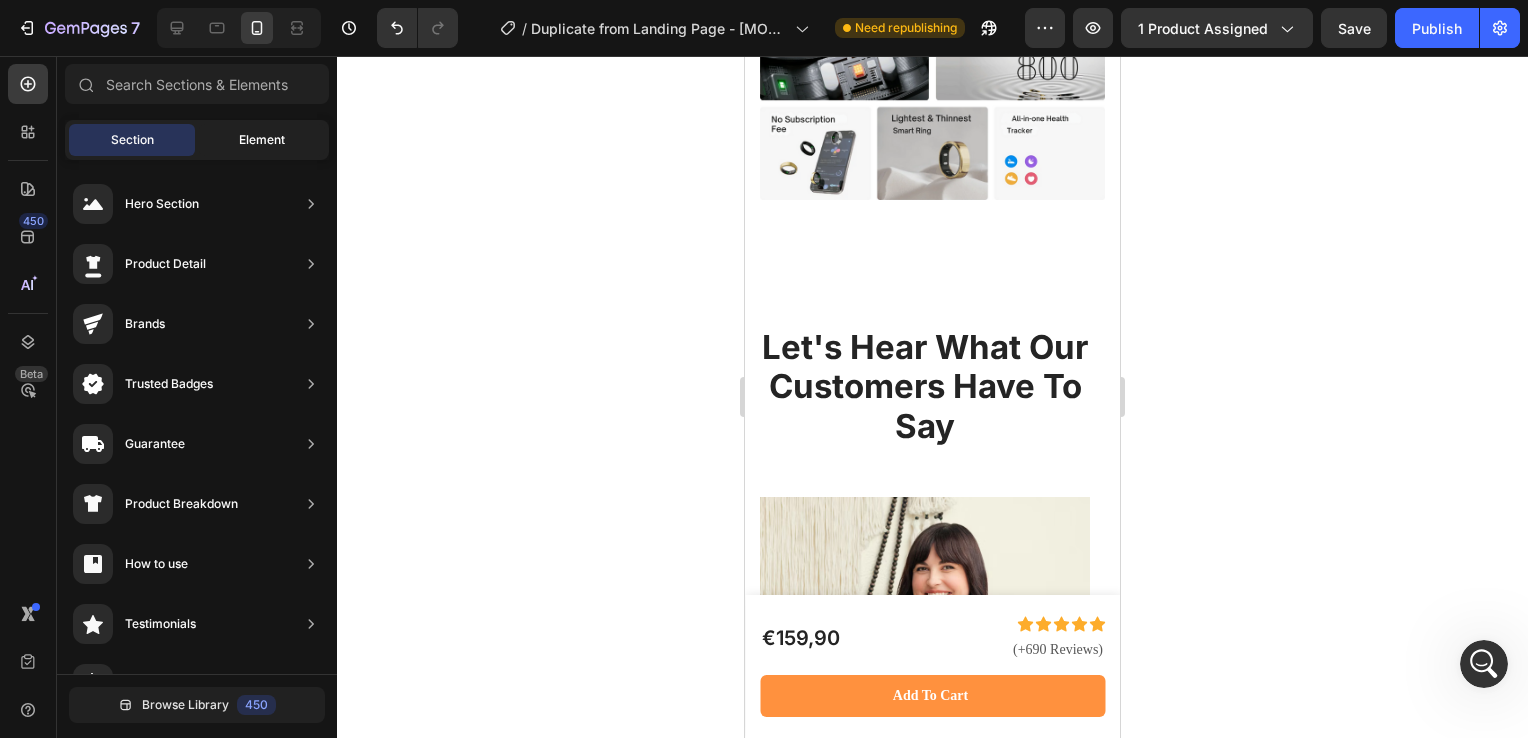 click on "Element" at bounding box center [262, 140] 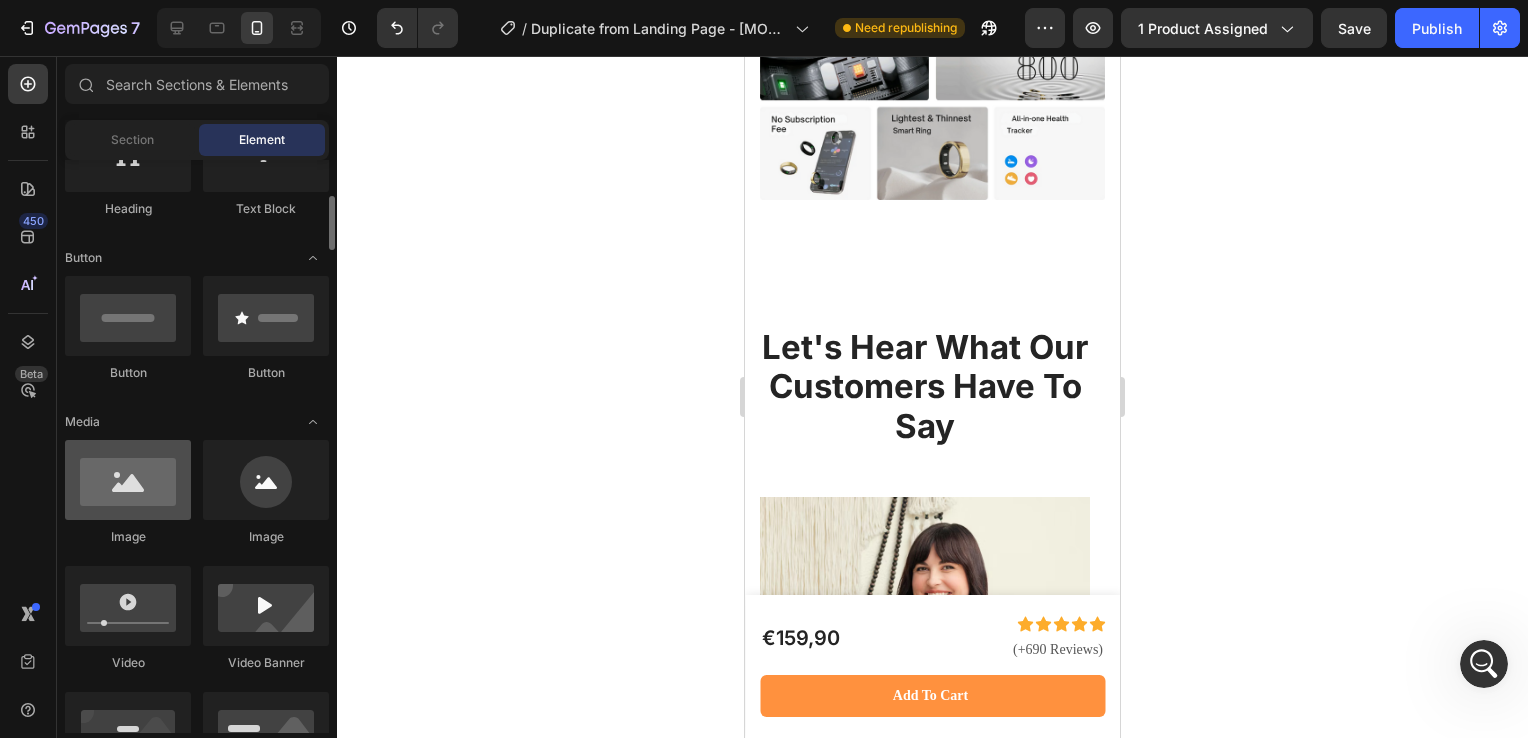 scroll, scrollTop: 387, scrollLeft: 0, axis: vertical 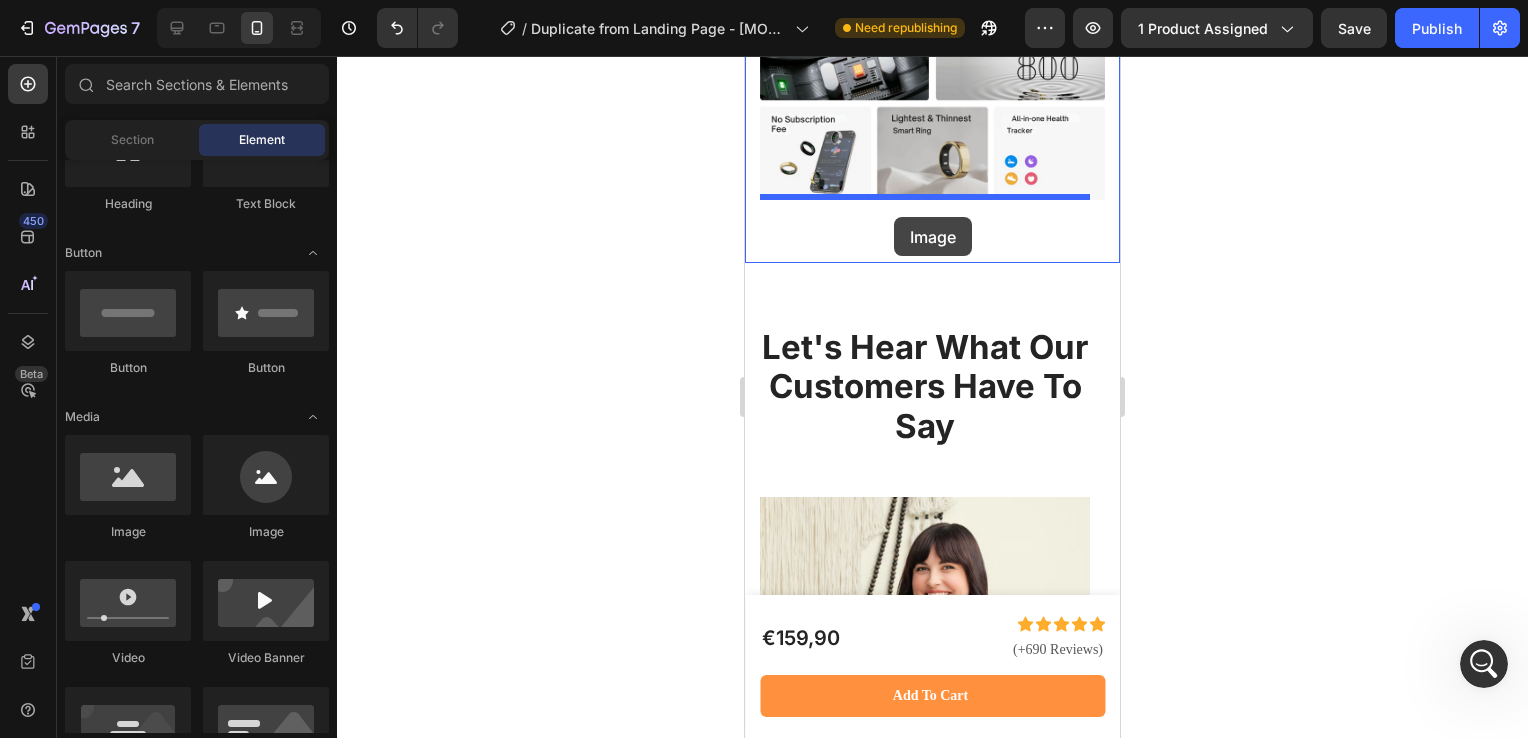 drag, startPoint x: 873, startPoint y: 552, endPoint x: 894, endPoint y: 217, distance: 335.65756 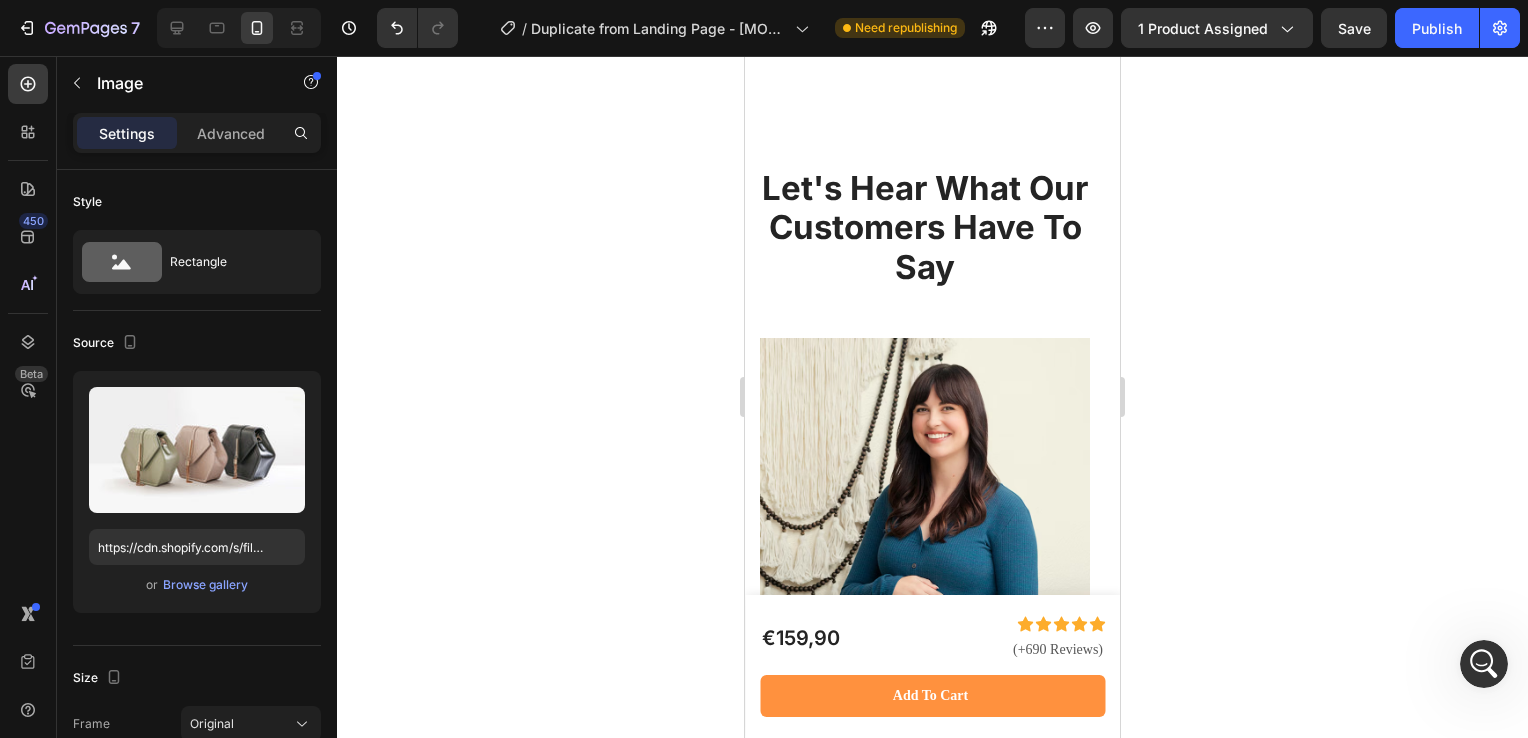 scroll, scrollTop: 5295, scrollLeft: 0, axis: vertical 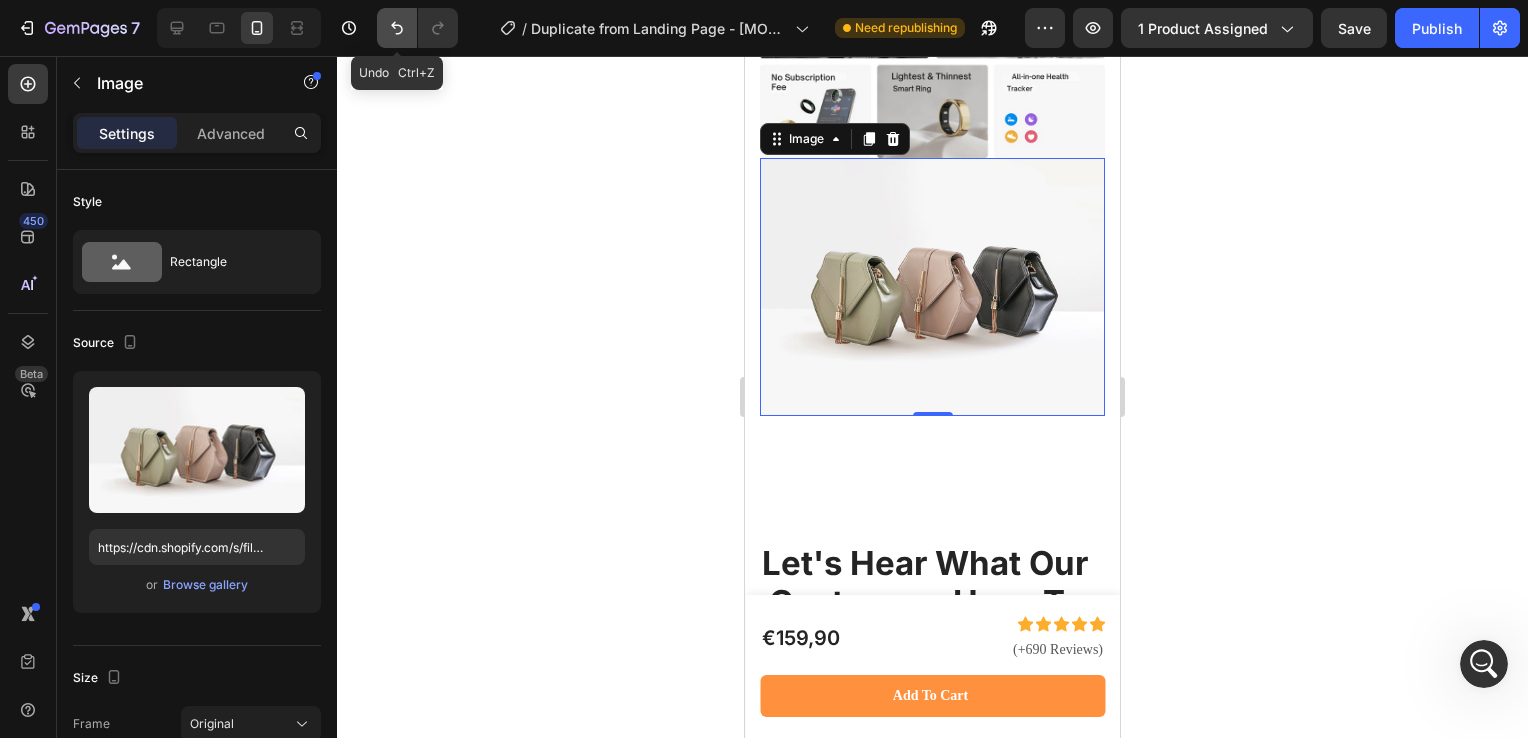 click 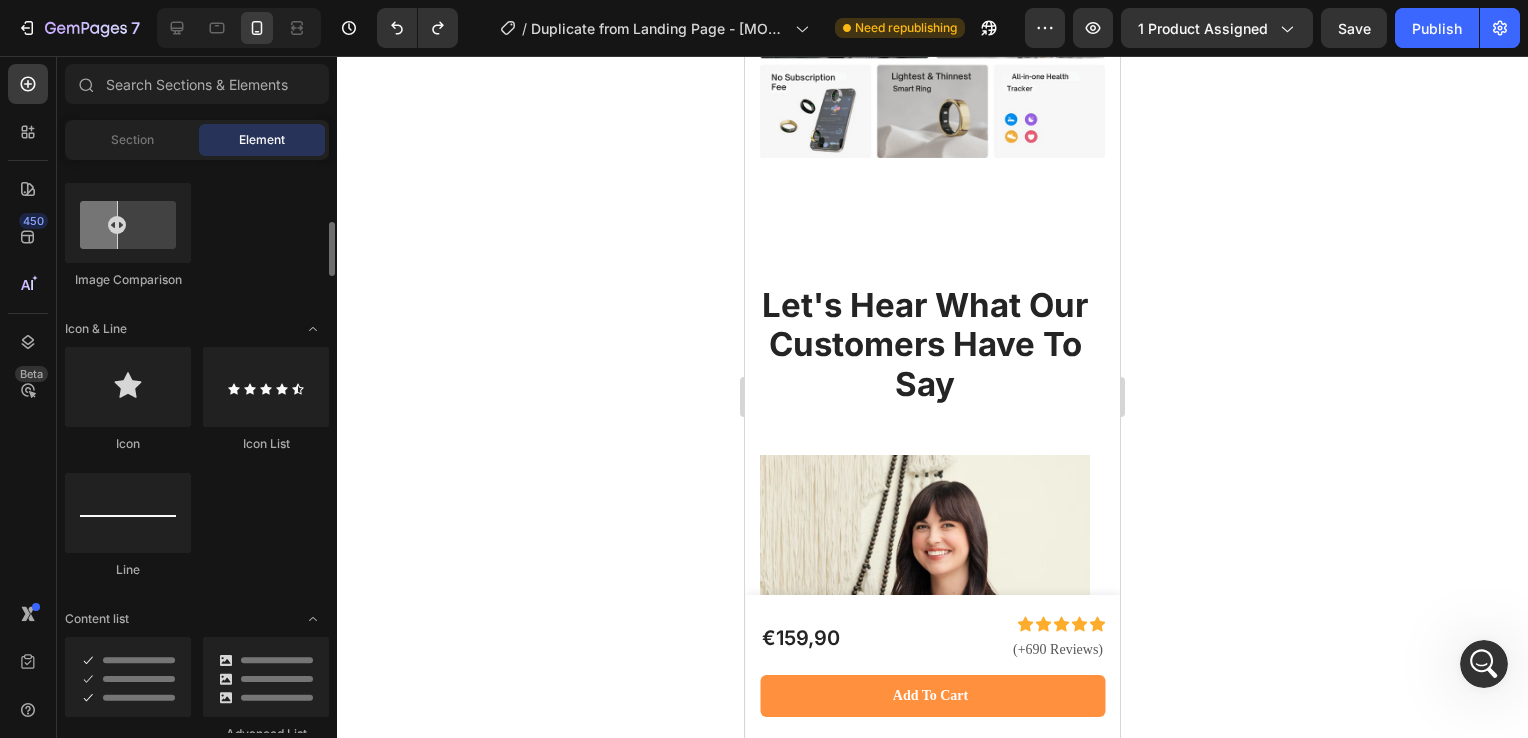 scroll, scrollTop: 1220, scrollLeft: 0, axis: vertical 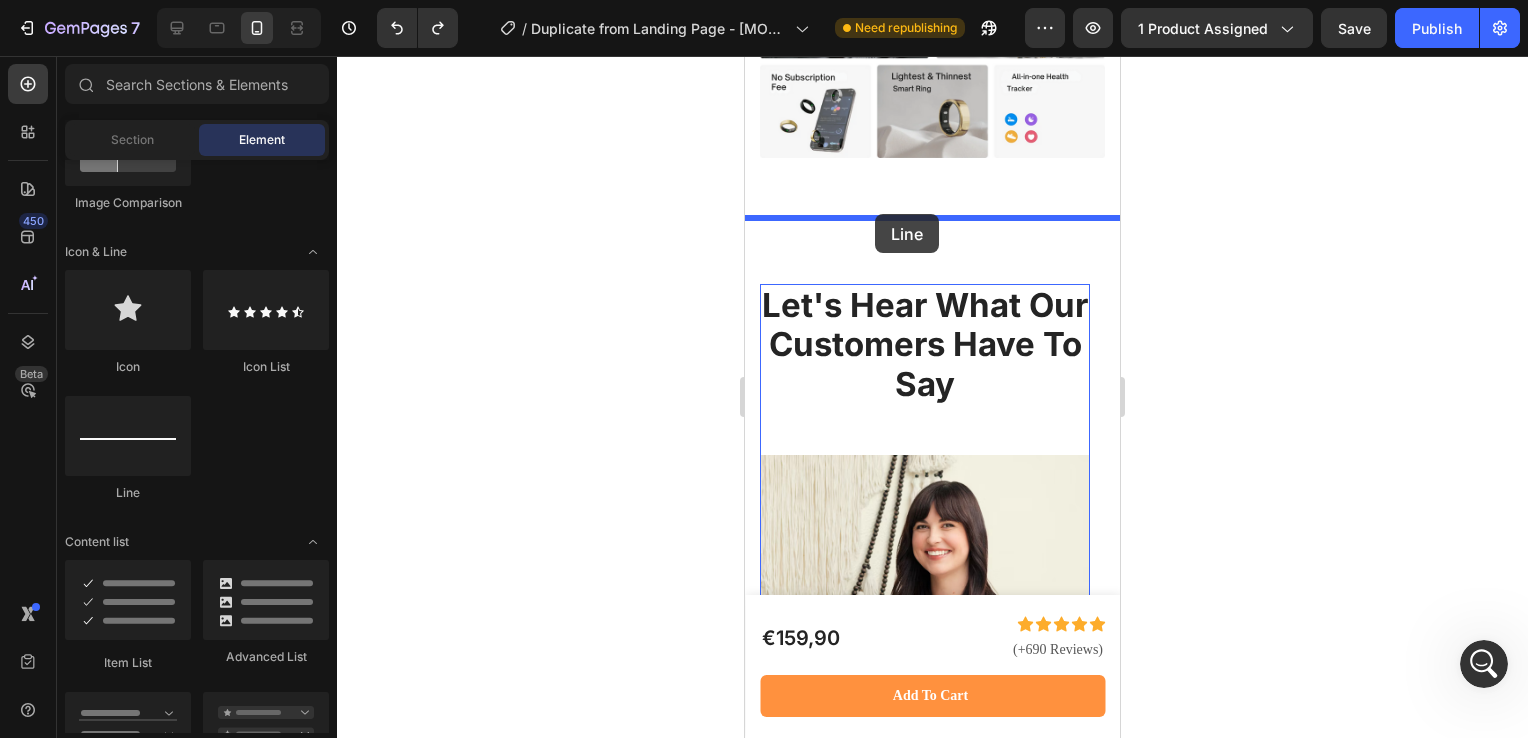 drag, startPoint x: 886, startPoint y: 502, endPoint x: 877, endPoint y: 214, distance: 288.1406 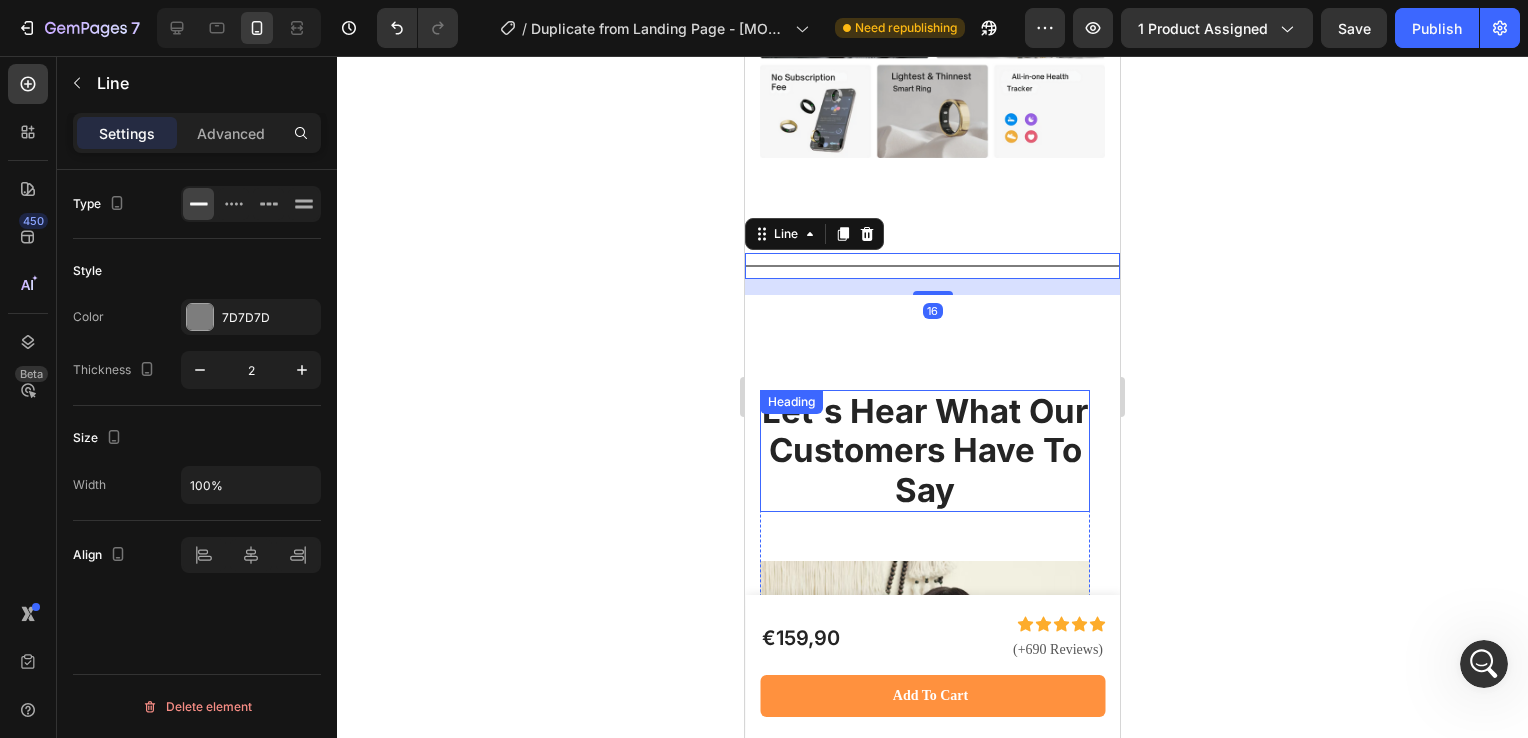 scroll, scrollTop: 5447, scrollLeft: 0, axis: vertical 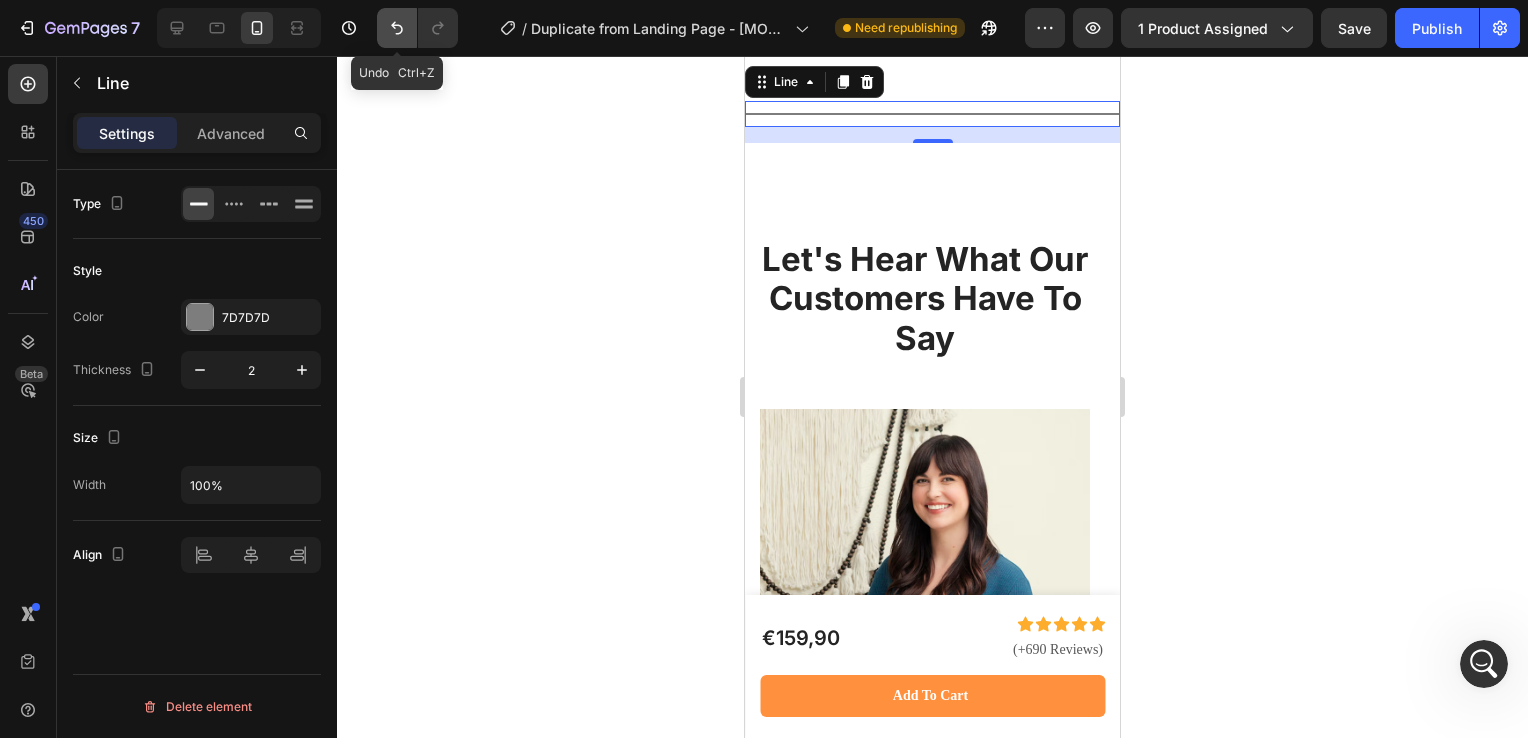 click 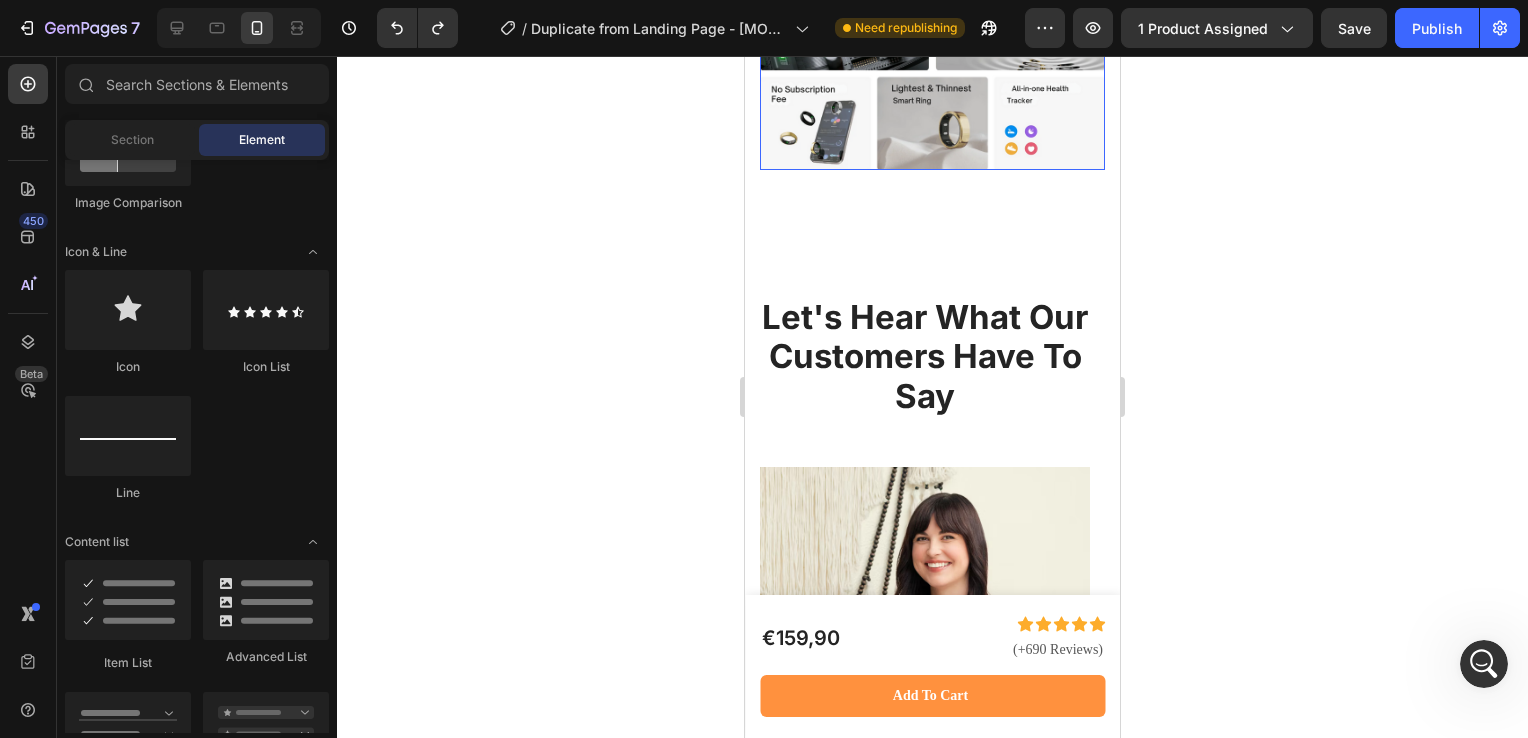 scroll, scrollTop: 5290, scrollLeft: 0, axis: vertical 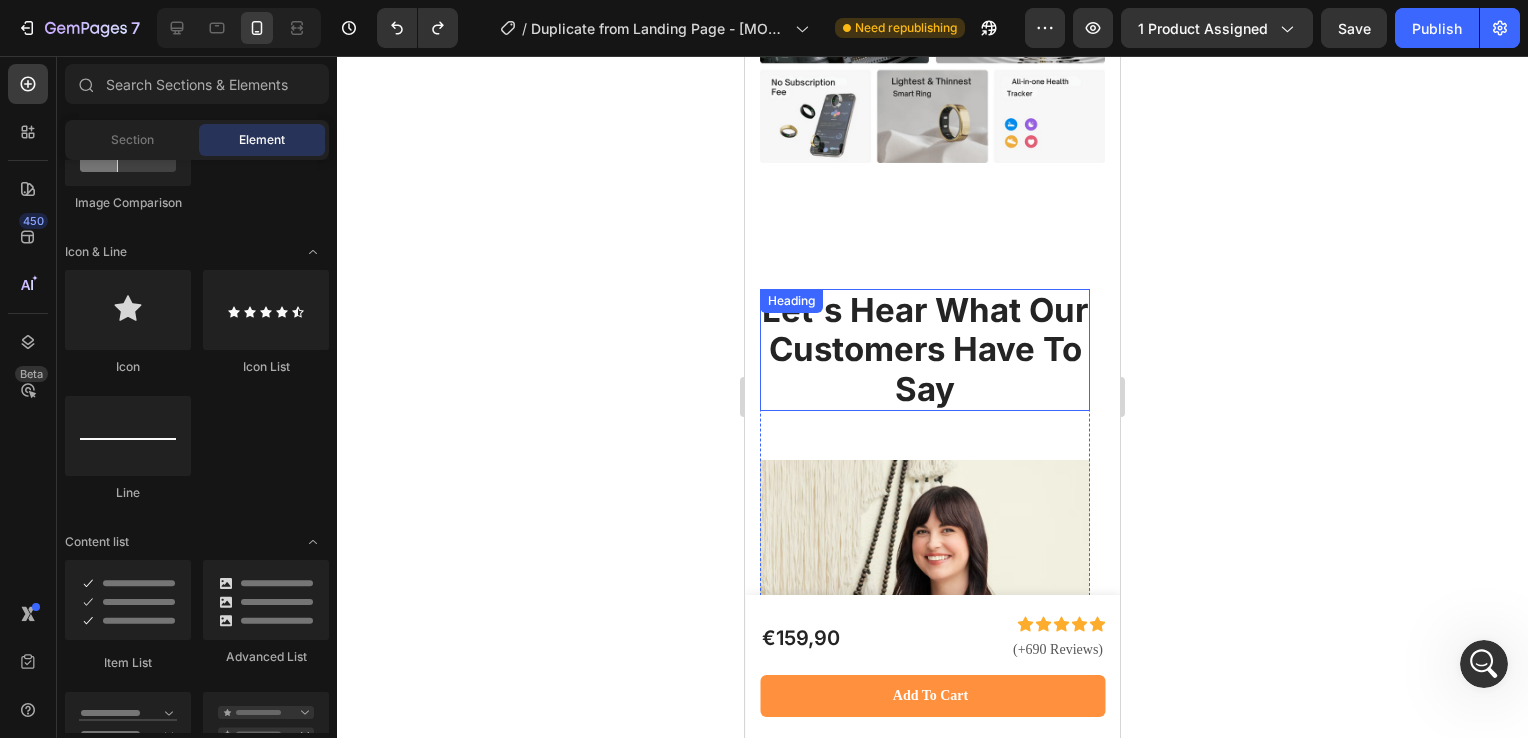 click on "Let's Hear What Our Customers Have To Say" at bounding box center (925, 350) 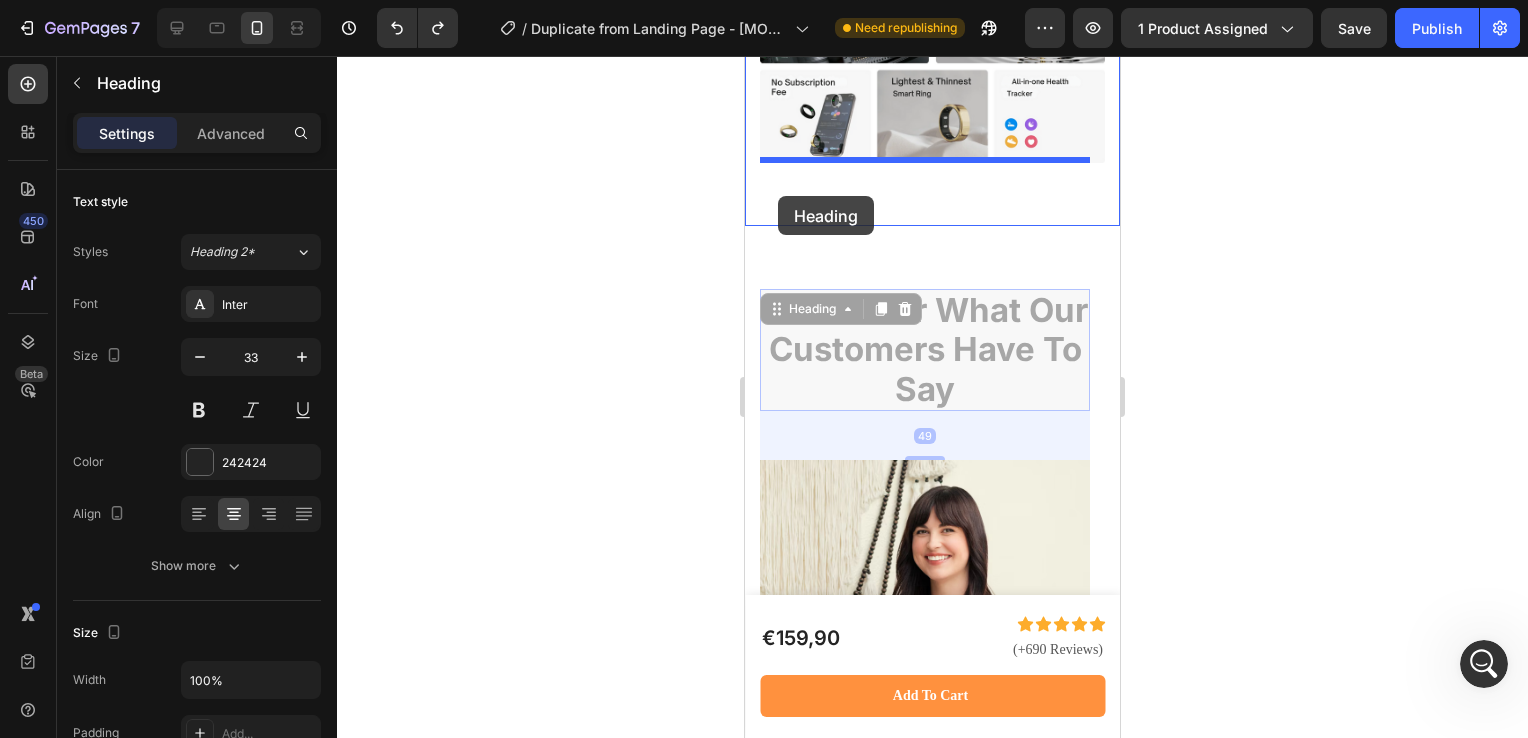 drag, startPoint x: 775, startPoint y: 307, endPoint x: 778, endPoint y: 196, distance: 111.040535 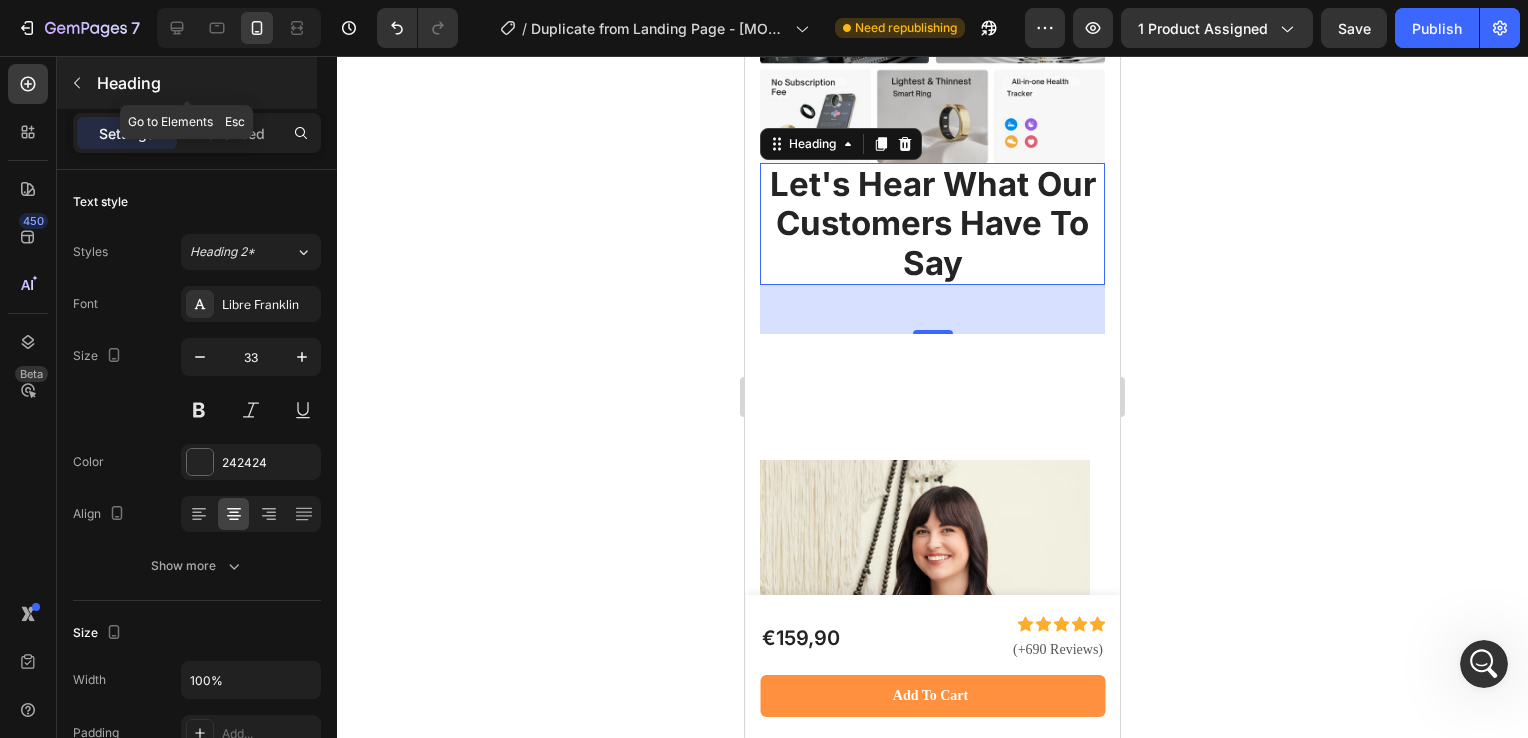 click 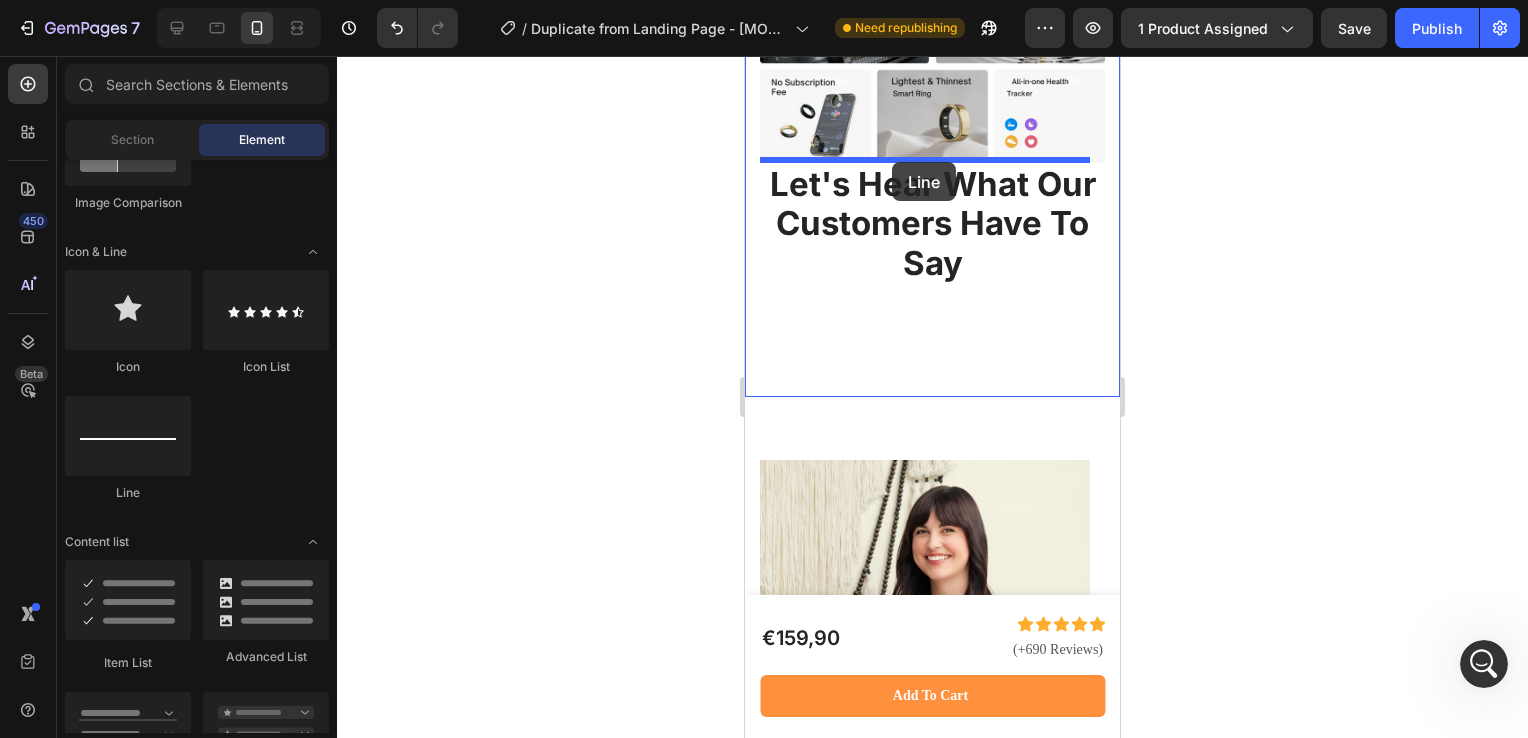 drag, startPoint x: 897, startPoint y: 483, endPoint x: 892, endPoint y: 162, distance: 321.03894 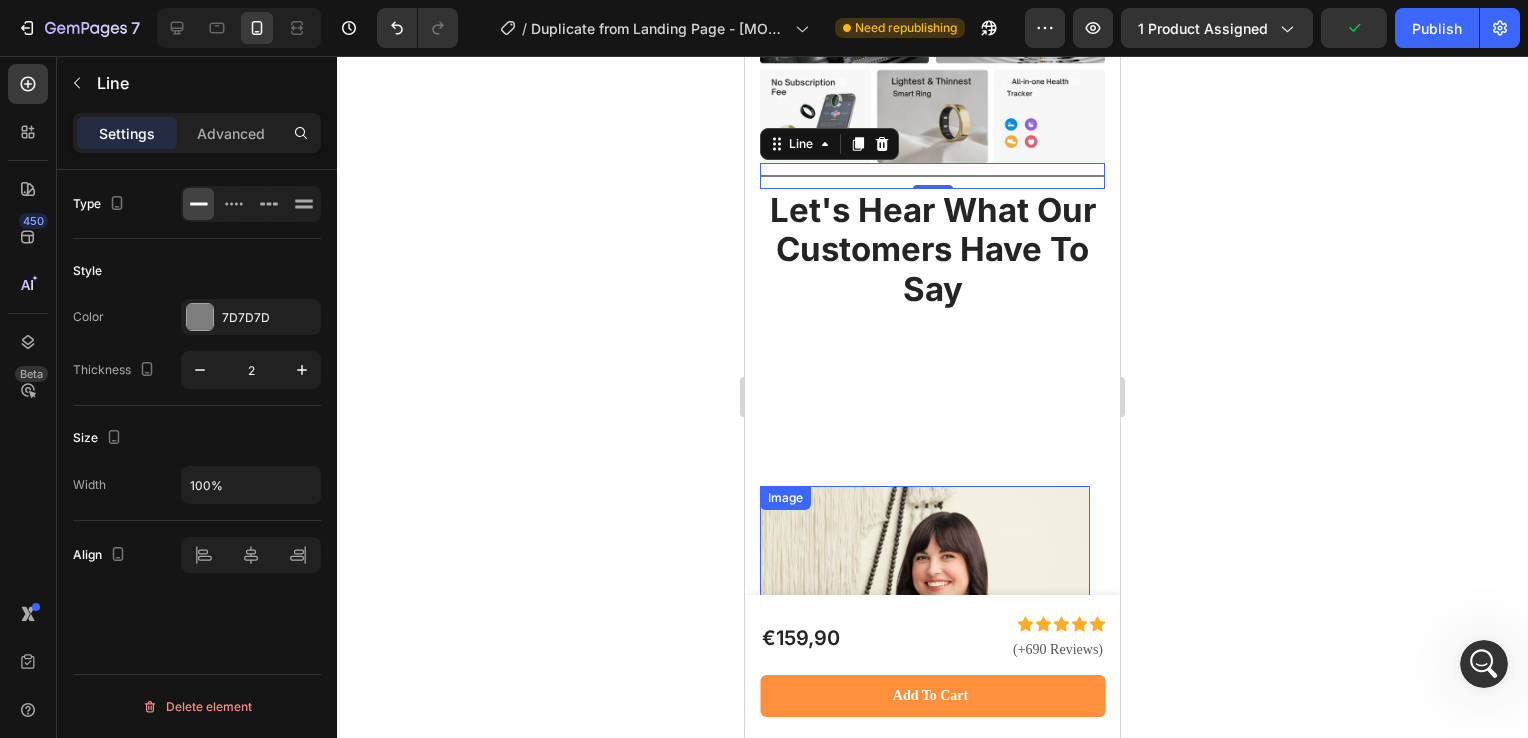 click at bounding box center [925, 706] 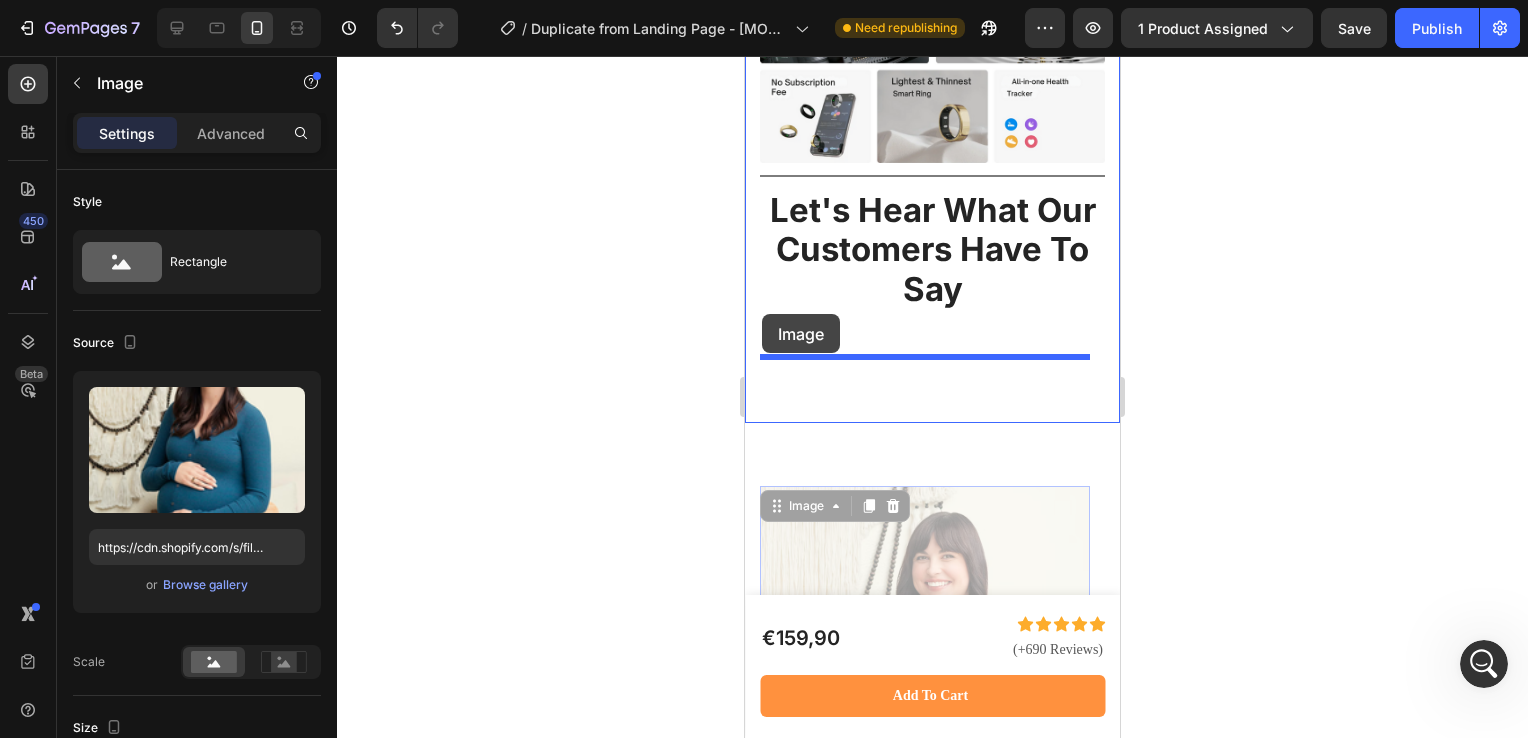 drag, startPoint x: 778, startPoint y: 512, endPoint x: 762, endPoint y: 314, distance: 198.64542 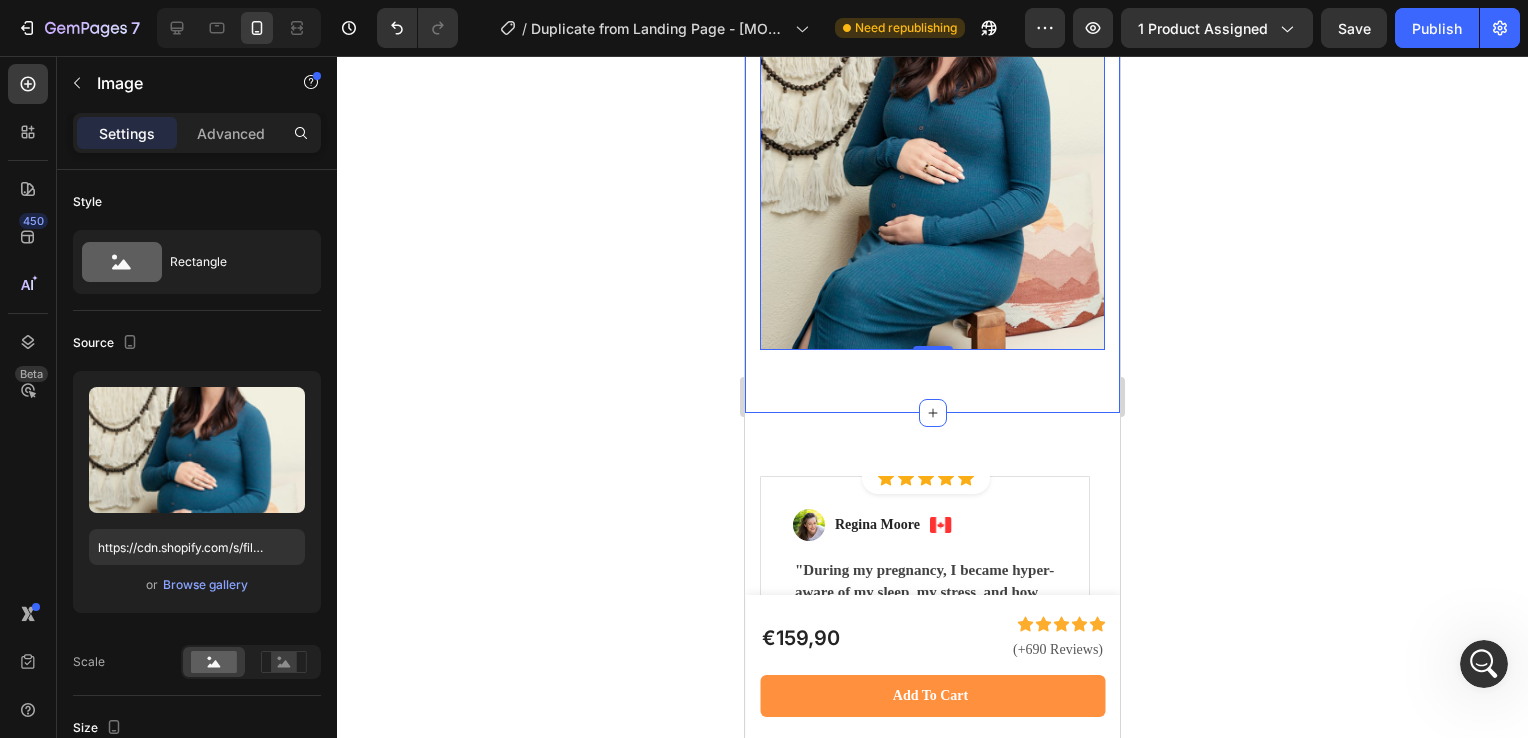 scroll, scrollTop: 5762, scrollLeft: 0, axis: vertical 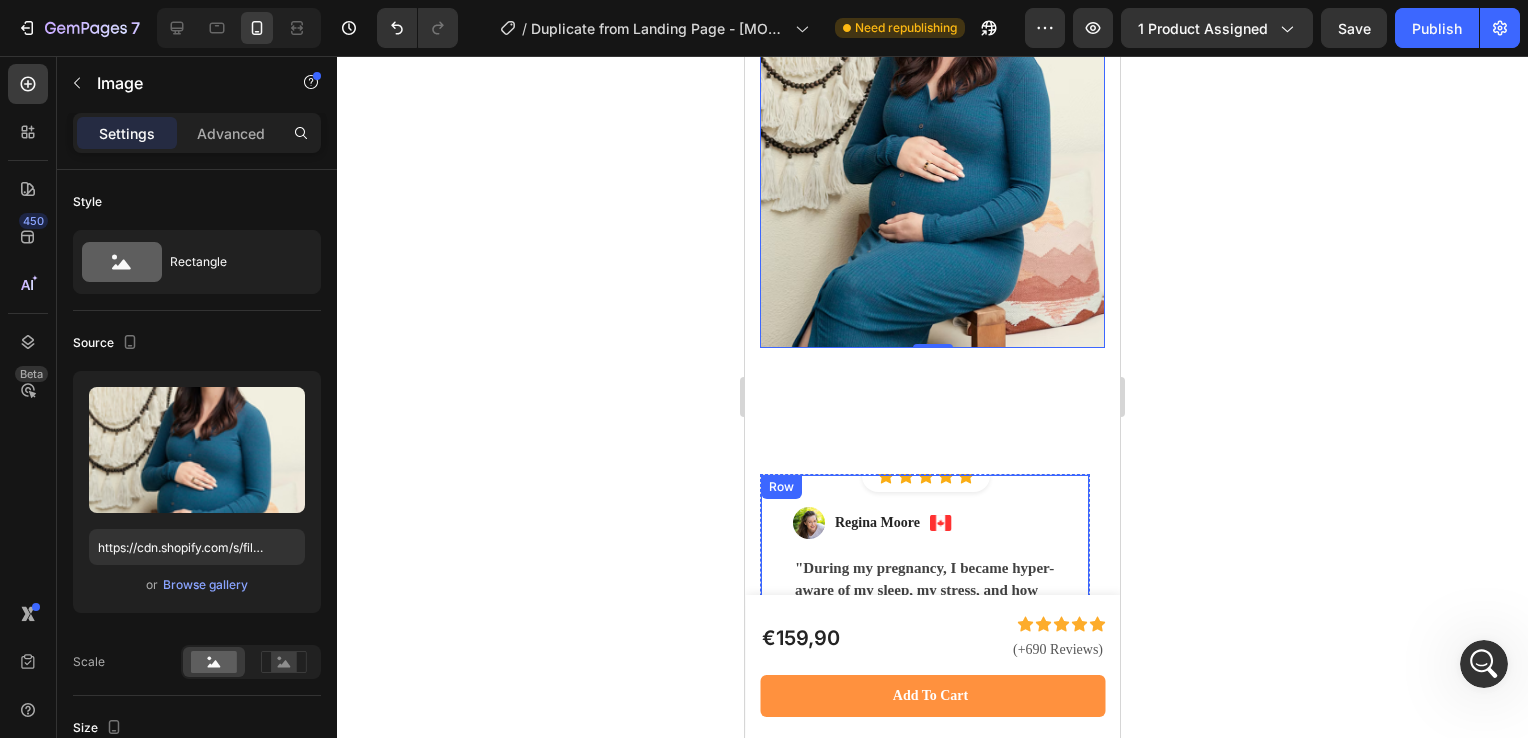 click on "Image Regina Moore Text block Image Row "During my pregnancy, I became hyper-aware of my sleep, my stress, and how my body was changing. I wanted something that could help me track how I was doing — without being overwhelming. The Veloraa Ring gave me exactly that. It helped me stay calm, sleep better, and even notice when my heart rate was too high. I didn’t need another app or complicated gadget — just something that worked quietly in the background. It became part of my routine, and honestly, part of my peace of mind." Text block
Icon 230 Text block Icon List
Icon 6 Text block Icon List Row July 22, 2025 Text block Row Row" at bounding box center (925, 732) 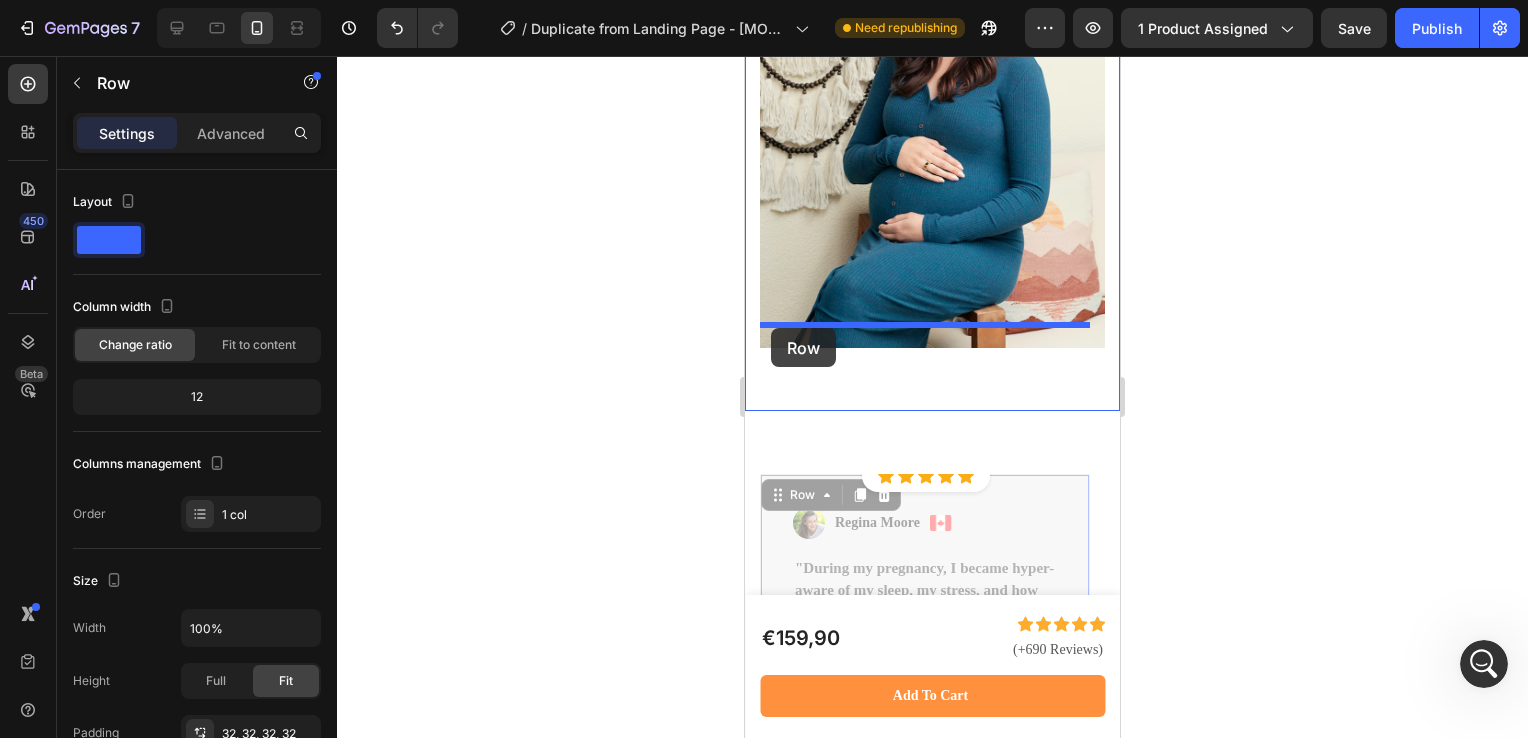 drag, startPoint x: 778, startPoint y: 480, endPoint x: 771, endPoint y: 328, distance: 152.1611 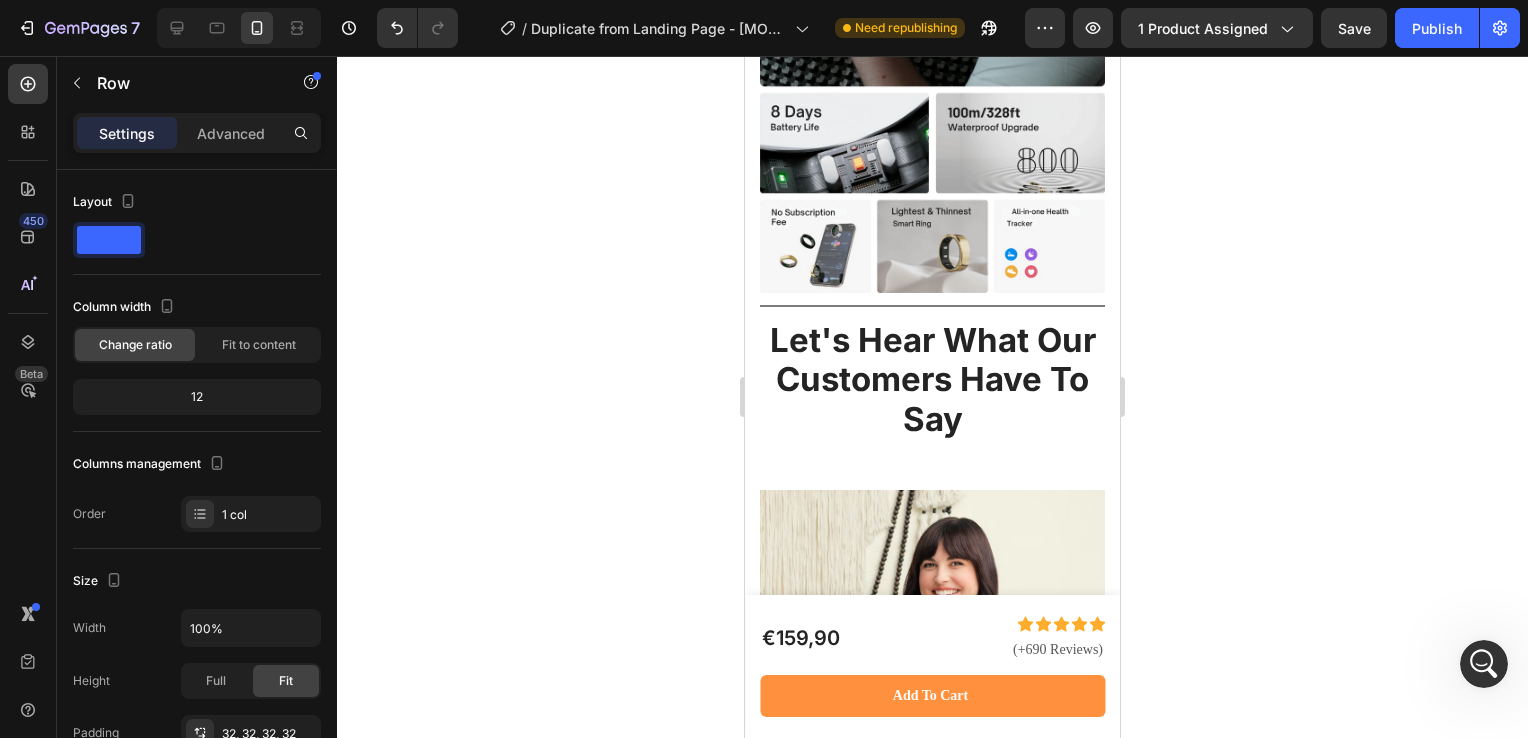 scroll, scrollTop: 5150, scrollLeft: 0, axis: vertical 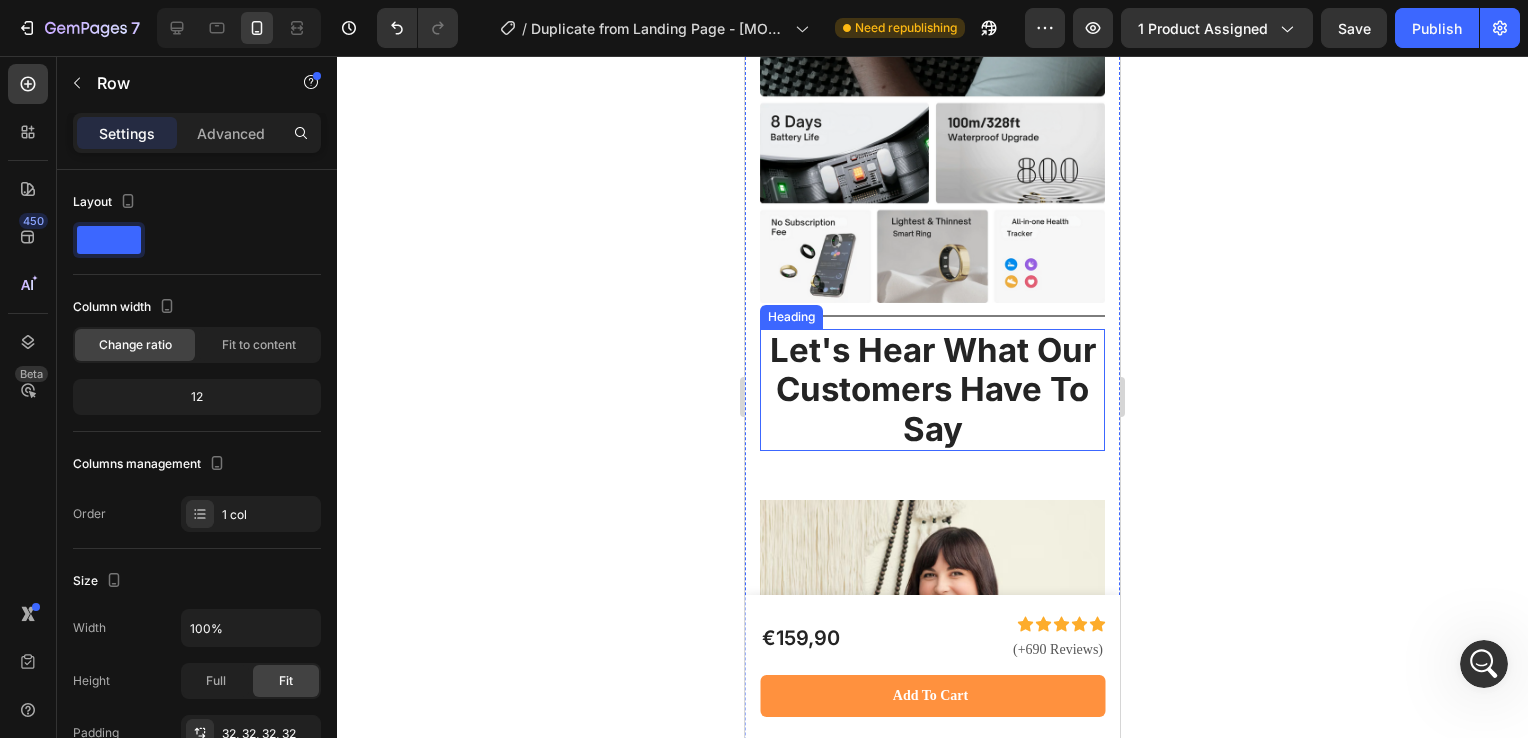 click on "Let's Hear What Our Customers Have To Say" at bounding box center [932, 390] 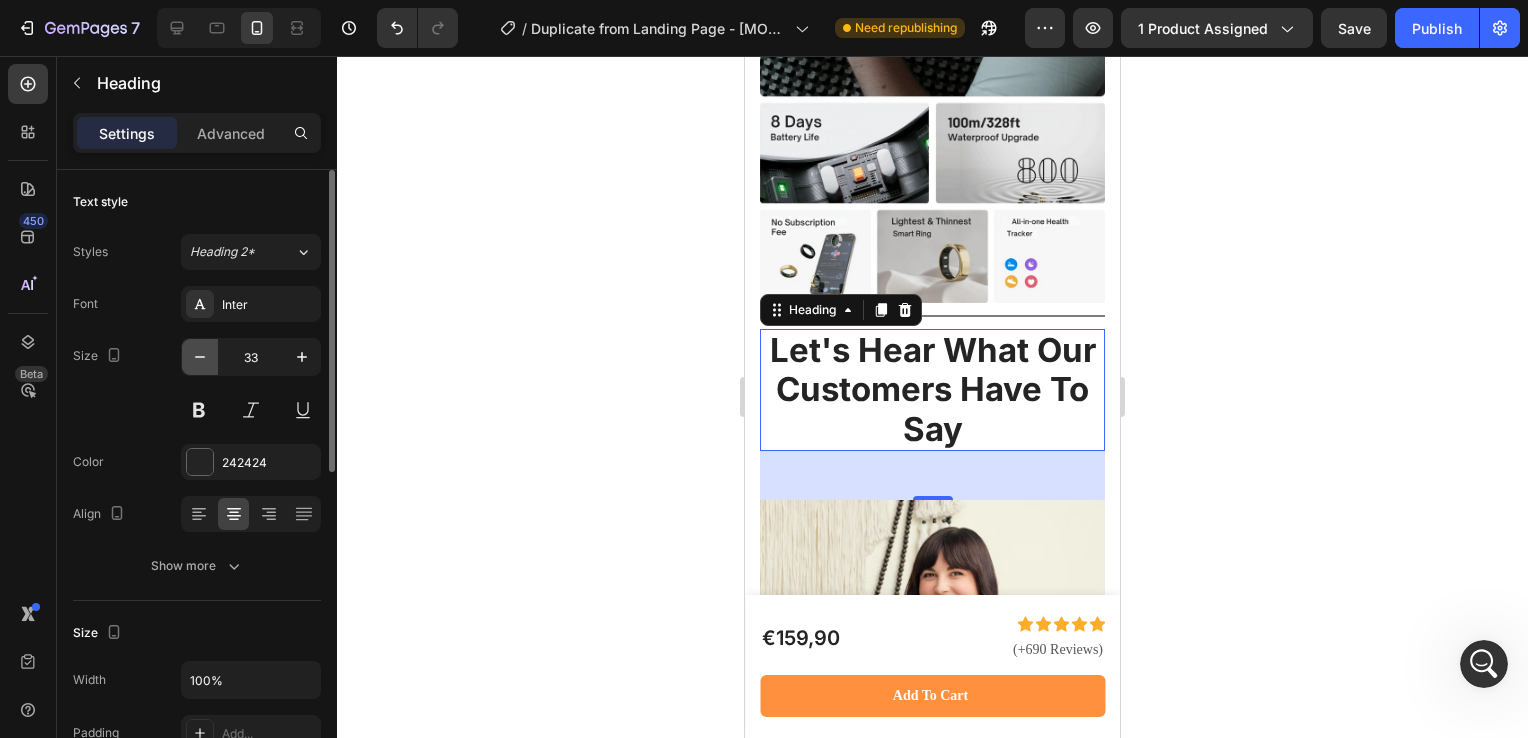 click 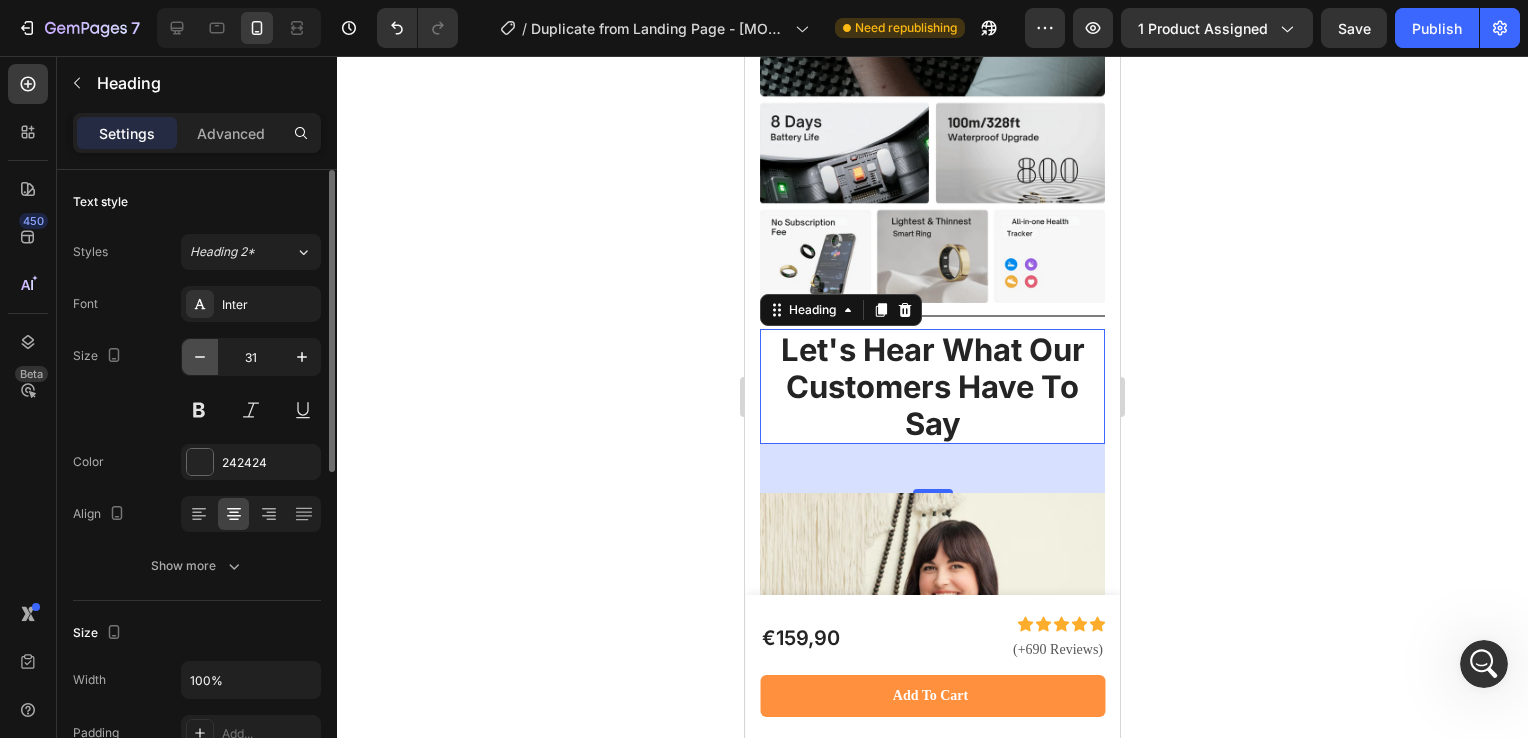 click 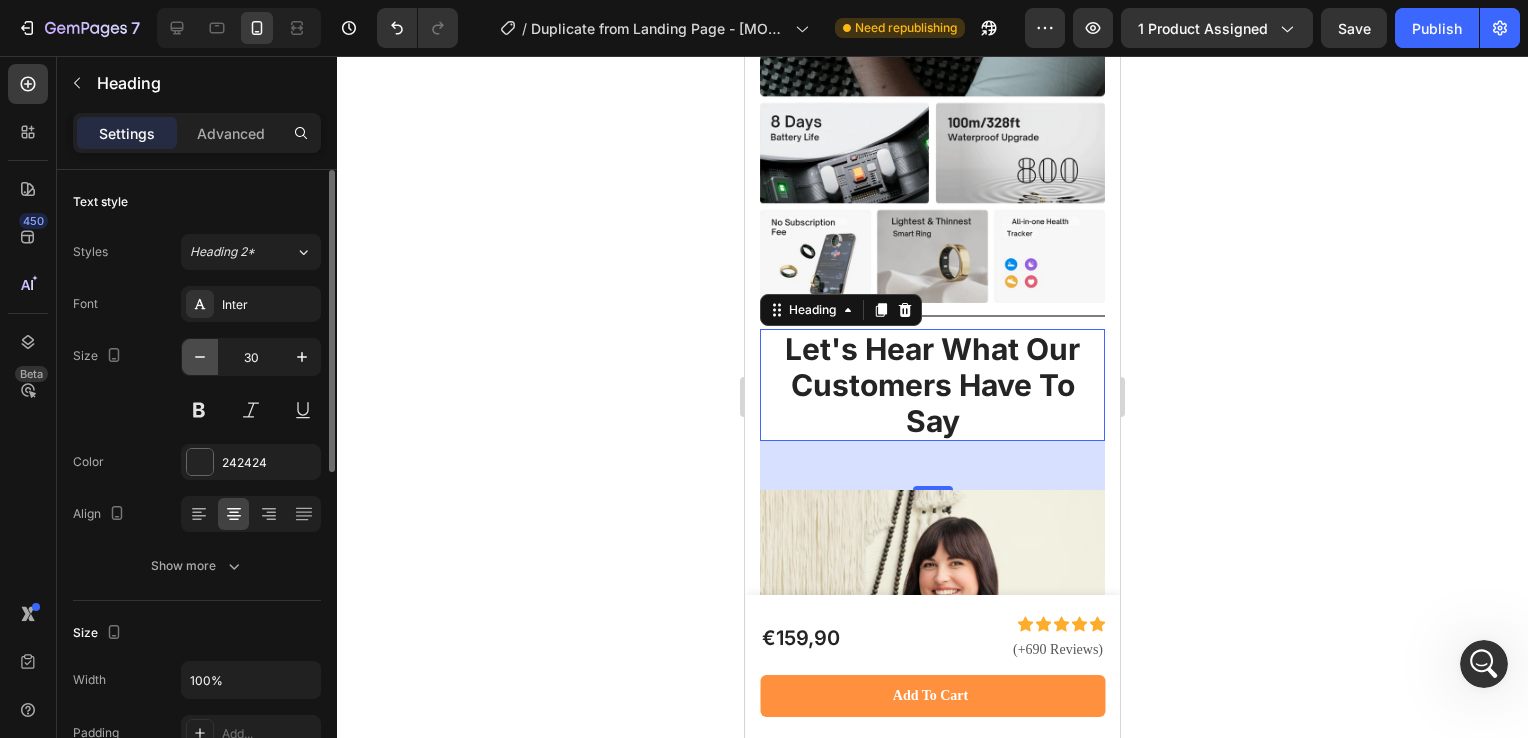 click 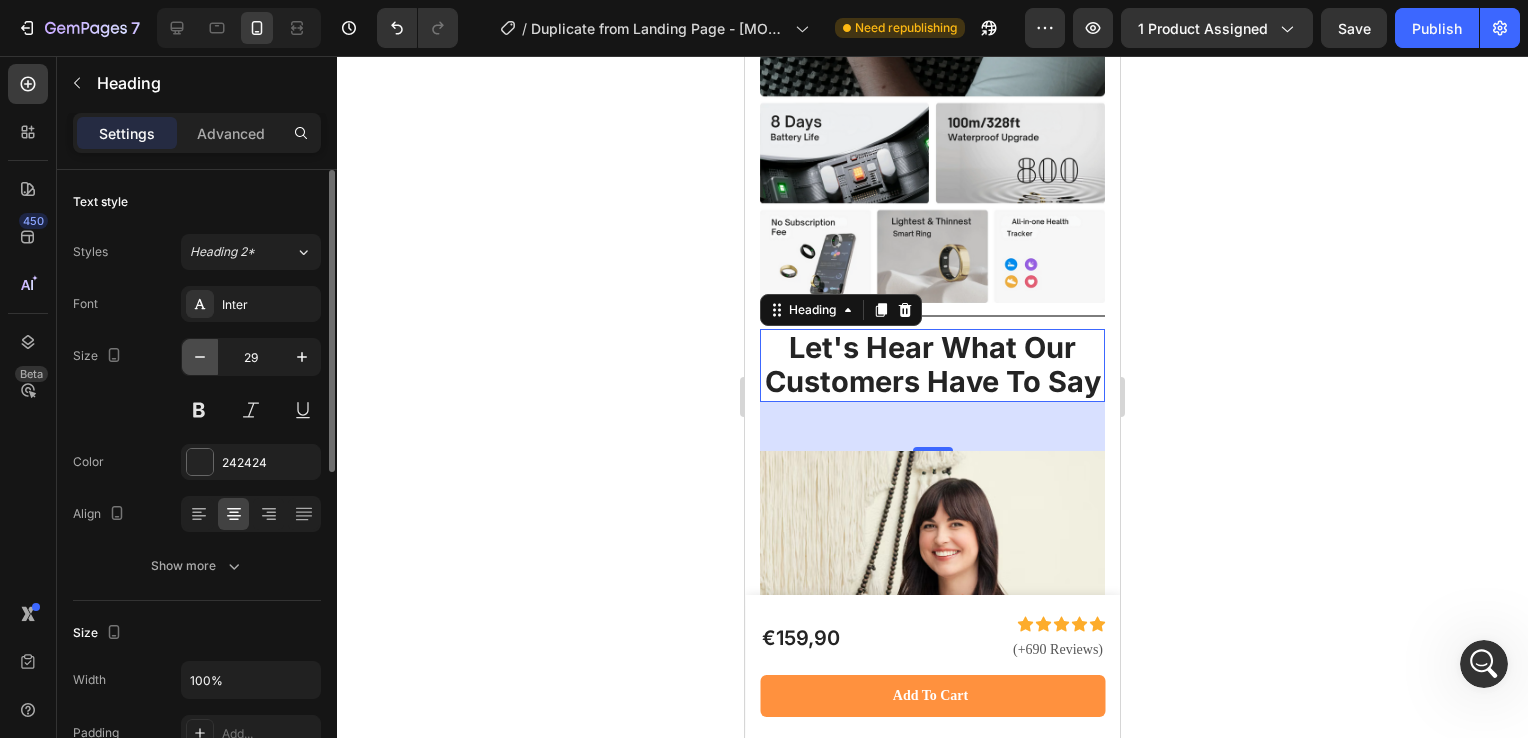 click 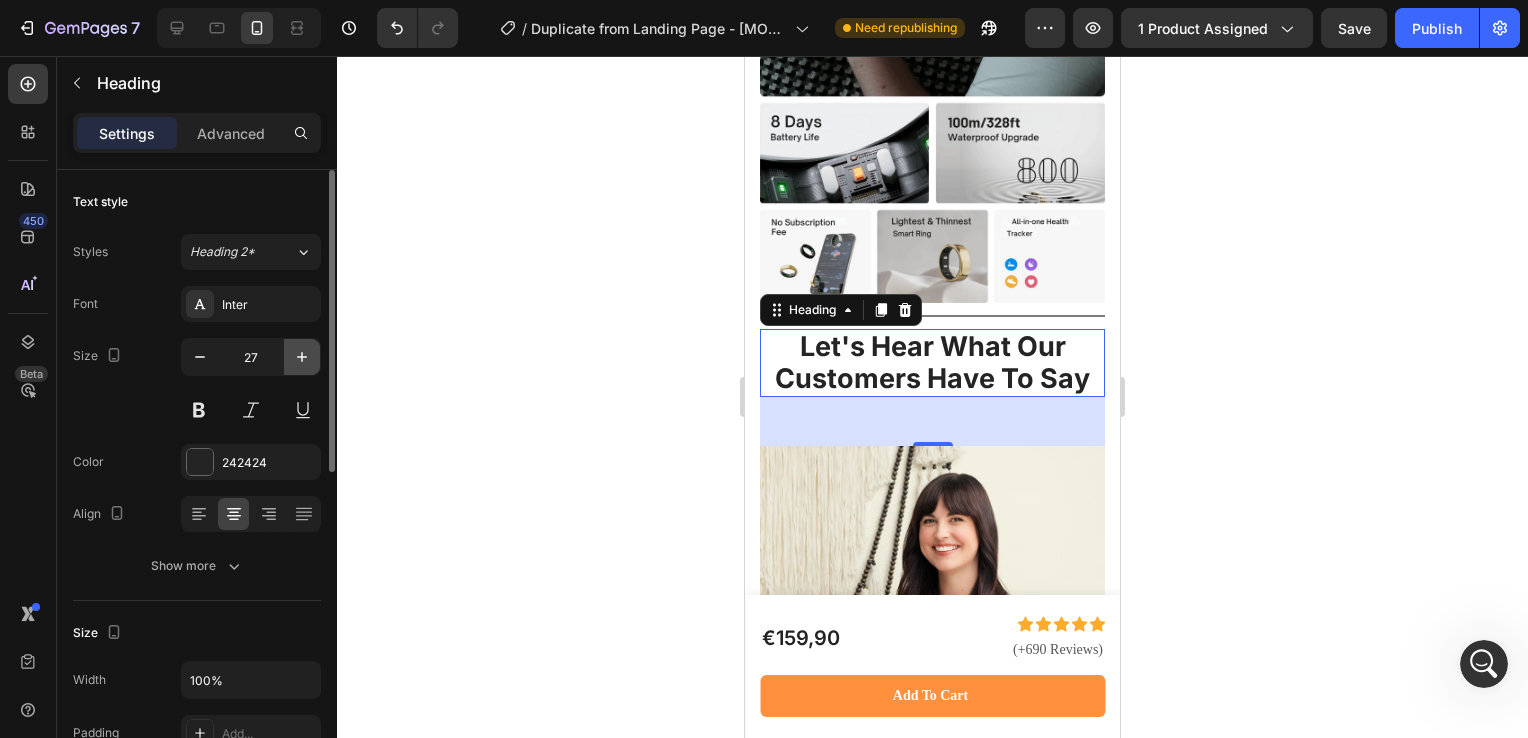 click 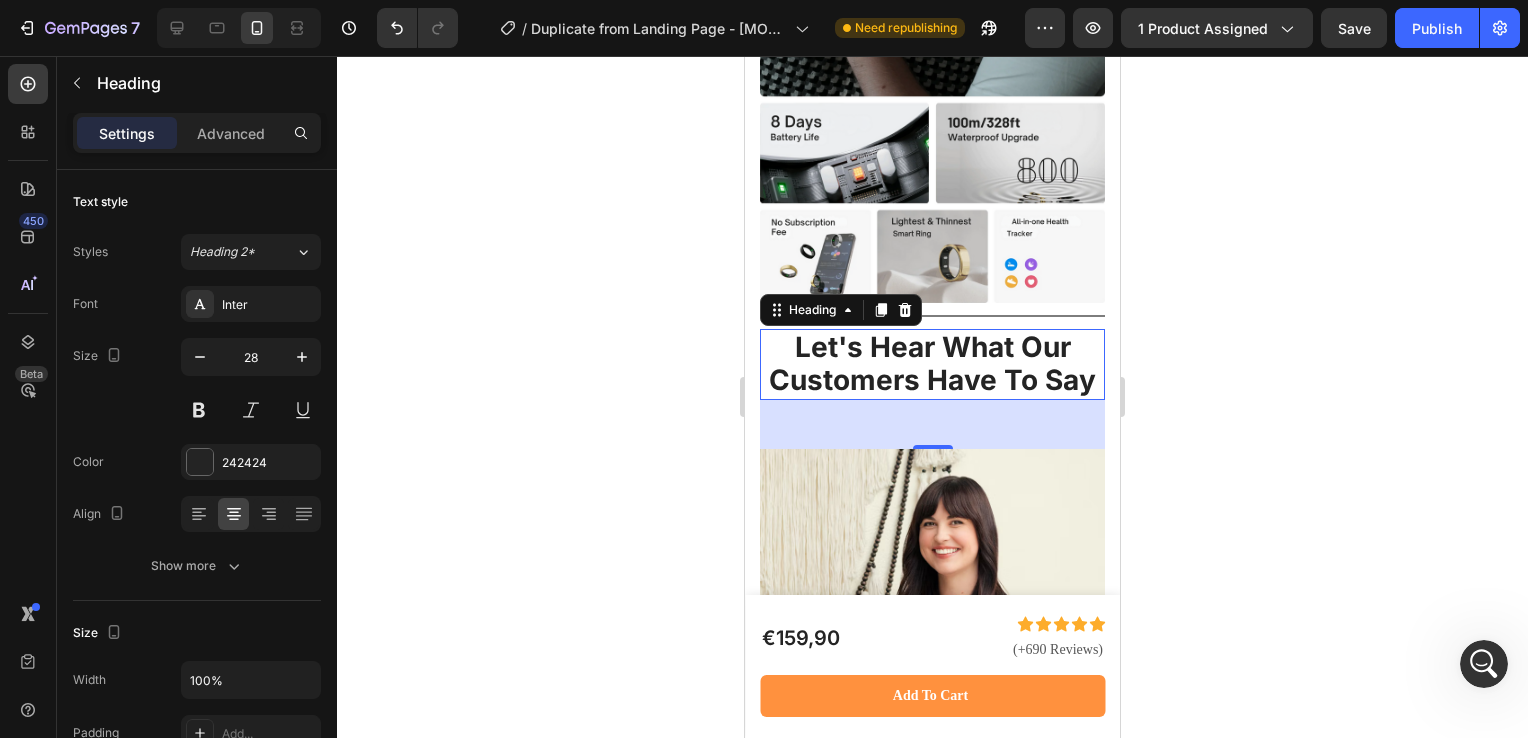 click 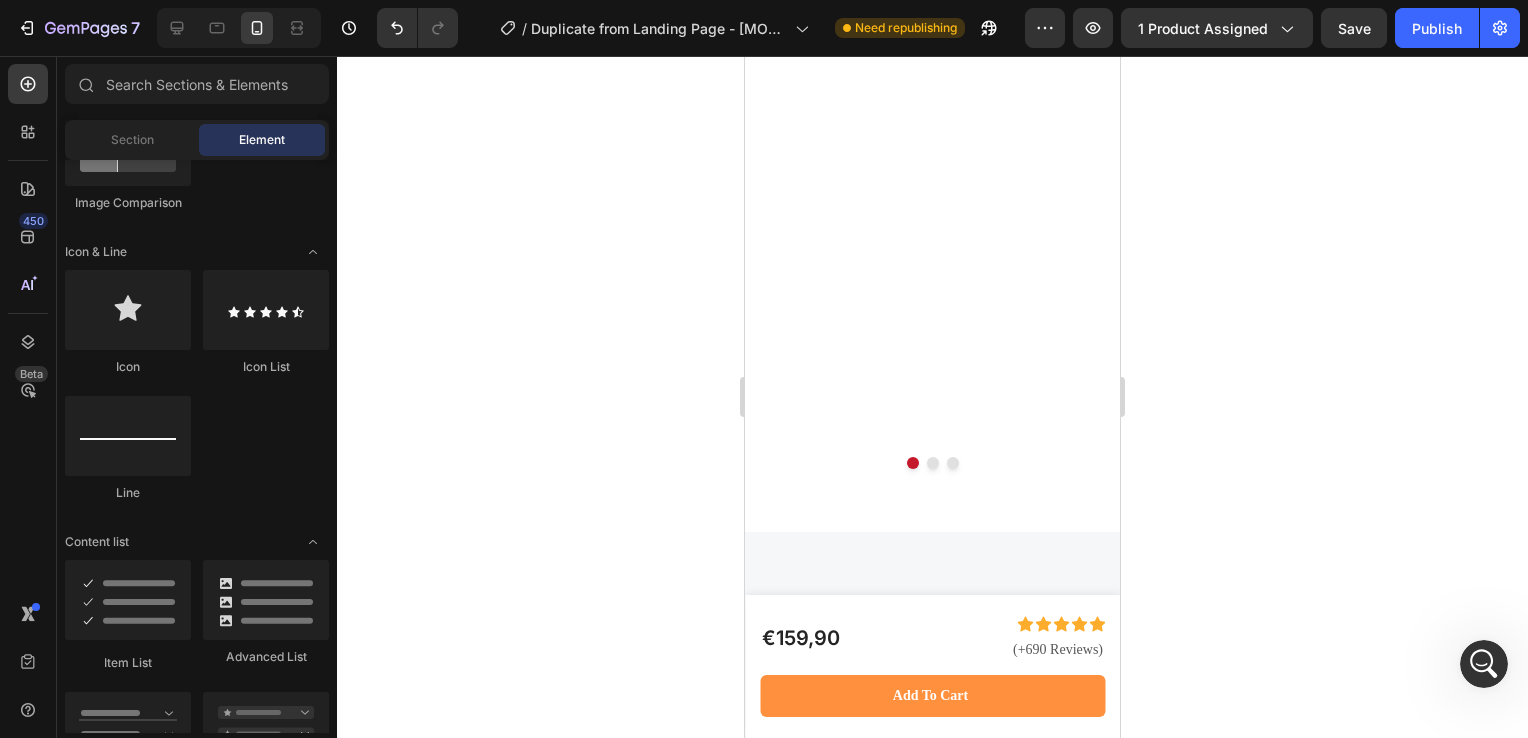 scroll, scrollTop: 7182, scrollLeft: 0, axis: vertical 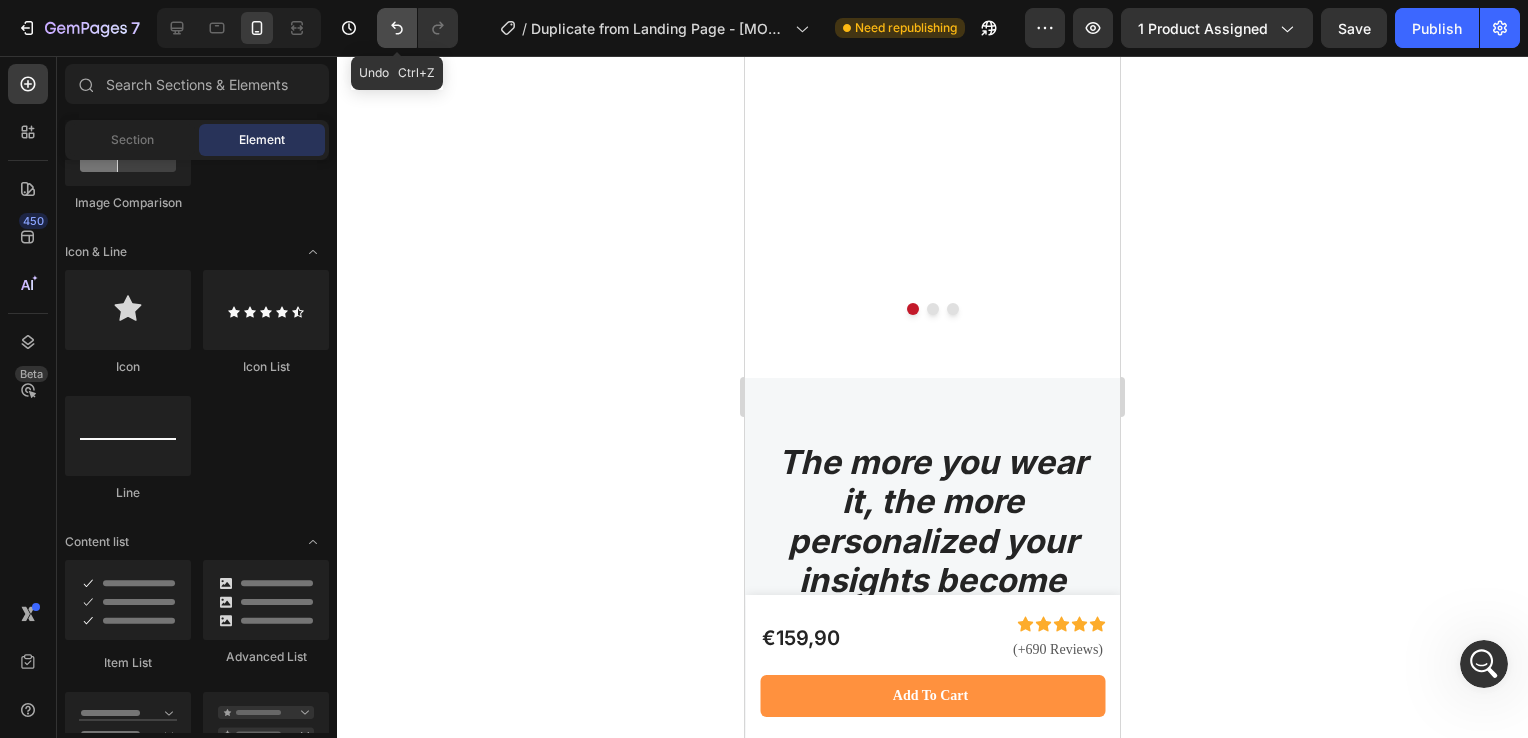 click 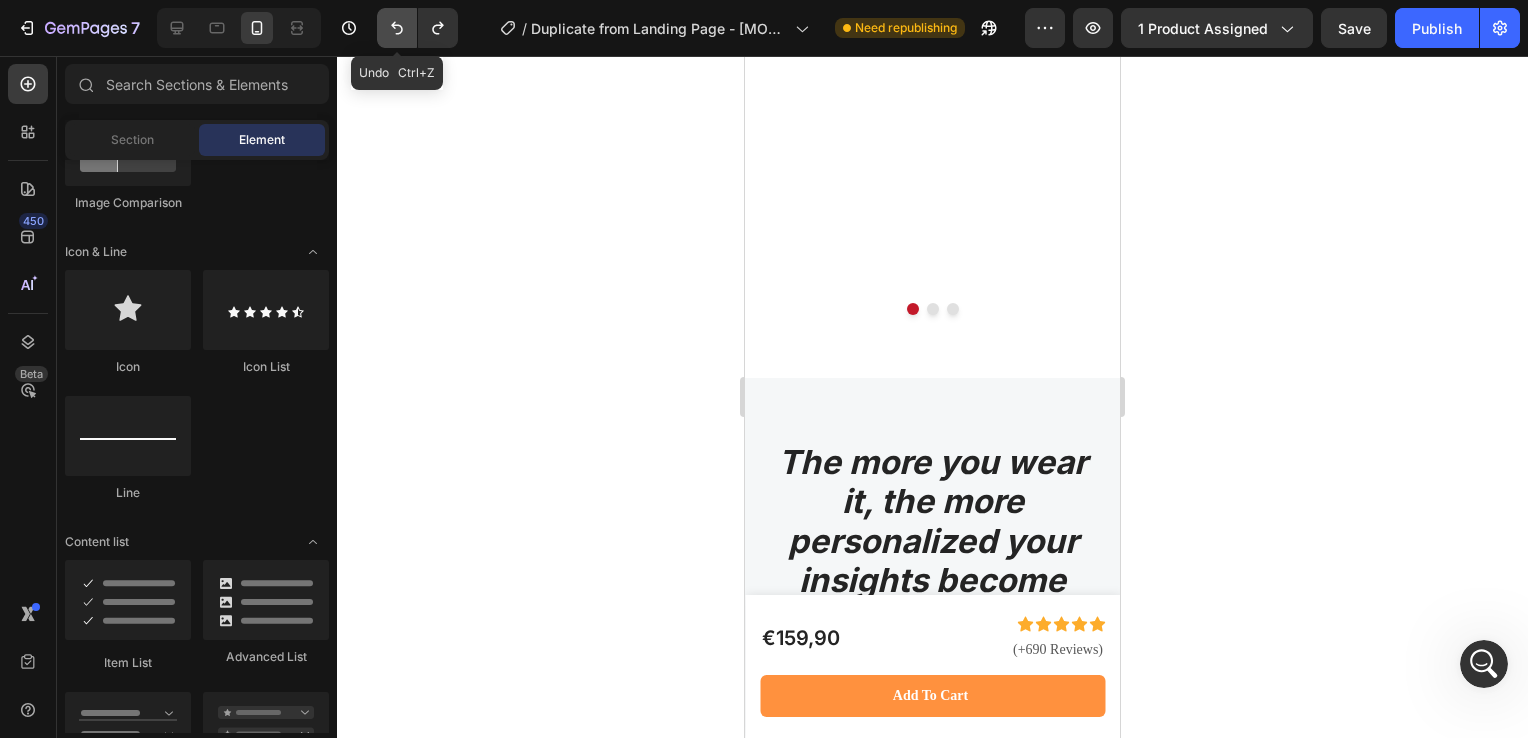 click 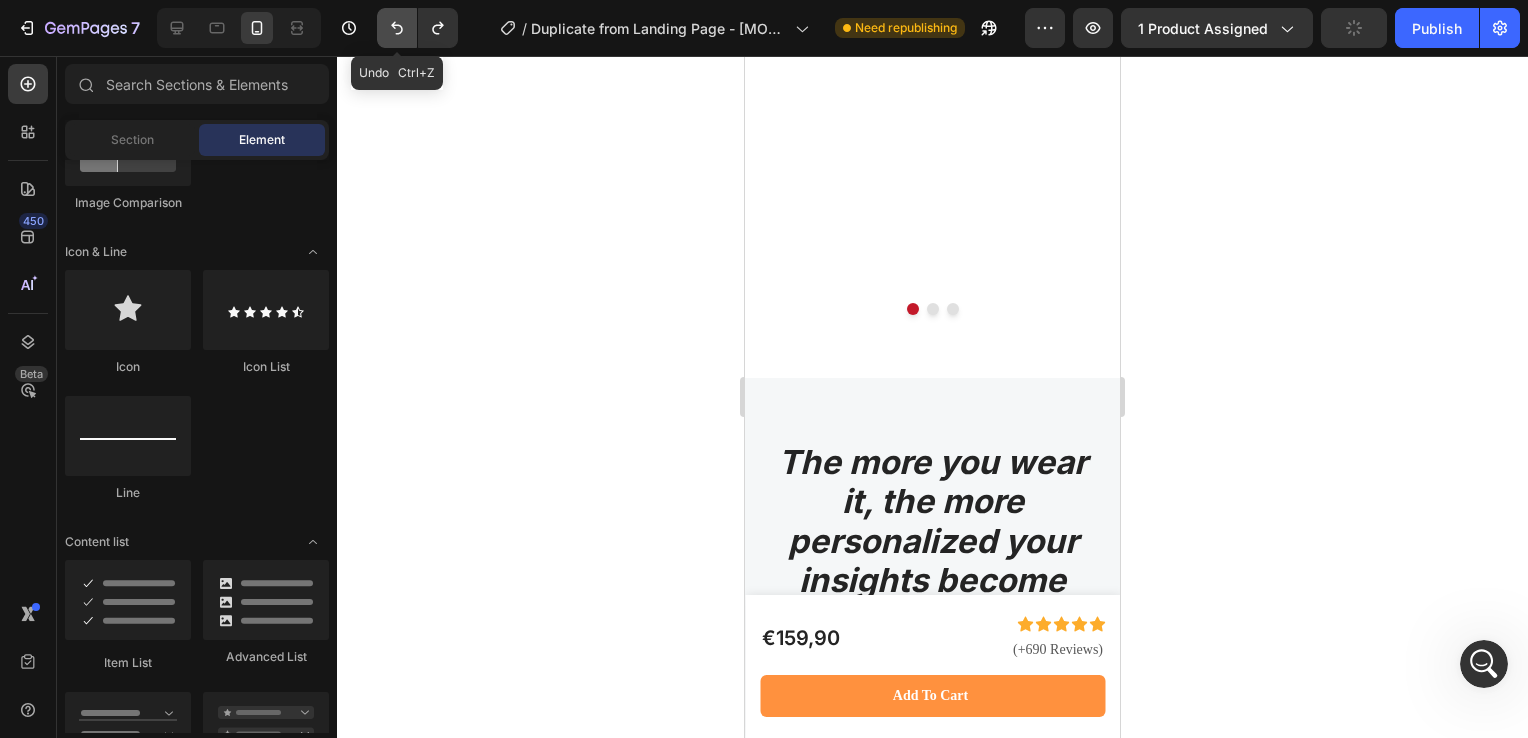 click 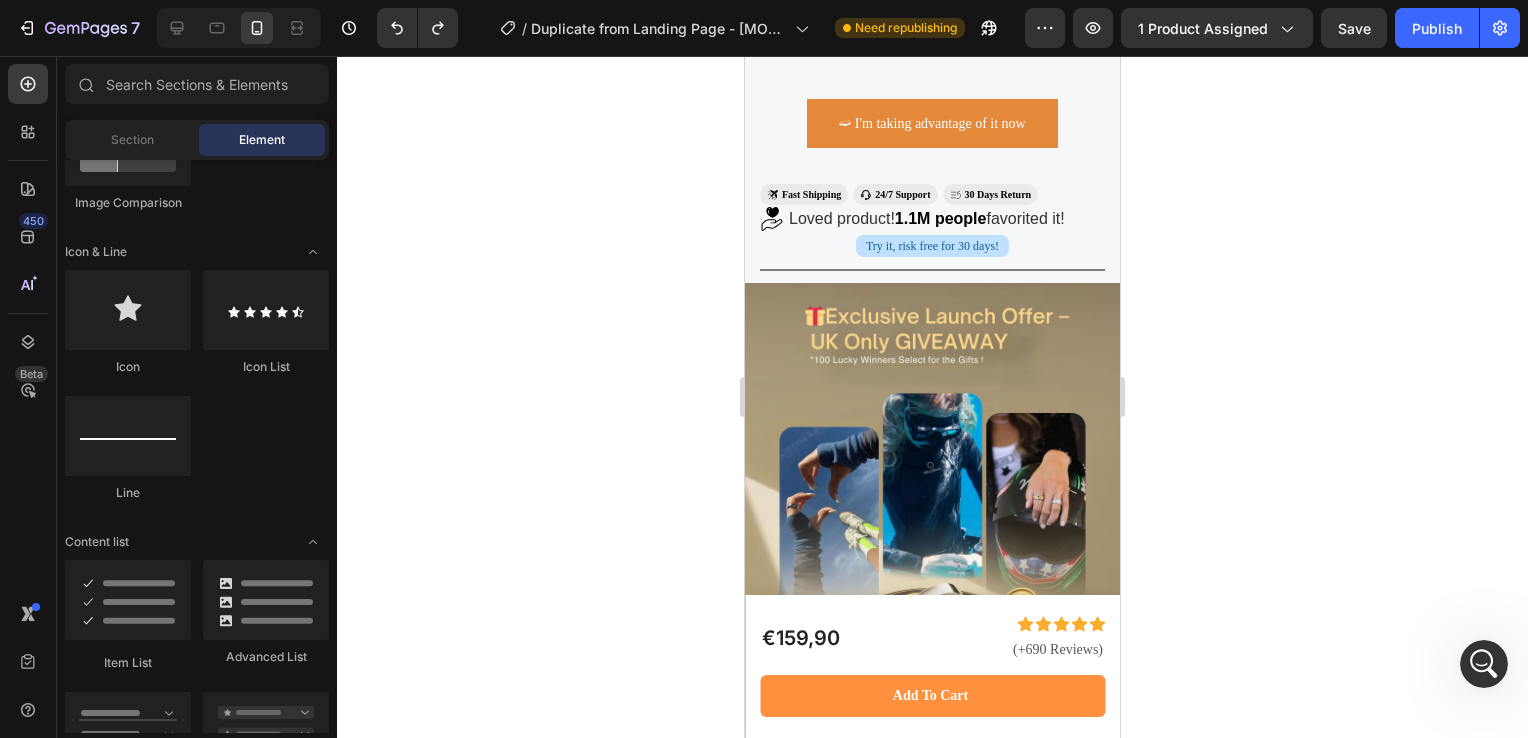 scroll, scrollTop: 6126, scrollLeft: 0, axis: vertical 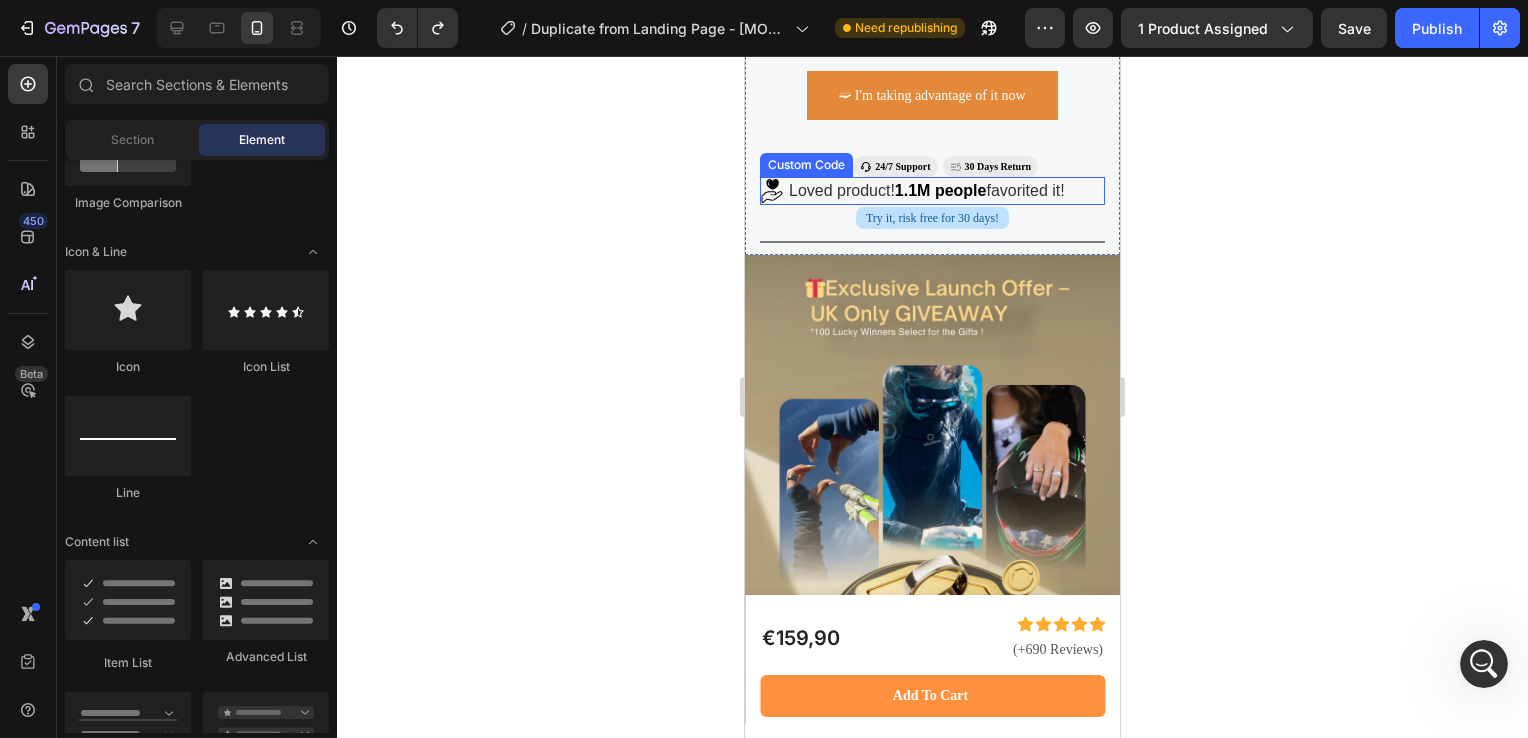 click on "Loved product!  1.1M people  favorited it!" at bounding box center [927, 191] 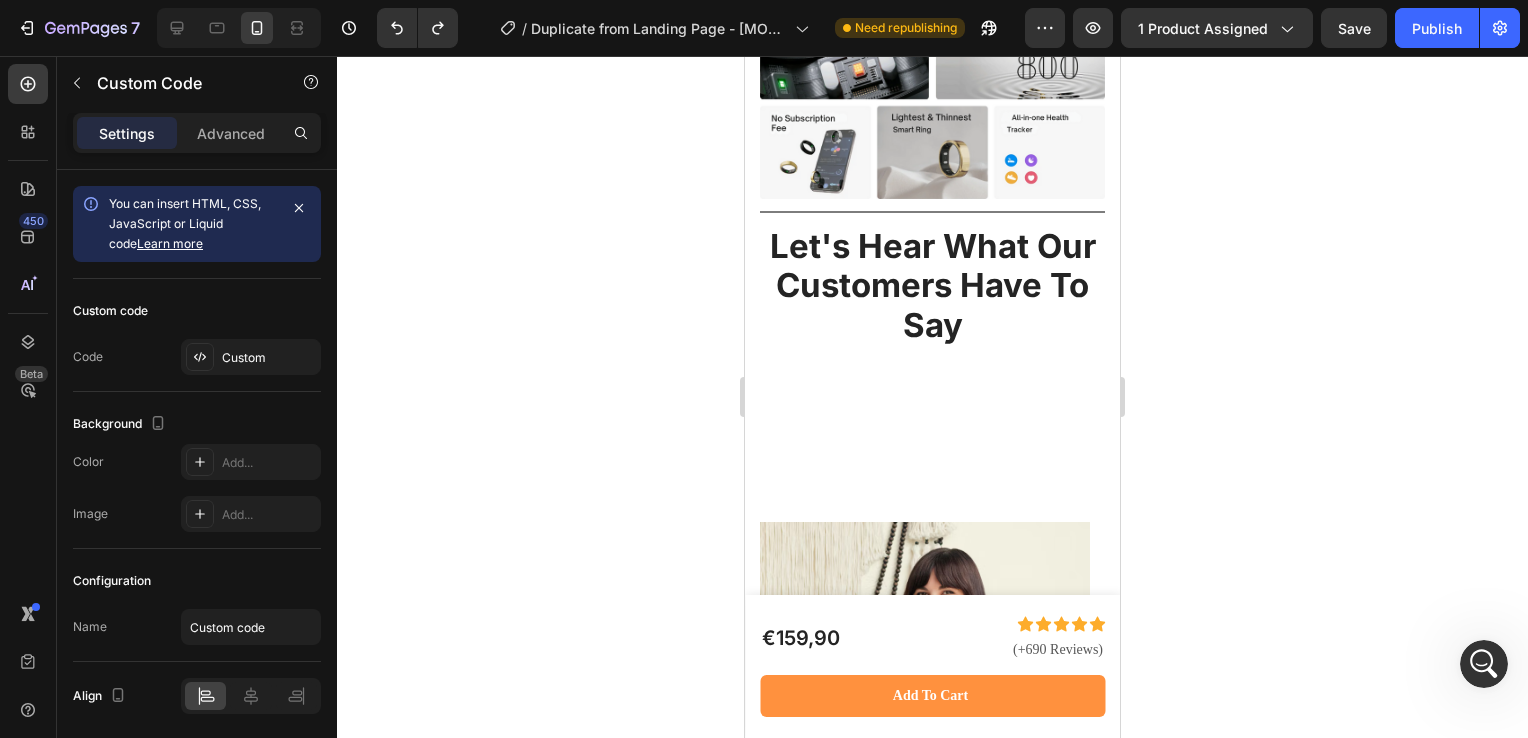 scroll, scrollTop: 5257, scrollLeft: 0, axis: vertical 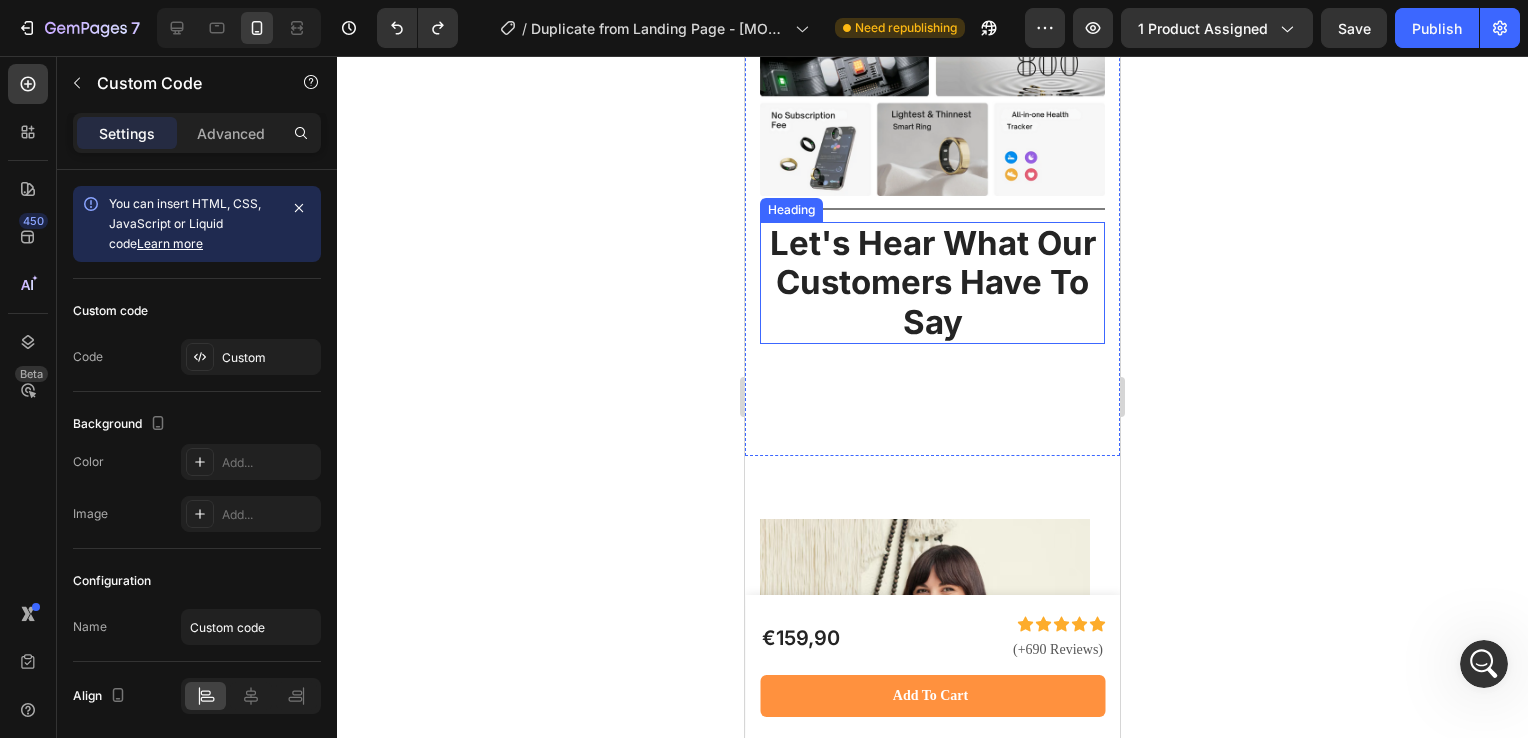 click on "Let's Hear What Our Customers Have To Say" at bounding box center [932, 283] 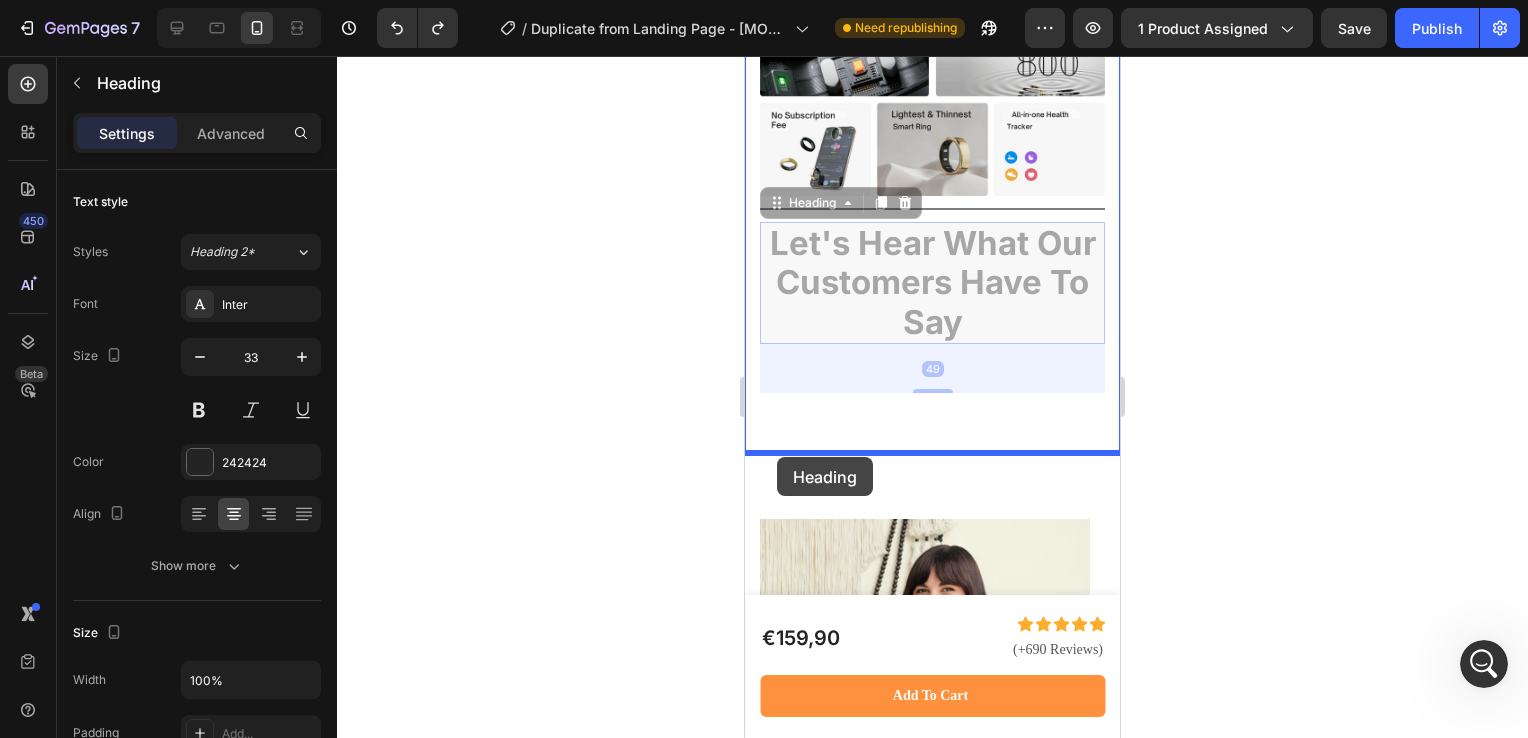 drag, startPoint x: 776, startPoint y: 208, endPoint x: 777, endPoint y: 457, distance: 249.00201 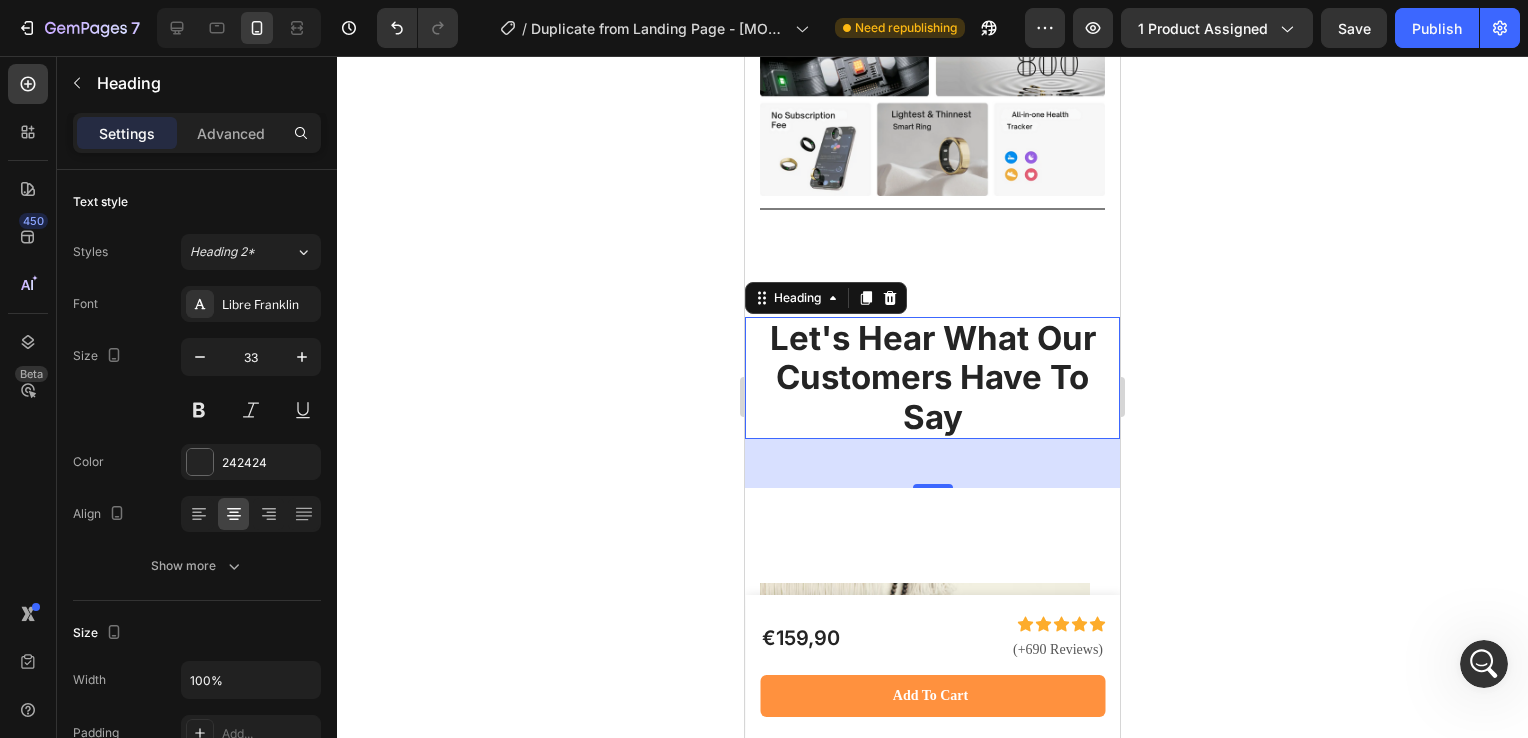 click 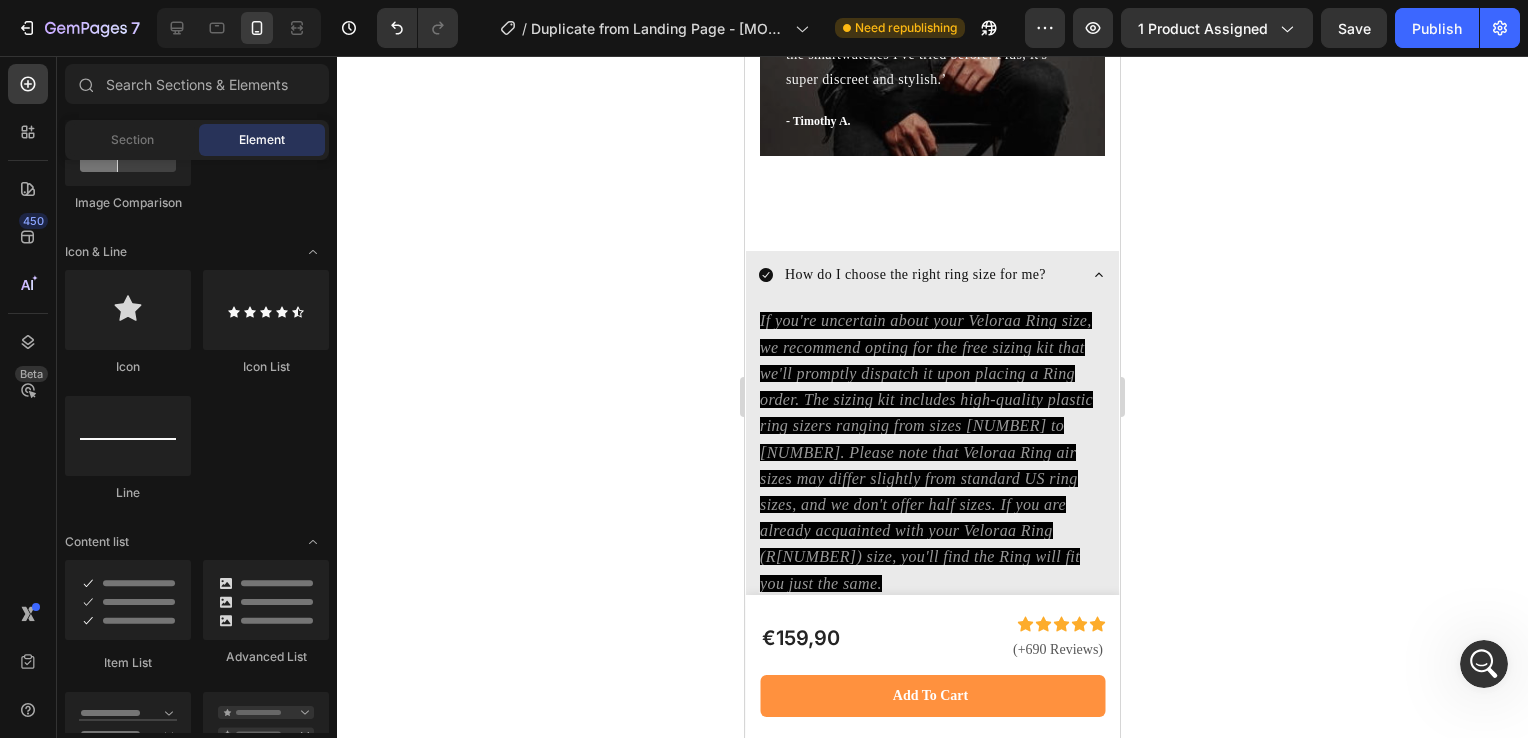 scroll, scrollTop: 8821, scrollLeft: 0, axis: vertical 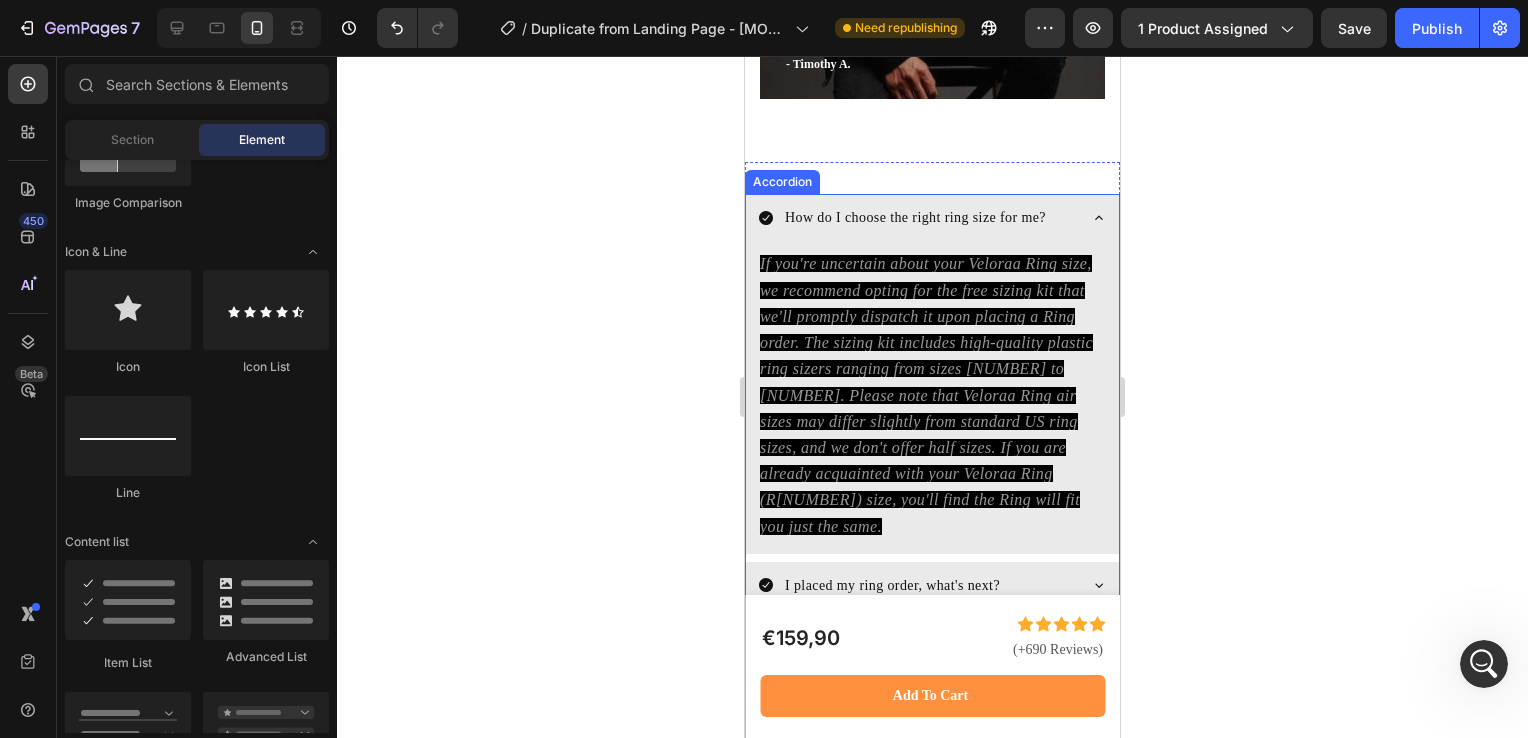 click 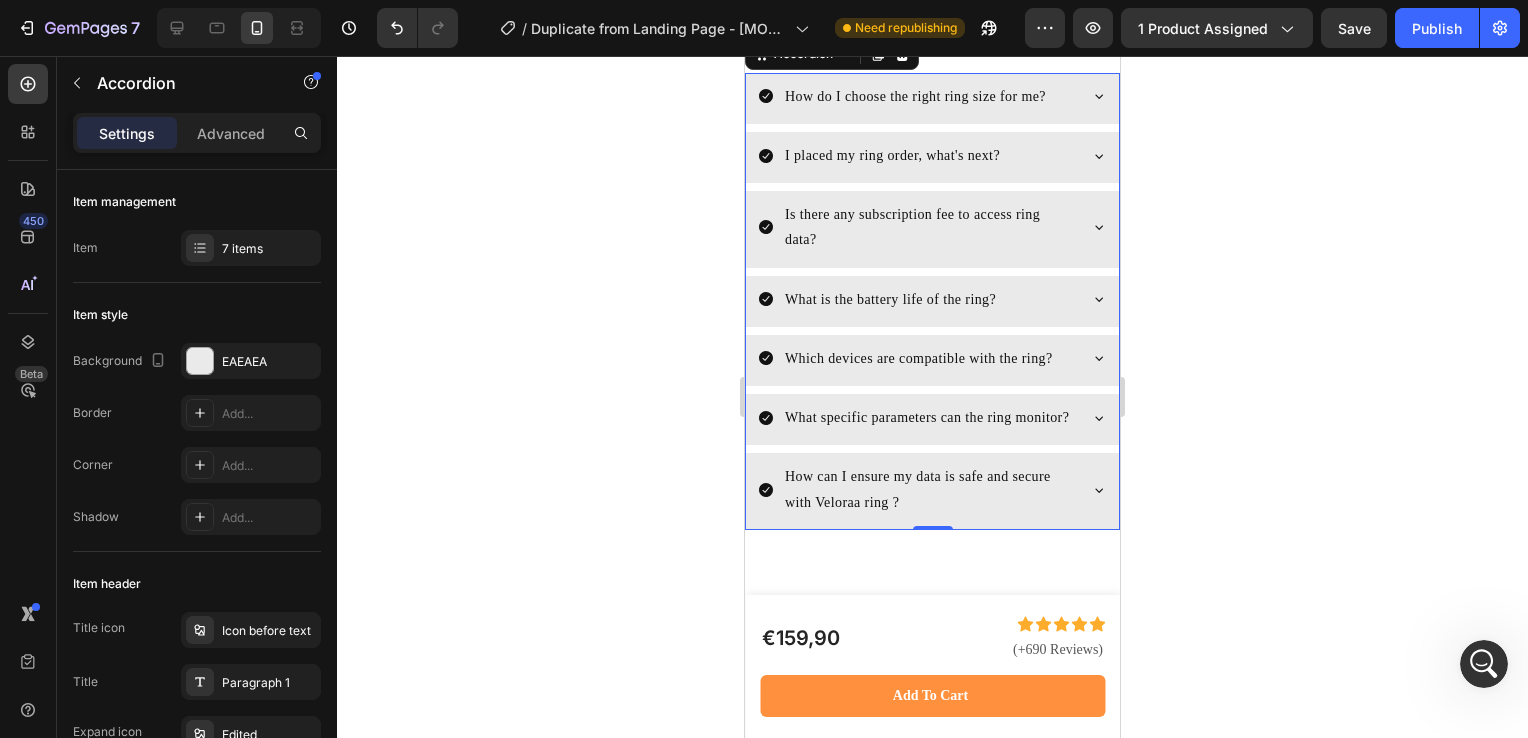 scroll, scrollTop: 9154, scrollLeft: 0, axis: vertical 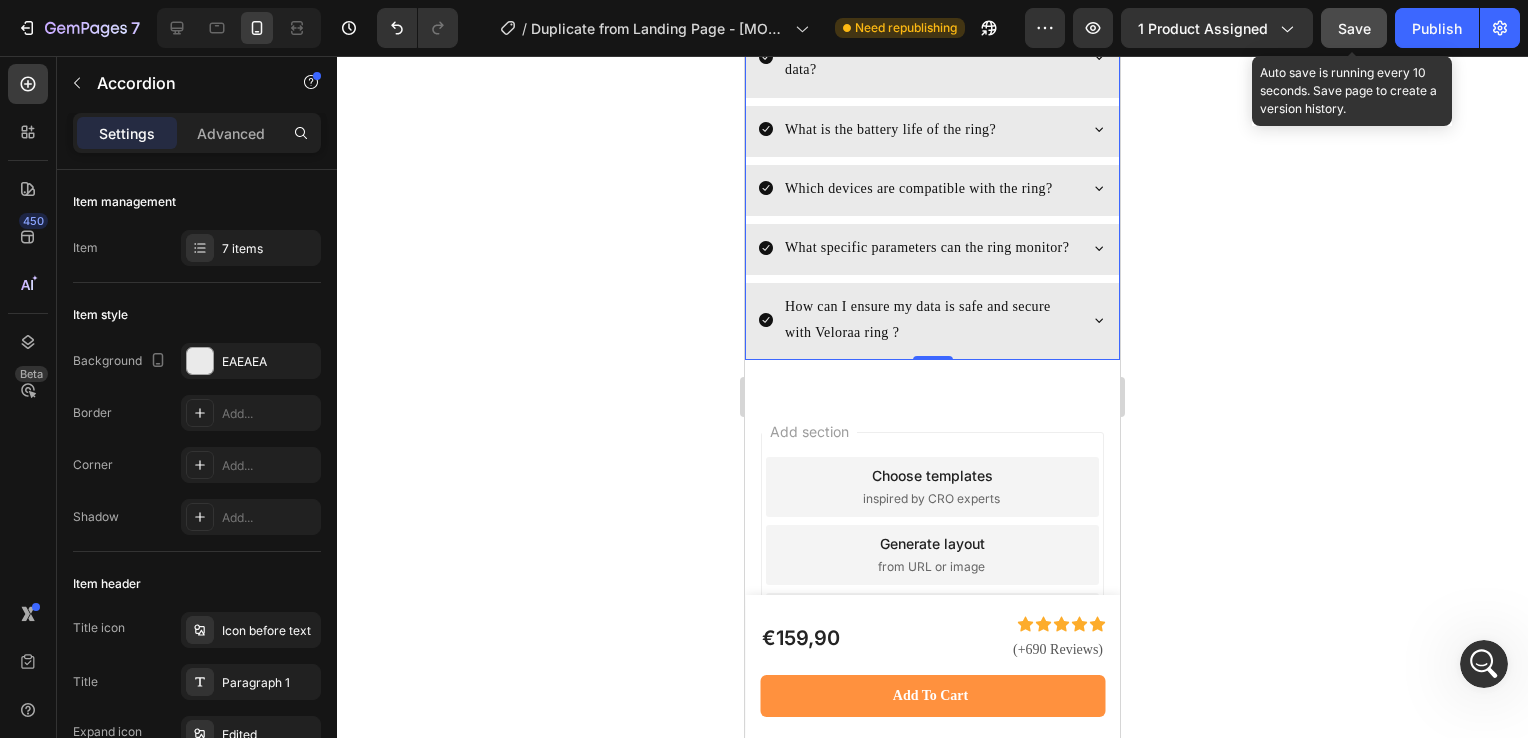 click on "Save" 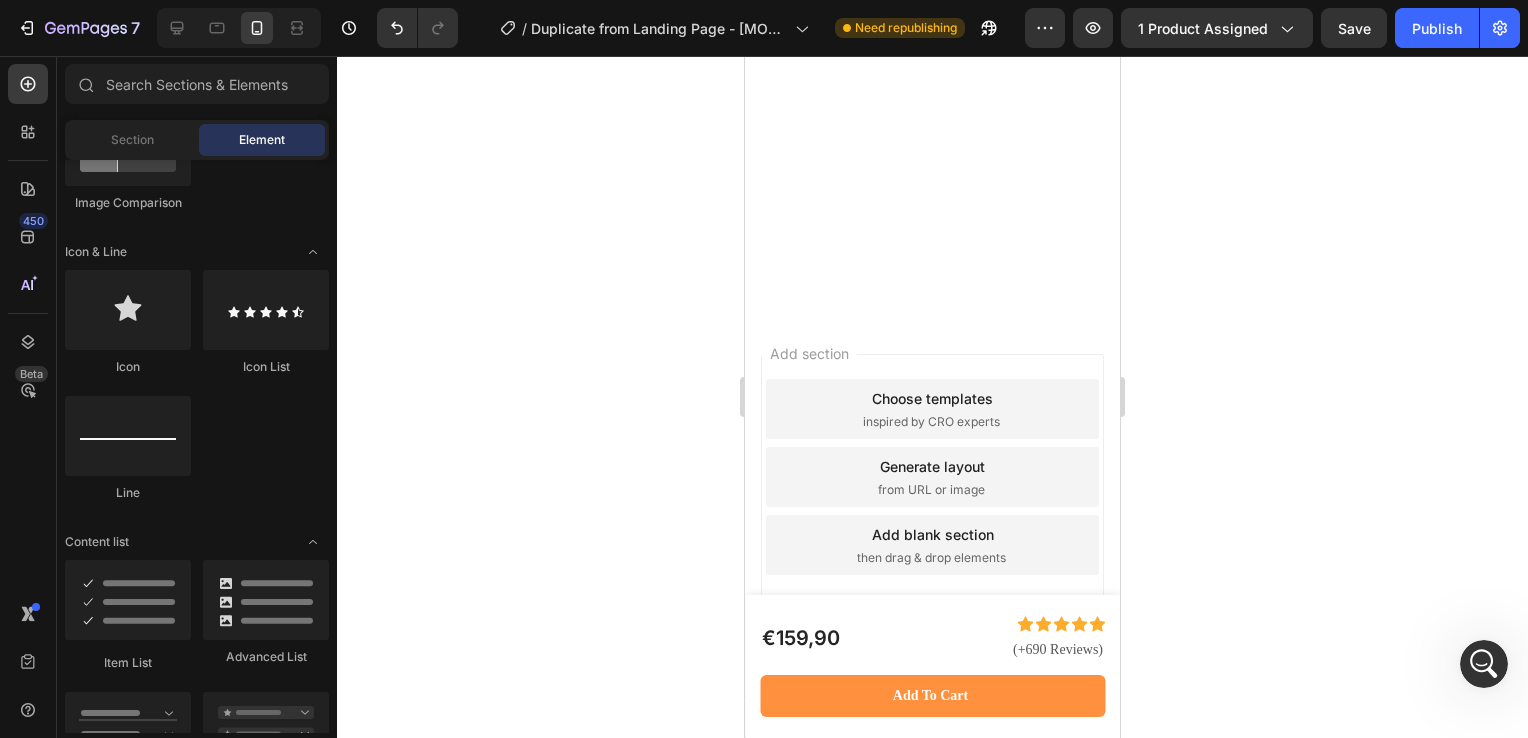 drag, startPoint x: 1111, startPoint y: 685, endPoint x: 1865, endPoint y: 124, distance: 939.8069 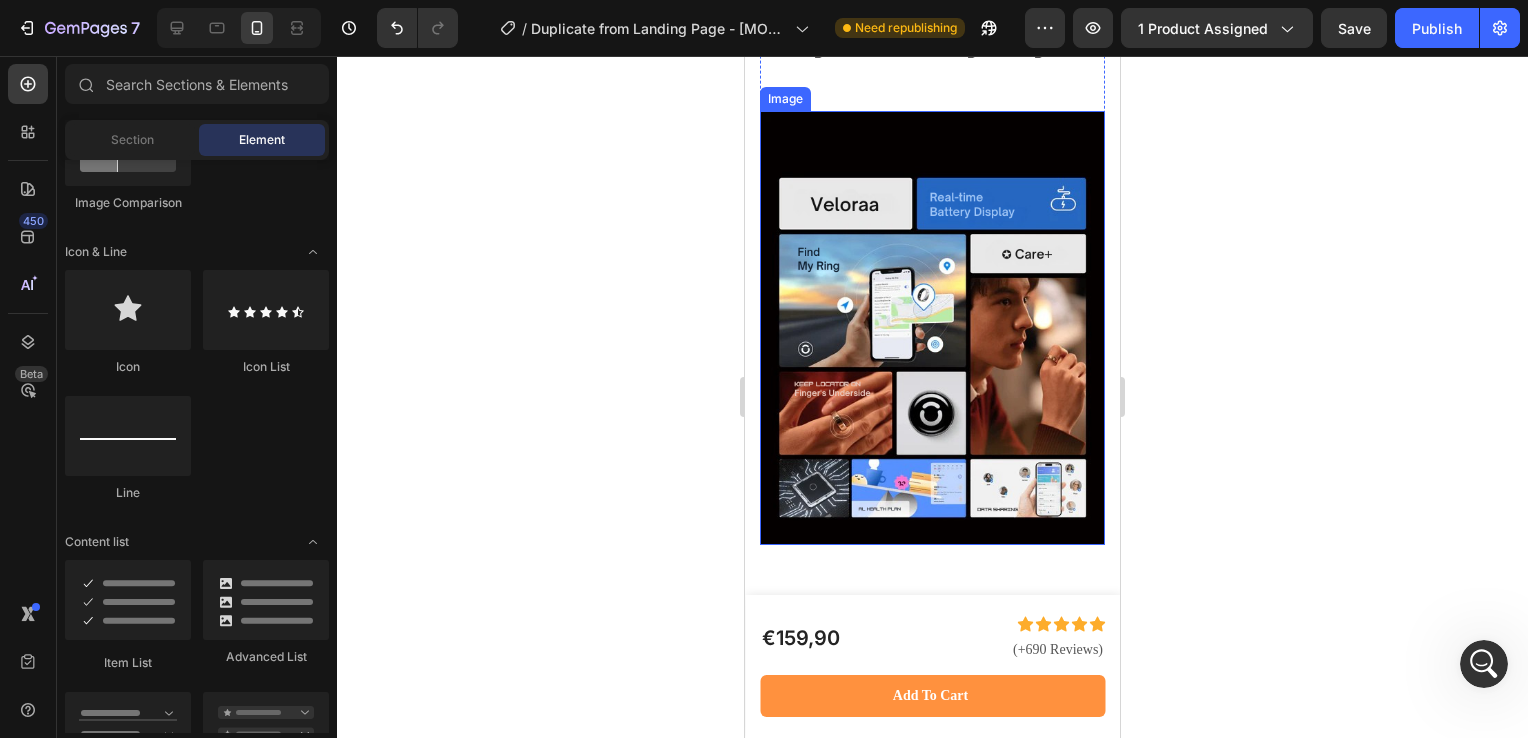 scroll, scrollTop: 3184, scrollLeft: 0, axis: vertical 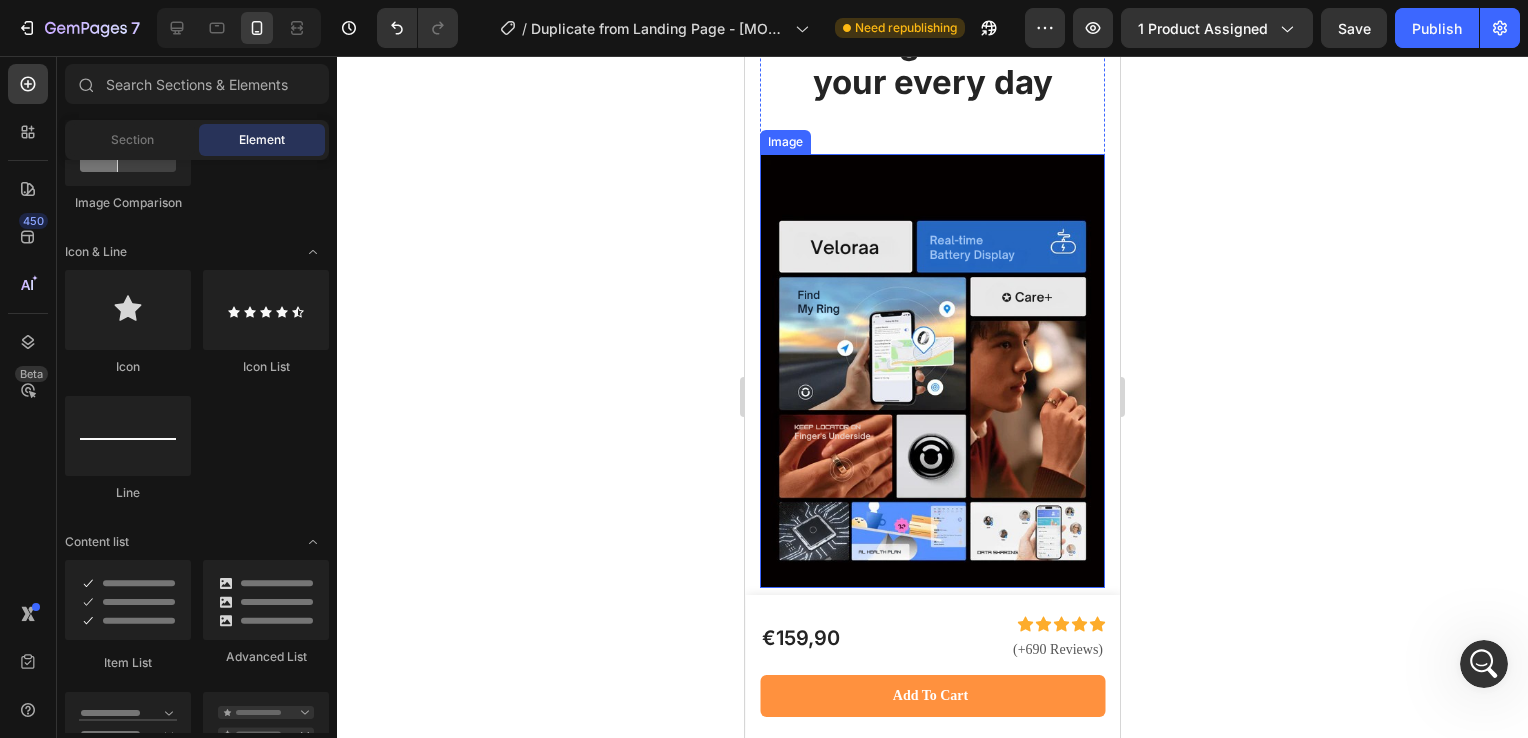 click at bounding box center [932, 371] 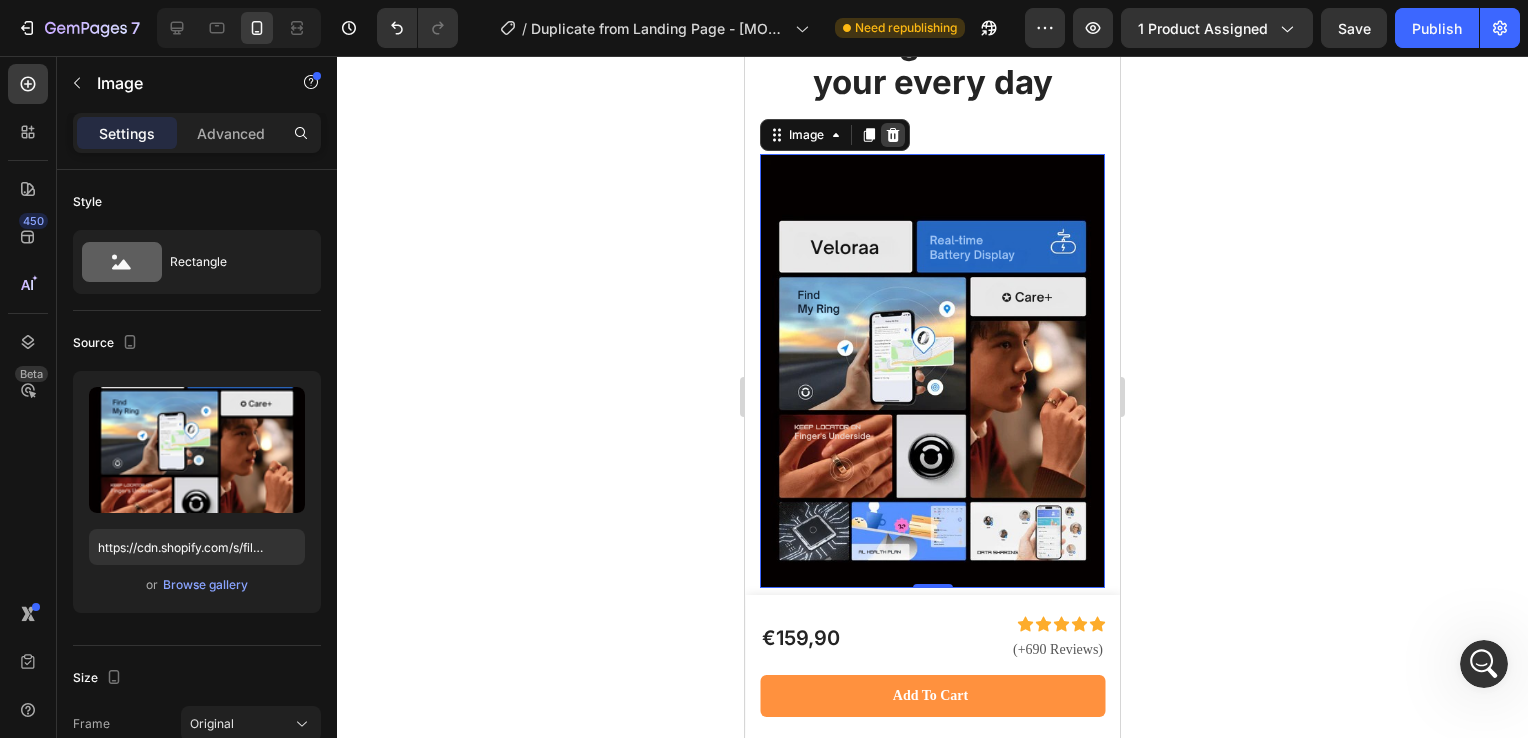 click 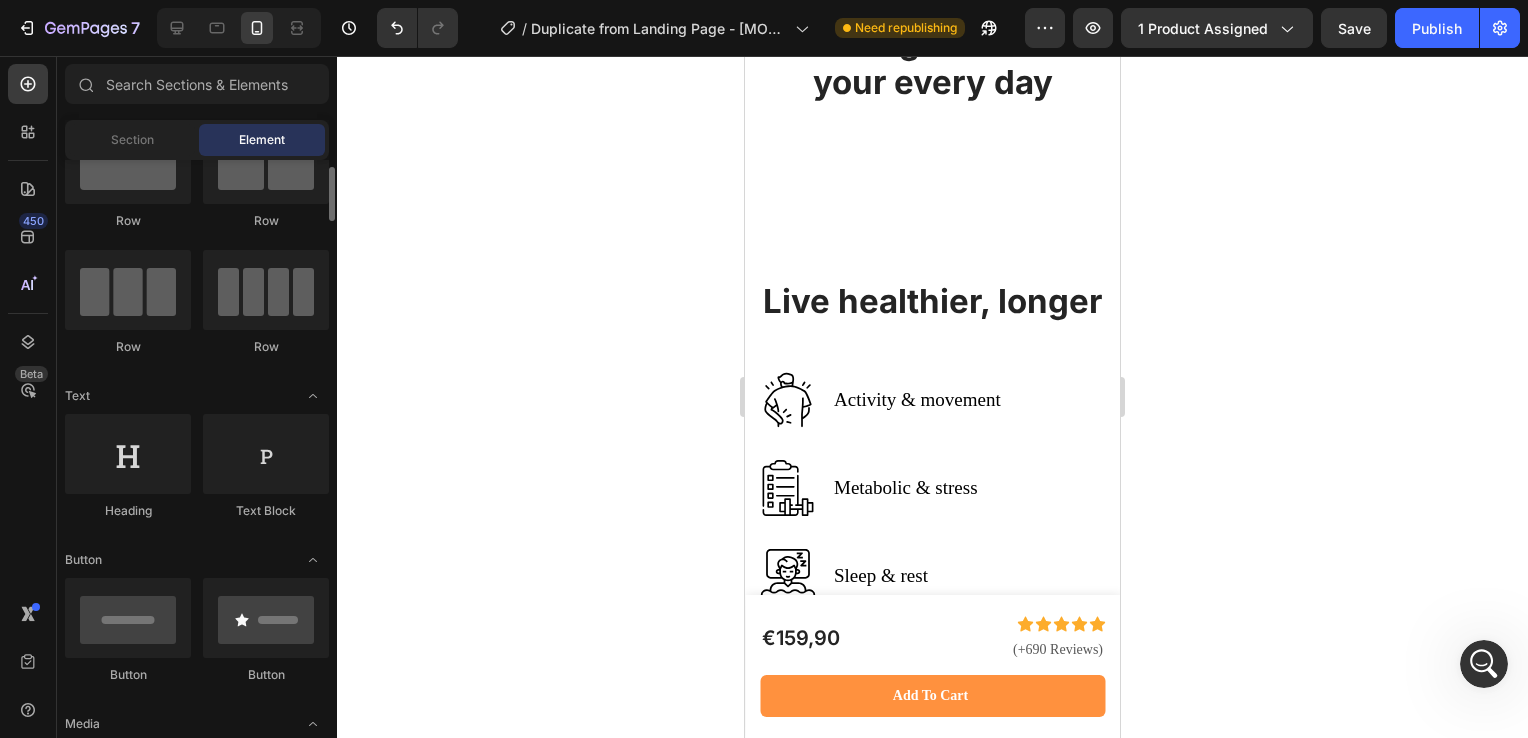 scroll, scrollTop: 0, scrollLeft: 0, axis: both 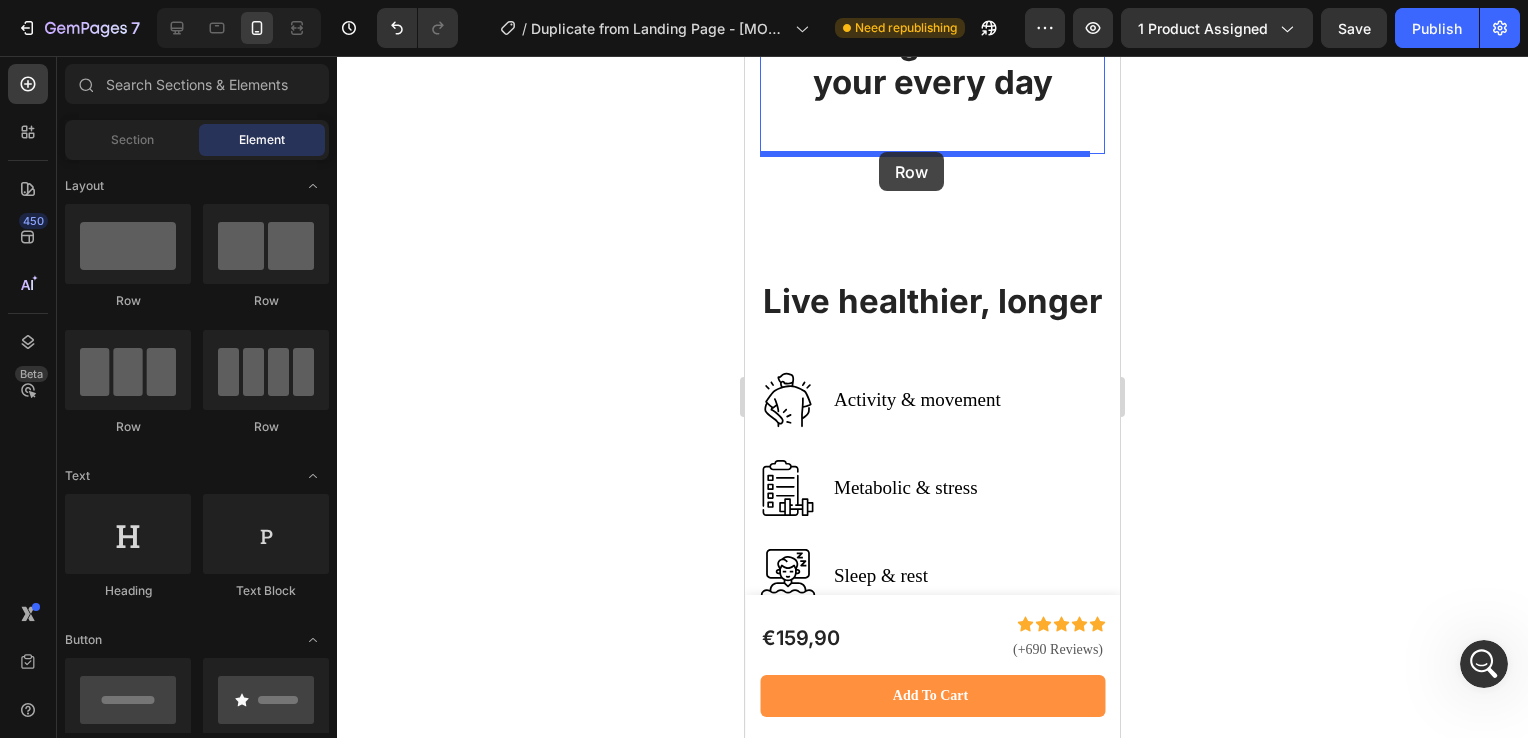 drag, startPoint x: 872, startPoint y: 437, endPoint x: 879, endPoint y: 152, distance: 285.08594 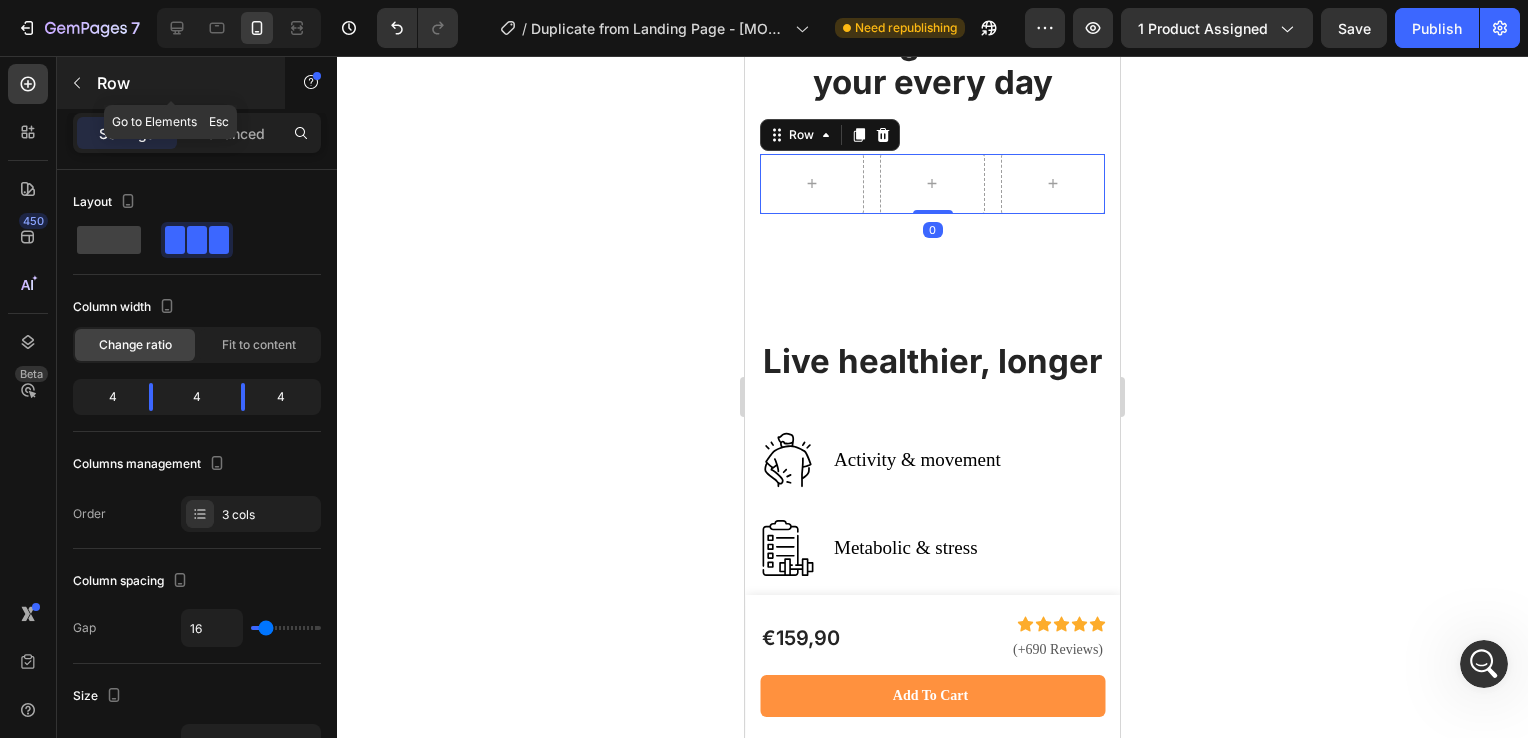 click at bounding box center [77, 83] 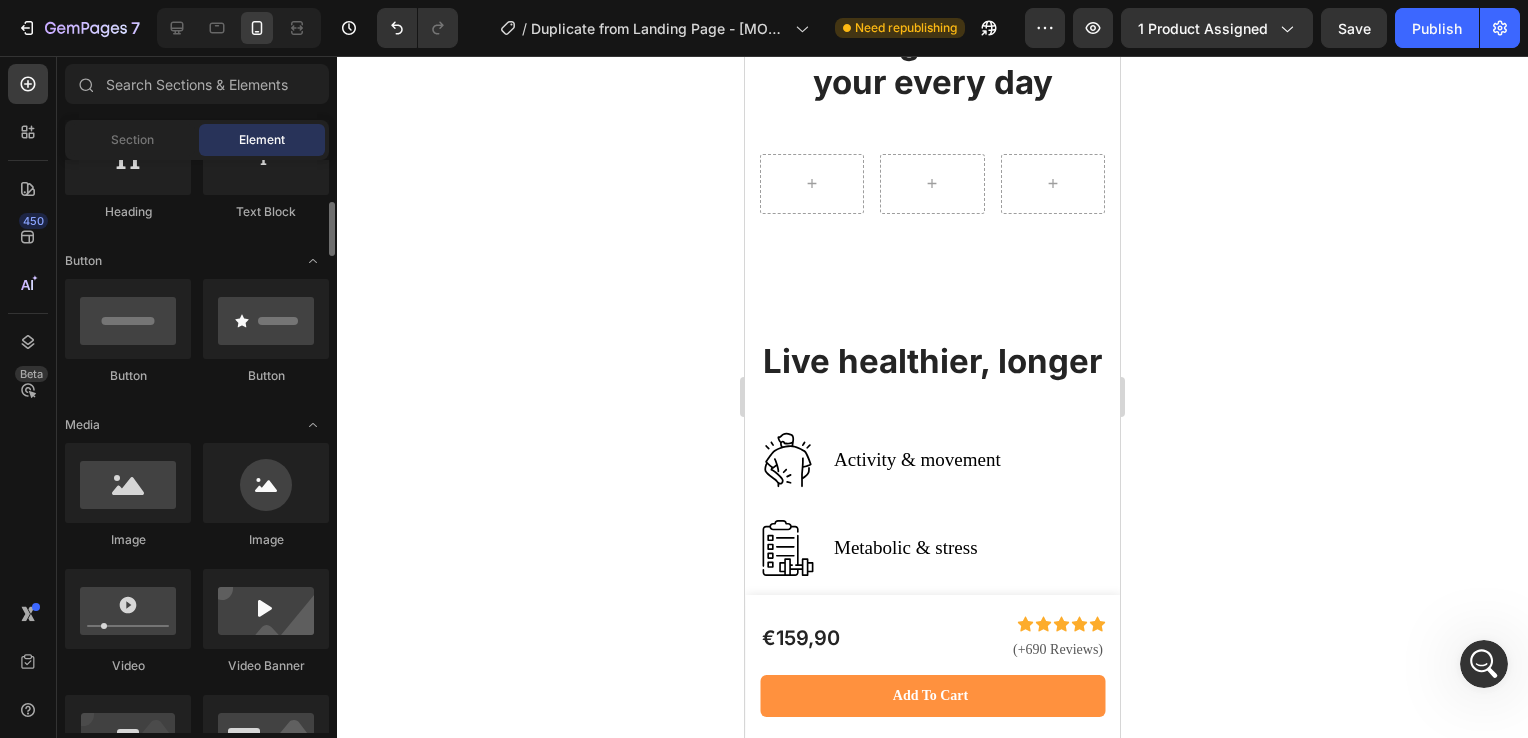 scroll, scrollTop: 385, scrollLeft: 0, axis: vertical 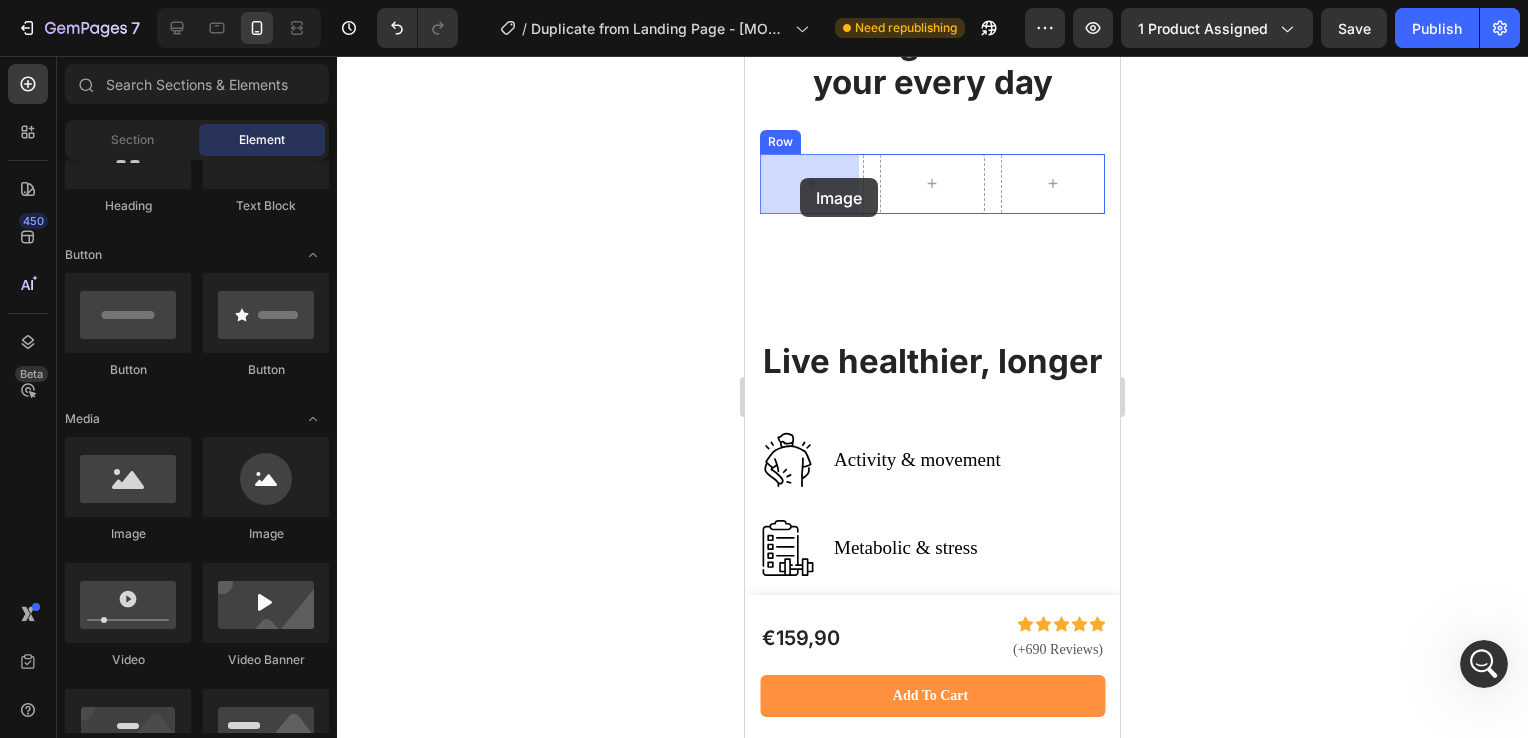 drag, startPoint x: 882, startPoint y: 546, endPoint x: 800, endPoint y: 178, distance: 377.0252 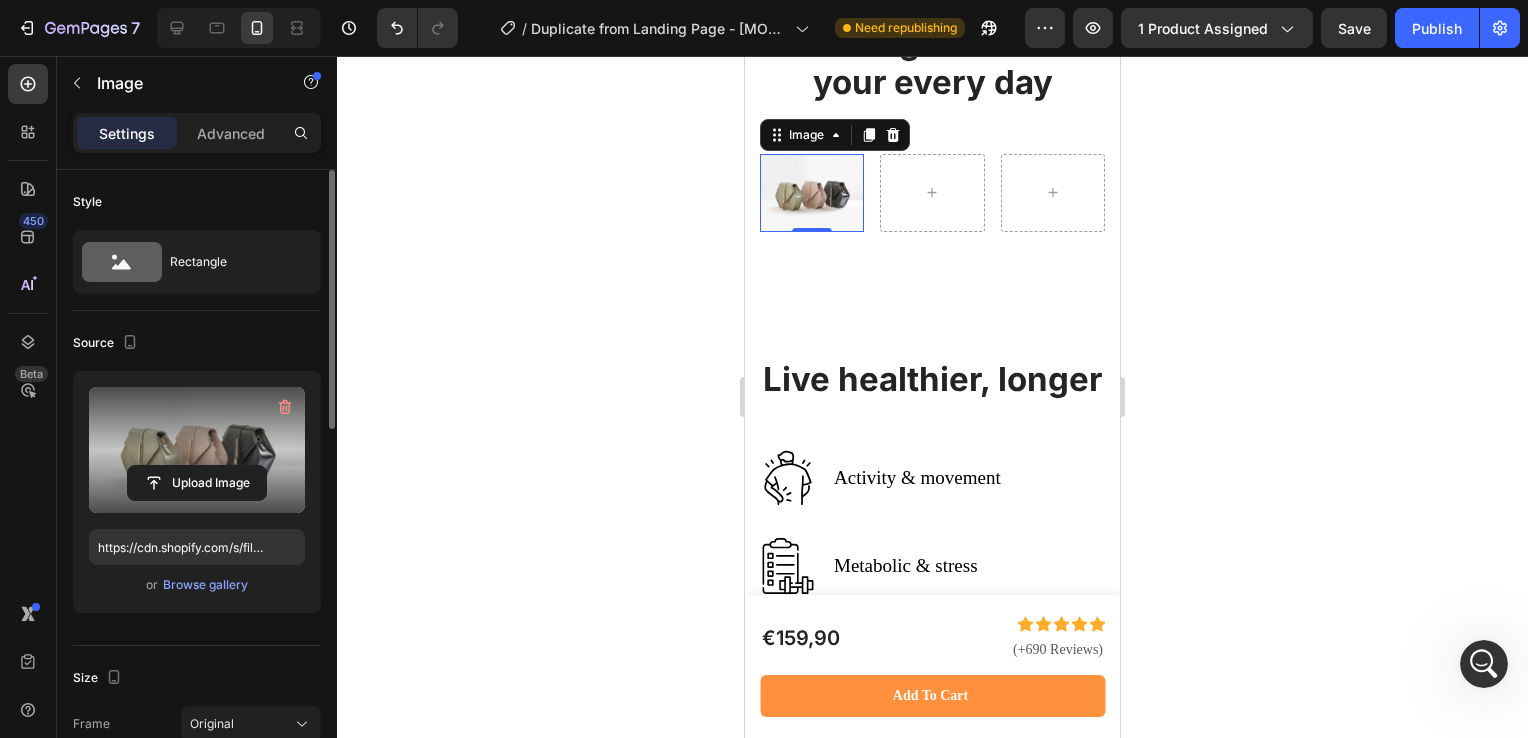 click at bounding box center [197, 450] 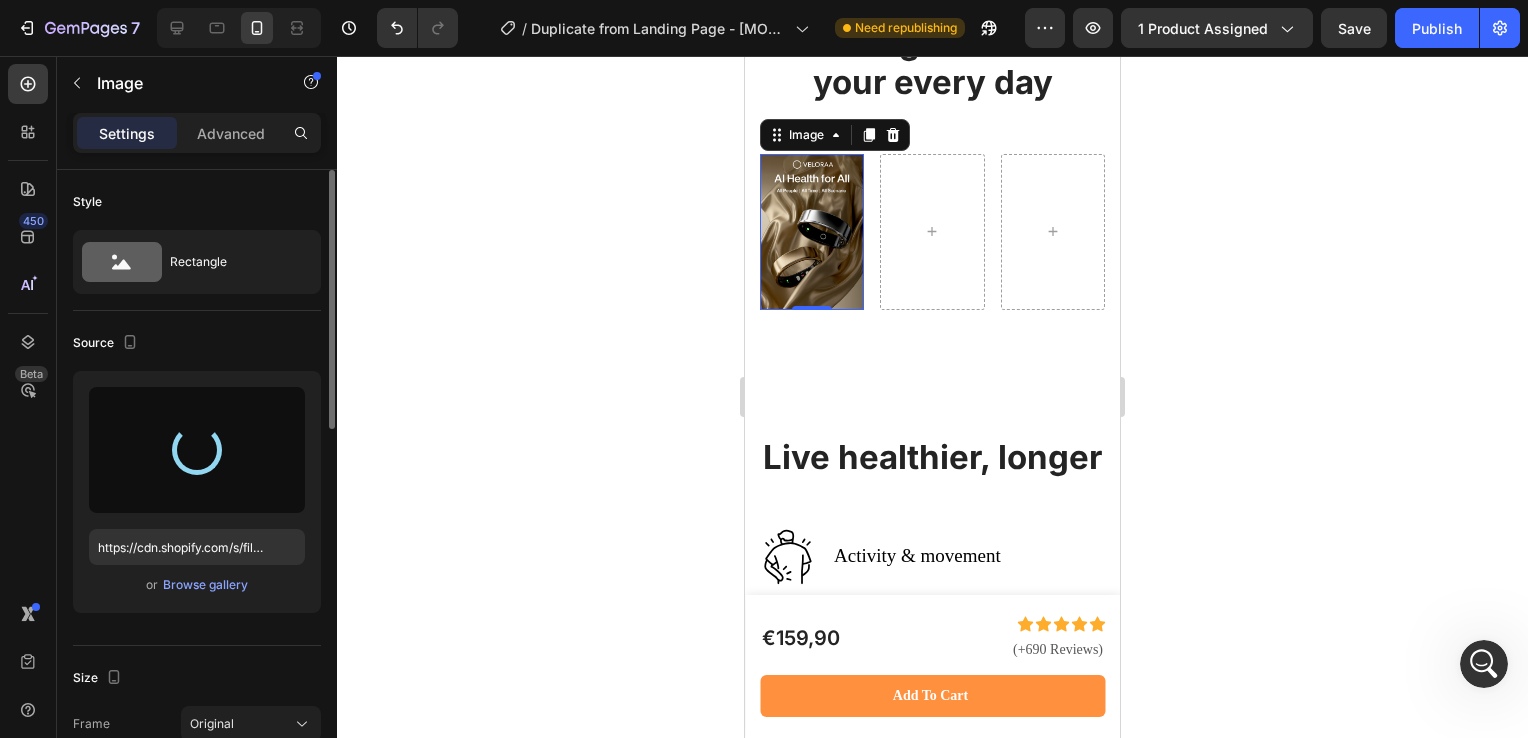 type on "https://cdn.shopify.com/s/files/1/0938/6298/6115/files/gempages_577621640456700604-277c1de5-e346-4f5f-a3b0-3eb15b8e7dc6.png" 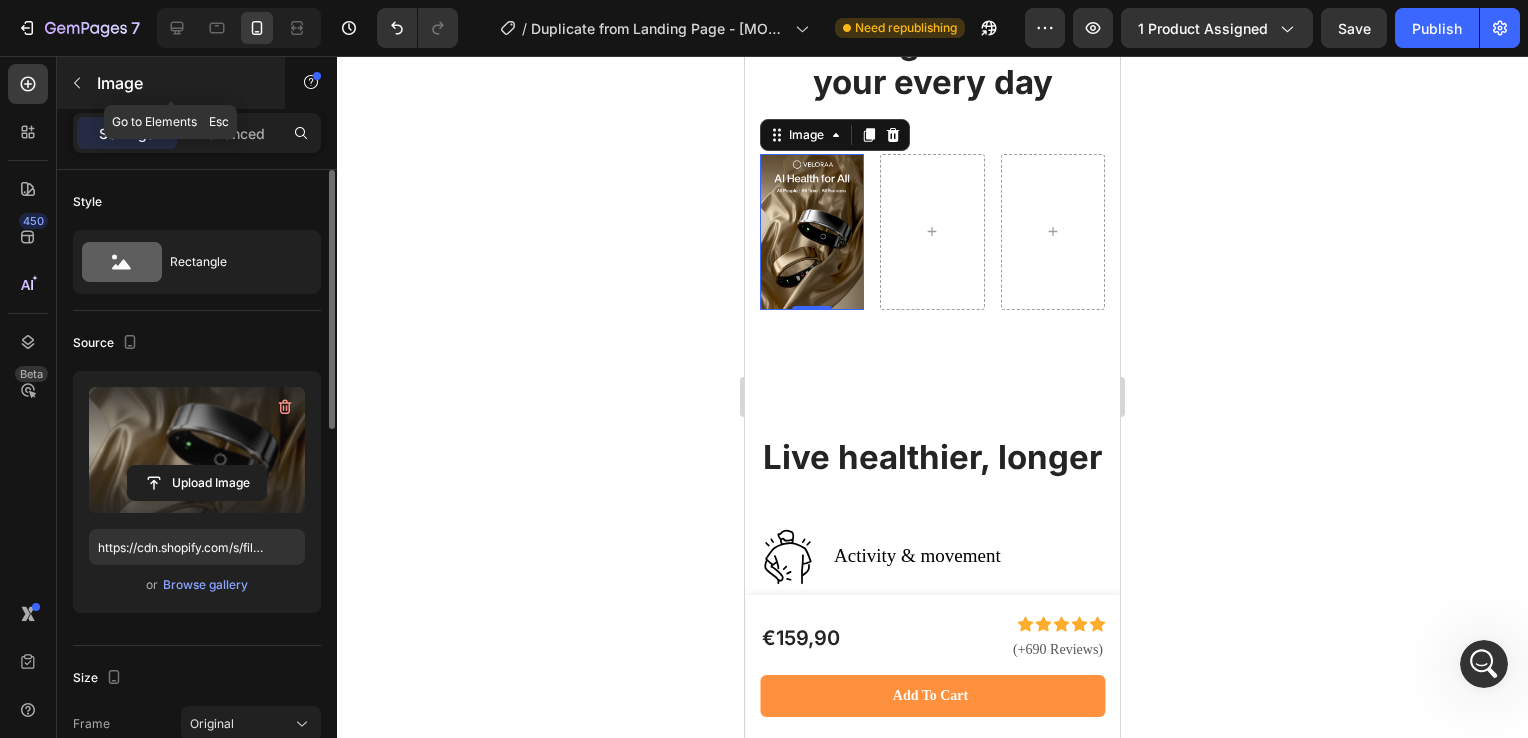 click 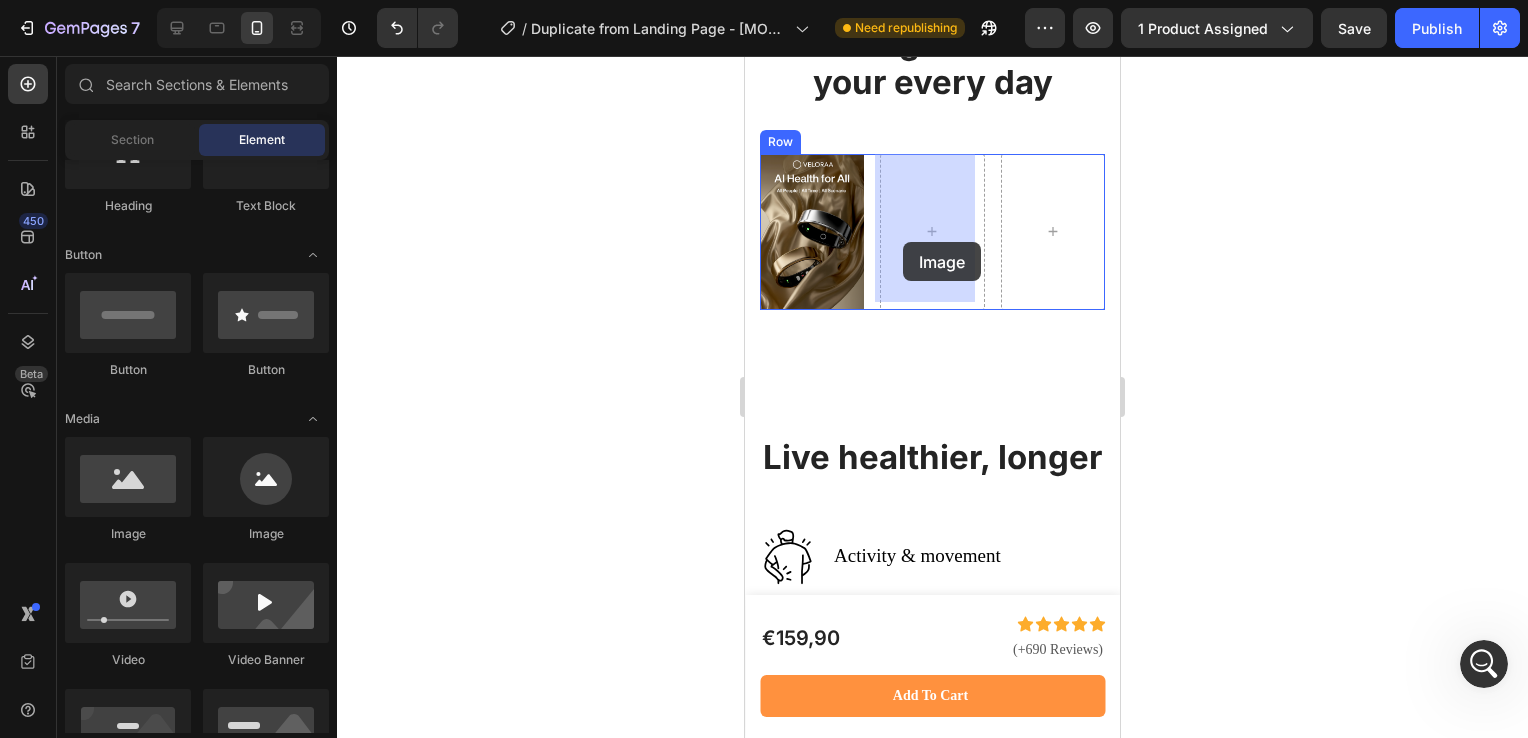 drag, startPoint x: 891, startPoint y: 543, endPoint x: 903, endPoint y: 242, distance: 301.2391 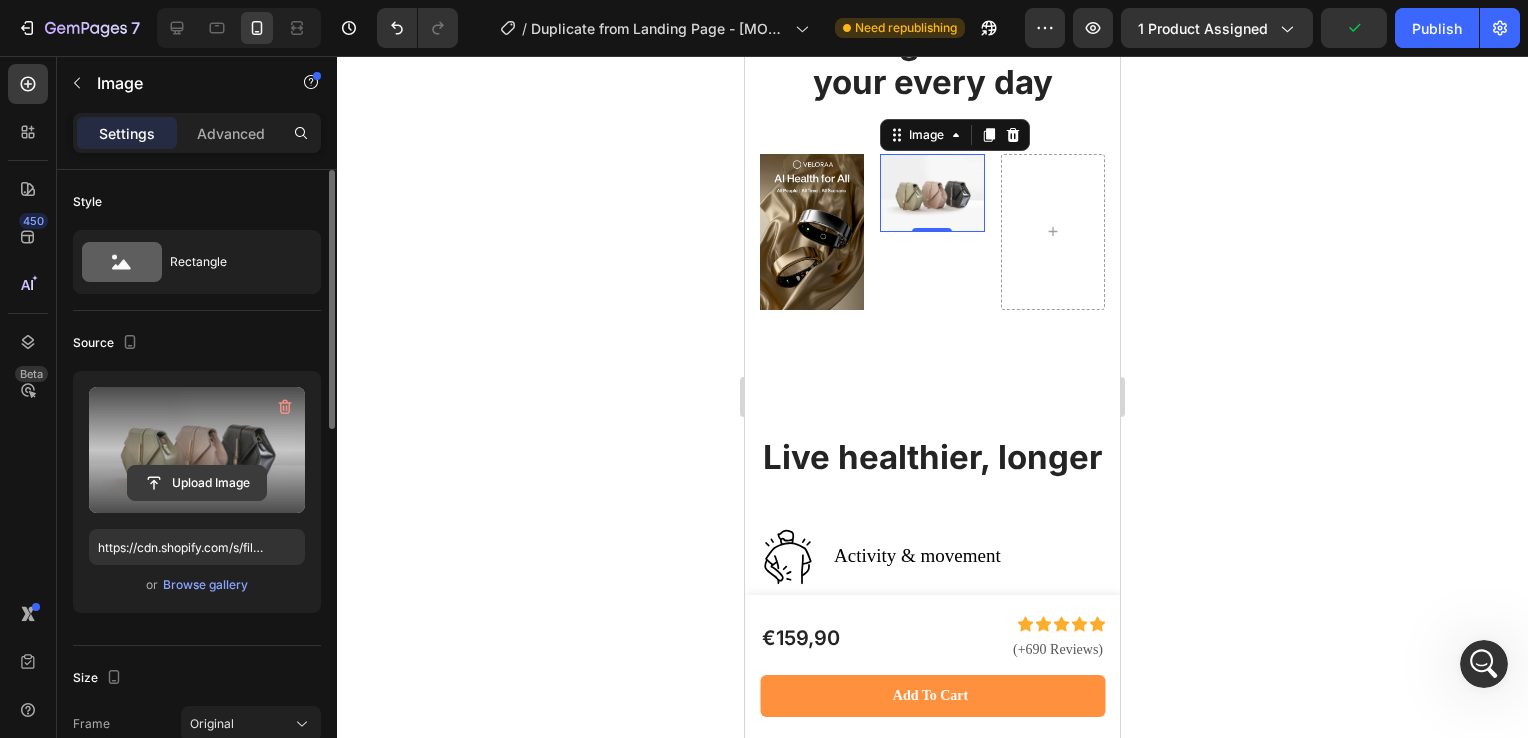 click 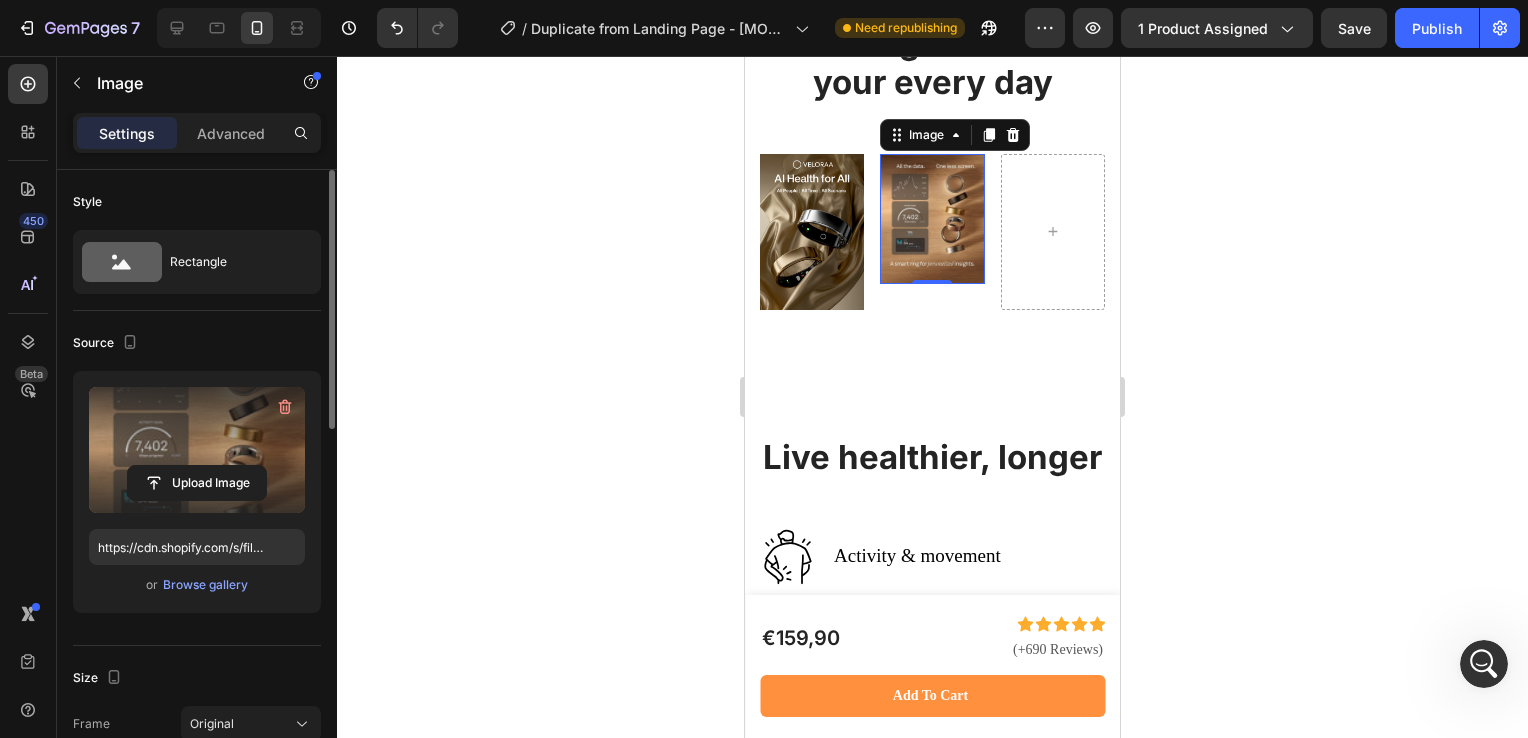 type on "https://cdn.shopify.com/s/files/1/0938/6298/6115/files/gempages_577621640456700604-f4418143-819b-4eae-a2d8-c0b1ab5efee2.jpg" 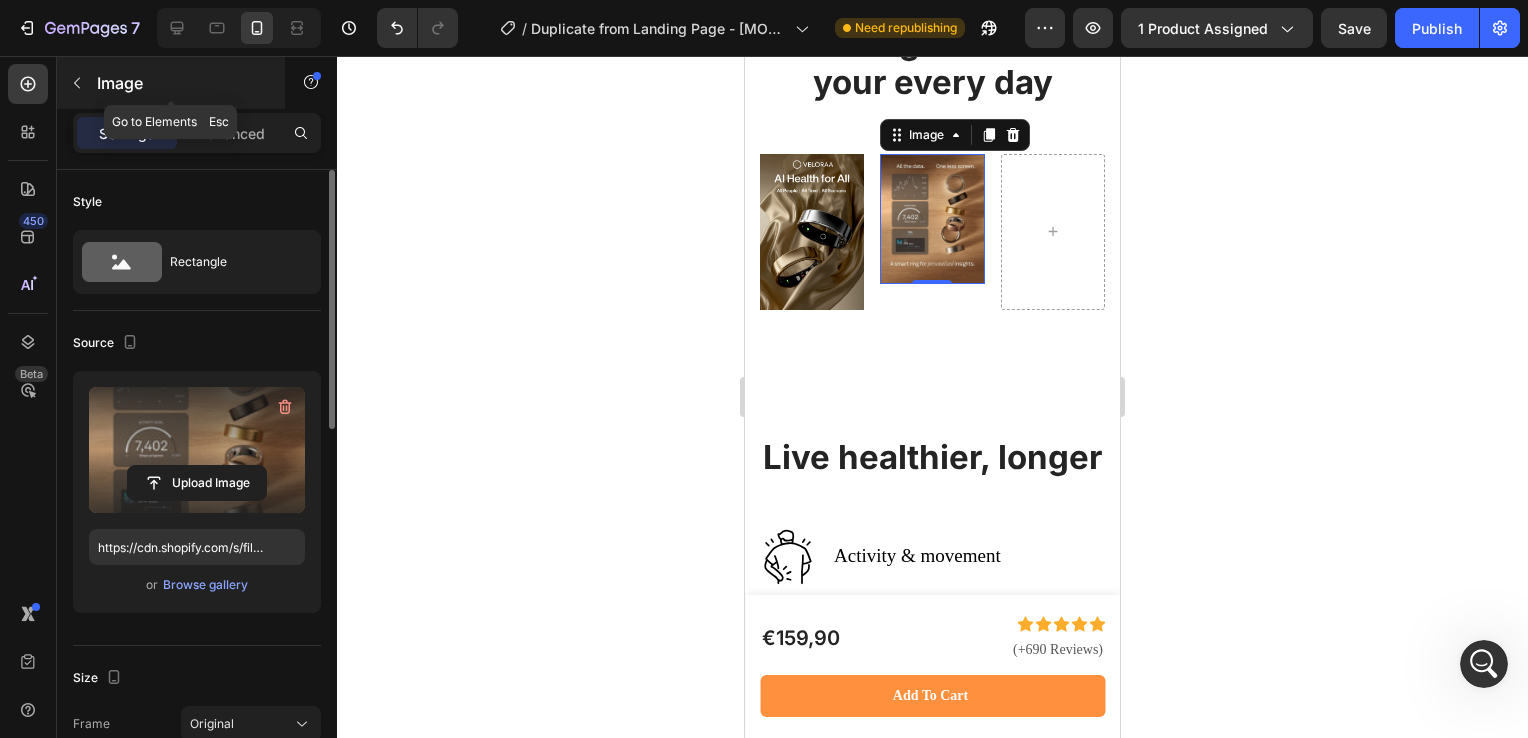 click 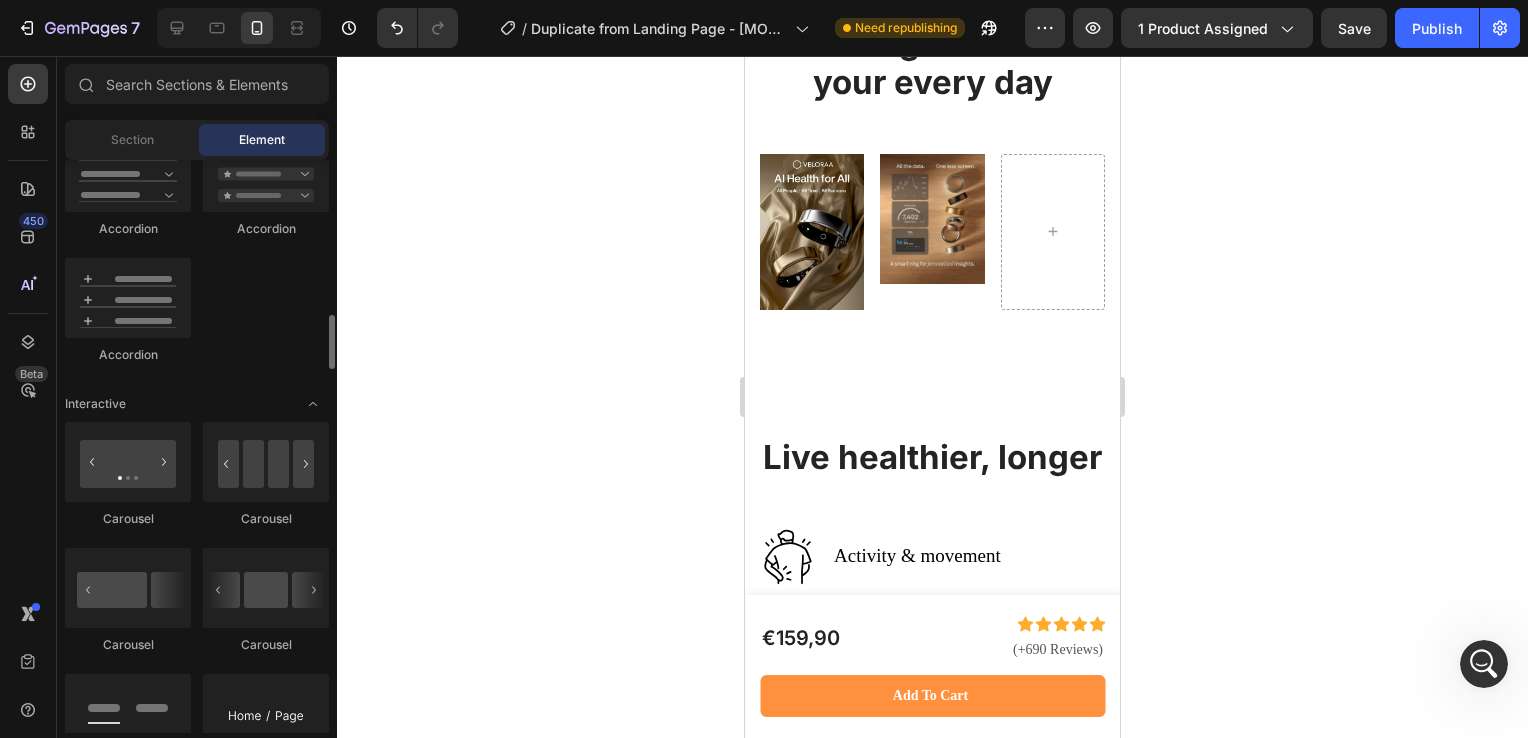 scroll, scrollTop: 1791, scrollLeft: 0, axis: vertical 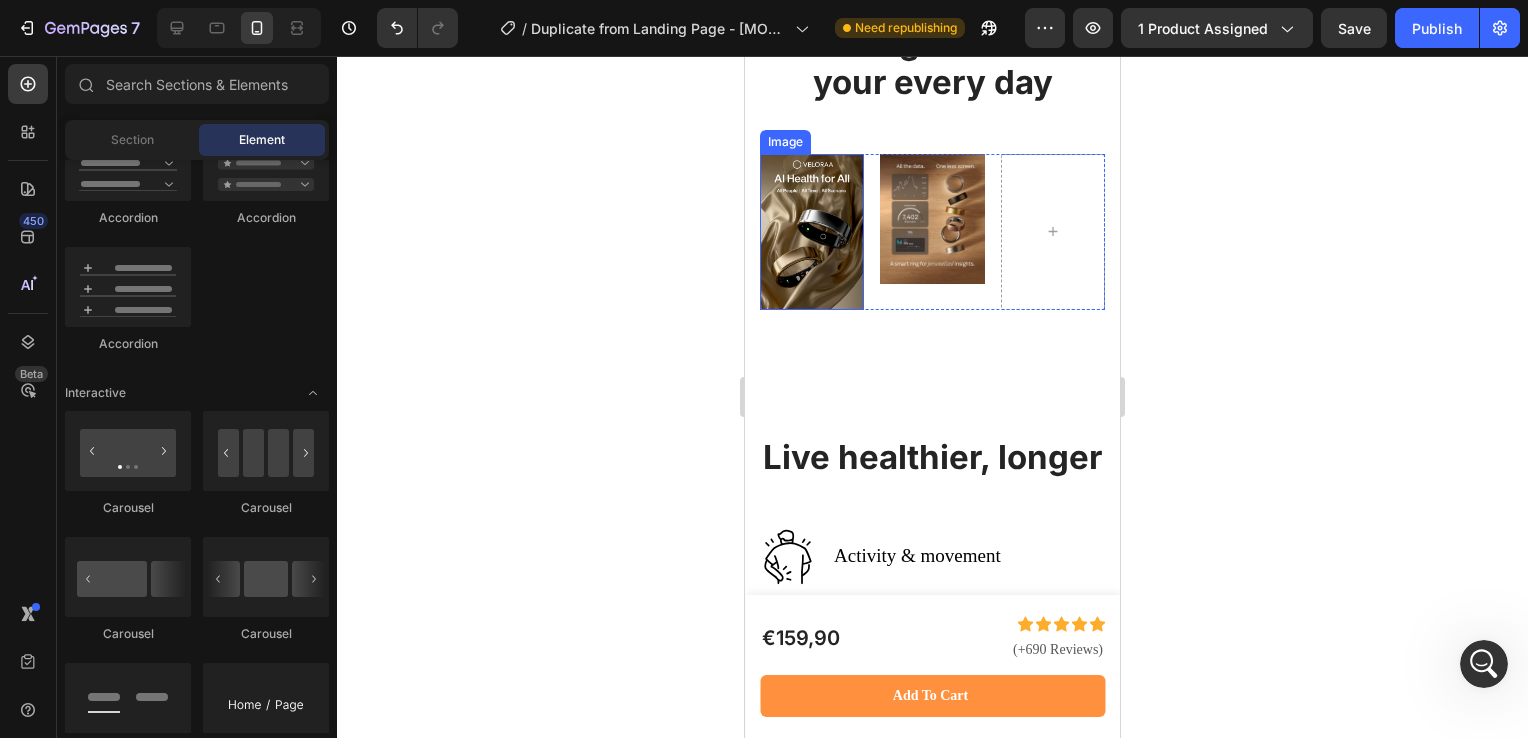 click at bounding box center (812, 232) 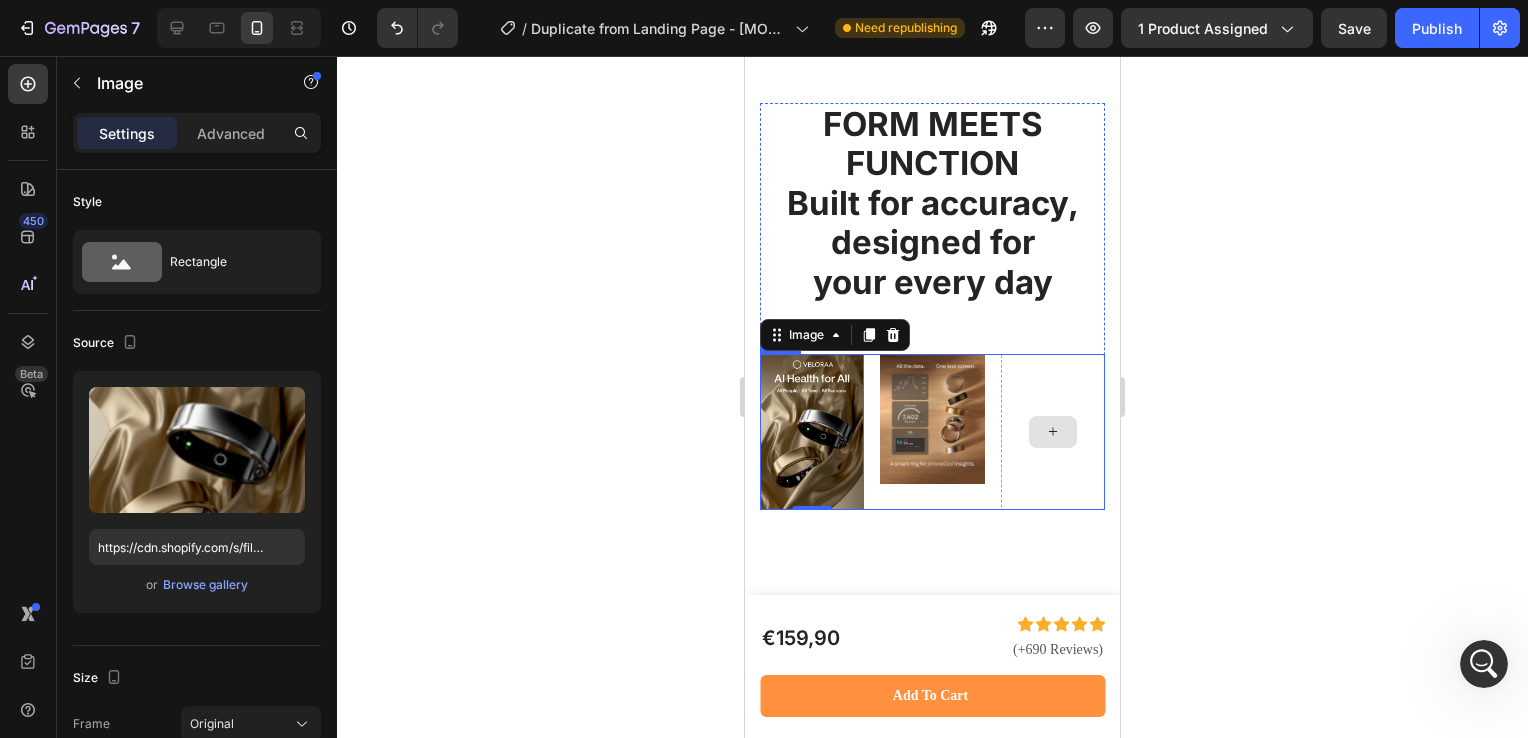 scroll, scrollTop: 2984, scrollLeft: 0, axis: vertical 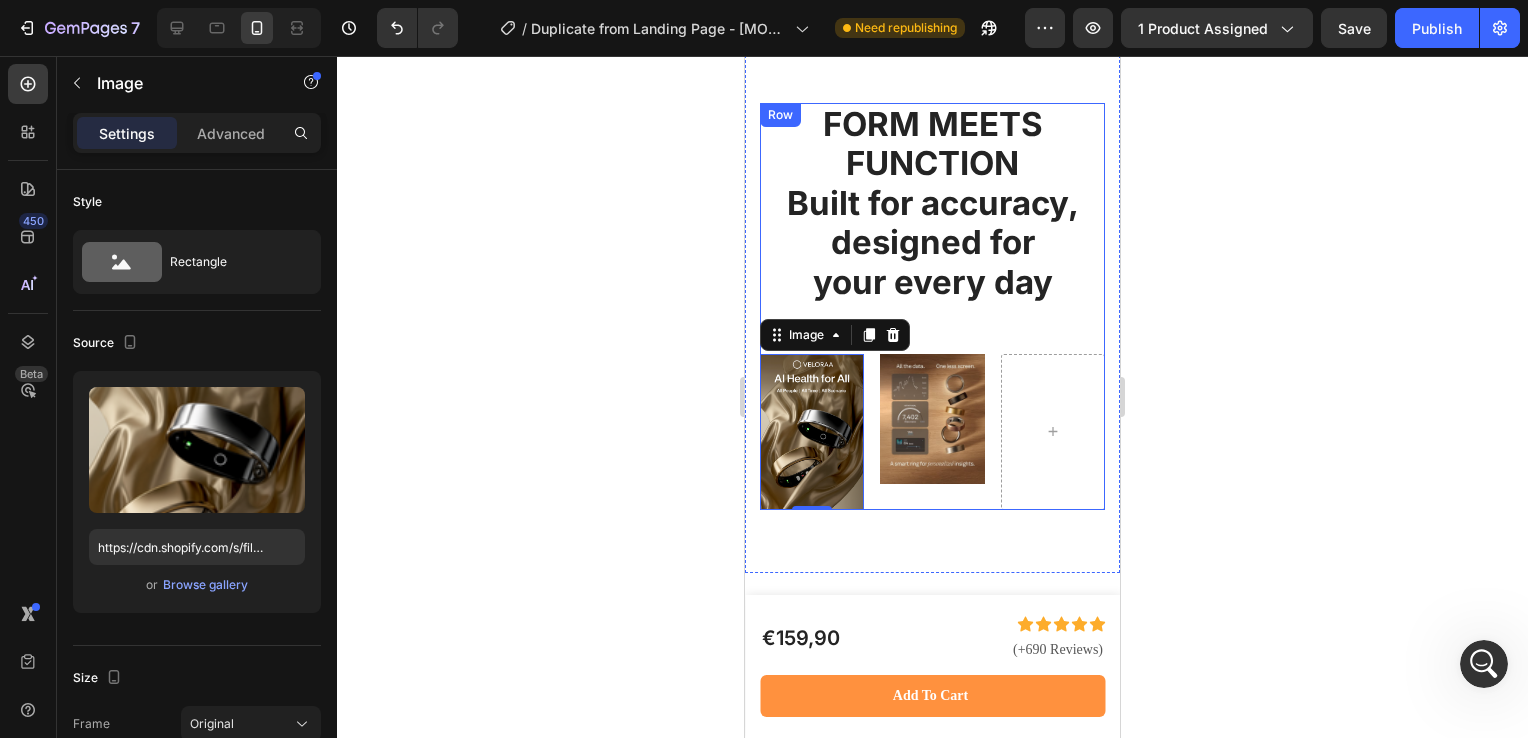click on "FORM MEETS FUNCTION Built for accuracy, designed for your every day Heading Image   0 Image
Row" at bounding box center [932, 306] 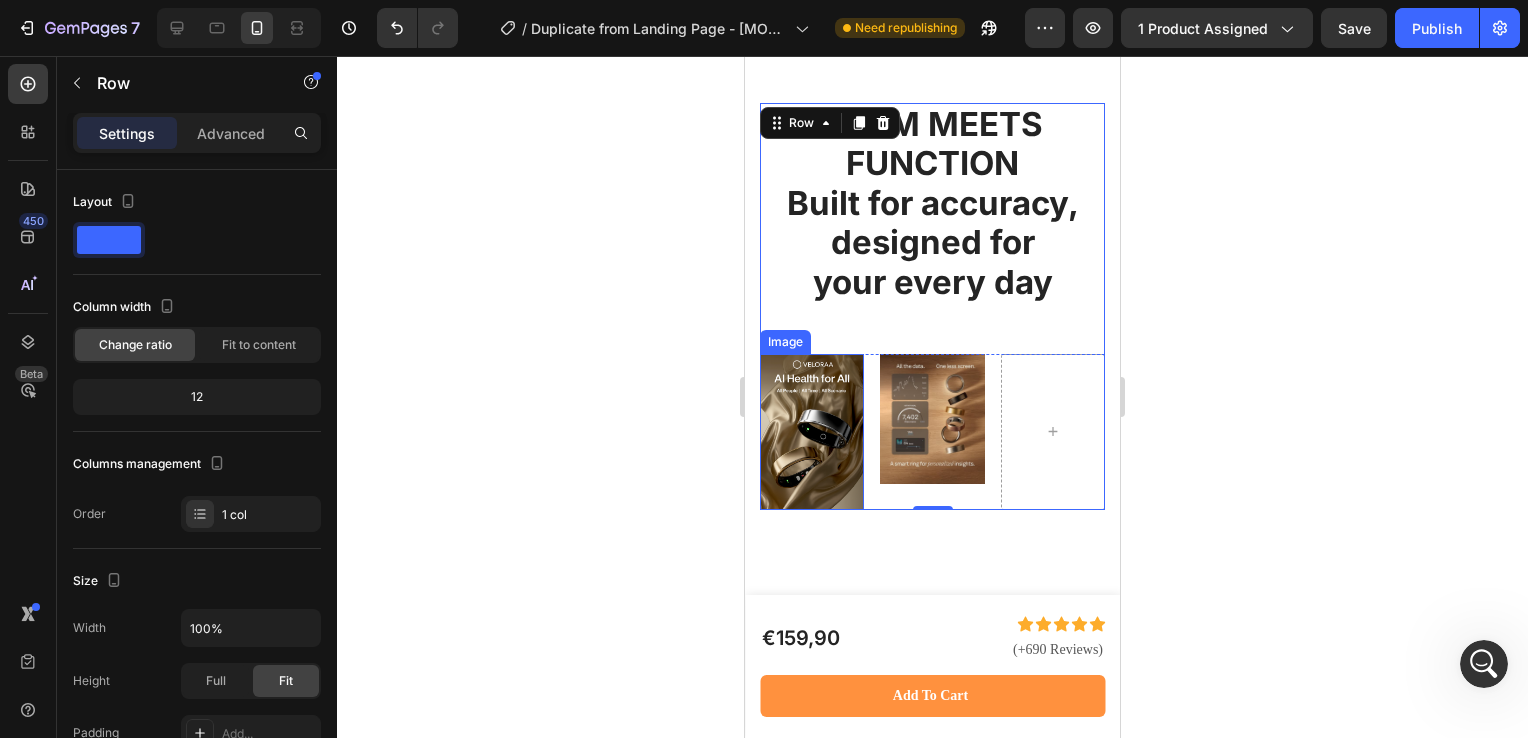 click at bounding box center (812, 432) 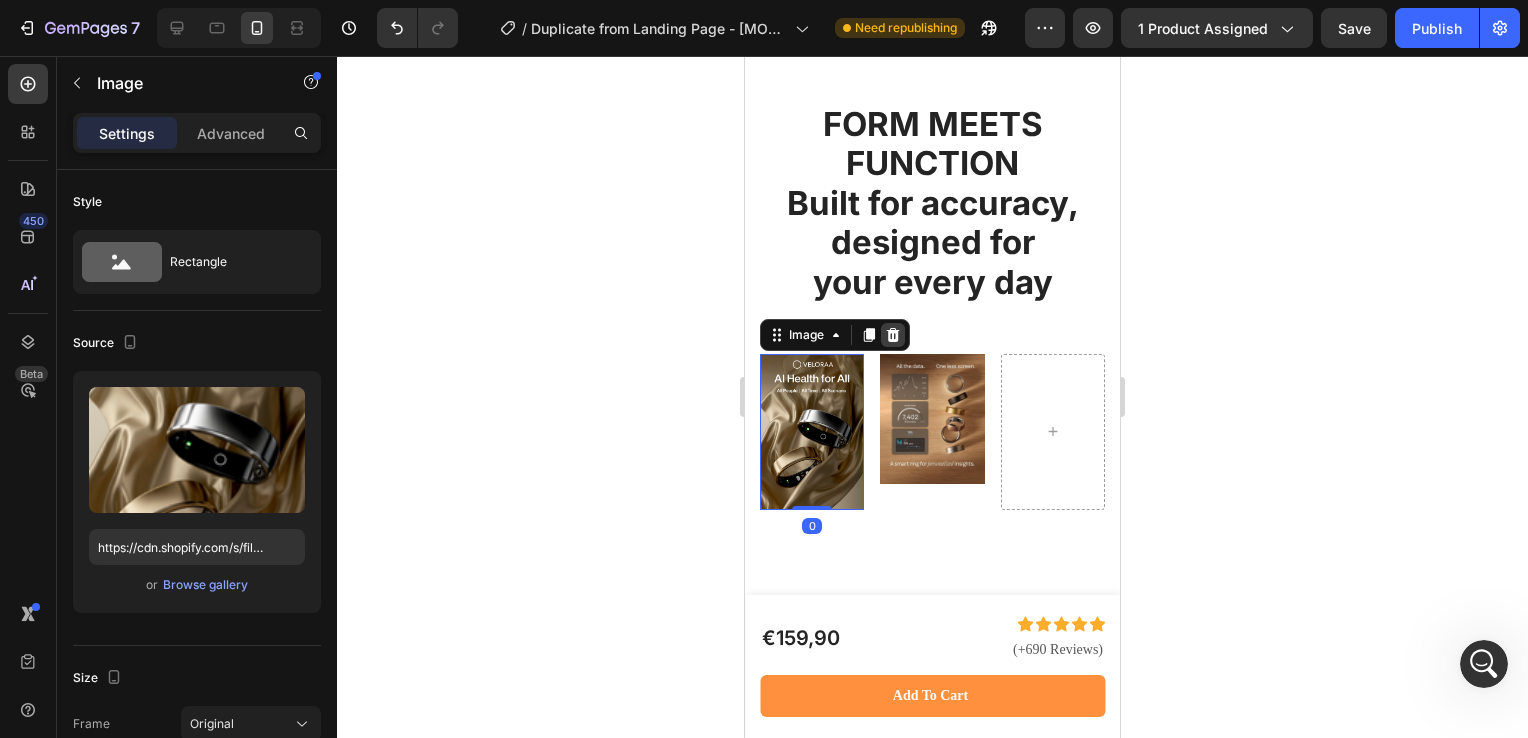 click 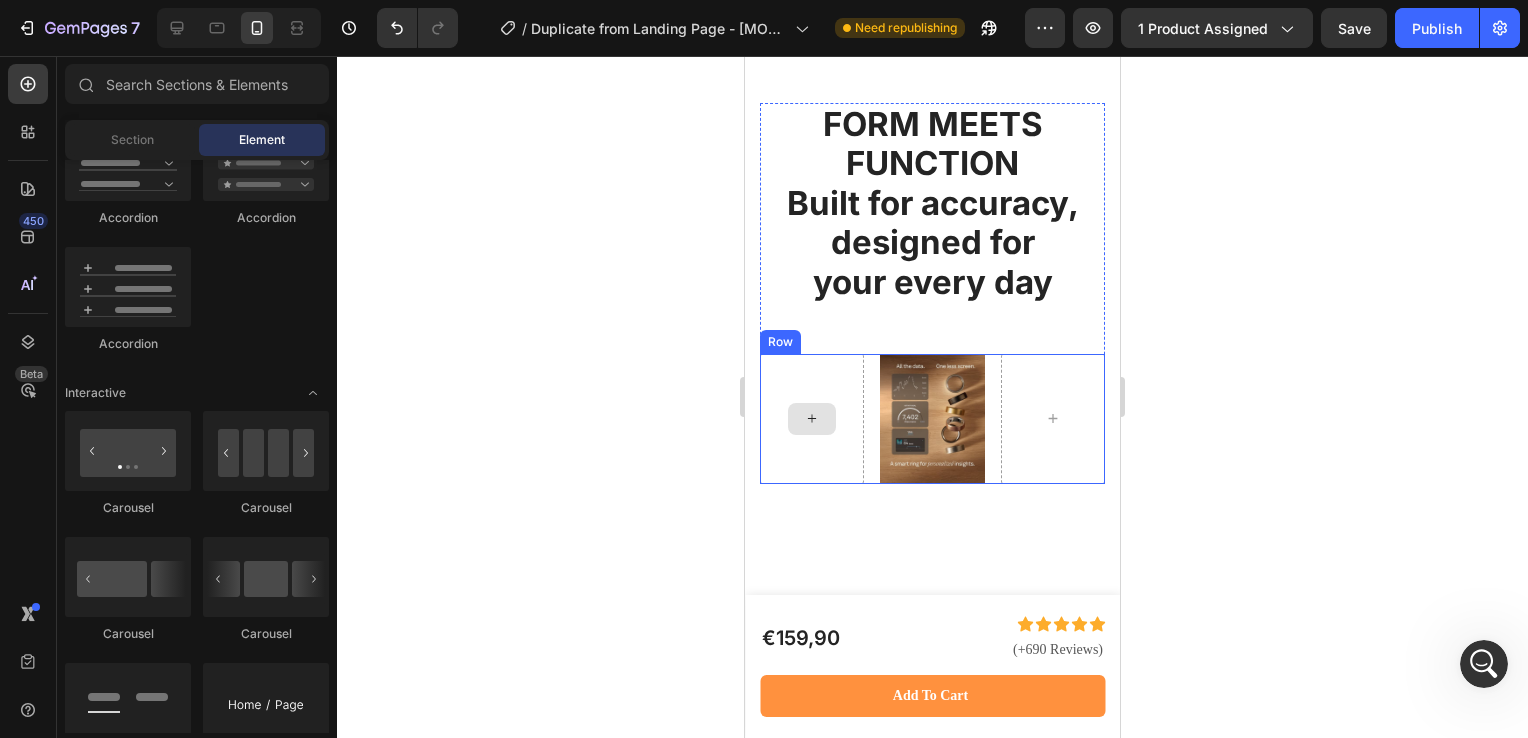 click at bounding box center [812, 419] 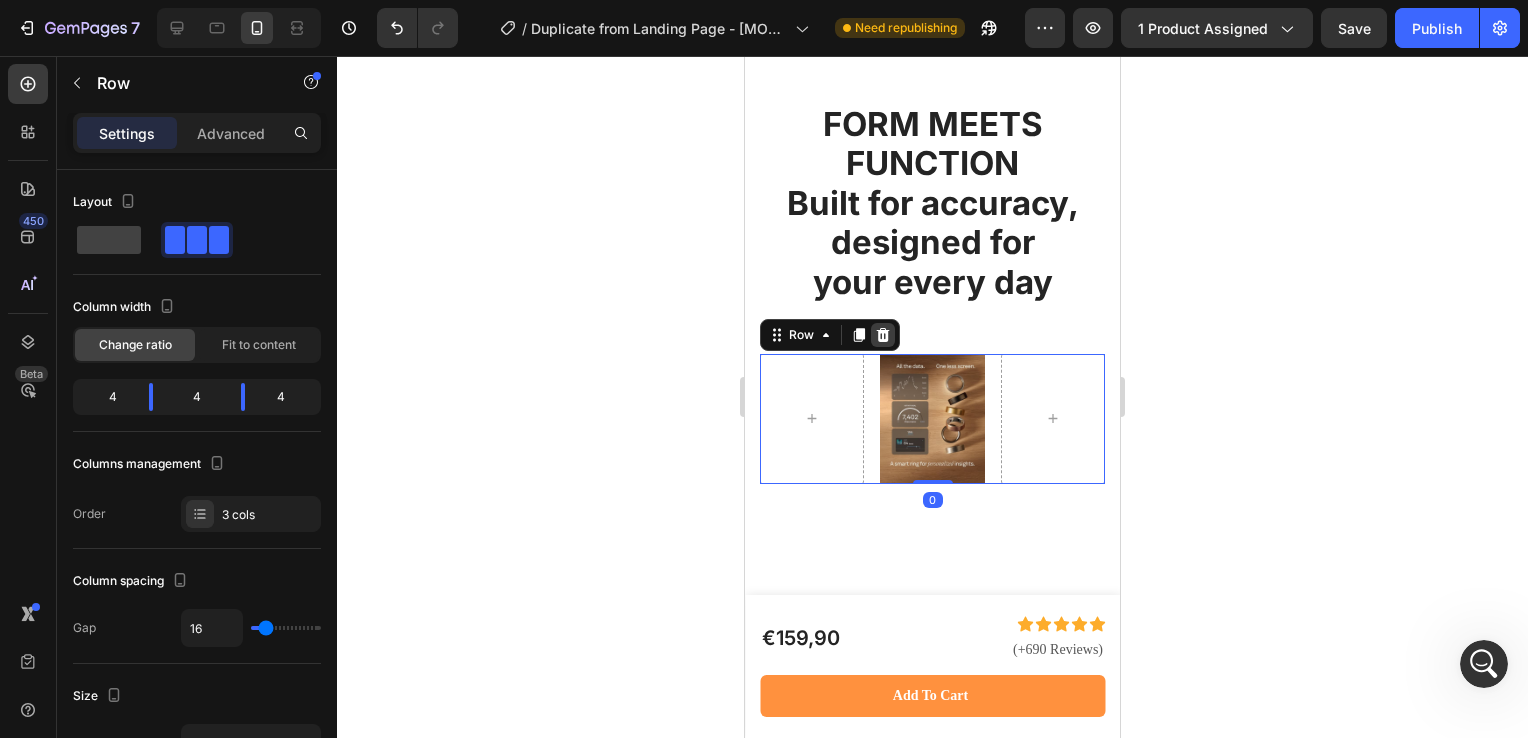 click 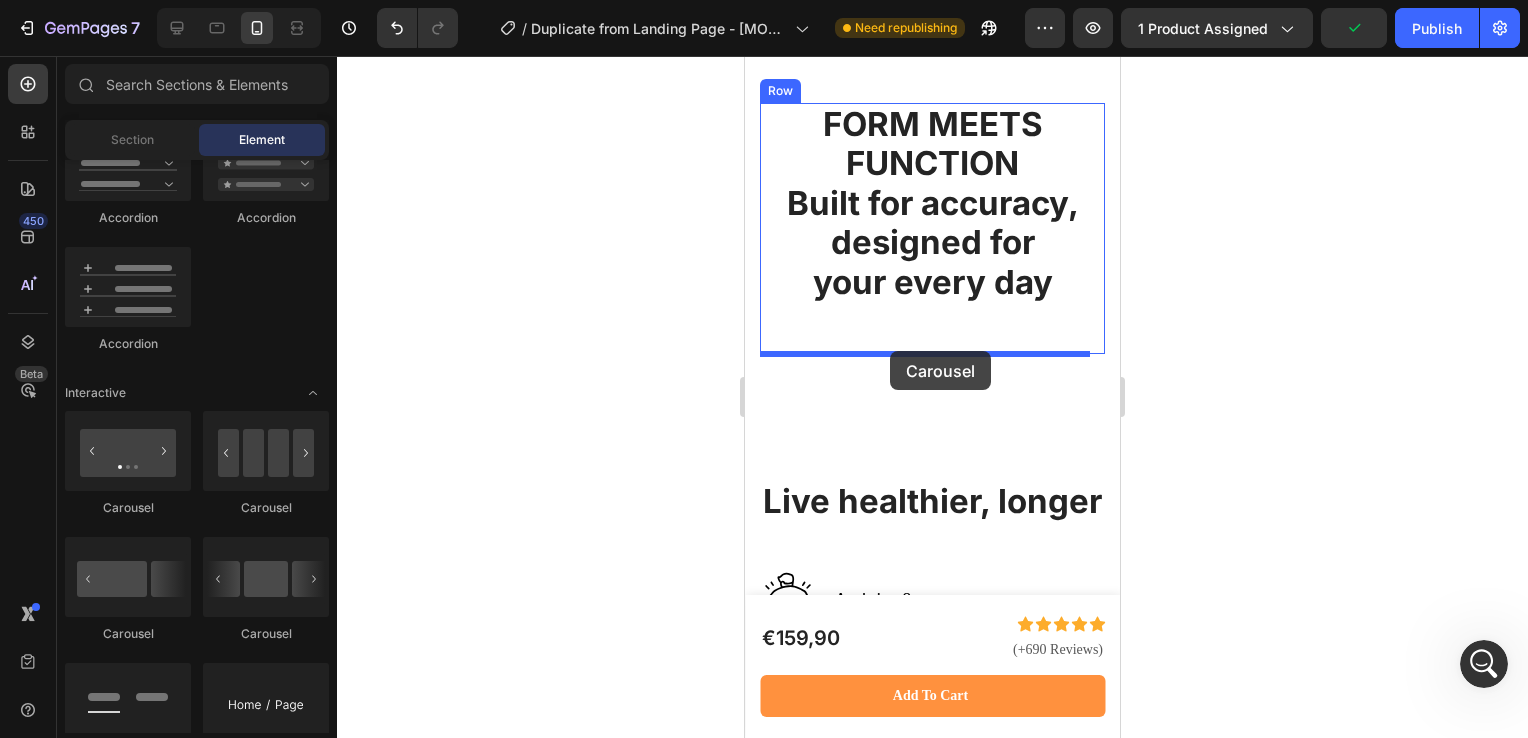 drag, startPoint x: 999, startPoint y: 650, endPoint x: 890, endPoint y: 351, distance: 318.24832 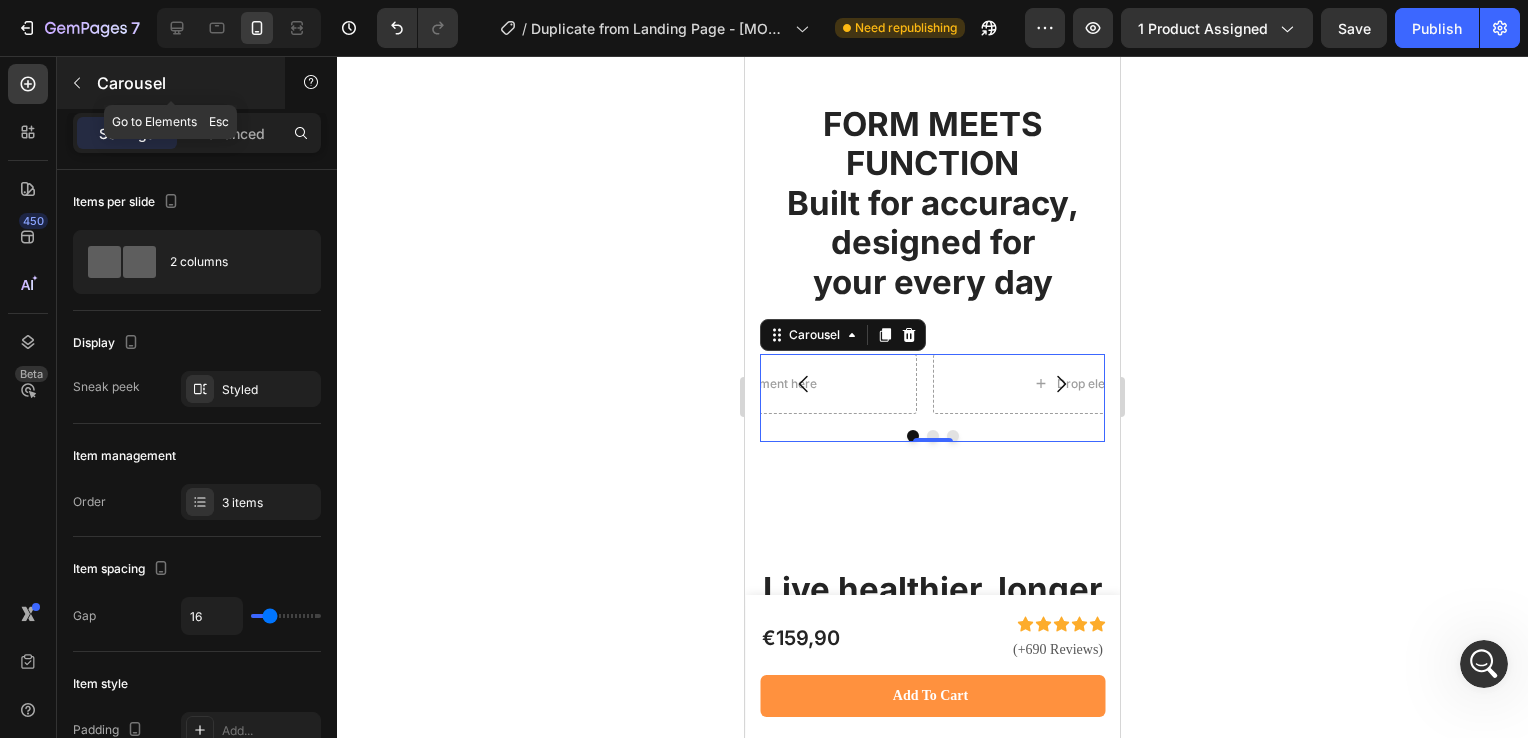 click 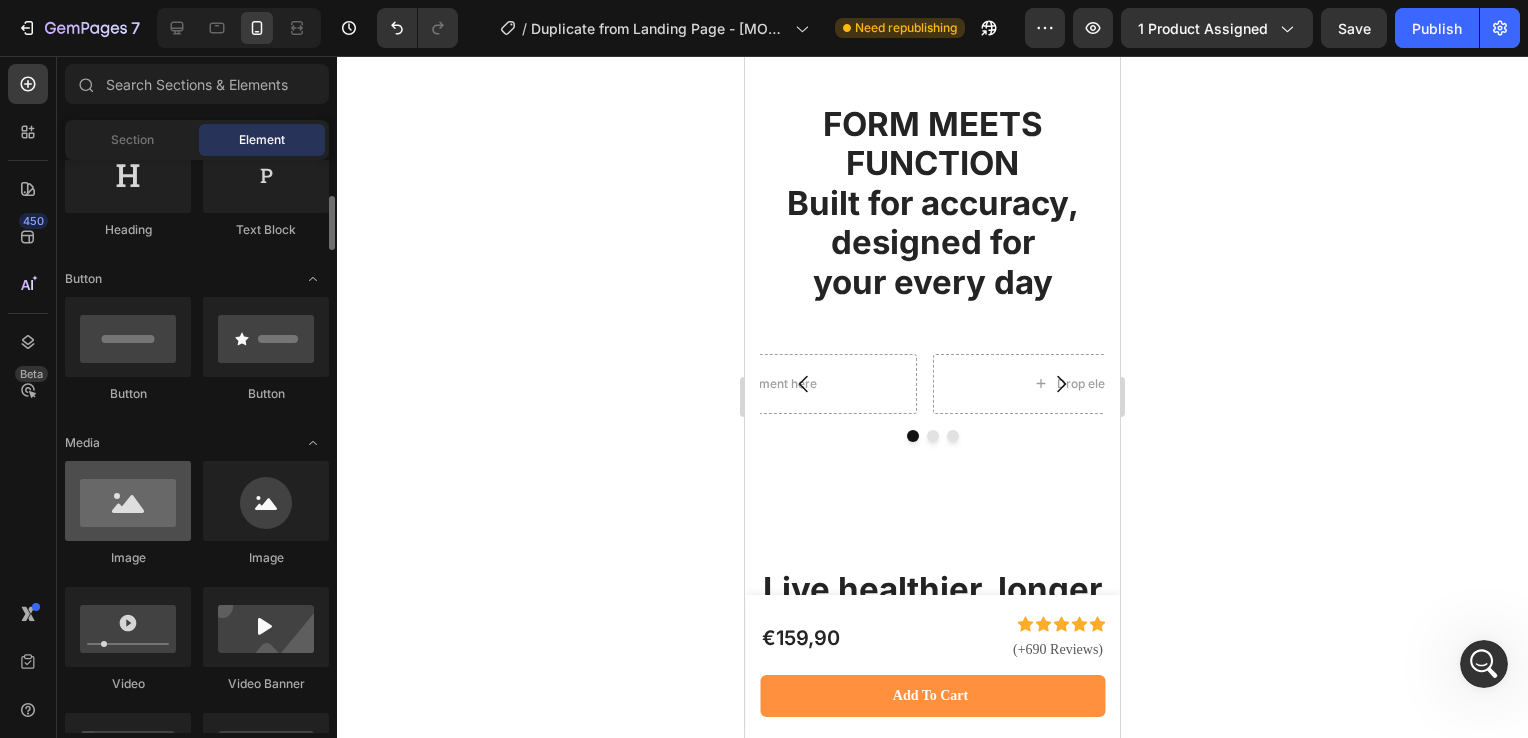 scroll, scrollTop: 363, scrollLeft: 0, axis: vertical 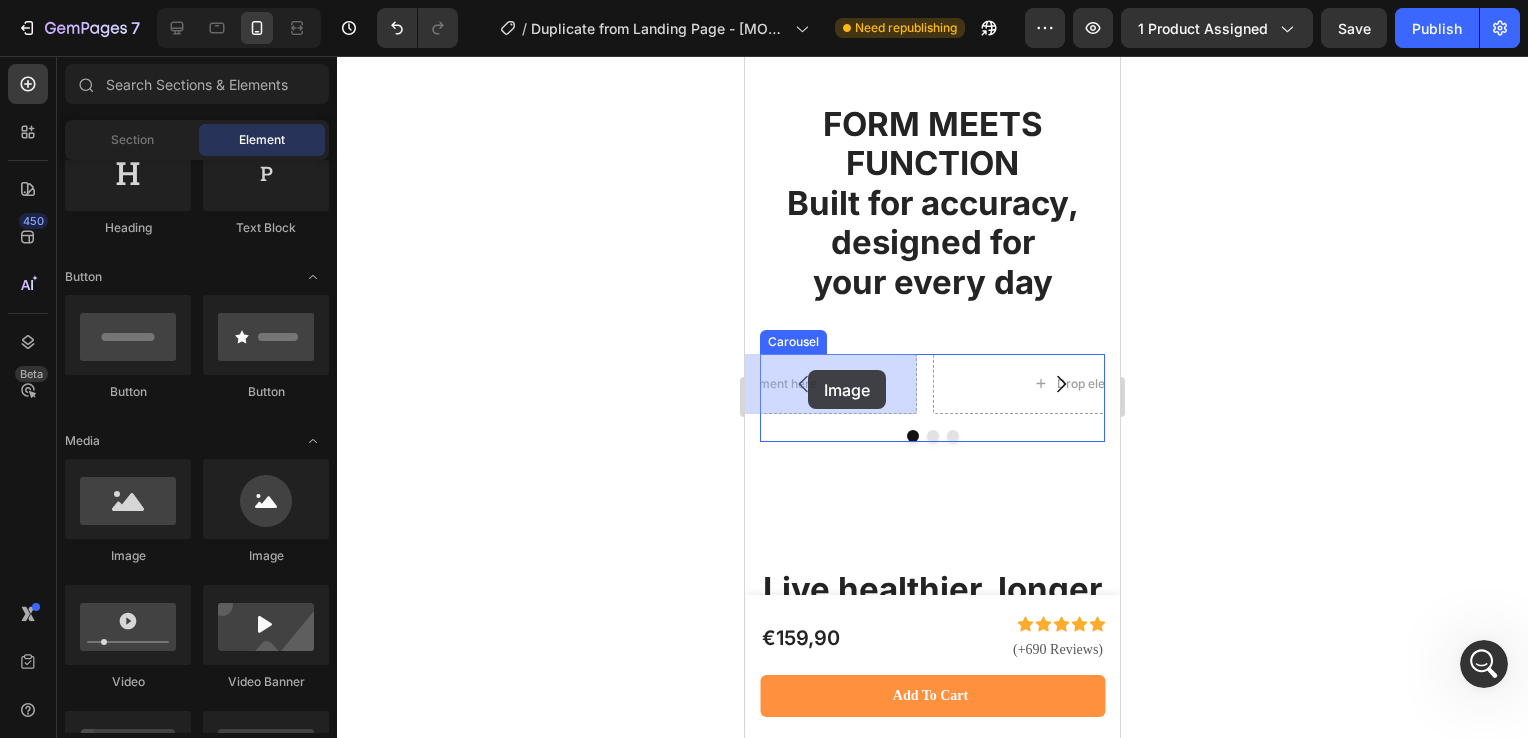 drag, startPoint x: 877, startPoint y: 559, endPoint x: 808, endPoint y: 370, distance: 201.20139 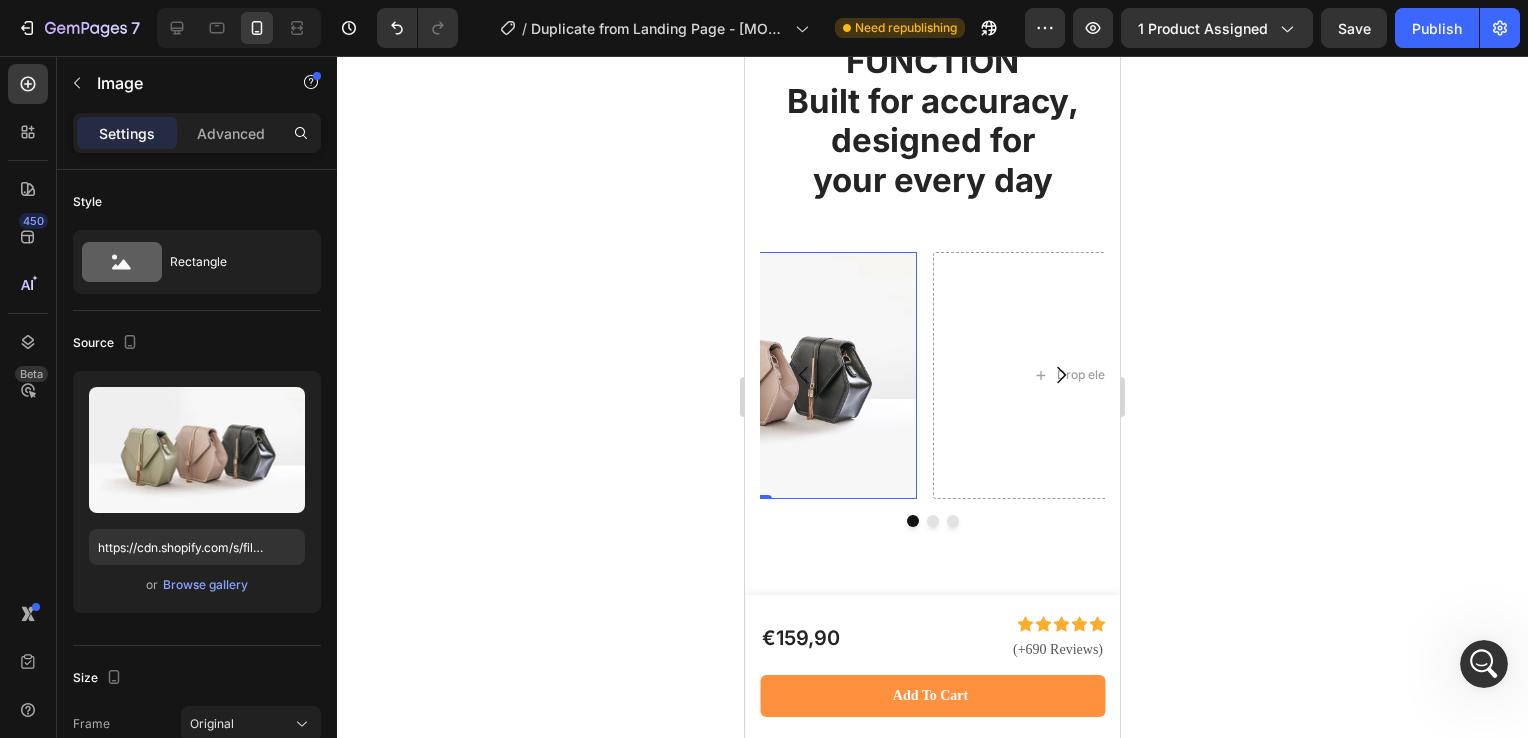scroll, scrollTop: 3088, scrollLeft: 0, axis: vertical 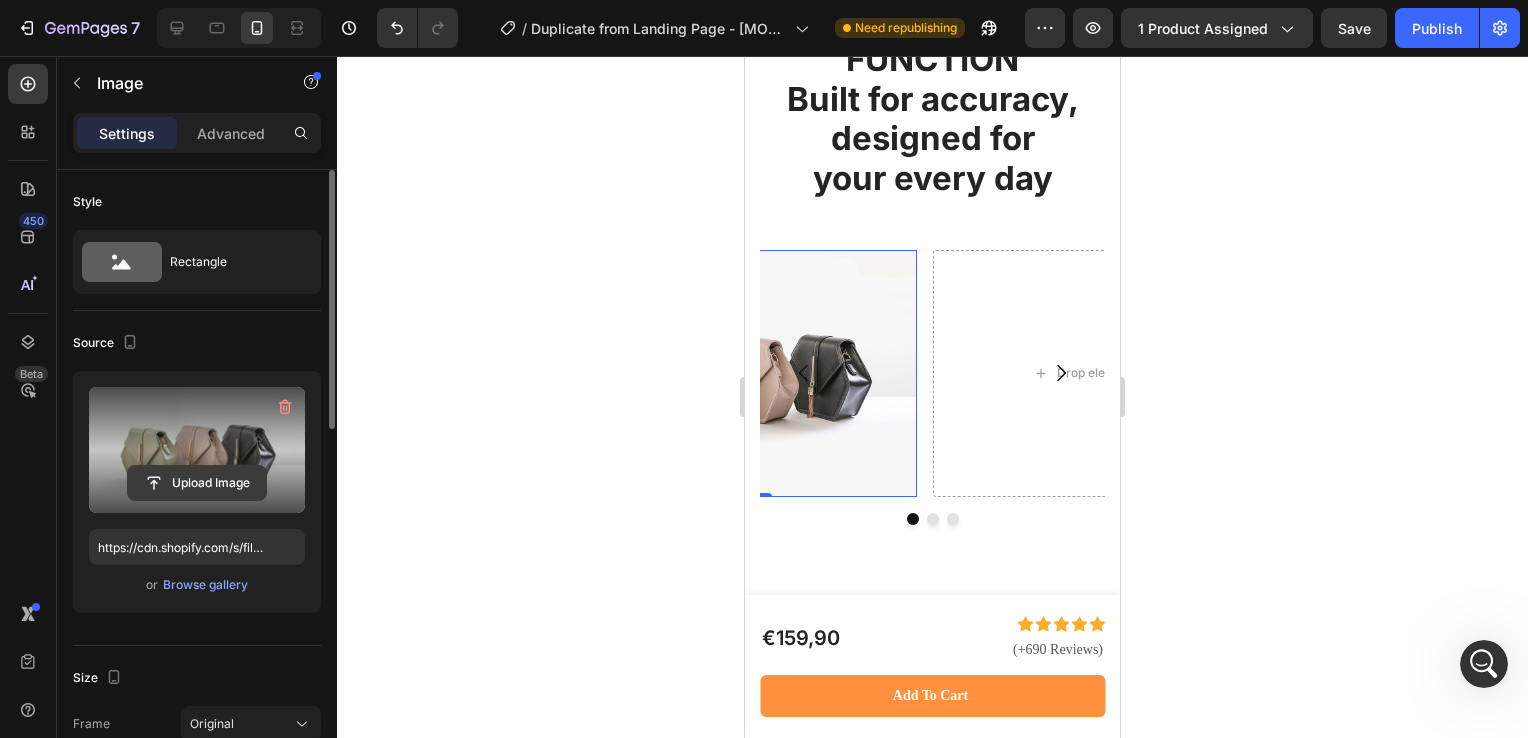 click 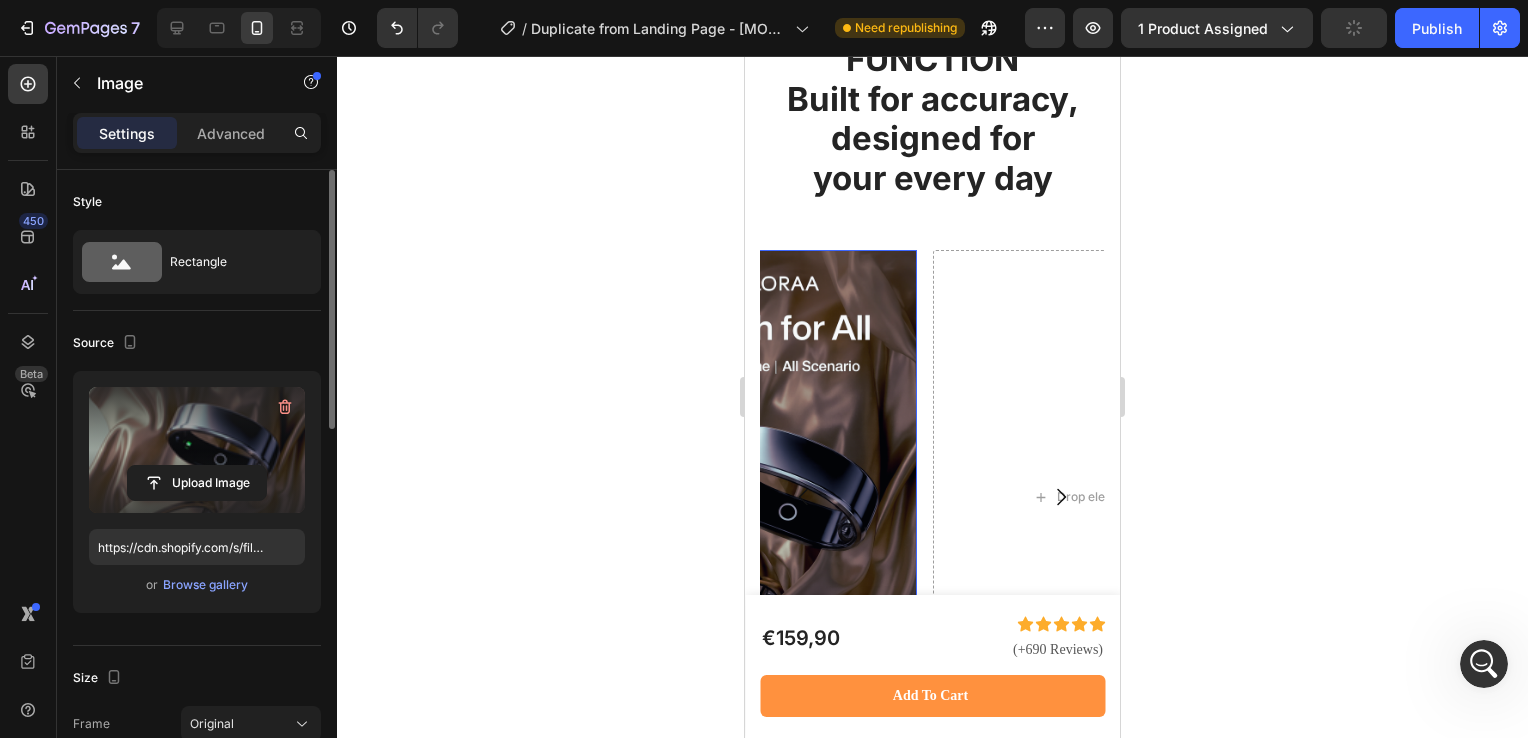 type on "https://cdn.shopify.com/s/files/1/0938/6298/6115/files/gempages_577621640456700604-5f78aa85-e7f9-4e51-a3c2-174a6c5c7b0f.png" 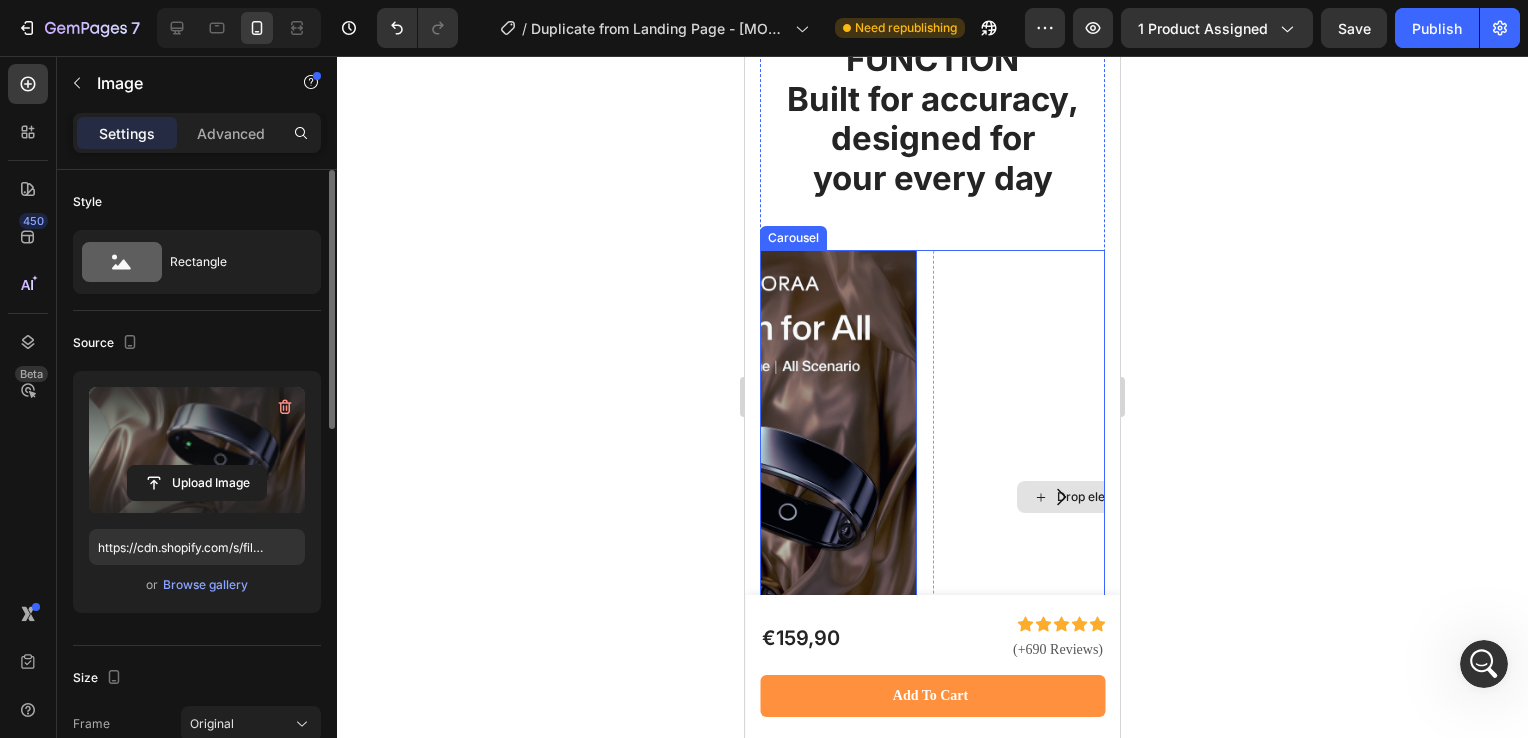 click on "Drop element here" at bounding box center (1098, 497) 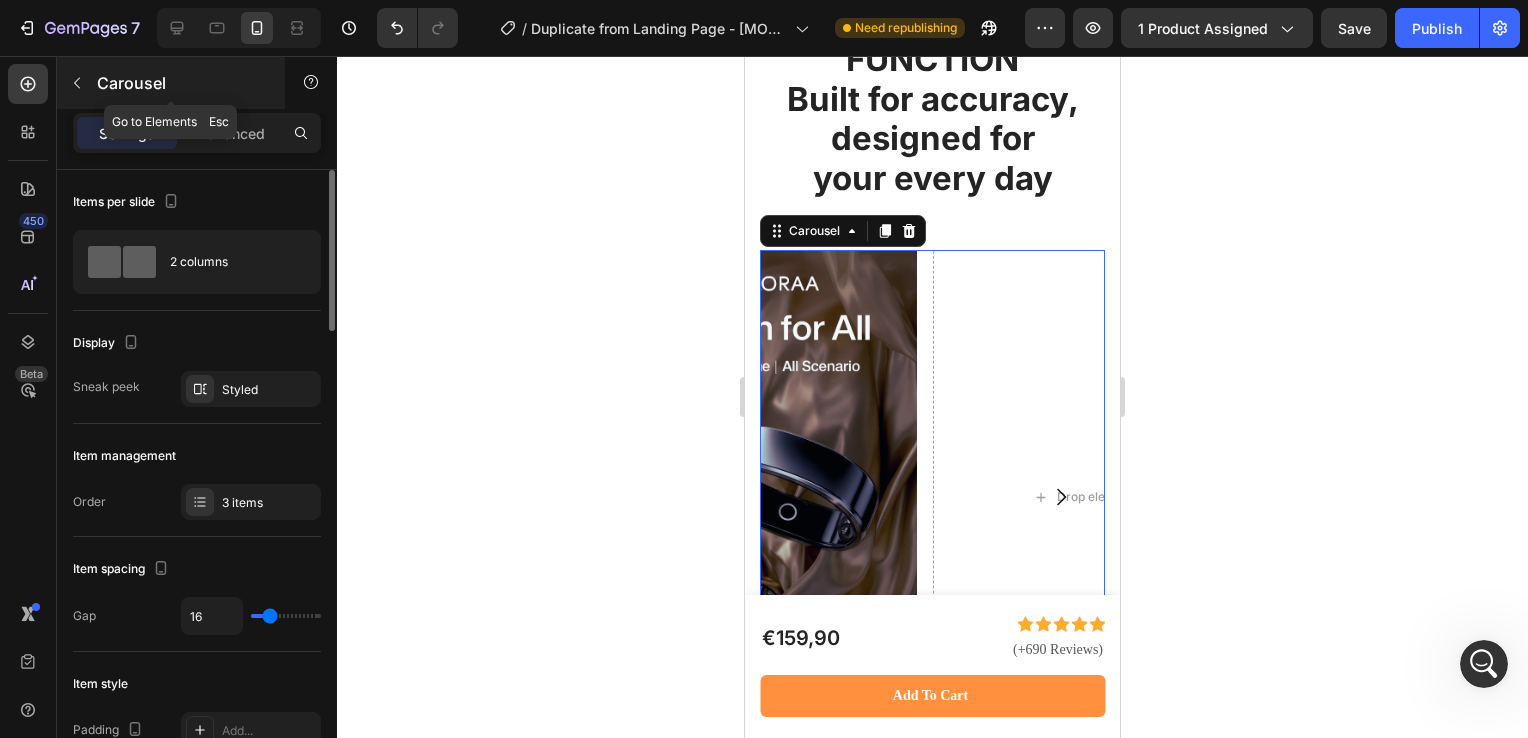 click 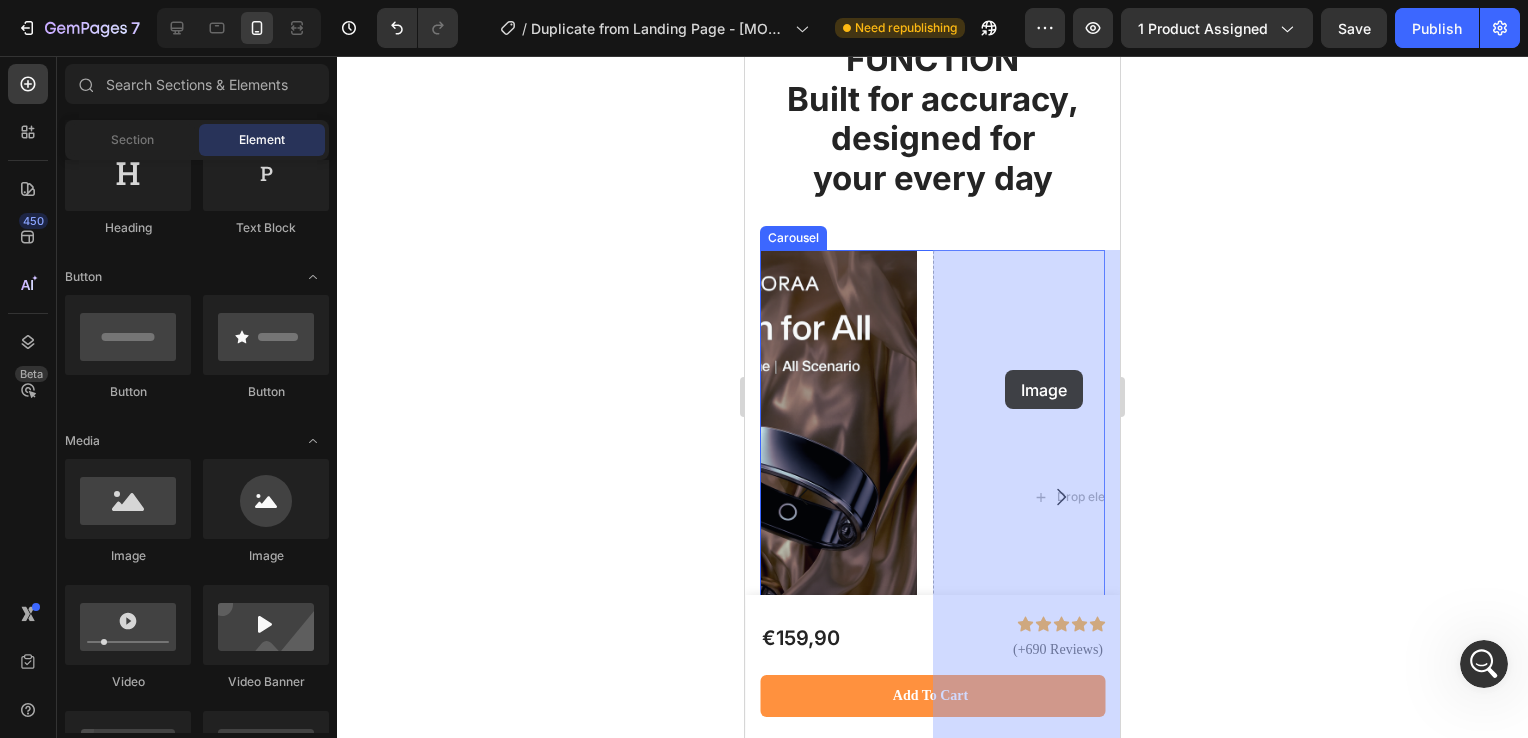 drag, startPoint x: 880, startPoint y: 557, endPoint x: 1005, endPoint y: 370, distance: 224.9311 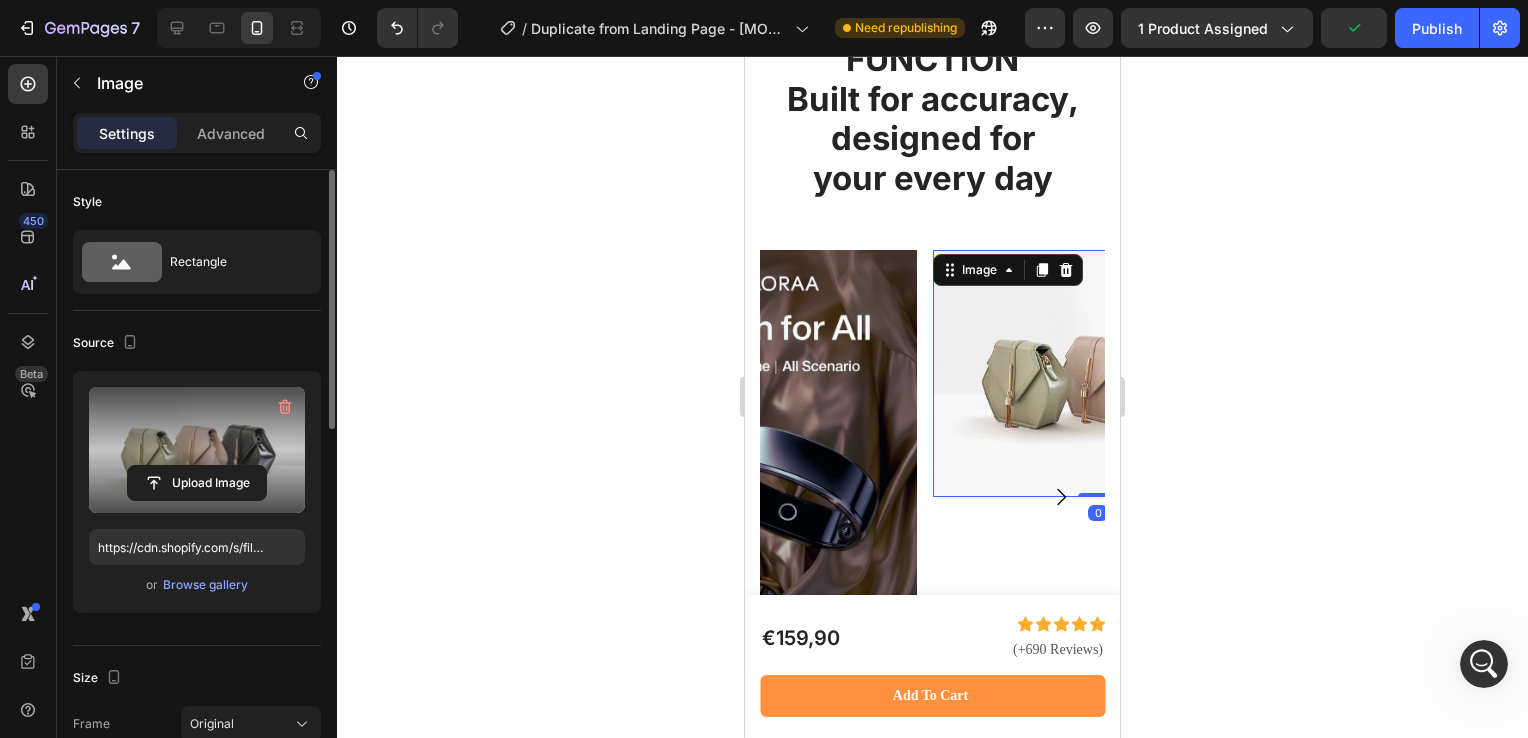 click at bounding box center [197, 450] 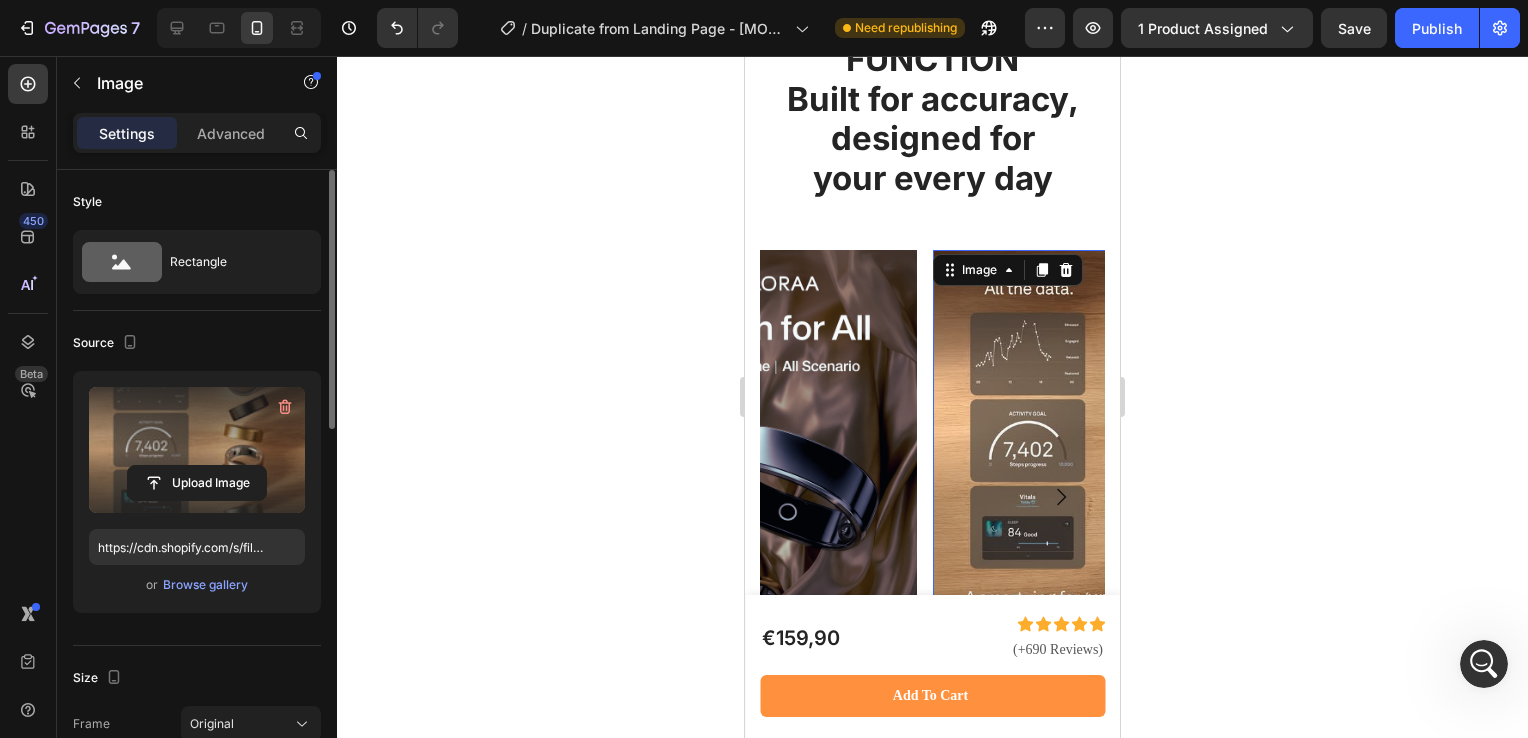 type on "https://cdn.shopify.com/s/files/1/0938/6298/6115/files/gempages_577621640456700604-f4418143-819b-4eae-a2d8-c0b1ab5efee2.jpg" 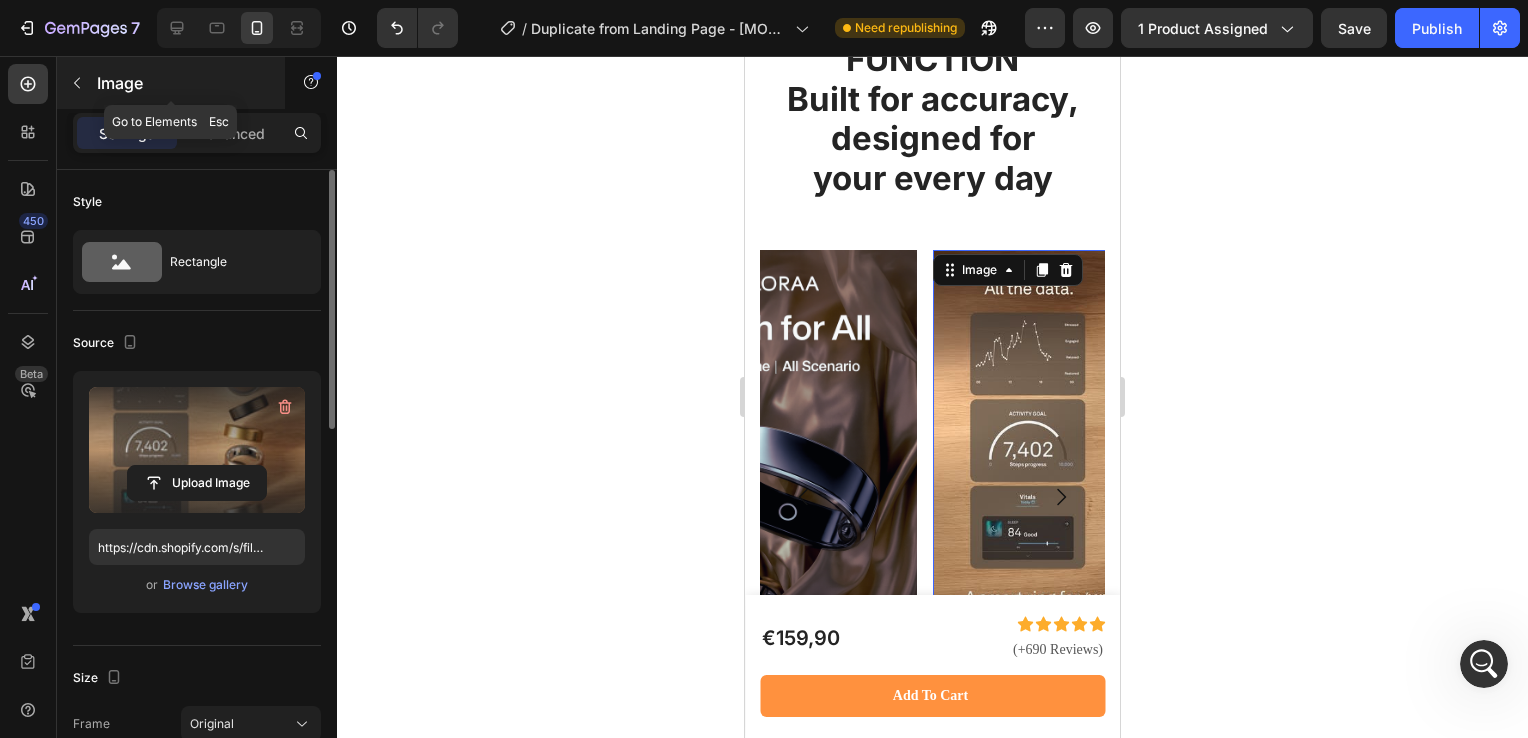 click at bounding box center (77, 83) 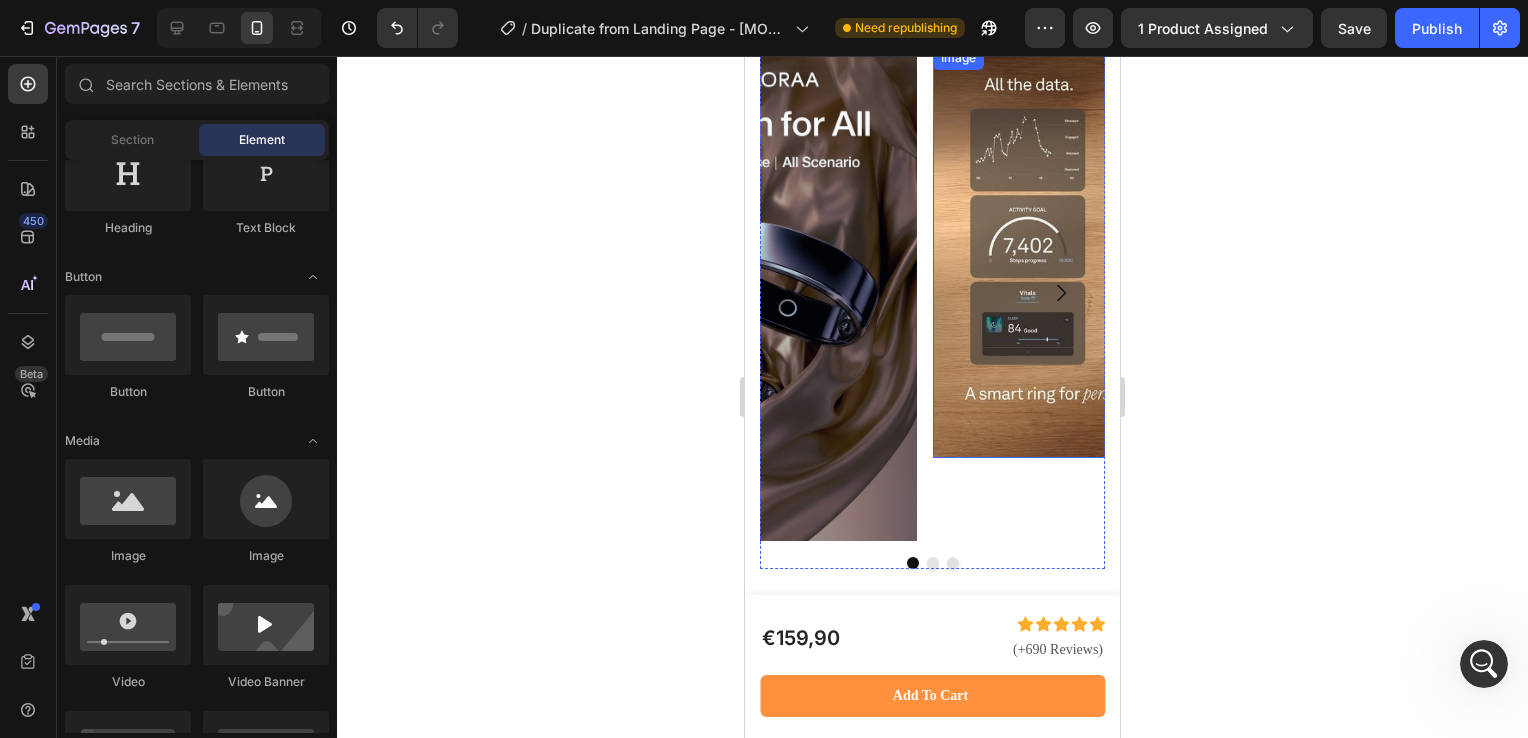 scroll, scrollTop: 3292, scrollLeft: 0, axis: vertical 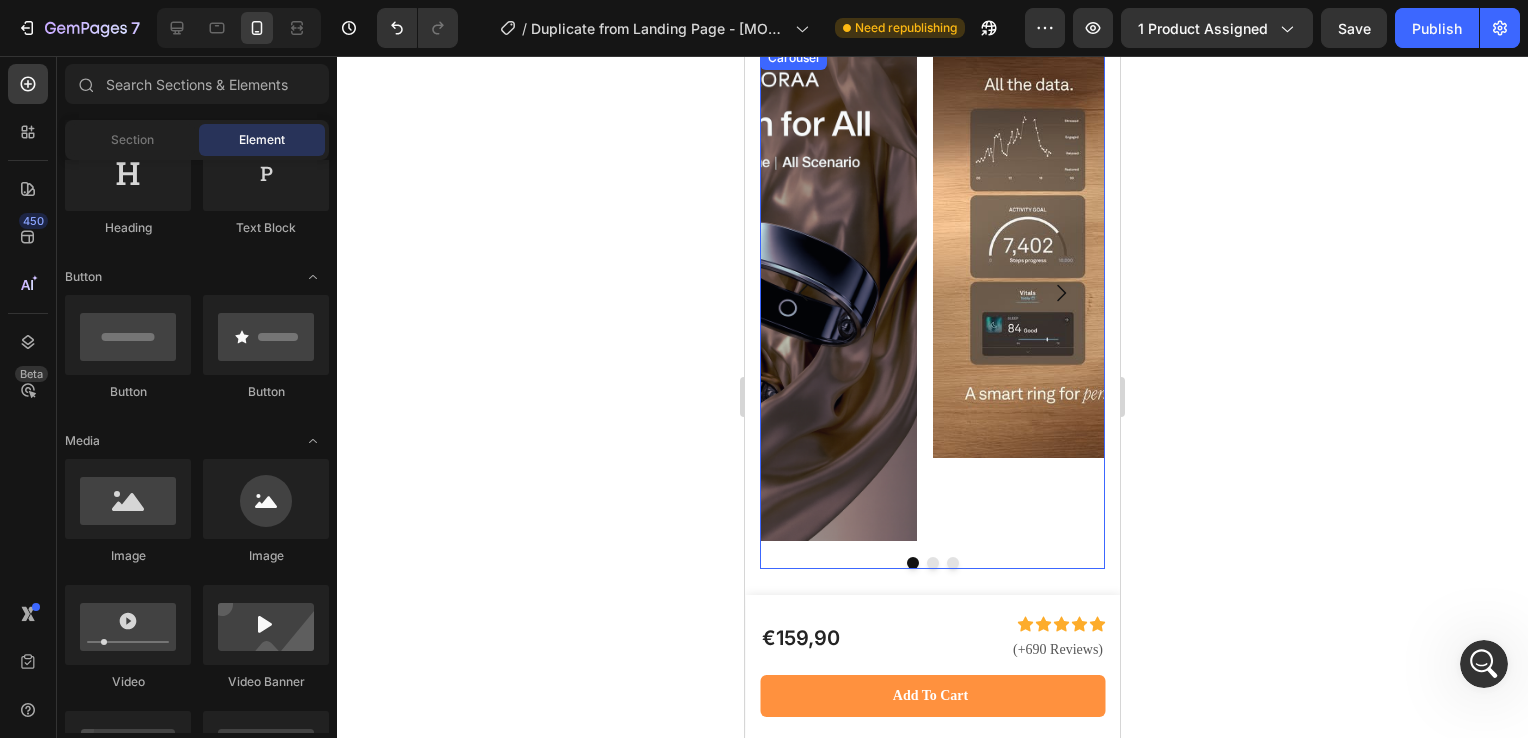 click at bounding box center [953, 563] 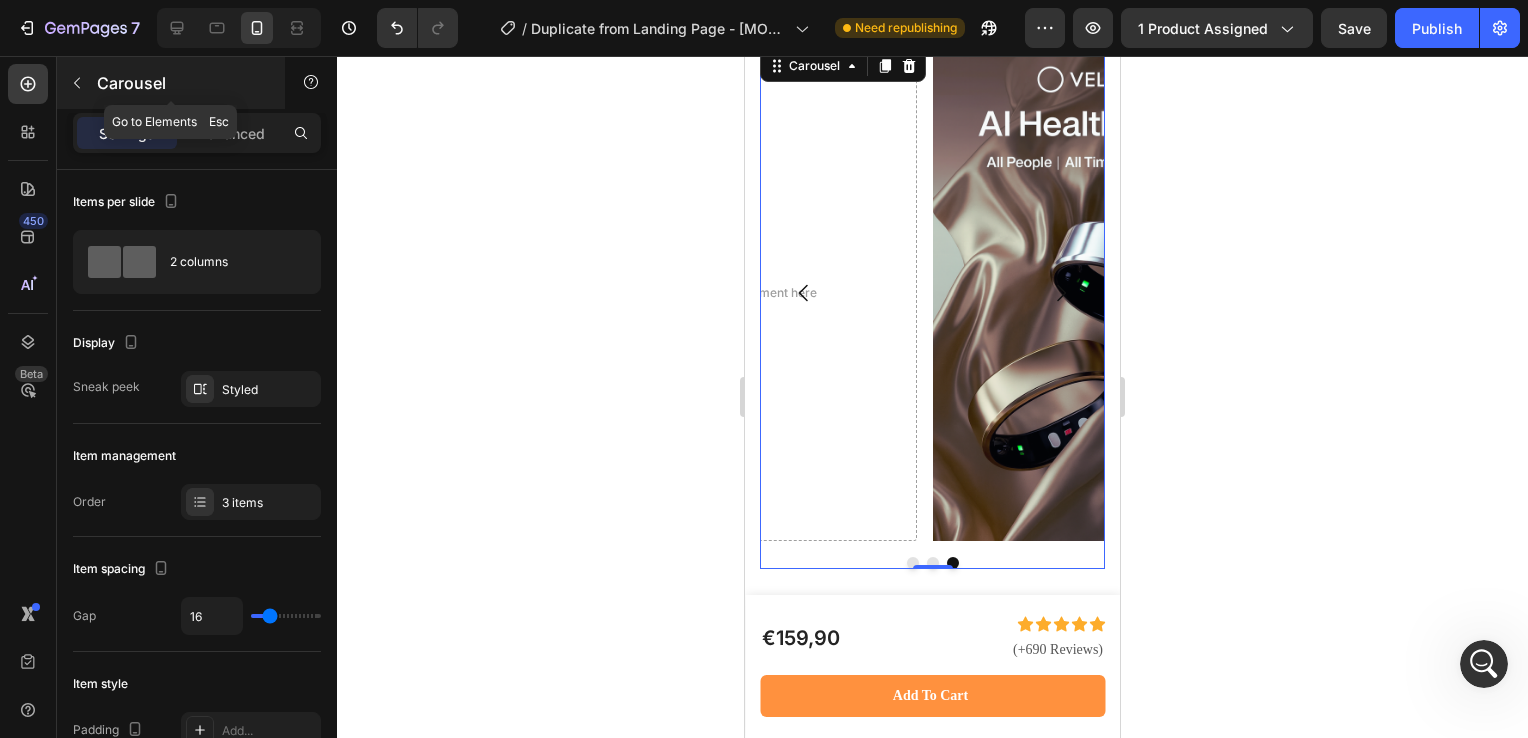 click at bounding box center [77, 83] 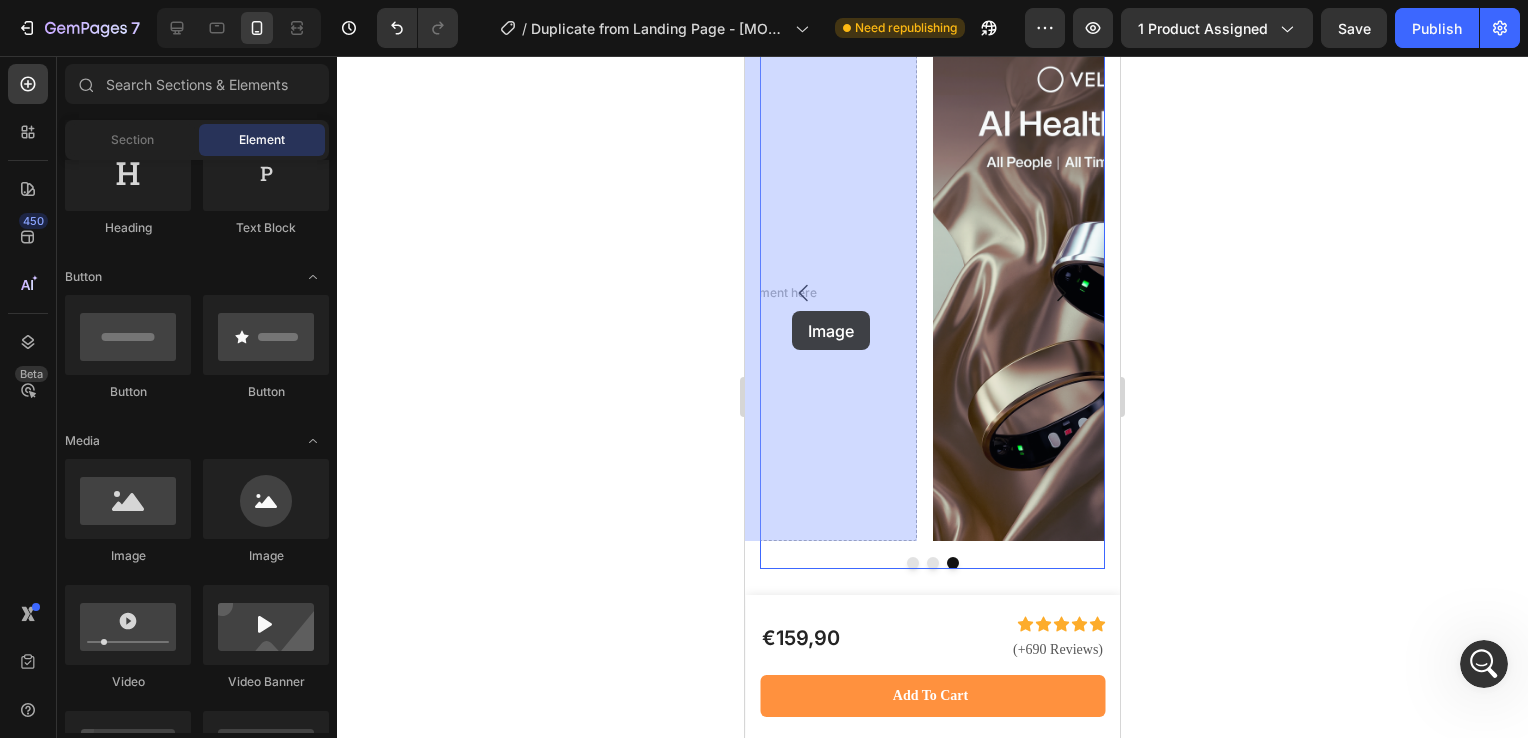 drag, startPoint x: 880, startPoint y: 574, endPoint x: 1487, endPoint y: 400, distance: 631.4468 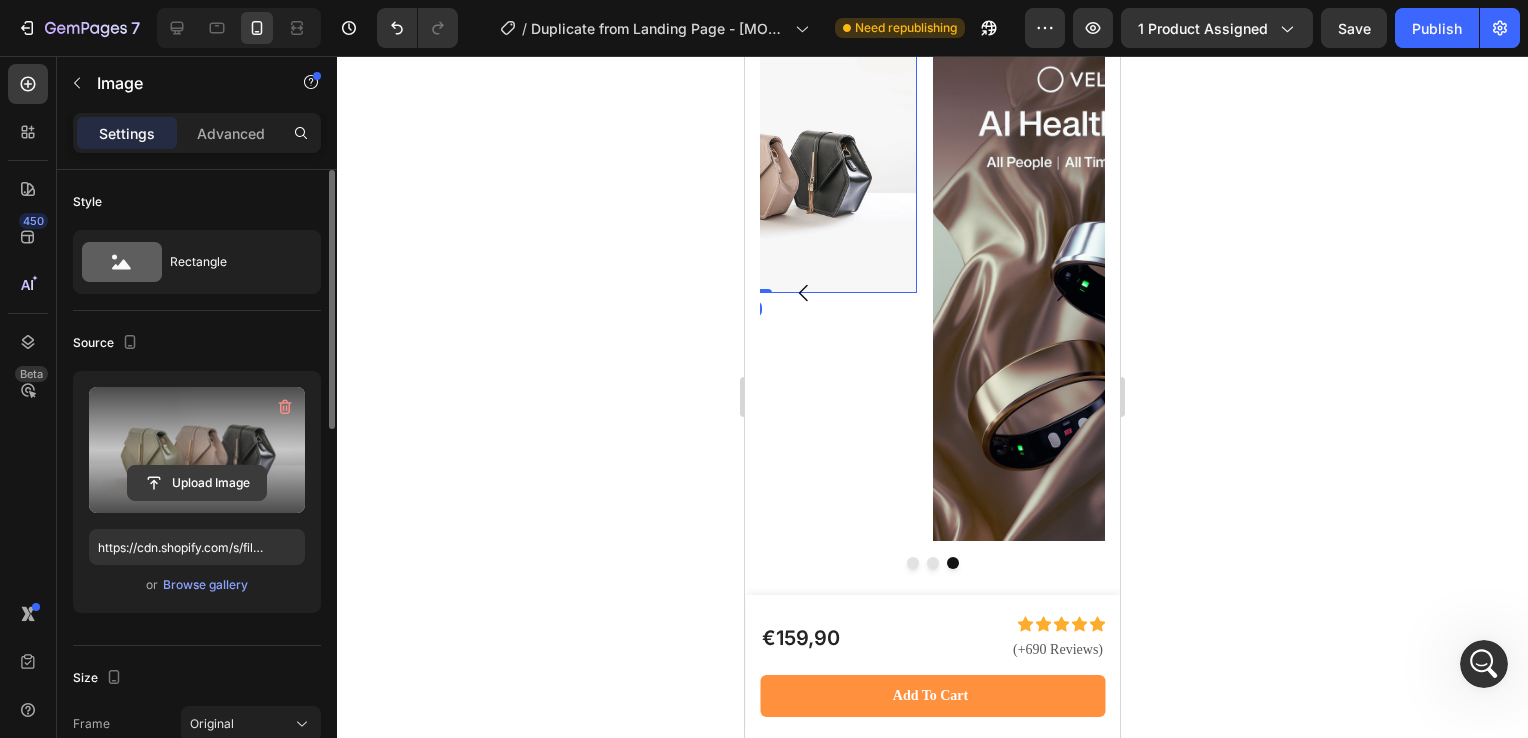 click 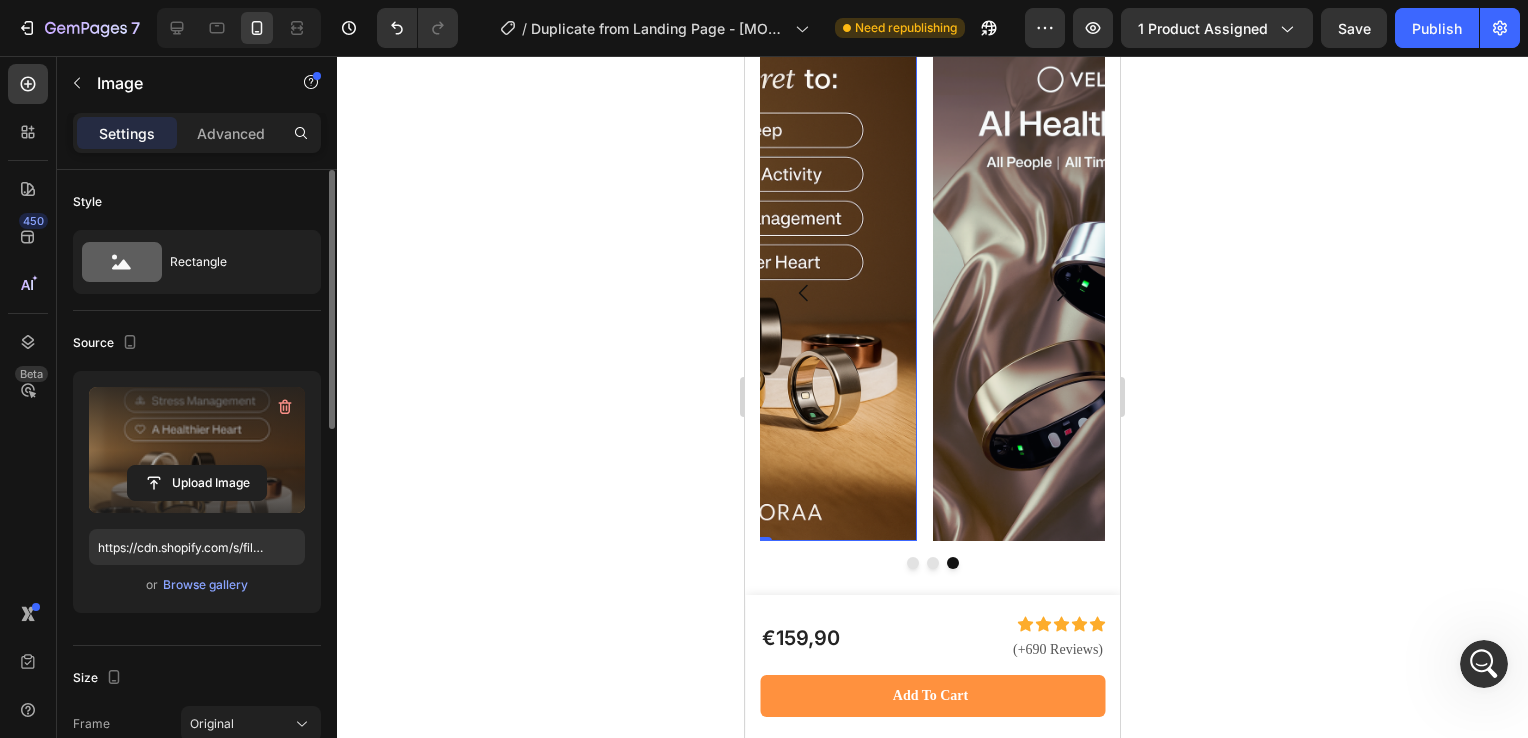 type on "https://cdn.shopify.com/s/files/1/0938/6298/6115/files/gempages_577621640456700604-4e65c1d4-6065-49df-b7b0-01aecb4bba0e.png" 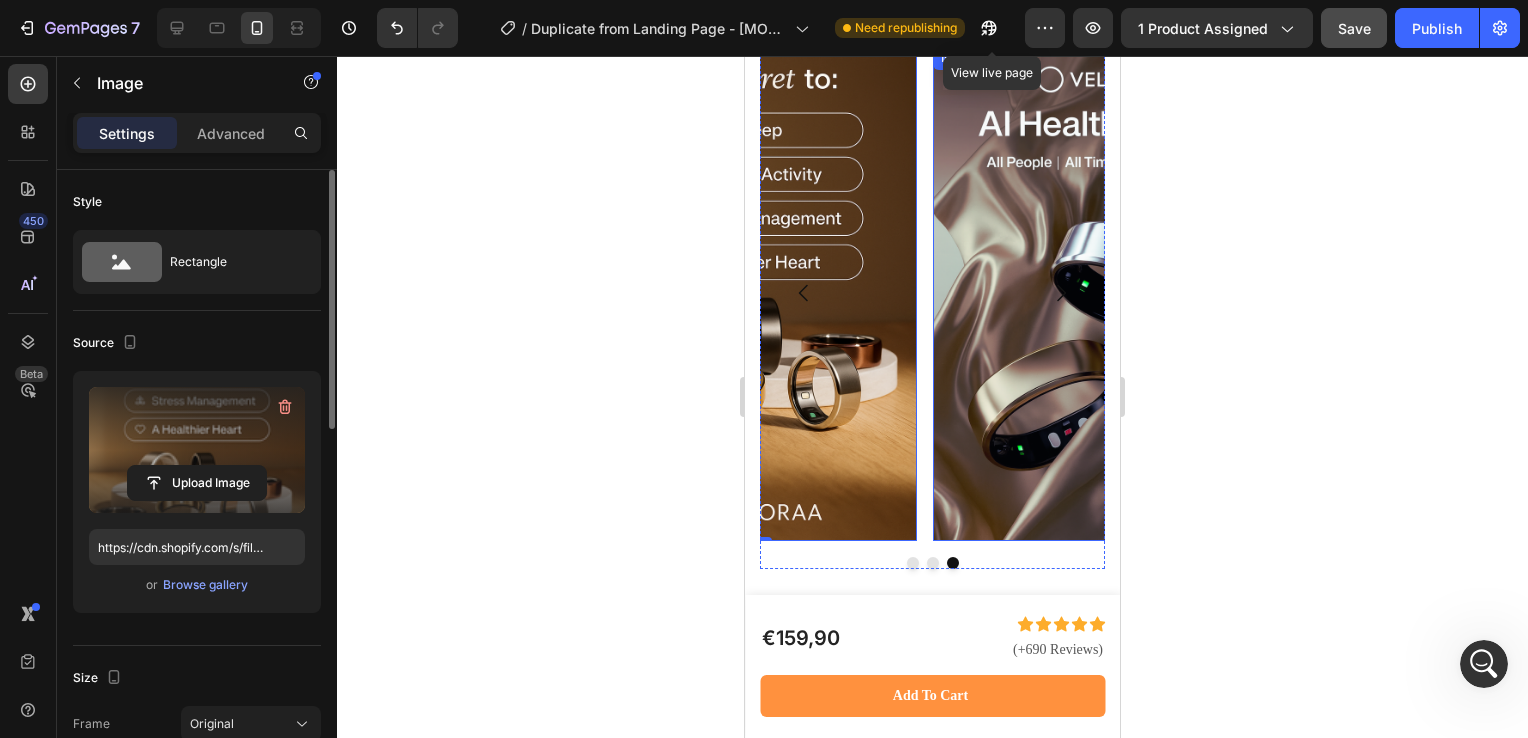 click at bounding box center (1098, 293) 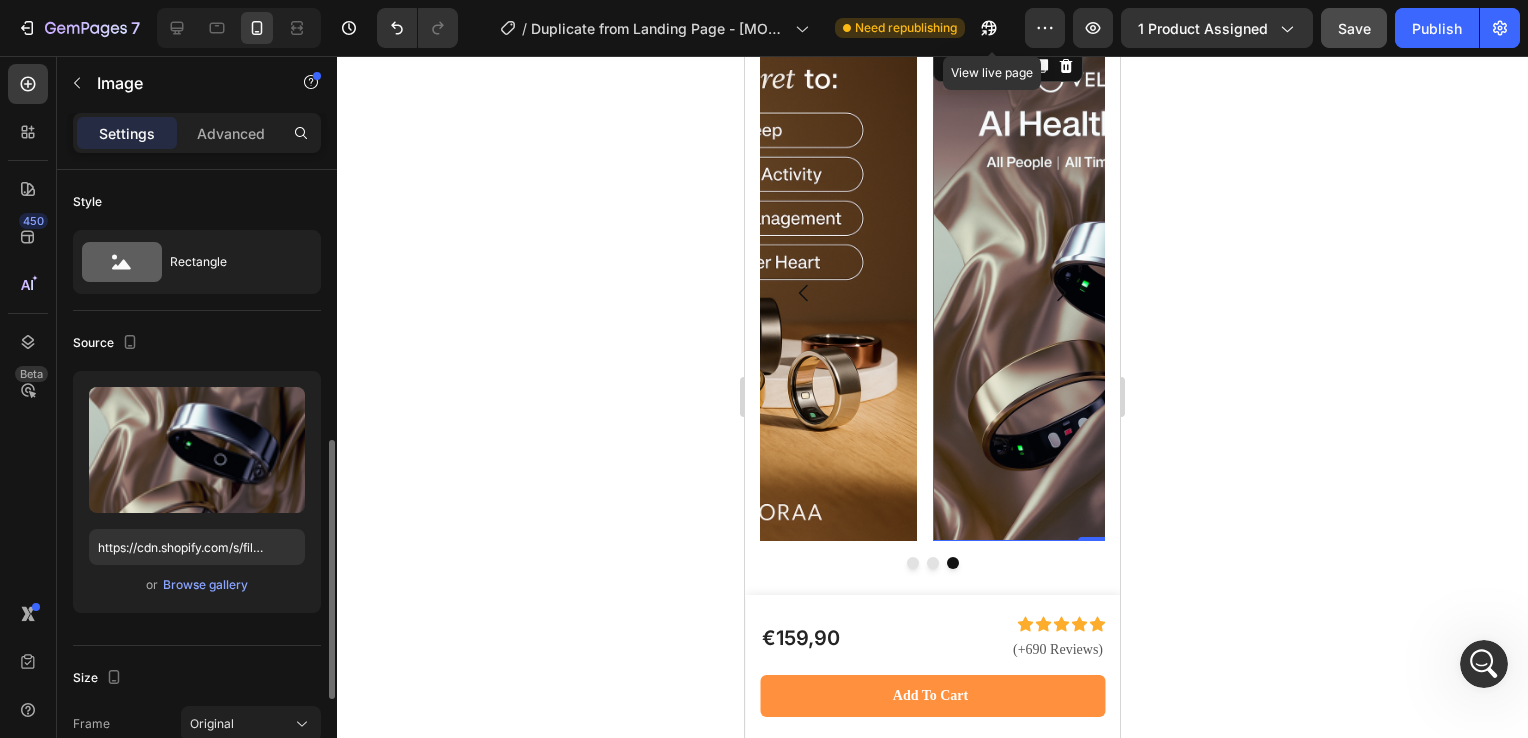 scroll, scrollTop: 191, scrollLeft: 0, axis: vertical 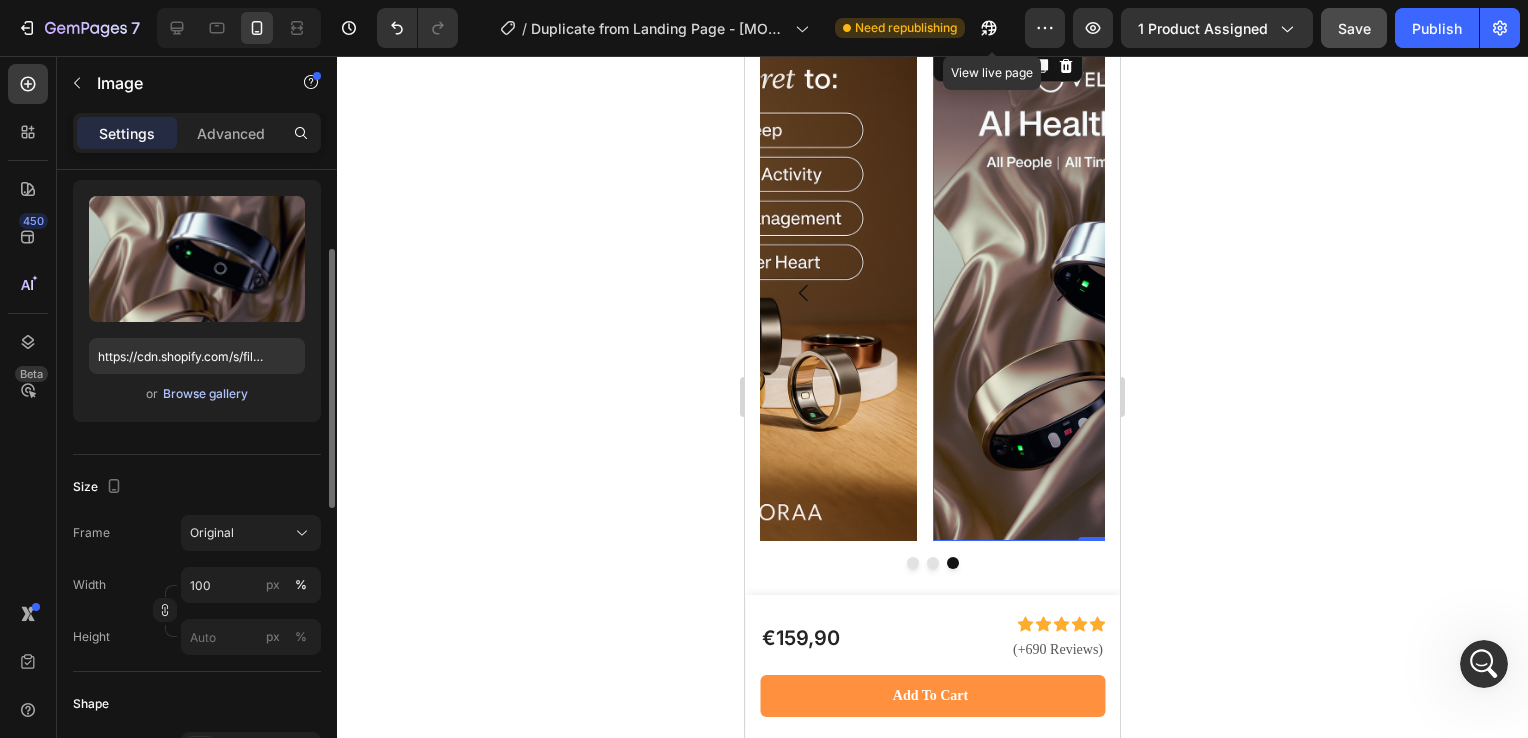 click on "Browse gallery" at bounding box center [205, 394] 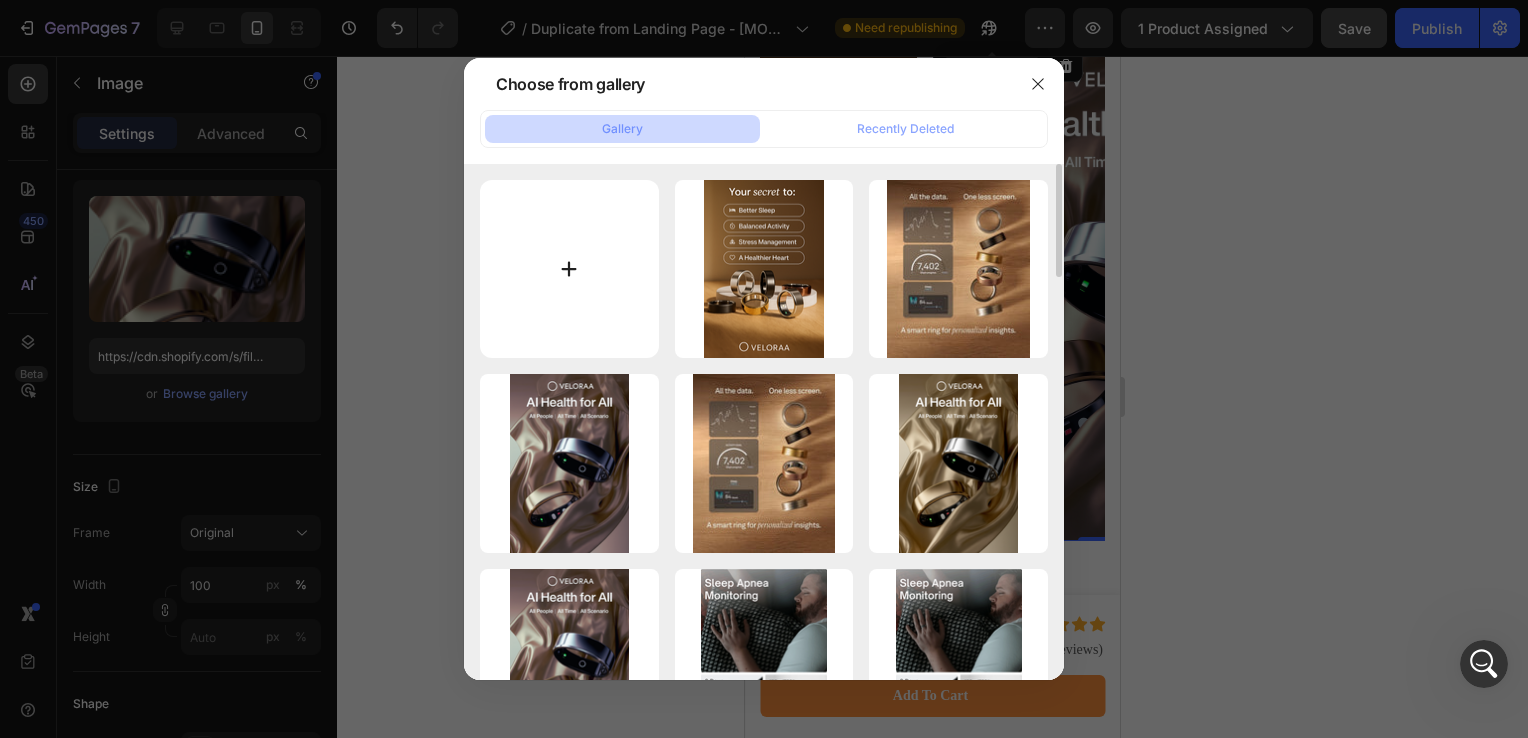 click at bounding box center [569, 269] 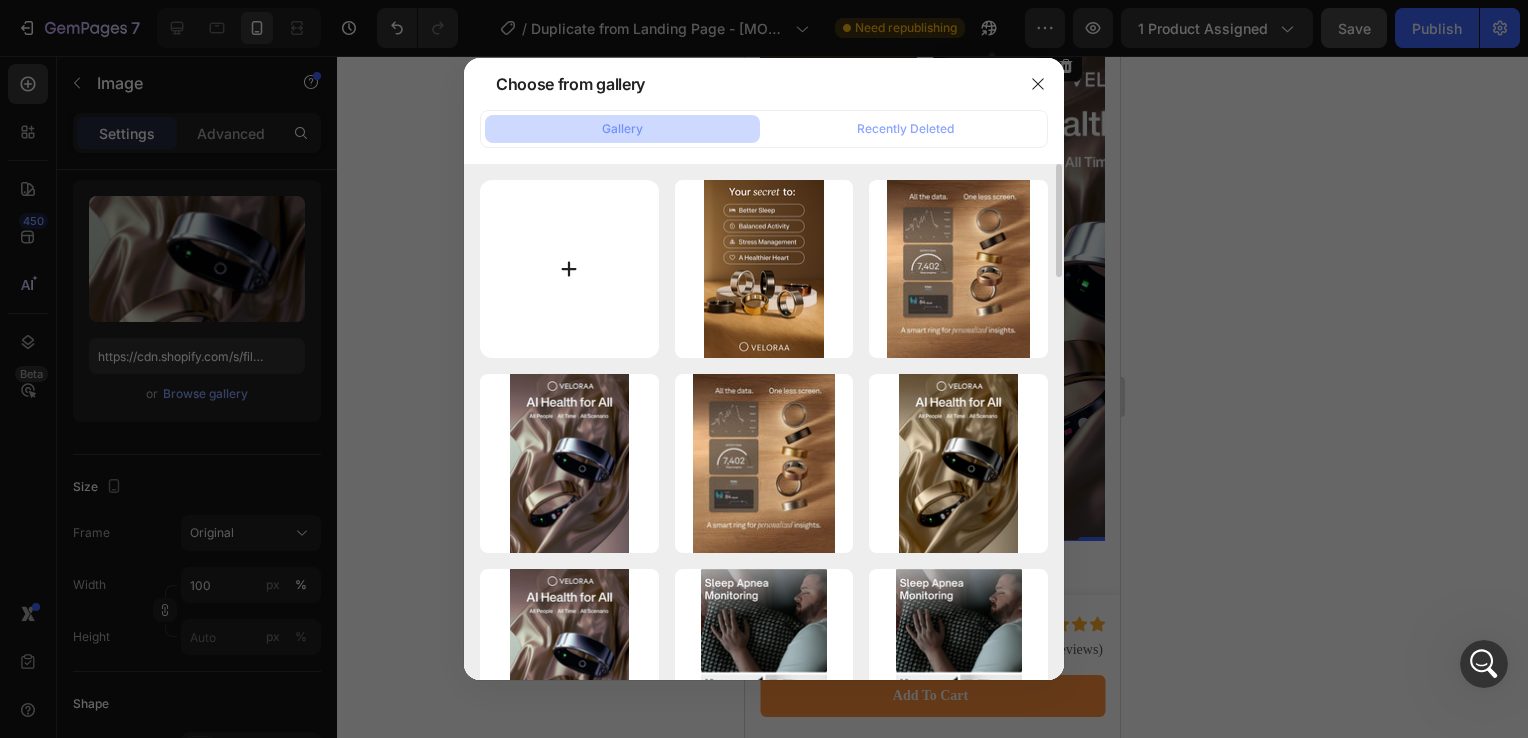 type on "C:\fakepath\83f2d75c-fe06-4388-8408-56b28e319c95.png" 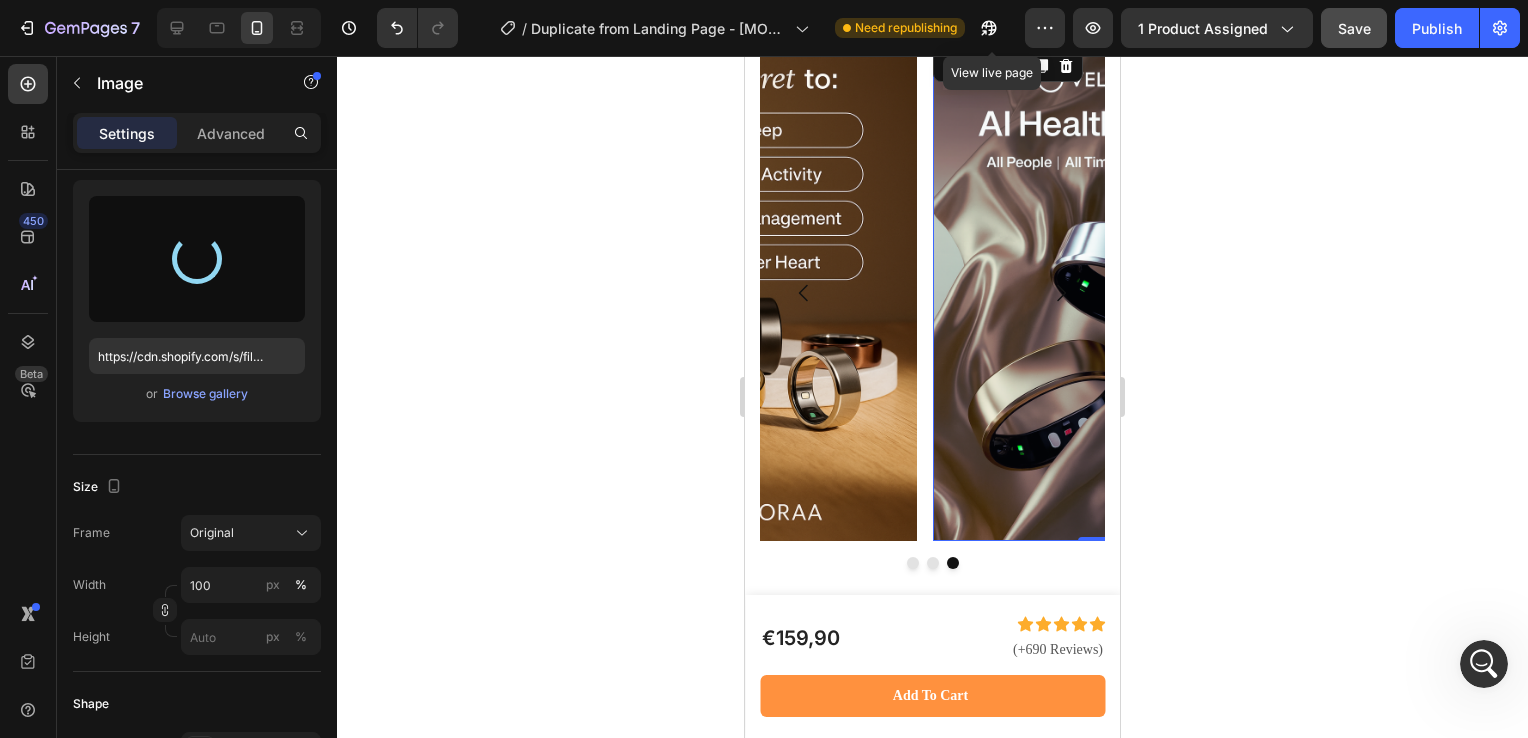type on "https://cdn.shopify.com/s/files/1/0938/6298/6115/files/gempages_577621640456700604-f6c858ba-2c13-4499-9278-9ac74db0e8a8.png" 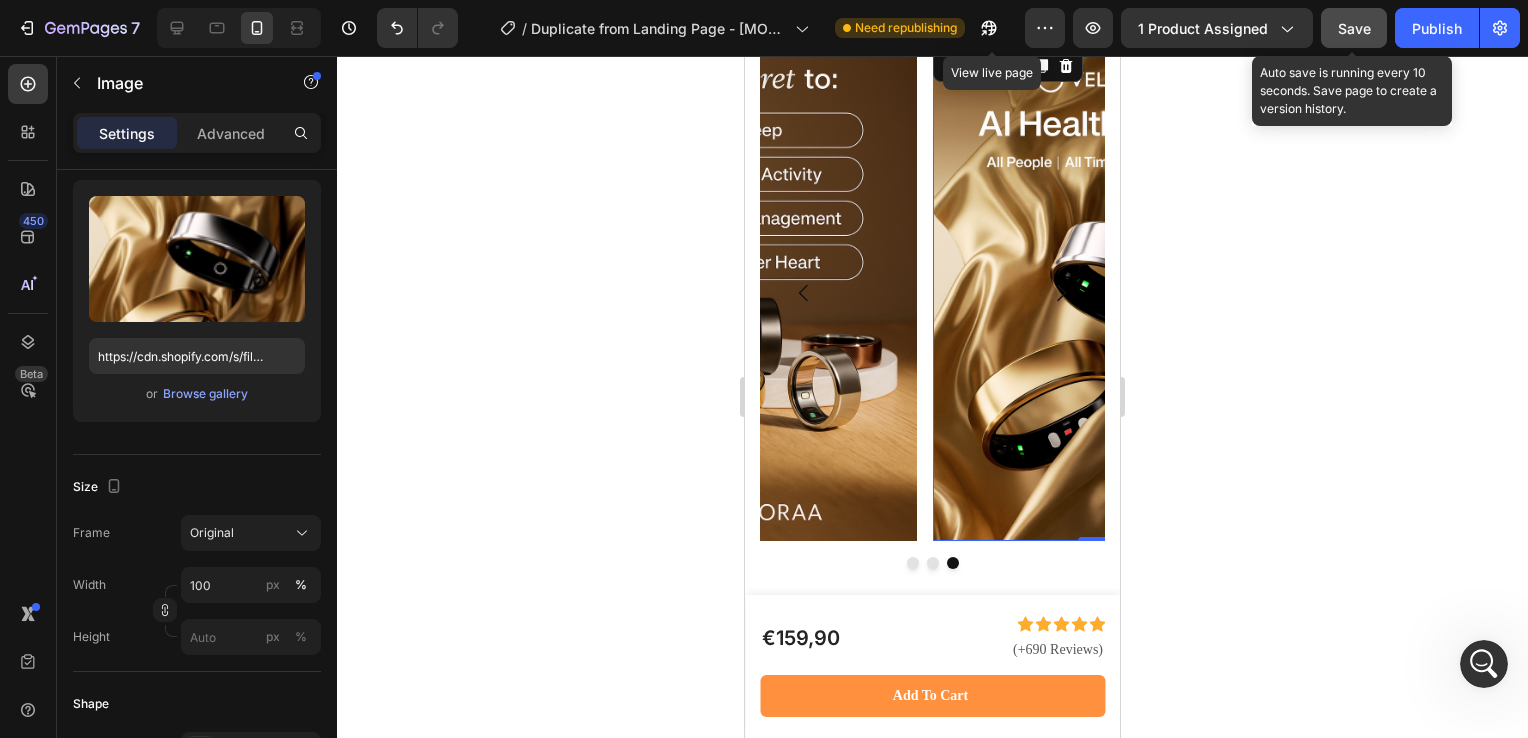 click on "Save" at bounding box center [1354, 28] 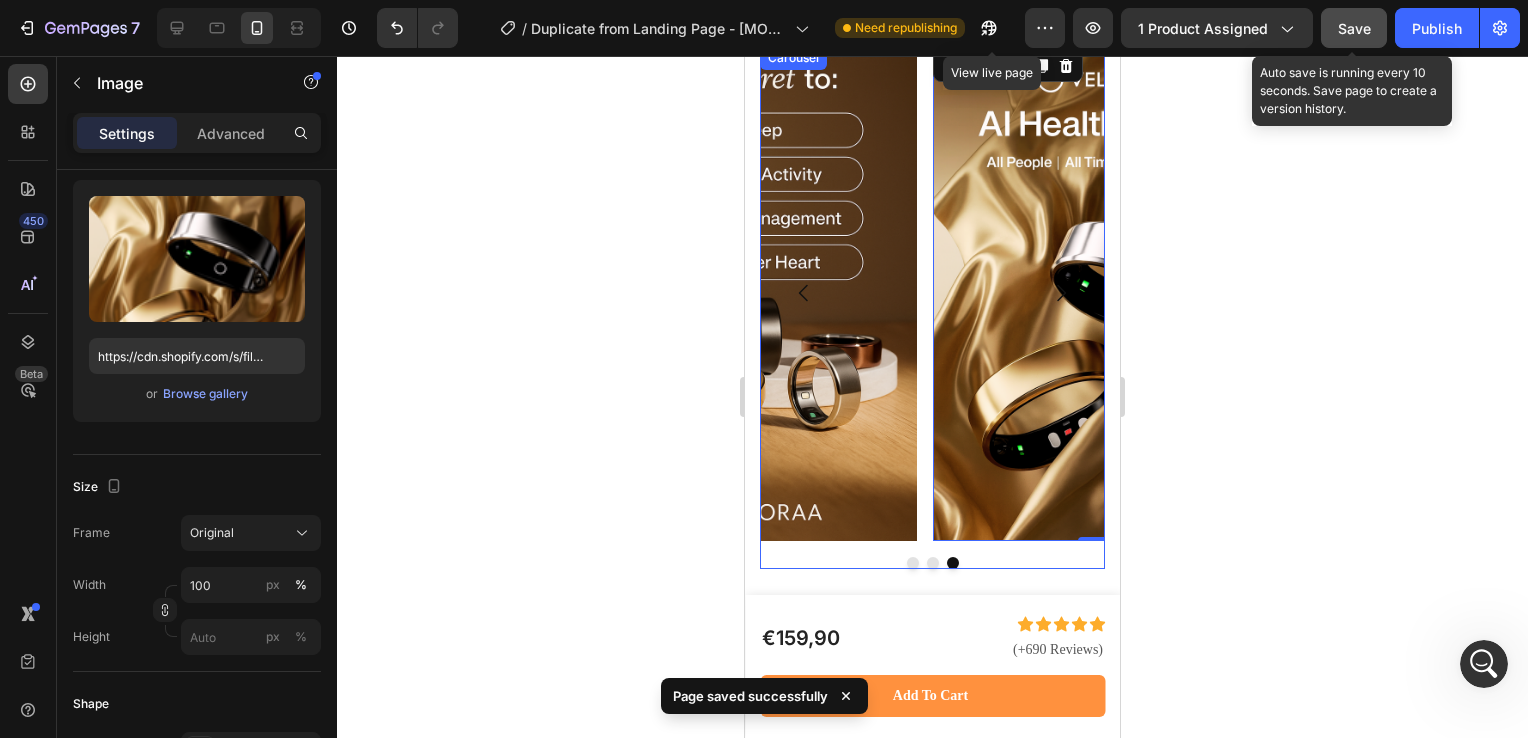 click at bounding box center [933, 563] 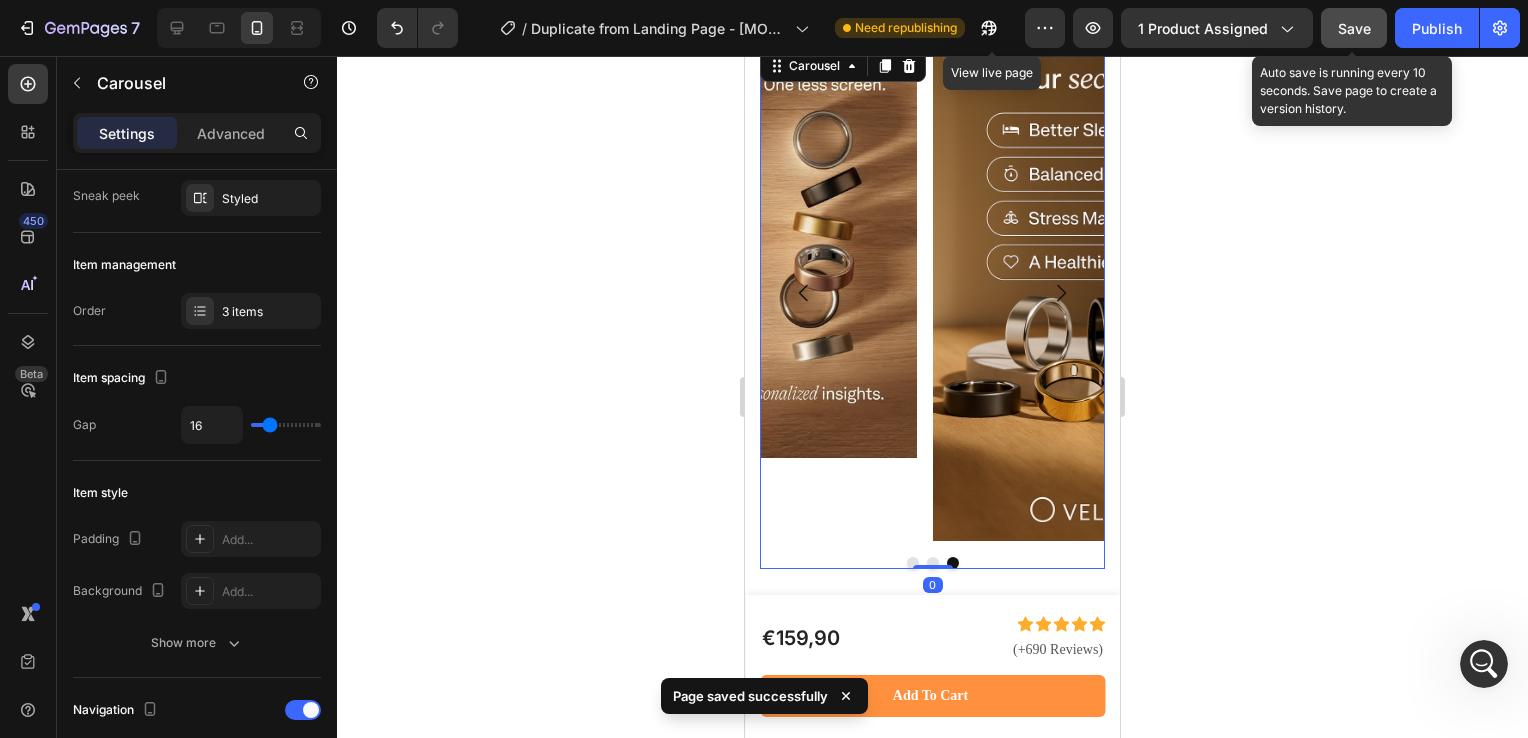 scroll, scrollTop: 0, scrollLeft: 0, axis: both 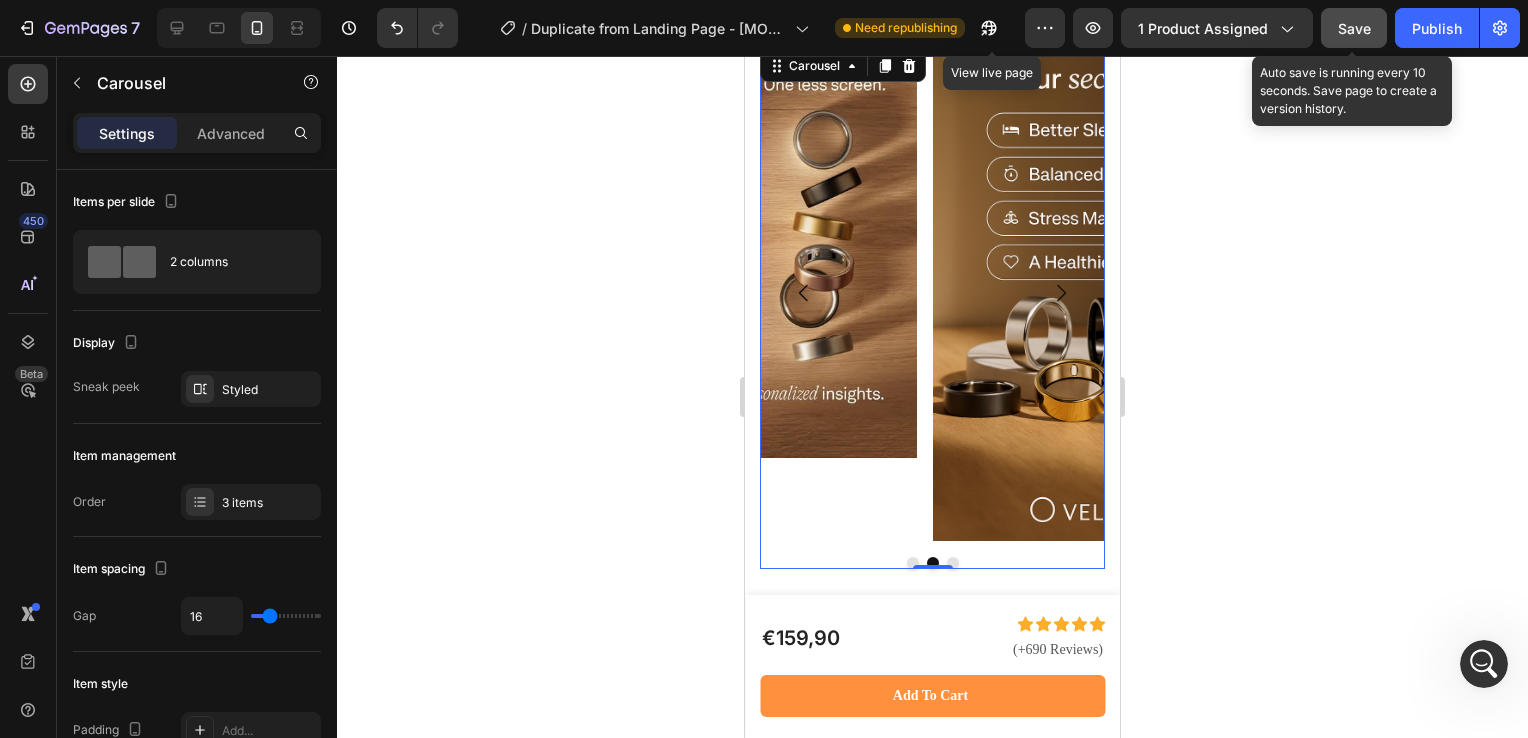 click at bounding box center [913, 563] 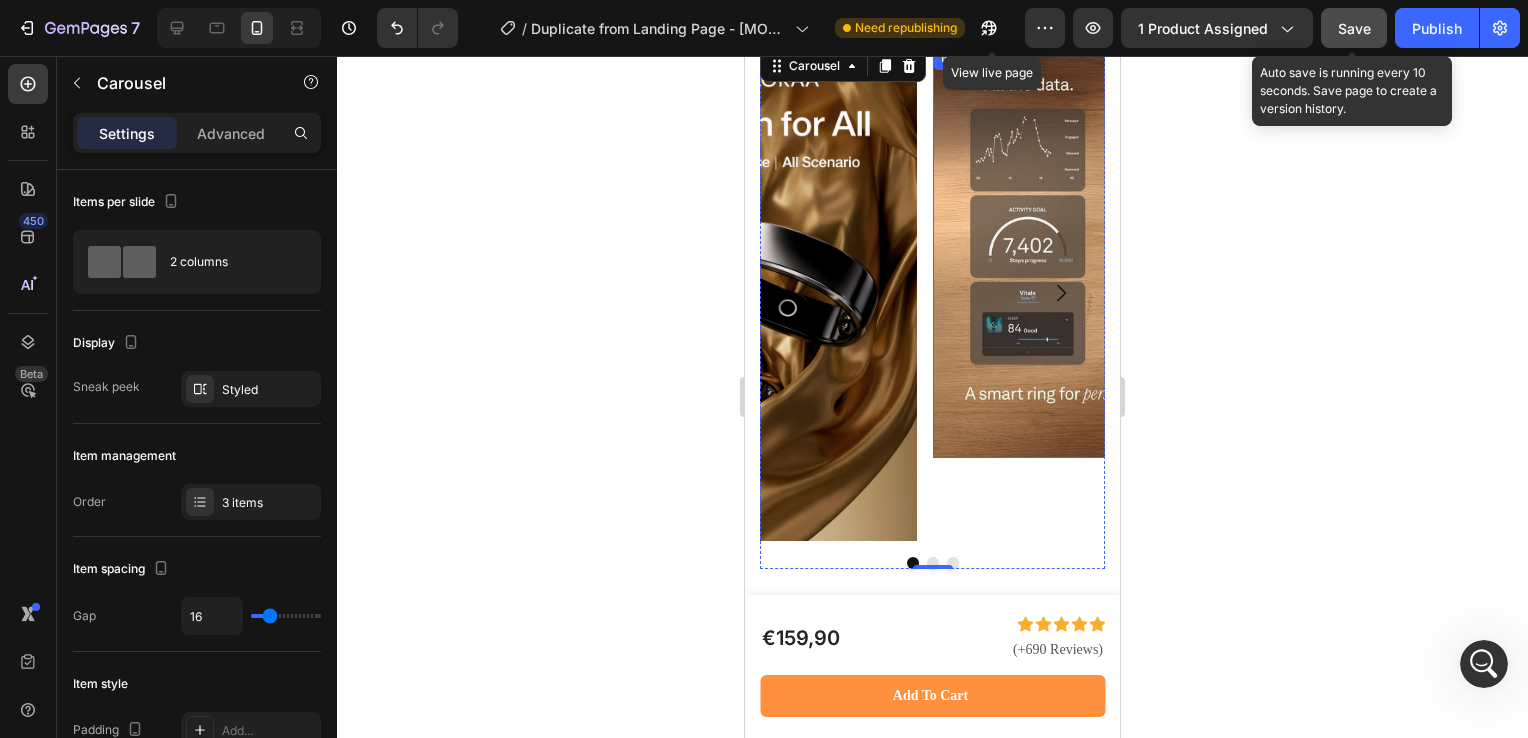 click at bounding box center [1098, 252] 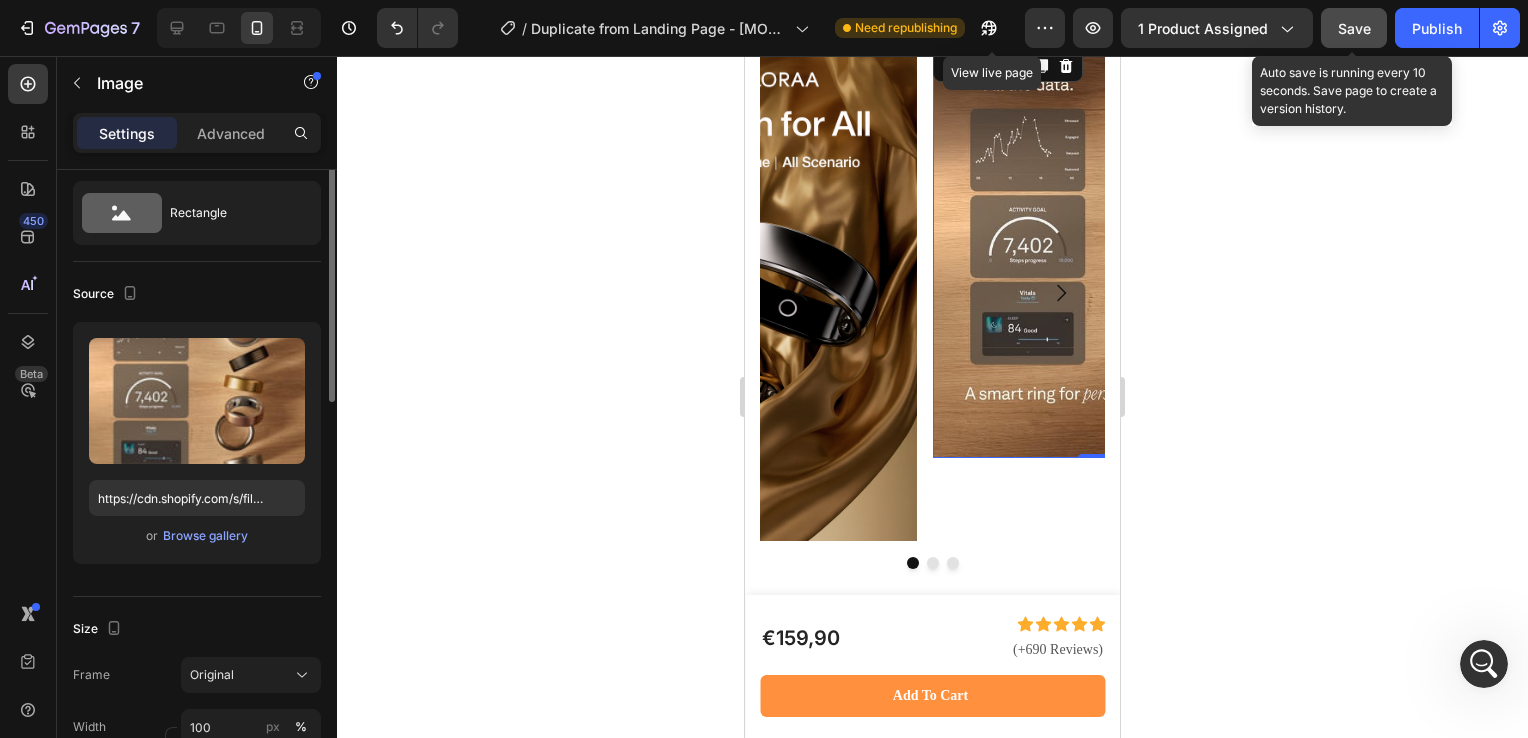scroll, scrollTop: 0, scrollLeft: 0, axis: both 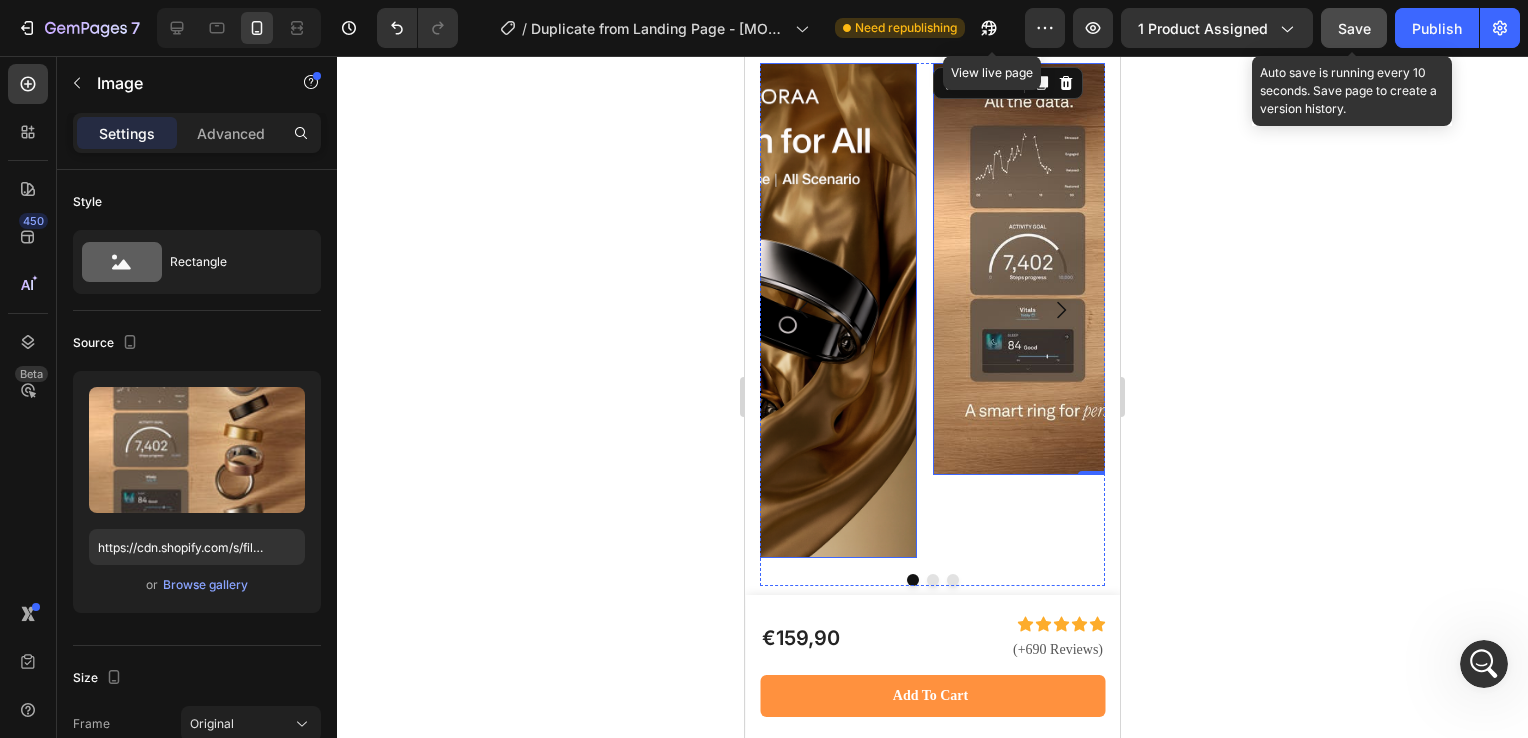 click at bounding box center [752, 310] 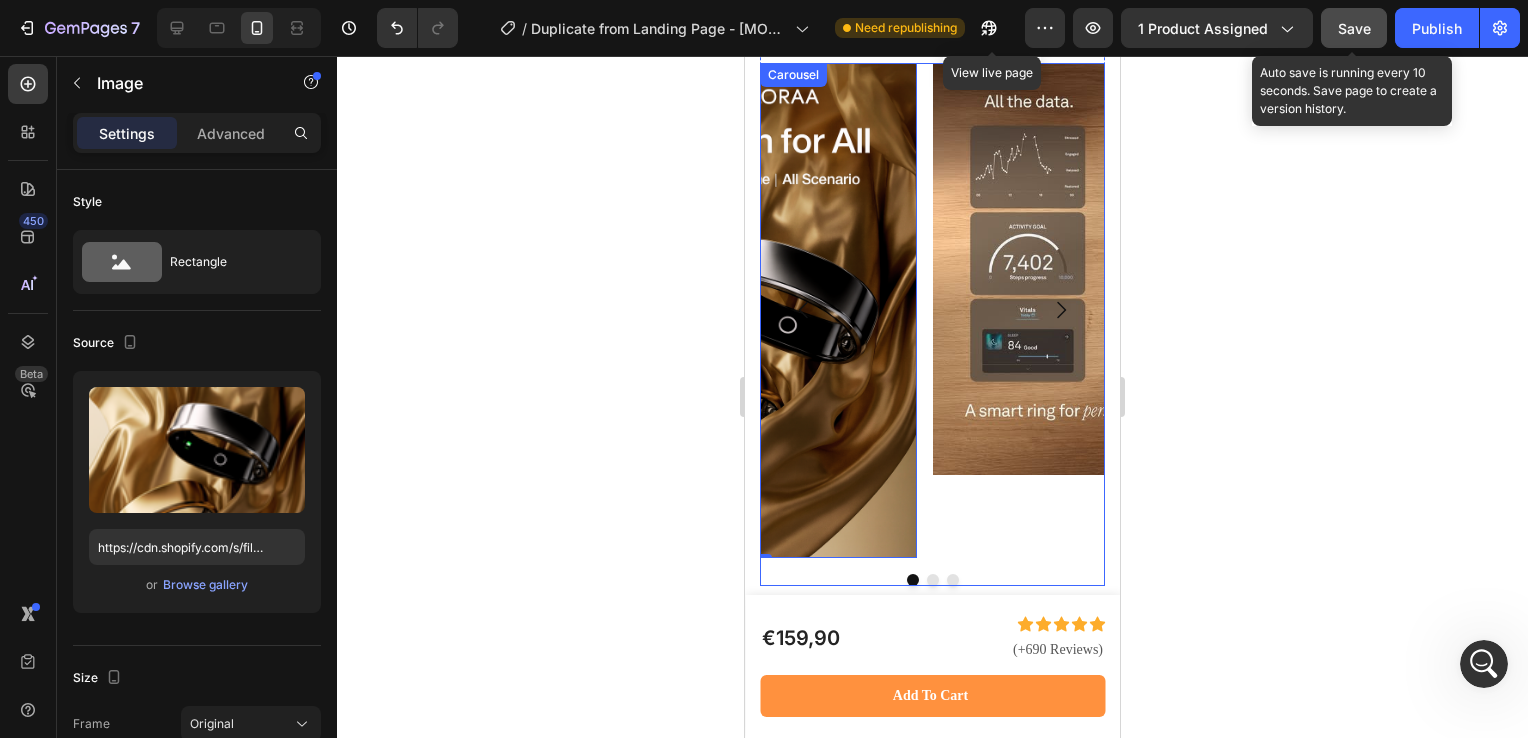 click at bounding box center (933, 580) 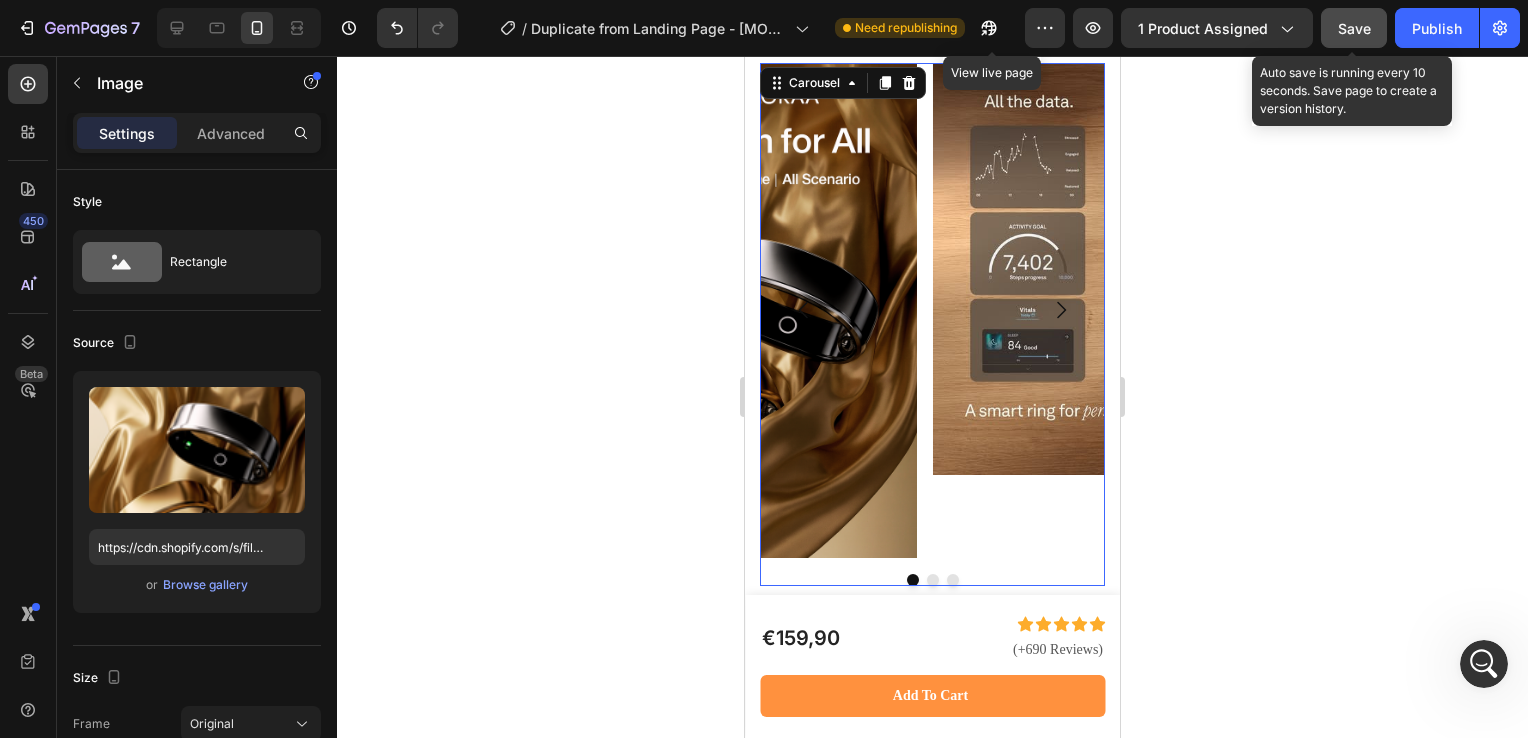click at bounding box center (933, 580) 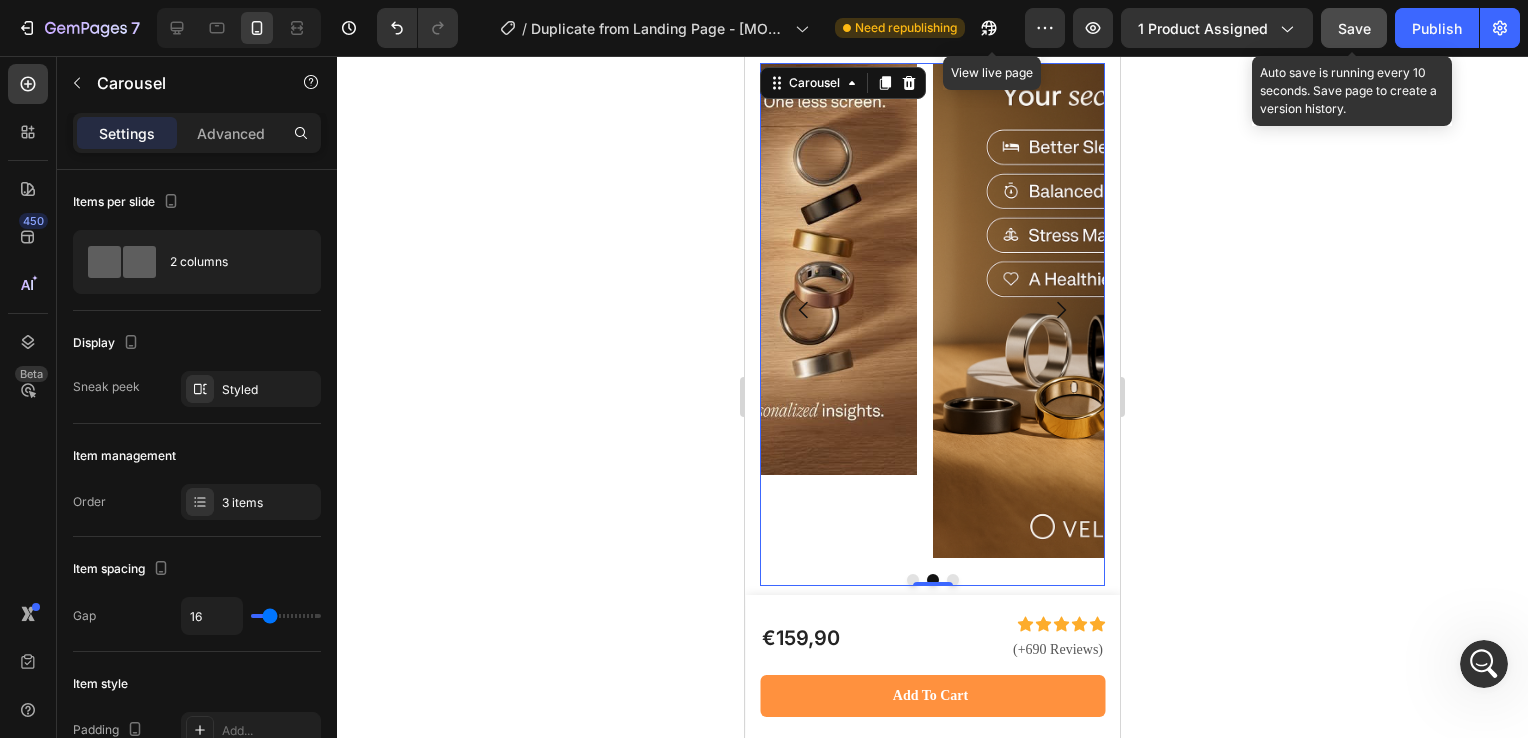 click at bounding box center [953, 580] 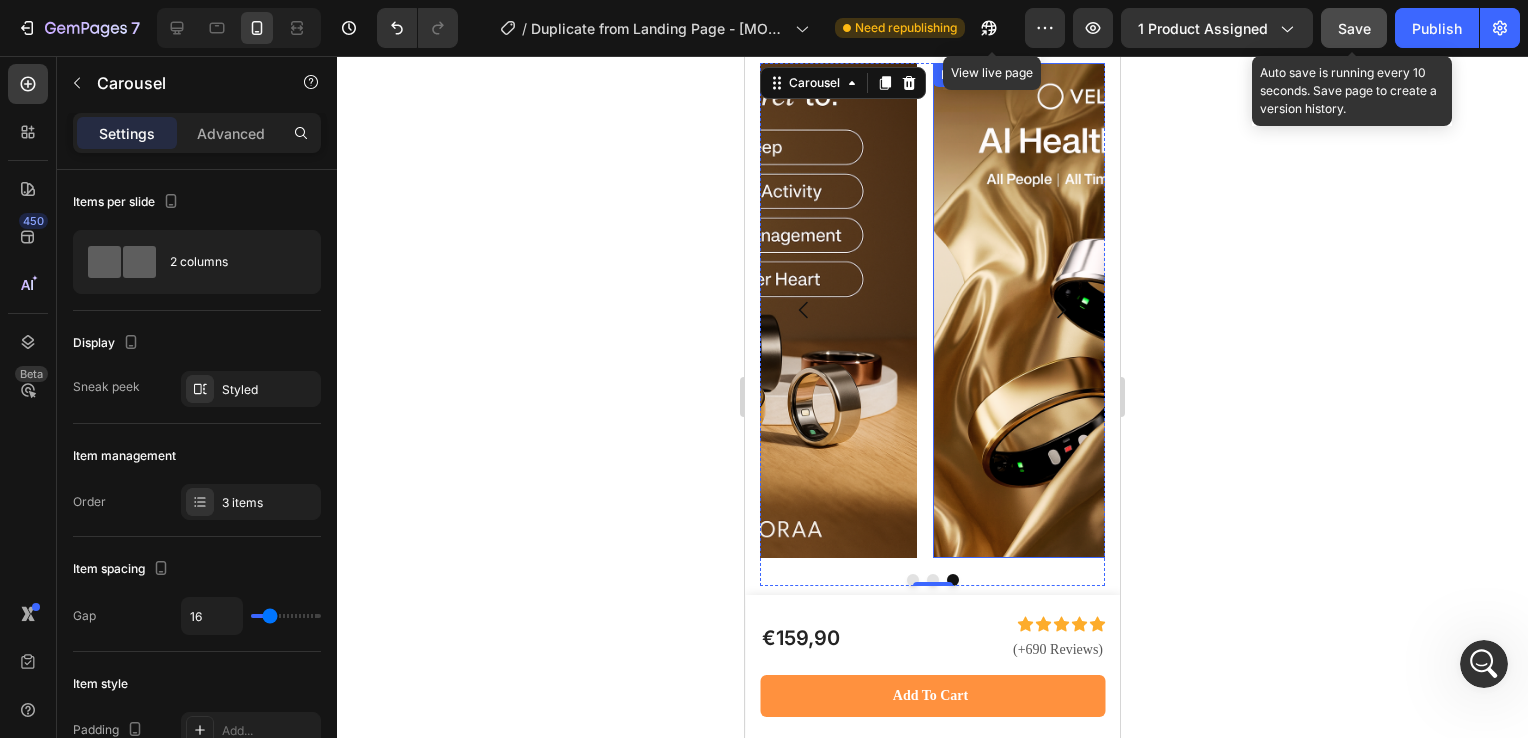scroll, scrollTop: 3180, scrollLeft: 0, axis: vertical 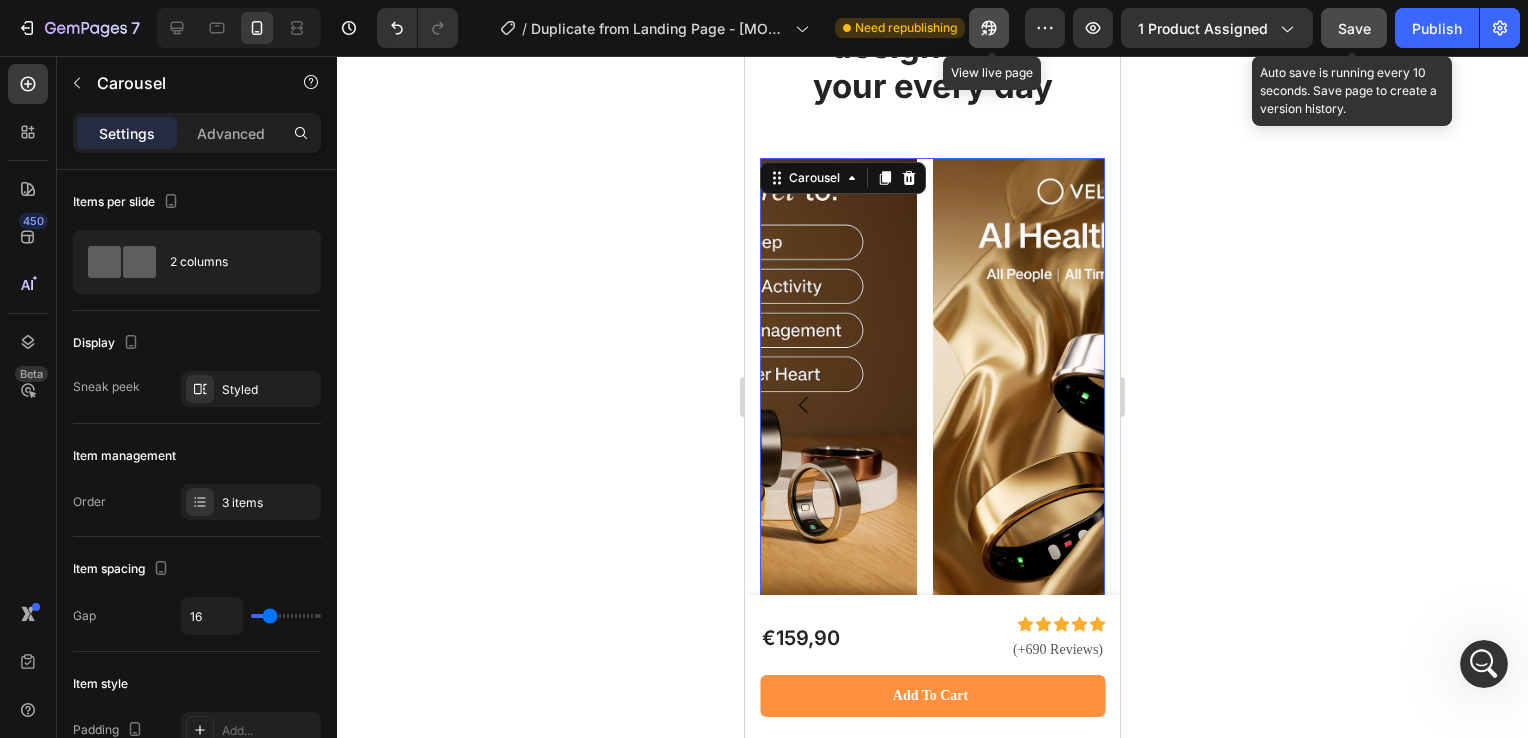 click 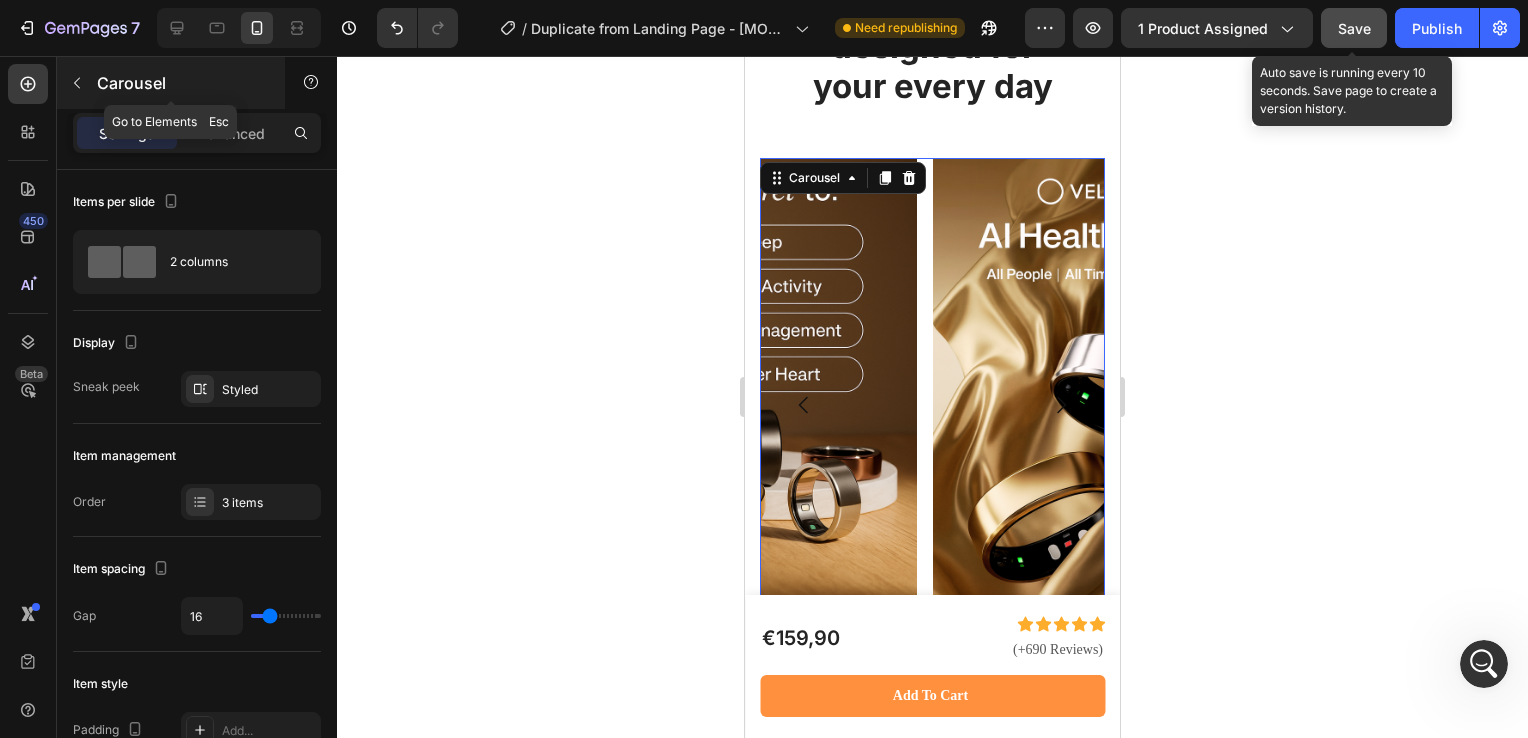 click 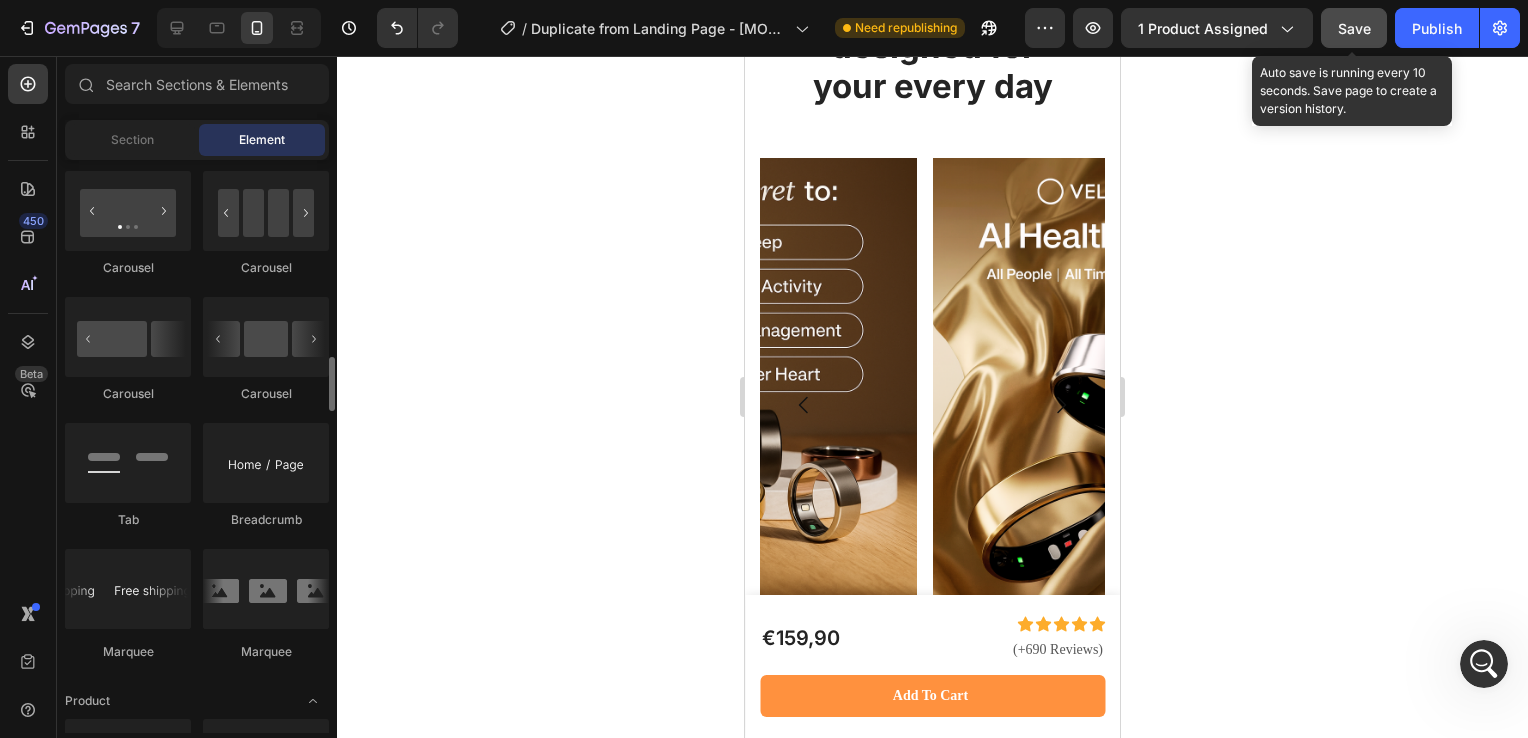 scroll, scrollTop: 2052, scrollLeft: 0, axis: vertical 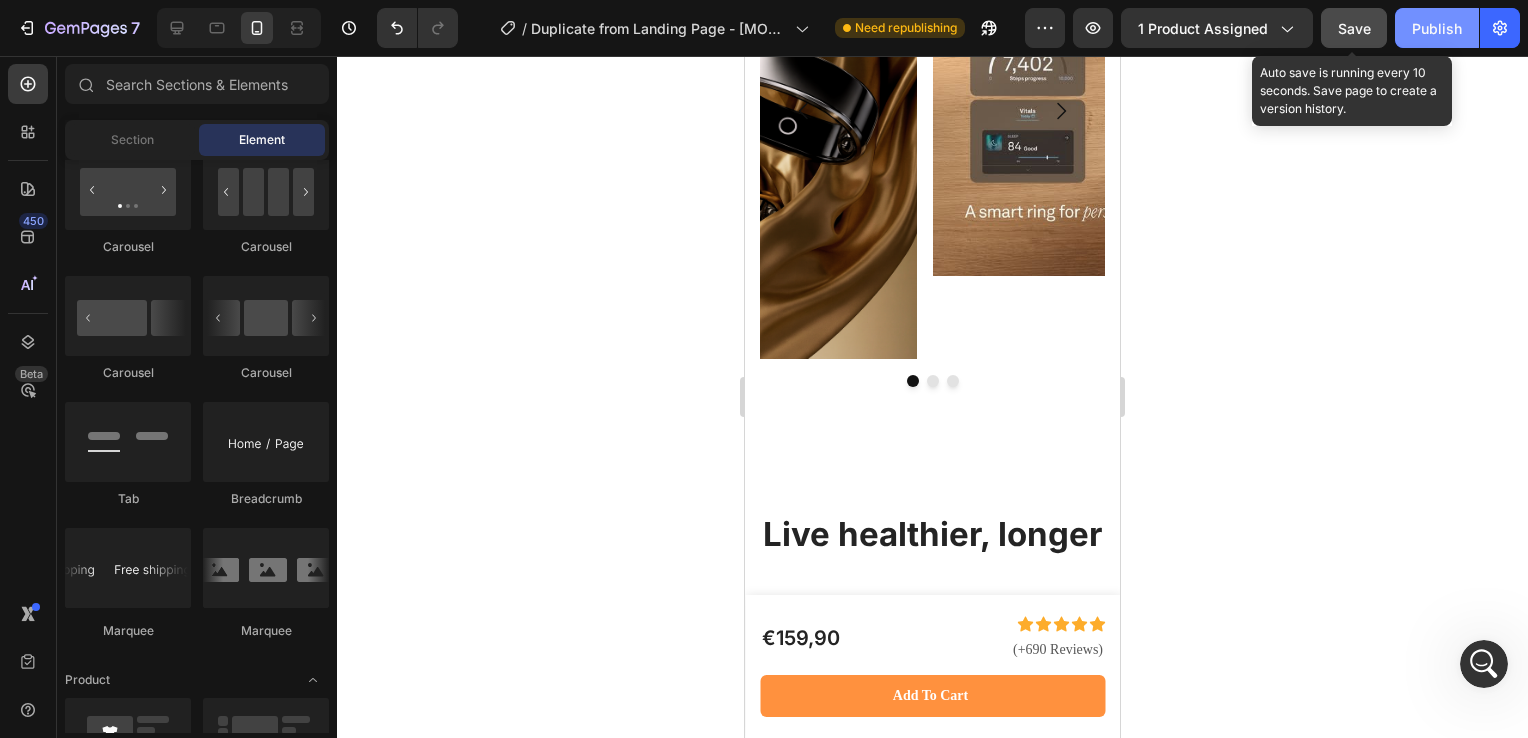 click on "Publish" at bounding box center [1437, 28] 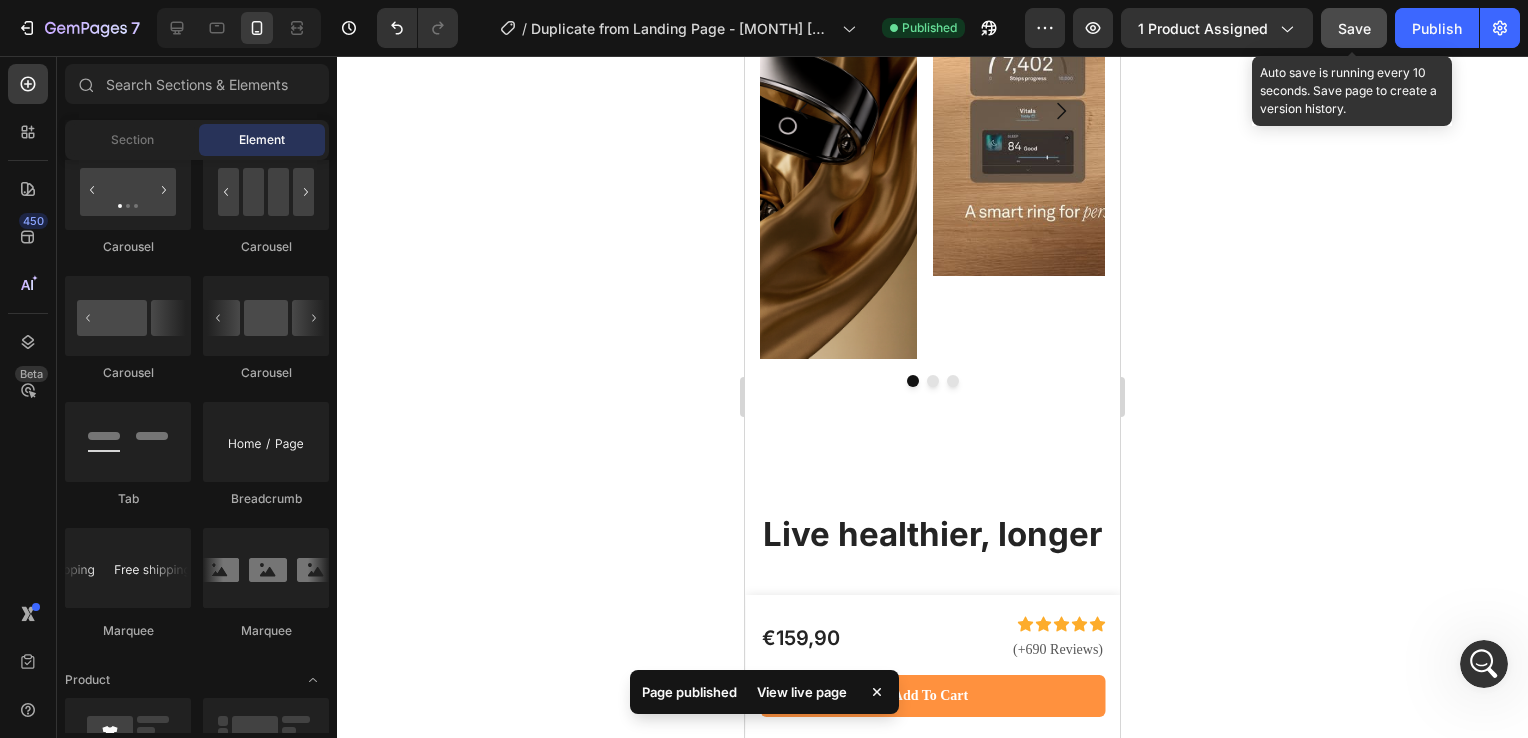 click on "Save" at bounding box center [1354, 28] 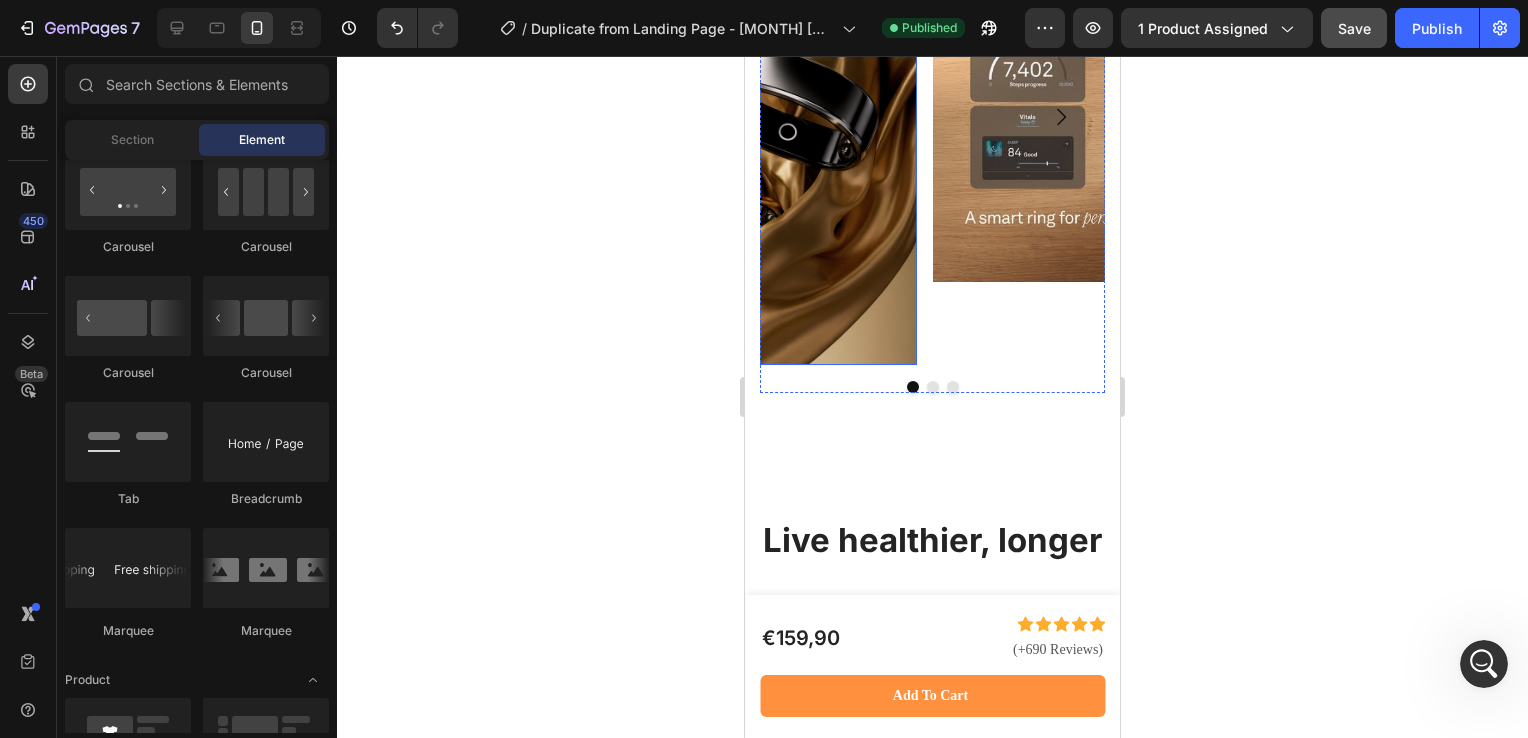 scroll, scrollTop: 3470, scrollLeft: 0, axis: vertical 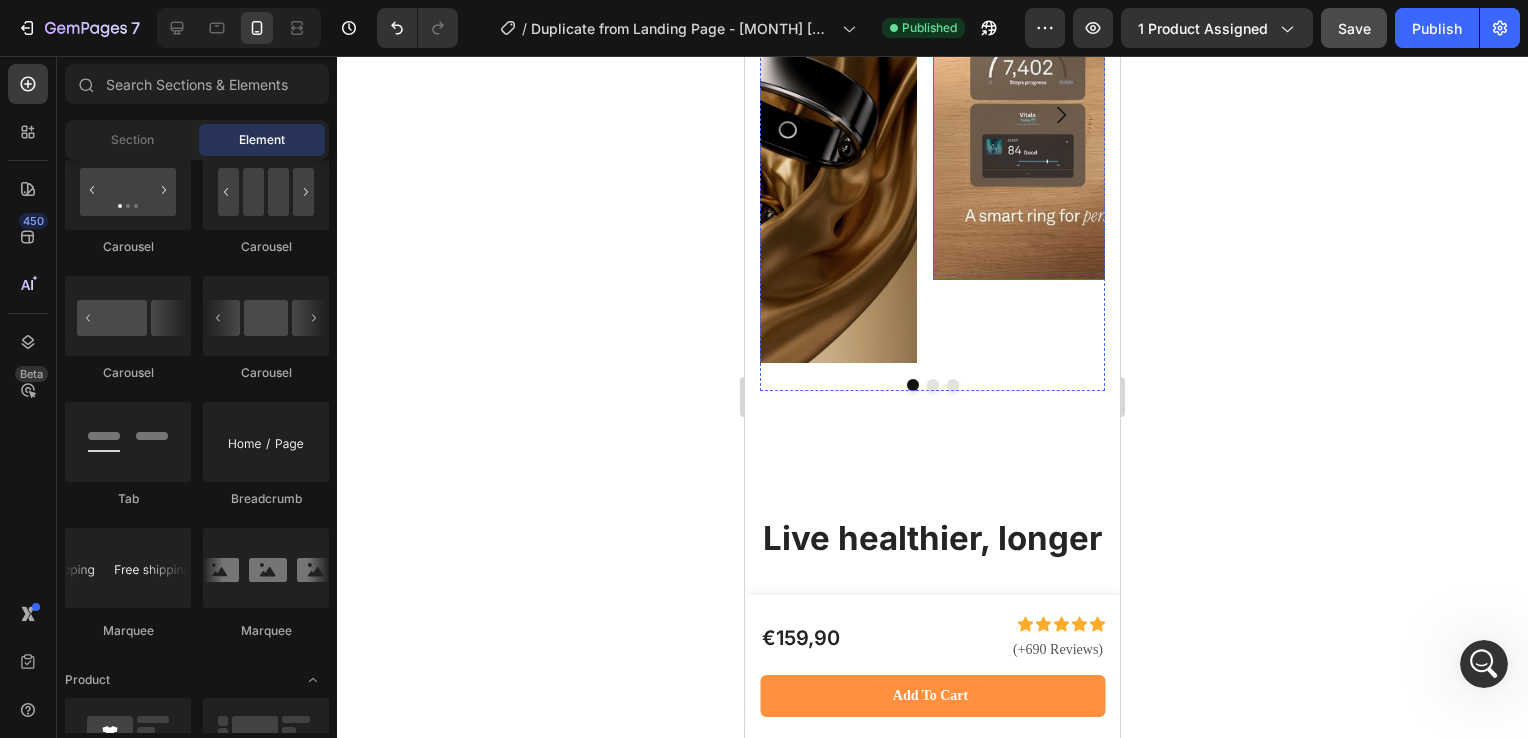 click at bounding box center [1098, 74] 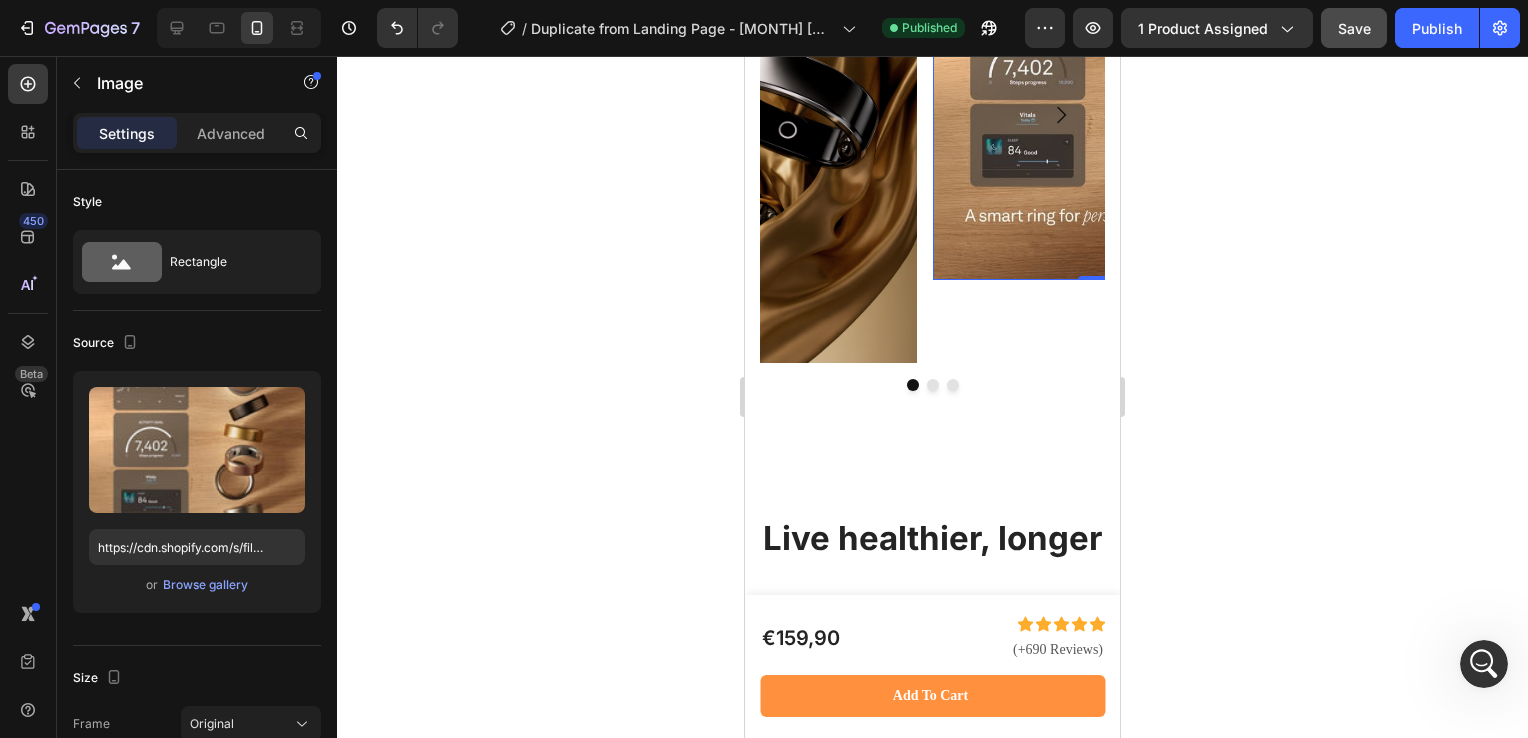 click at bounding box center [1098, 74] 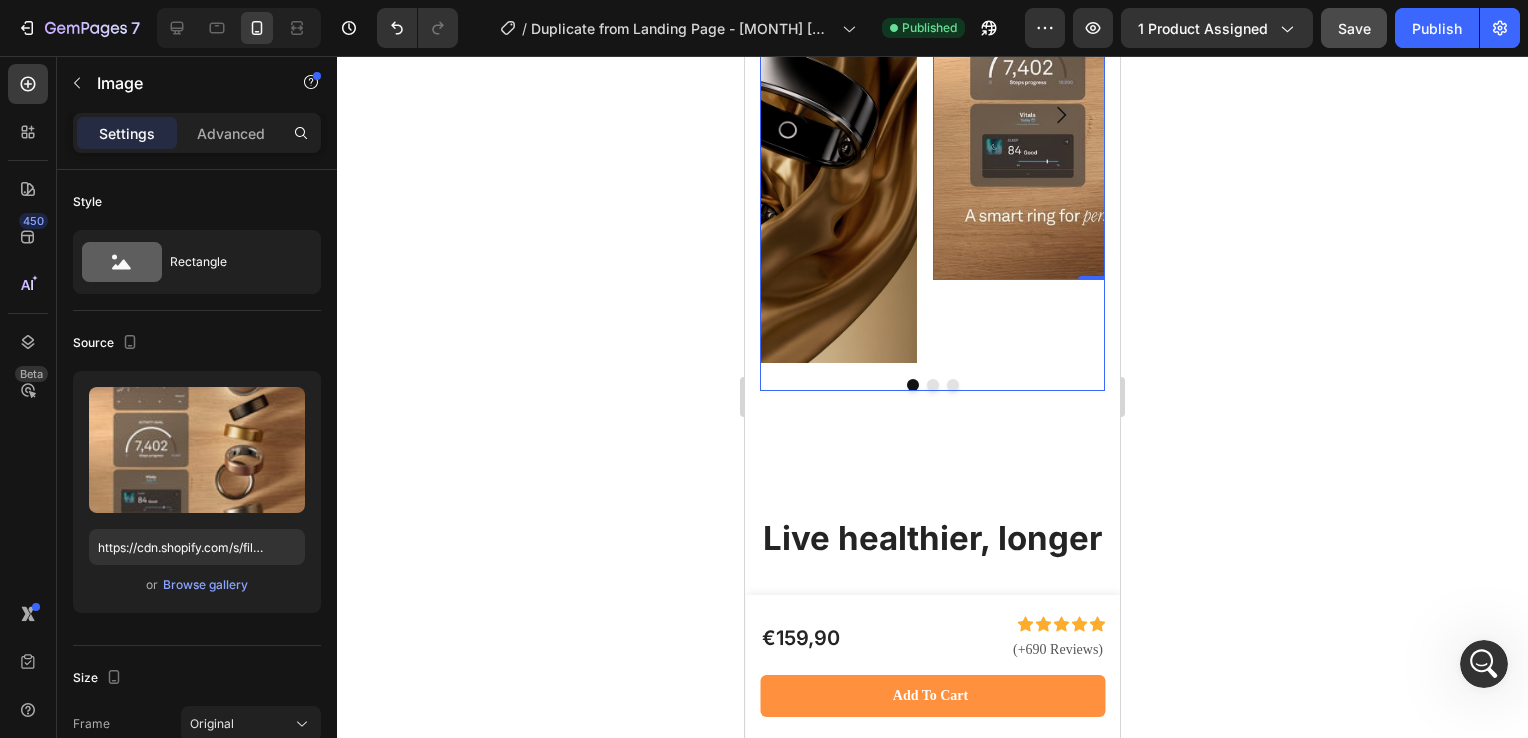 click 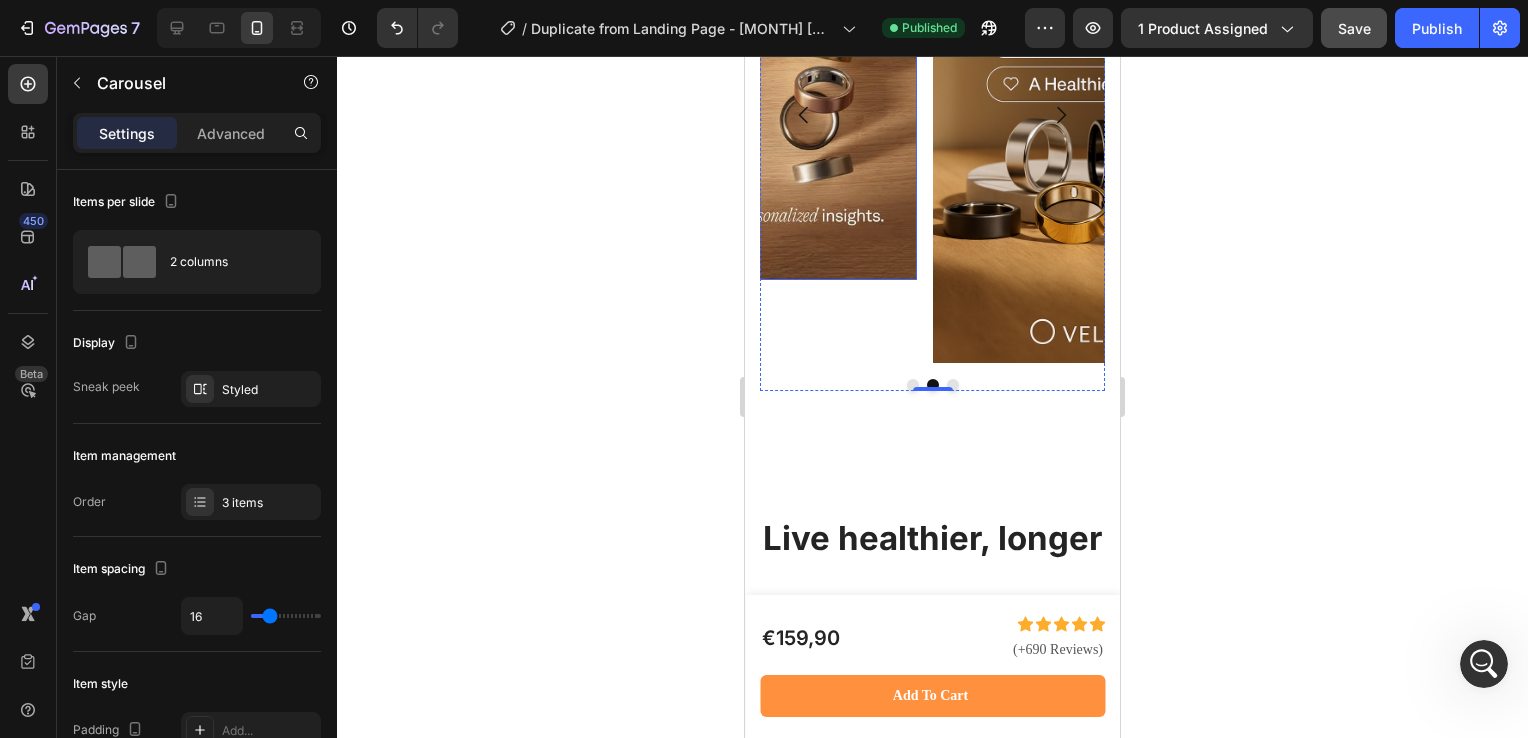 click at bounding box center (752, 74) 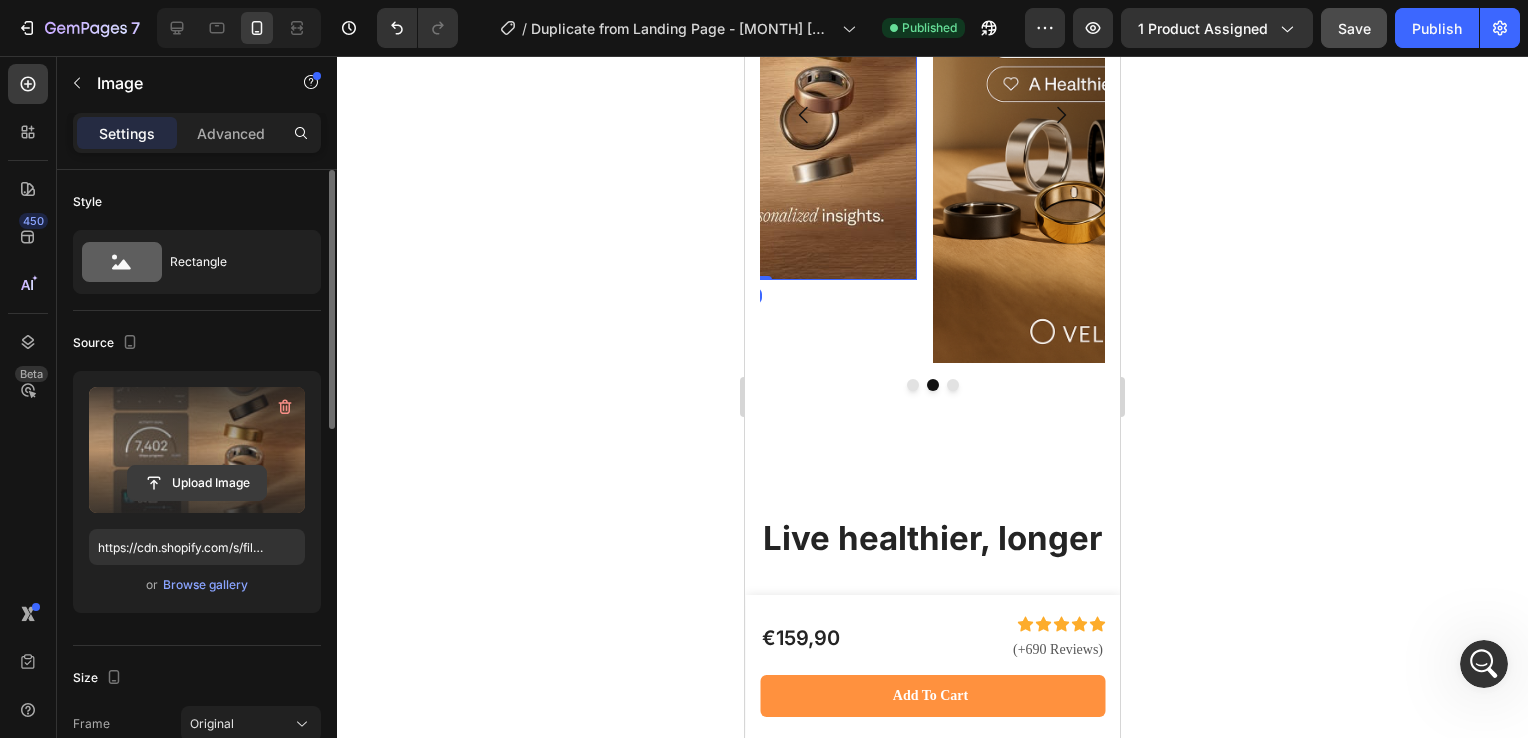 click 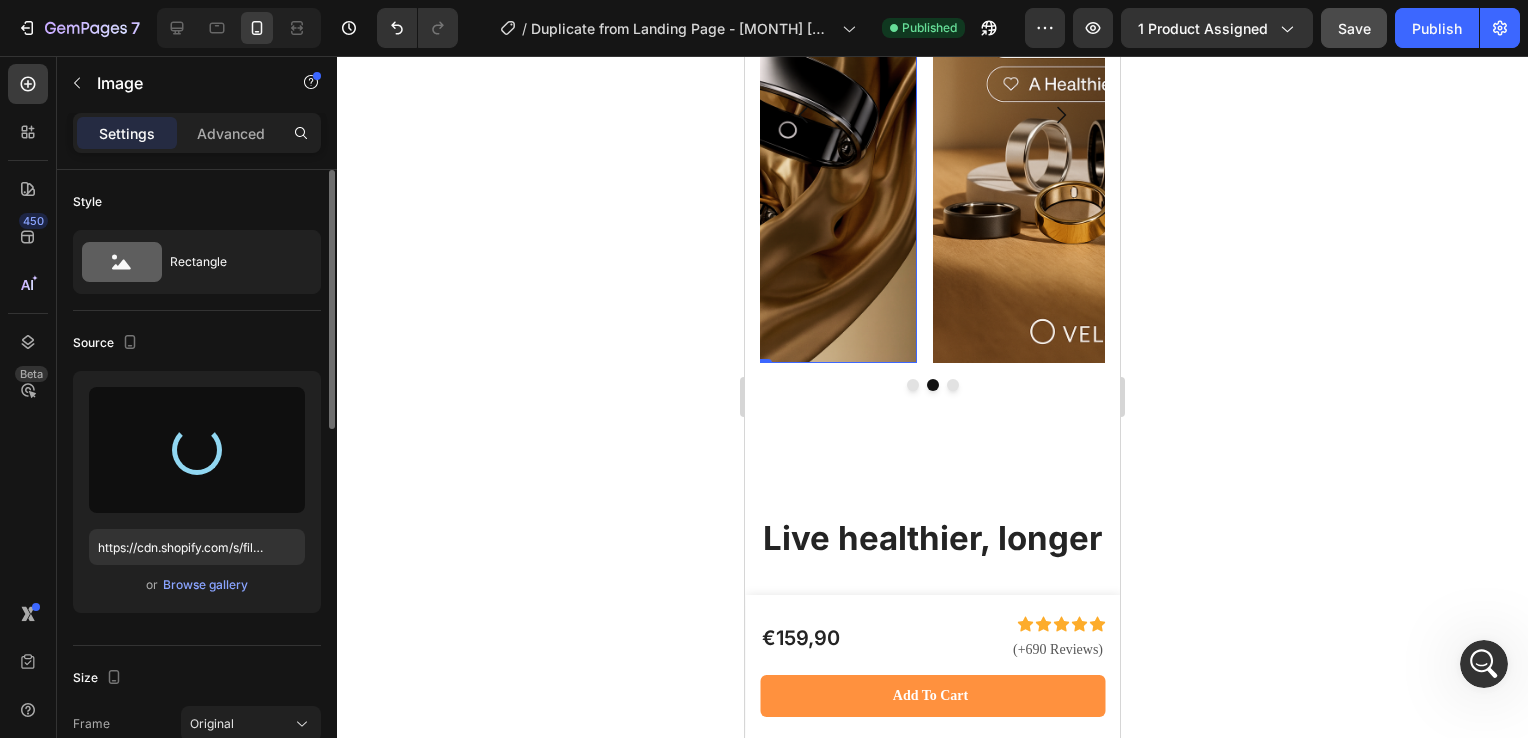 type on "https://cdn.shopify.com/s/files/1/0938/6298/6115/files/gempages_577621640456700604-f6c858ba-2c13-4499-9278-9ac74db0e8a8.png" 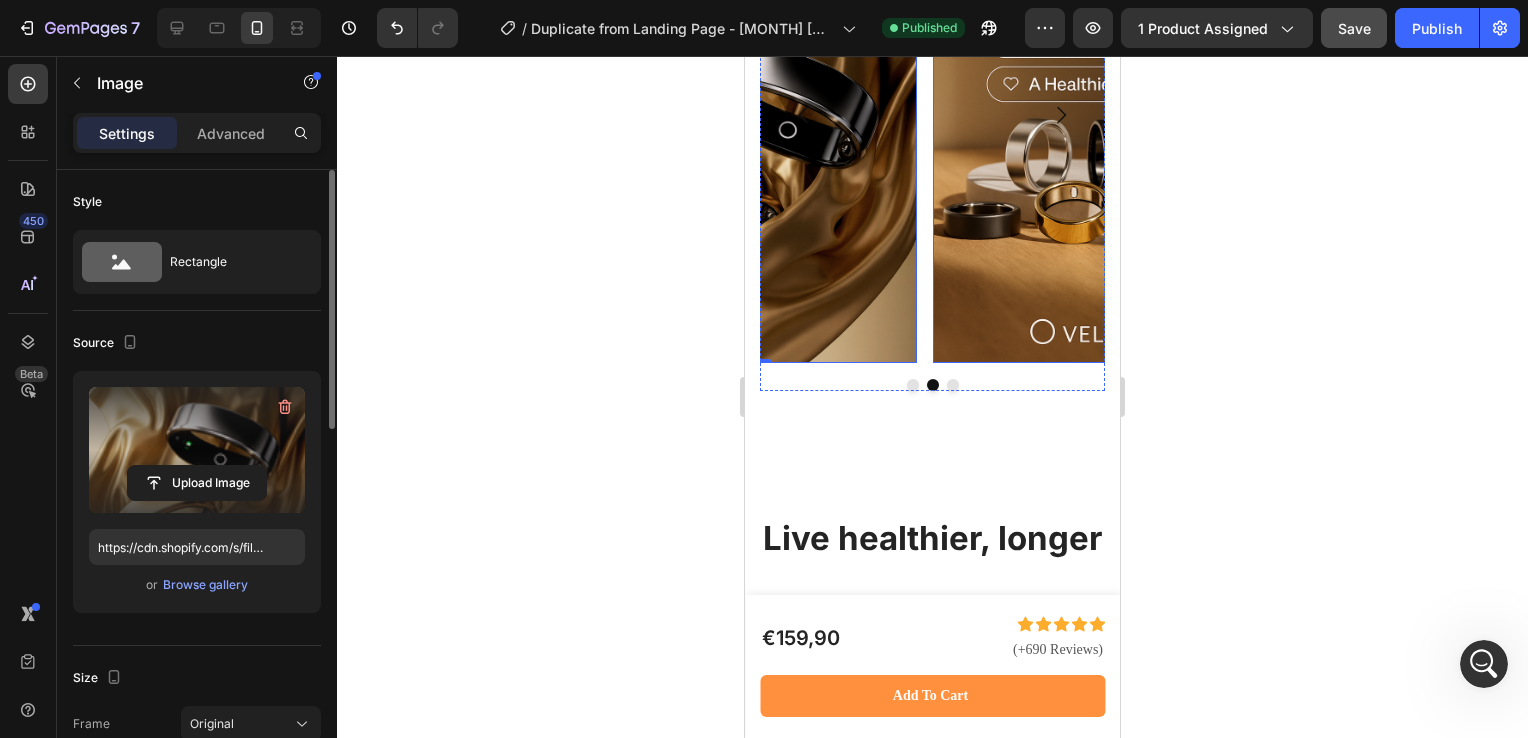click at bounding box center [1098, 115] 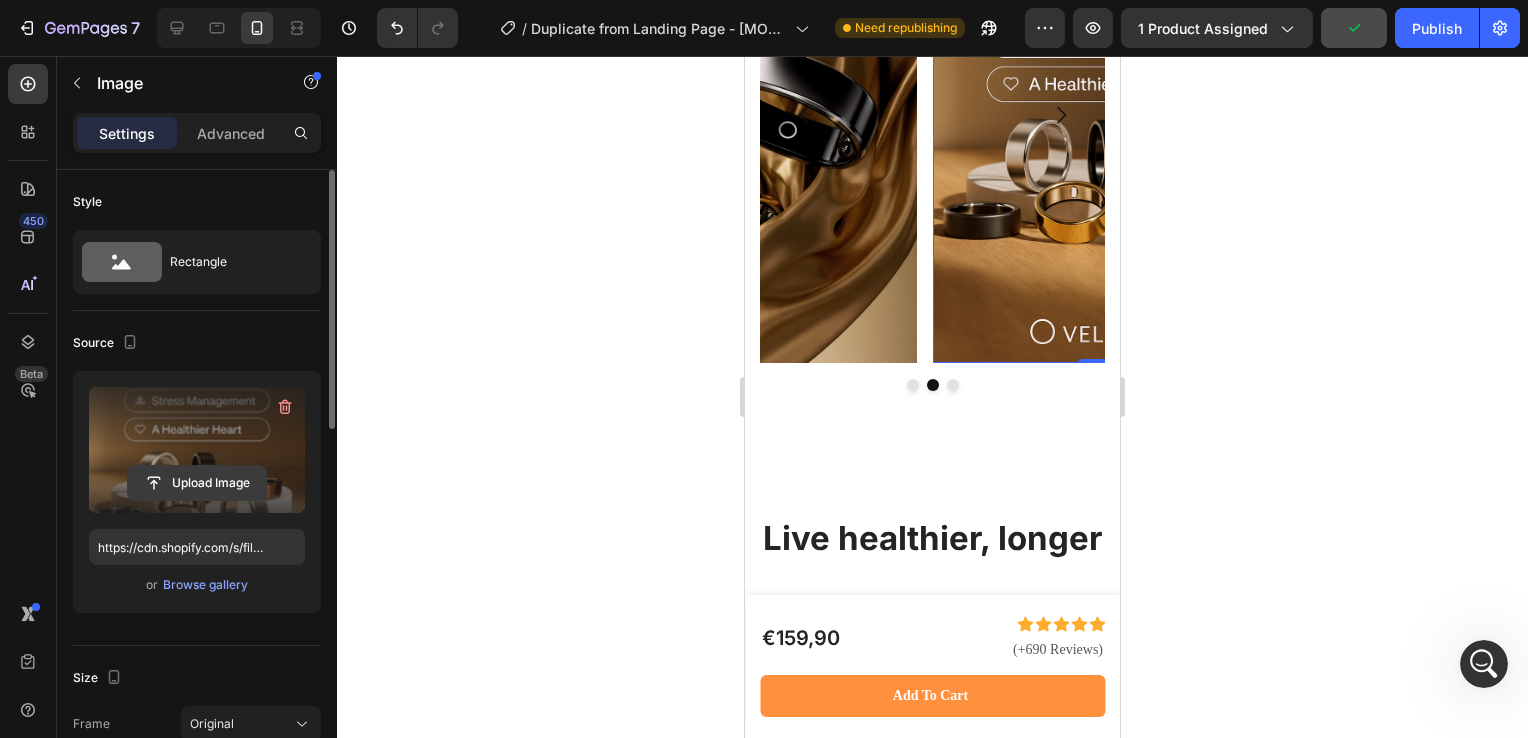 click 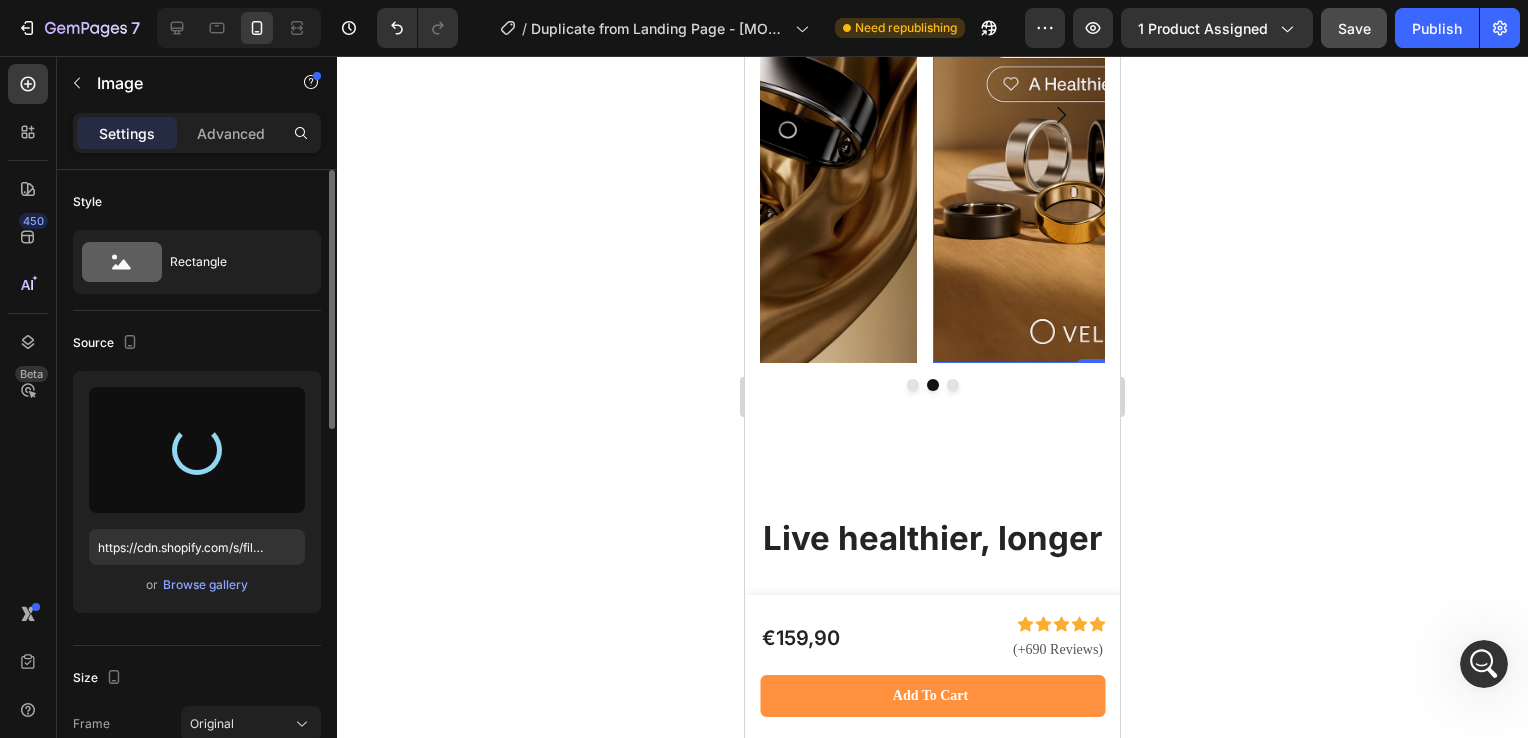 type on "https://cdn.shopify.com/s/files/1/0938/6298/6115/files/gempages_577621640456700604-f4418143-819b-4eae-a2d8-c0b1ab5efee2.jpg" 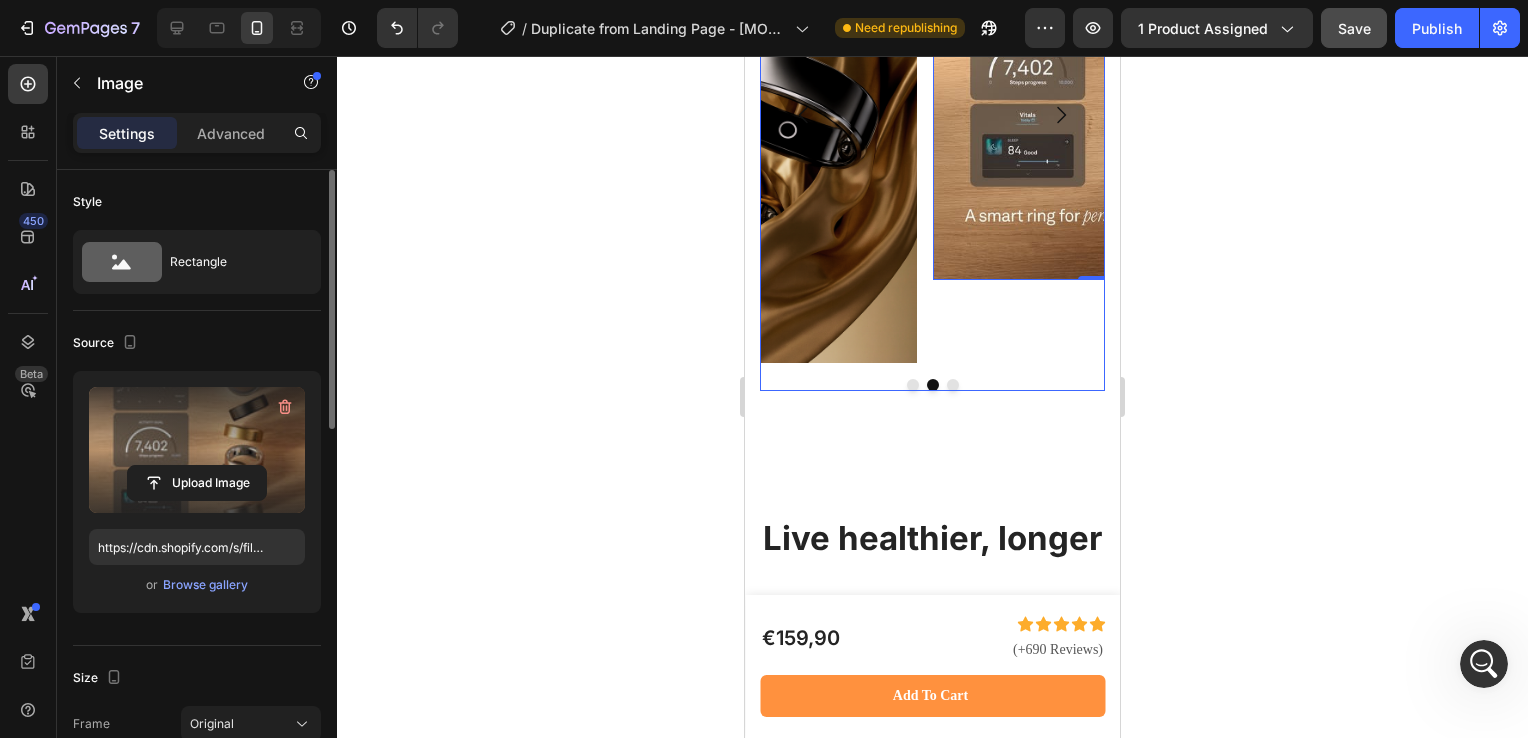 click 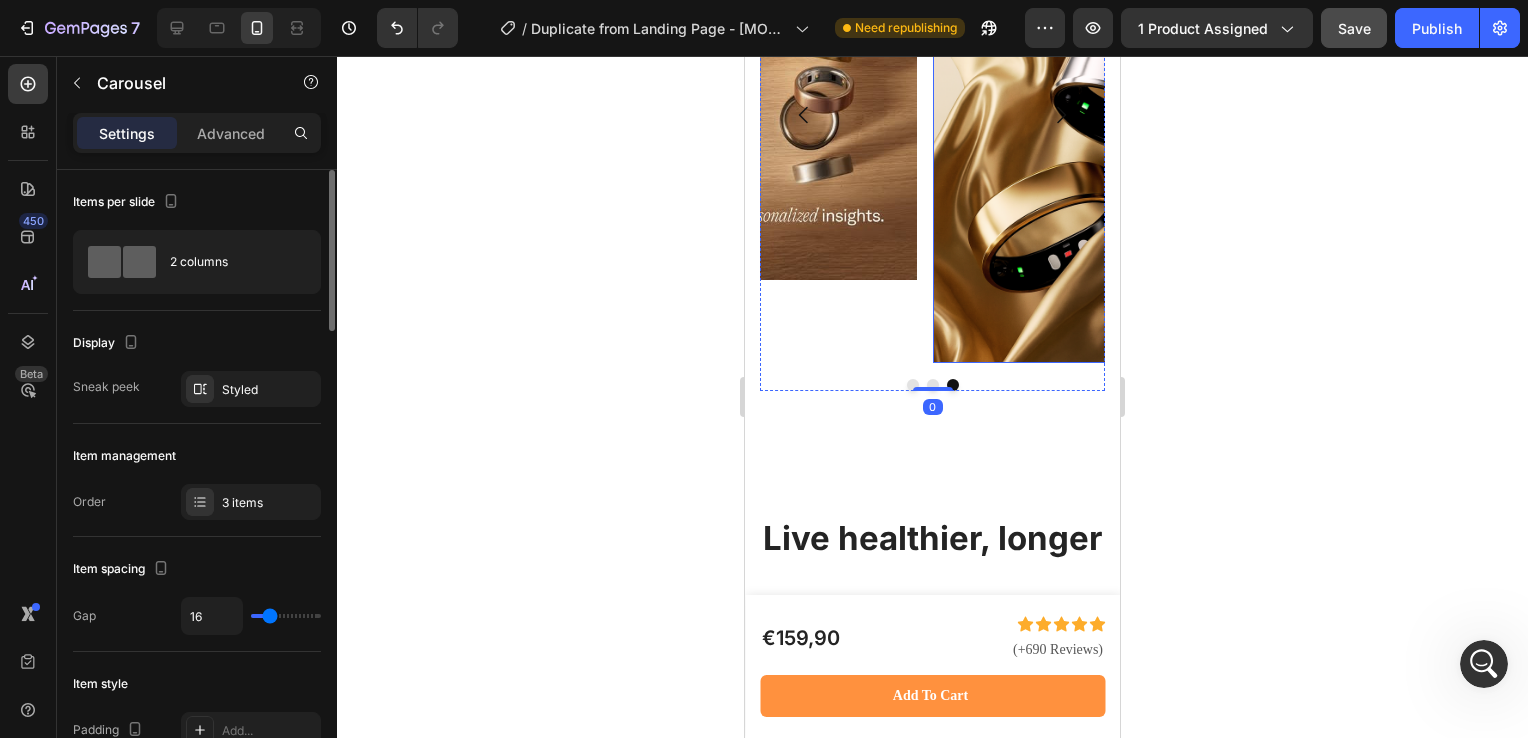 click at bounding box center (1098, 115) 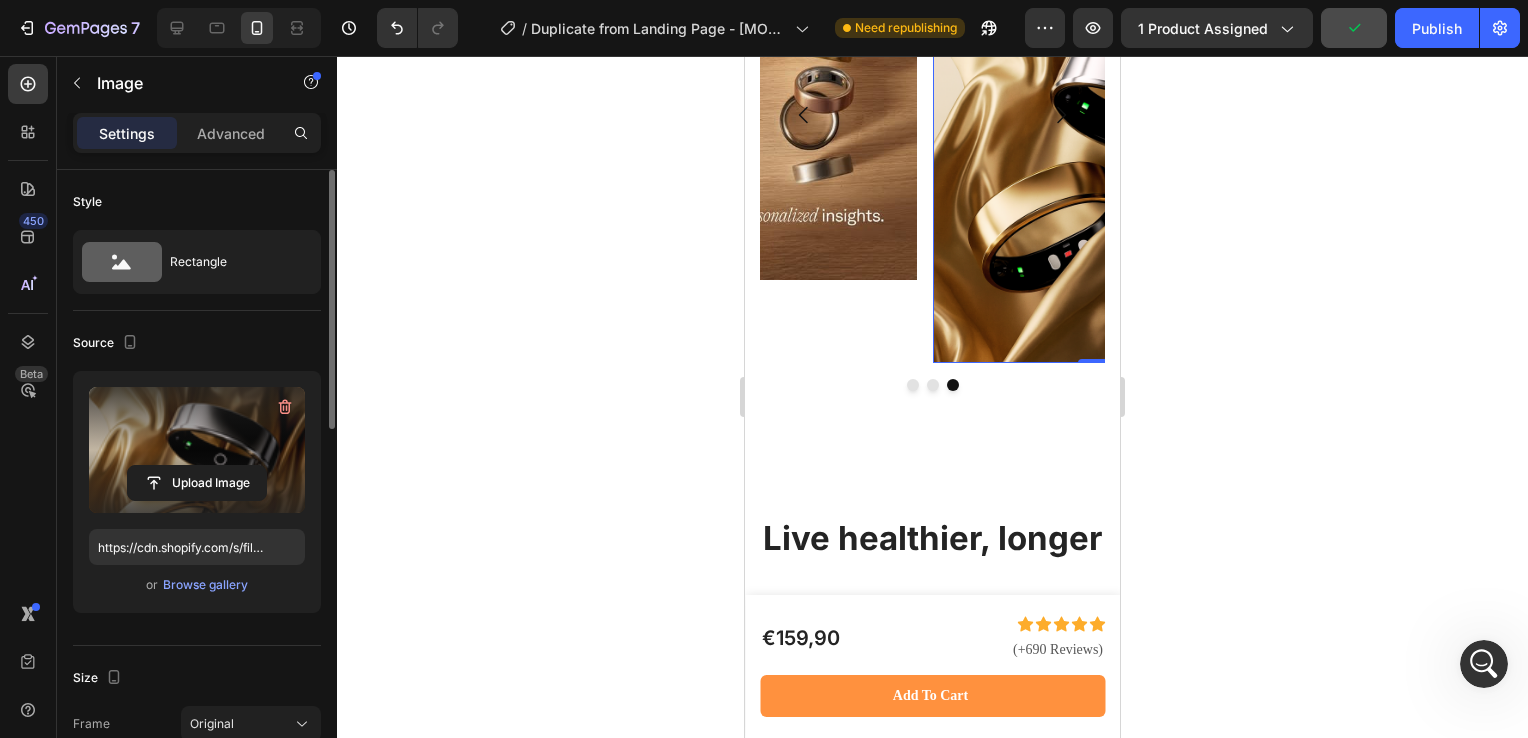 click at bounding box center [197, 450] 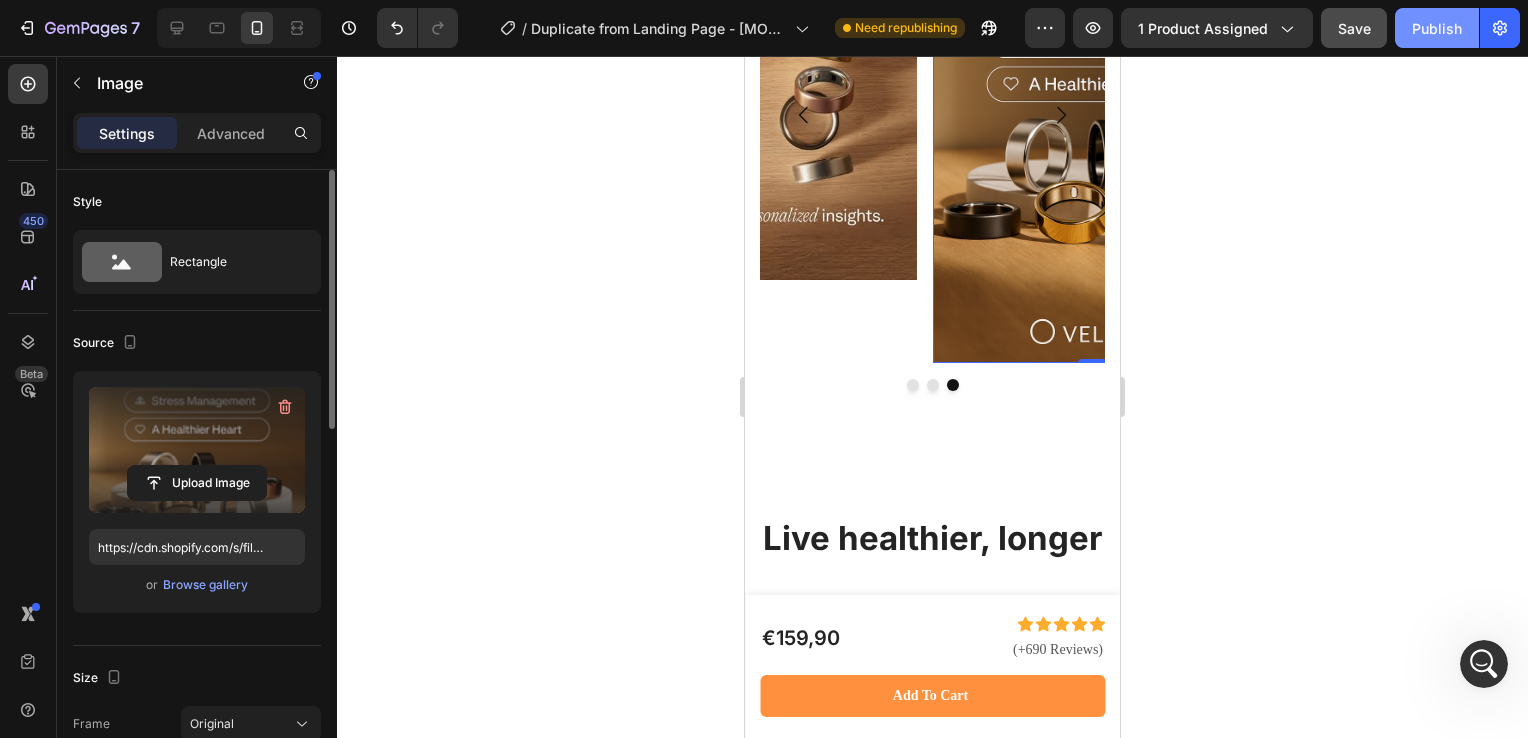 click on "Publish" at bounding box center [1437, 28] 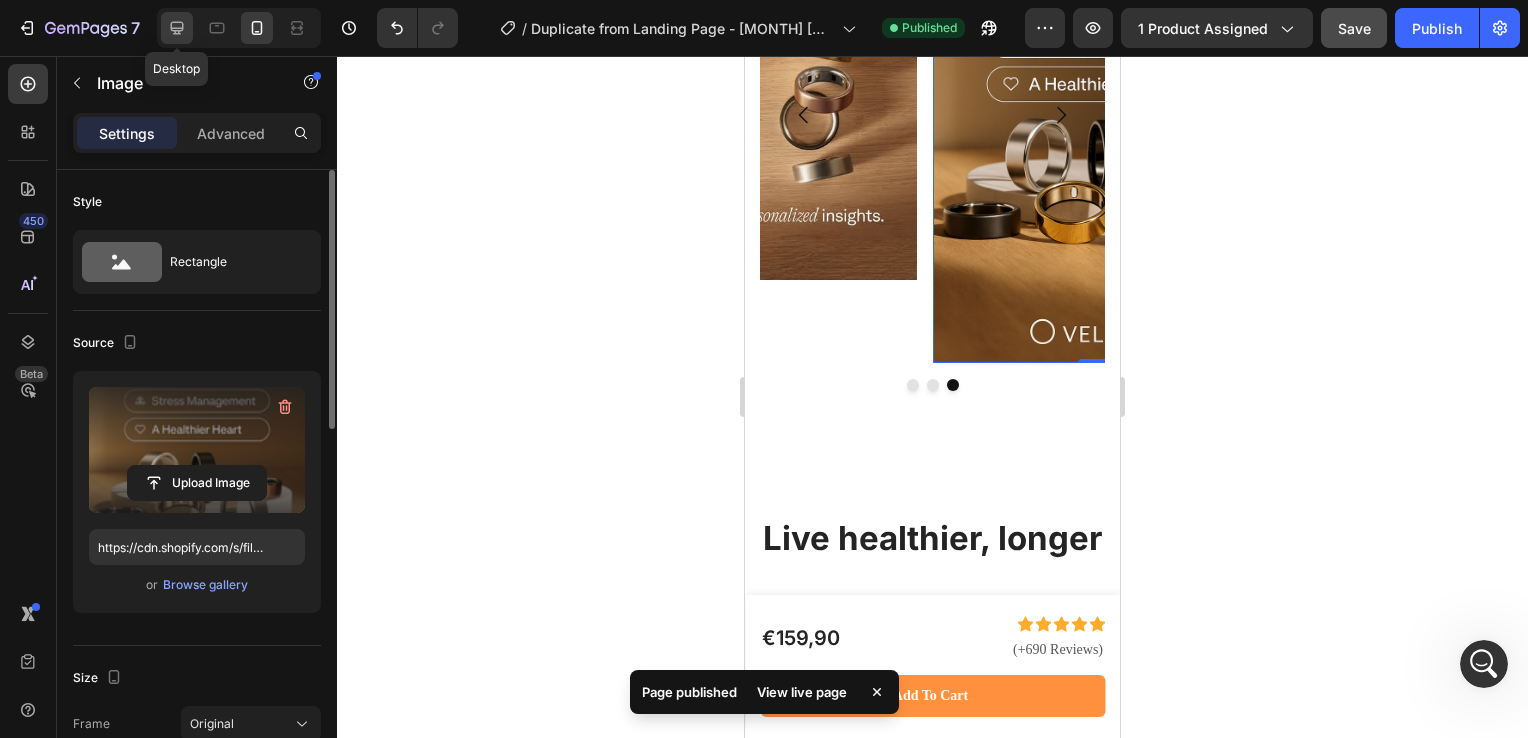 click 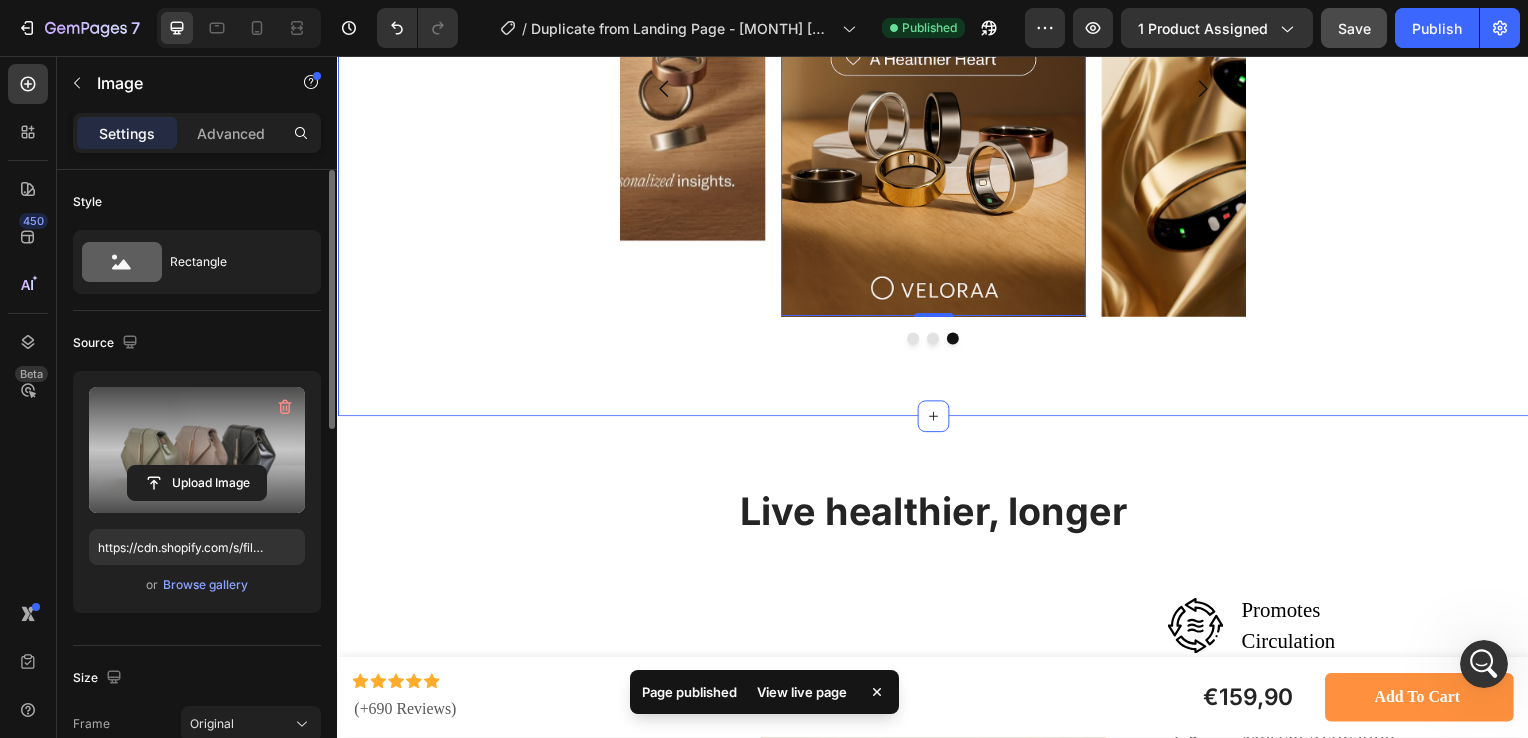 scroll, scrollTop: 3202, scrollLeft: 0, axis: vertical 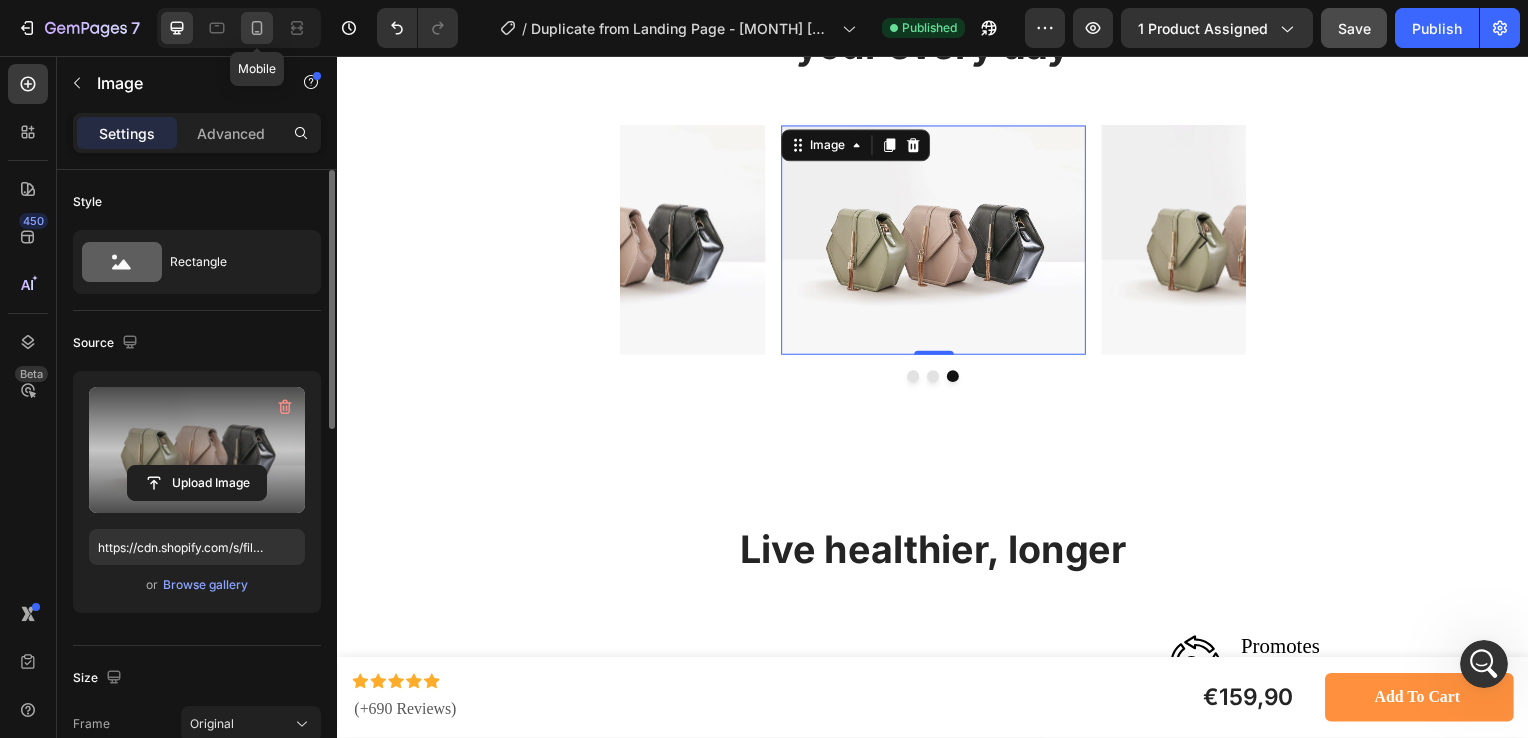 click 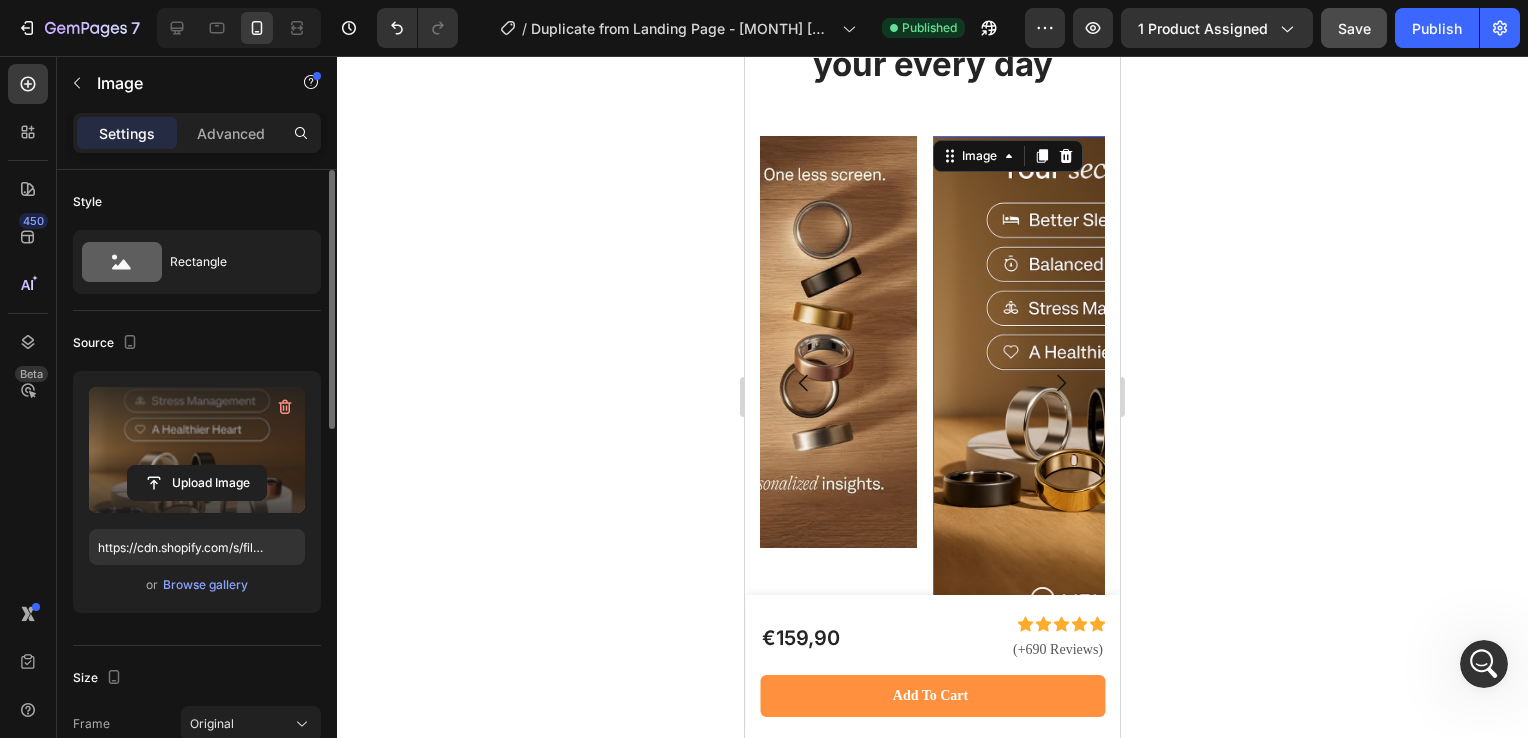 scroll, scrollTop: 3211, scrollLeft: 0, axis: vertical 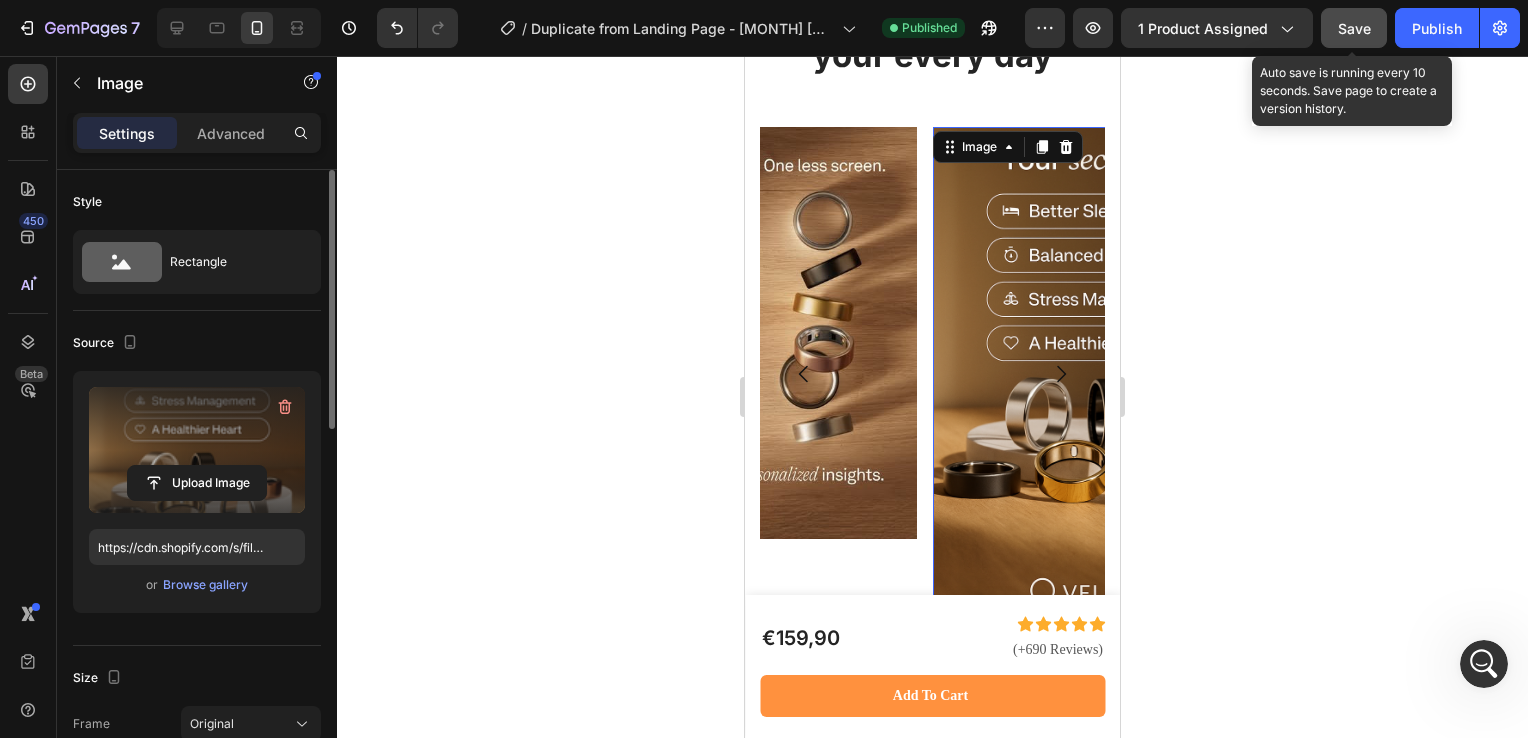 click on "Save" 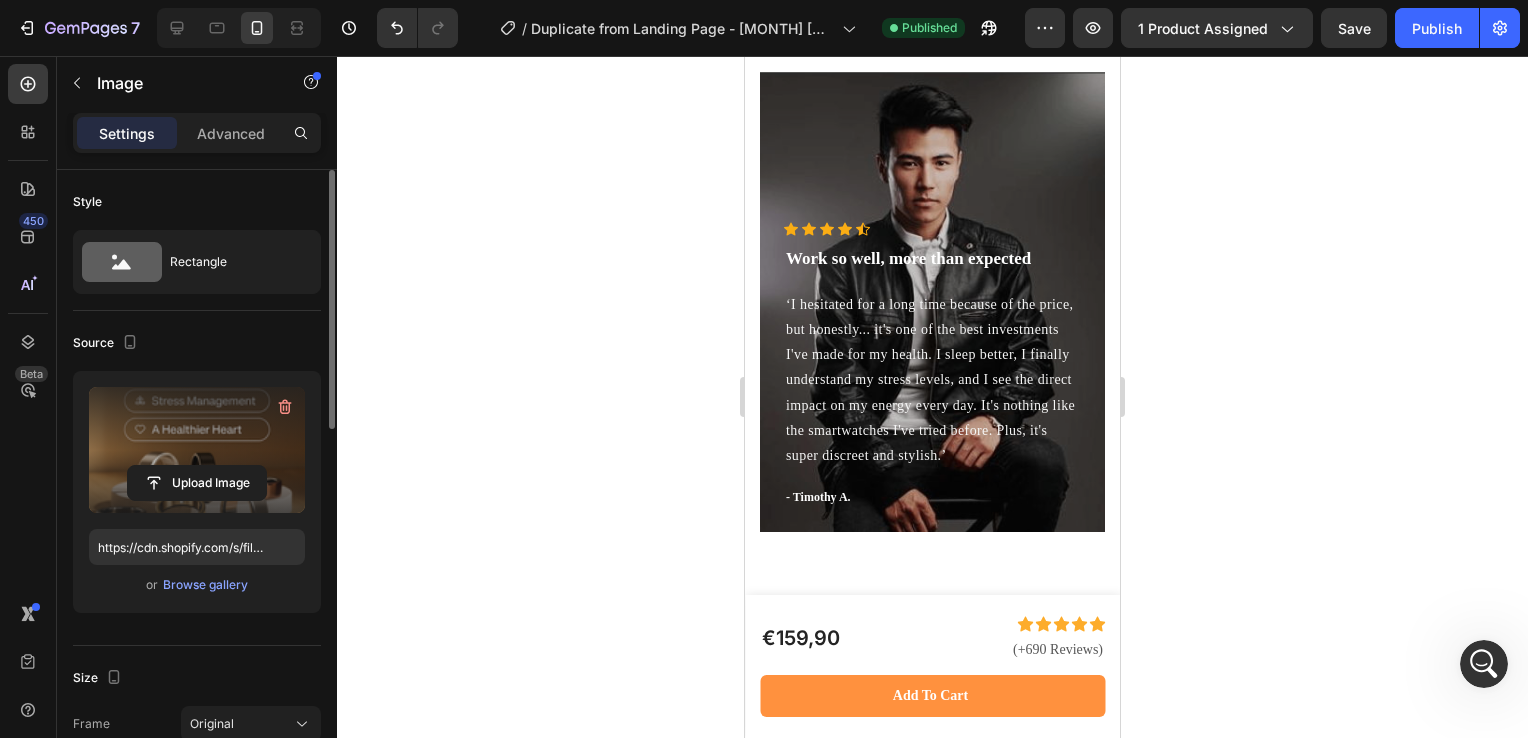 scroll, scrollTop: 8495, scrollLeft: 0, axis: vertical 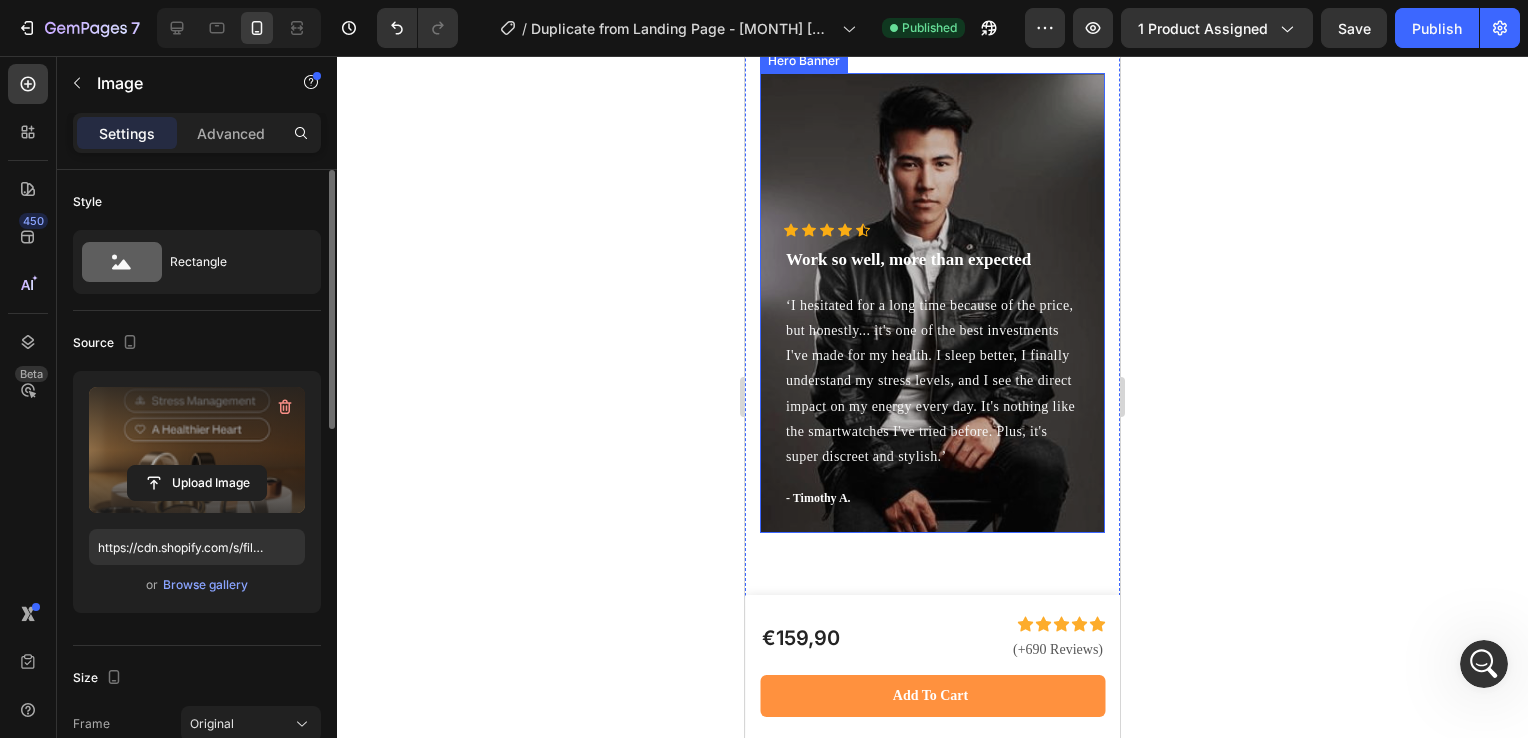 click at bounding box center [932, 303] 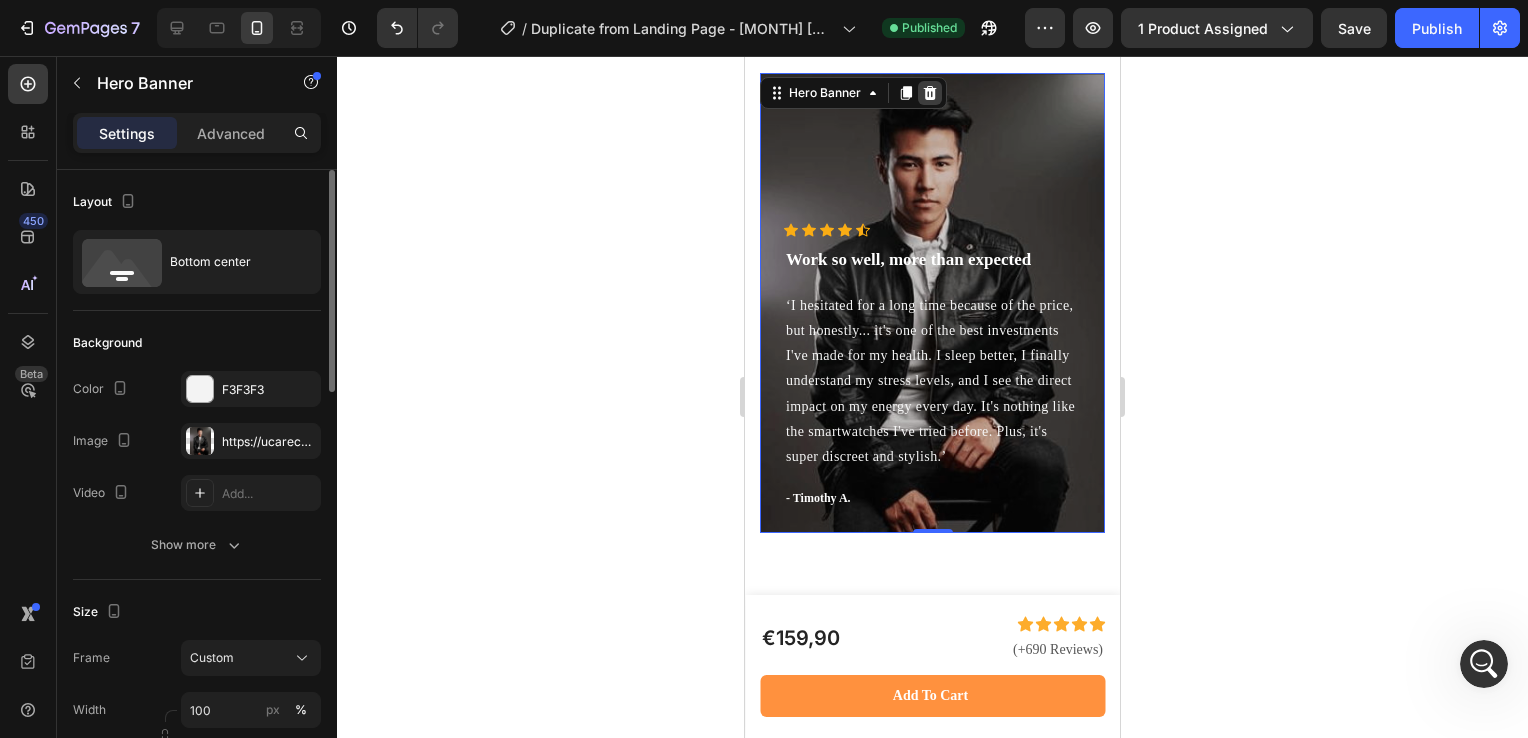click 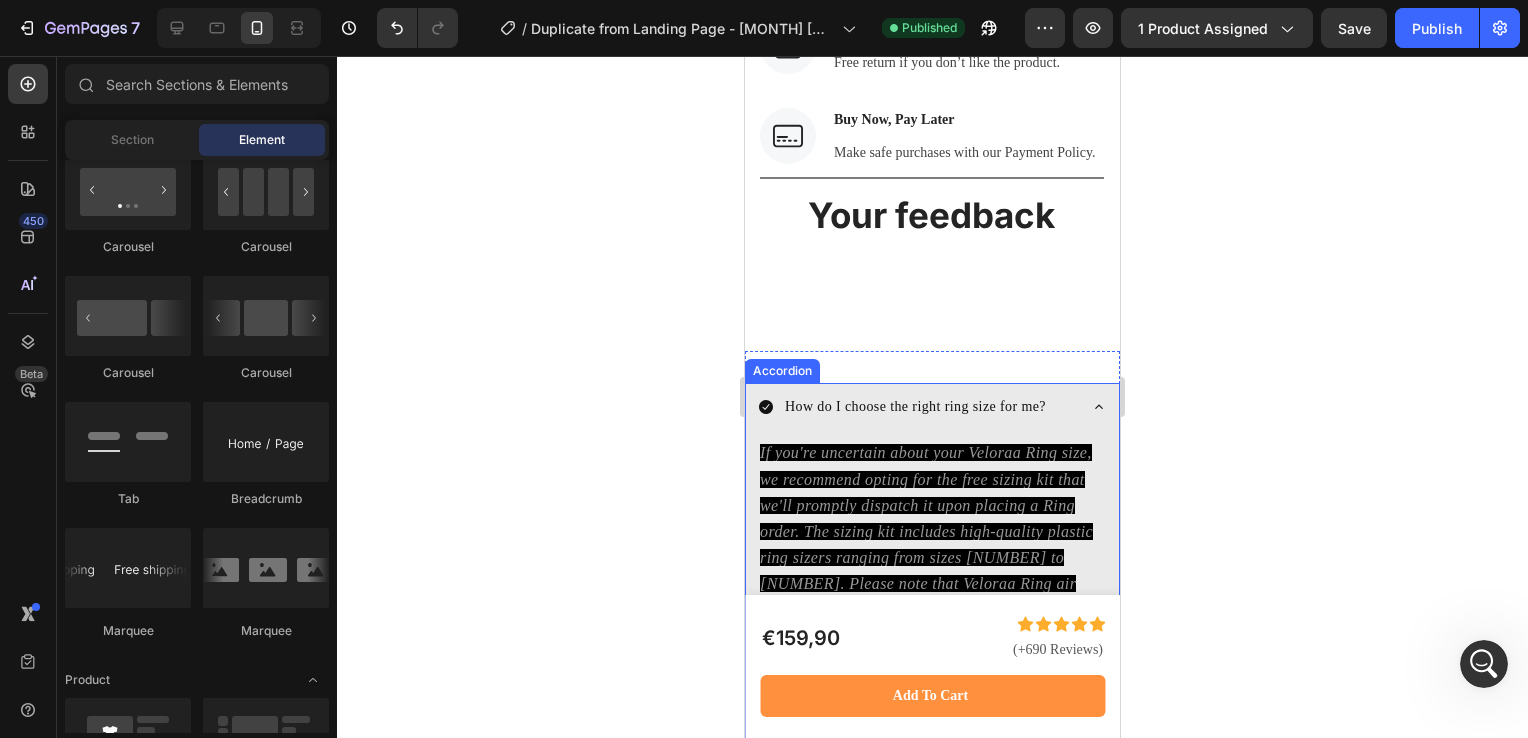 scroll, scrollTop: 8276, scrollLeft: 0, axis: vertical 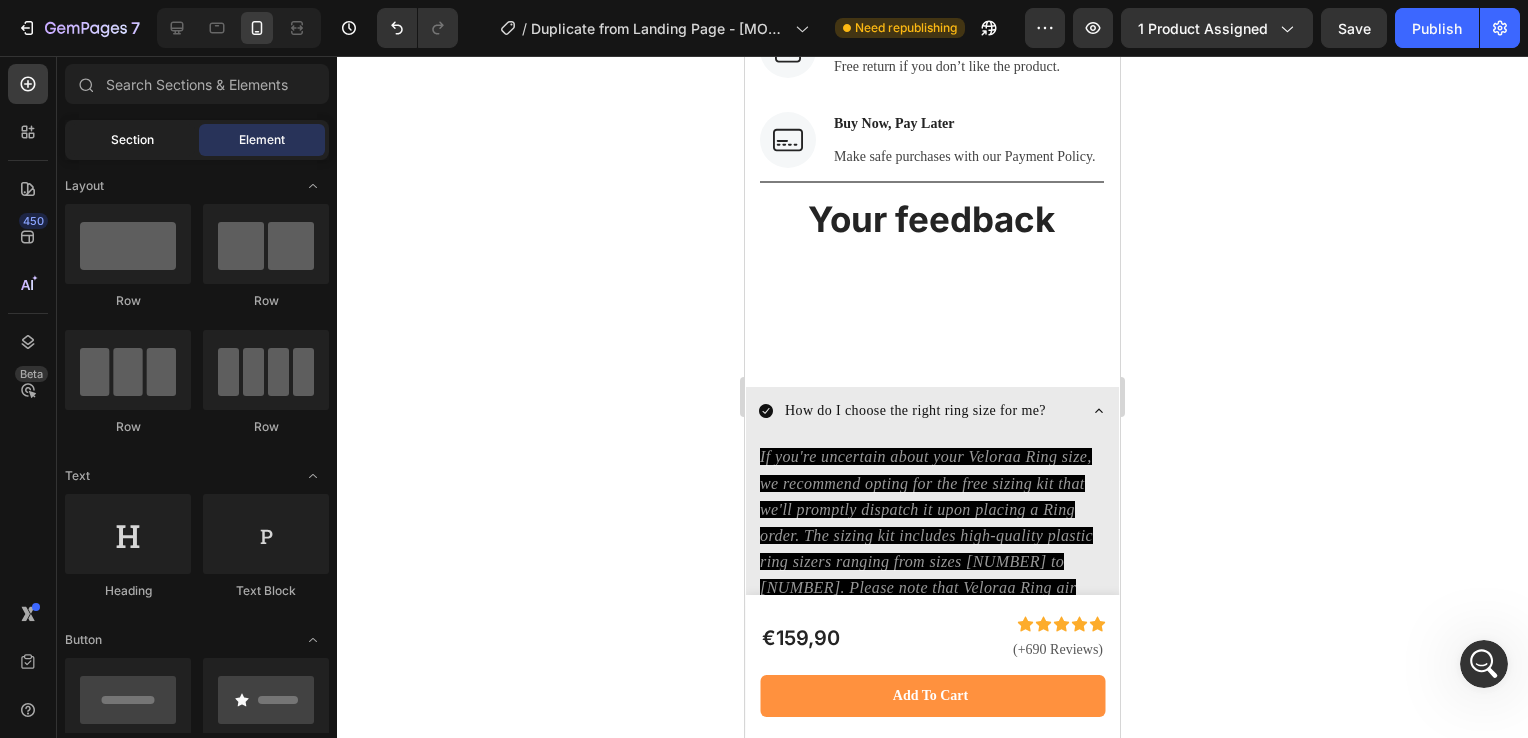 click on "Section" at bounding box center [132, 140] 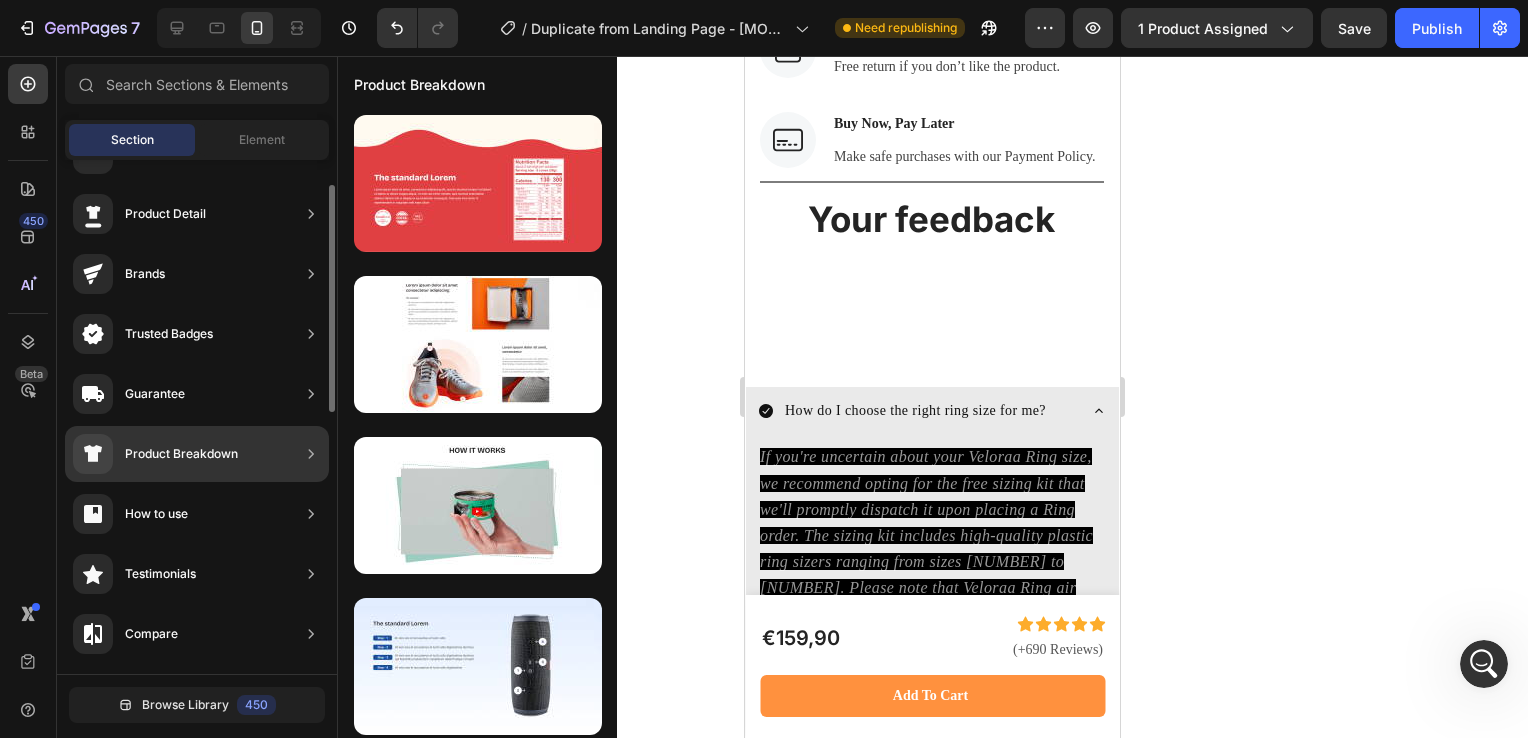 scroll, scrollTop: 52, scrollLeft: 0, axis: vertical 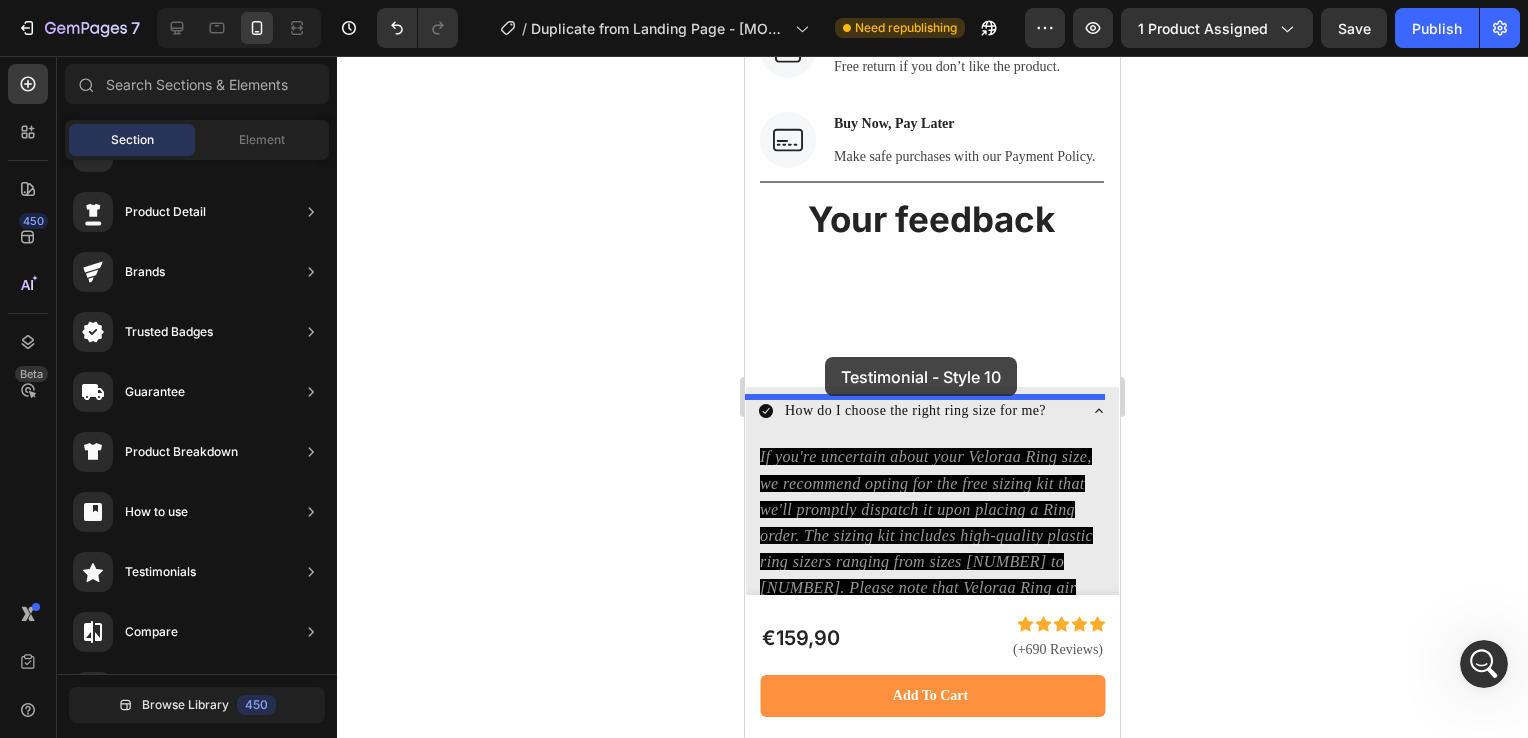 drag, startPoint x: 1204, startPoint y: 431, endPoint x: 825, endPoint y: 357, distance: 386.1567 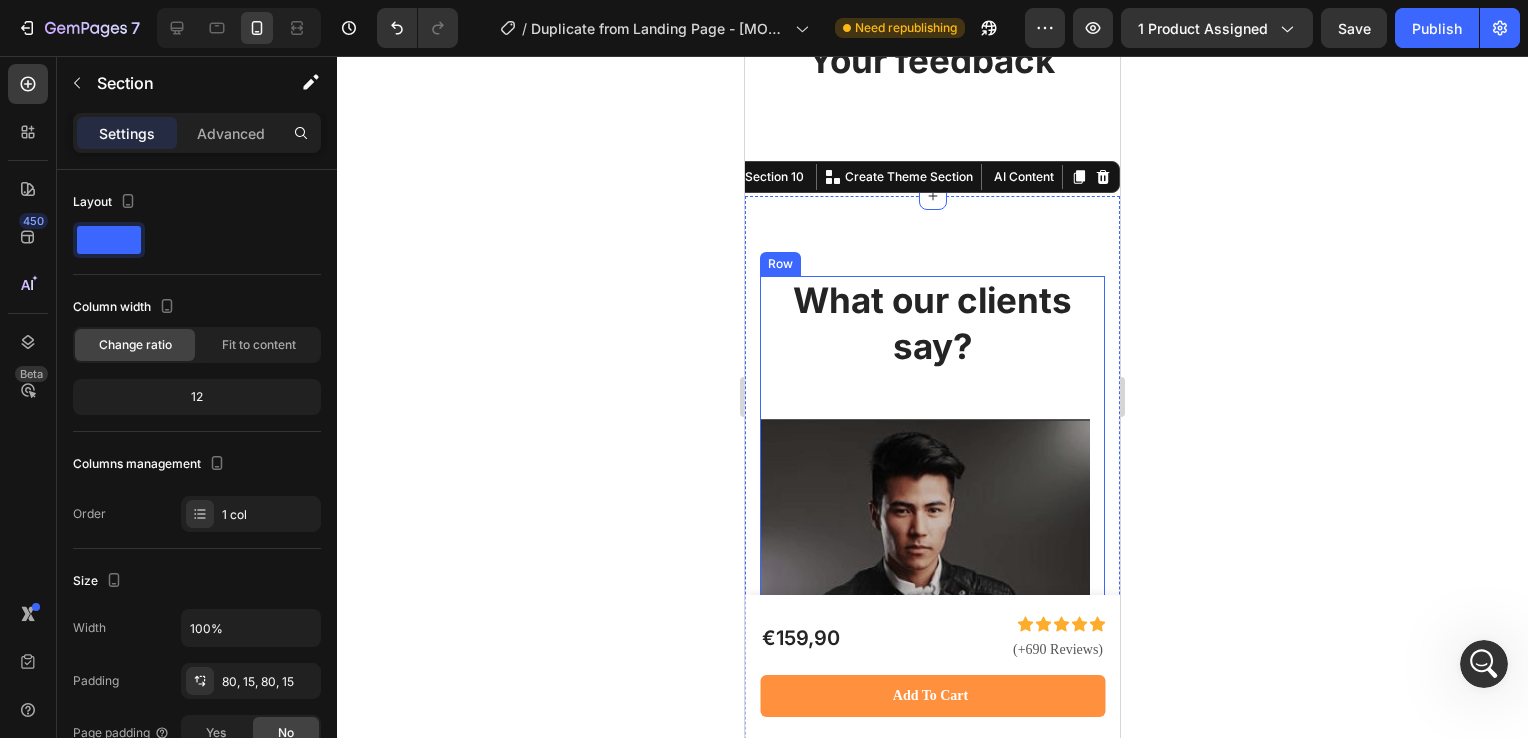scroll, scrollTop: 8370, scrollLeft: 0, axis: vertical 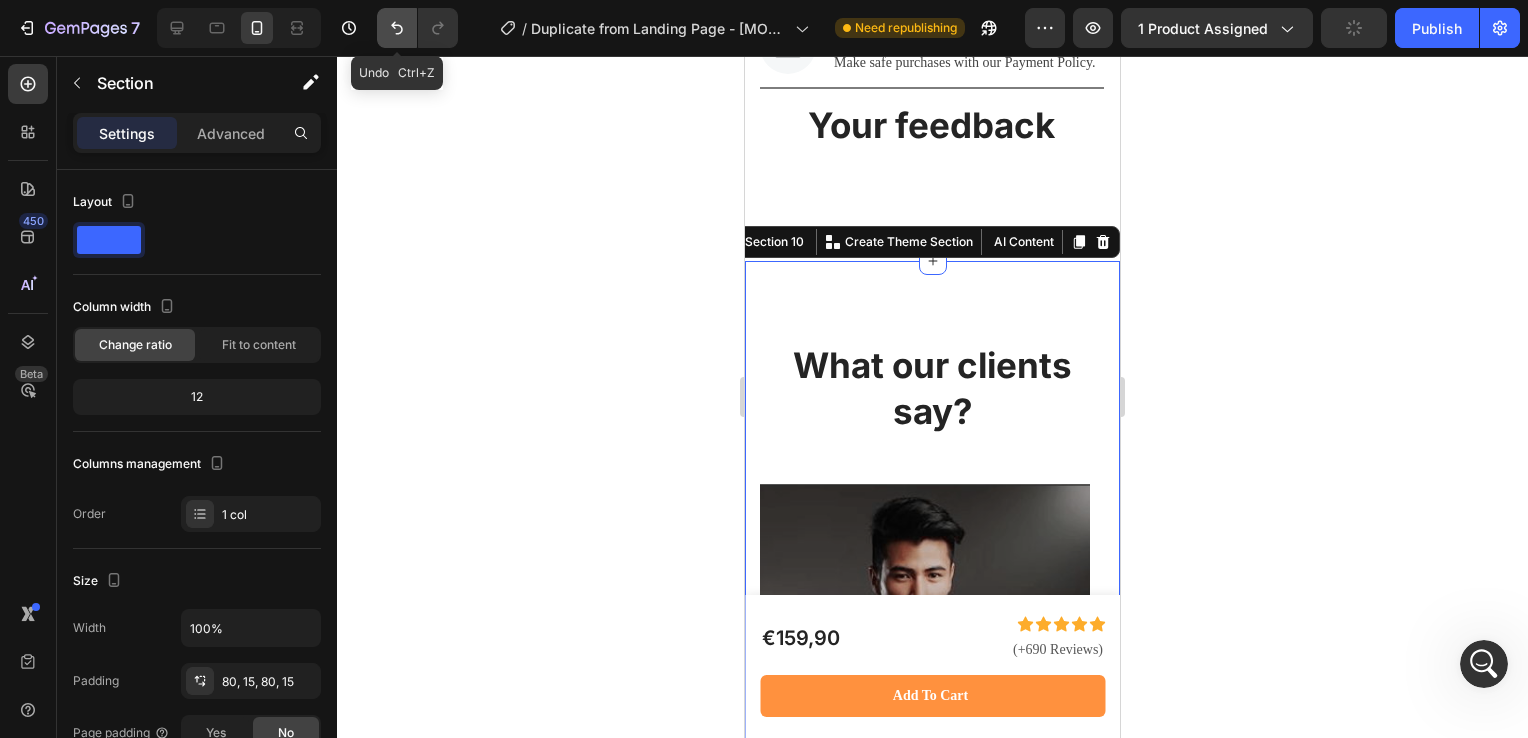 click 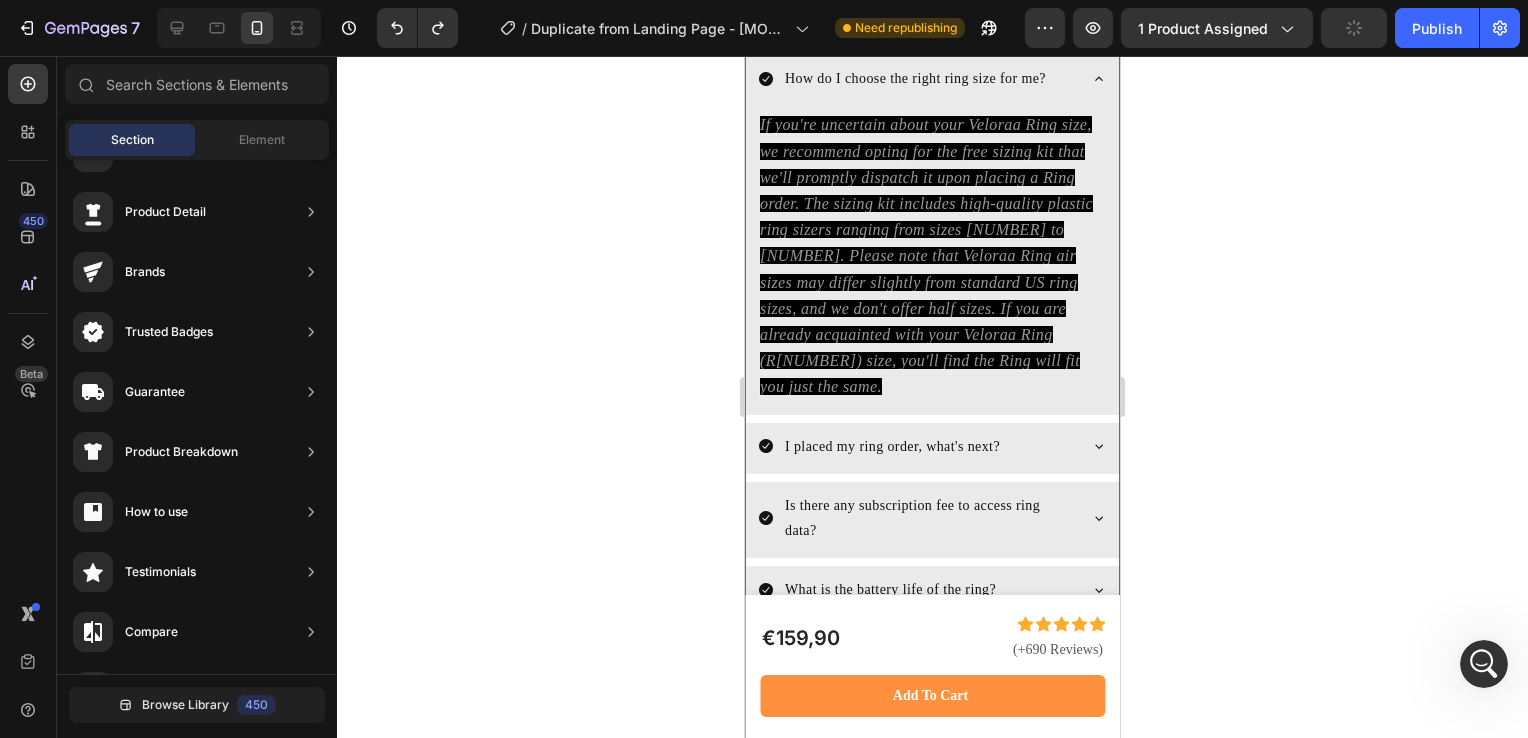 scroll, scrollTop: 8490, scrollLeft: 0, axis: vertical 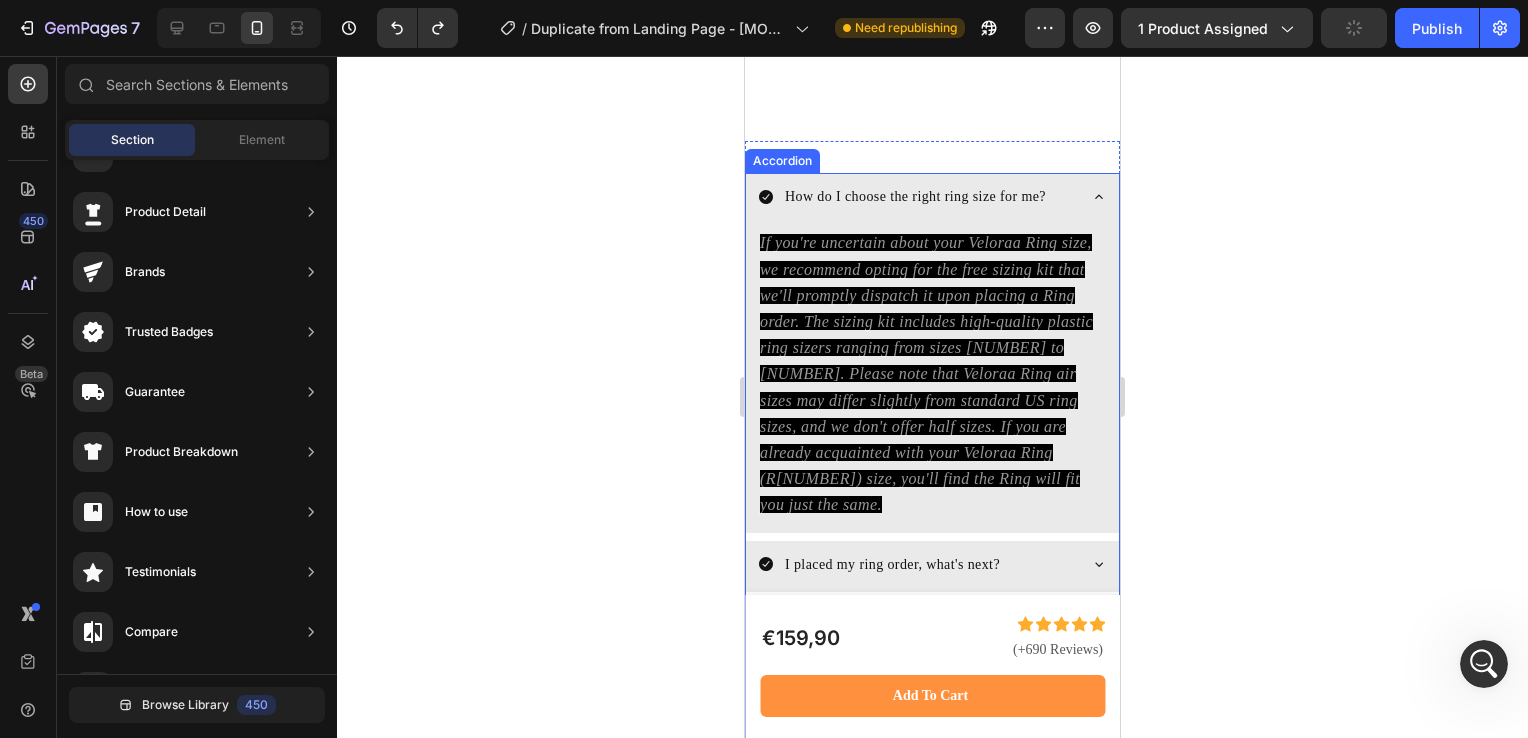 click 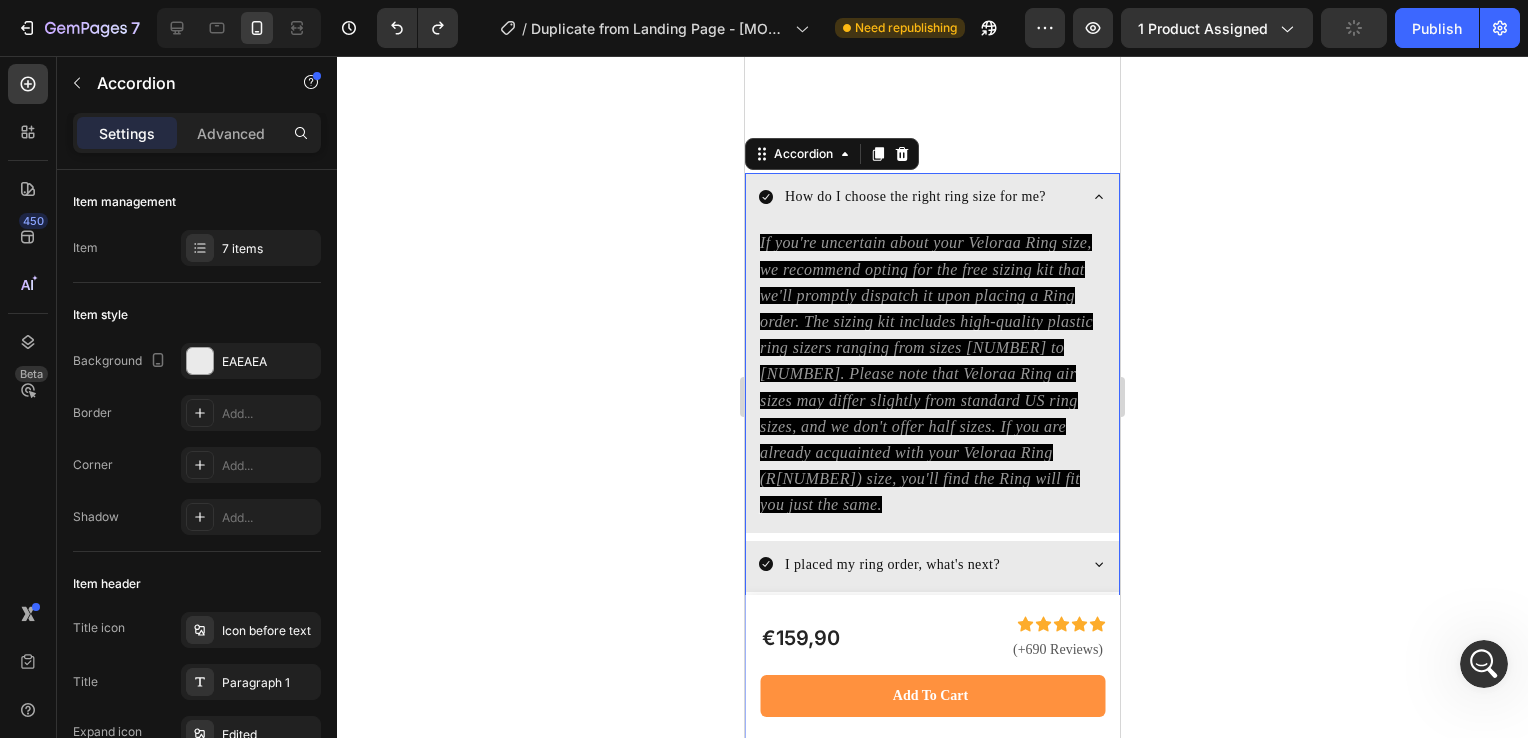 click 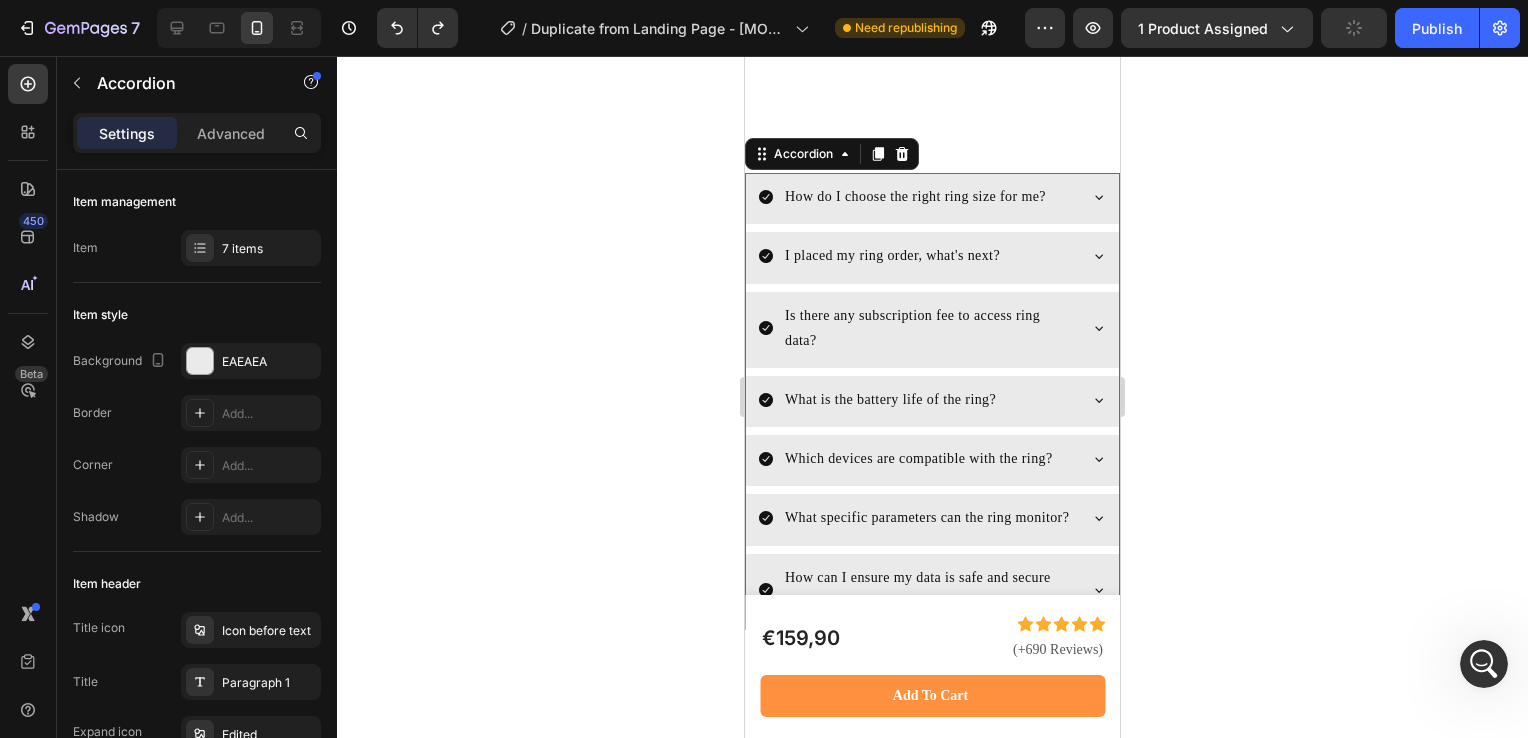 scroll, scrollTop: 8388, scrollLeft: 0, axis: vertical 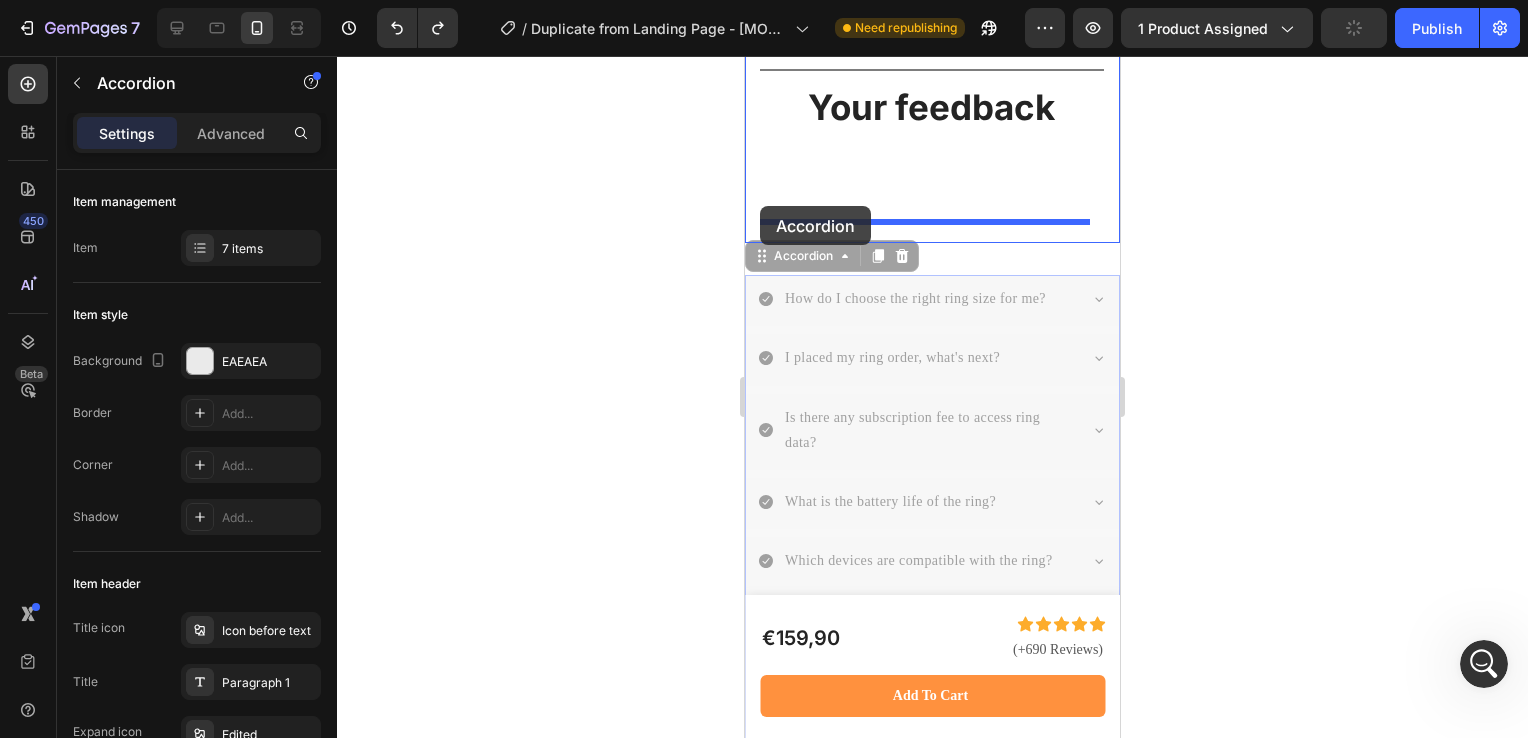 drag, startPoint x: 761, startPoint y: 302, endPoint x: 760, endPoint y: 206, distance: 96.00521 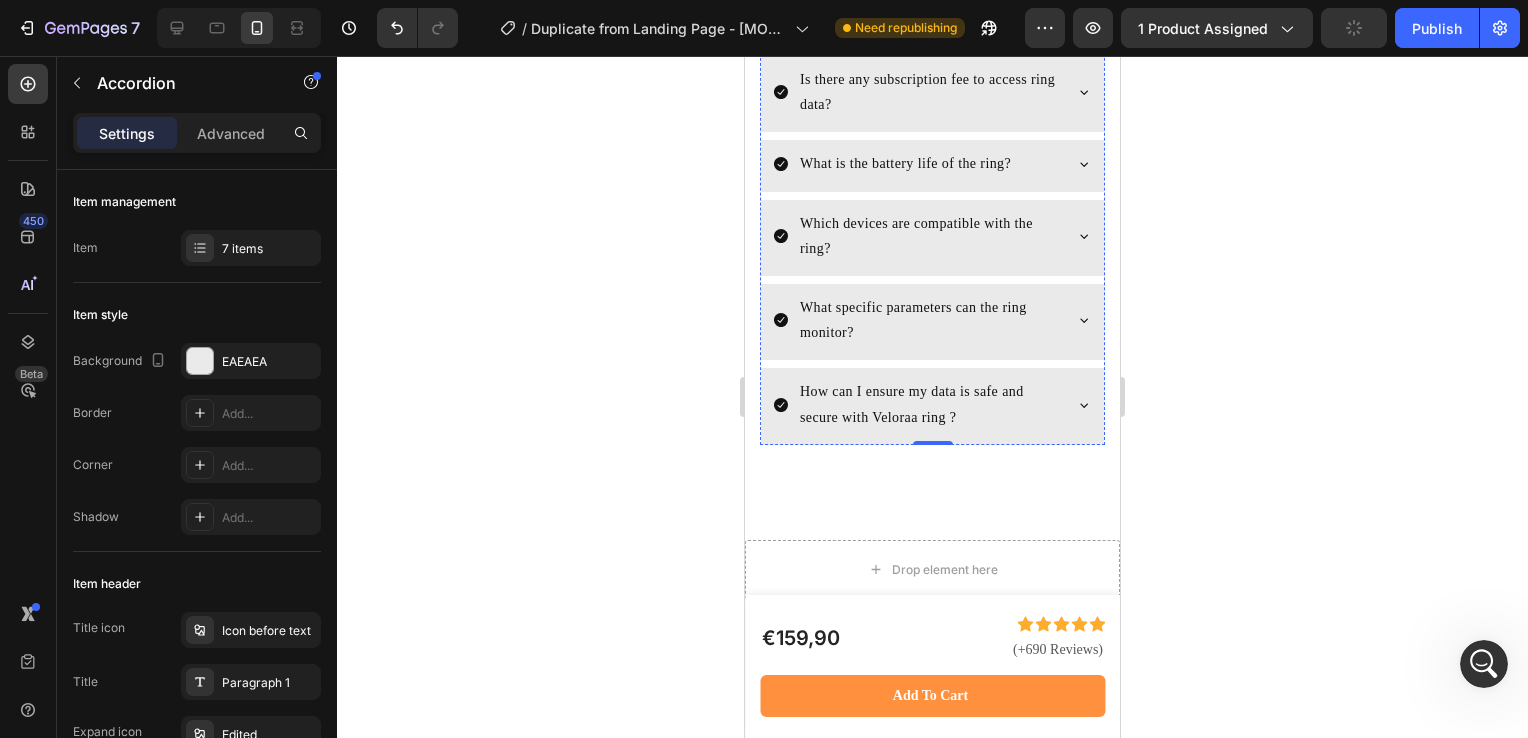 scroll, scrollTop: 9244, scrollLeft: 0, axis: vertical 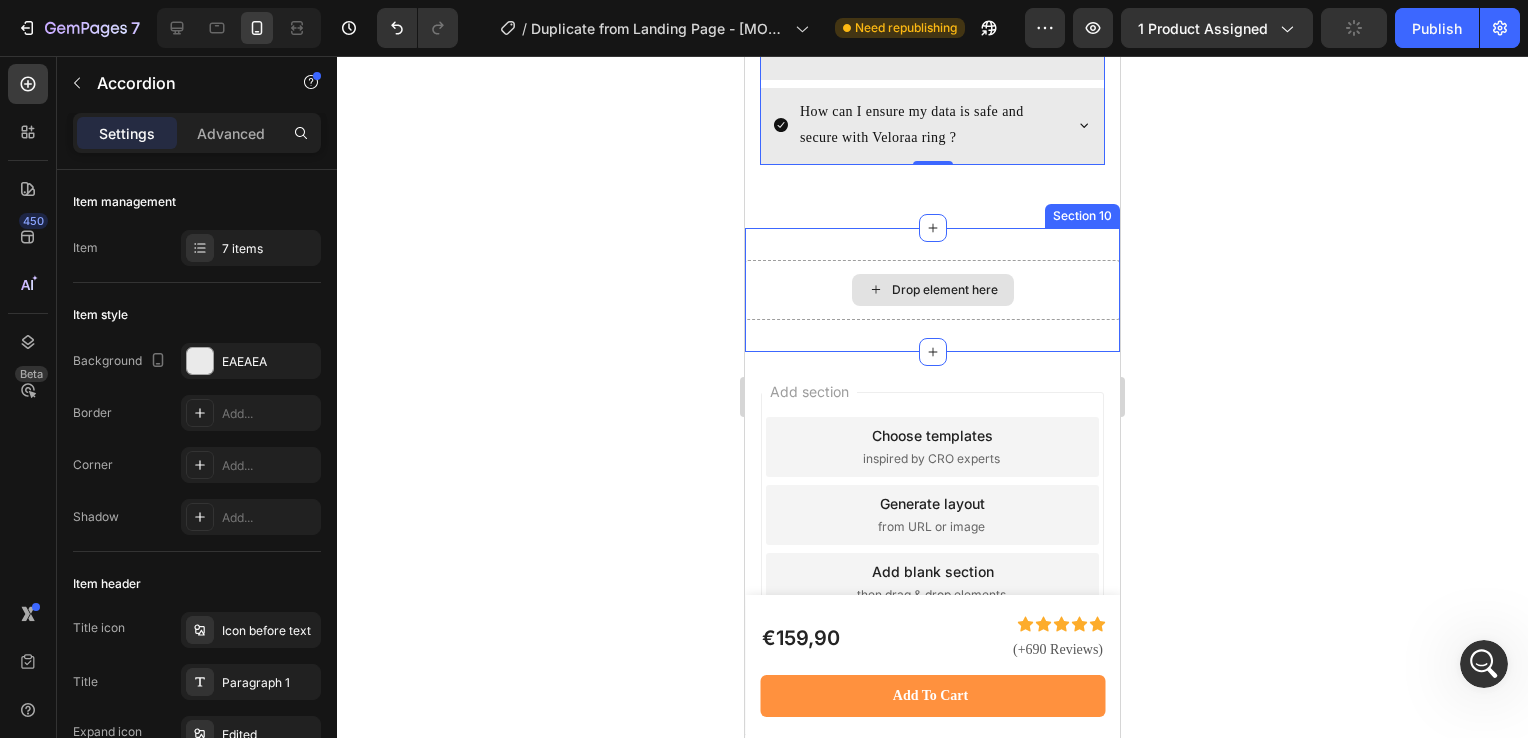 click on "Drop element here" at bounding box center (932, 290) 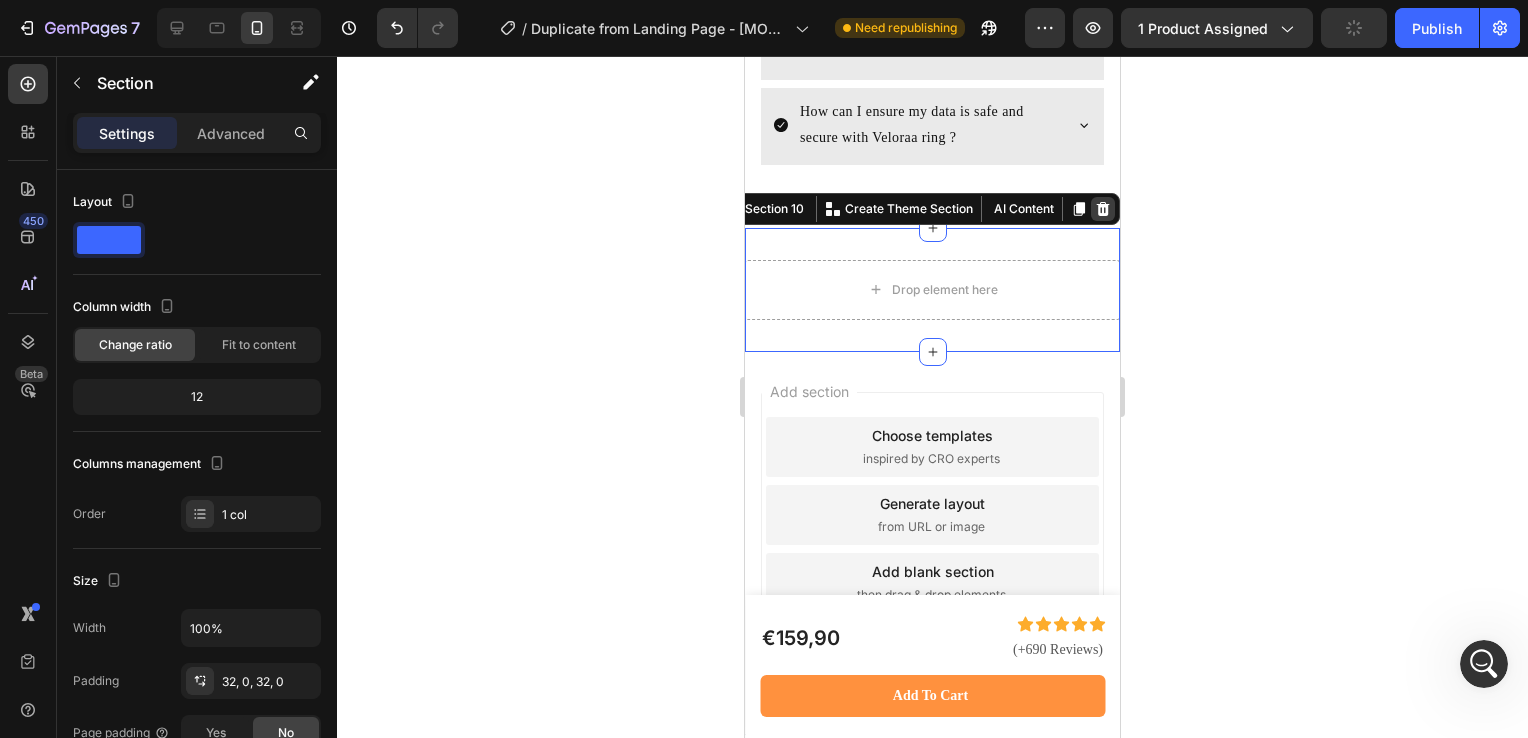 click 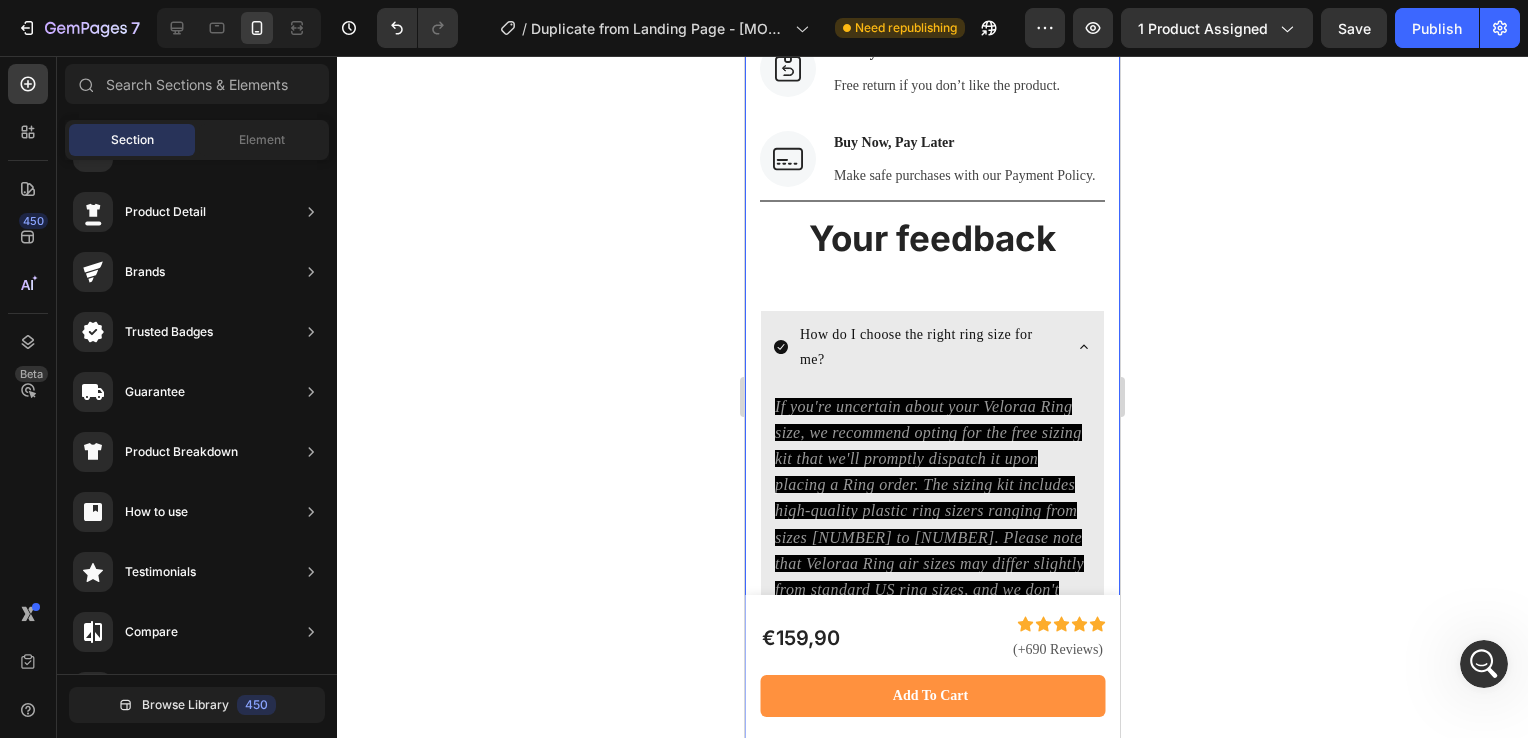 scroll, scrollTop: 8256, scrollLeft: 0, axis: vertical 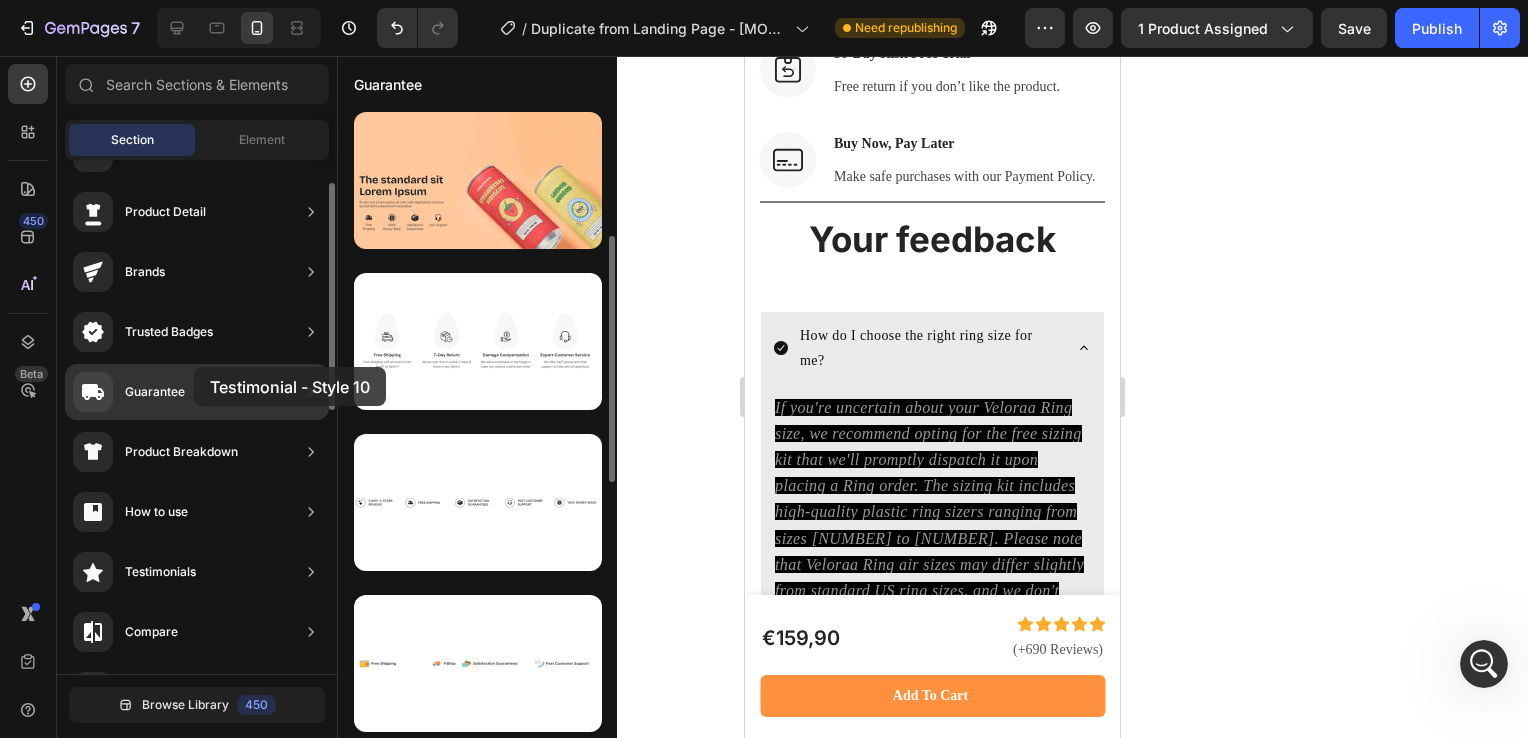 drag, startPoint x: 469, startPoint y: 378, endPoint x: 194, endPoint y: 367, distance: 275.2199 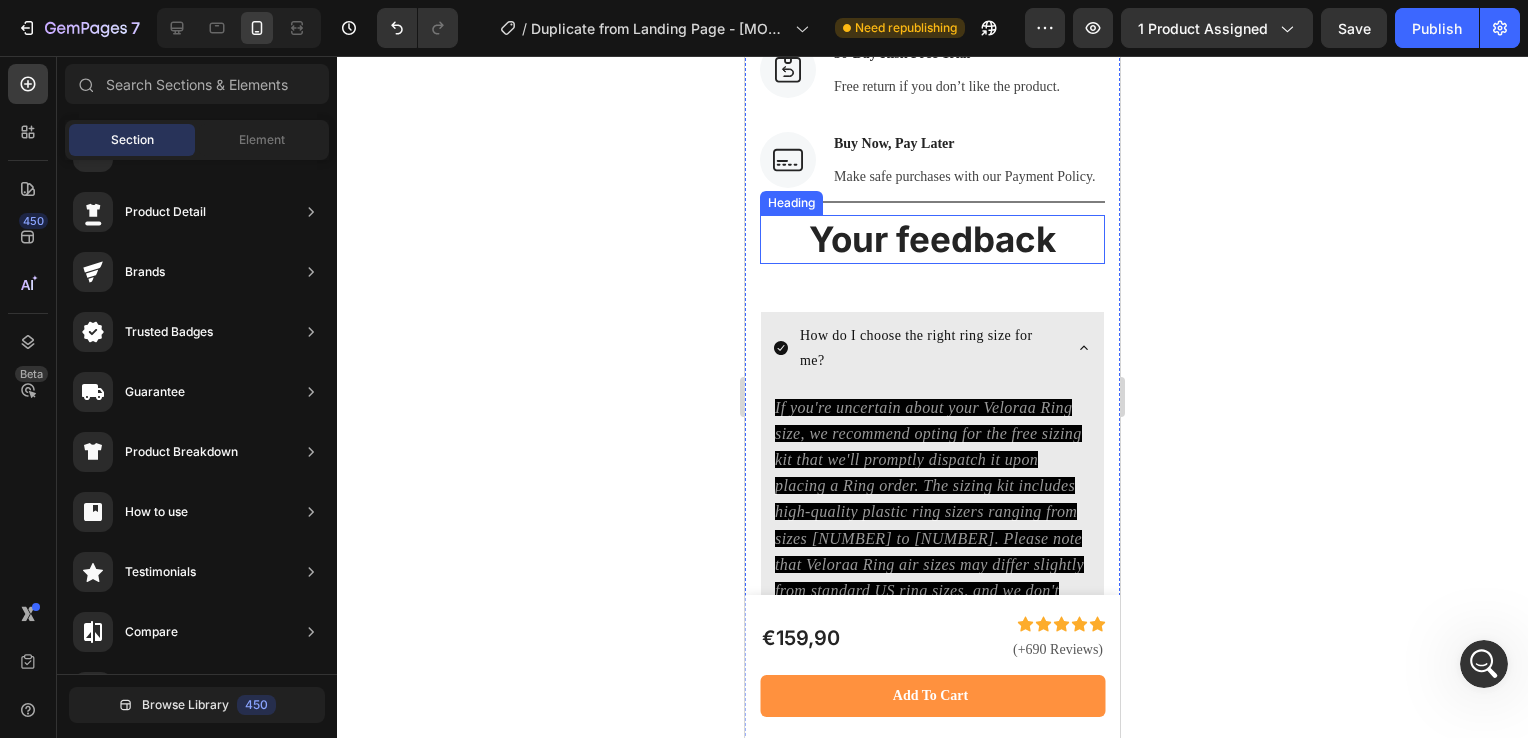 click on "Your feedback" at bounding box center (932, 240) 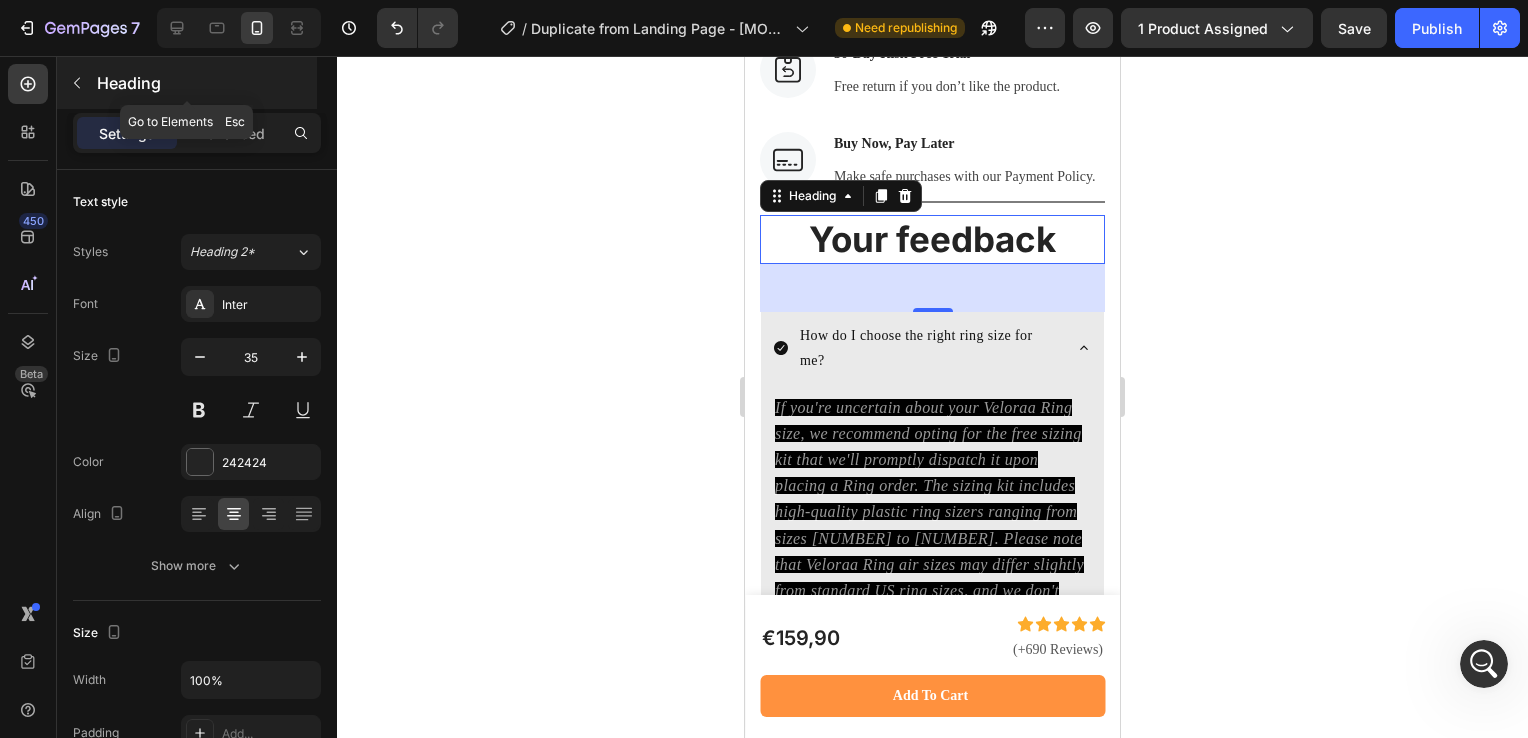 click at bounding box center (77, 83) 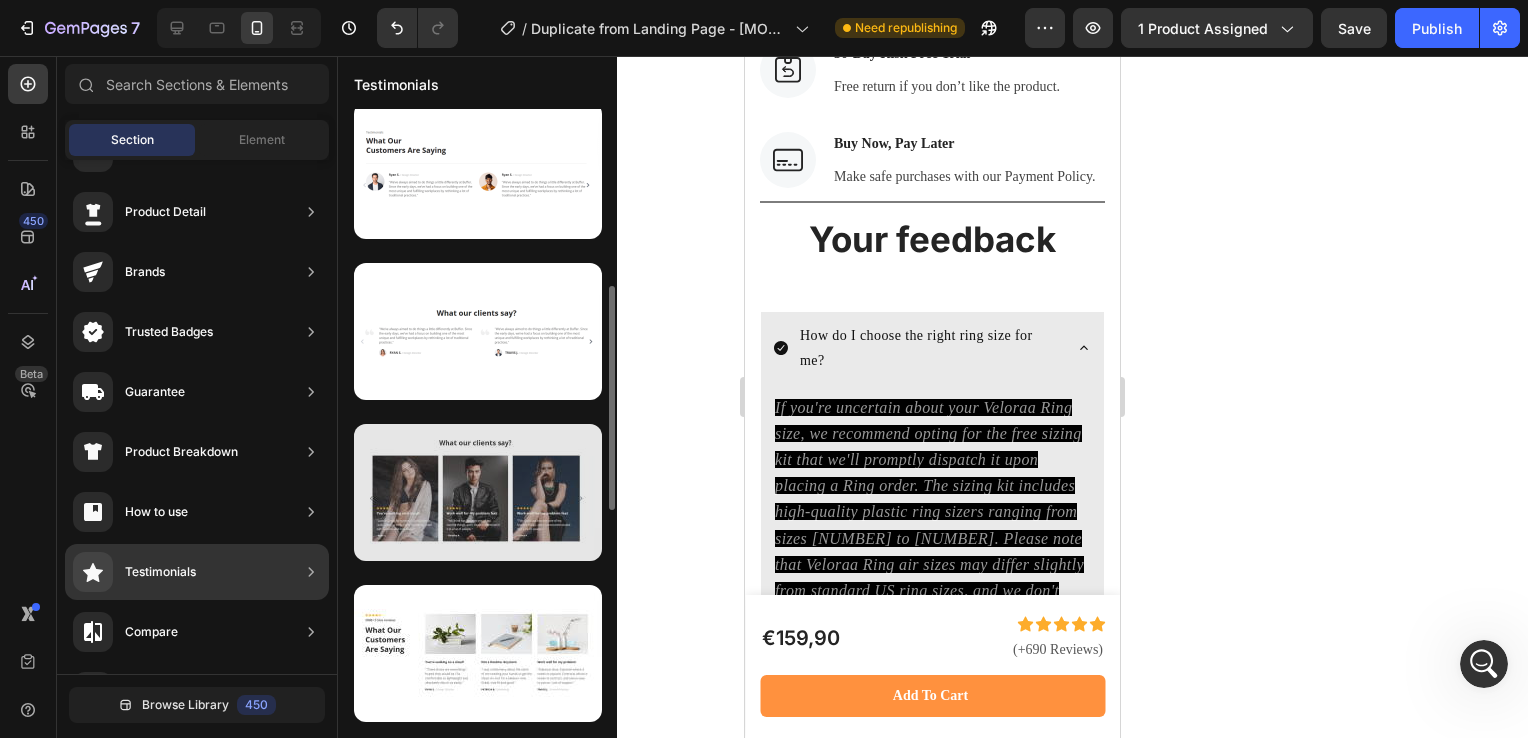 scroll, scrollTop: 500, scrollLeft: 0, axis: vertical 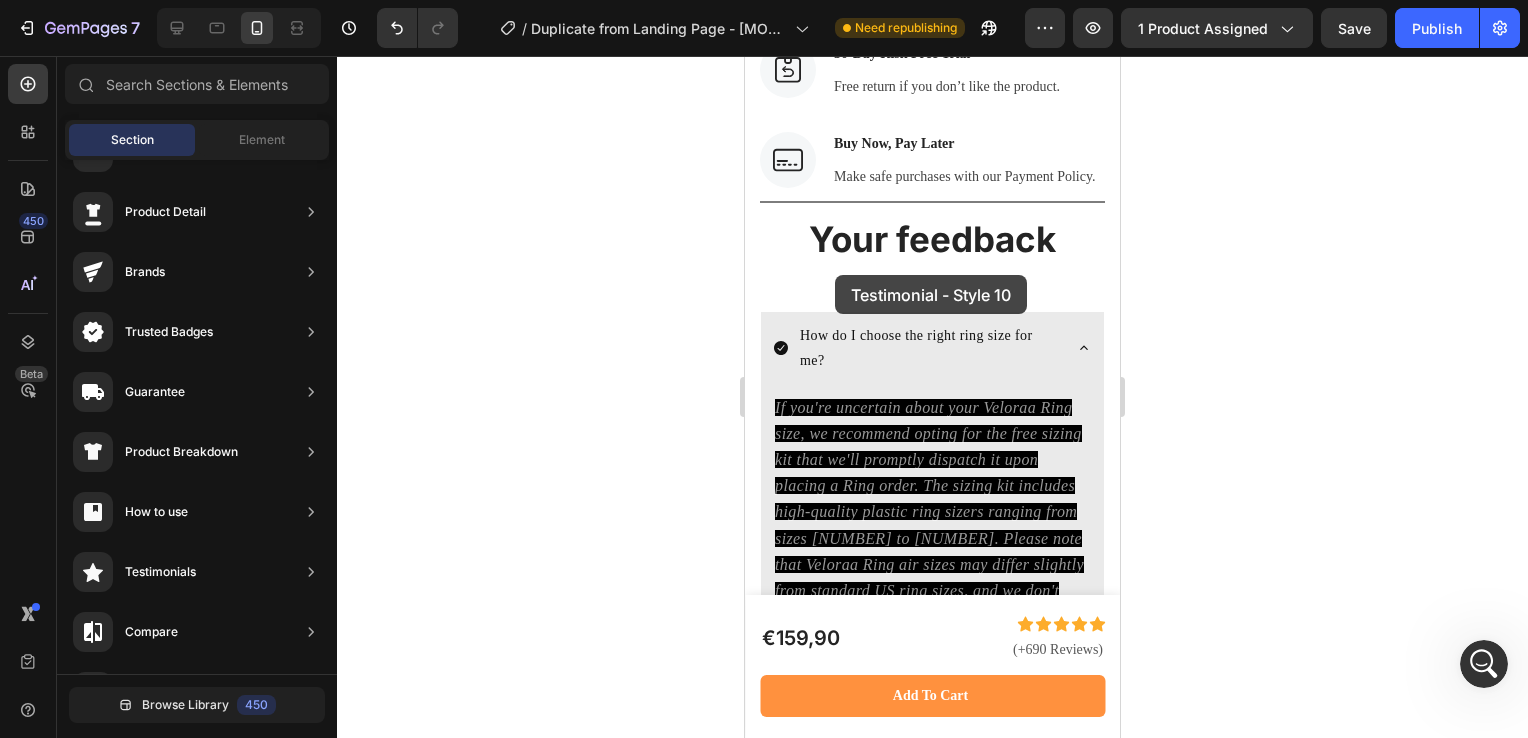 drag, startPoint x: 1236, startPoint y: 545, endPoint x: 835, endPoint y: 276, distance: 482.8685 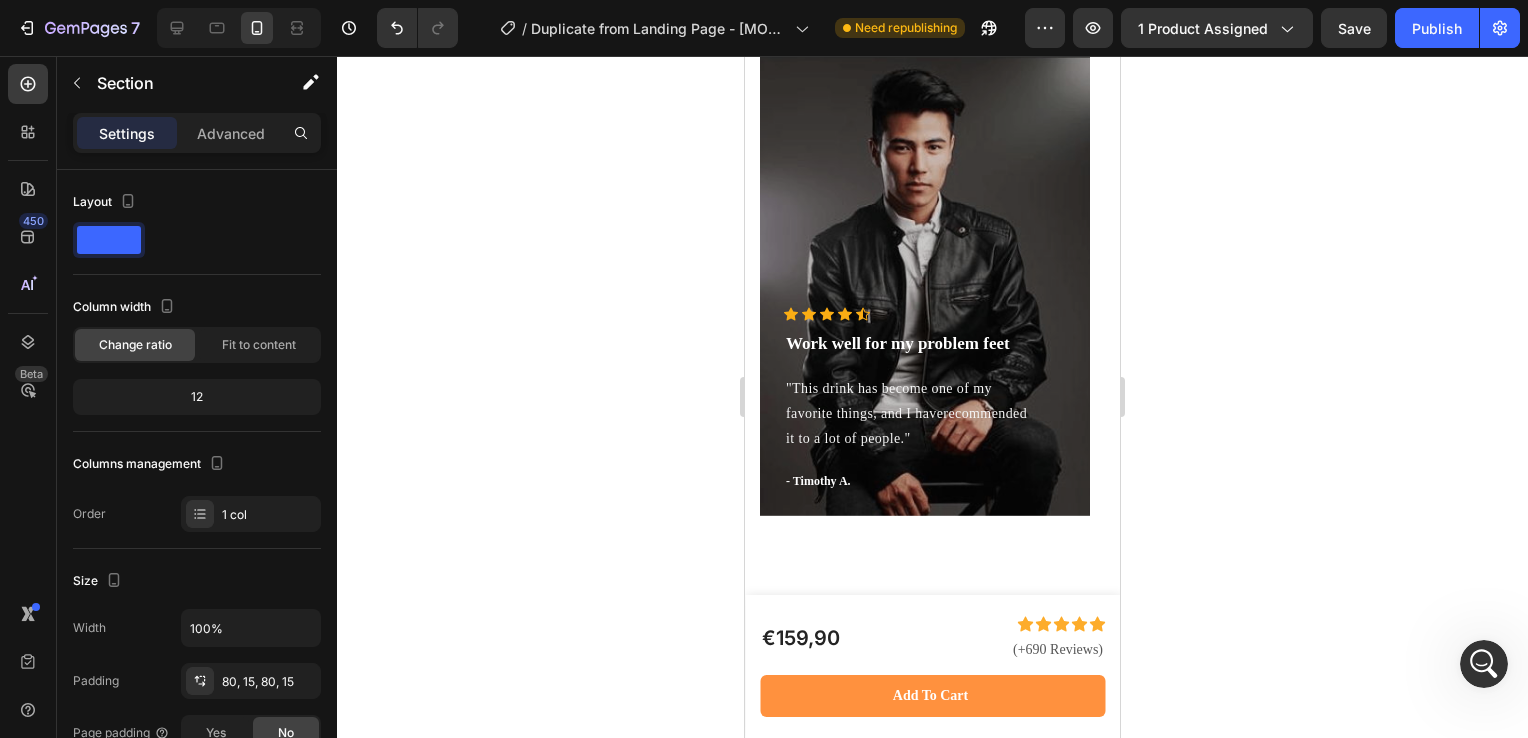 scroll, scrollTop: 7755, scrollLeft: 0, axis: vertical 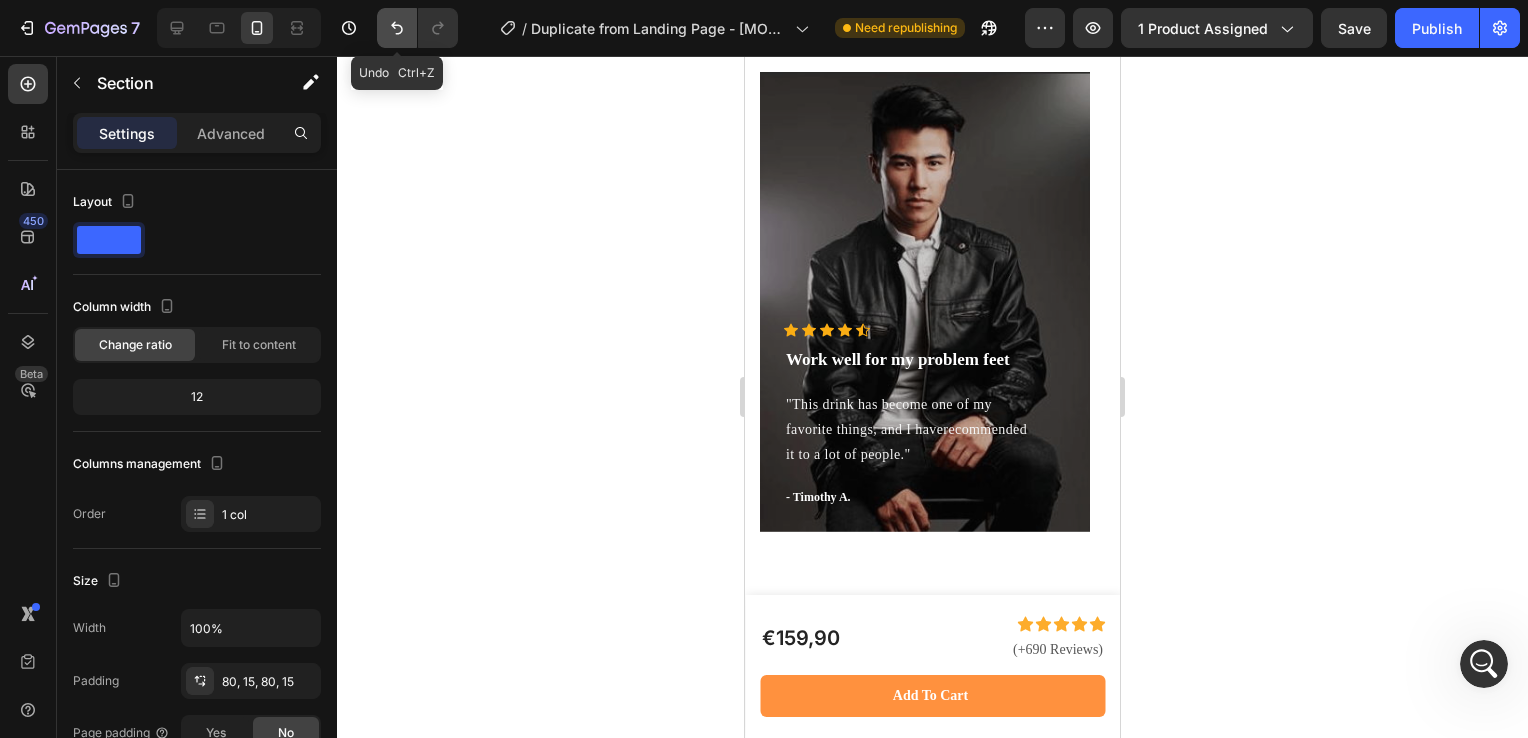click 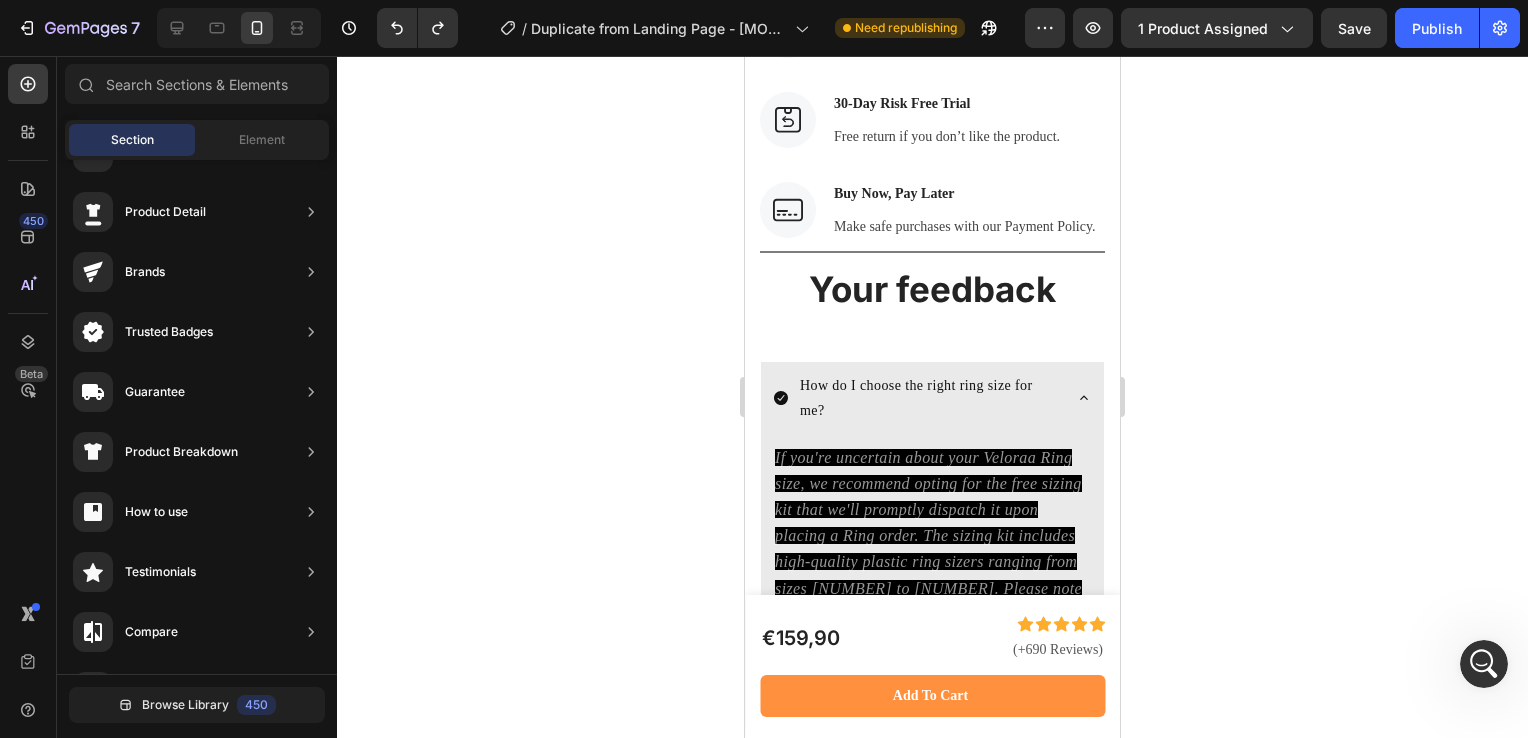 scroll, scrollTop: 8246, scrollLeft: 0, axis: vertical 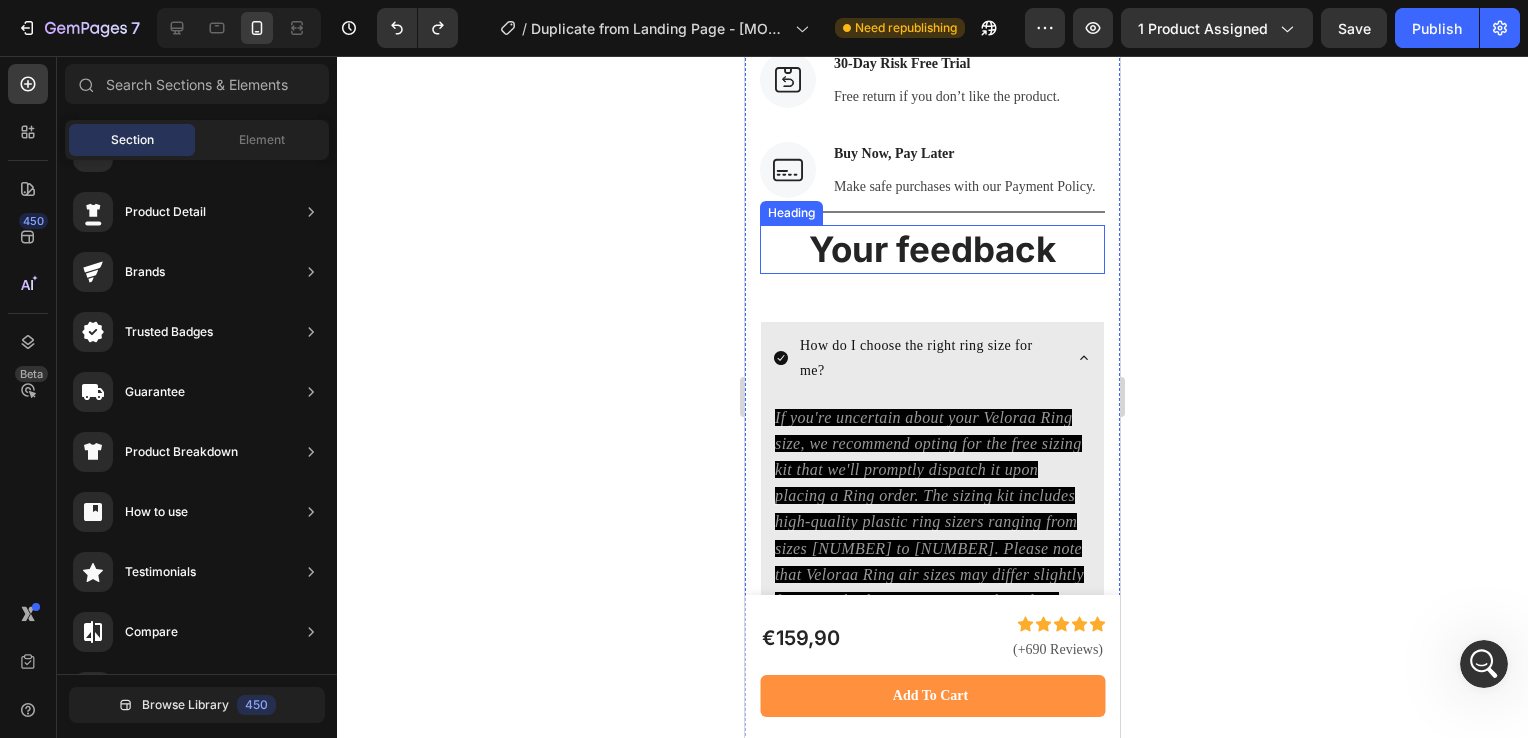 click on "Your feedback" at bounding box center [932, 250] 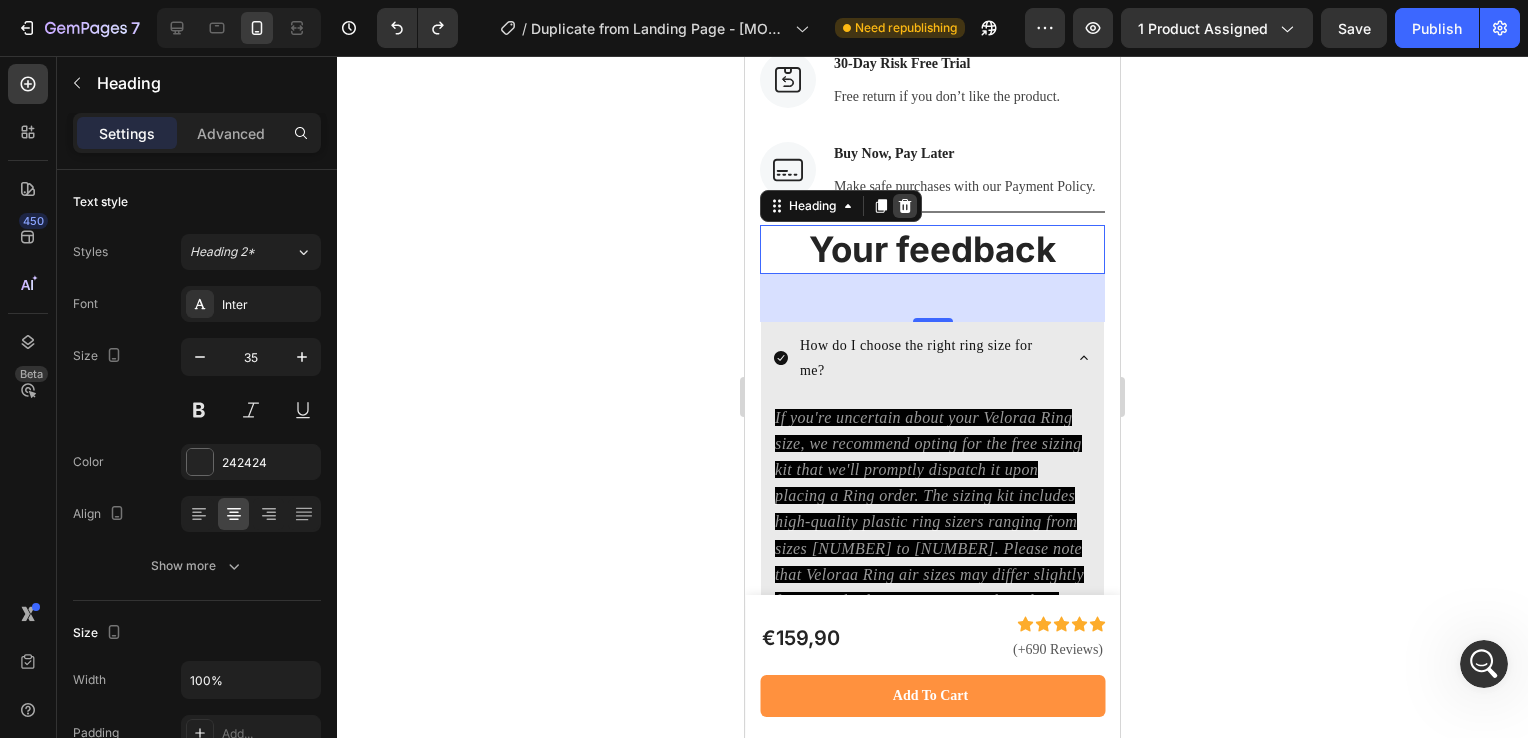 click 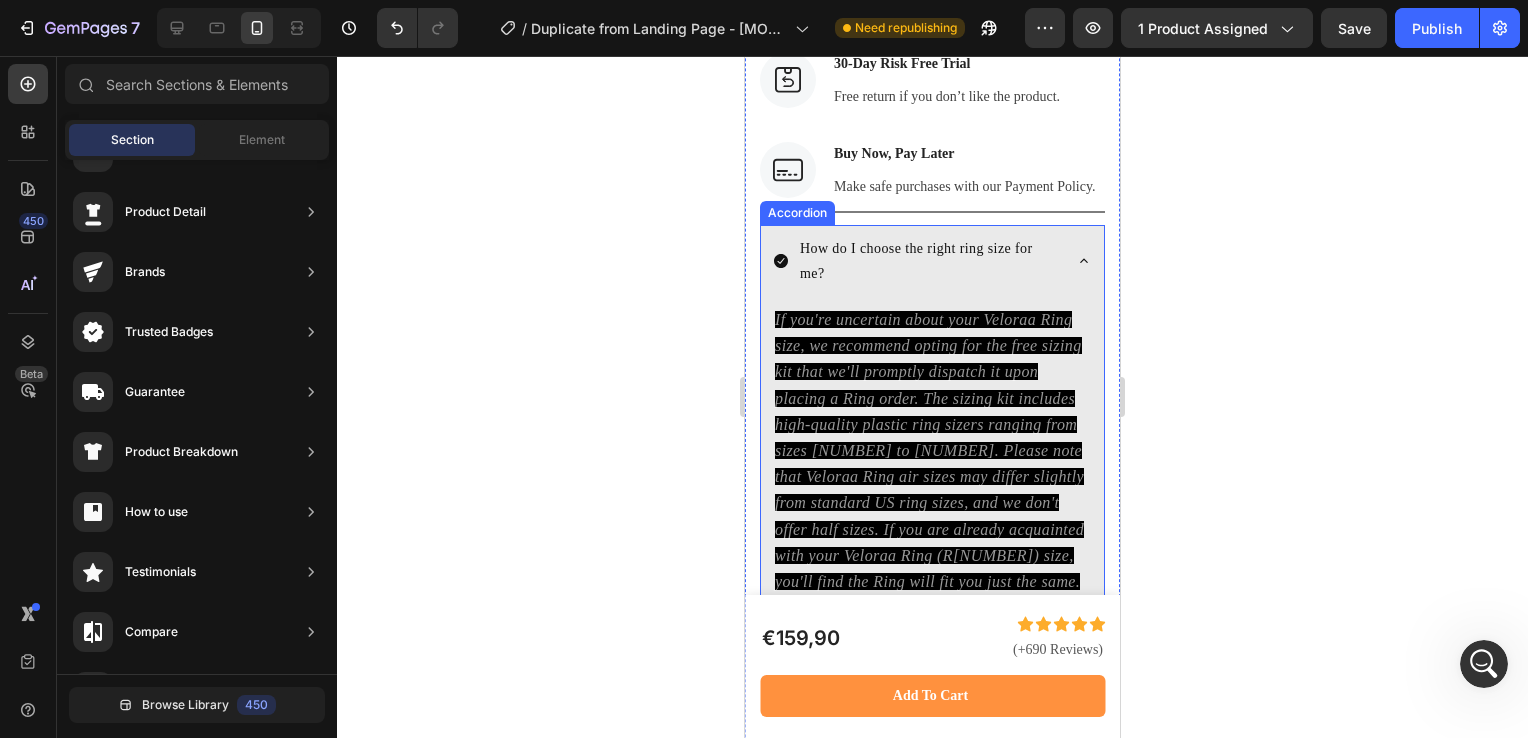 click 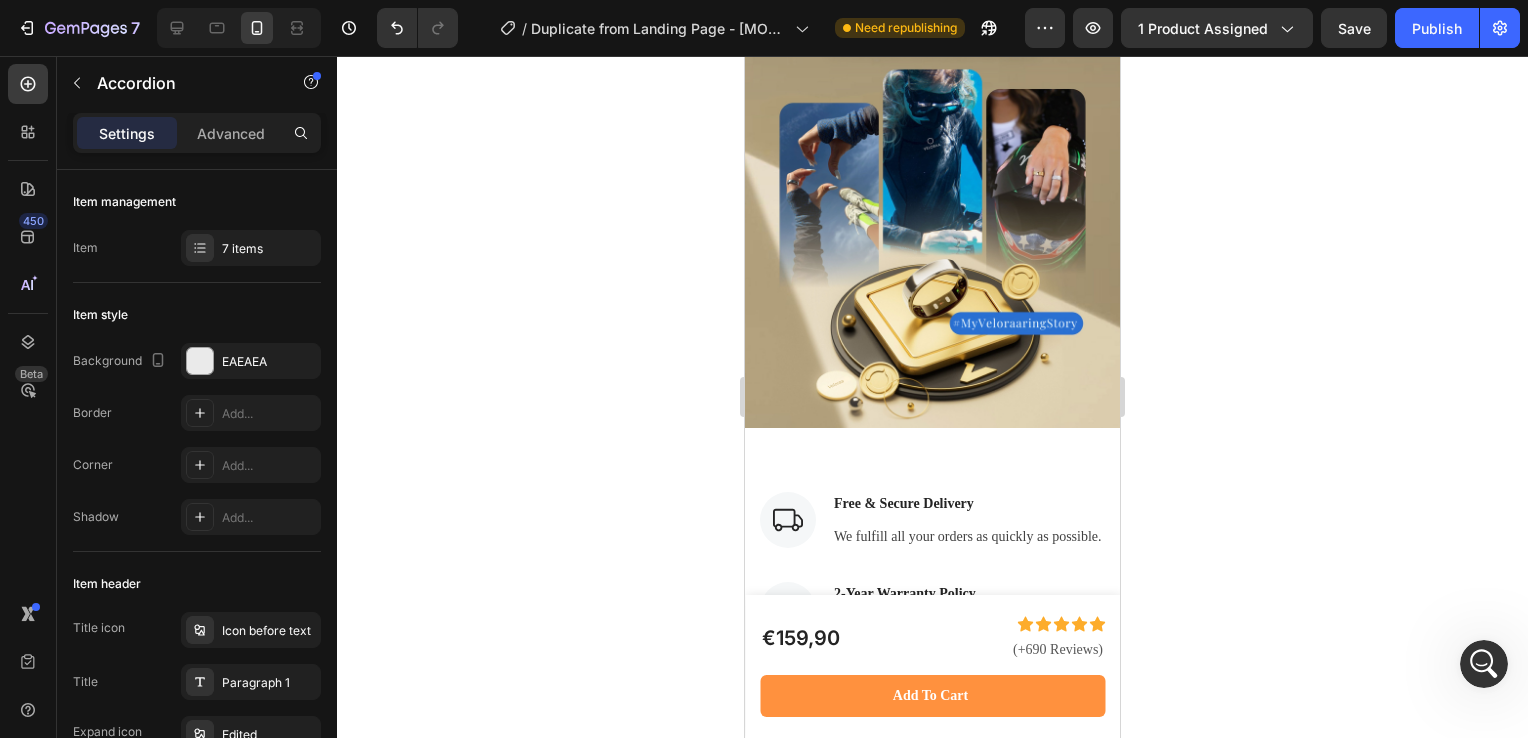 scroll, scrollTop: 7656, scrollLeft: 0, axis: vertical 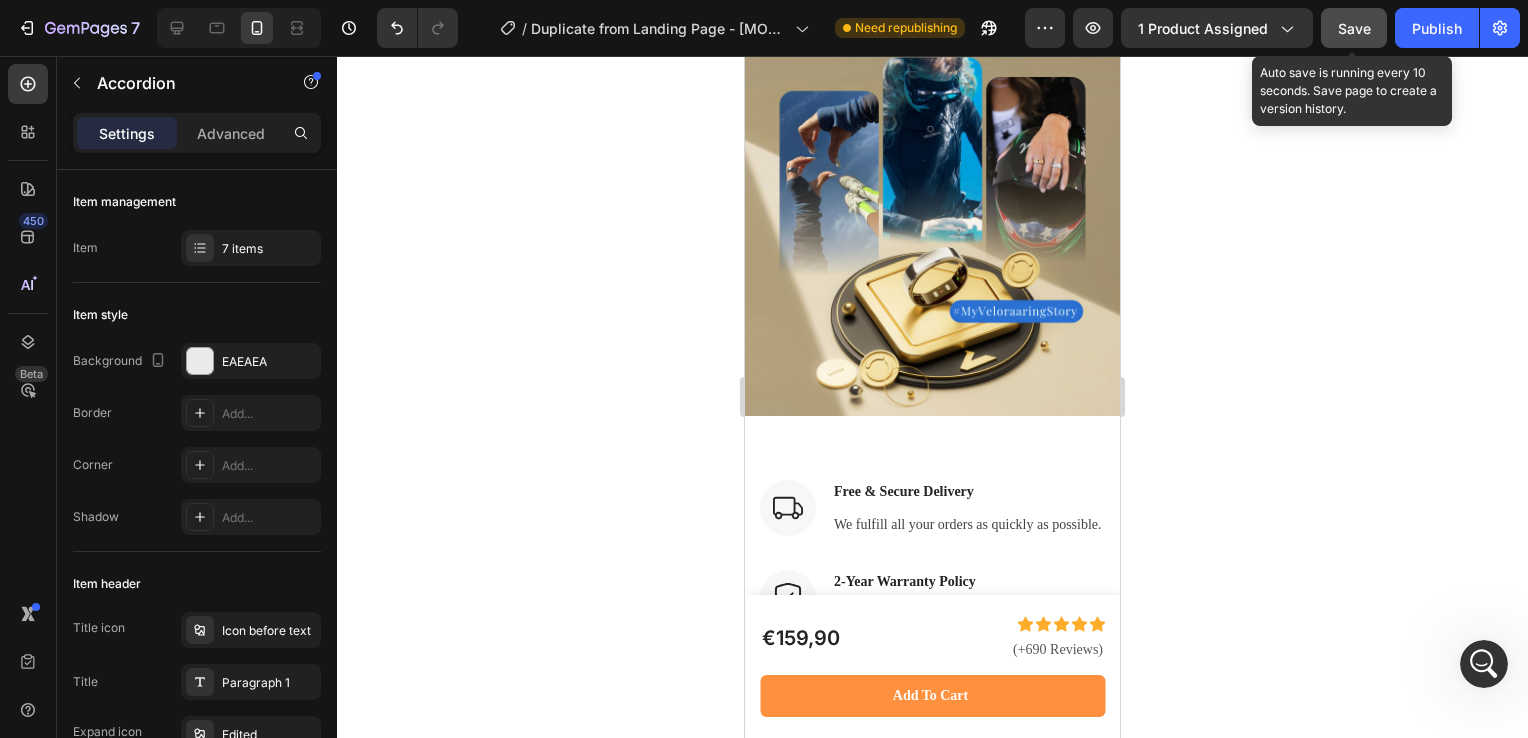 click on "Save" 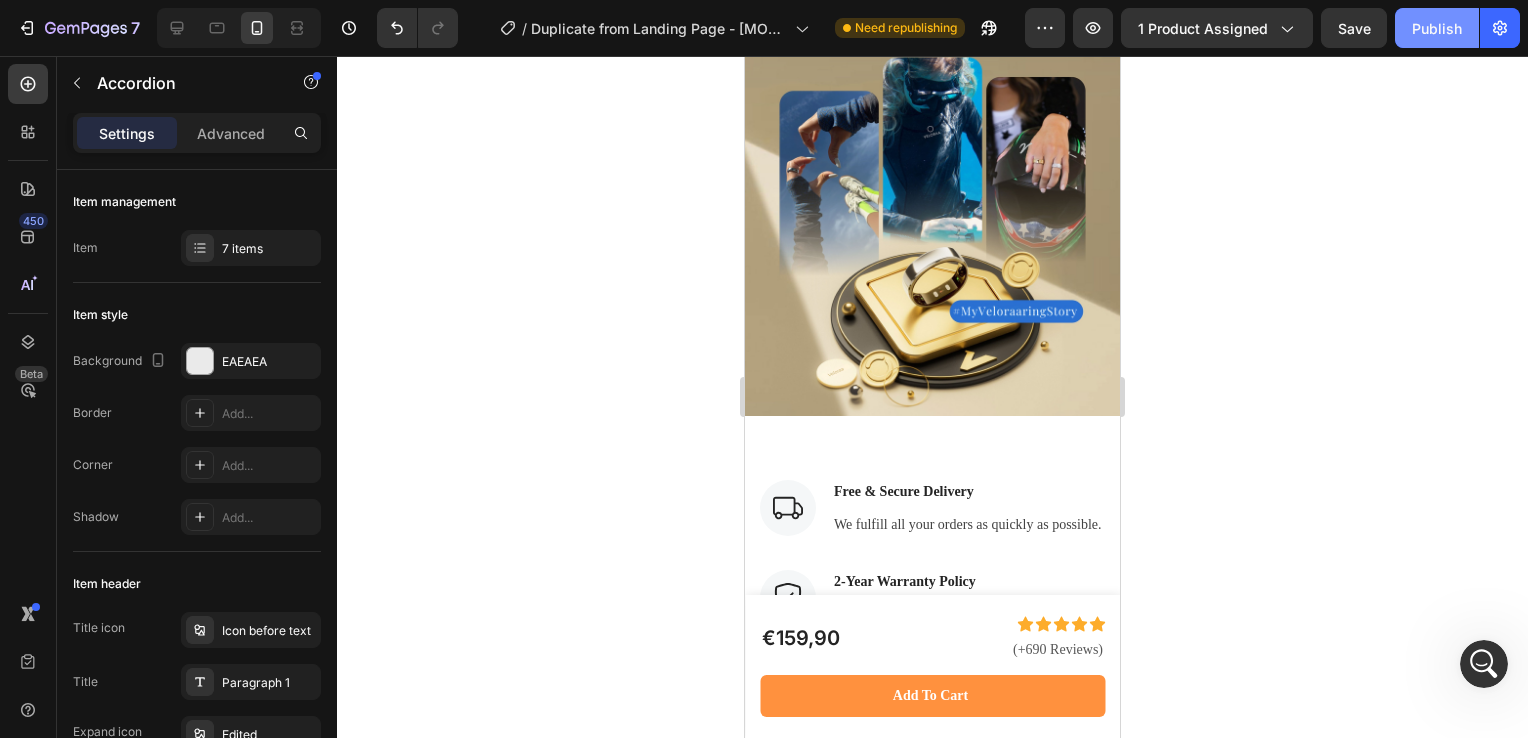 click on "Publish" at bounding box center (1437, 28) 